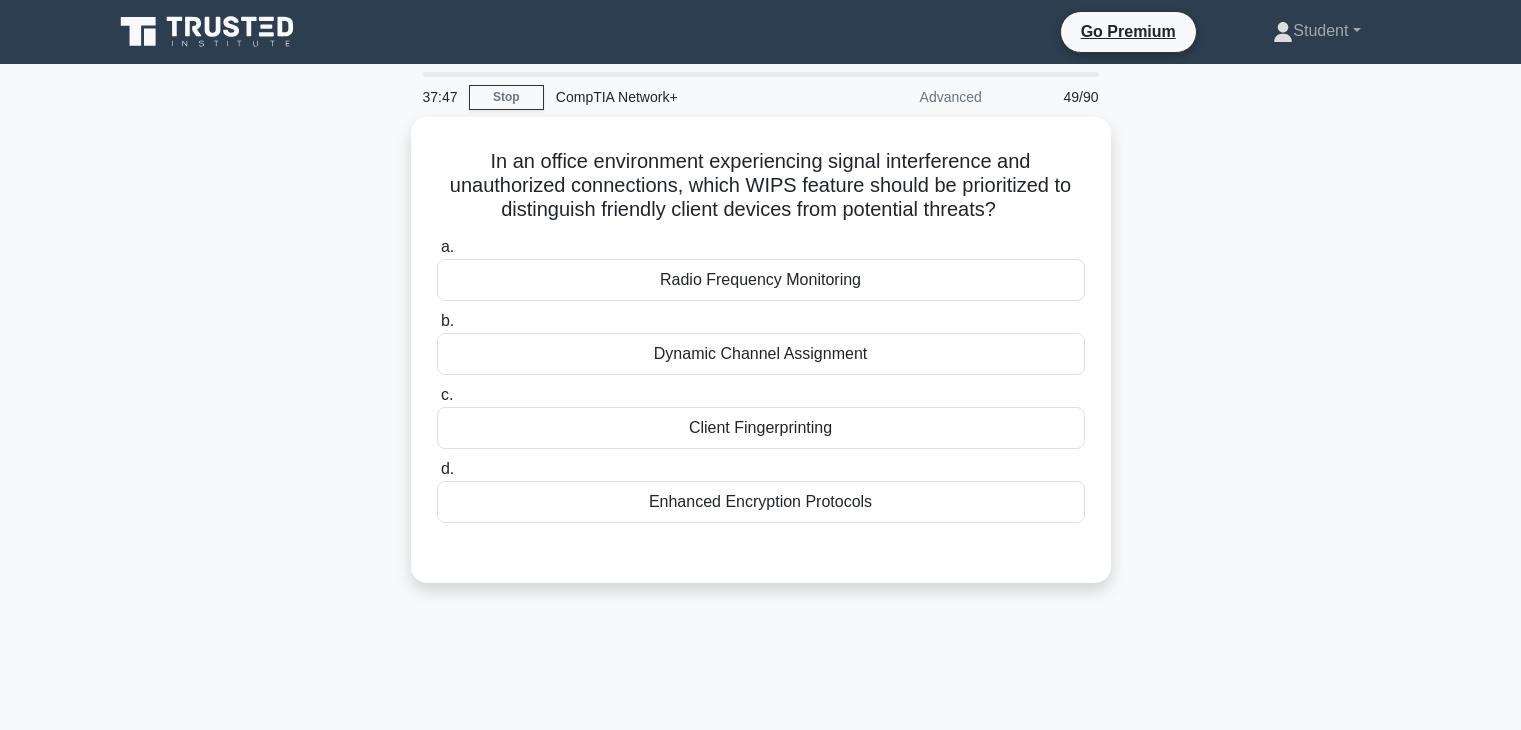 scroll, scrollTop: 0, scrollLeft: 0, axis: both 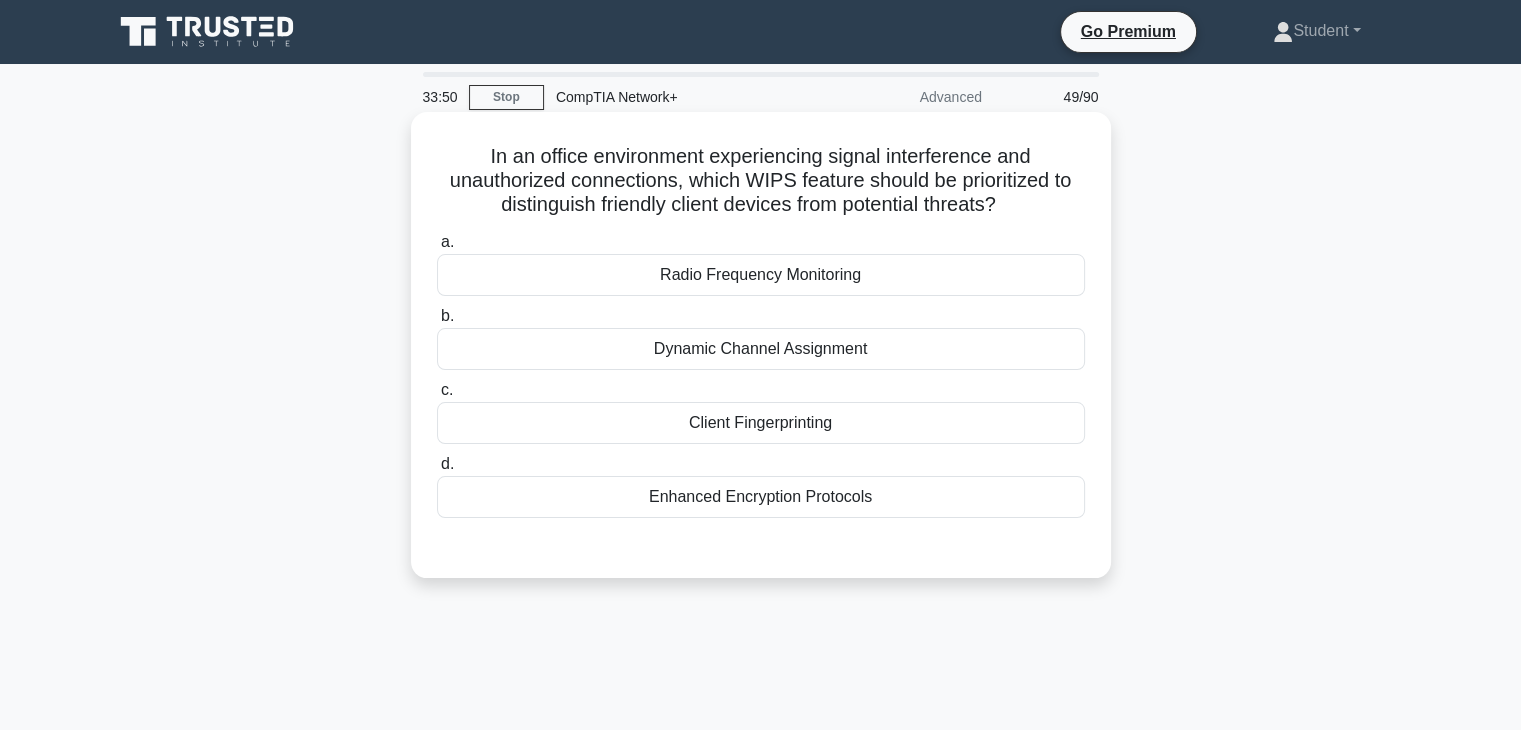 click on "Enhanced Encryption Protocols" at bounding box center (761, 497) 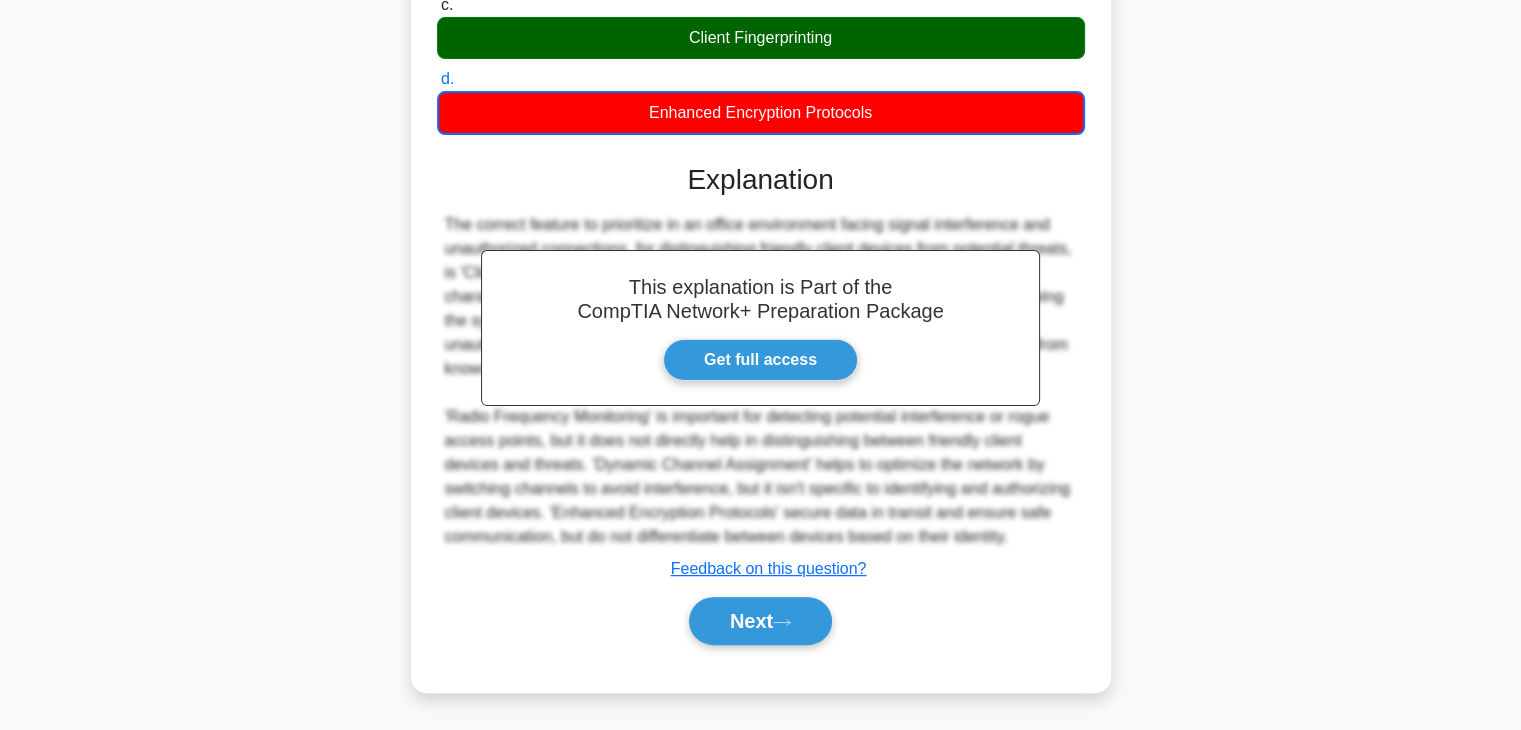 scroll, scrollTop: 408, scrollLeft: 0, axis: vertical 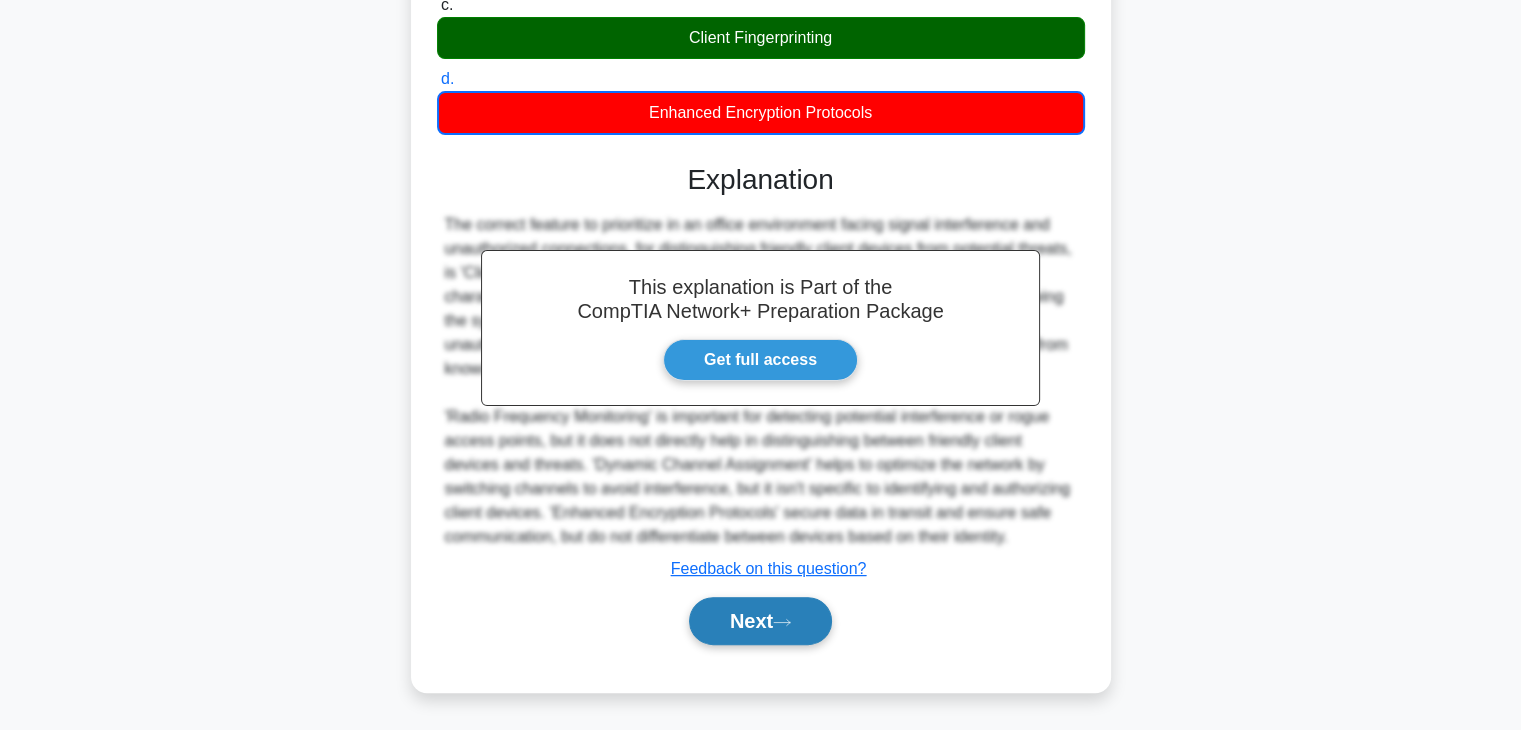 click on "Next" at bounding box center (760, 621) 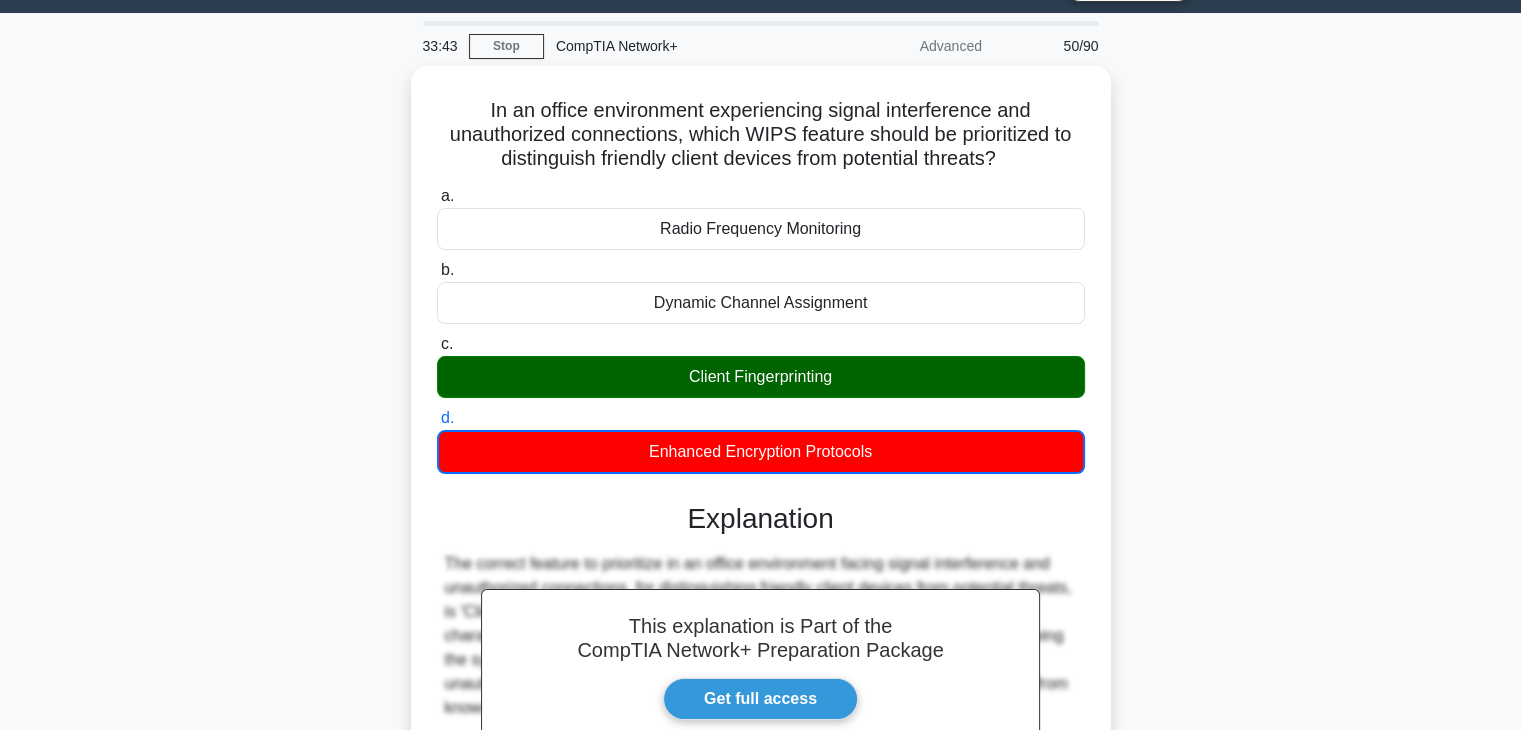 scroll, scrollTop: 0, scrollLeft: 0, axis: both 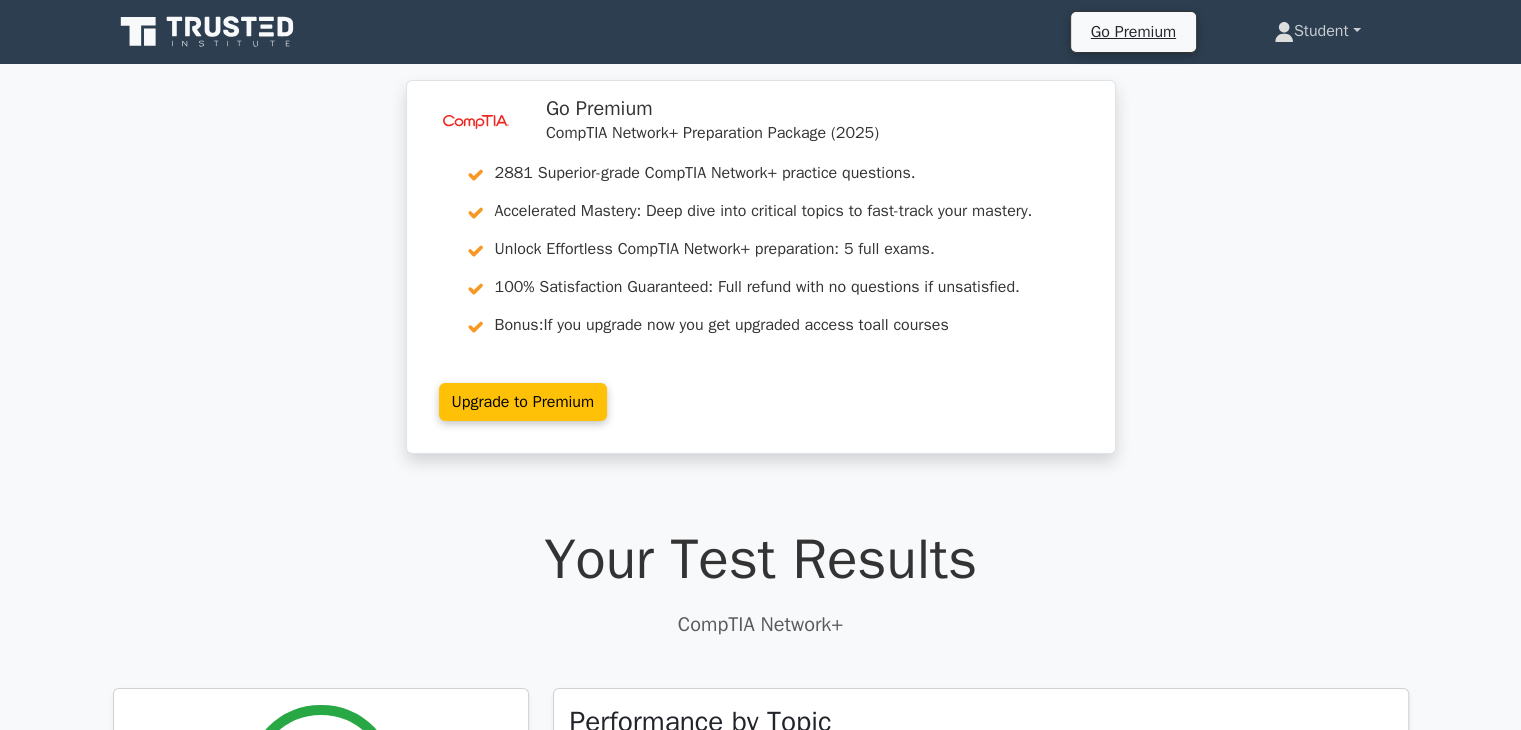 click on "Student" at bounding box center (1317, 31) 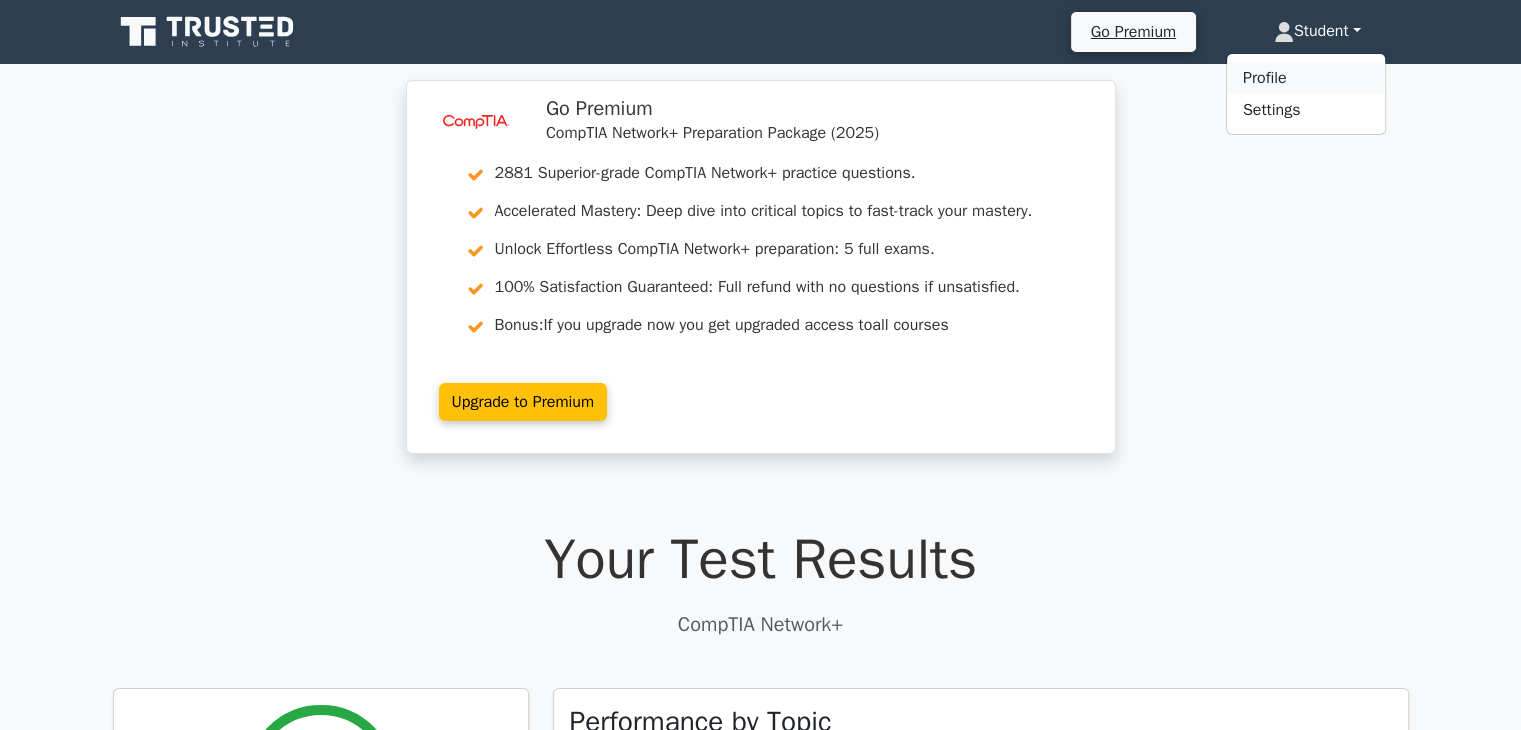 click on "Profile" at bounding box center [1306, 78] 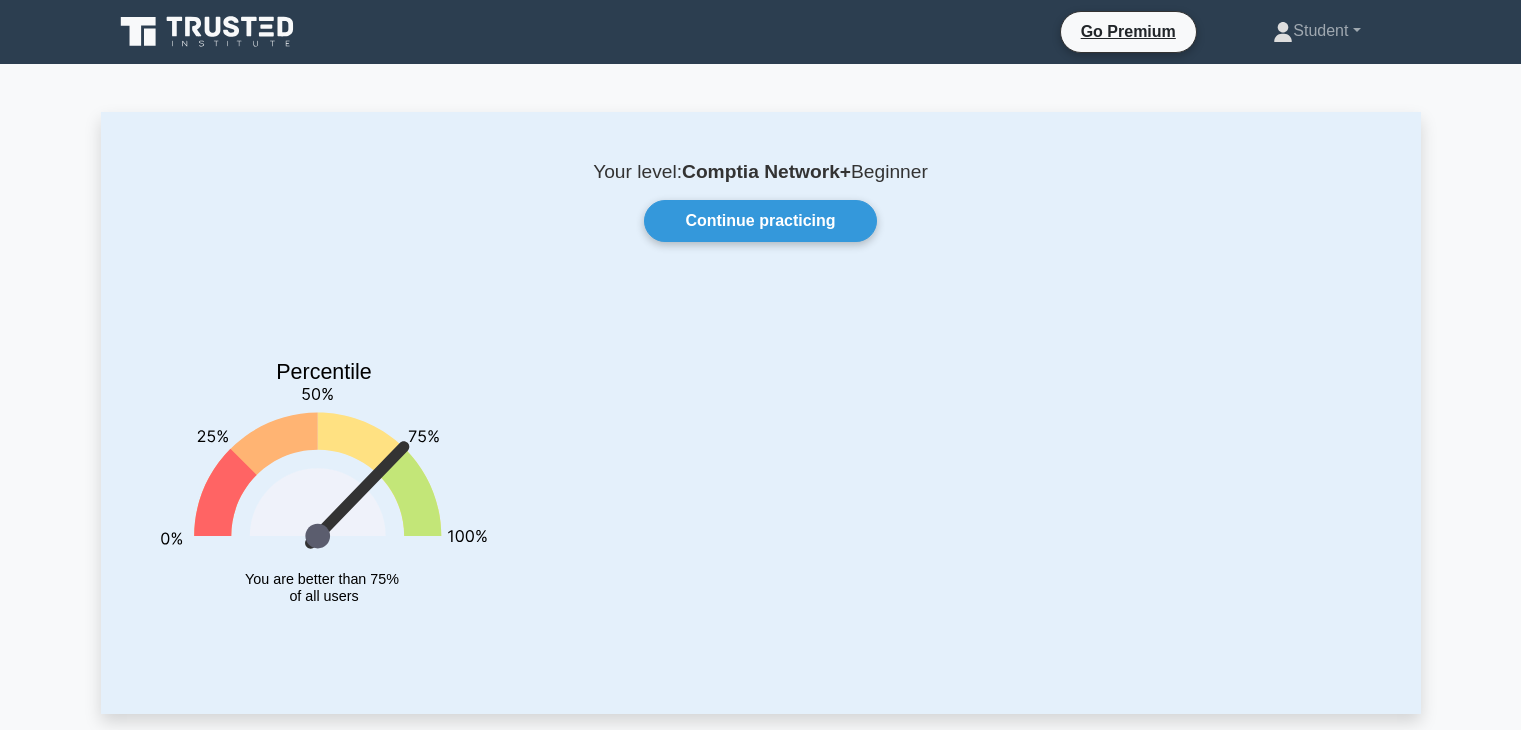 scroll, scrollTop: 0, scrollLeft: 0, axis: both 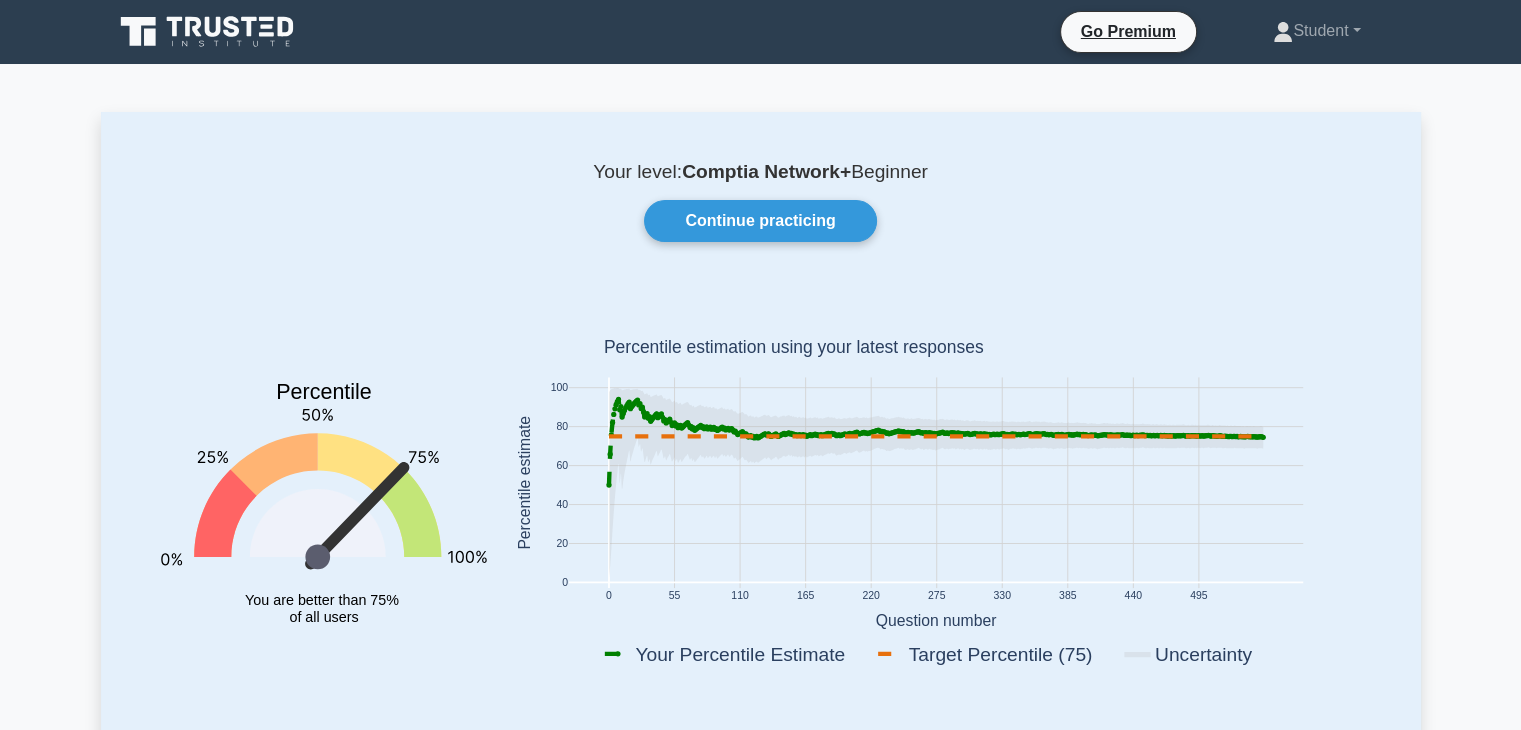 drag, startPoint x: 194, startPoint y: 22, endPoint x: 93, endPoint y: 91, distance: 122.31925 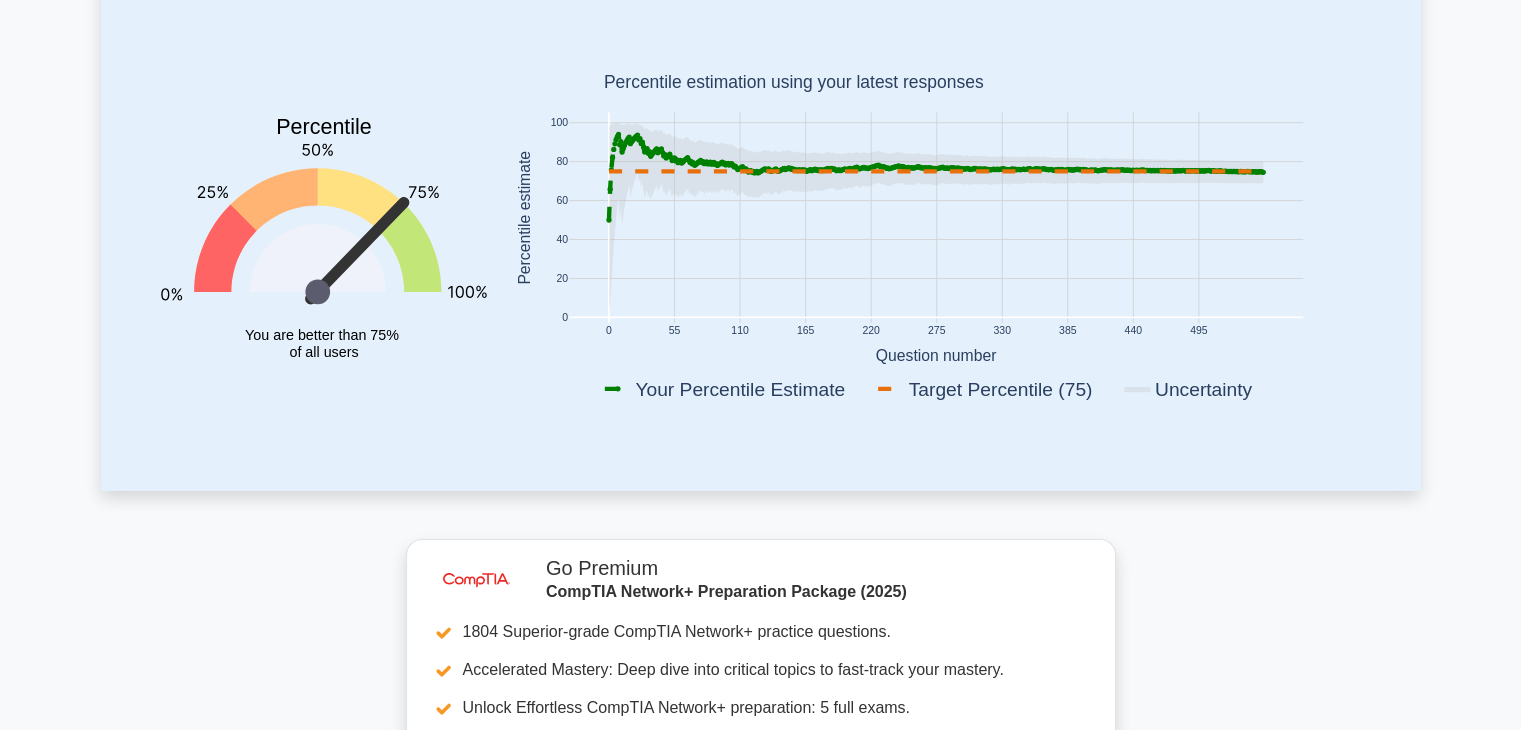 scroll, scrollTop: 0, scrollLeft: 0, axis: both 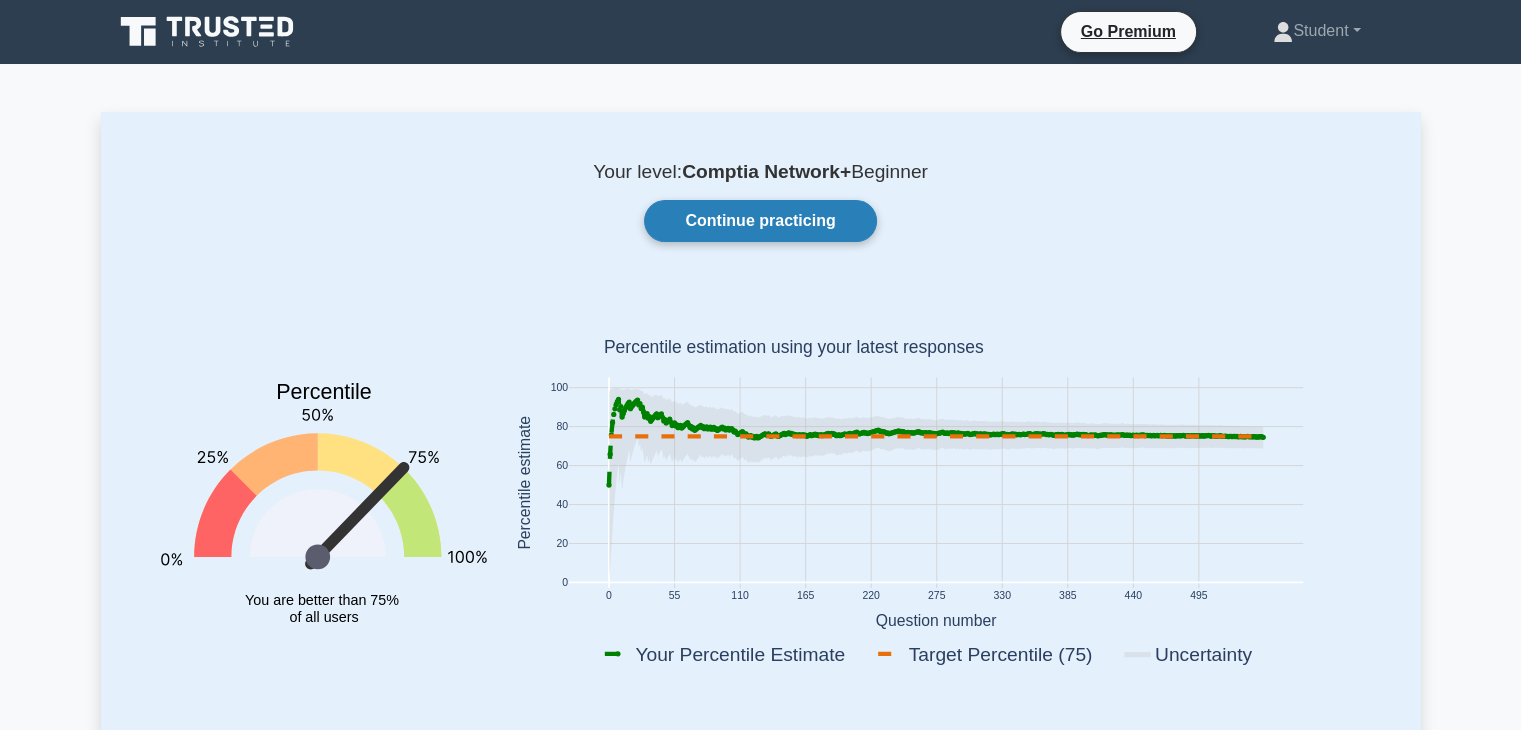 click on "Continue practicing" at bounding box center (760, 221) 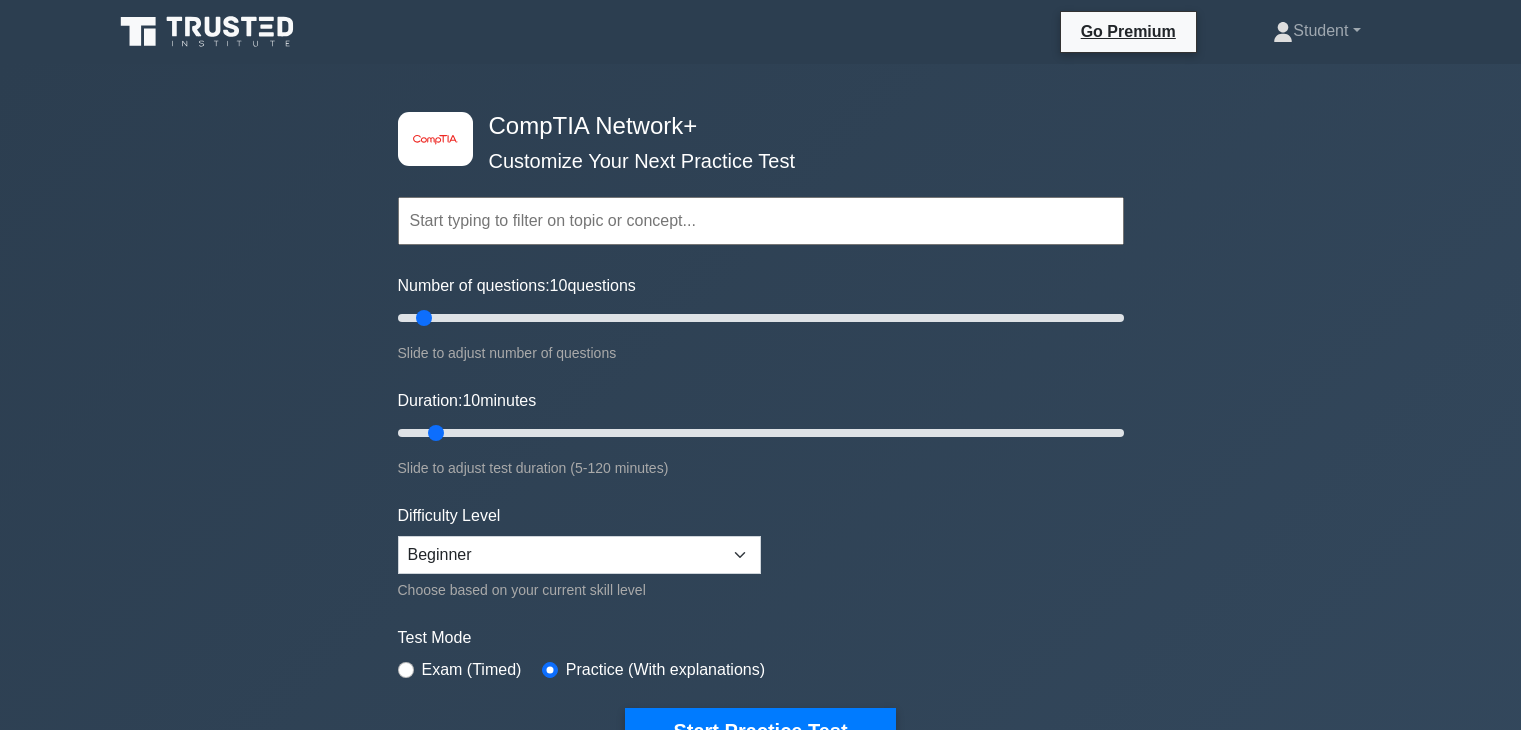 scroll, scrollTop: 0, scrollLeft: 0, axis: both 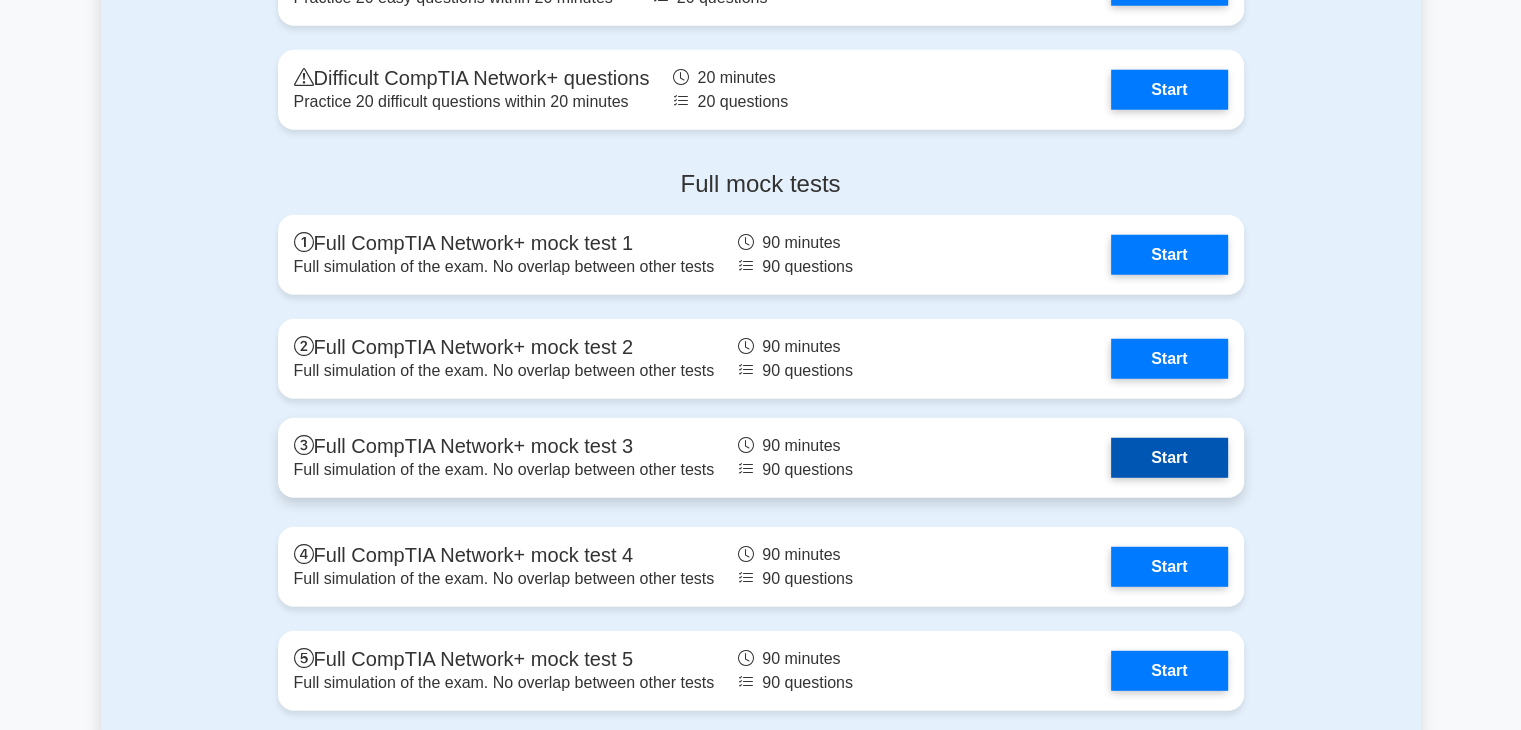 click on "Start" at bounding box center (1169, 458) 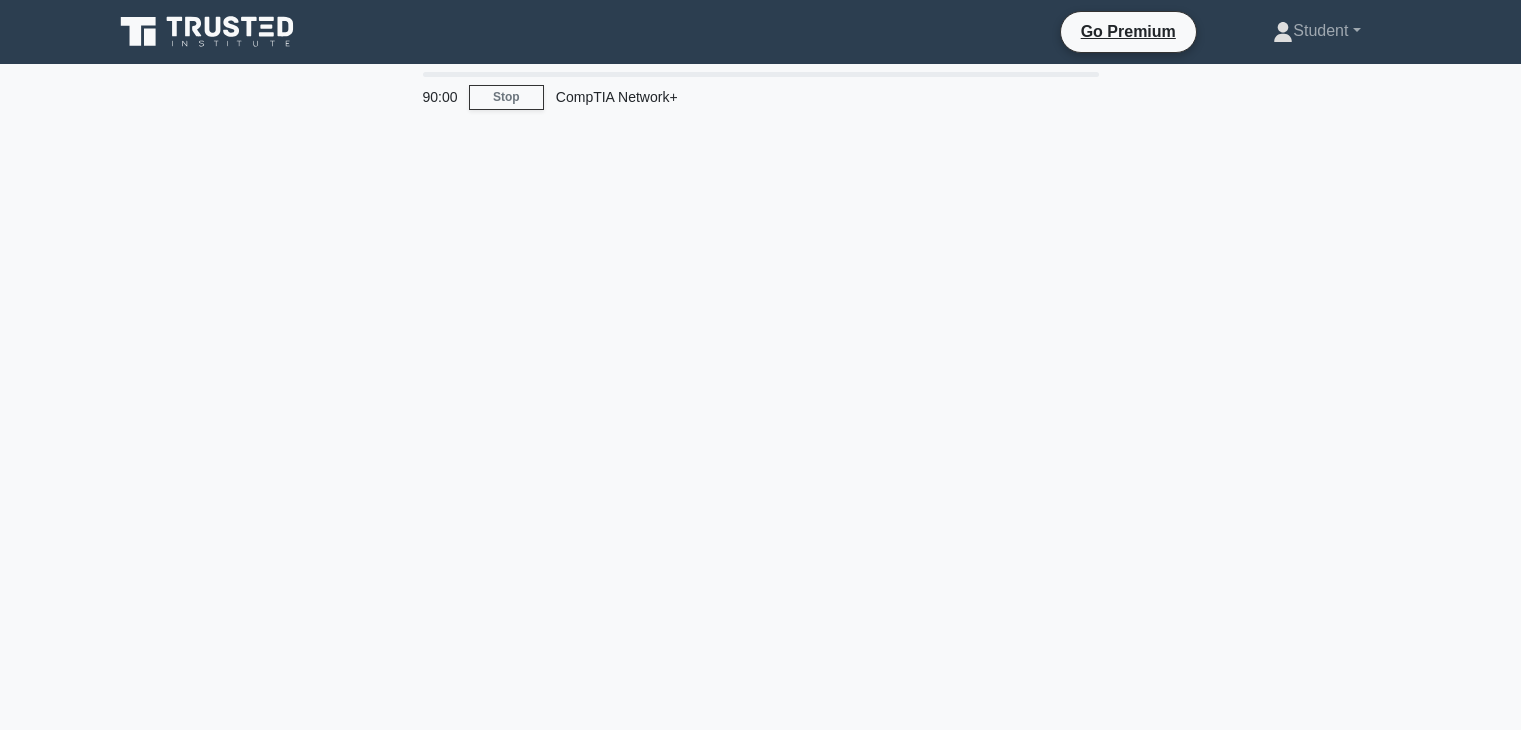 scroll, scrollTop: 0, scrollLeft: 0, axis: both 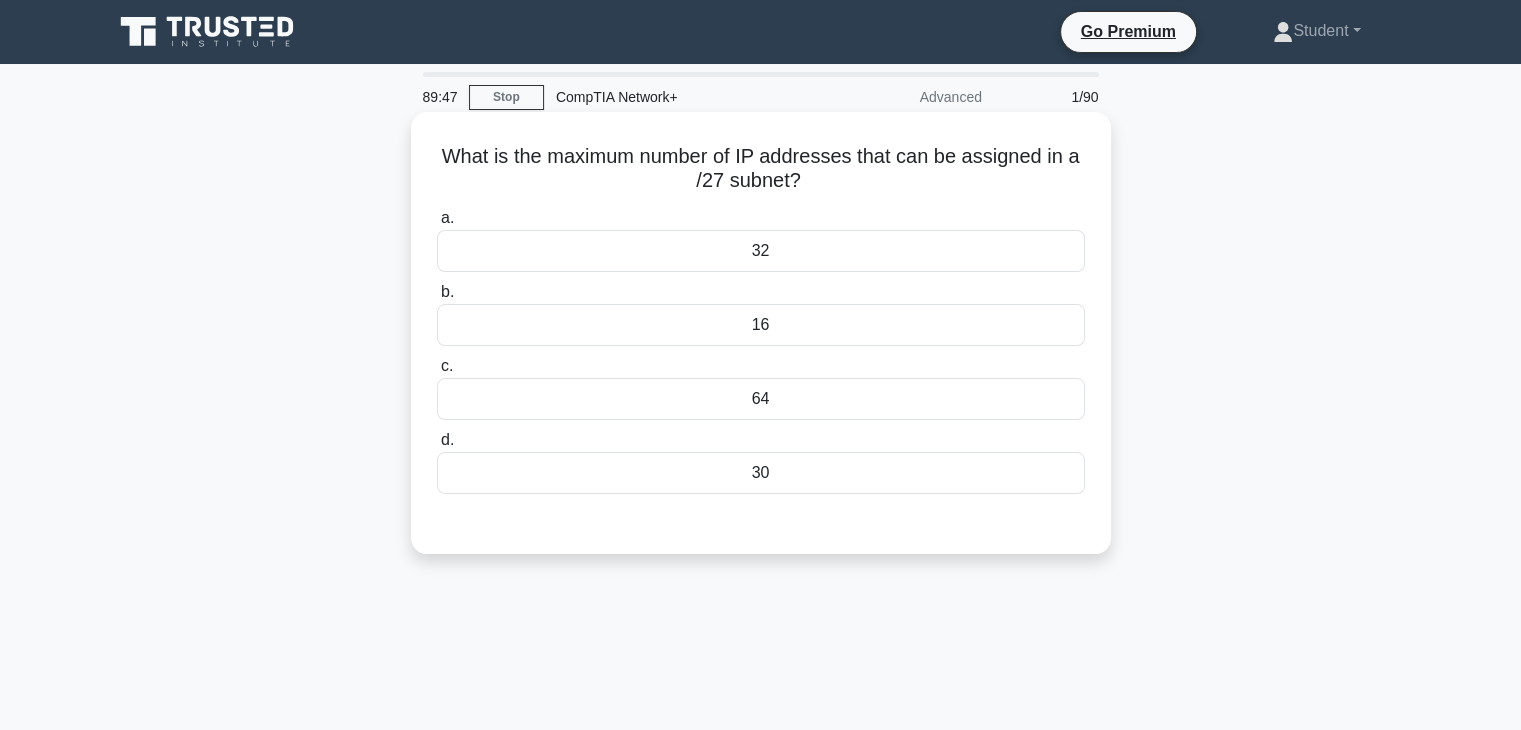 click on "64" at bounding box center [761, 399] 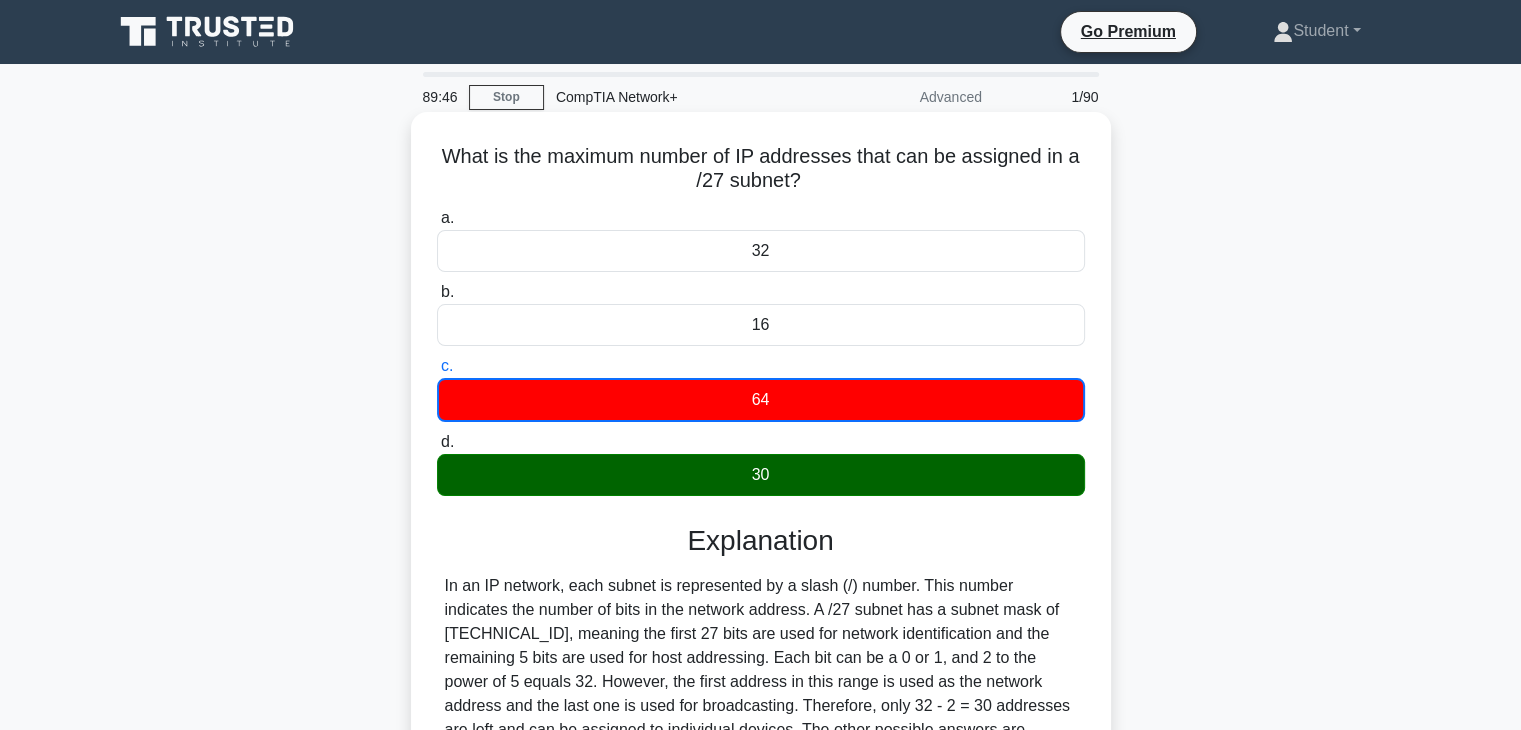 scroll, scrollTop: 351, scrollLeft: 0, axis: vertical 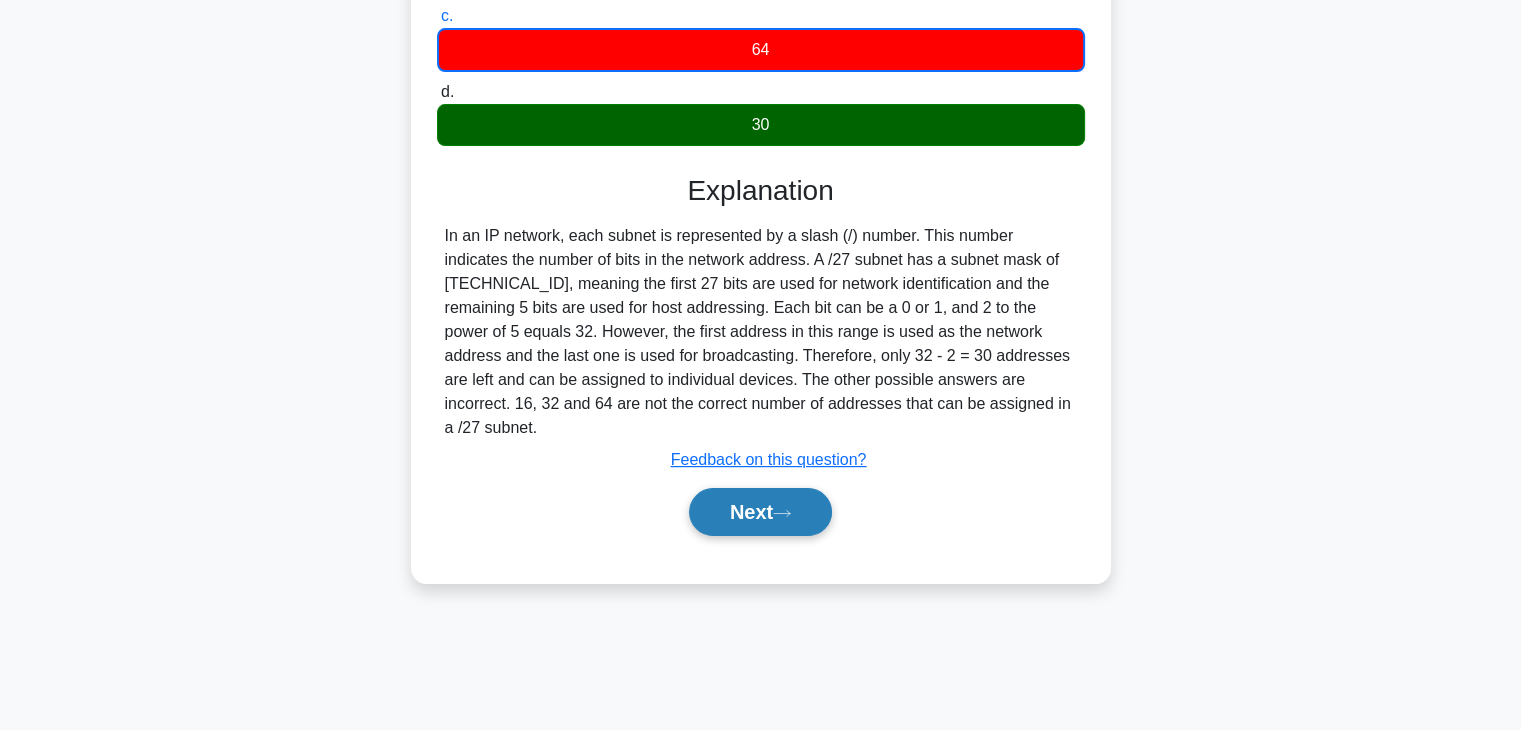 click on "Next" at bounding box center (760, 512) 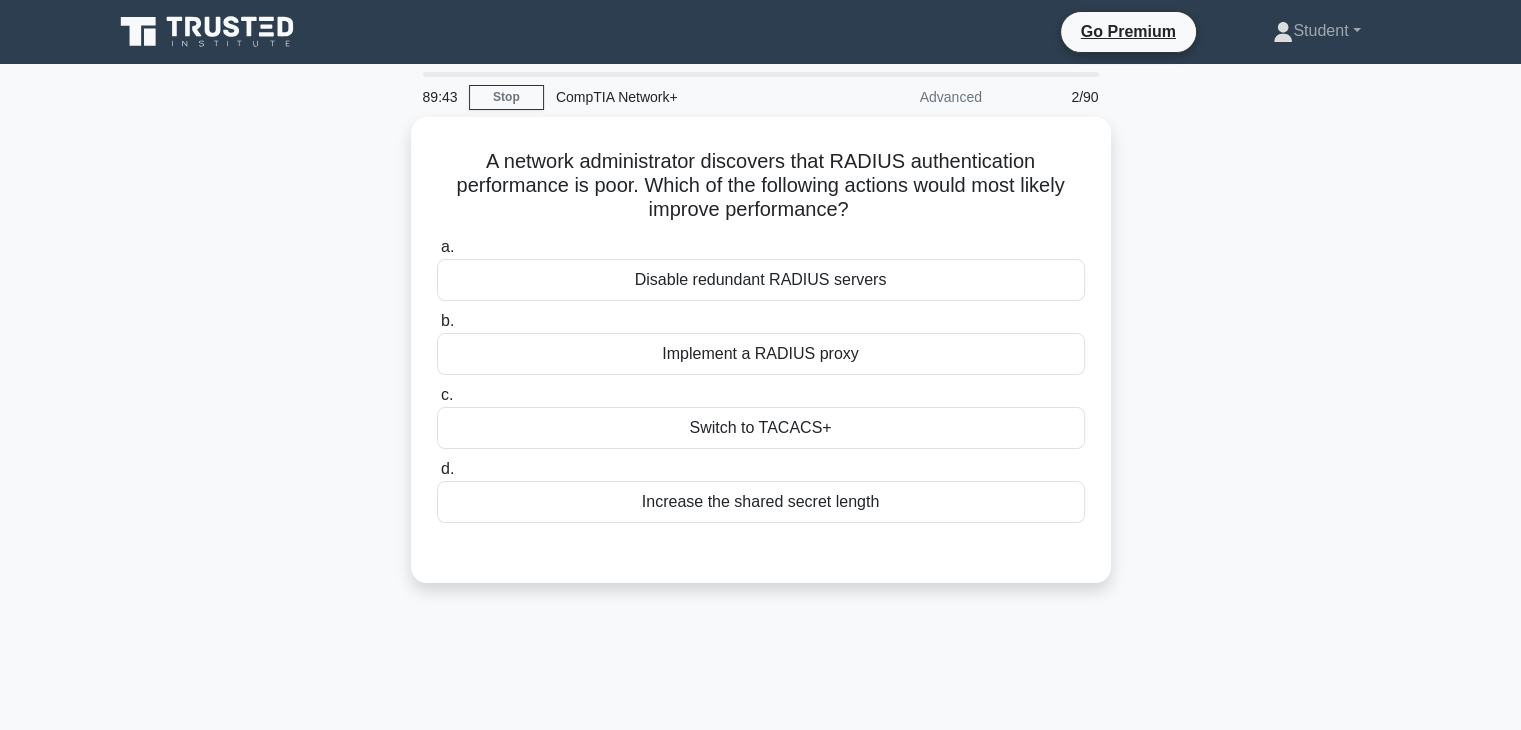 scroll, scrollTop: 0, scrollLeft: 0, axis: both 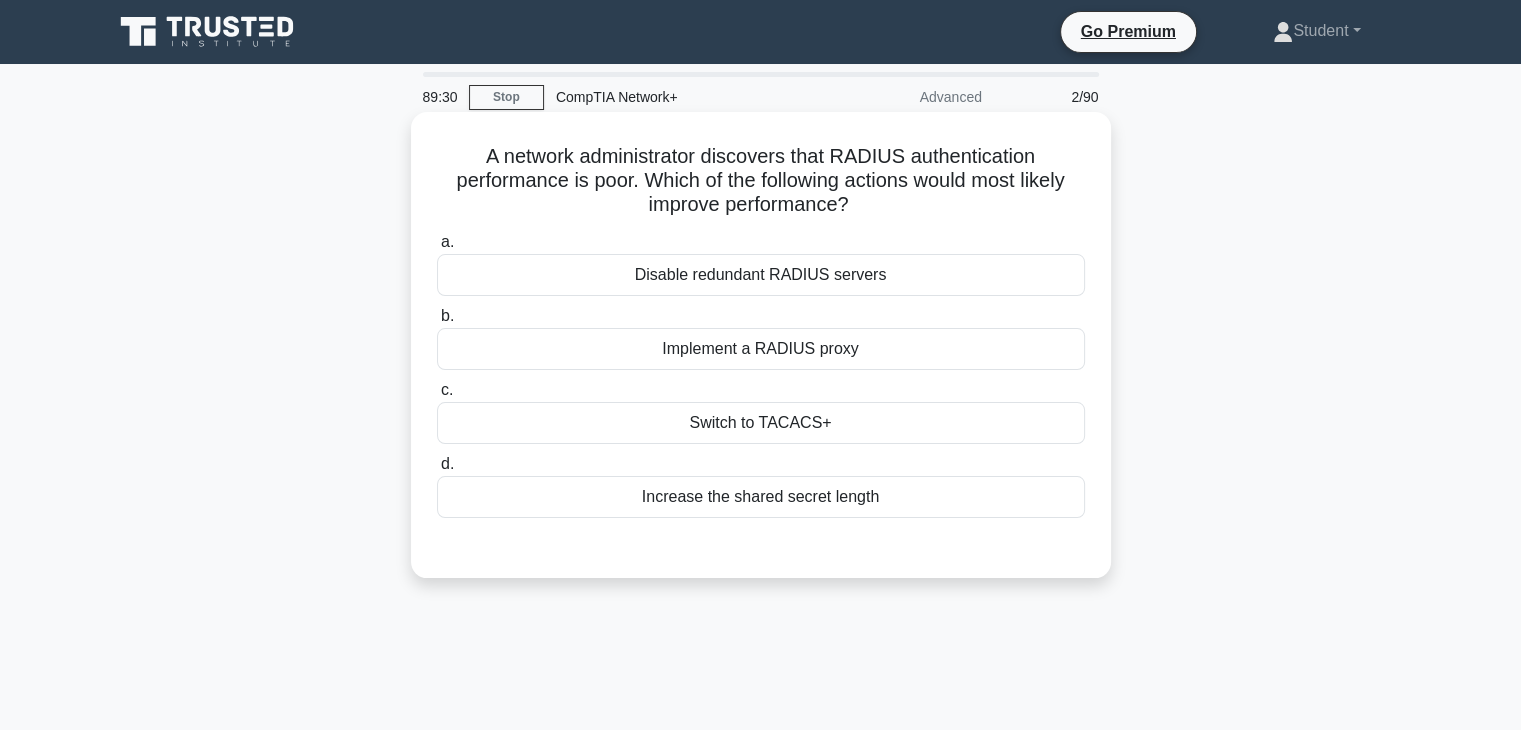 click on "Disable redundant RADIUS servers" at bounding box center [761, 275] 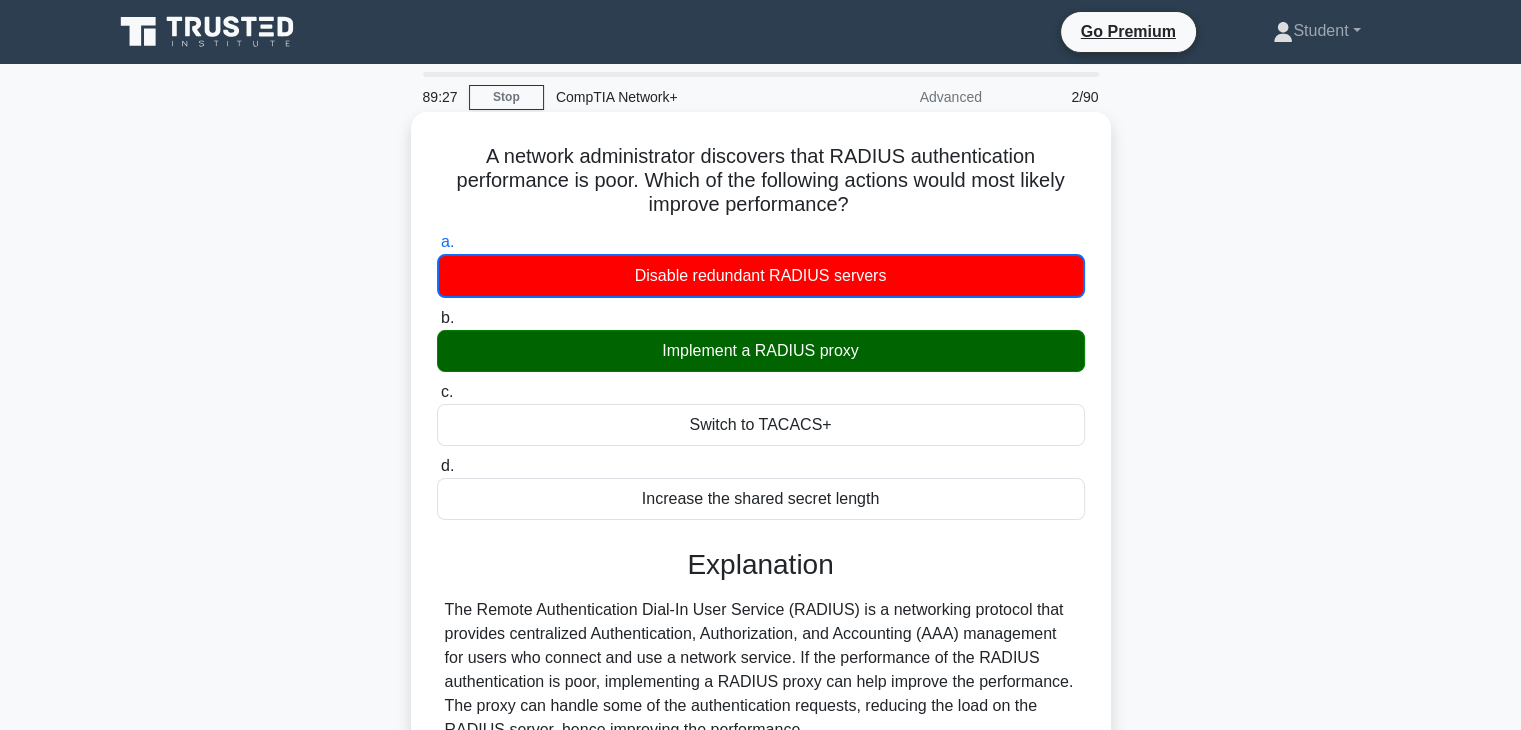 scroll, scrollTop: 360, scrollLeft: 0, axis: vertical 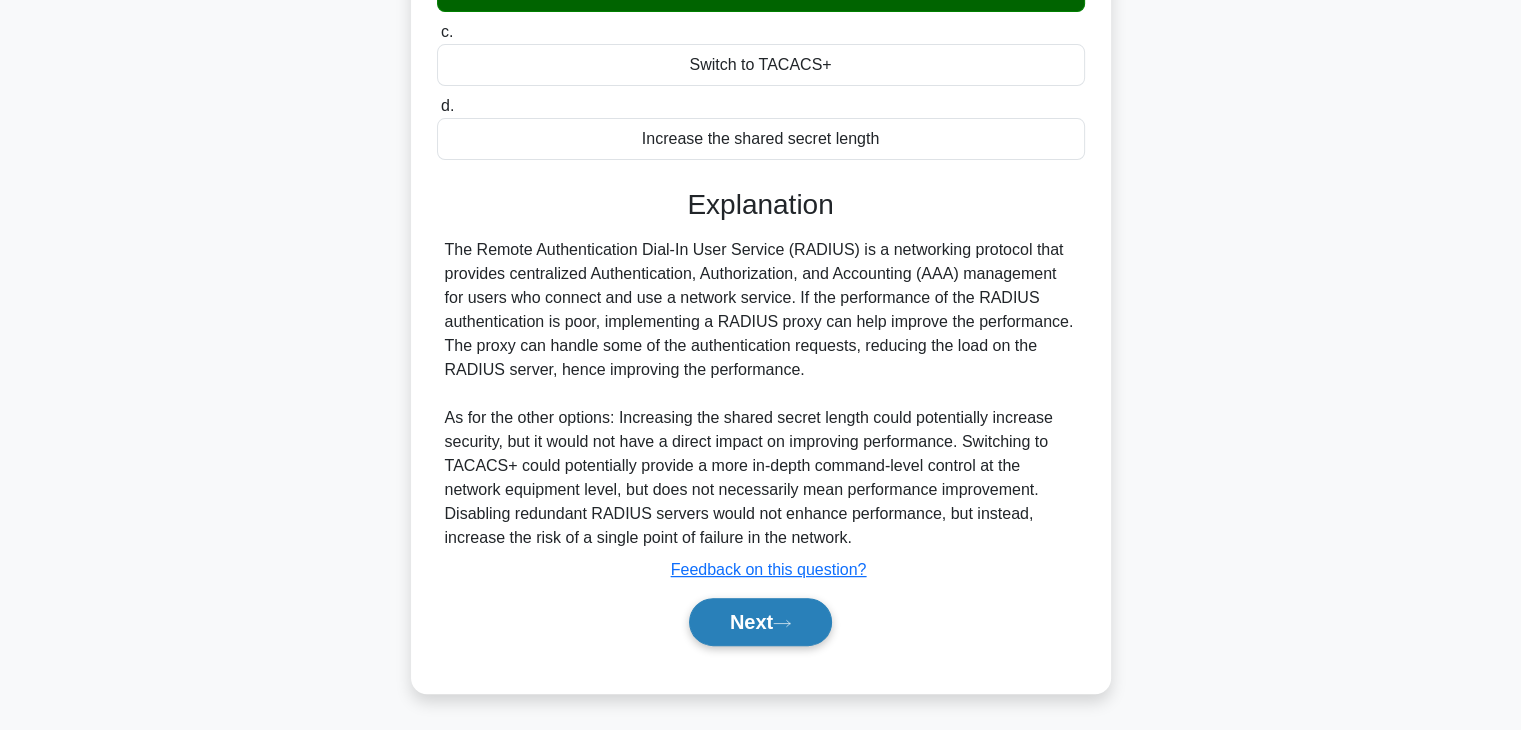 click on "Next" at bounding box center (760, 622) 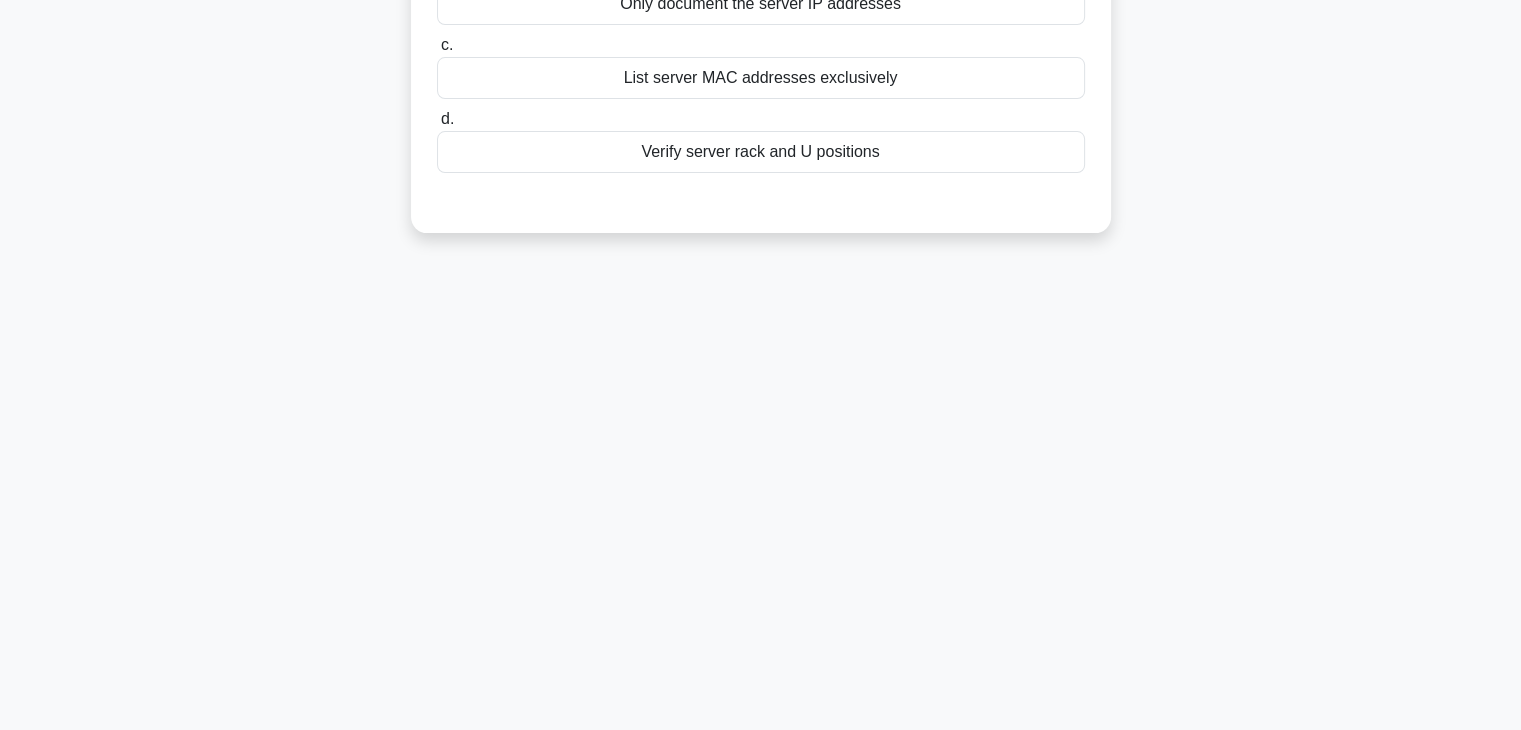 scroll, scrollTop: 0, scrollLeft: 0, axis: both 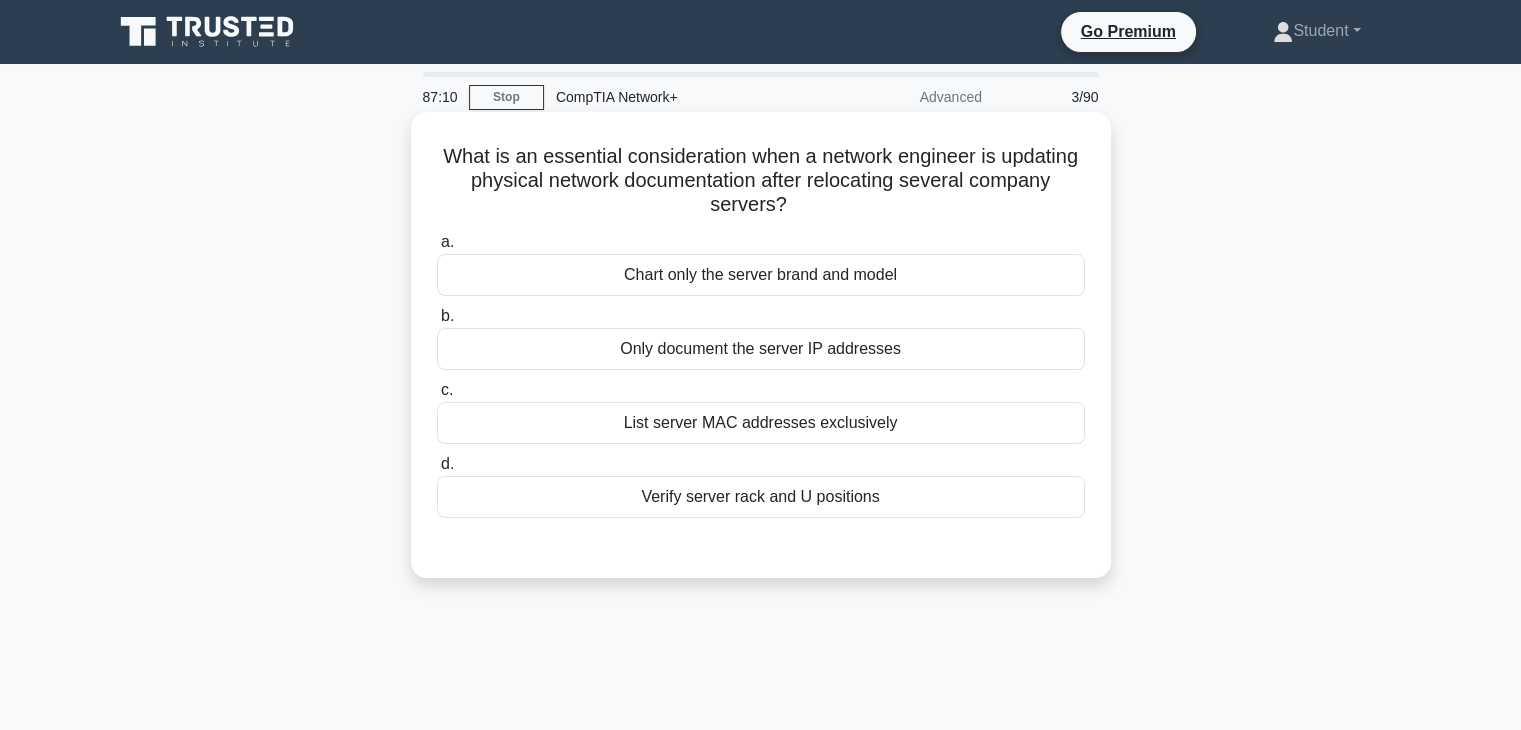 click on "Verify server rack and U positions" at bounding box center [761, 497] 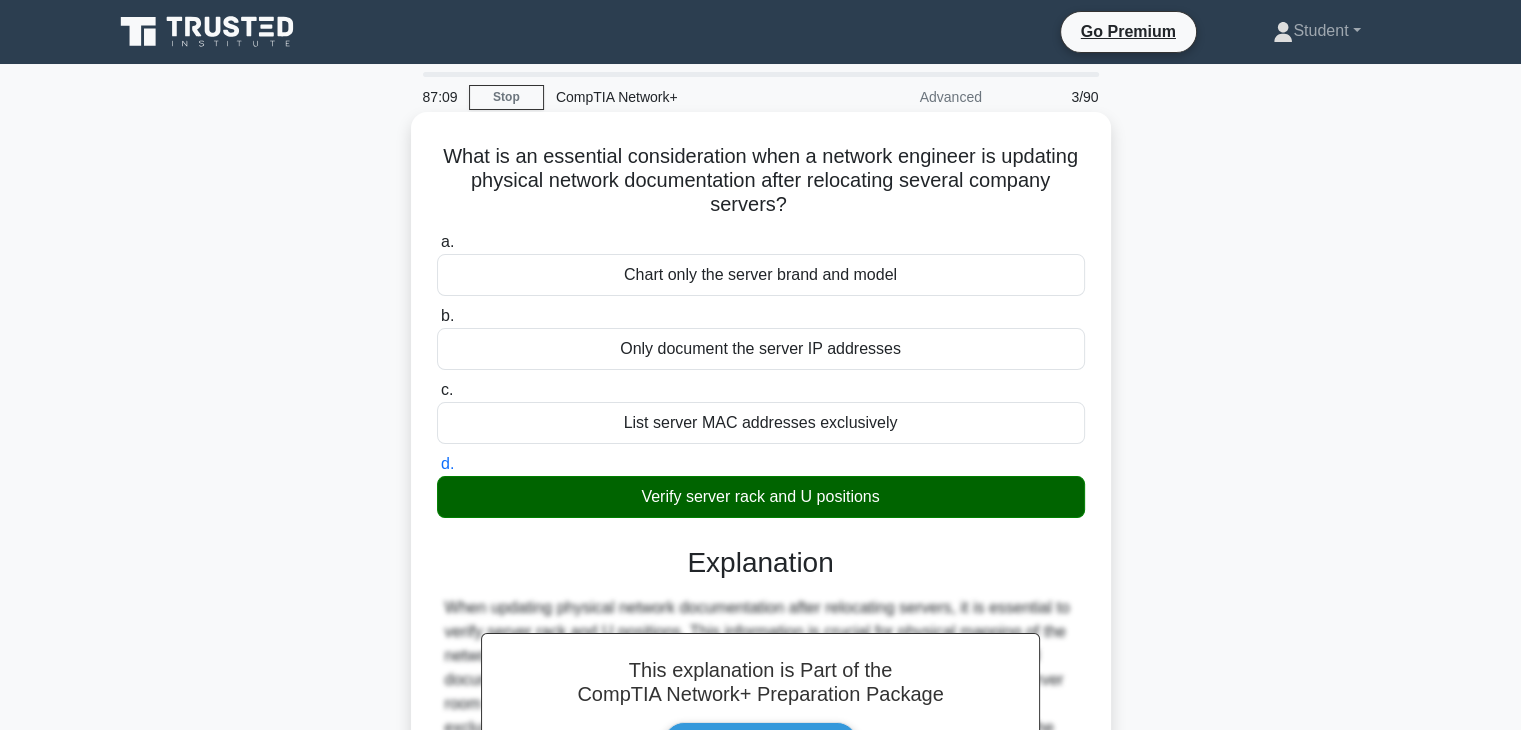 scroll, scrollTop: 351, scrollLeft: 0, axis: vertical 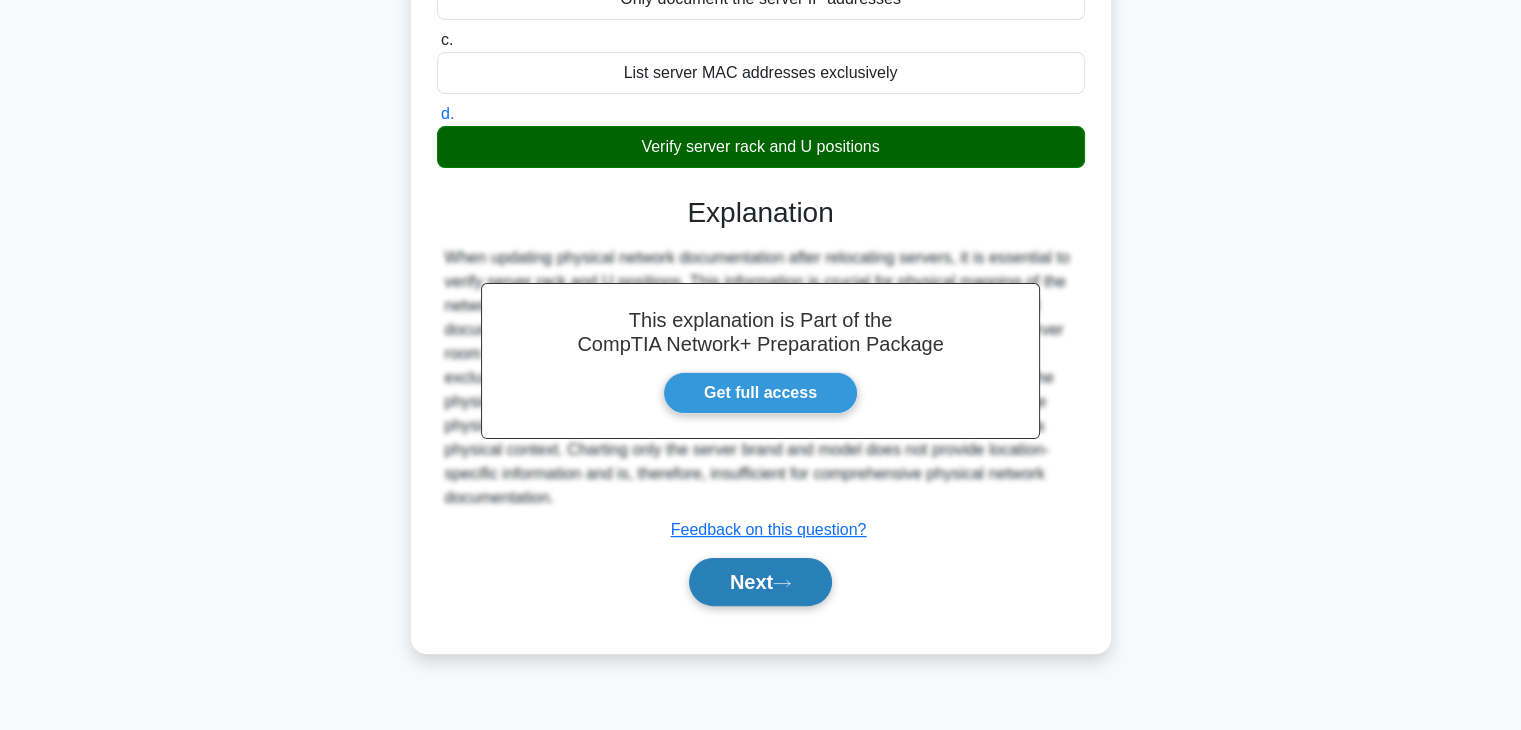 click on "Next" at bounding box center (760, 582) 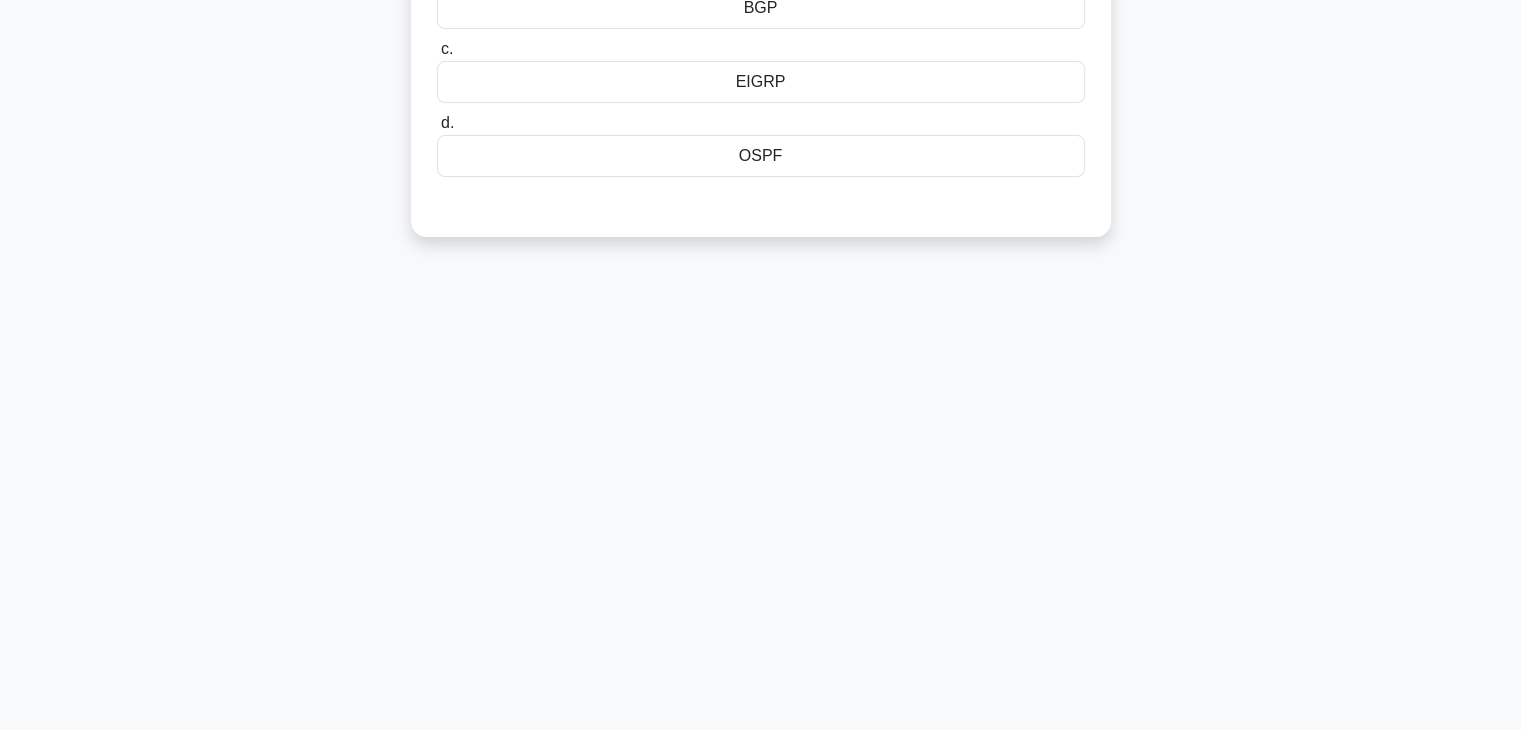 scroll, scrollTop: 0, scrollLeft: 0, axis: both 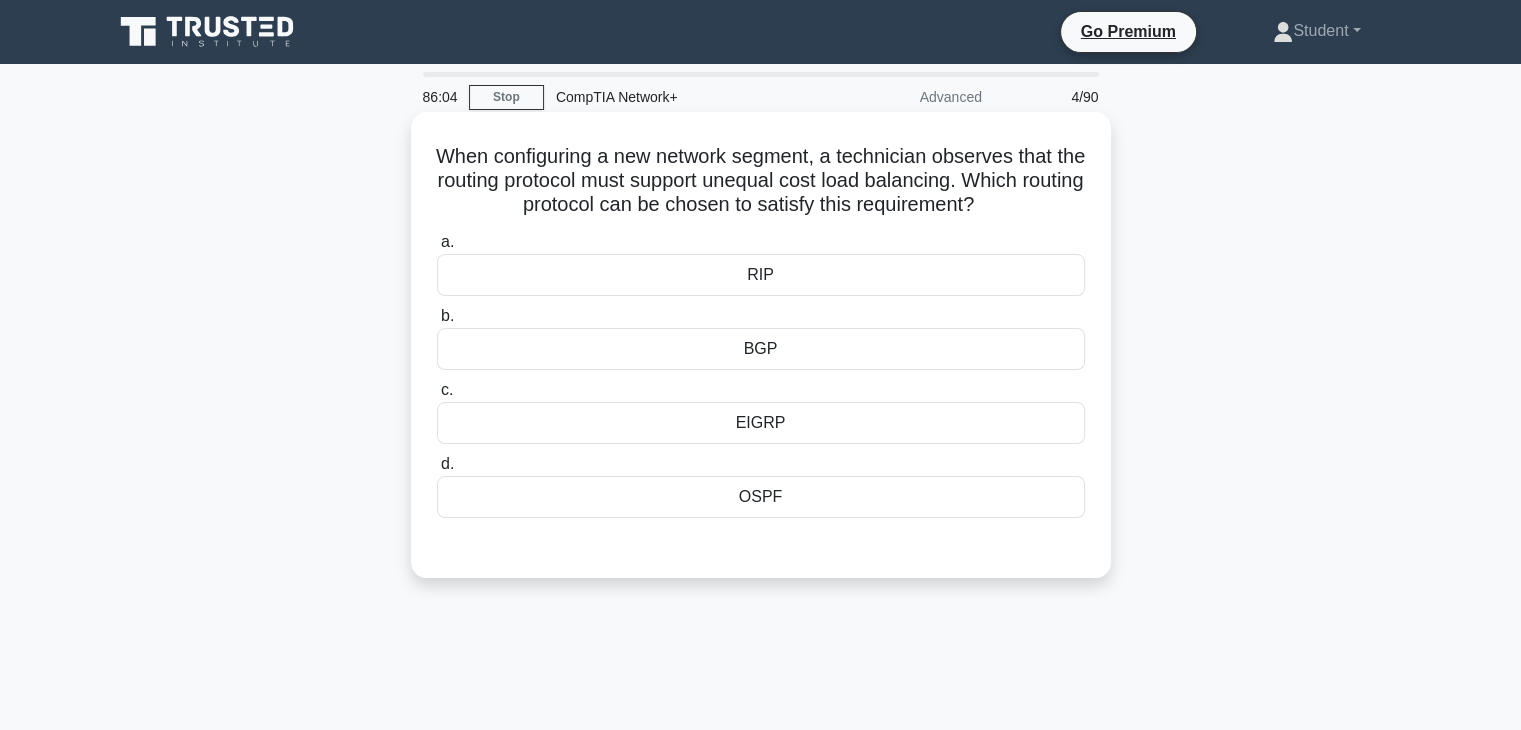 click on "OSPF" at bounding box center [761, 497] 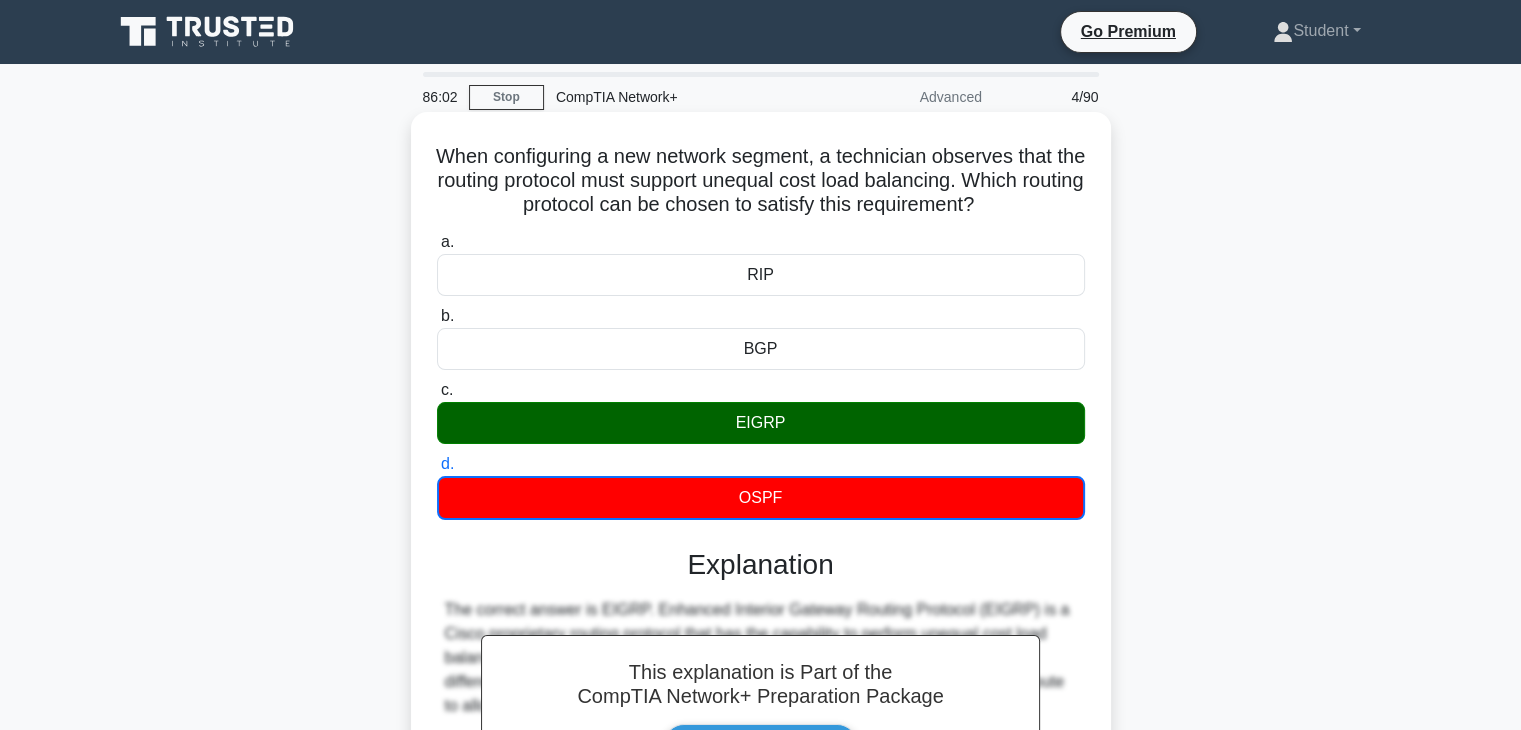 scroll, scrollTop: 384, scrollLeft: 0, axis: vertical 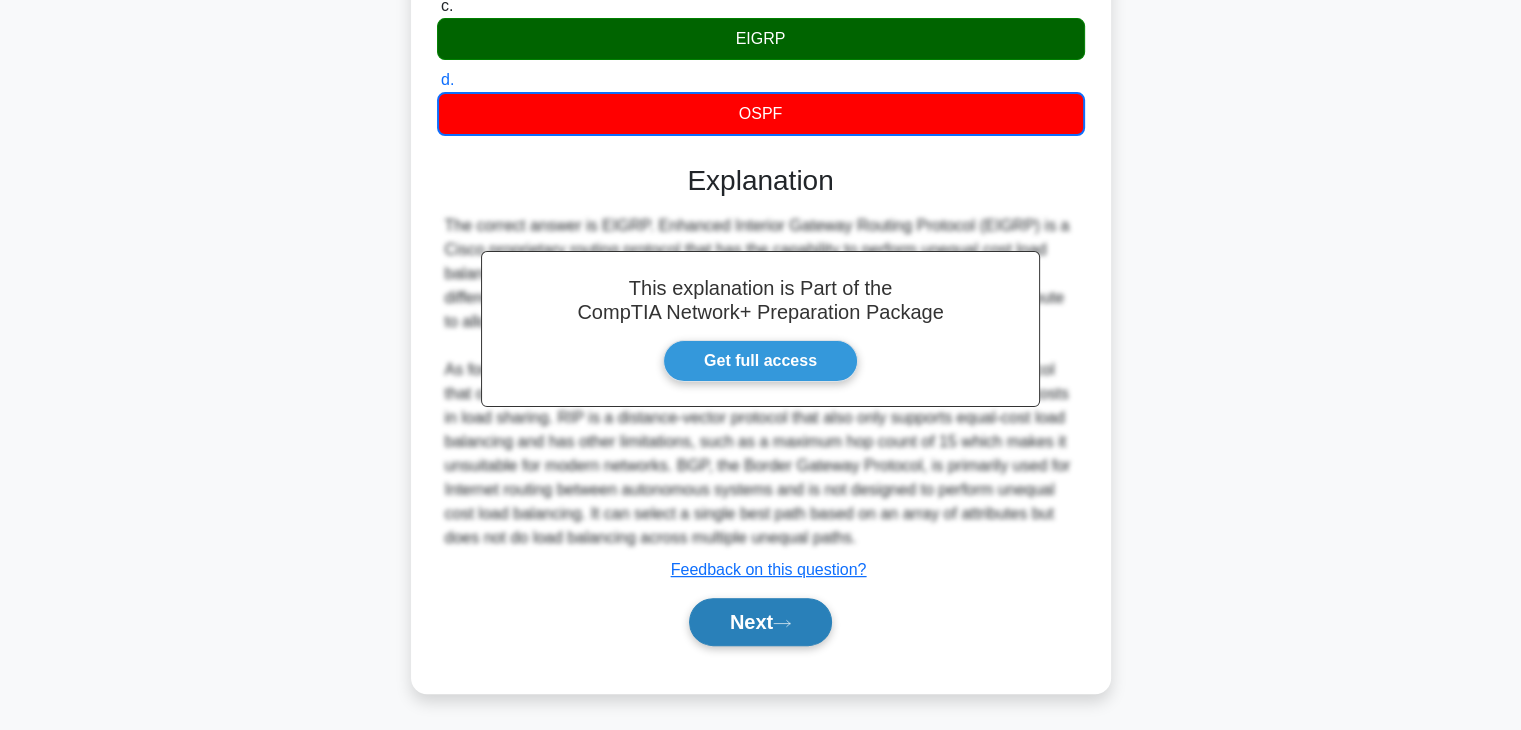 click on "Next" at bounding box center (760, 622) 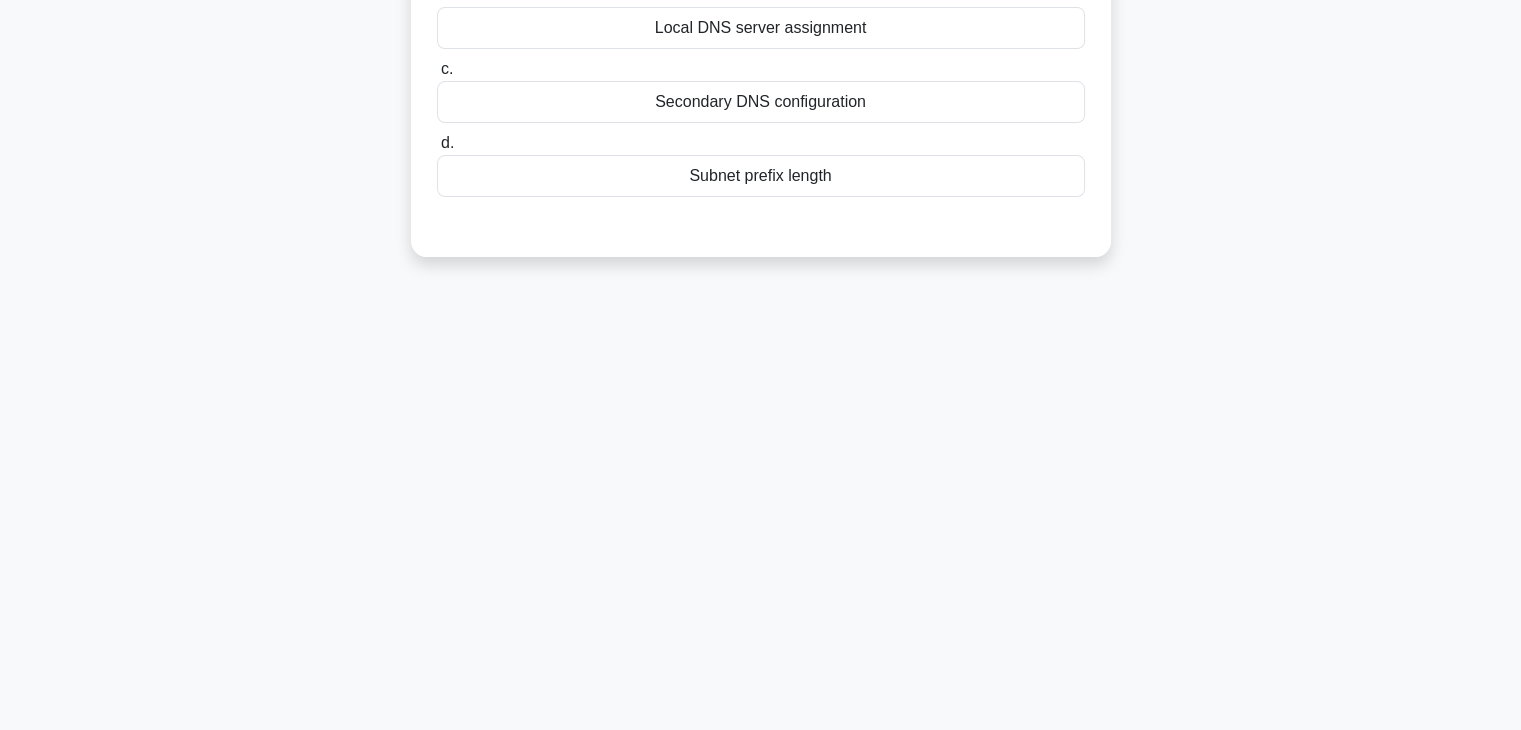 scroll, scrollTop: 0, scrollLeft: 0, axis: both 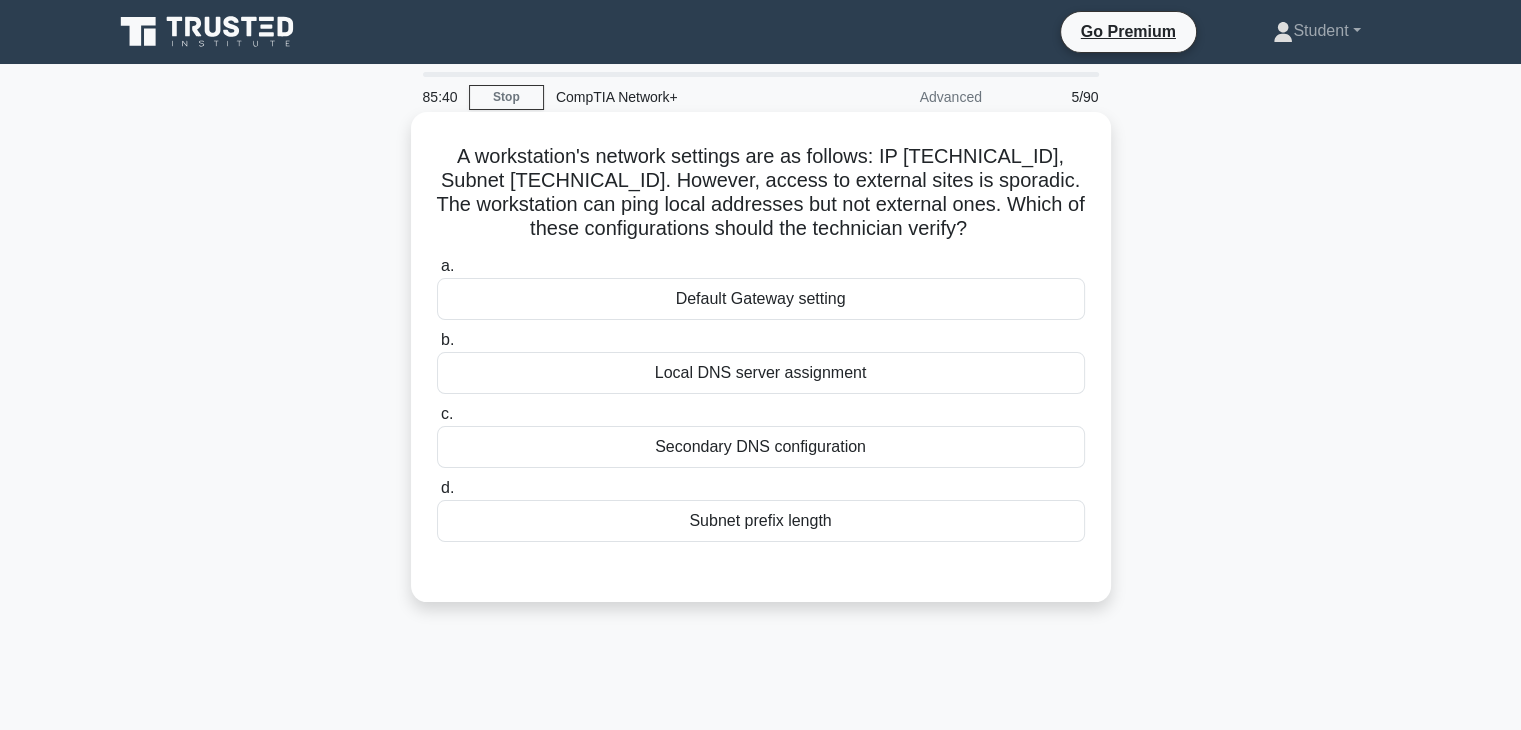 click on "Default Gateway setting" at bounding box center (761, 299) 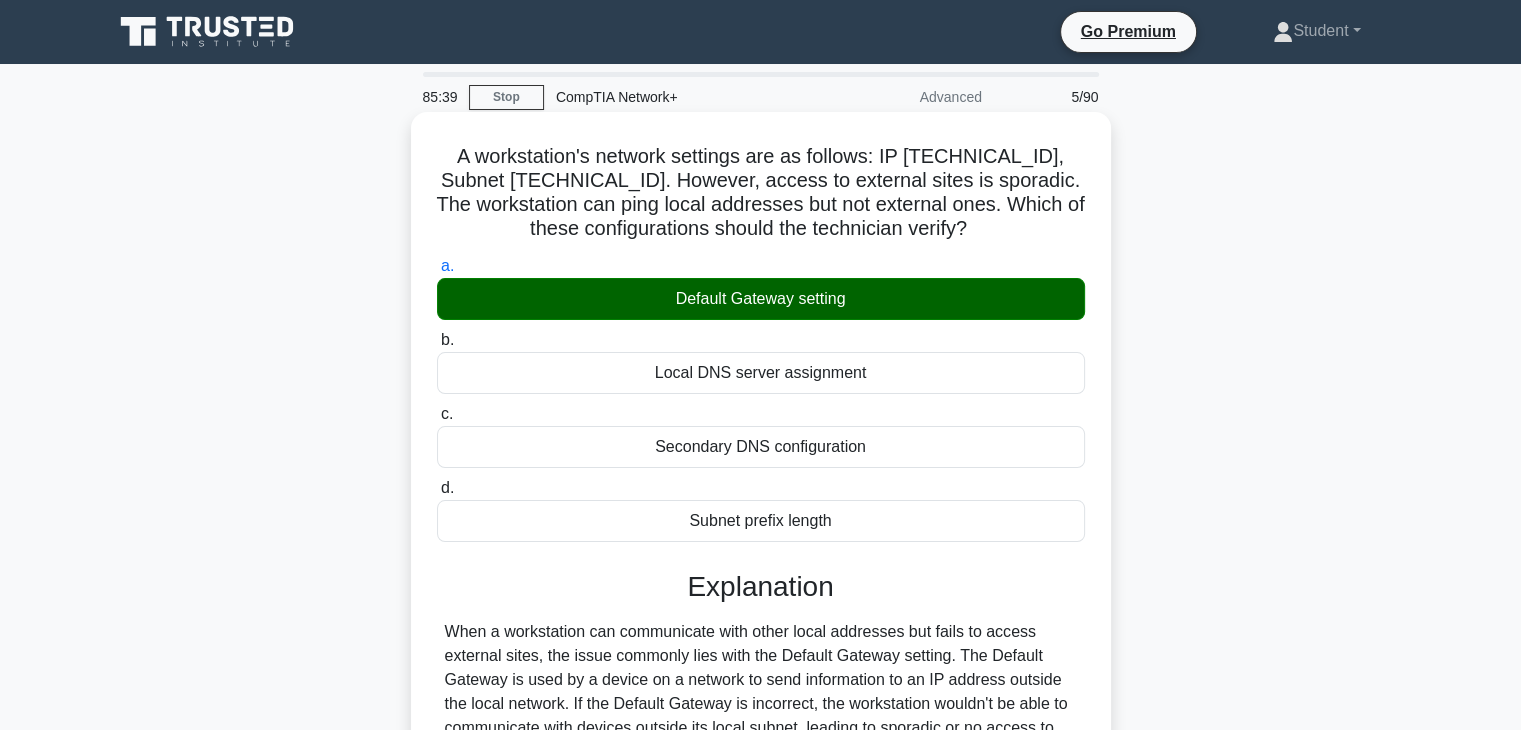 scroll, scrollTop: 406, scrollLeft: 0, axis: vertical 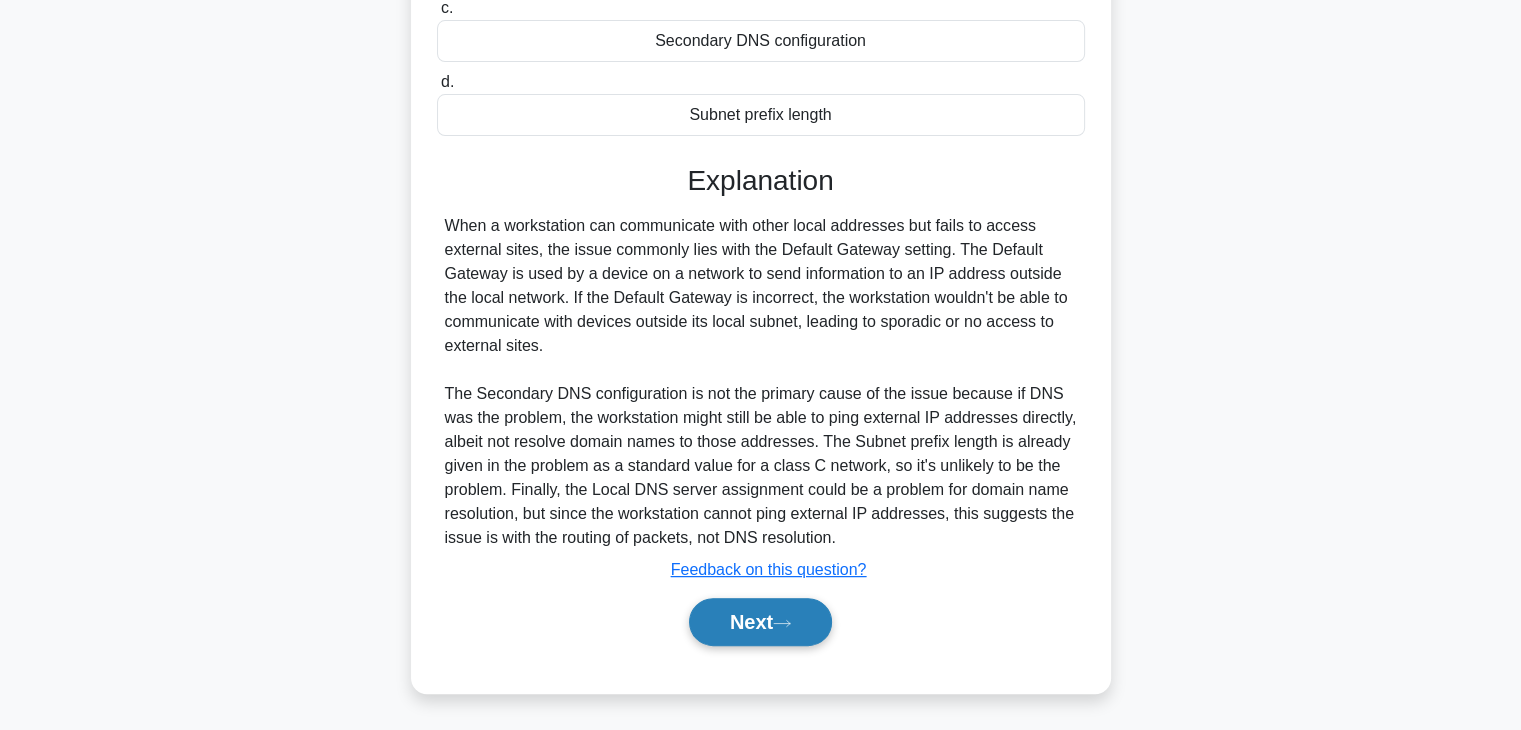 click on "Next" at bounding box center [760, 622] 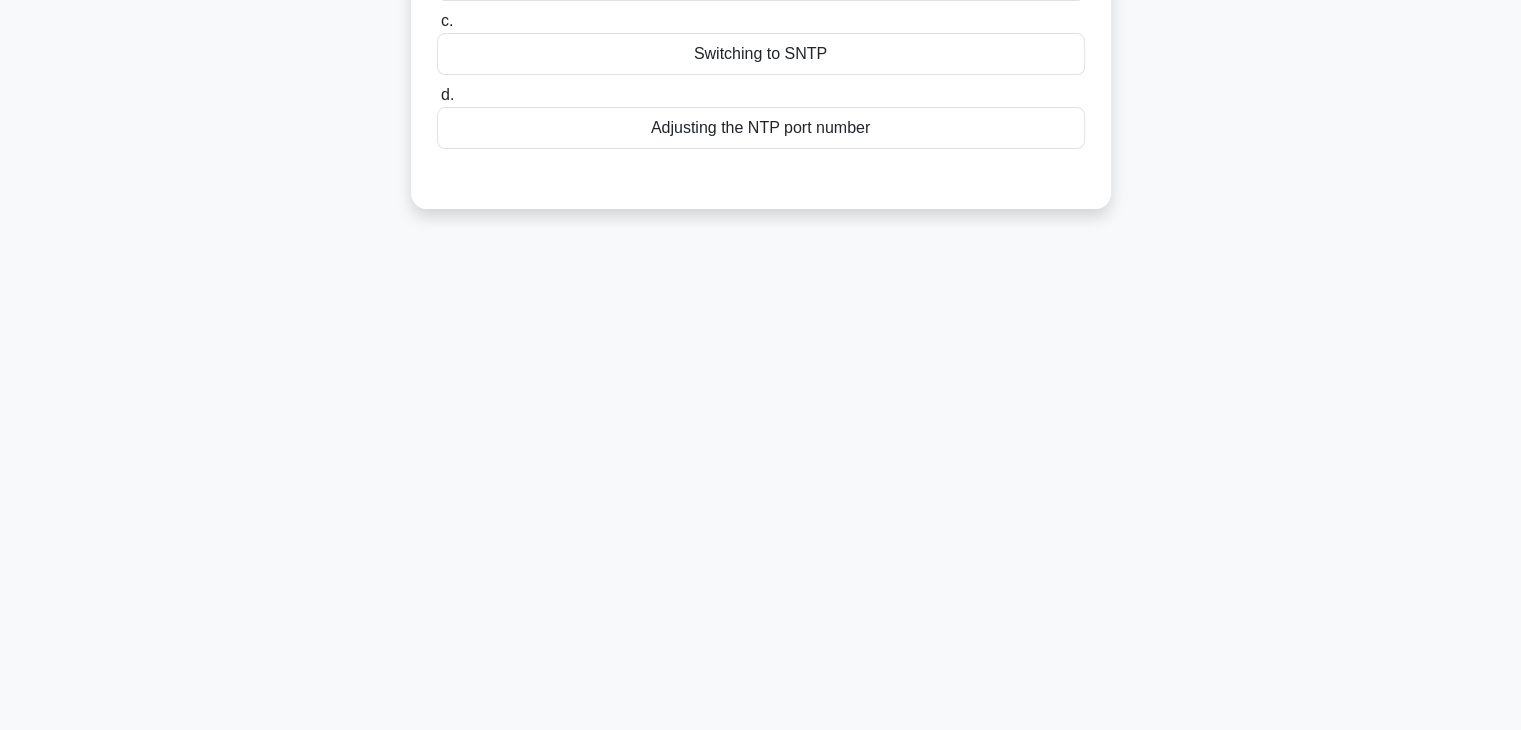 scroll, scrollTop: 0, scrollLeft: 0, axis: both 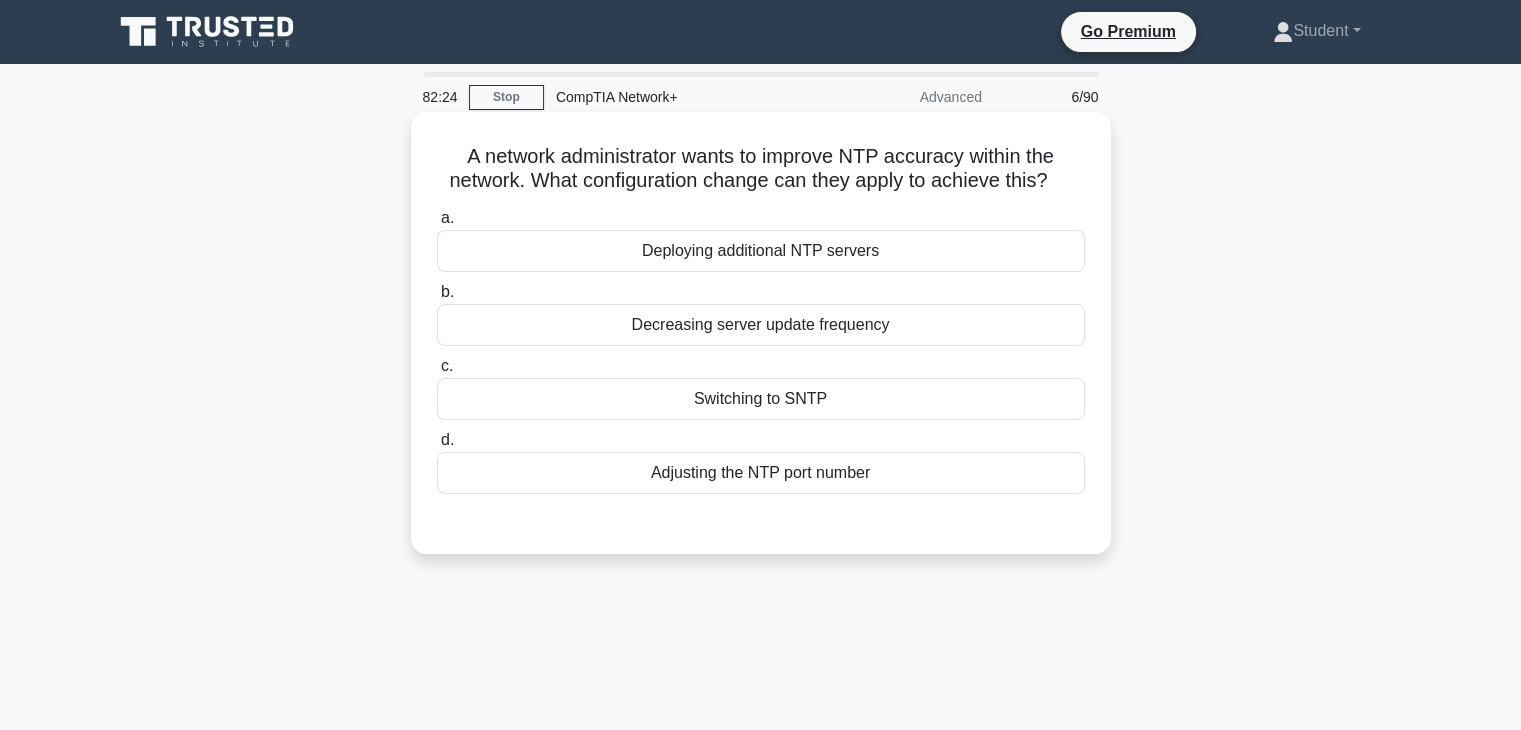 click on "Switching to SNTP" at bounding box center (761, 399) 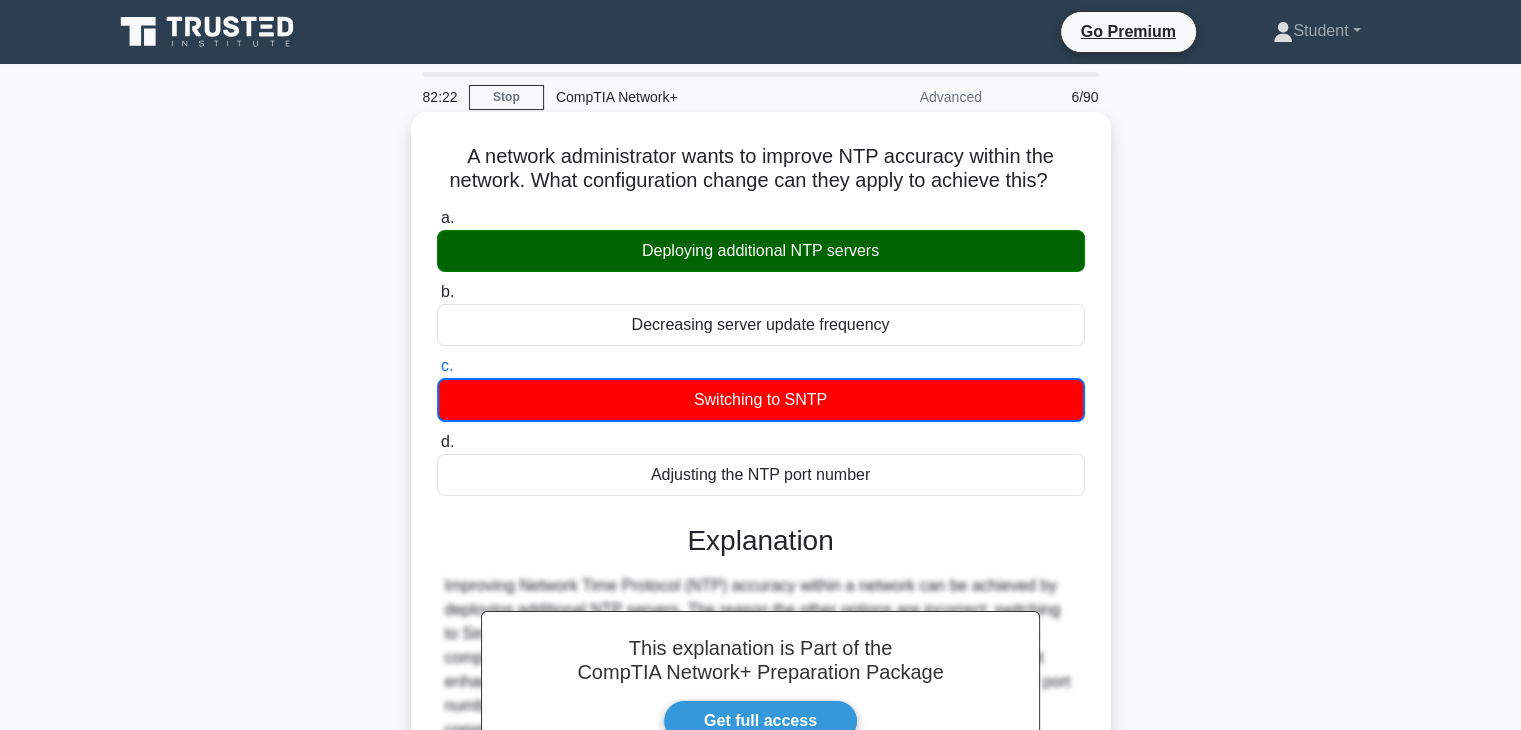 scroll, scrollTop: 351, scrollLeft: 0, axis: vertical 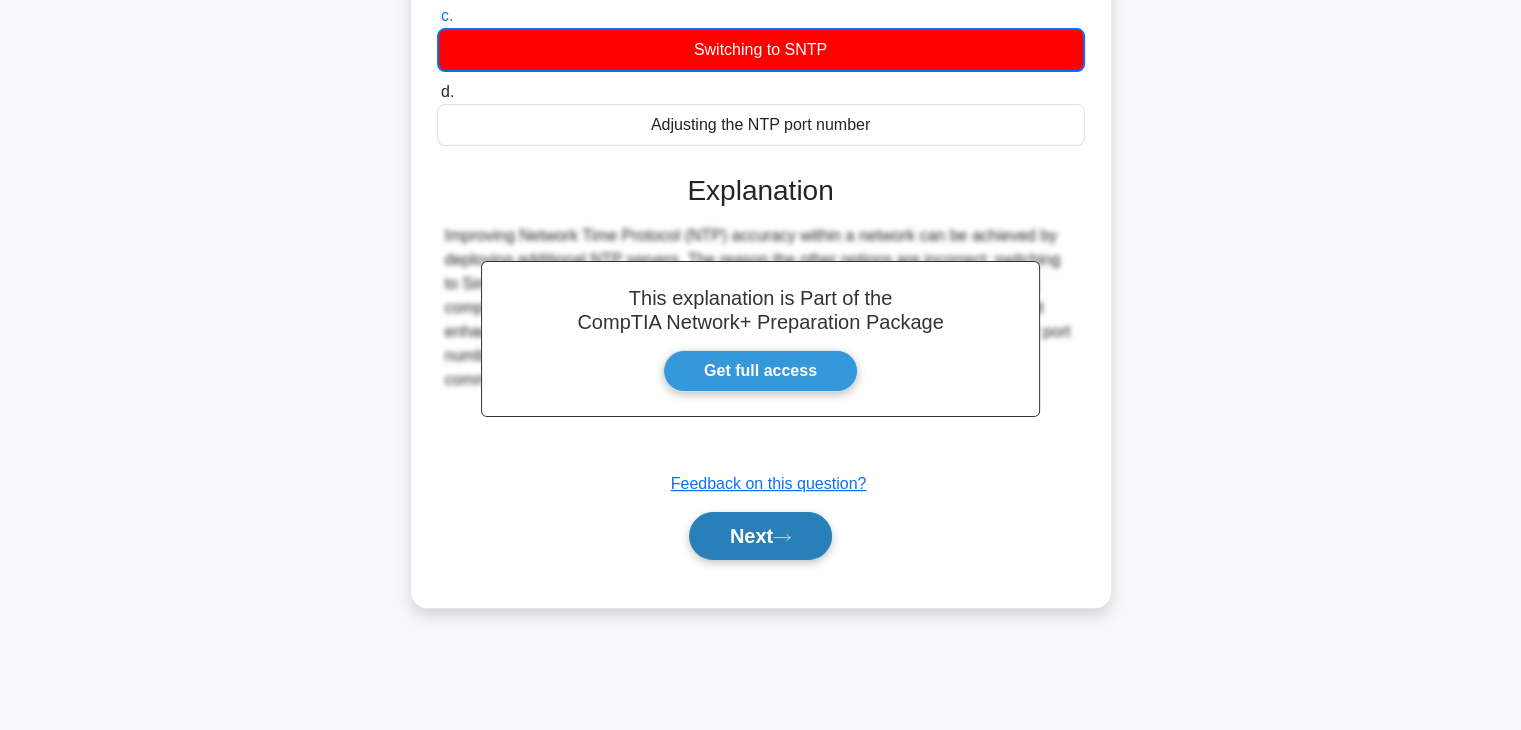 click on "Next" at bounding box center [760, 536] 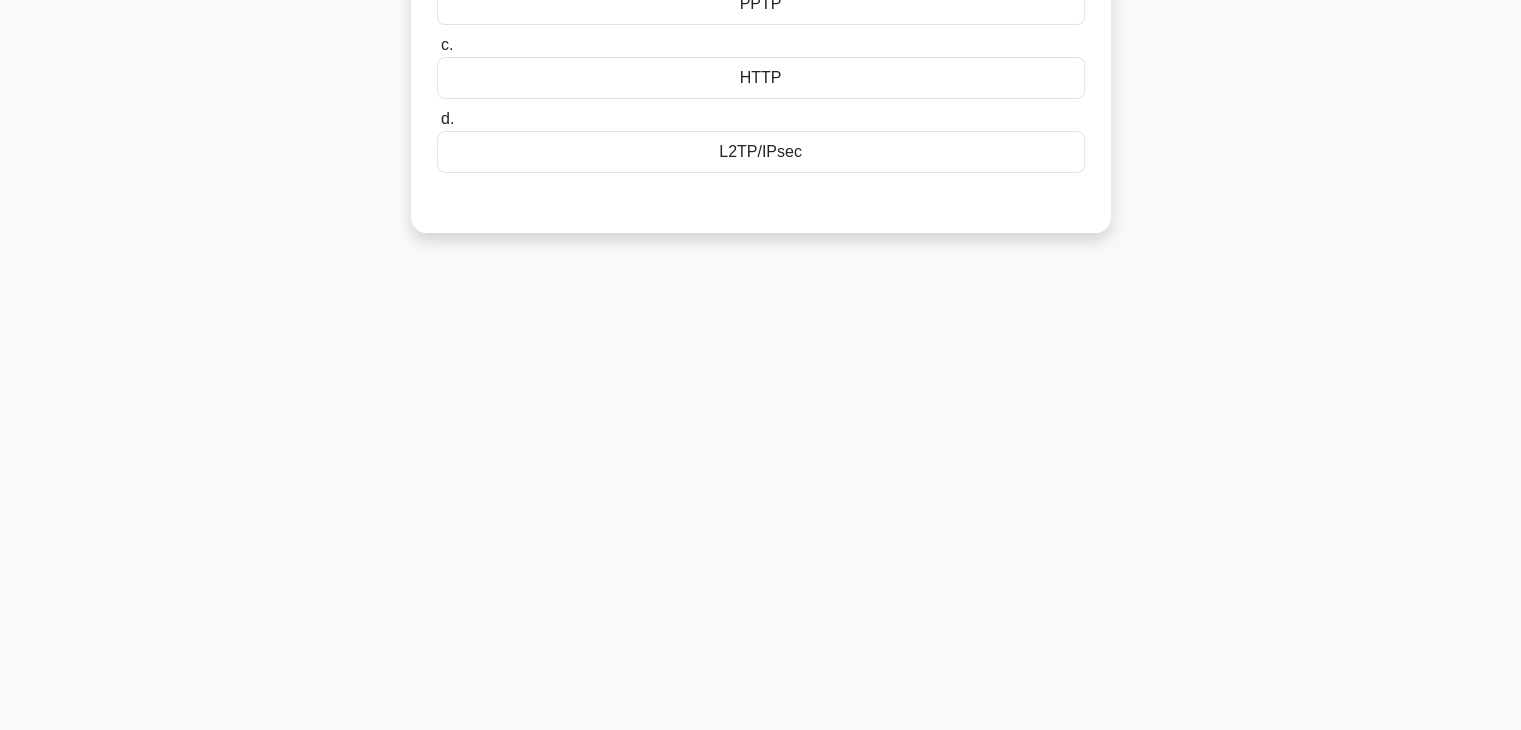 scroll, scrollTop: 0, scrollLeft: 0, axis: both 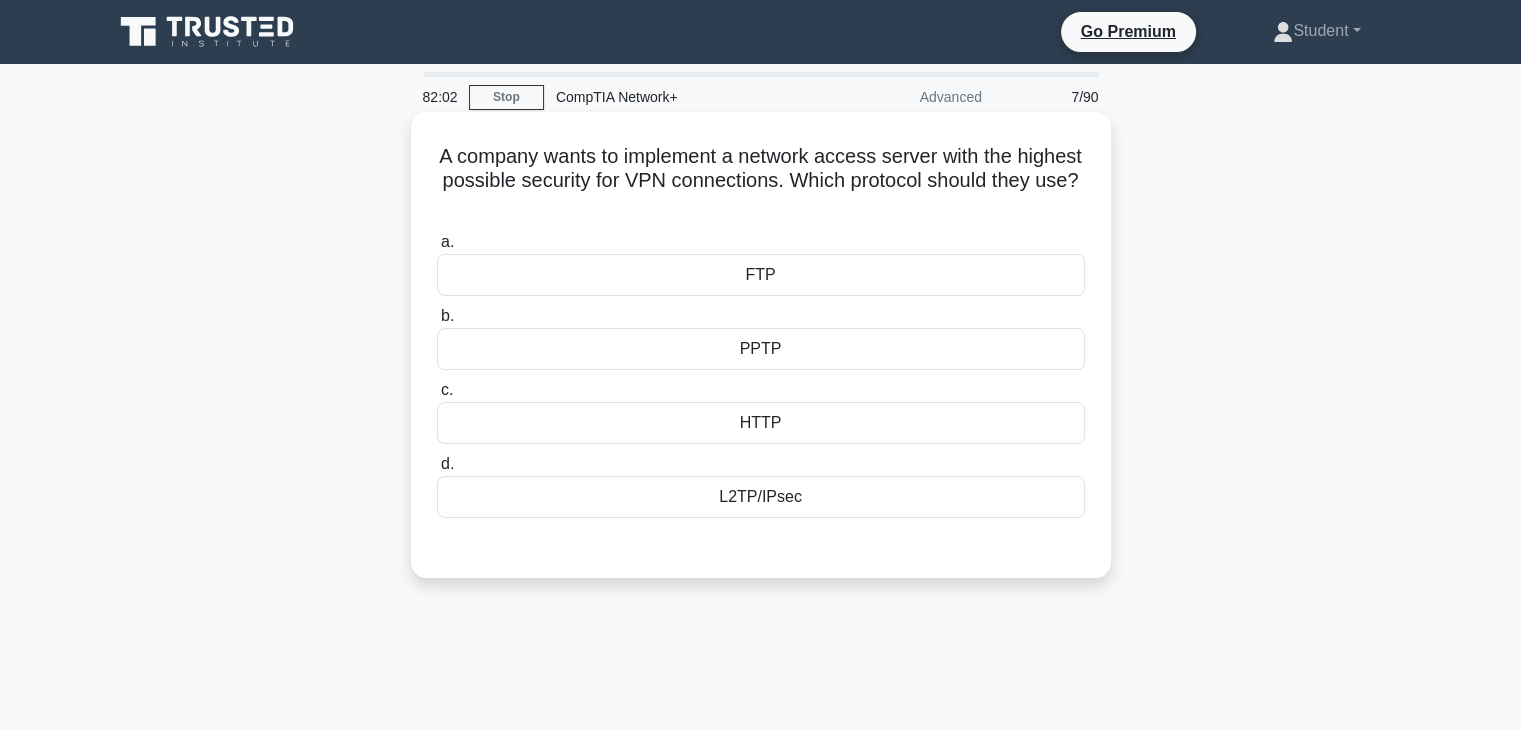 click on "L2TP/IPsec" at bounding box center [761, 497] 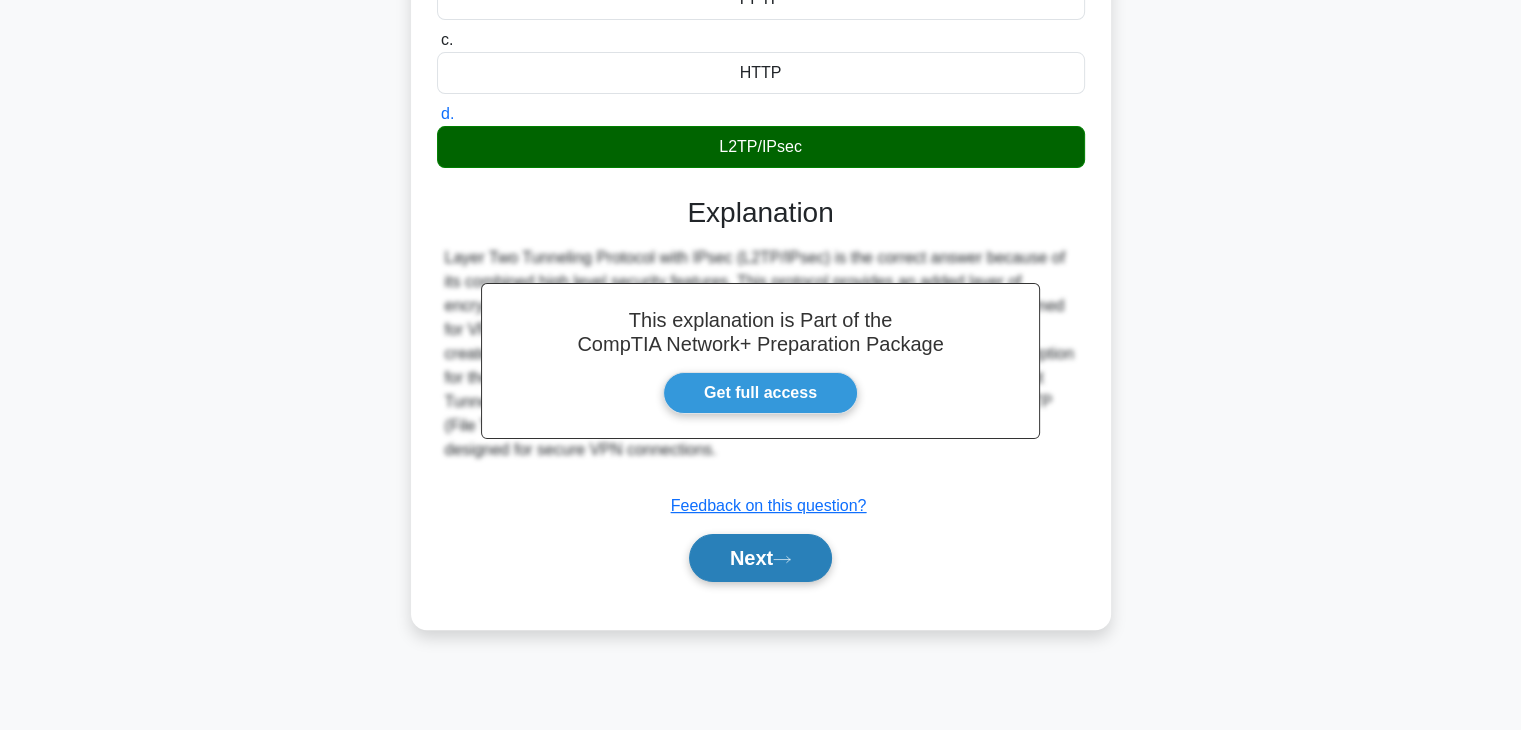 scroll, scrollTop: 350, scrollLeft: 0, axis: vertical 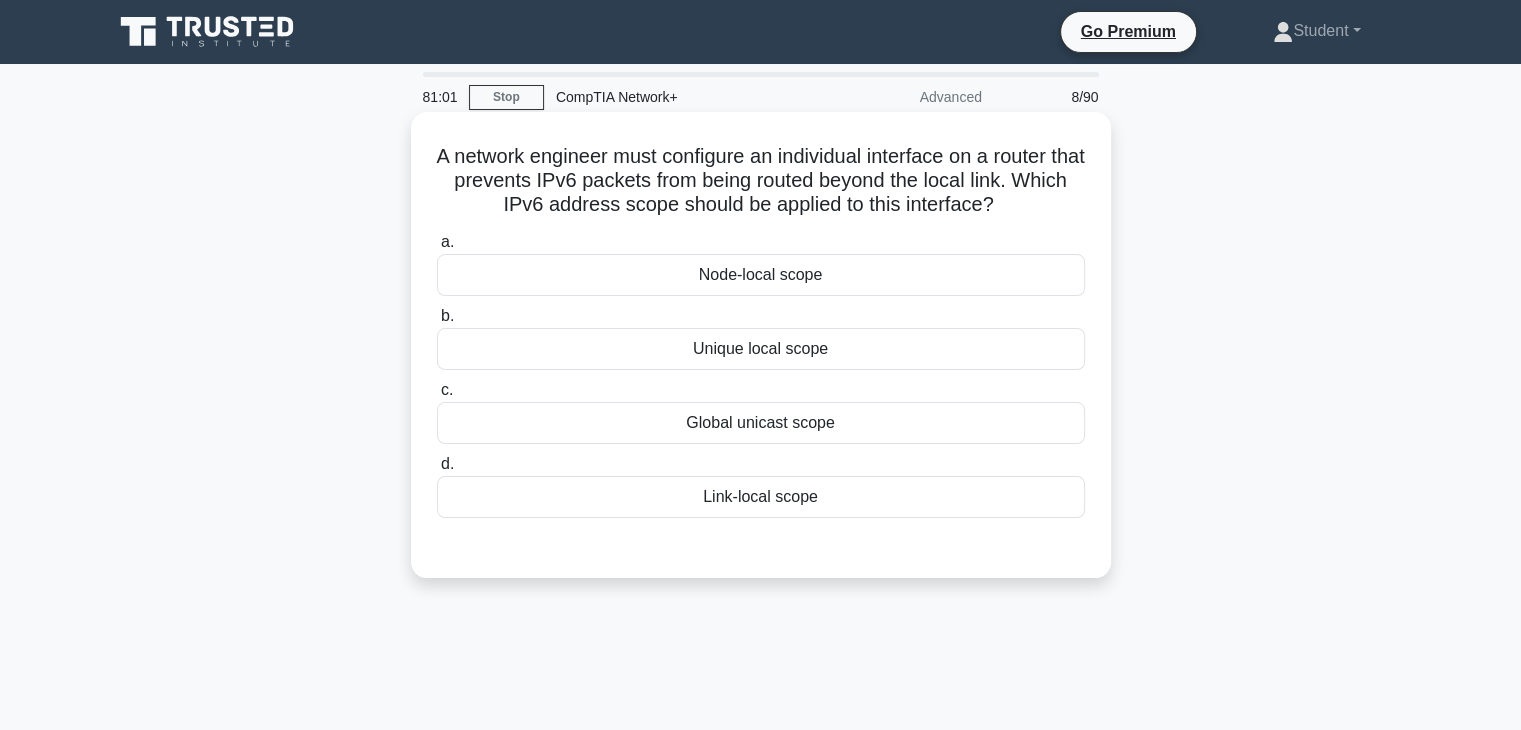 click on "Link-local scope" at bounding box center (761, 497) 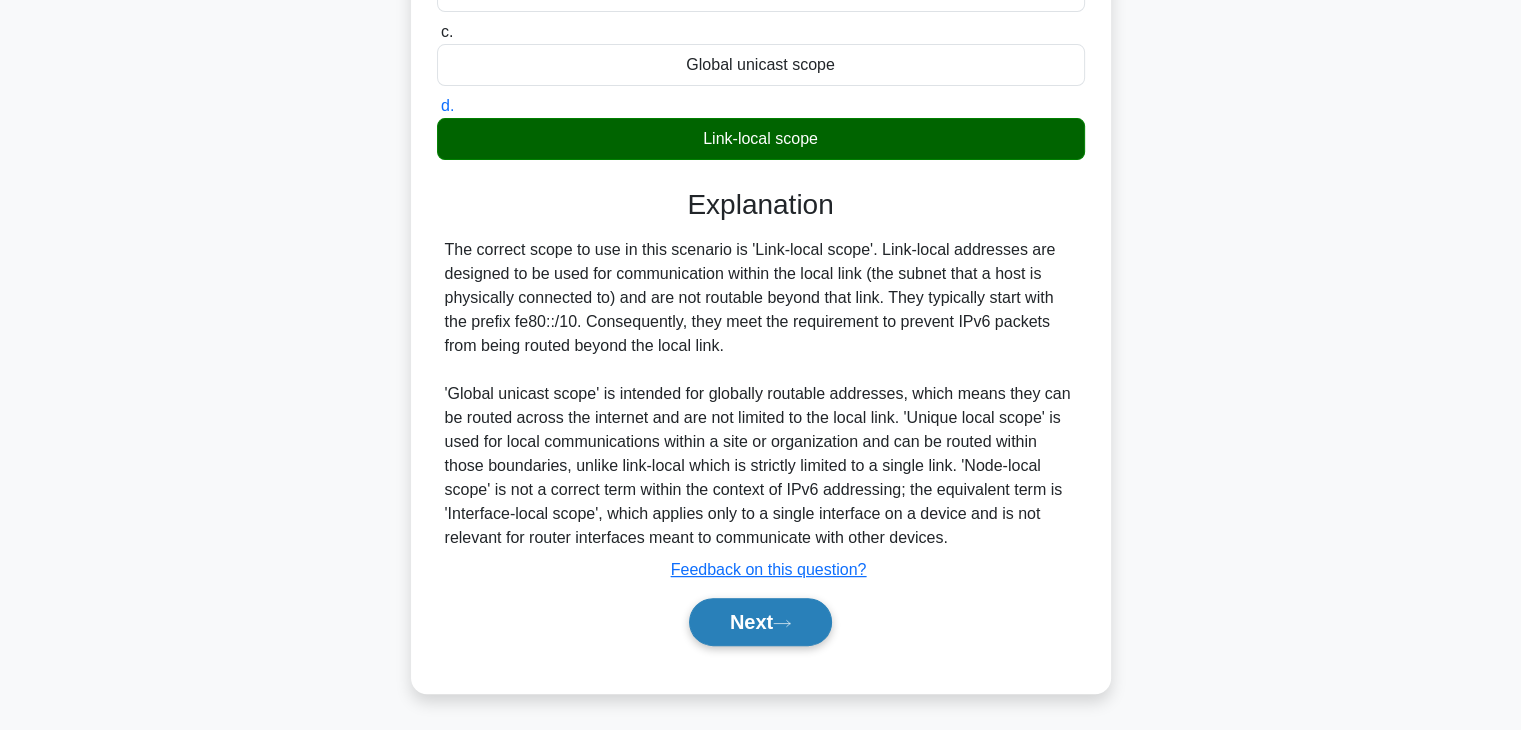 click on "Next" at bounding box center (760, 622) 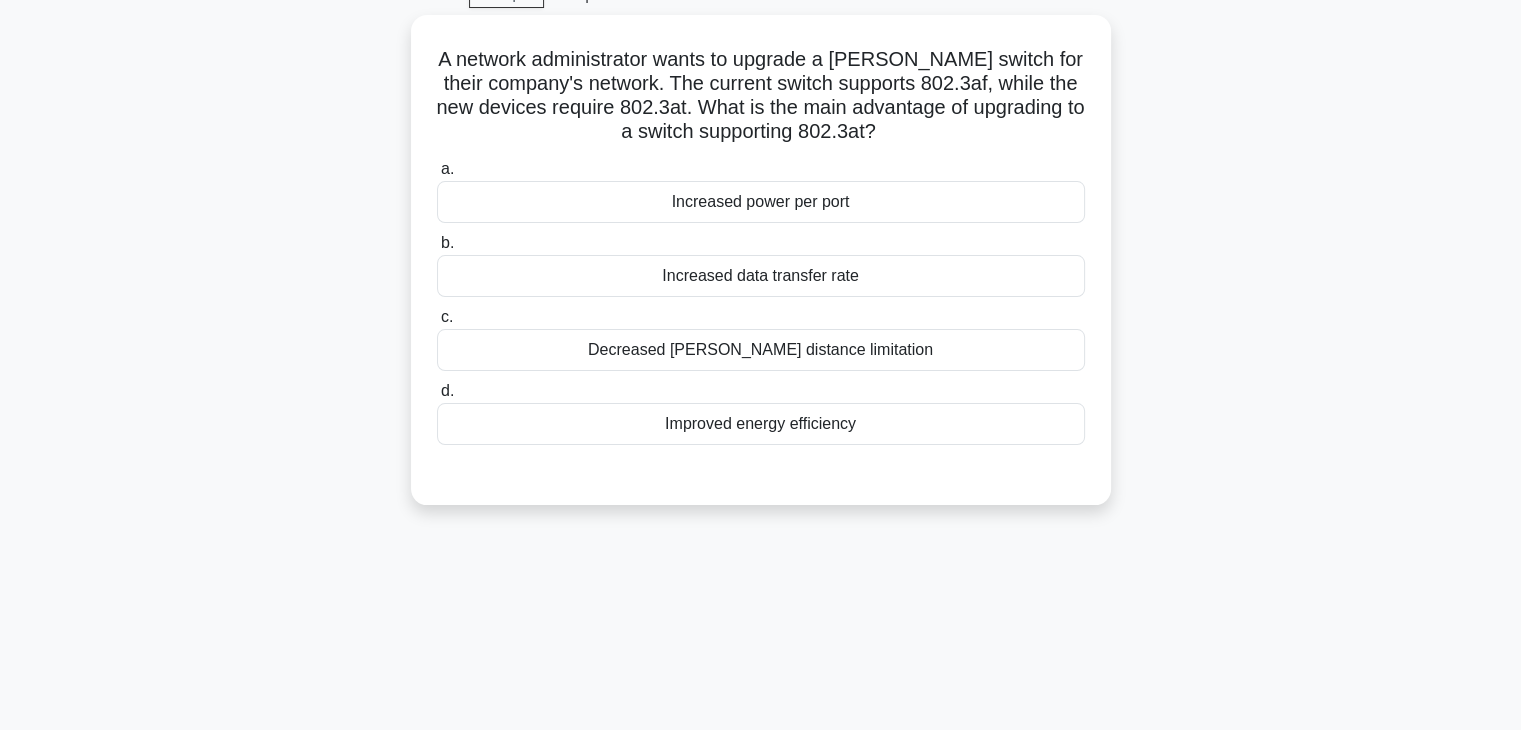 scroll, scrollTop: 0, scrollLeft: 0, axis: both 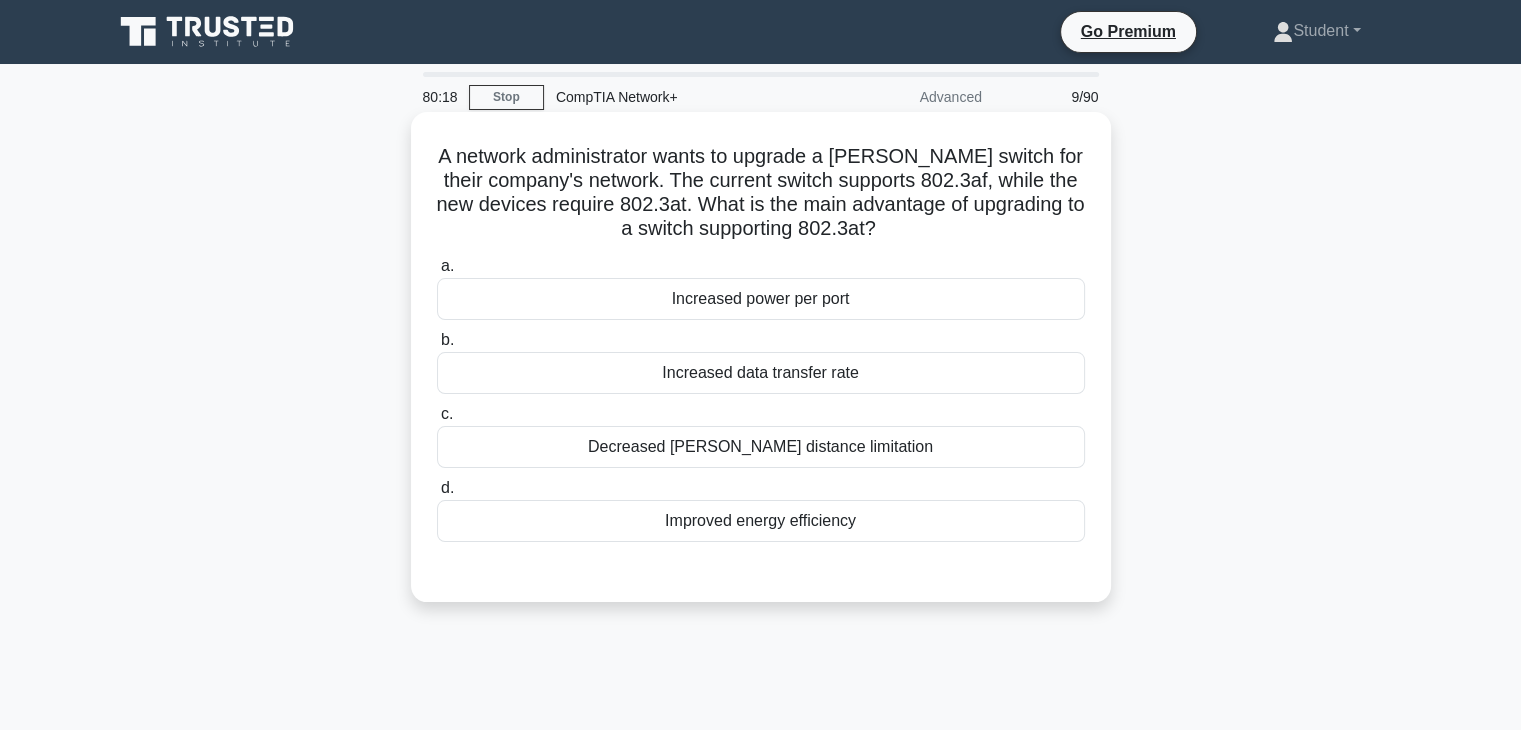 click on "Increased data transfer rate" at bounding box center (761, 373) 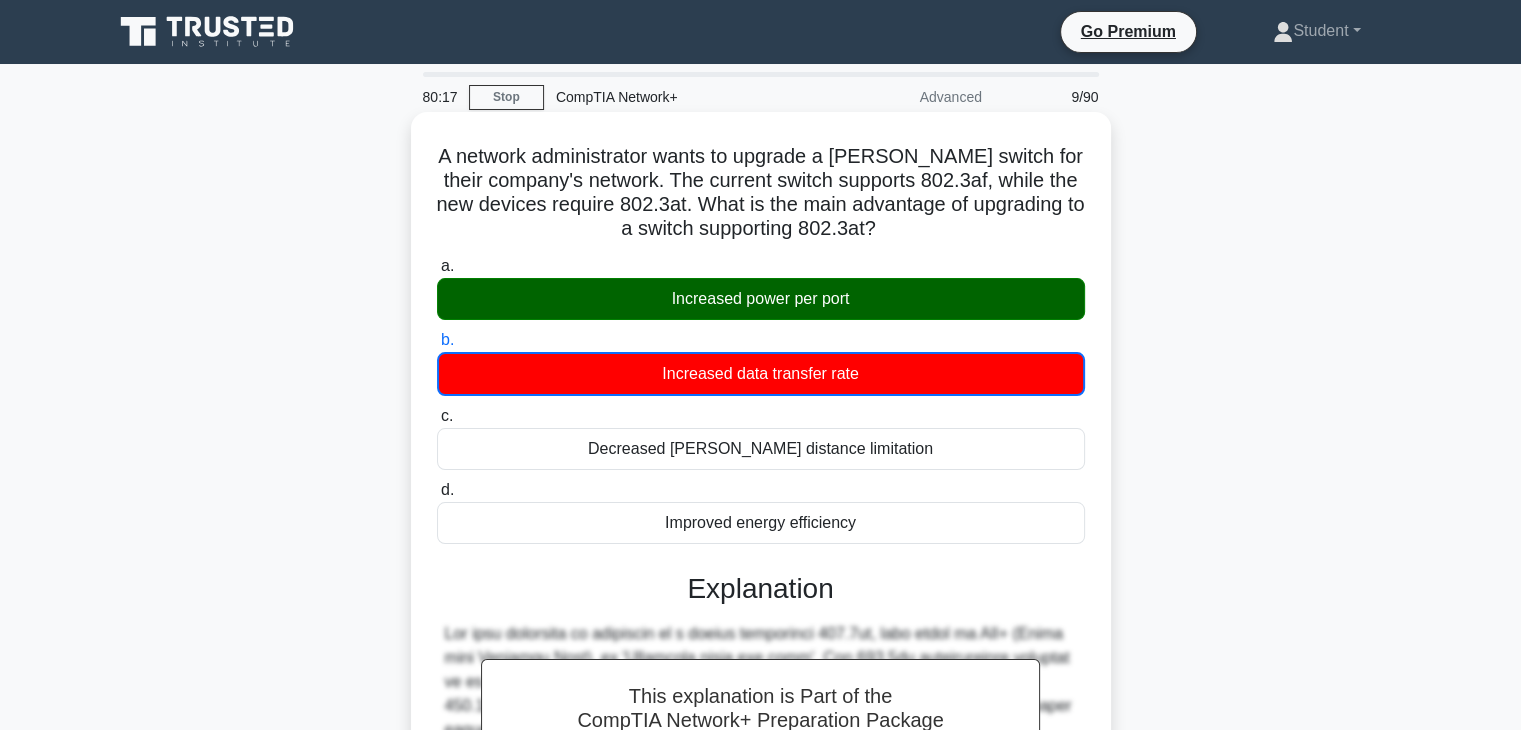 scroll, scrollTop: 408, scrollLeft: 0, axis: vertical 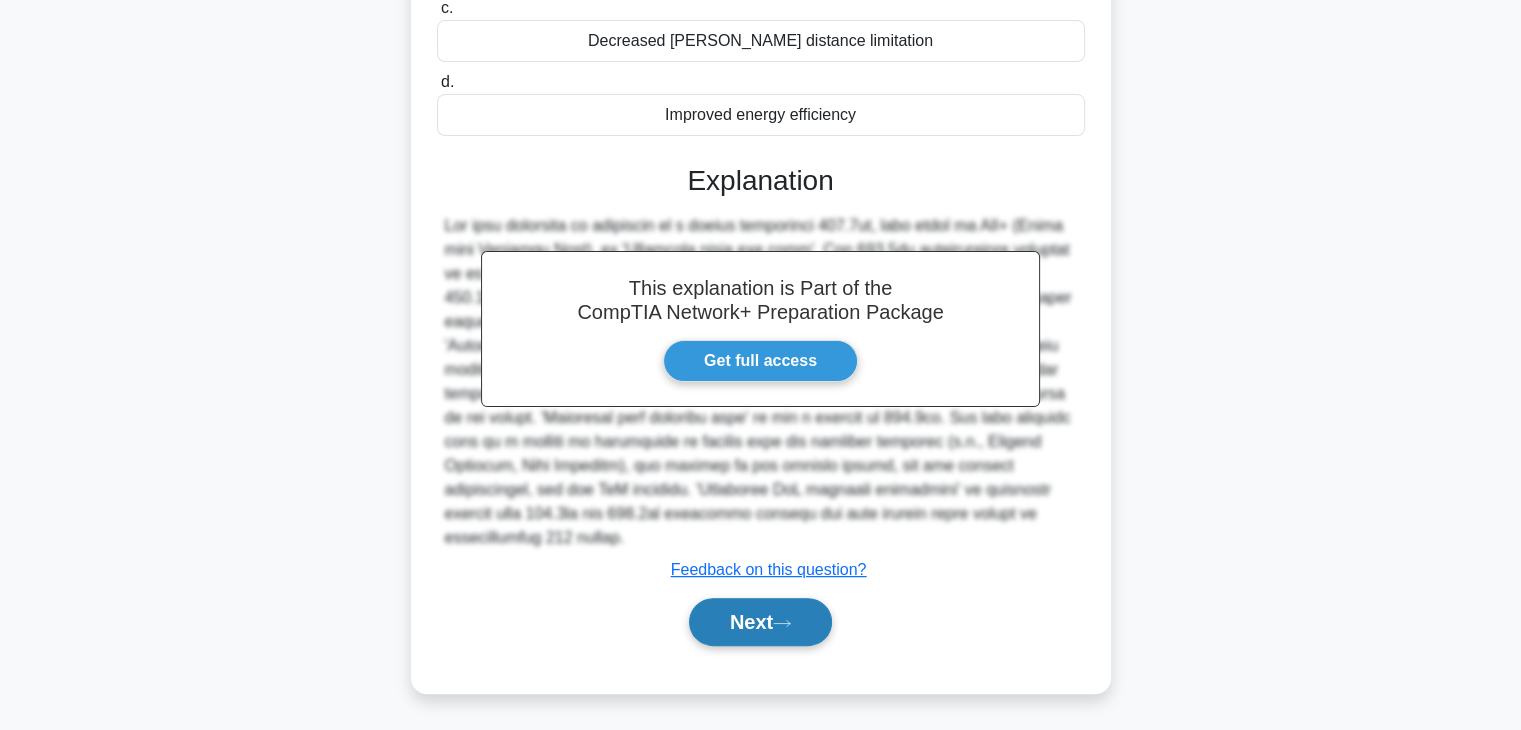 click on "Next" at bounding box center [760, 622] 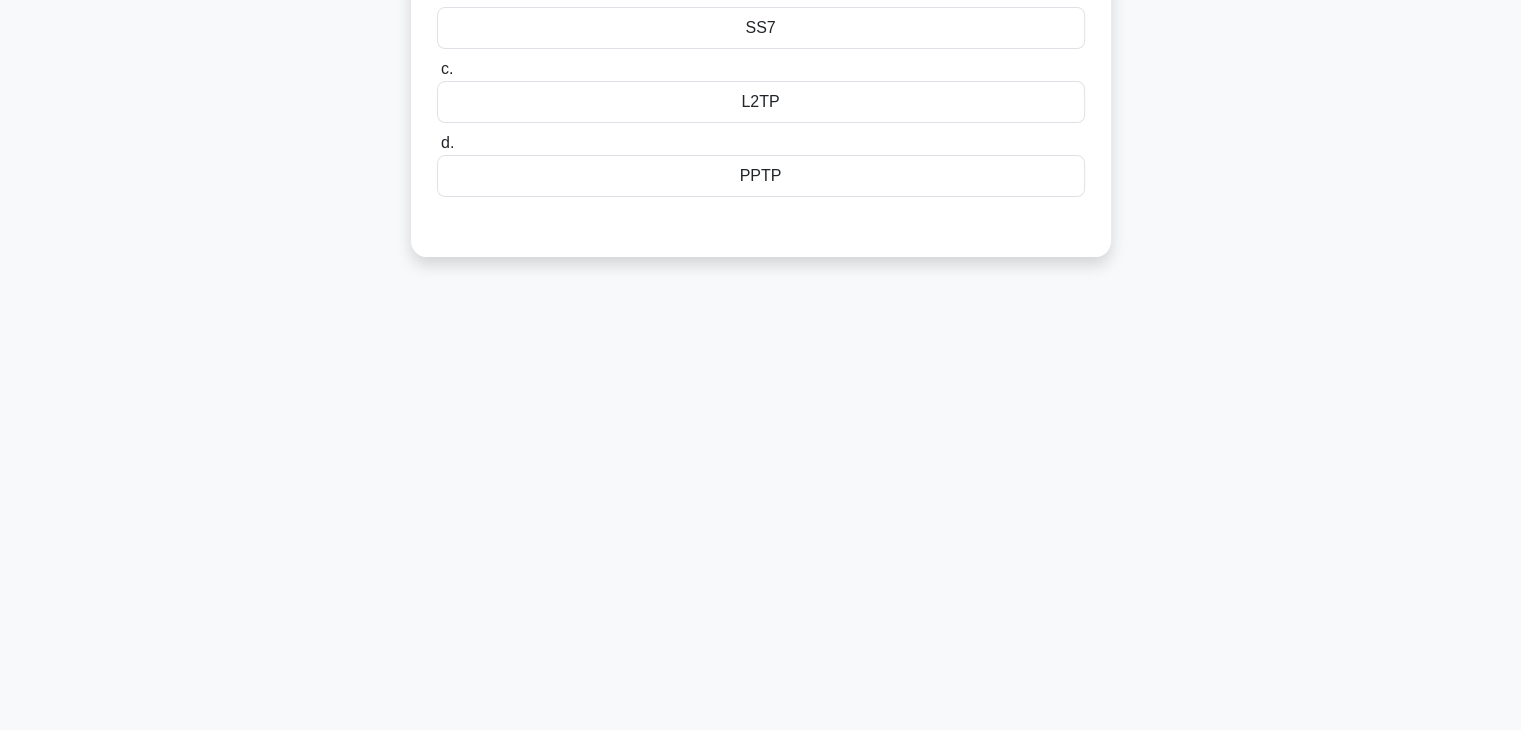 scroll, scrollTop: 0, scrollLeft: 0, axis: both 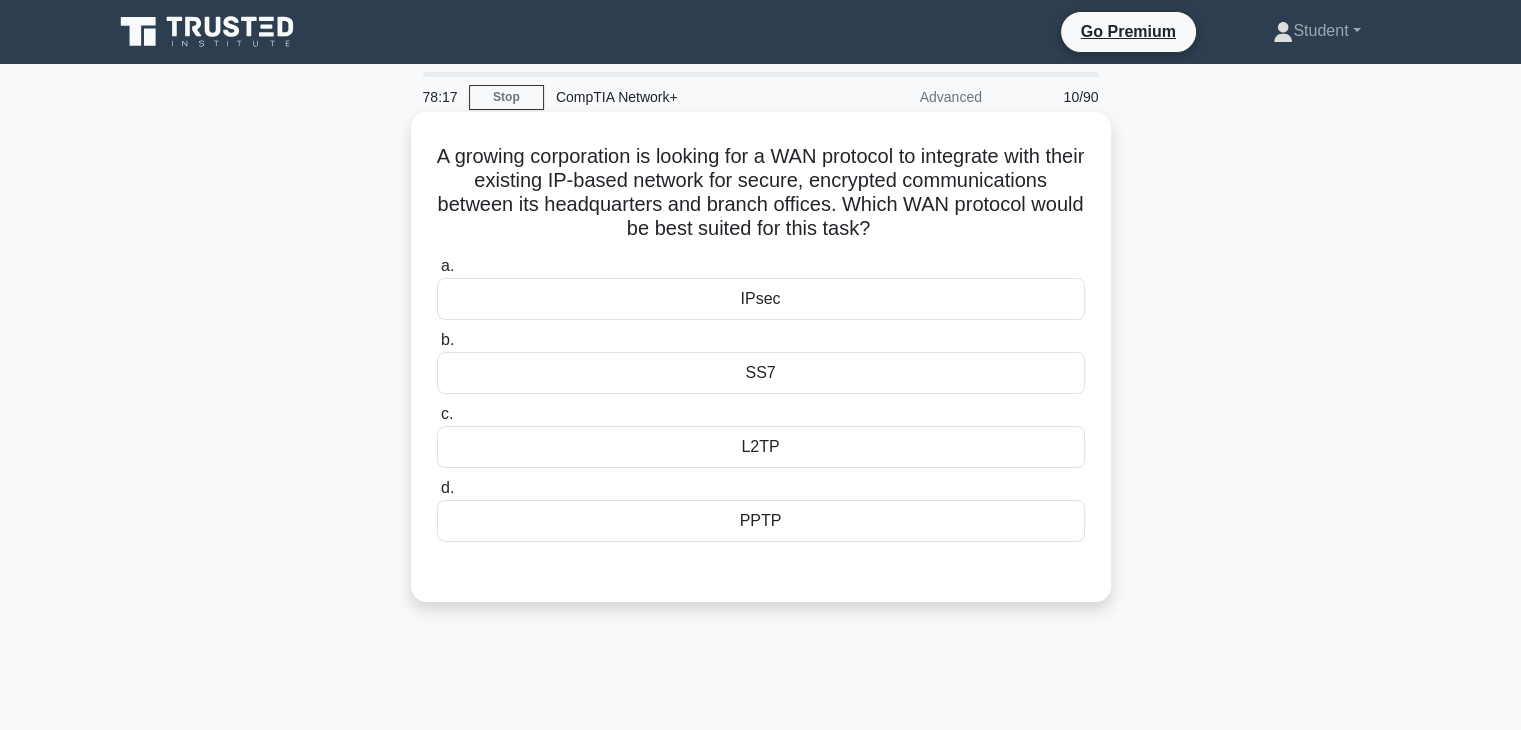 click on "SS7" at bounding box center [761, 373] 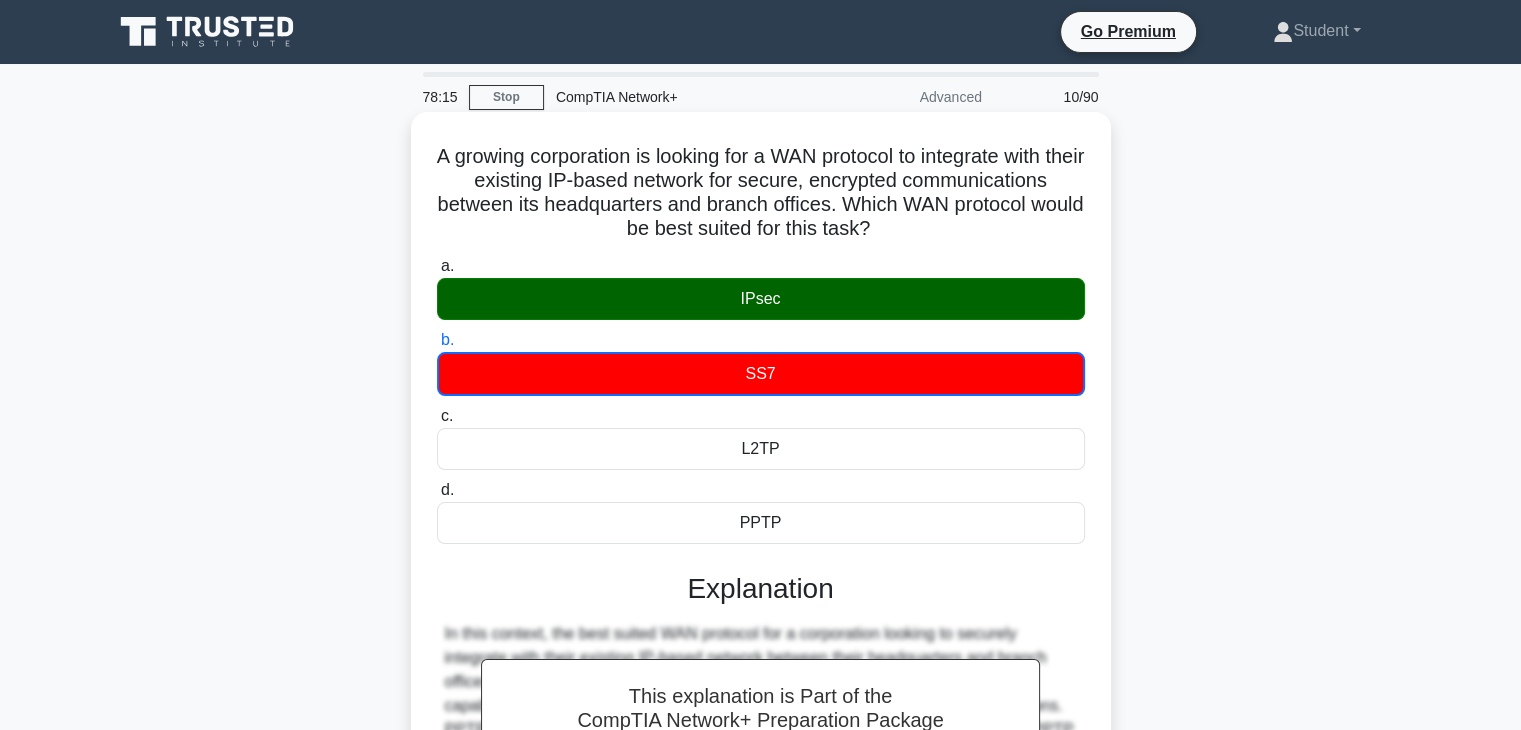 scroll, scrollTop: 351, scrollLeft: 0, axis: vertical 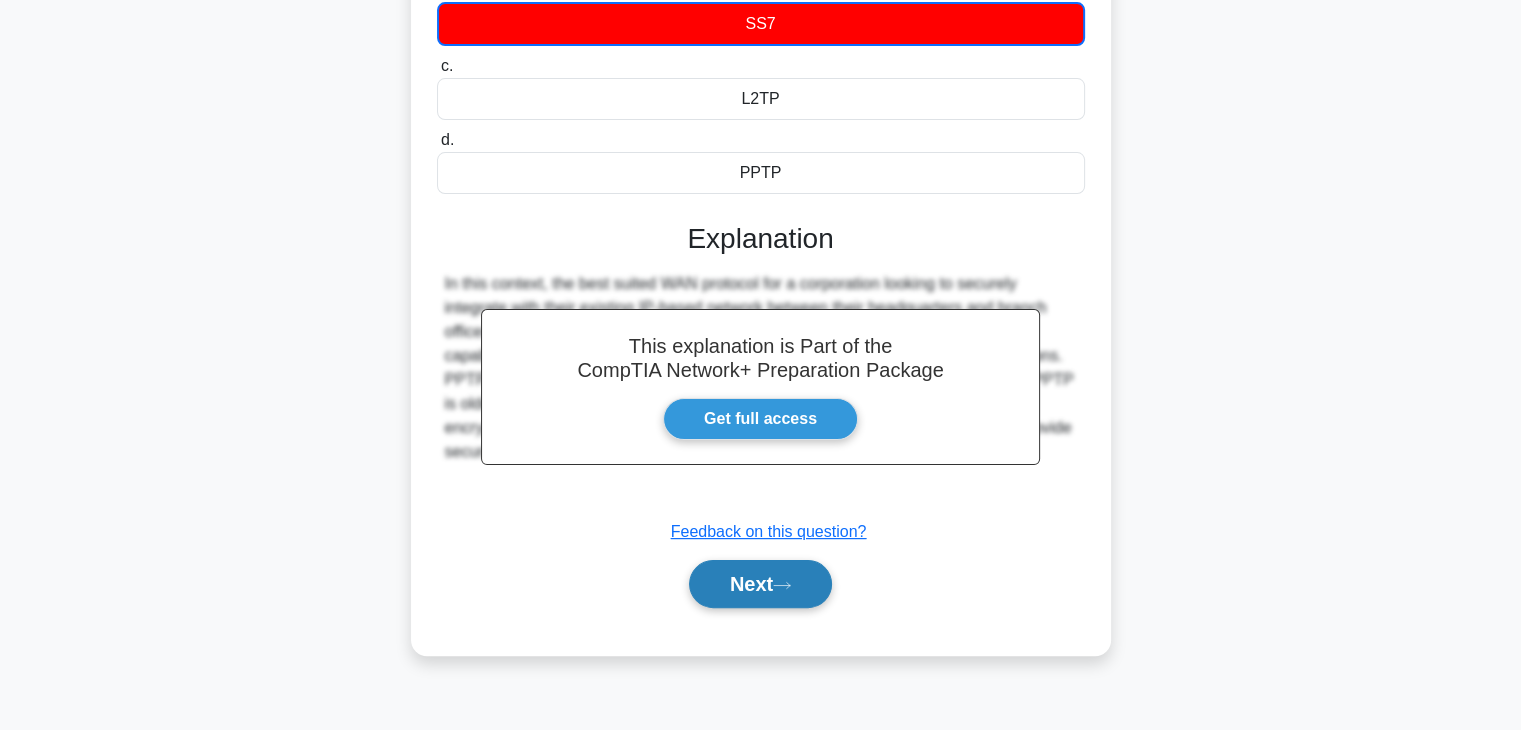 click on "Next" at bounding box center [760, 584] 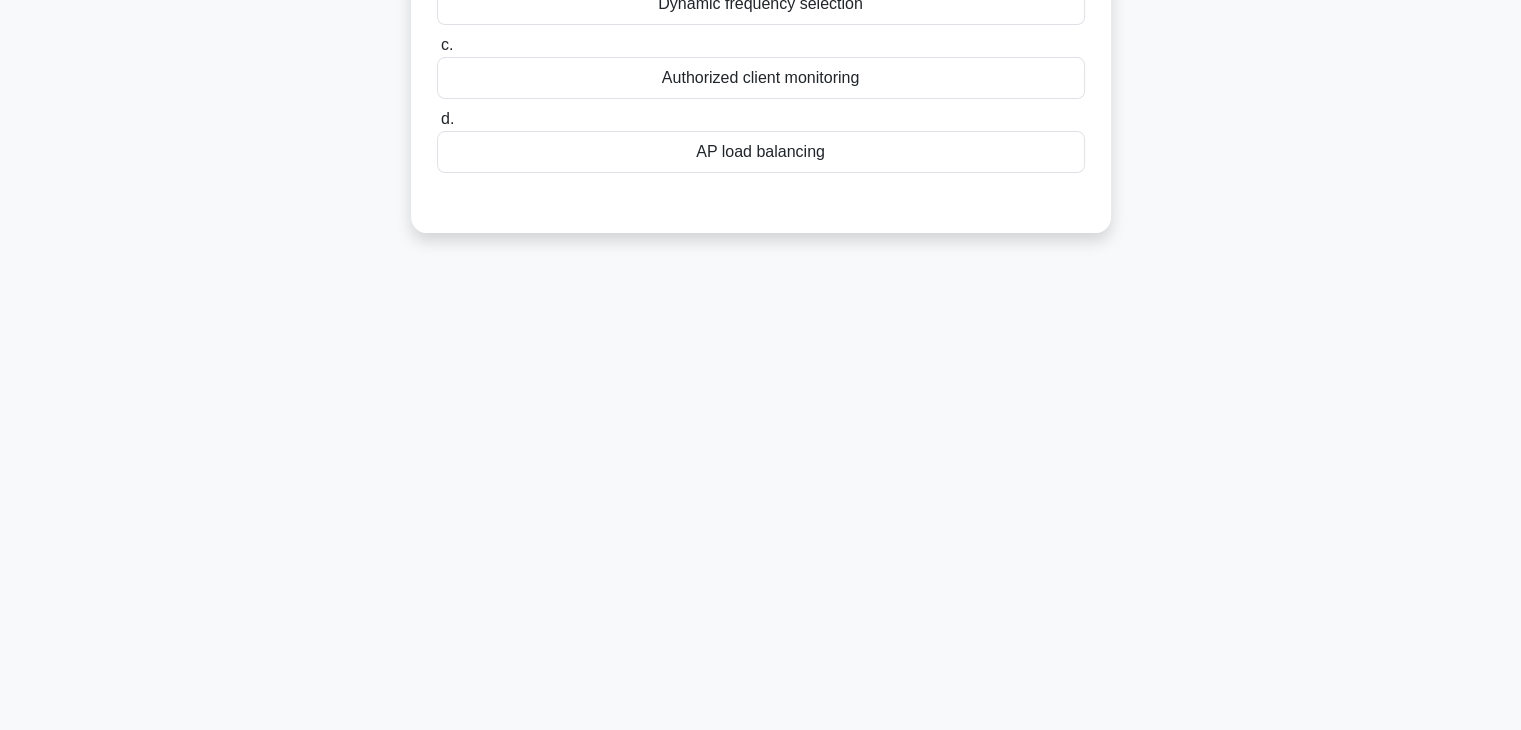 scroll, scrollTop: 0, scrollLeft: 0, axis: both 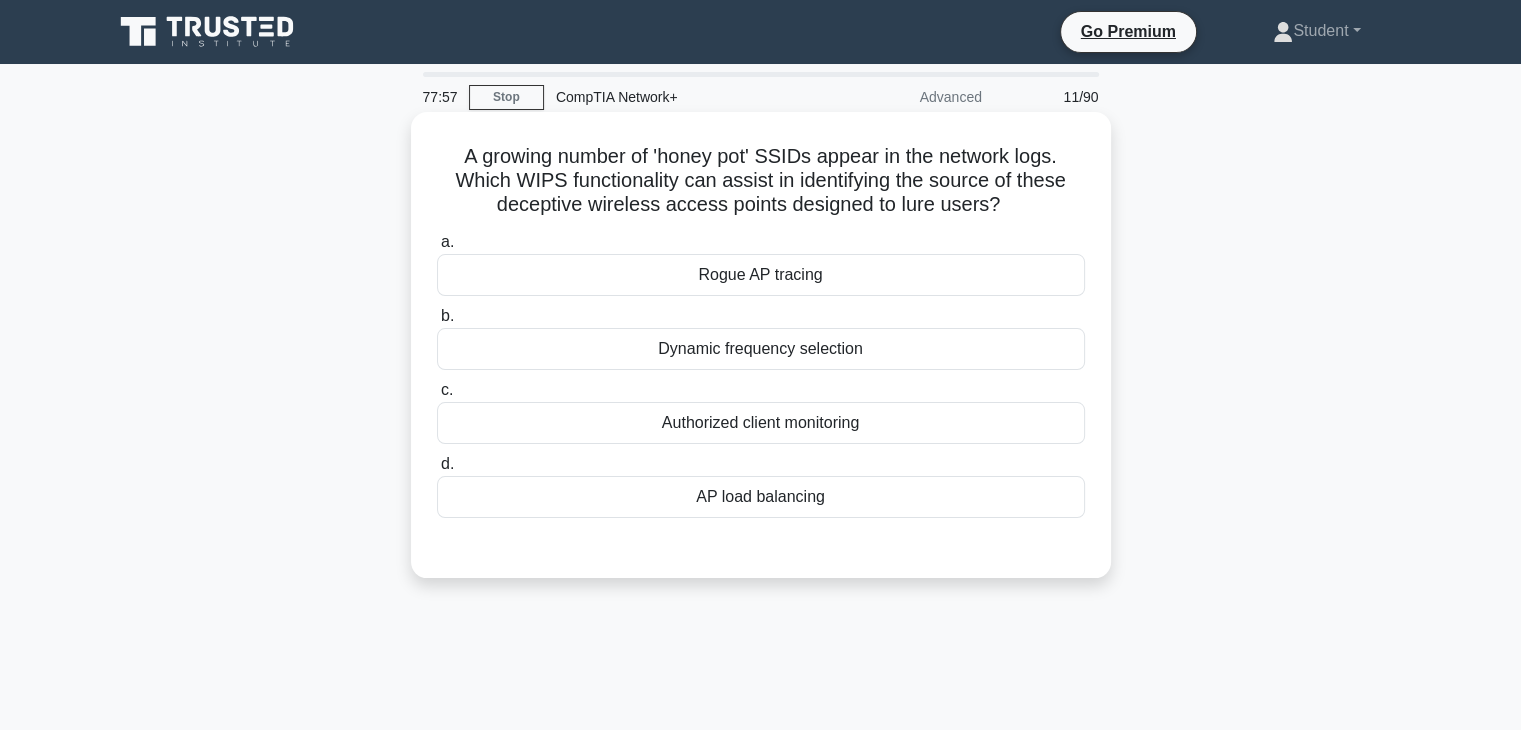 click on "Rogue AP tracing" at bounding box center [761, 275] 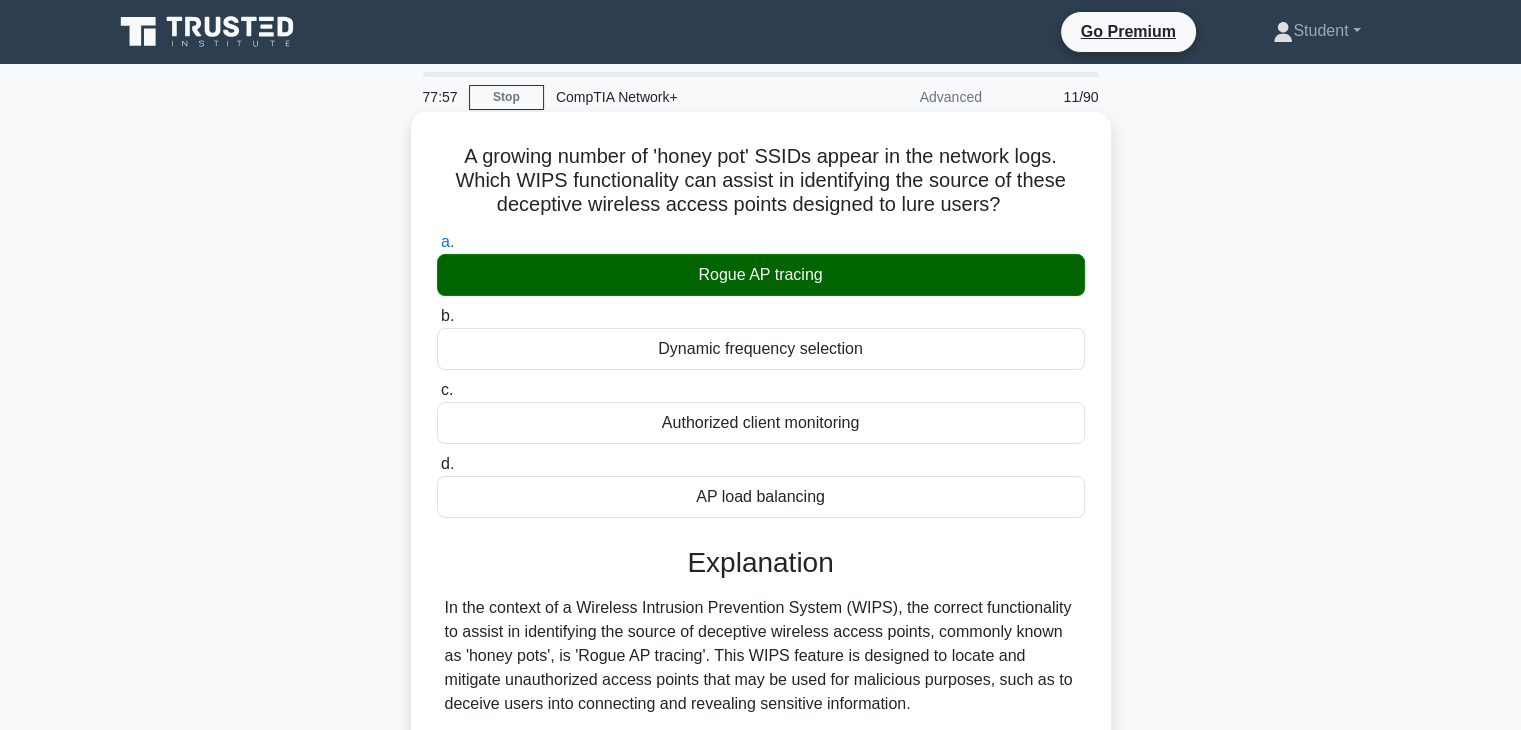scroll, scrollTop: 382, scrollLeft: 0, axis: vertical 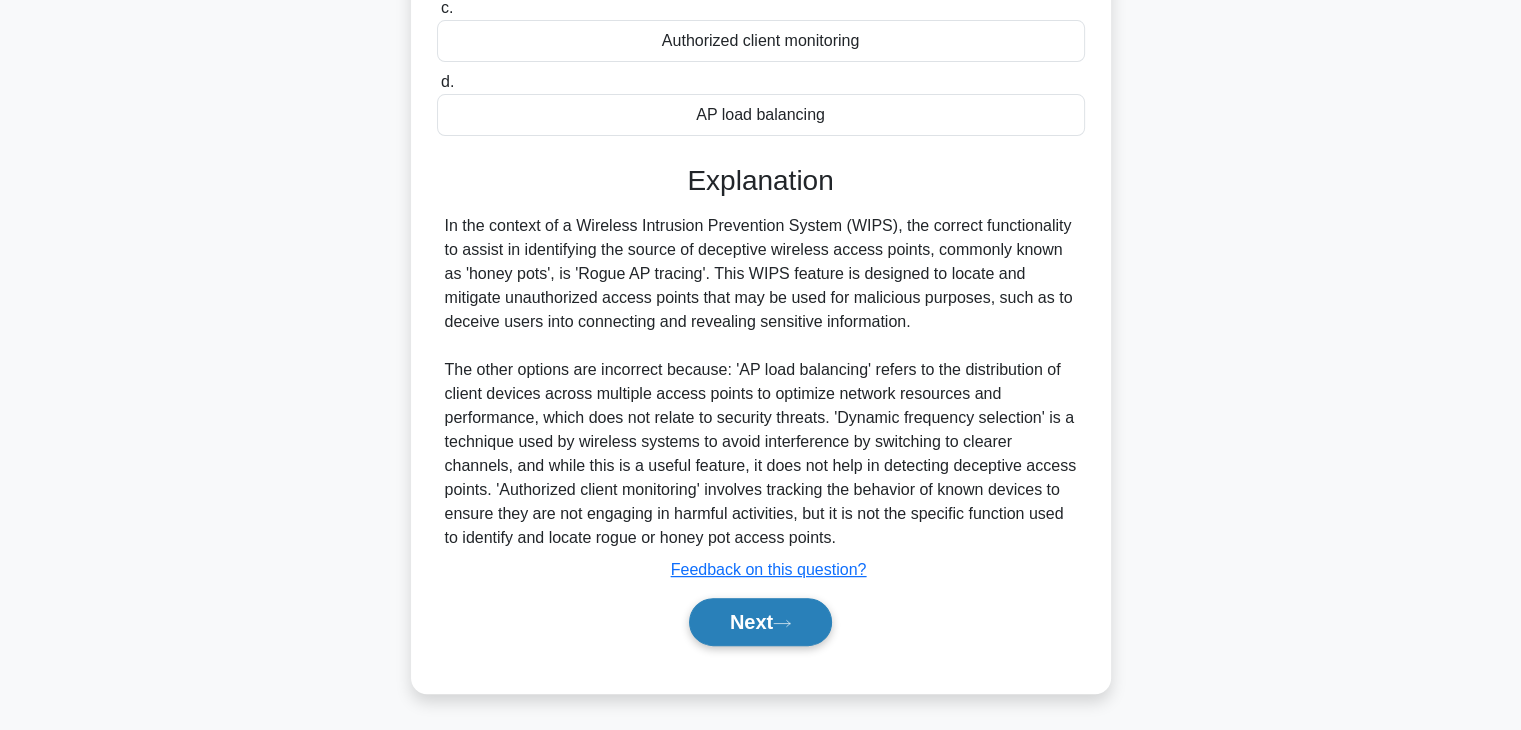 click on "Next" at bounding box center [760, 622] 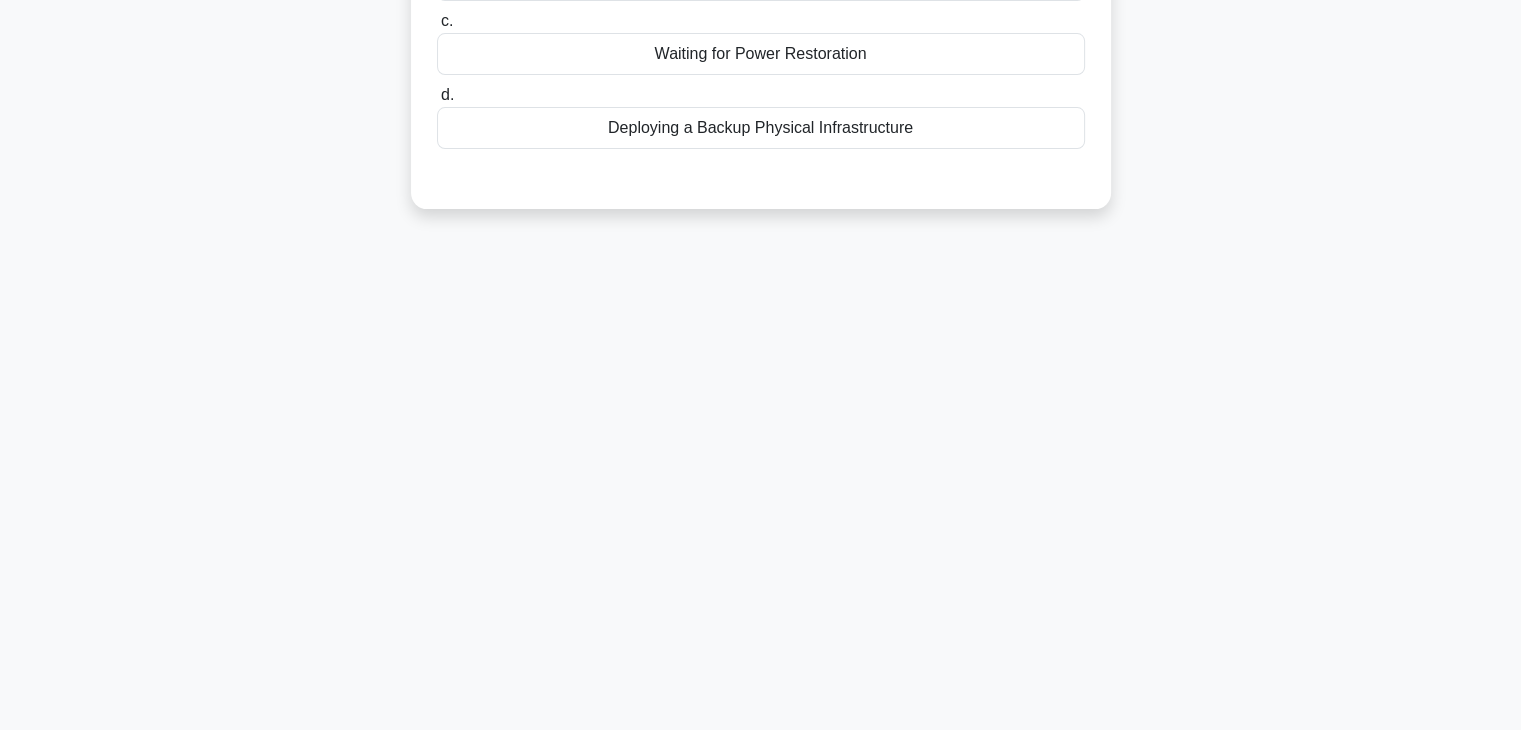 scroll, scrollTop: 0, scrollLeft: 0, axis: both 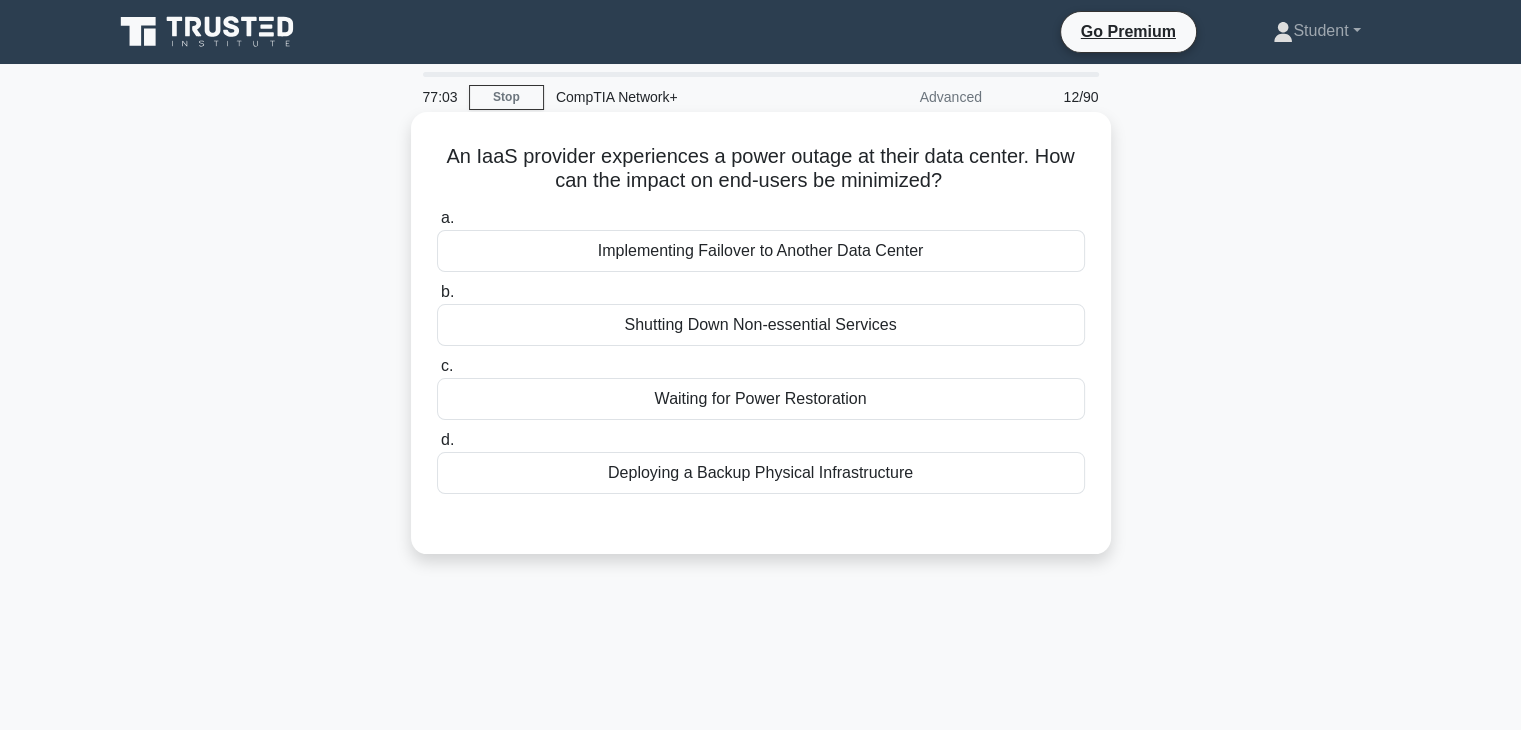 click on "Implementing Failover to Another Data Center" at bounding box center [761, 251] 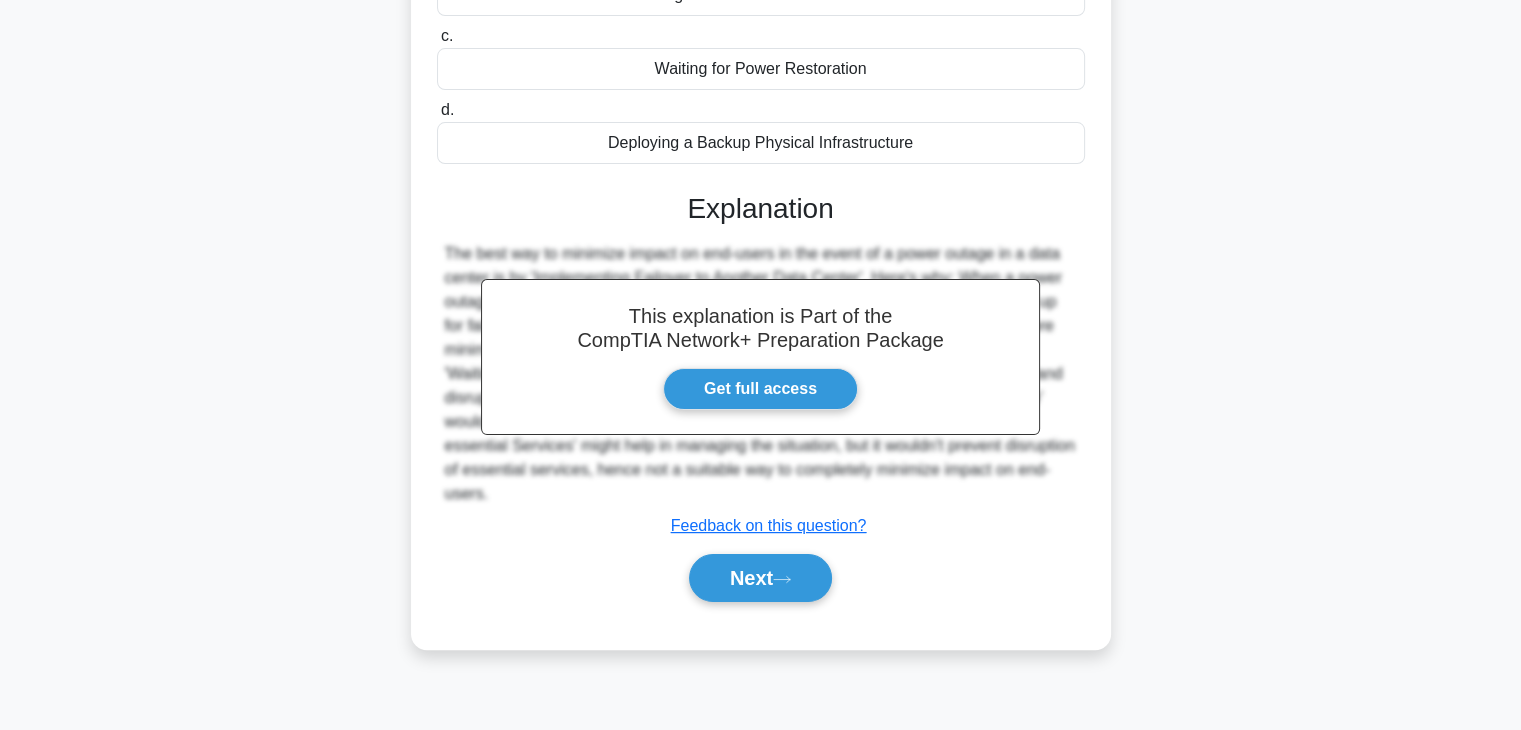 scroll, scrollTop: 351, scrollLeft: 0, axis: vertical 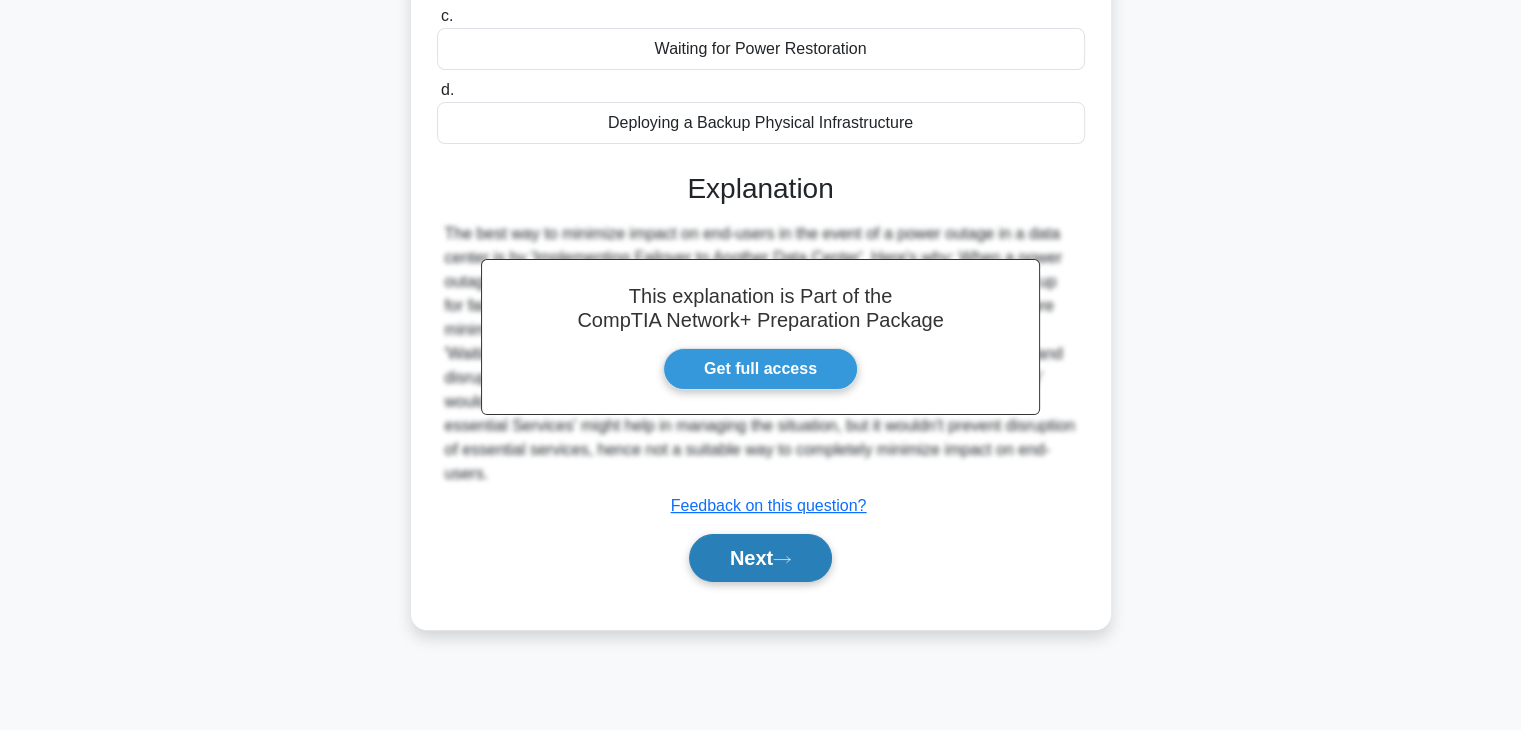click on "Next" at bounding box center [760, 558] 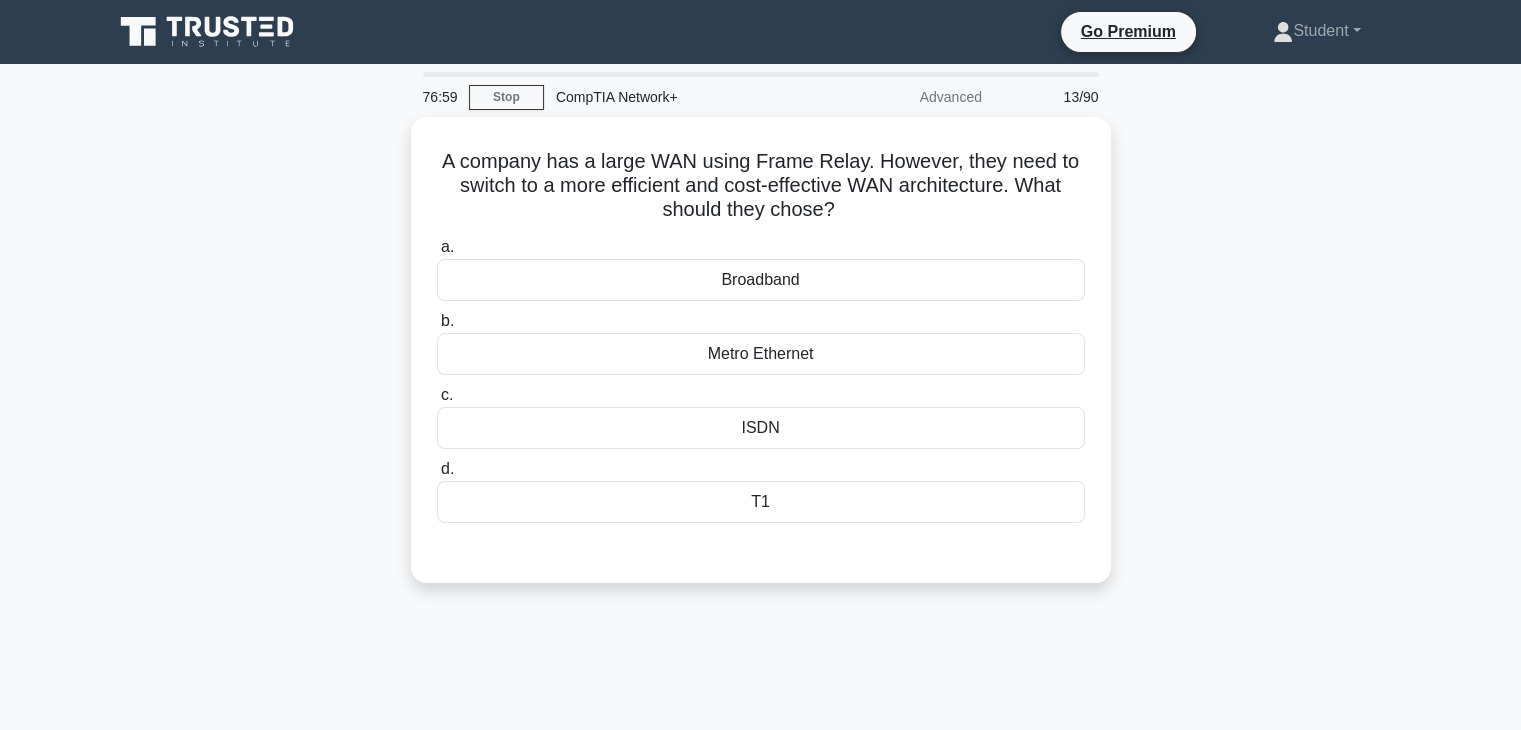 scroll, scrollTop: 0, scrollLeft: 0, axis: both 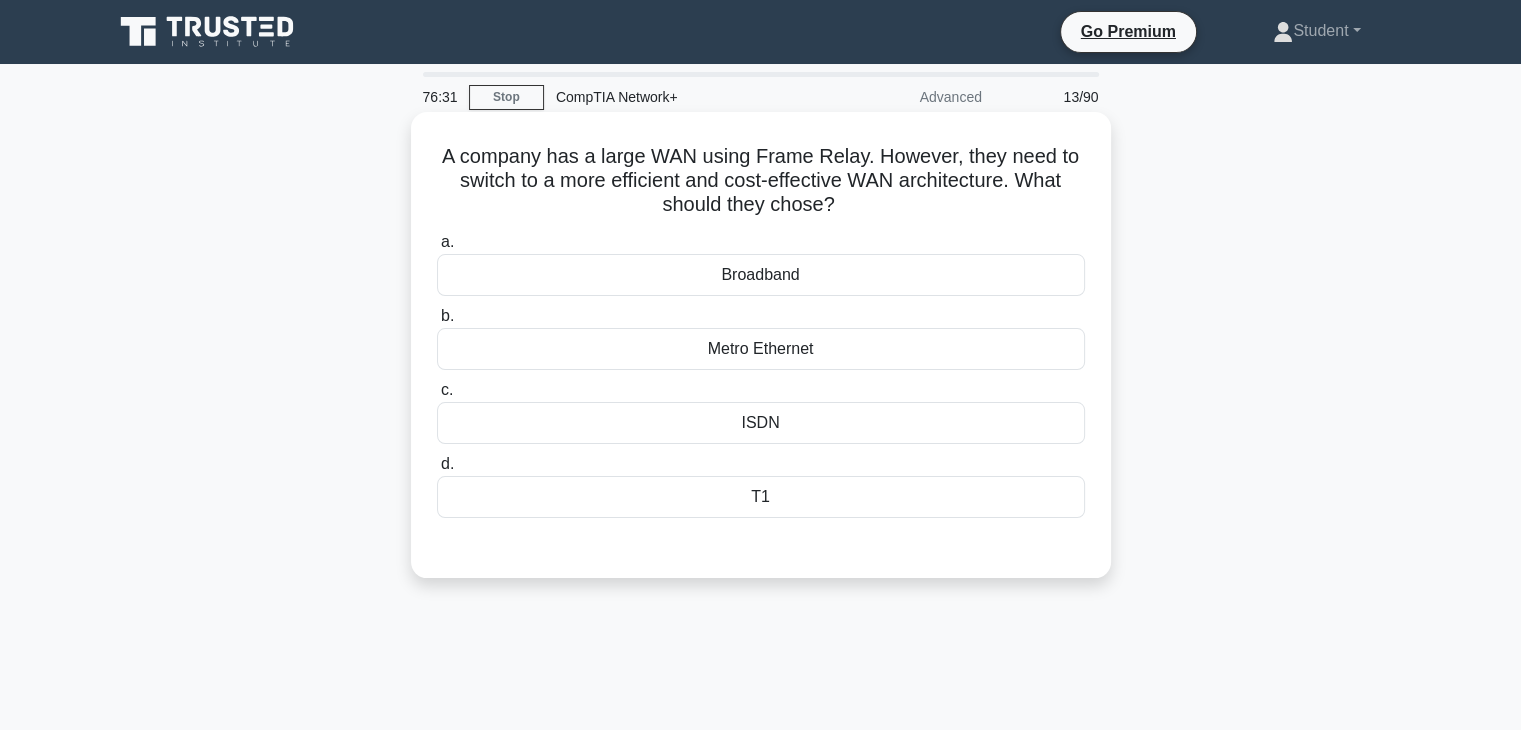 click on "Metro Ethernet" at bounding box center (761, 349) 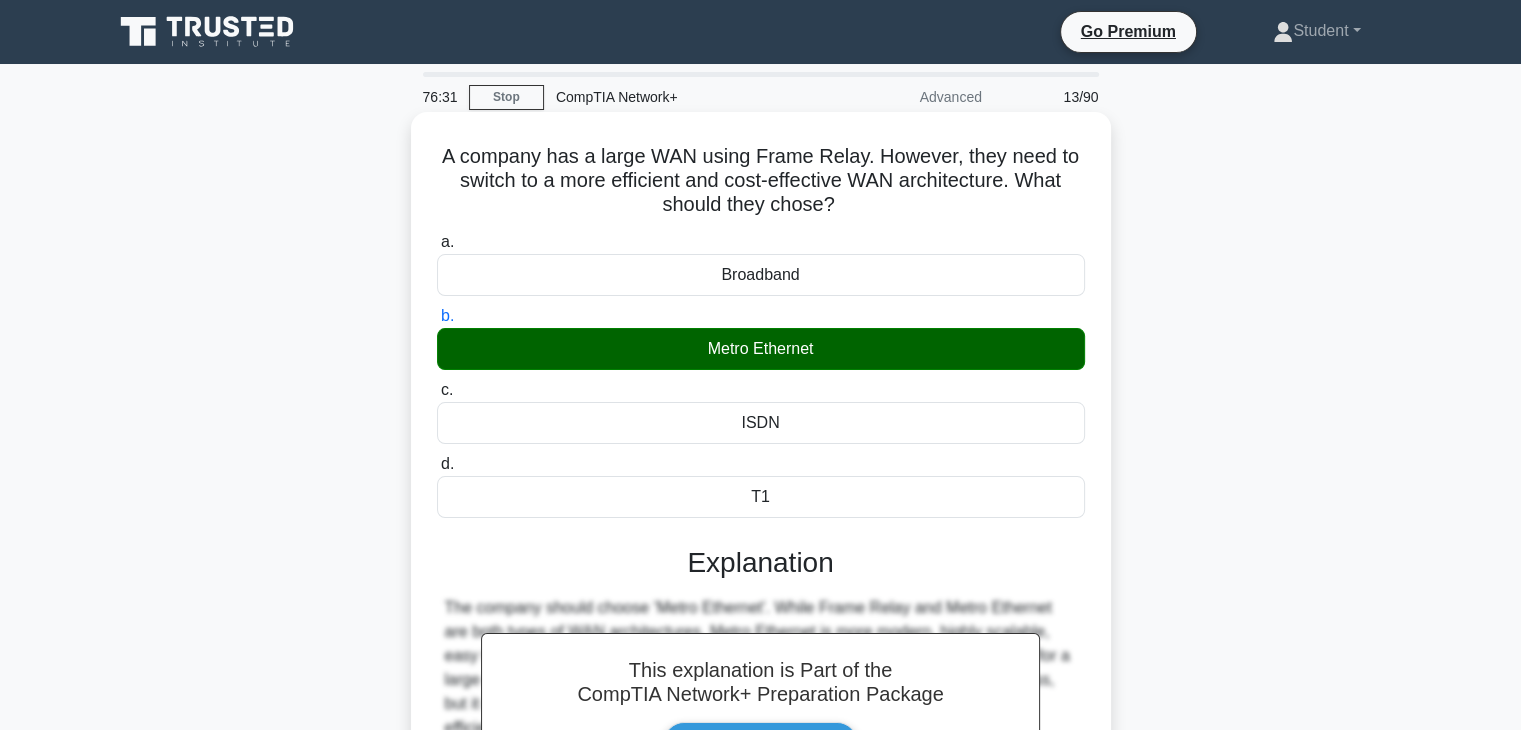 scroll, scrollTop: 351, scrollLeft: 0, axis: vertical 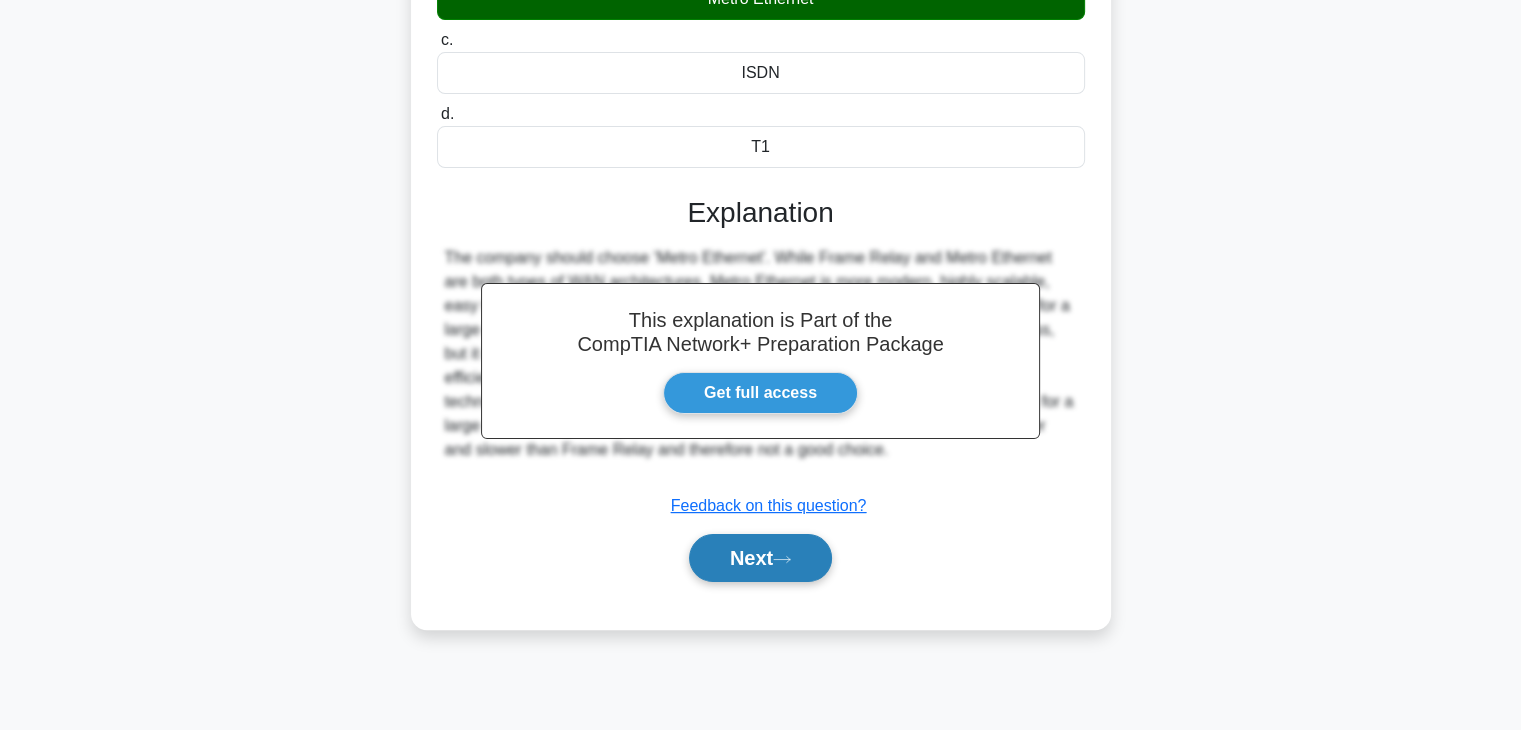 click on "Next" at bounding box center (760, 558) 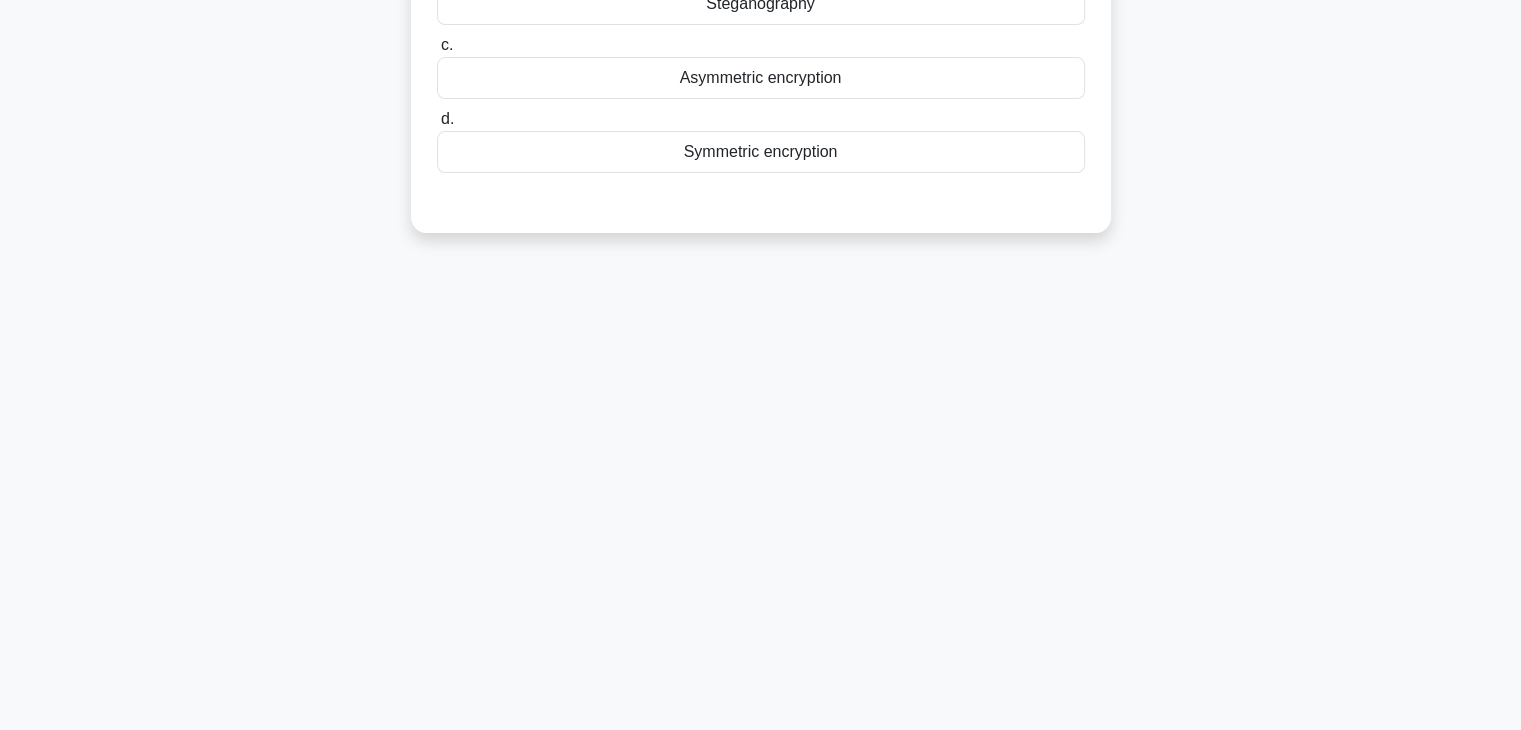 scroll, scrollTop: 0, scrollLeft: 0, axis: both 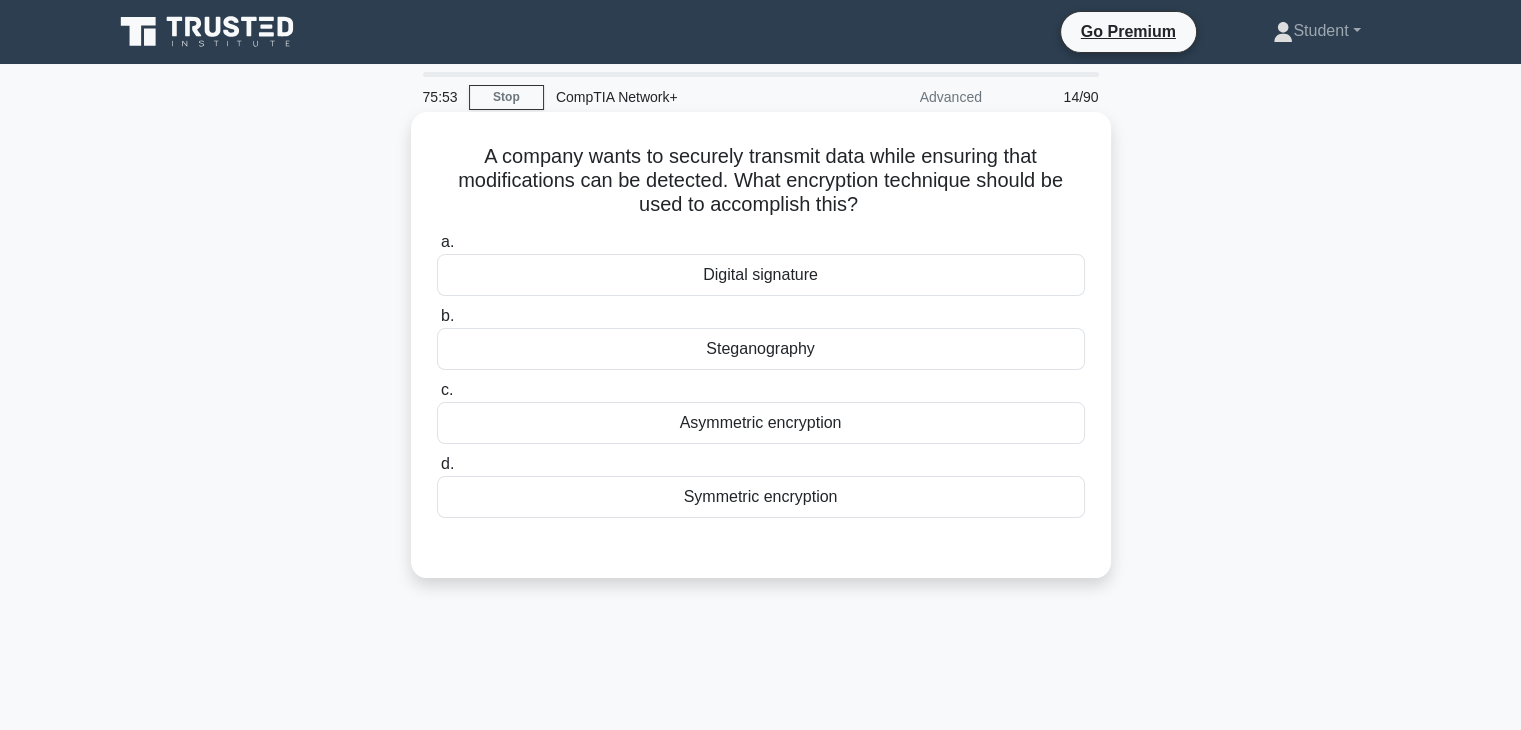 click on "Steganography" at bounding box center (761, 349) 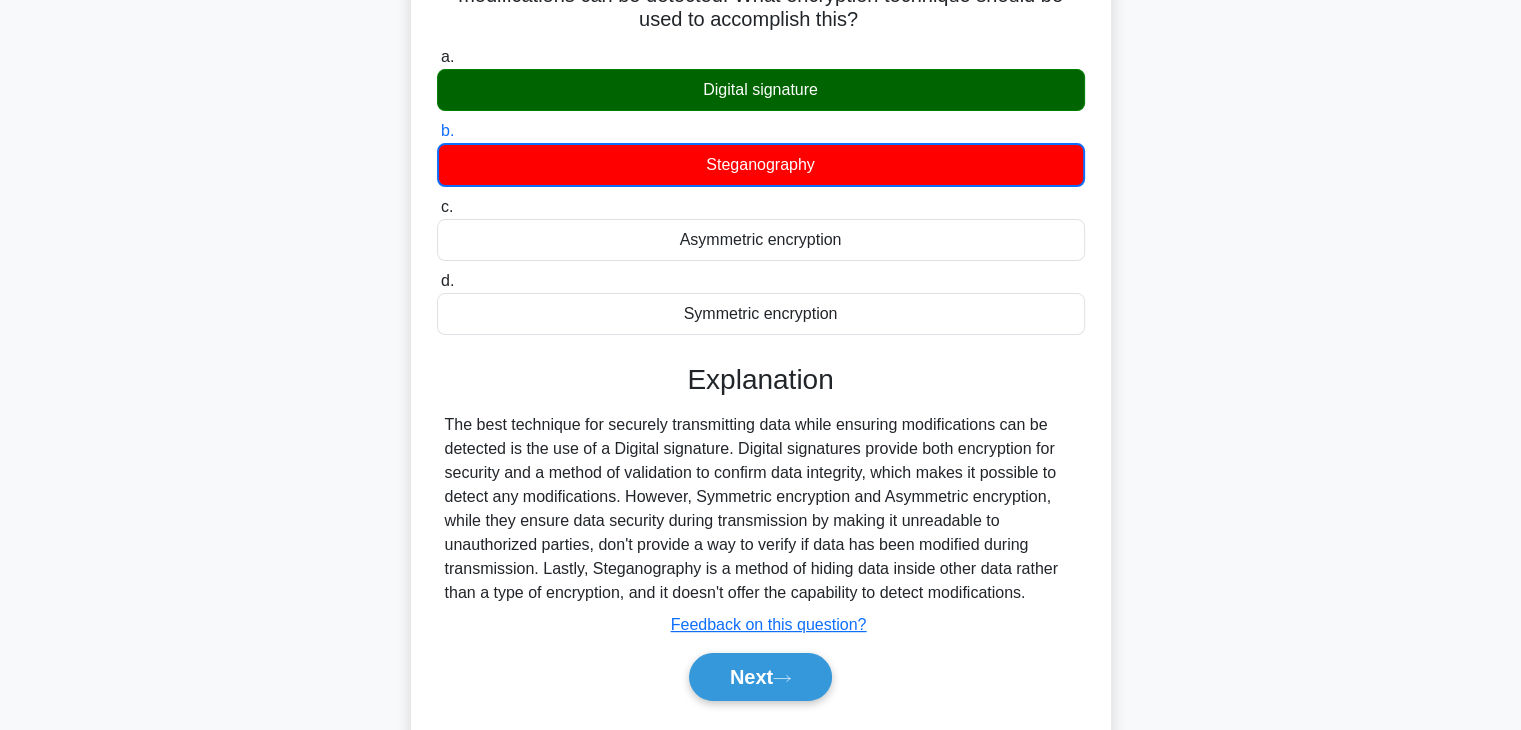 scroll, scrollTop: 351, scrollLeft: 0, axis: vertical 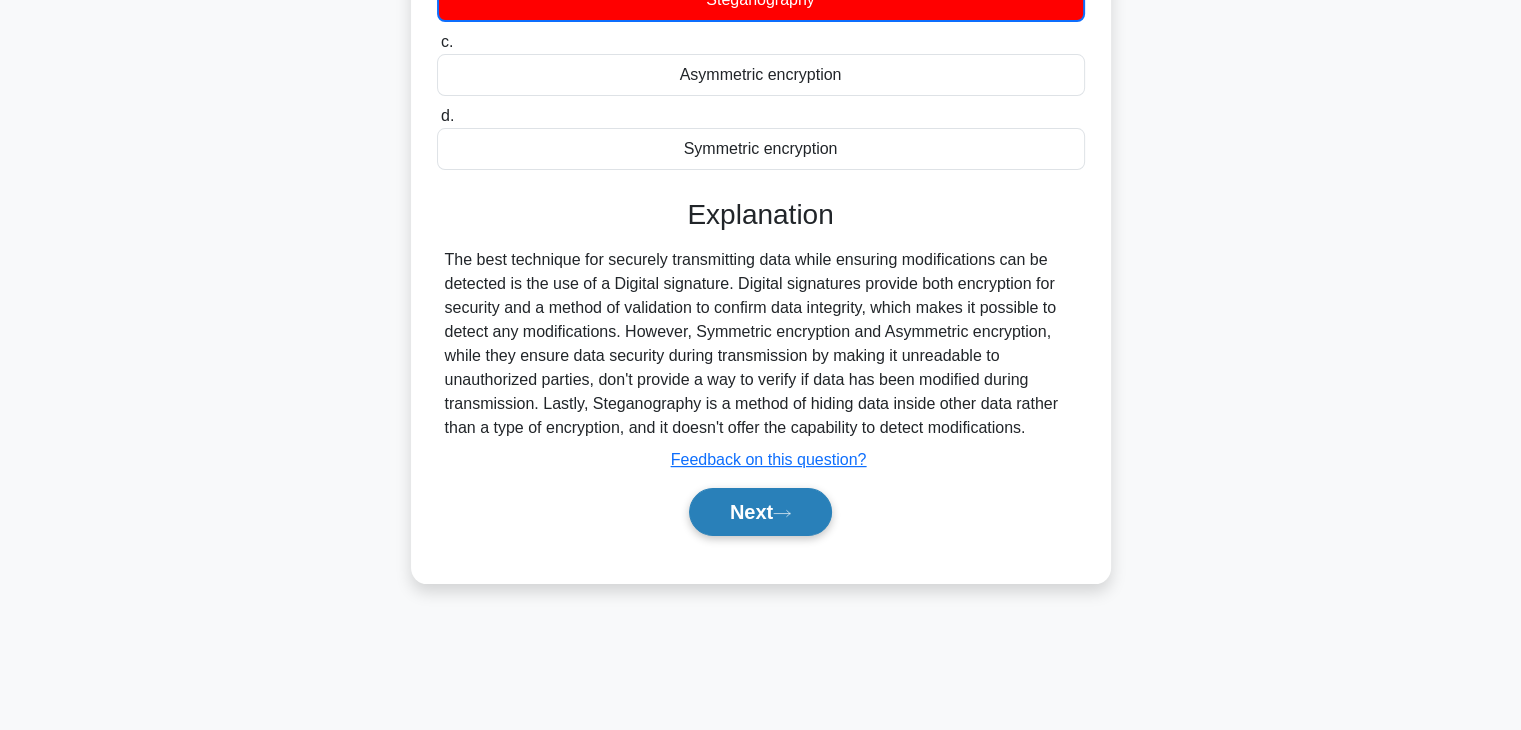 click on "Next" at bounding box center (760, 512) 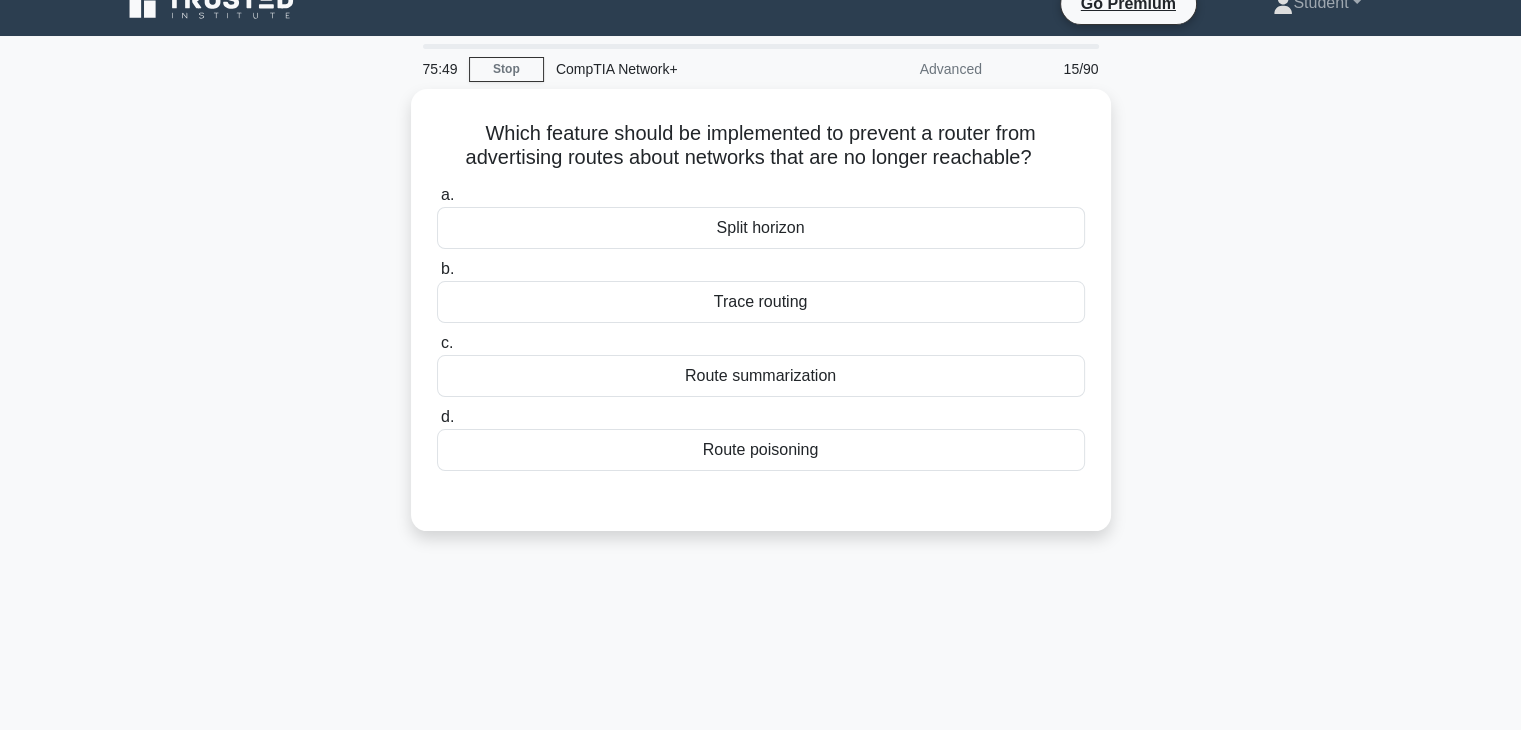 scroll, scrollTop: 0, scrollLeft: 0, axis: both 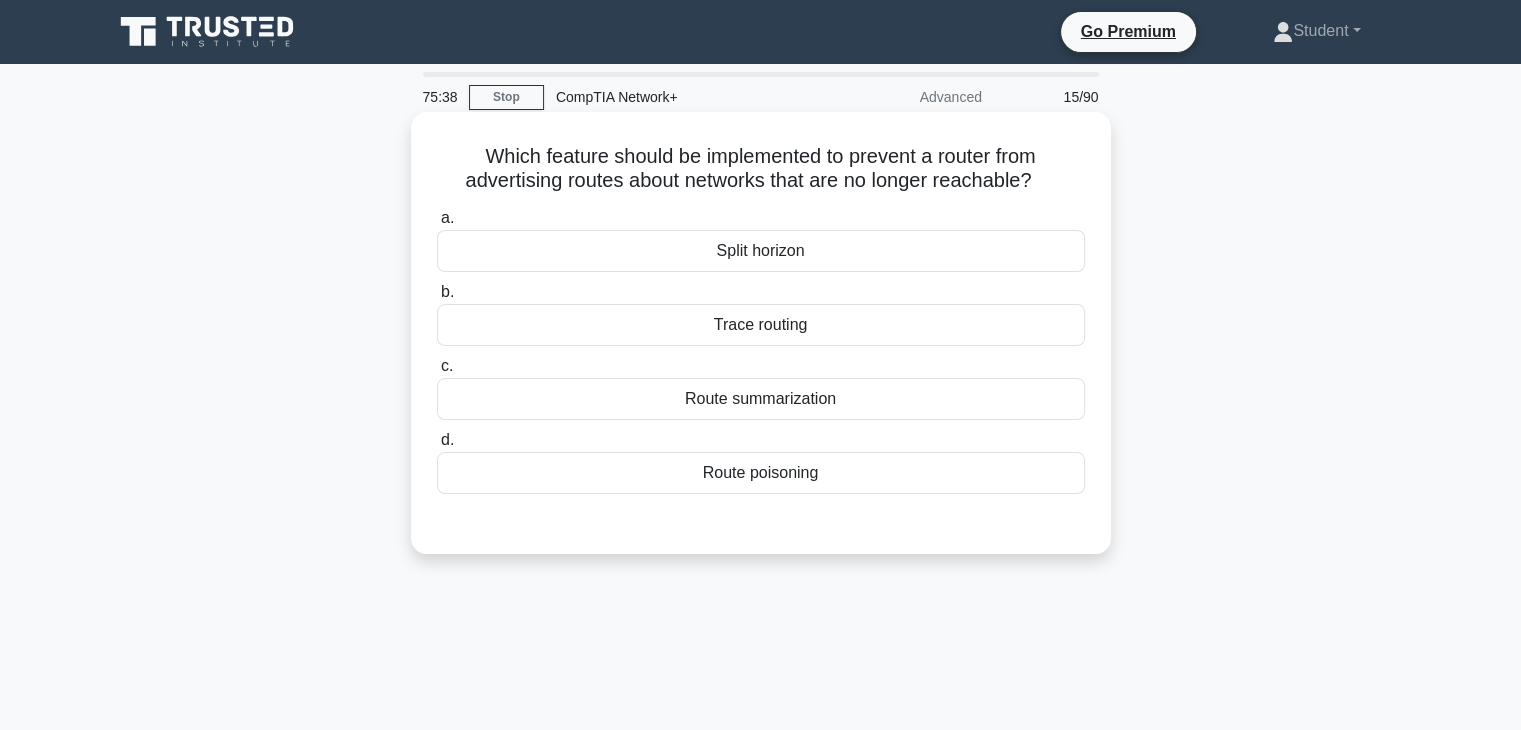 click on "Trace routing" at bounding box center [761, 325] 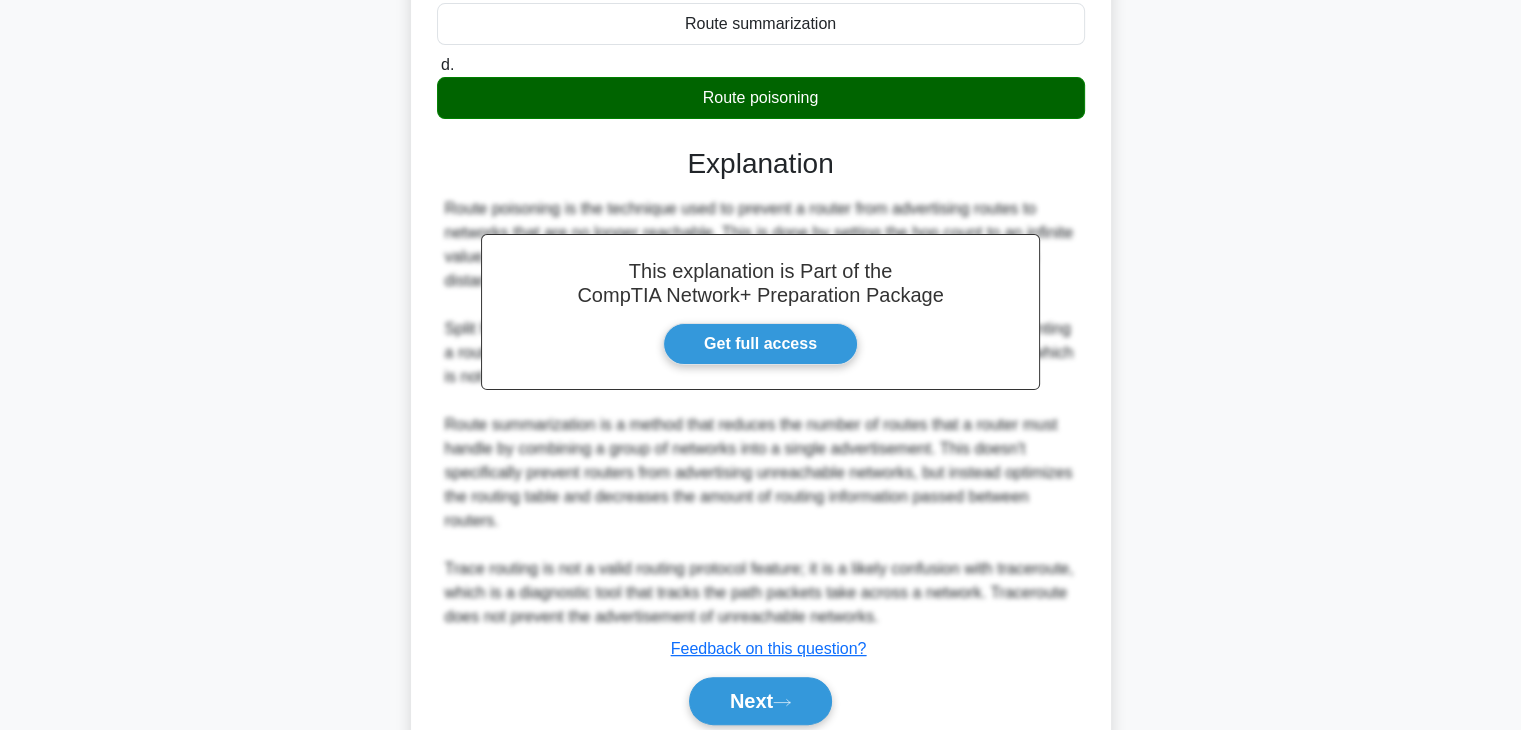 scroll, scrollTop: 456, scrollLeft: 0, axis: vertical 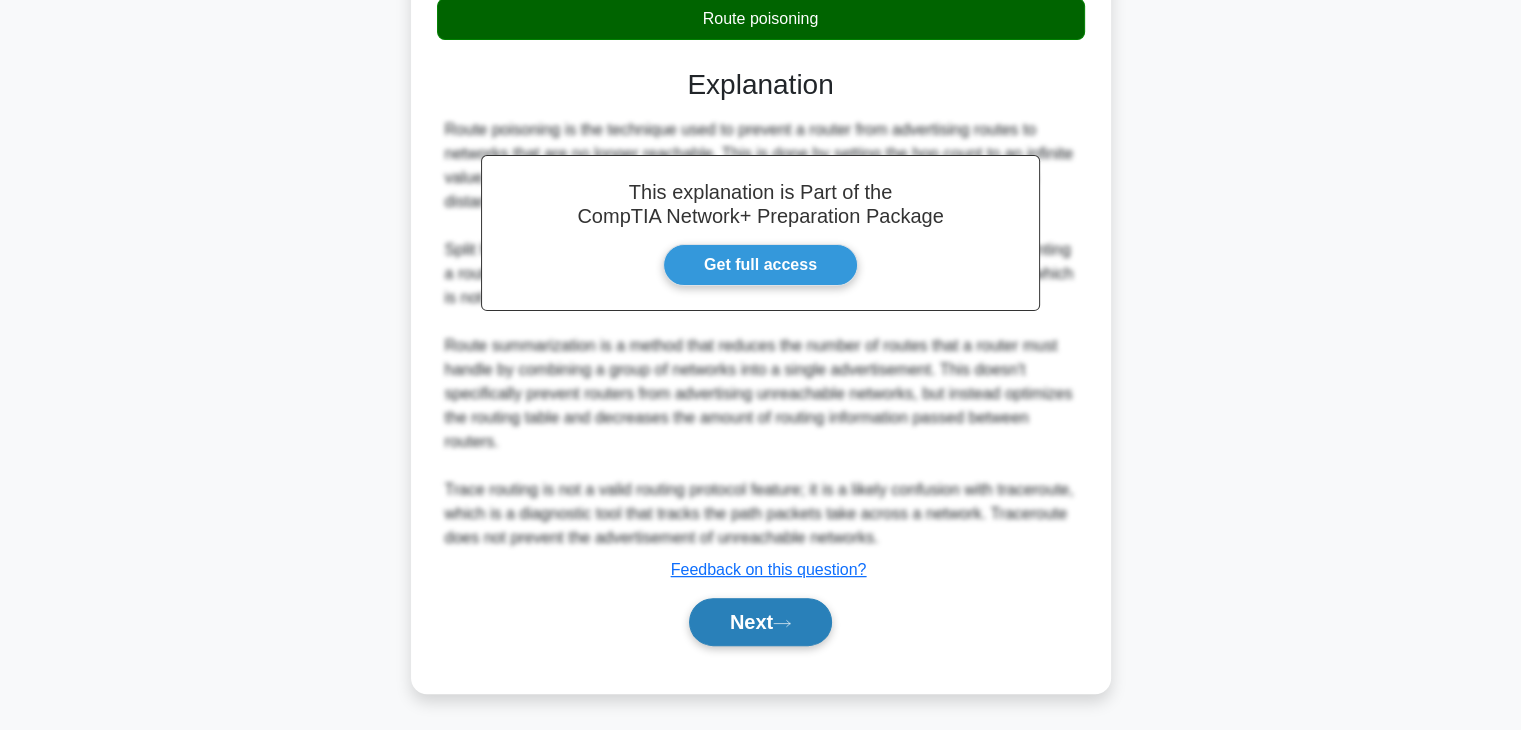 click on "Next" at bounding box center (760, 622) 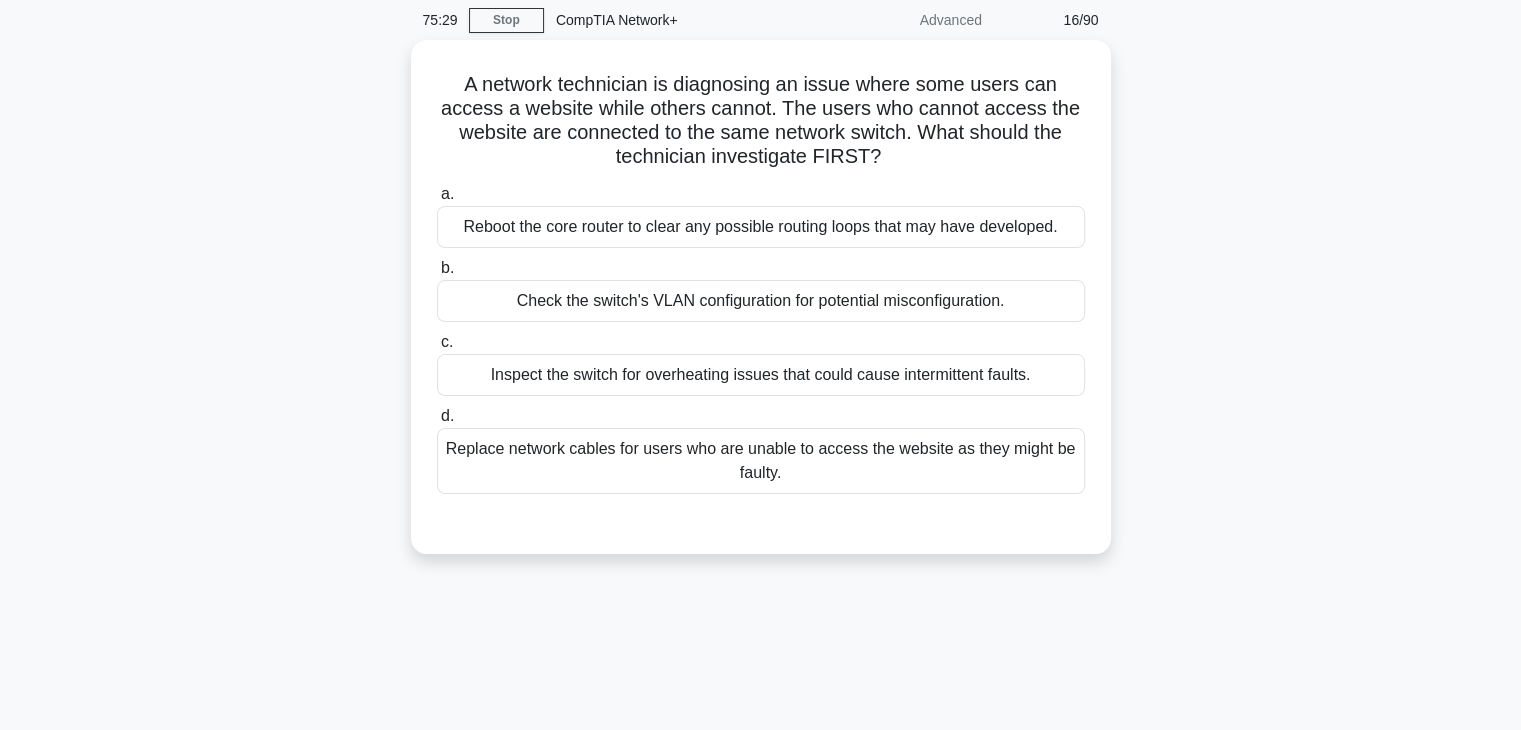 scroll, scrollTop: 0, scrollLeft: 0, axis: both 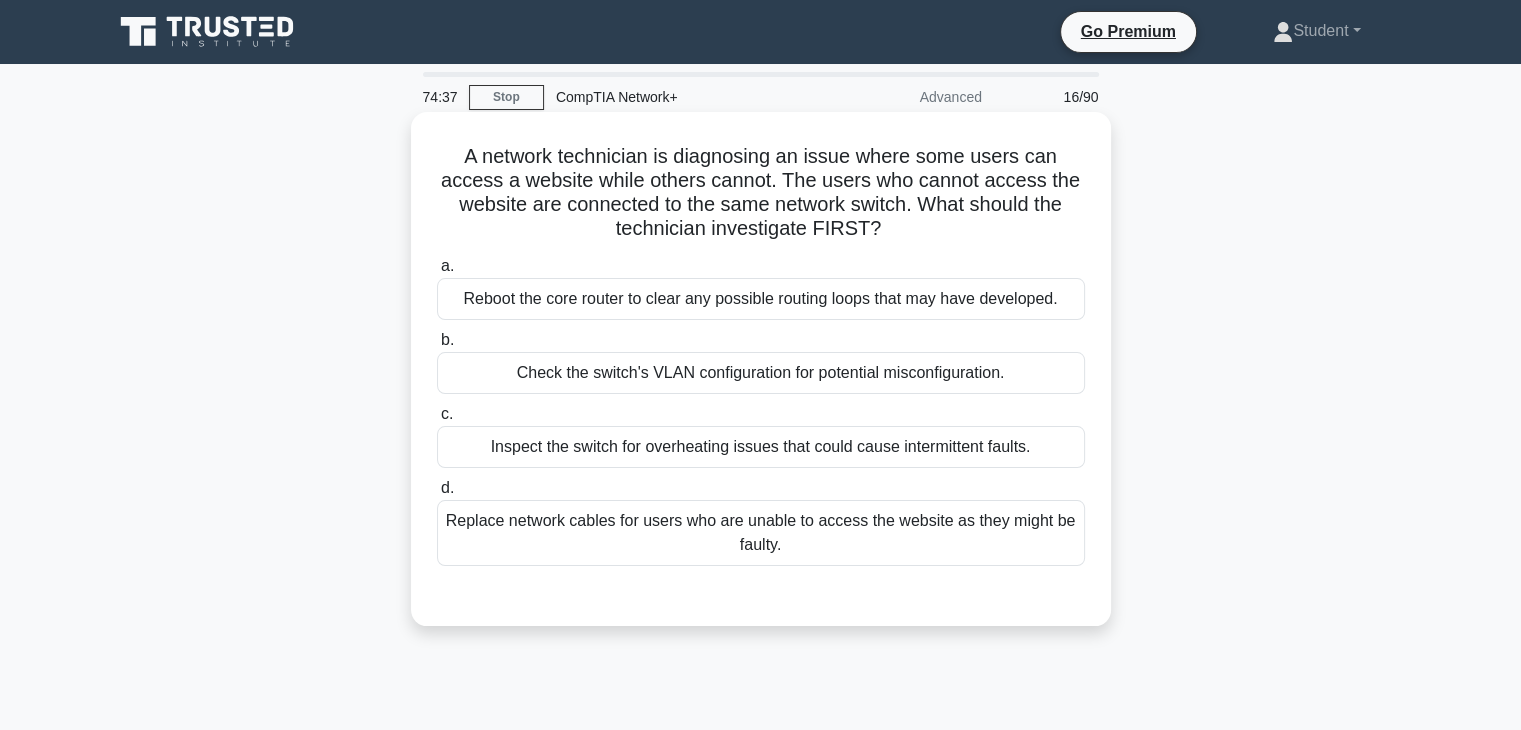 click on "Replace network cables for users who are unable to access the website as they might be faulty." at bounding box center [761, 533] 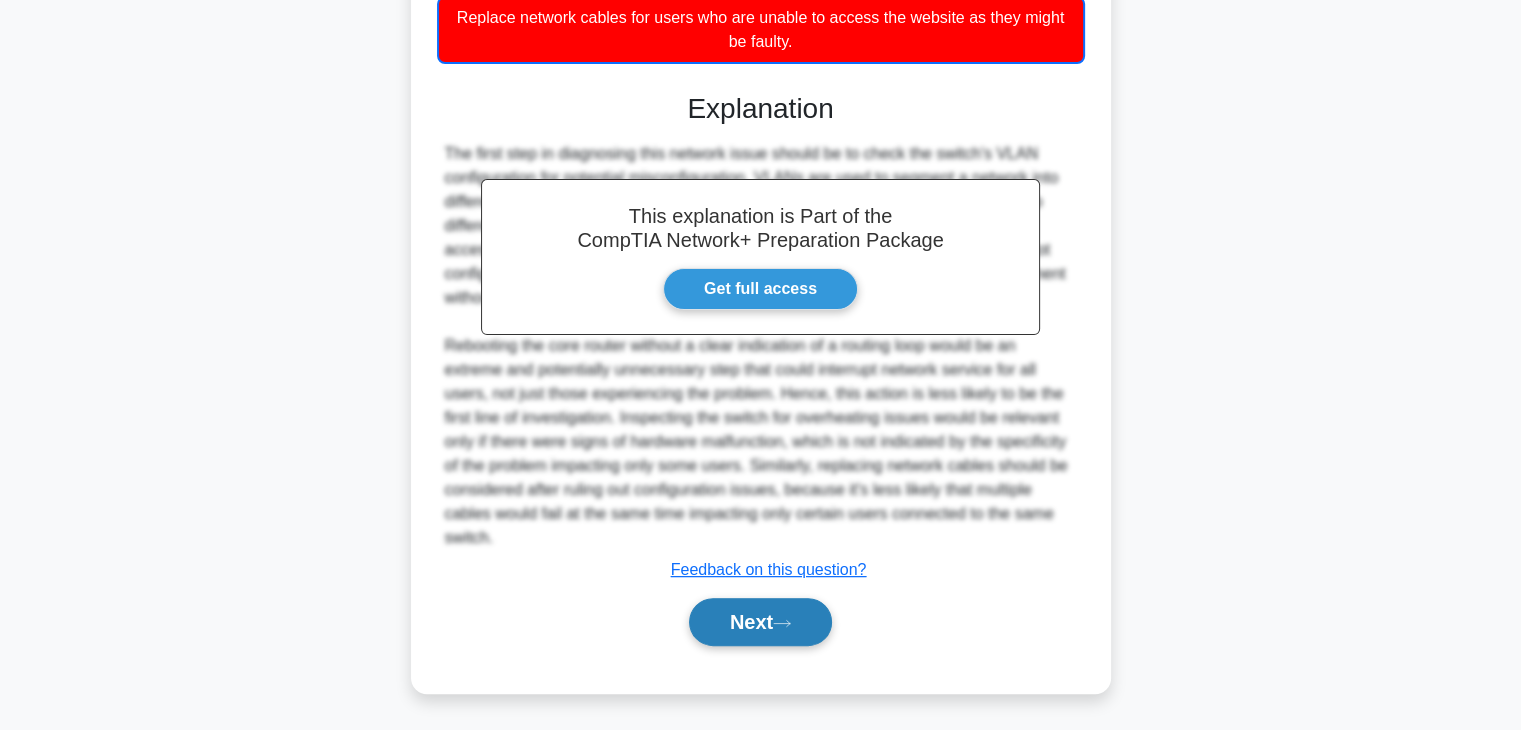 click on "Next" at bounding box center [760, 622] 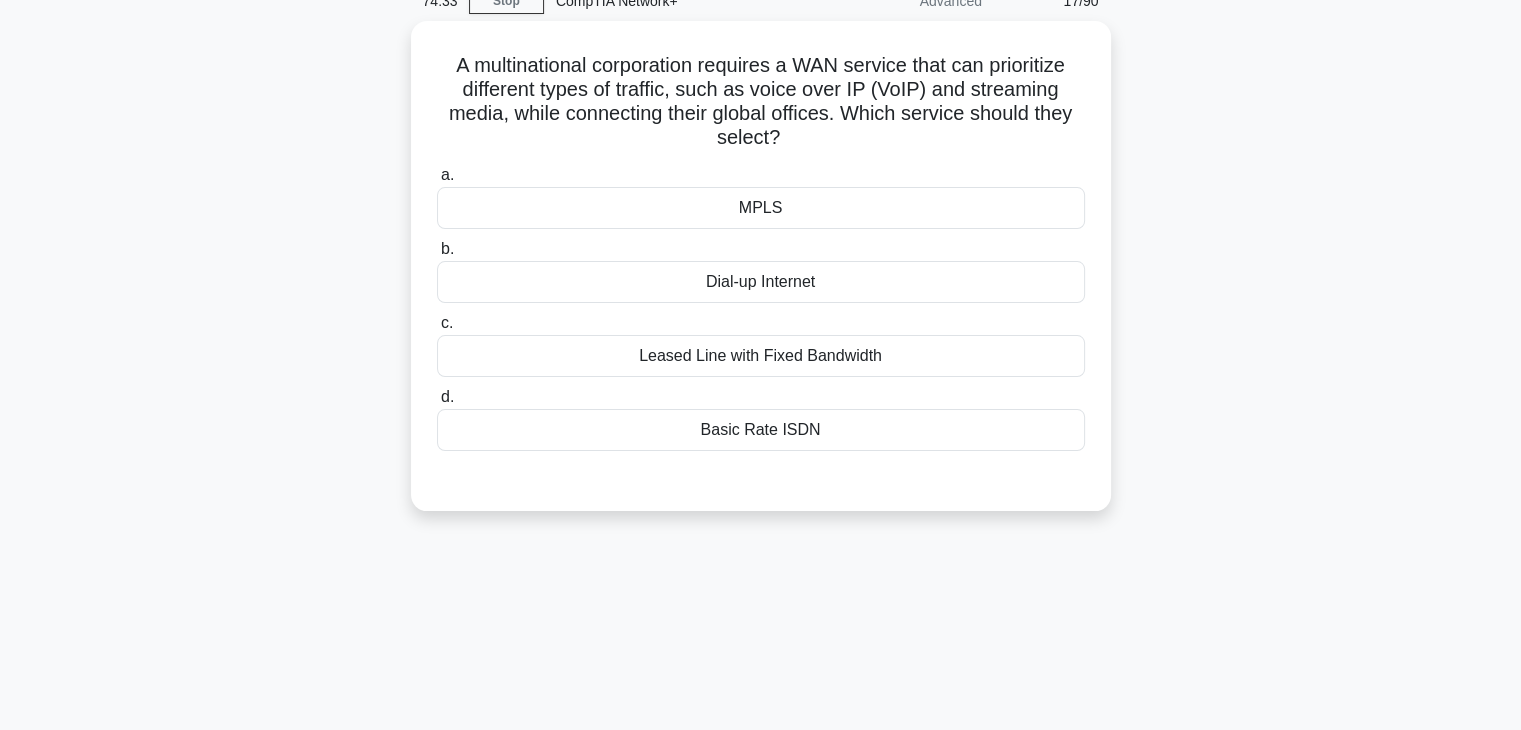 scroll, scrollTop: 0, scrollLeft: 0, axis: both 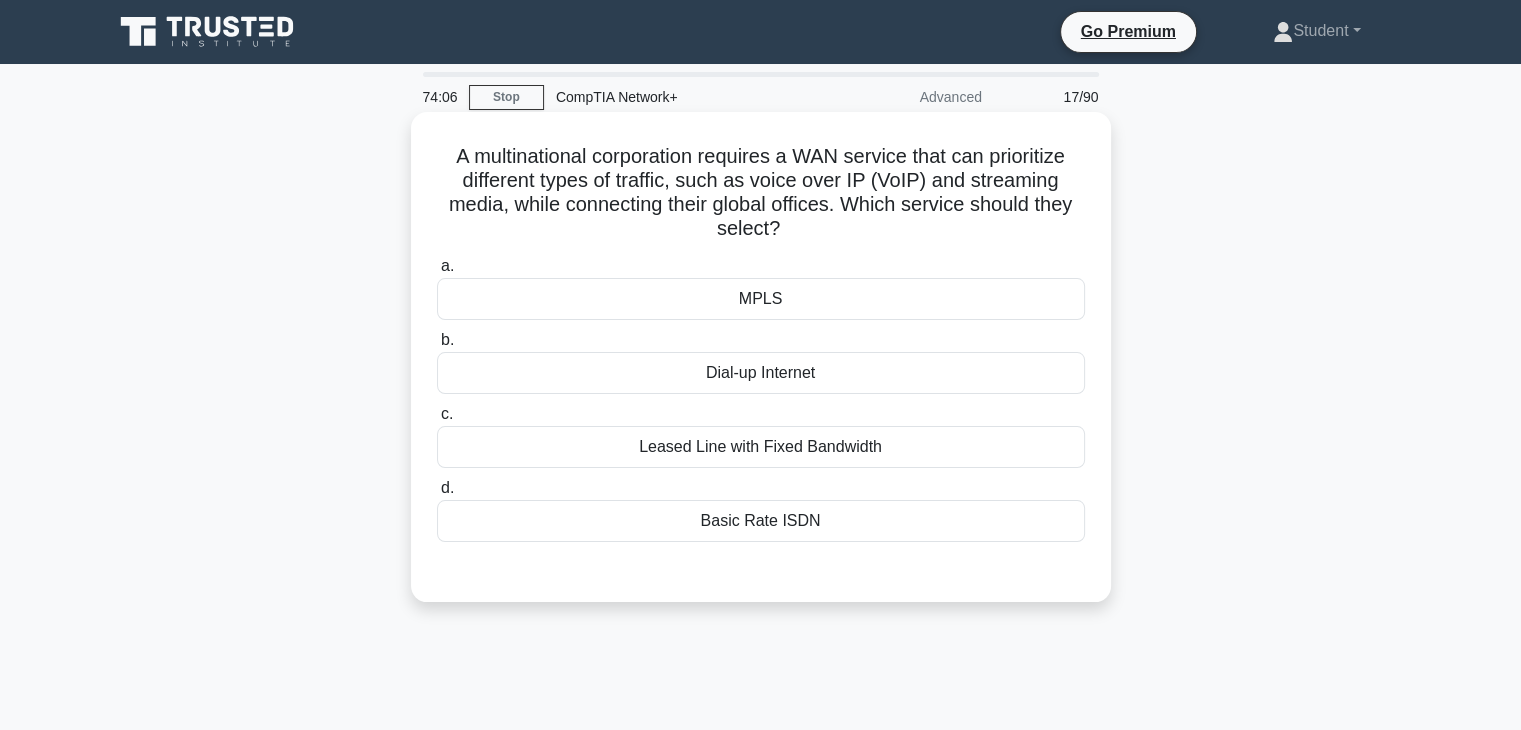 click on "Leased Line with Fixed Bandwidth" at bounding box center (761, 447) 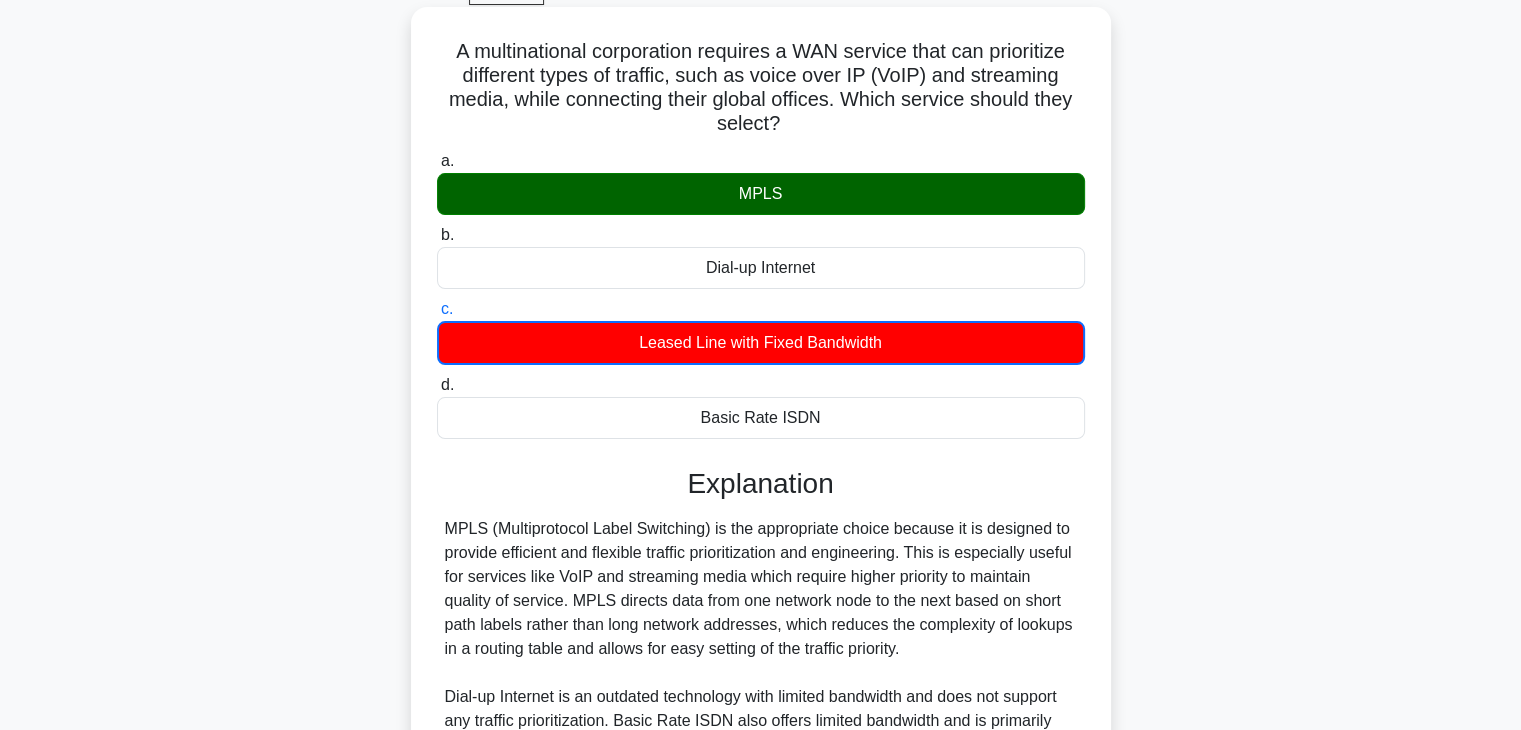 scroll, scrollTop: 432, scrollLeft: 0, axis: vertical 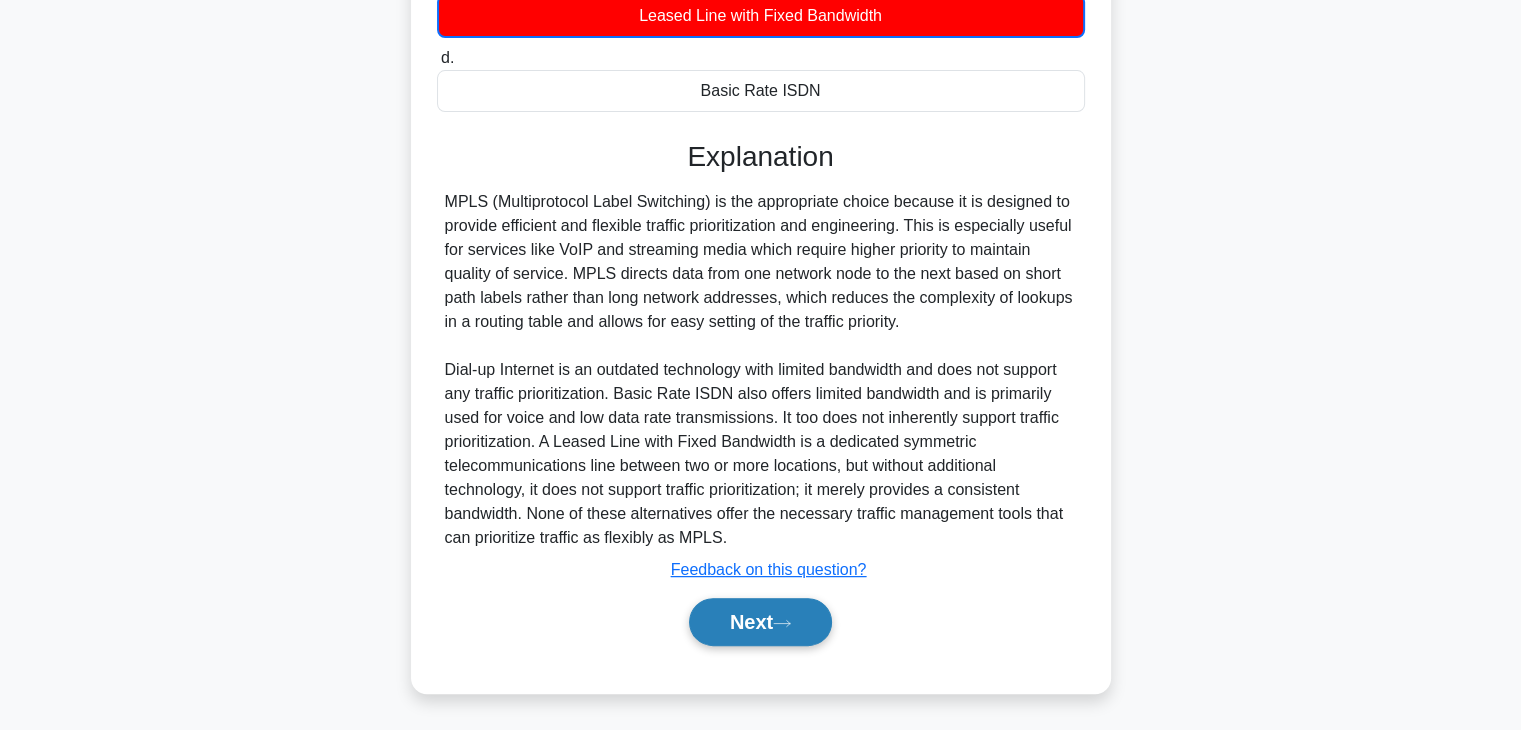 click on "Next" at bounding box center [760, 622] 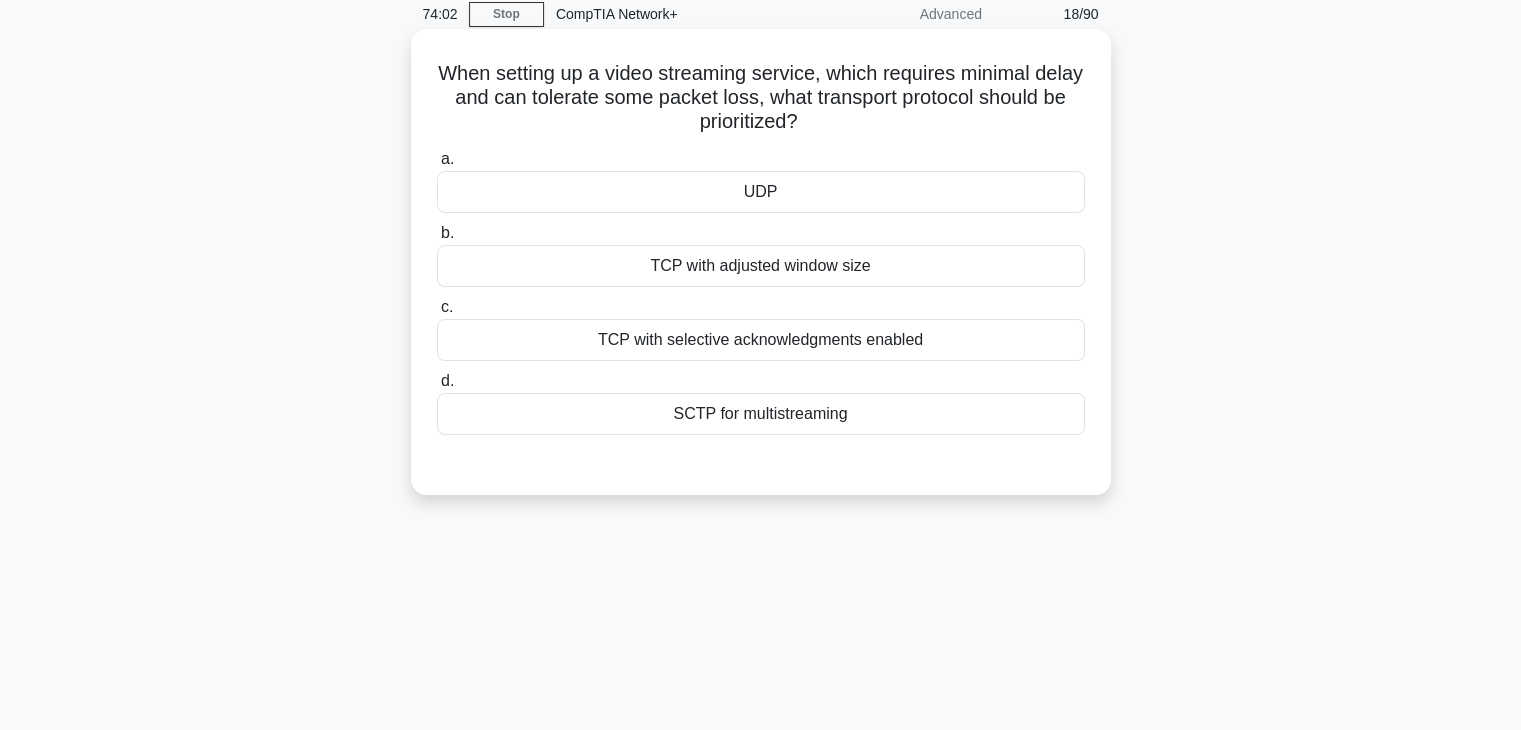 scroll, scrollTop: 0, scrollLeft: 0, axis: both 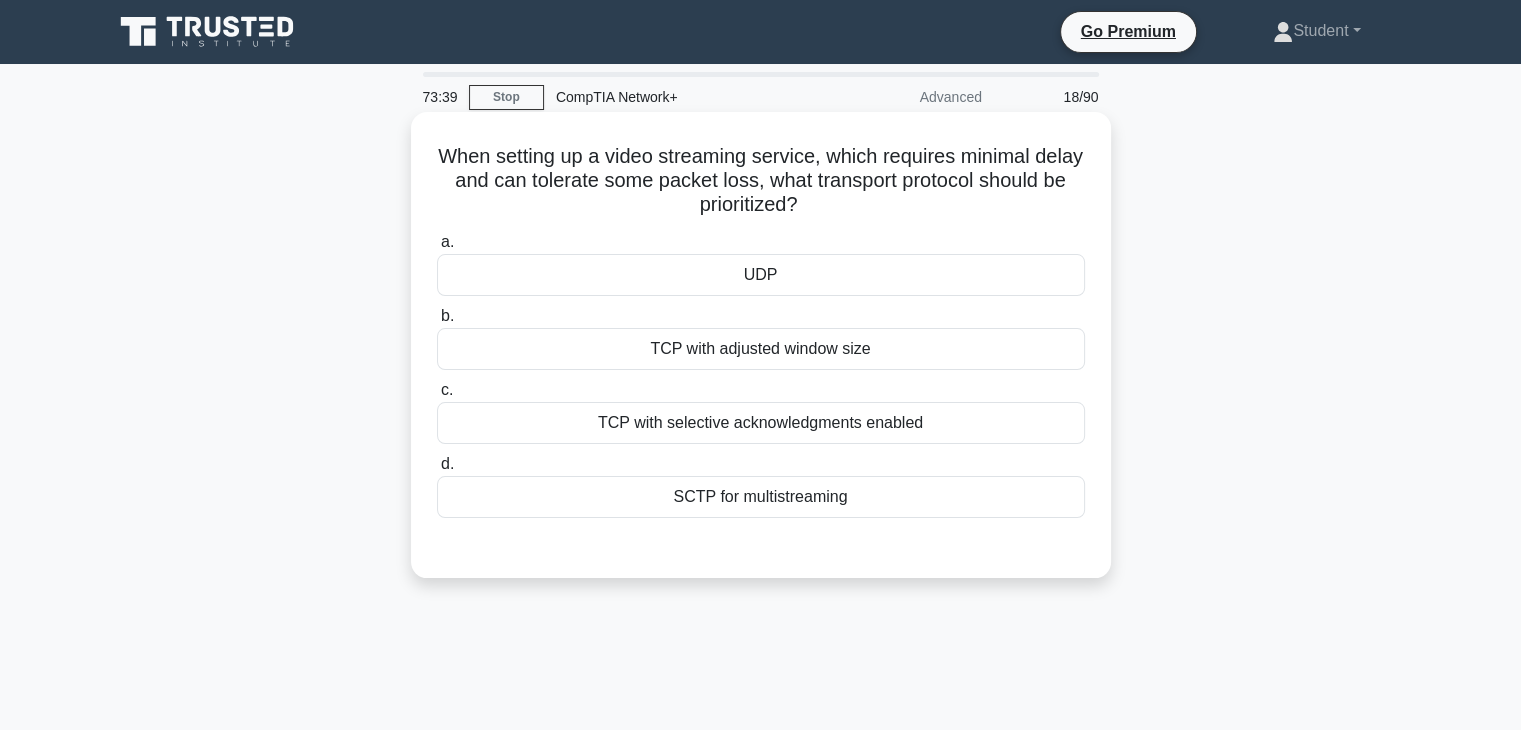 click on "UDP" at bounding box center (761, 275) 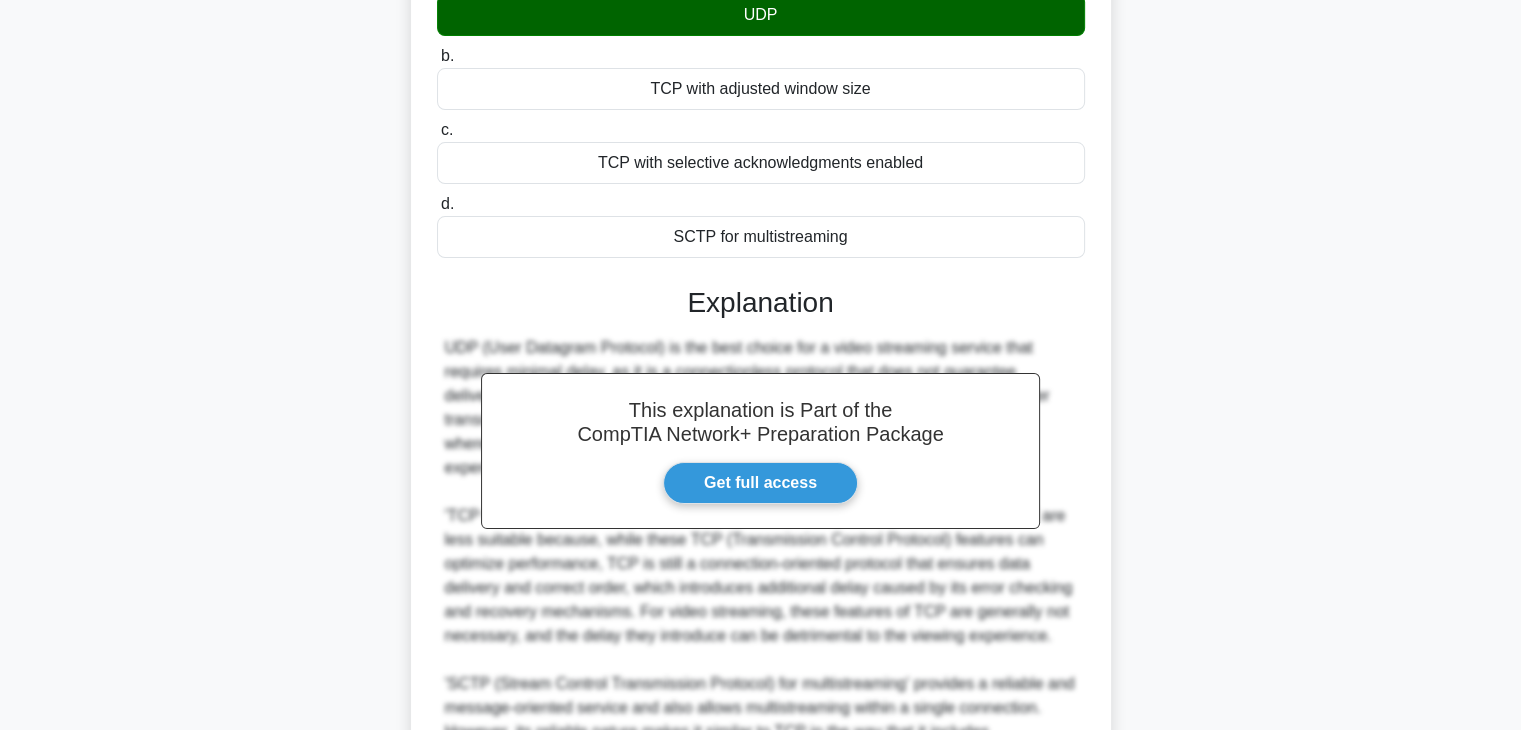 scroll, scrollTop: 550, scrollLeft: 0, axis: vertical 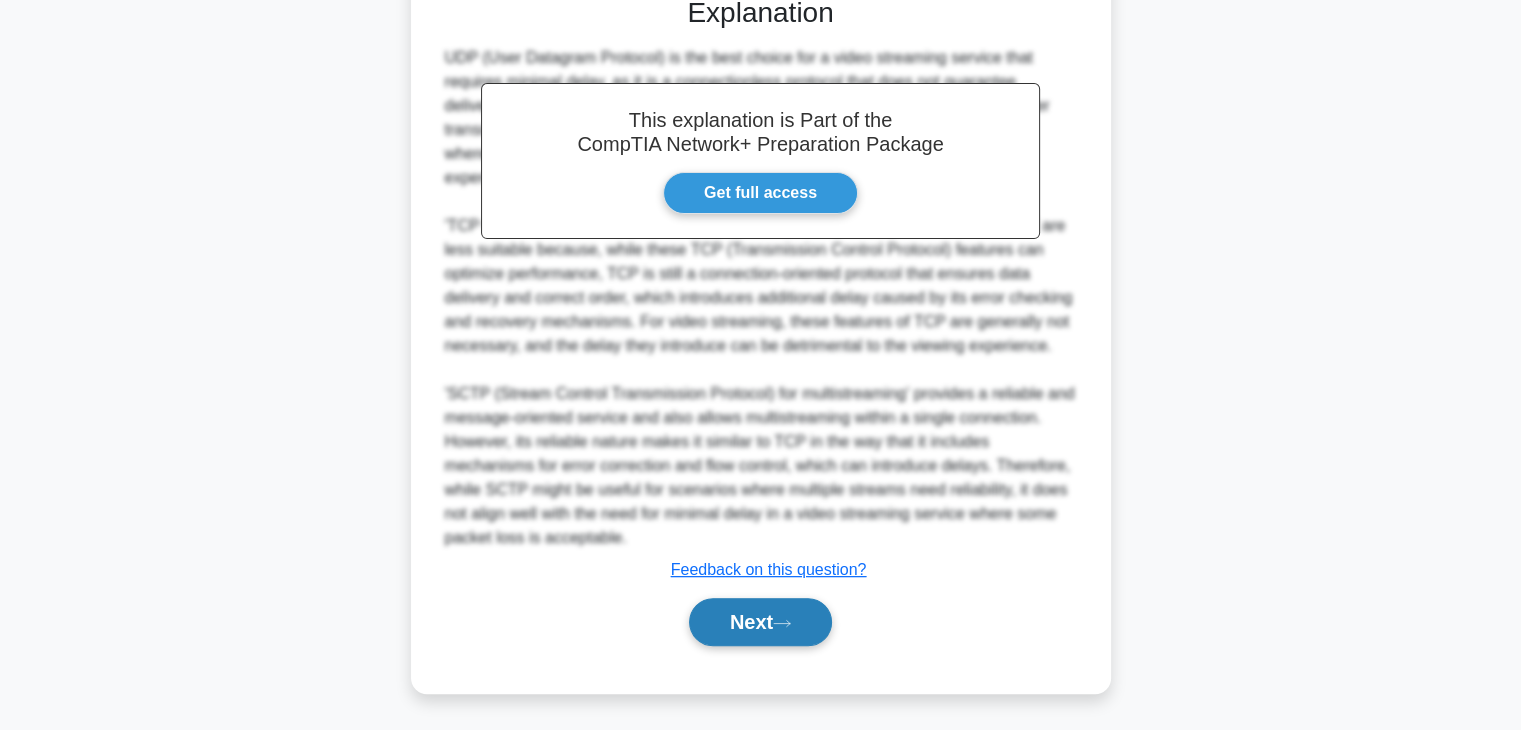 click on "Next" at bounding box center (760, 622) 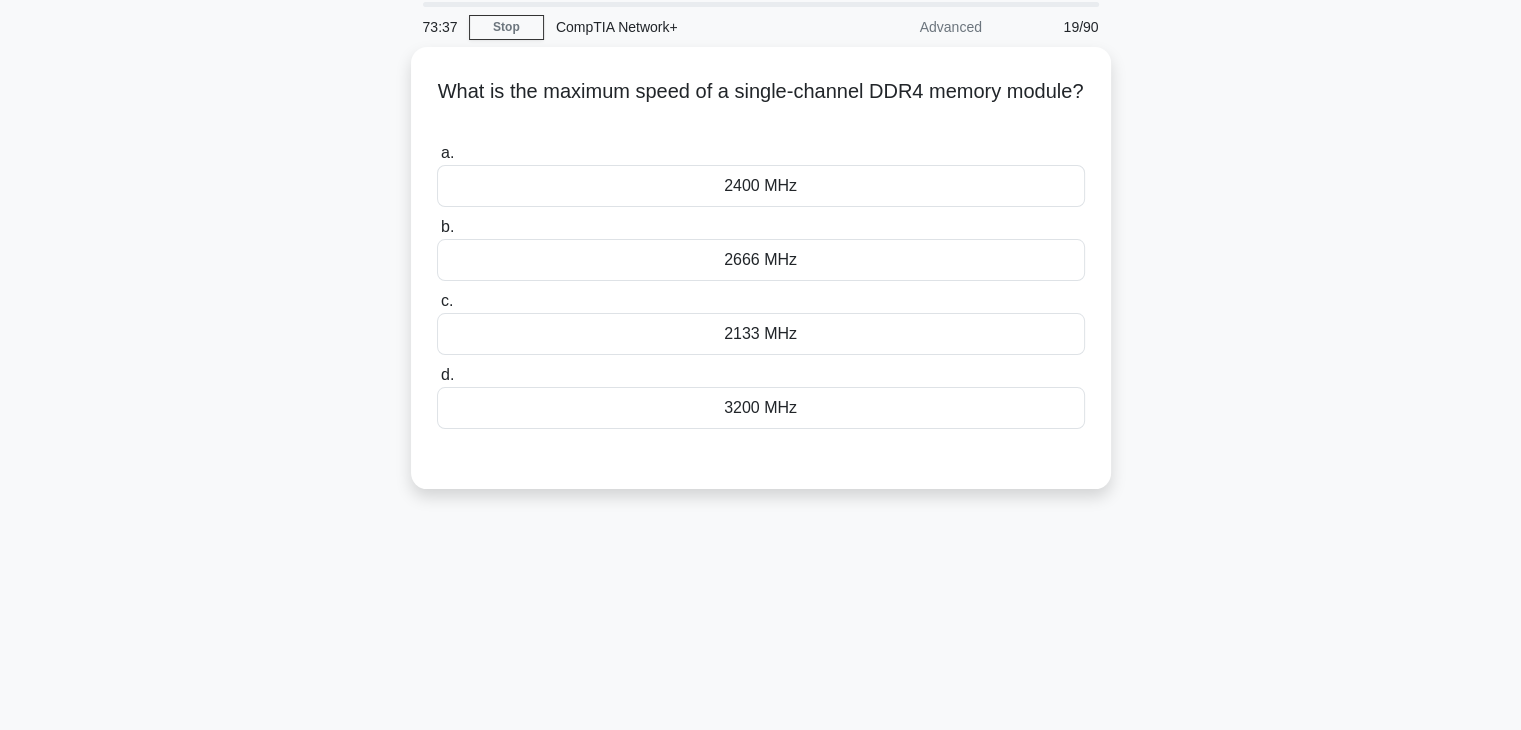 scroll, scrollTop: 0, scrollLeft: 0, axis: both 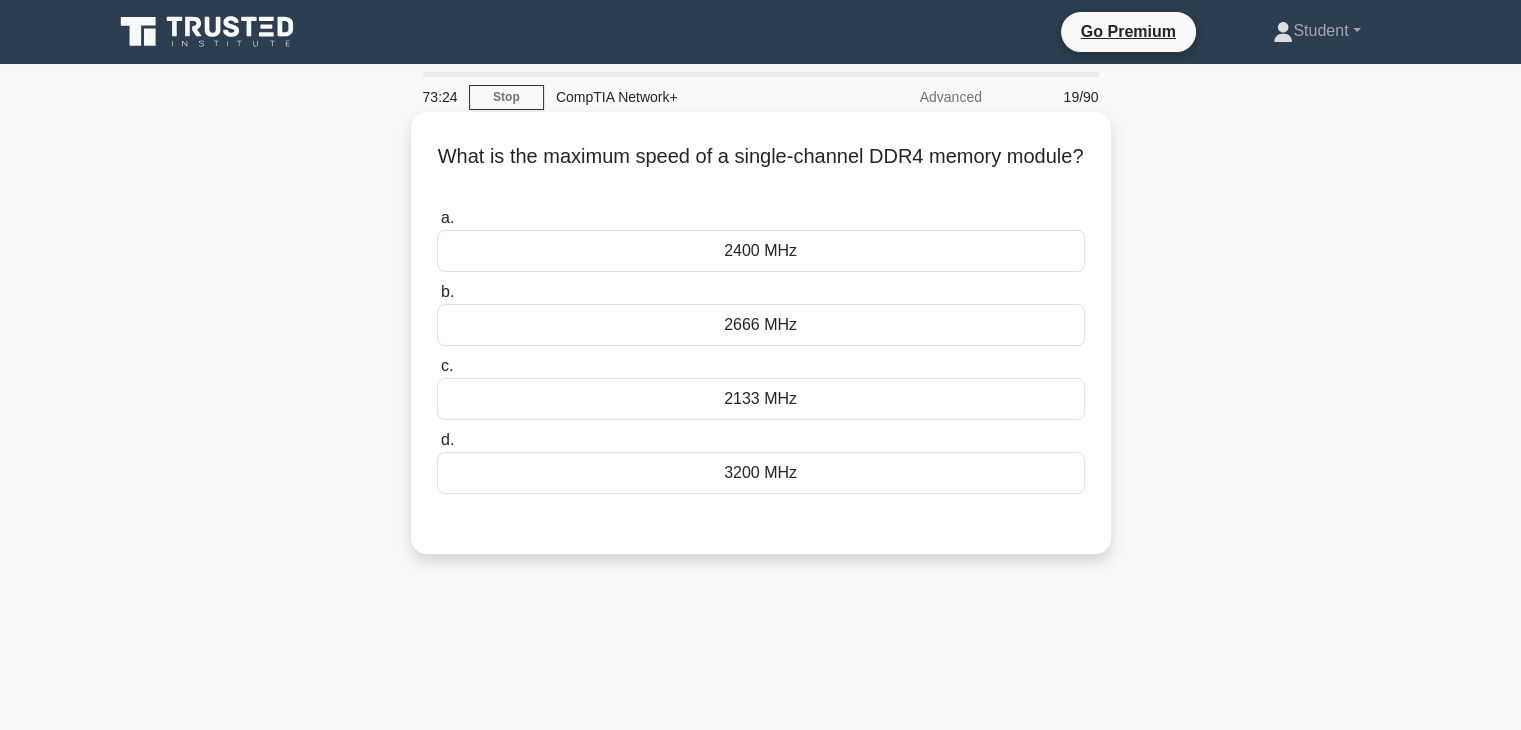 click on "2666 MHz" at bounding box center (761, 325) 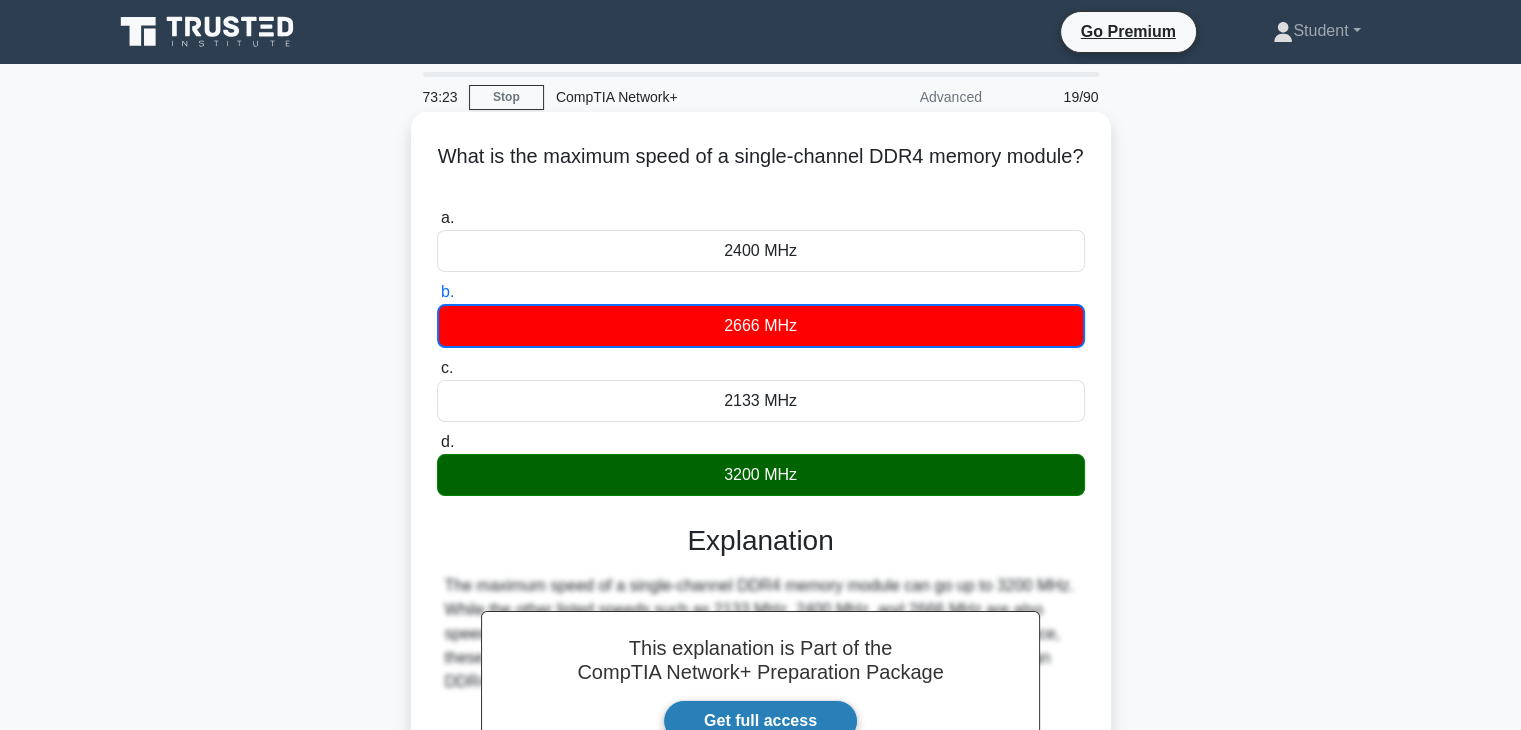 scroll, scrollTop: 351, scrollLeft: 0, axis: vertical 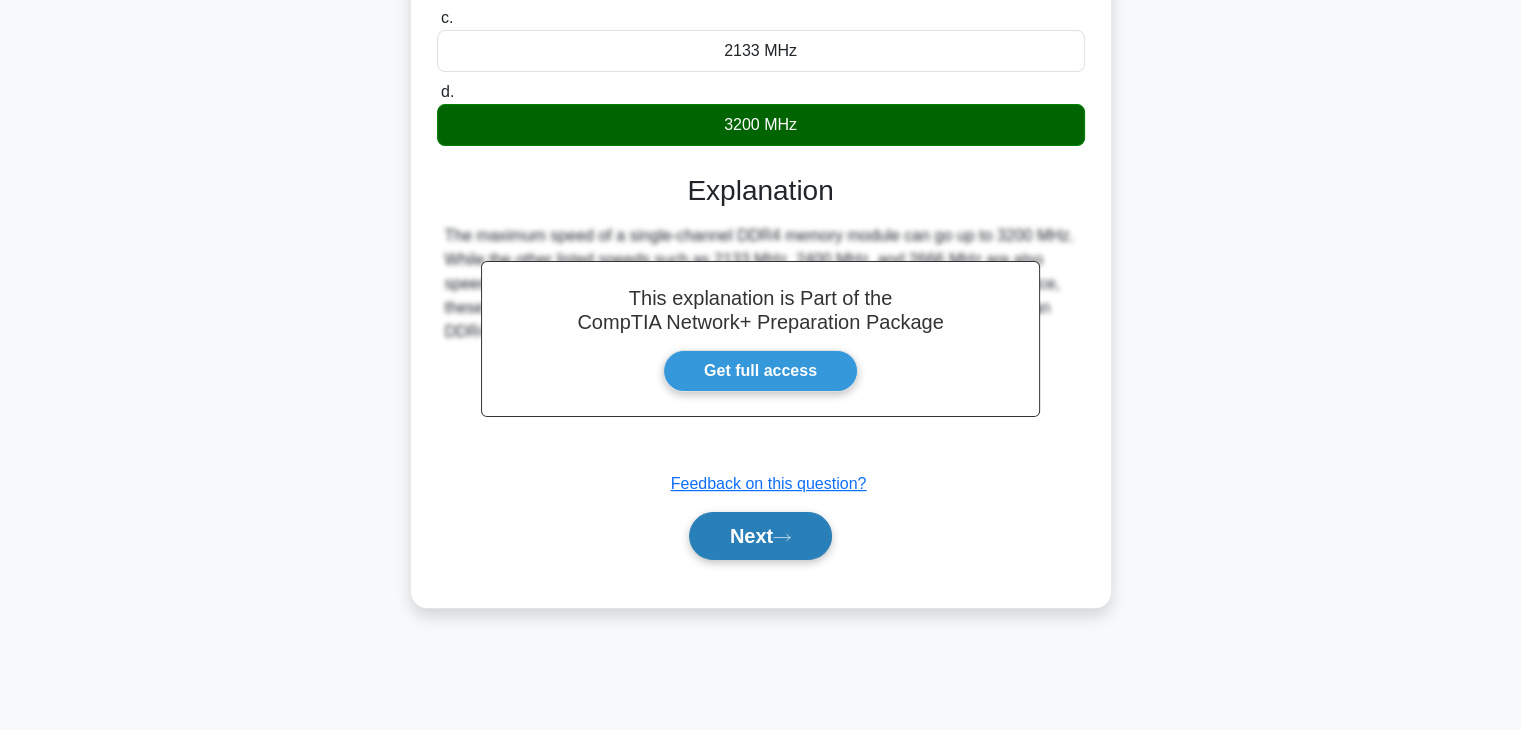 click on "Next" at bounding box center [760, 536] 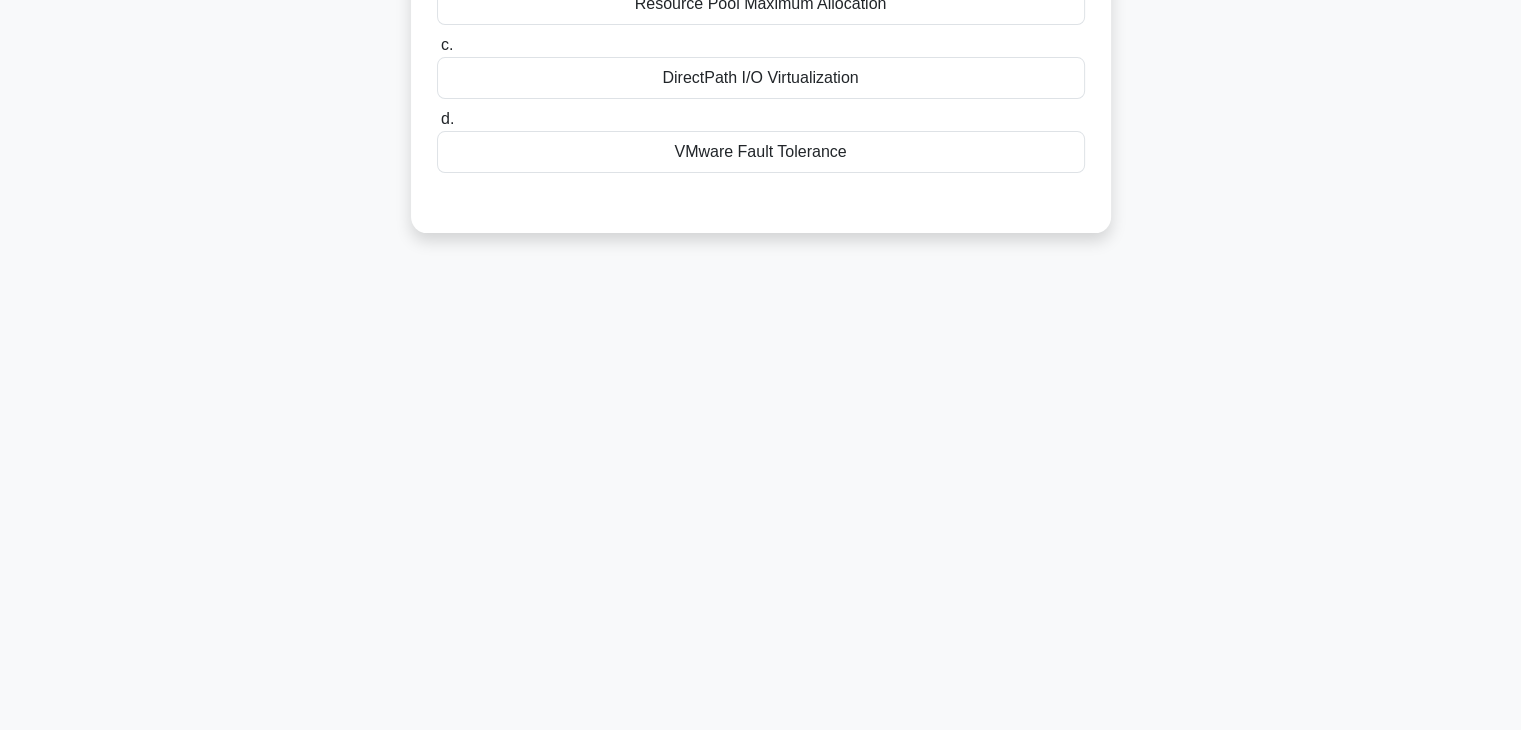 scroll, scrollTop: 0, scrollLeft: 0, axis: both 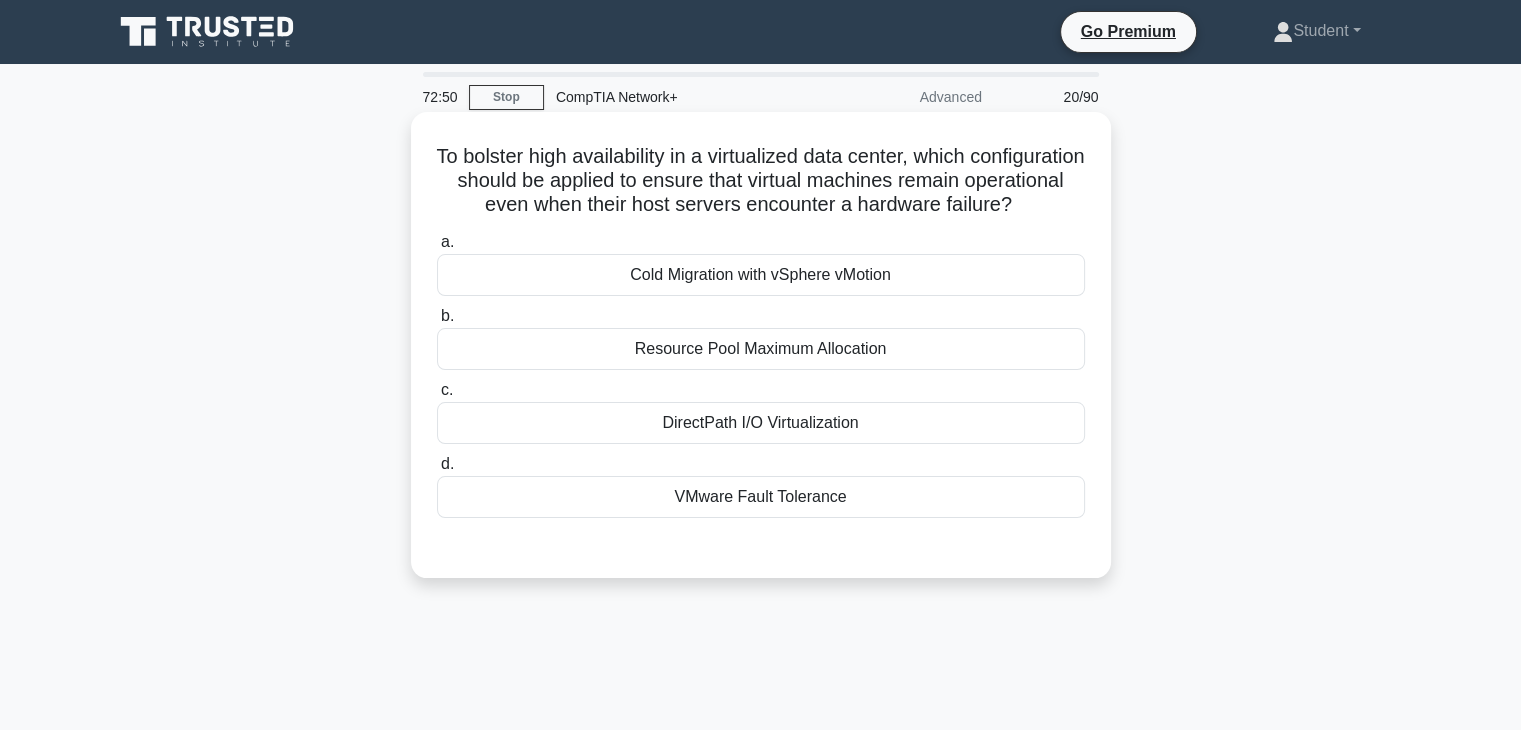 click on "VMware Fault Tolerance" at bounding box center (761, 497) 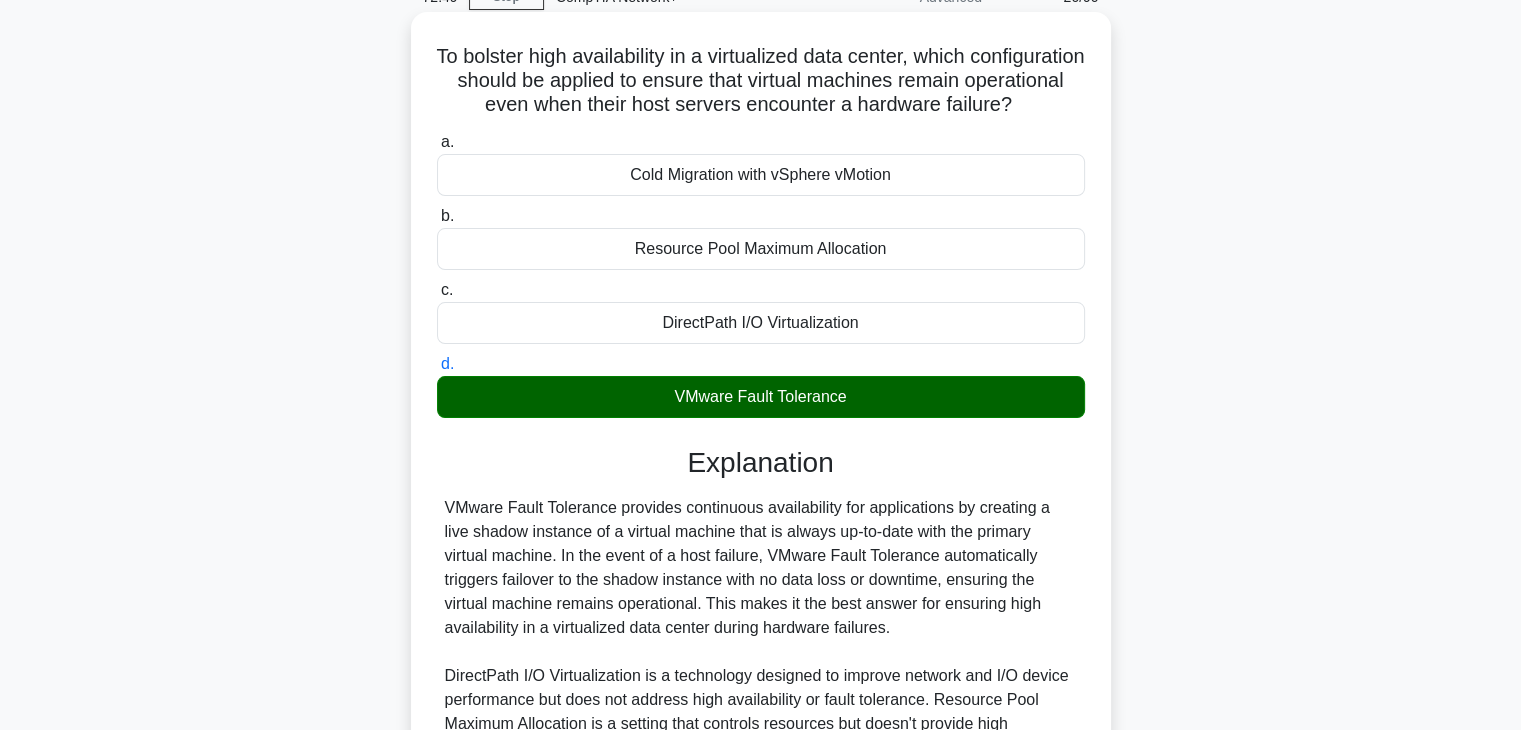 scroll, scrollTop: 406, scrollLeft: 0, axis: vertical 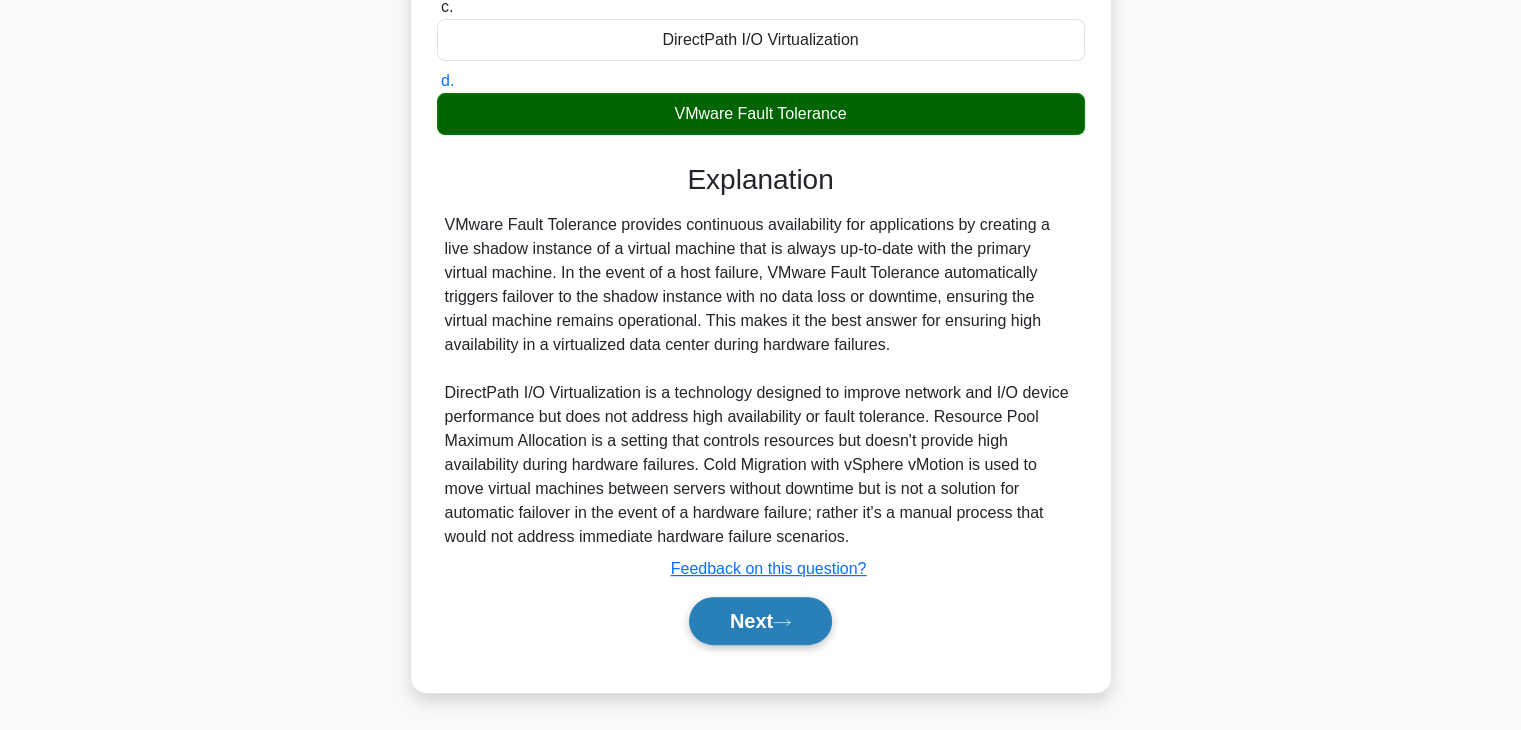 click on "Next" at bounding box center (760, 621) 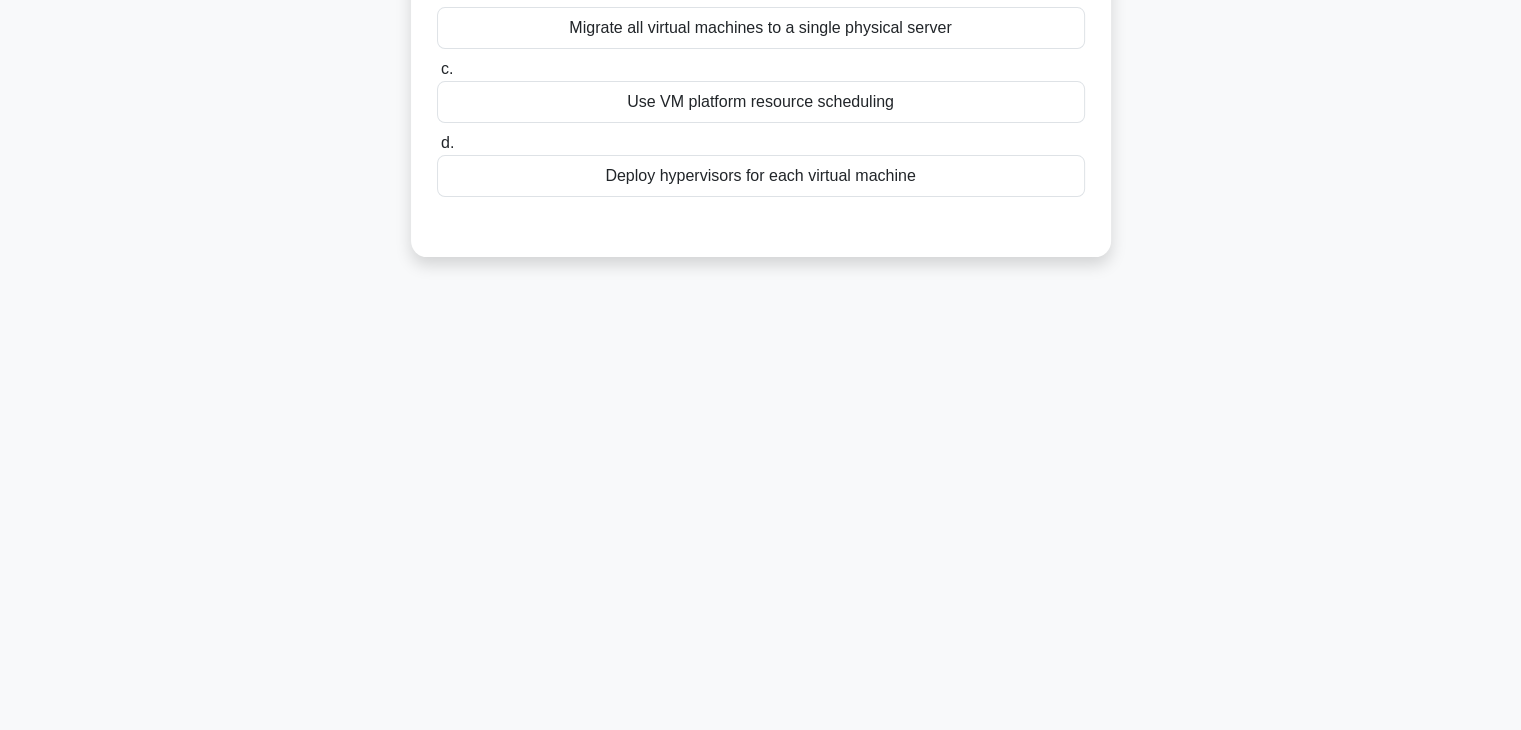 scroll, scrollTop: 0, scrollLeft: 0, axis: both 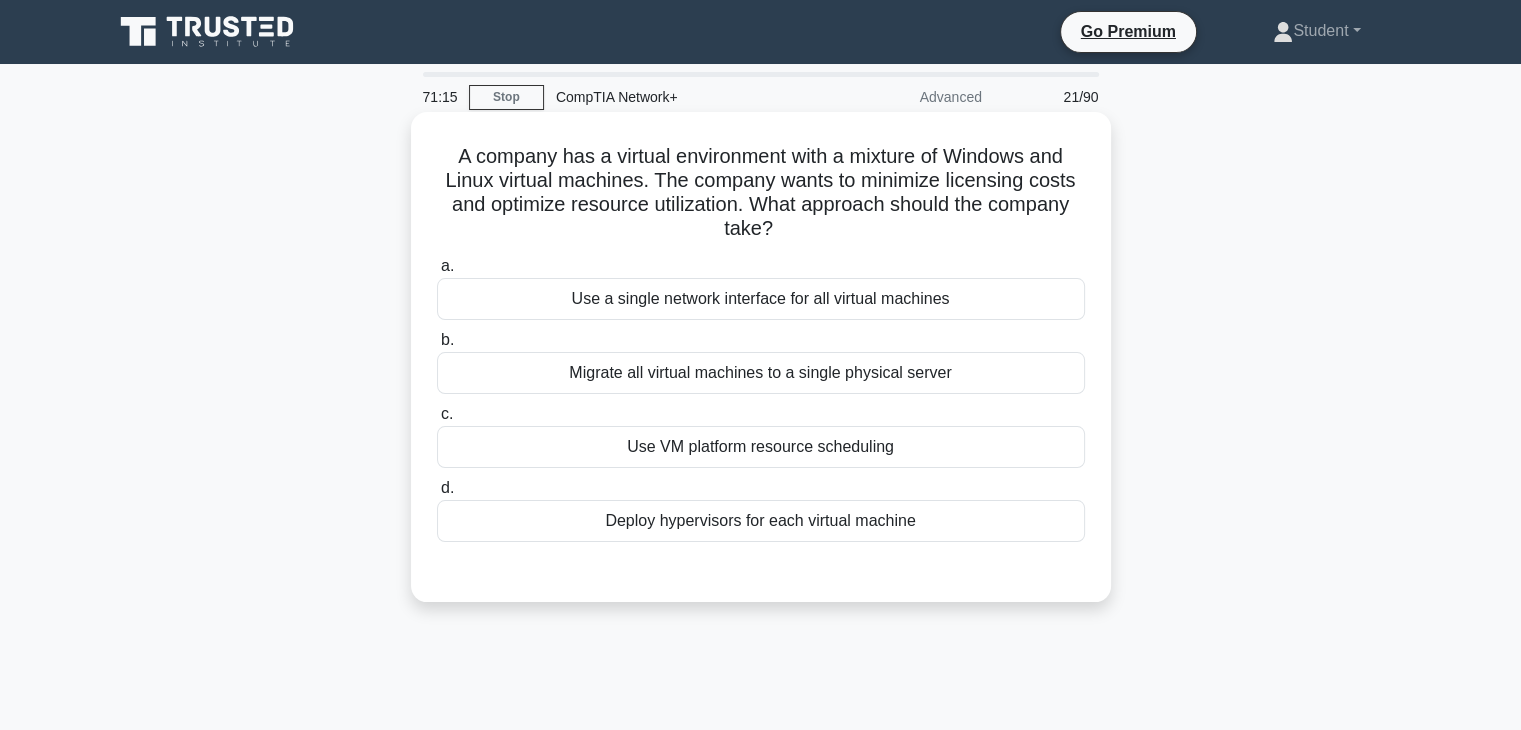 click on "Use a single network interface for all virtual machines" at bounding box center (761, 299) 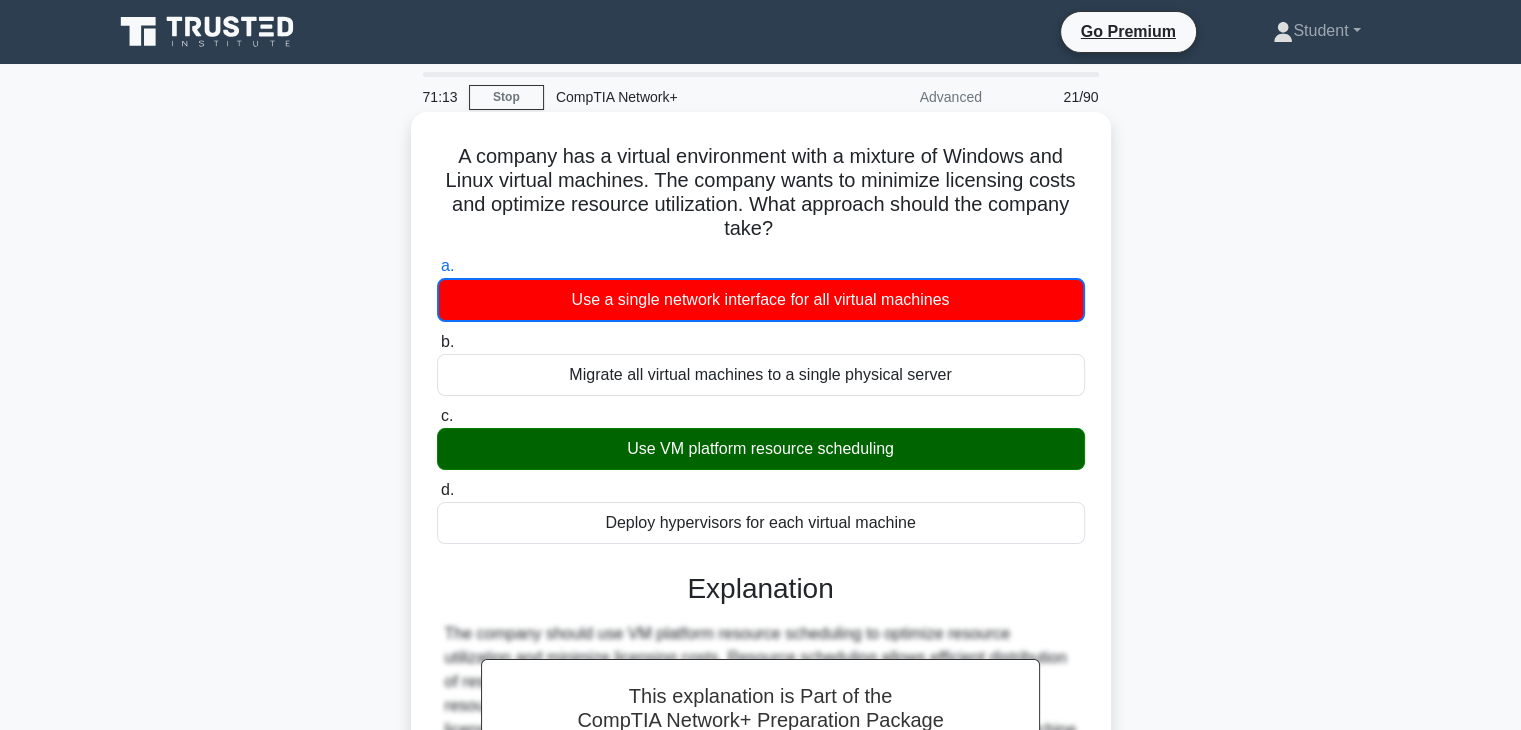 scroll, scrollTop: 351, scrollLeft: 0, axis: vertical 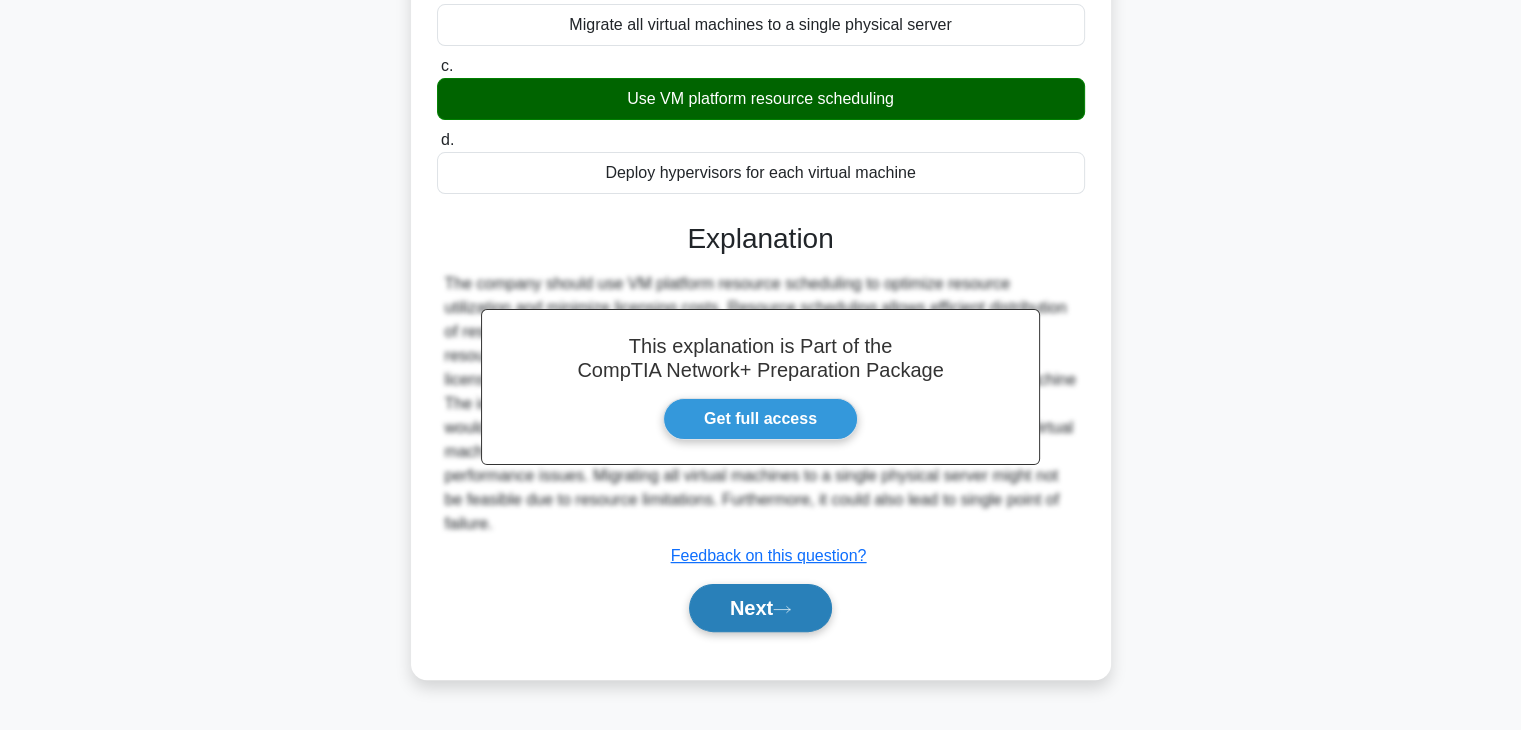 click on "Next" at bounding box center [760, 608] 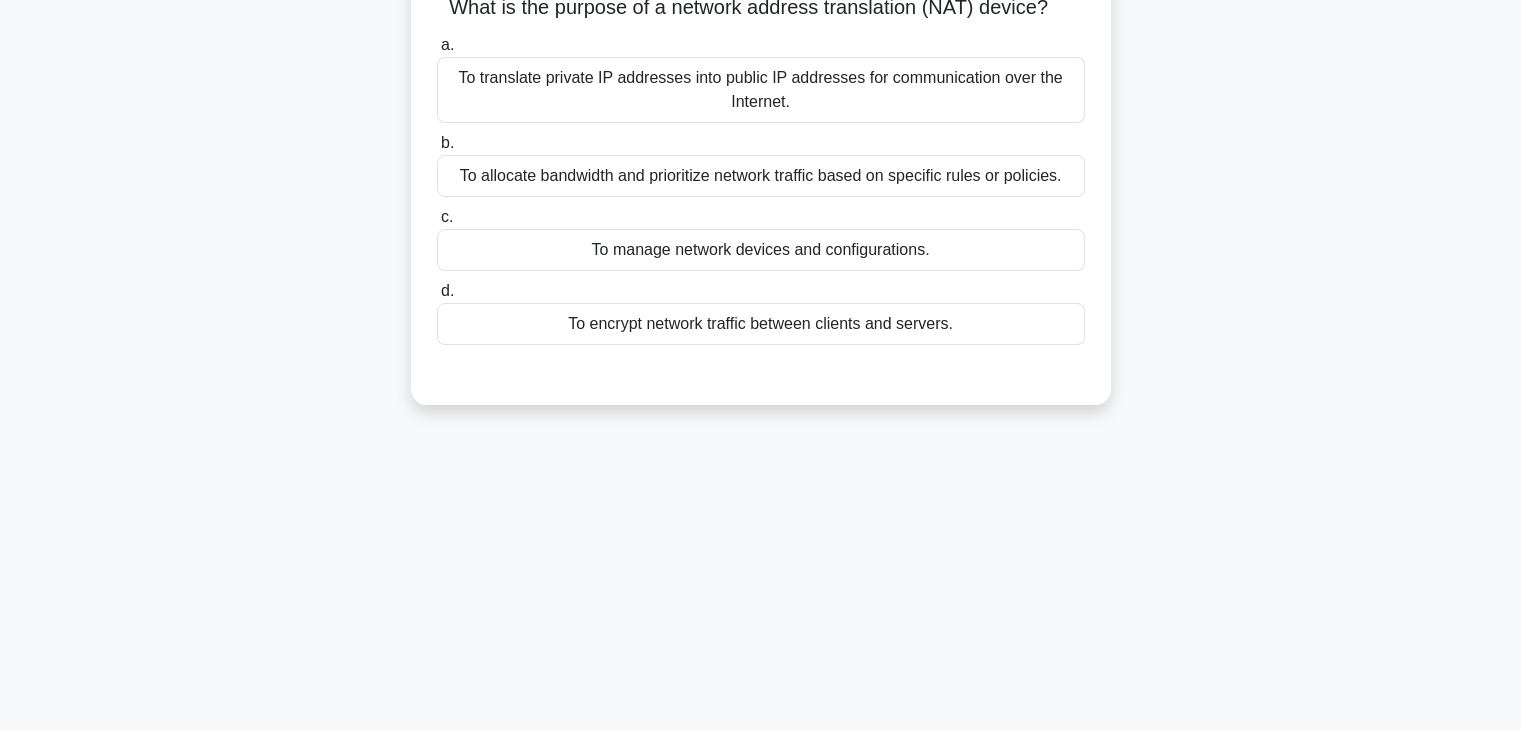 scroll, scrollTop: 0, scrollLeft: 0, axis: both 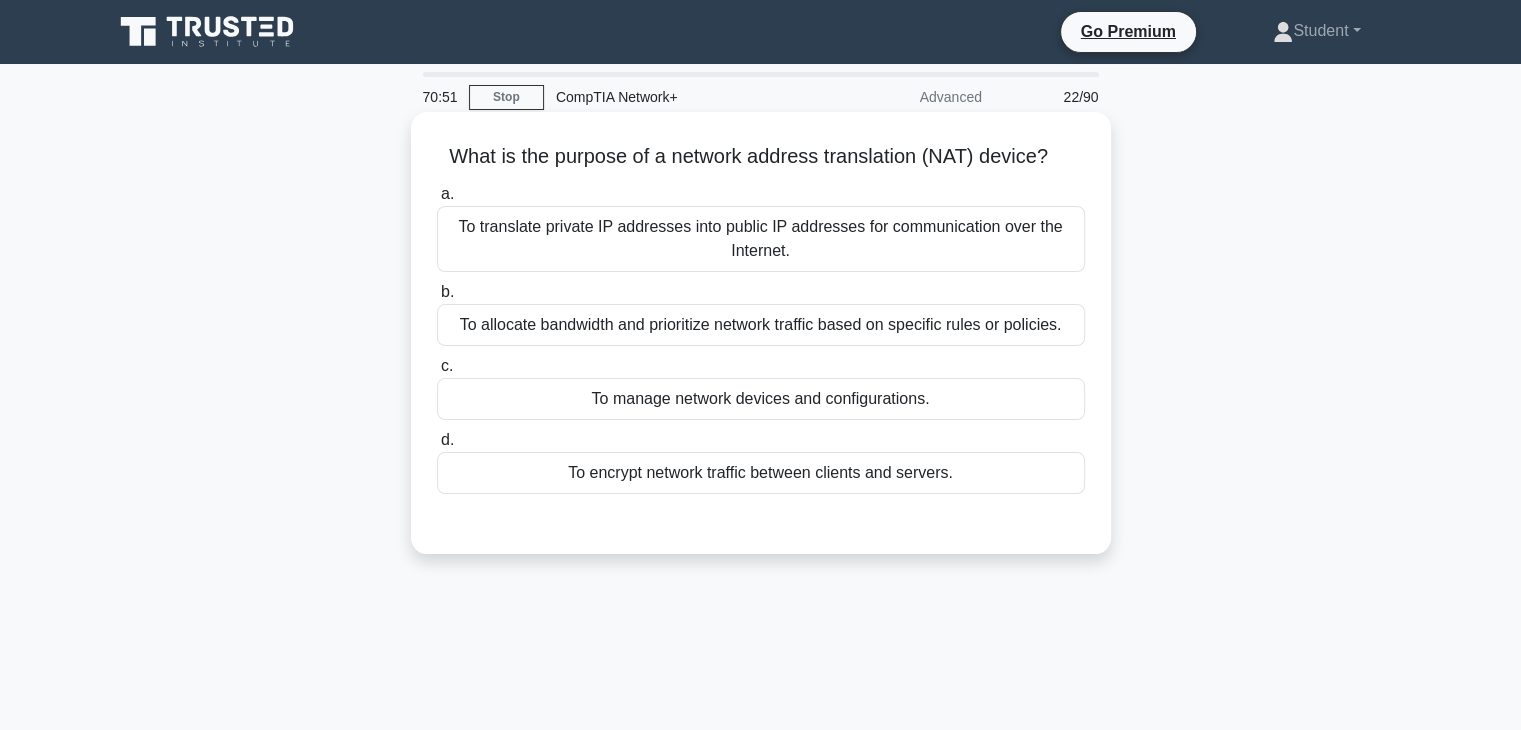 click on "To translate private IP addresses into public IP addresses for communication over the Internet." at bounding box center (761, 239) 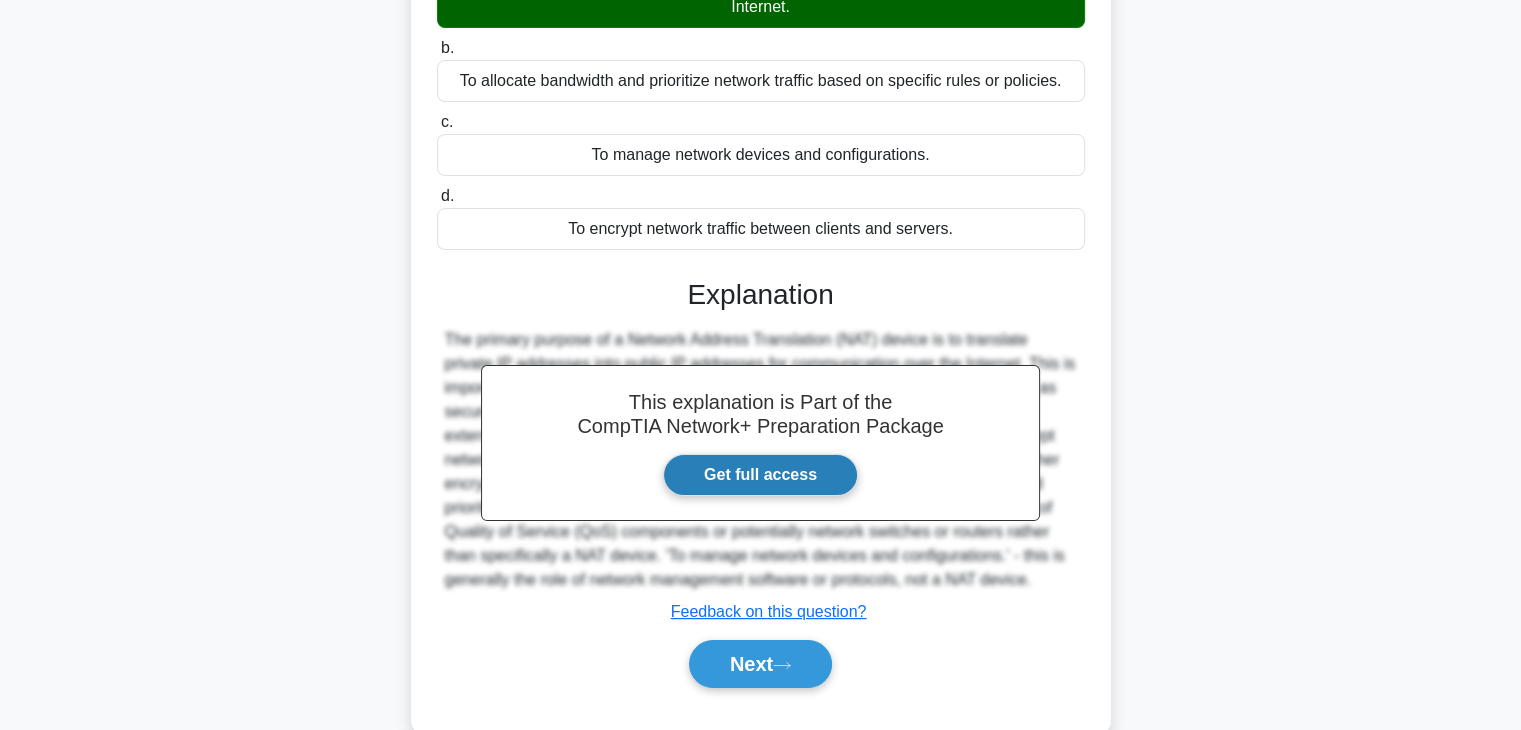 scroll, scrollTop: 351, scrollLeft: 0, axis: vertical 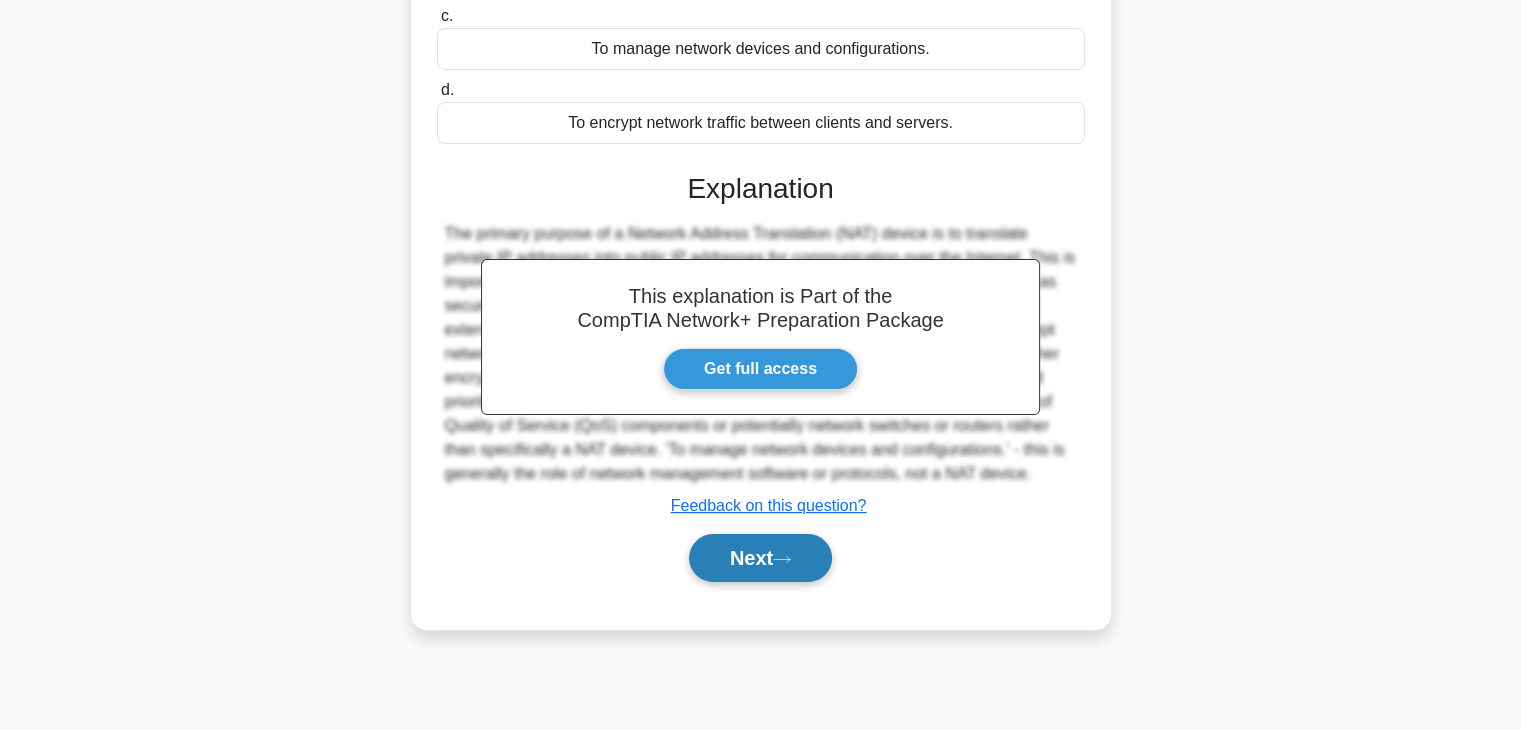 click on "Next" at bounding box center (760, 558) 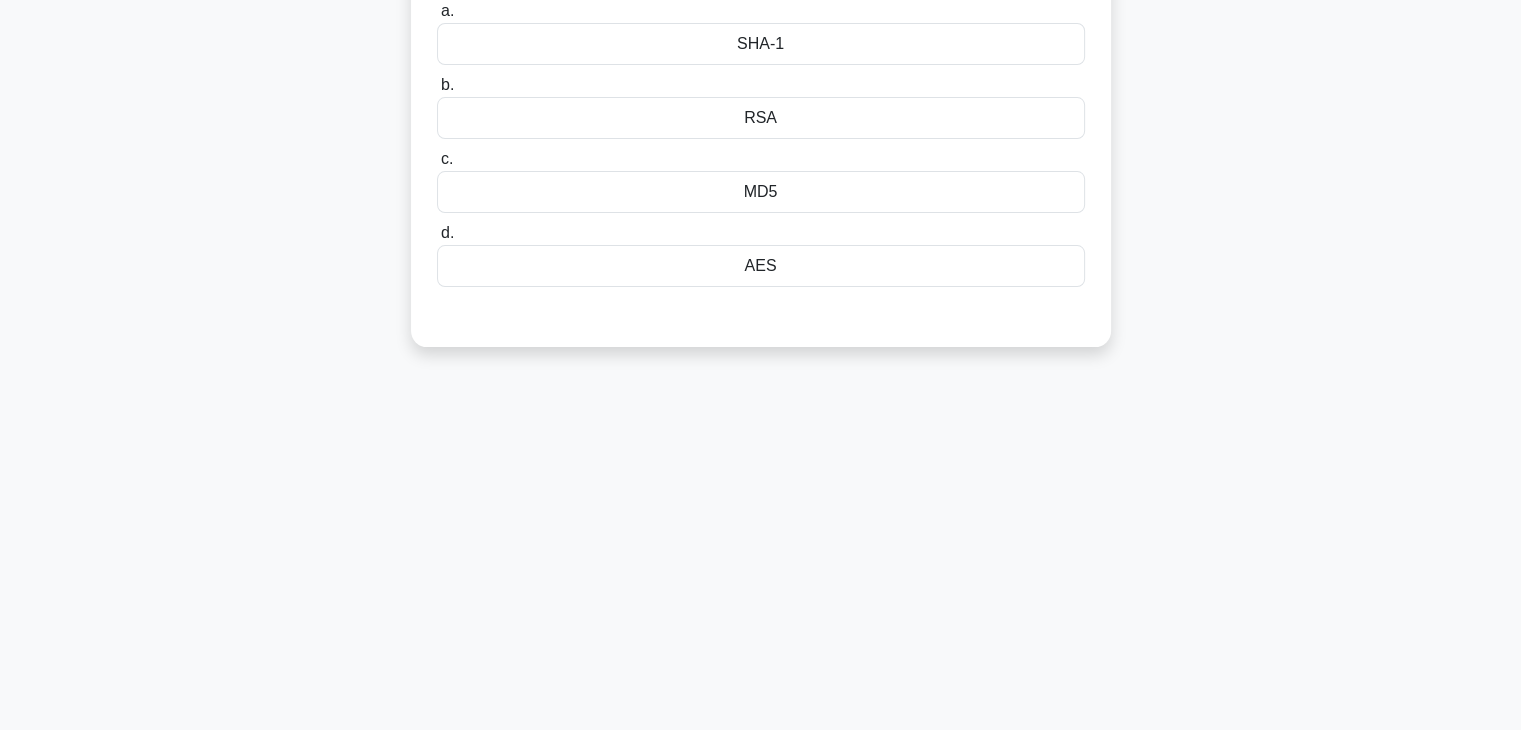 scroll, scrollTop: 0, scrollLeft: 0, axis: both 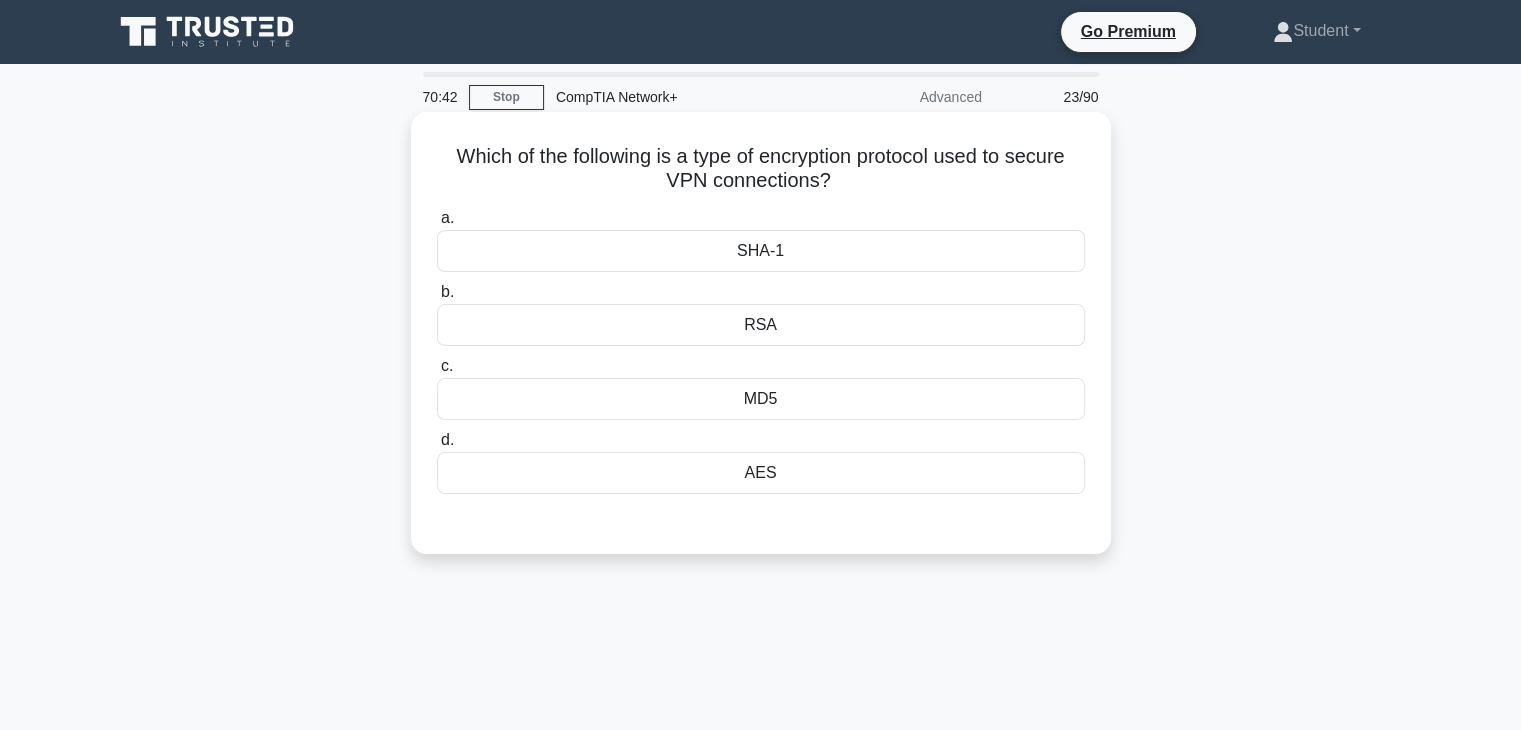 click on "MD5" at bounding box center (761, 399) 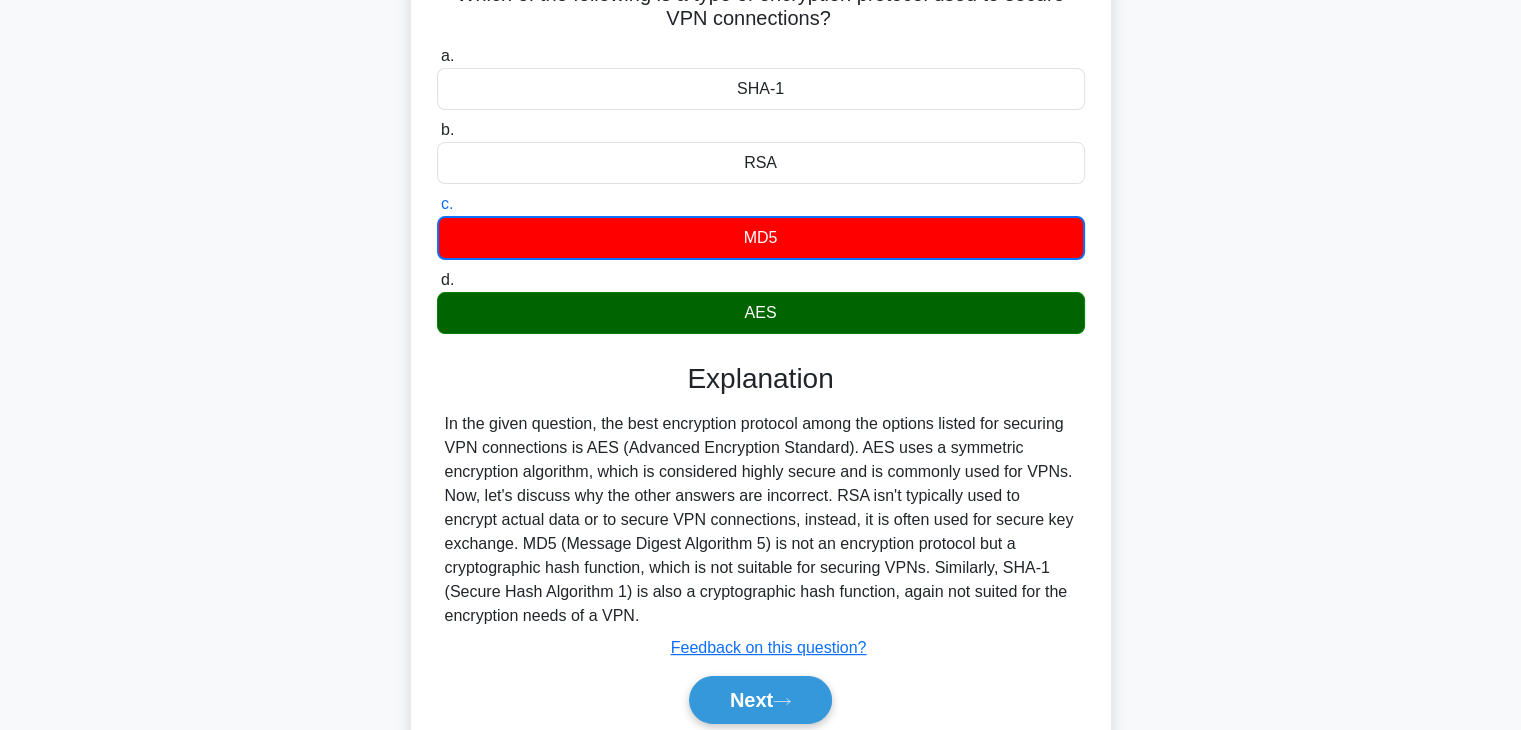 scroll, scrollTop: 351, scrollLeft: 0, axis: vertical 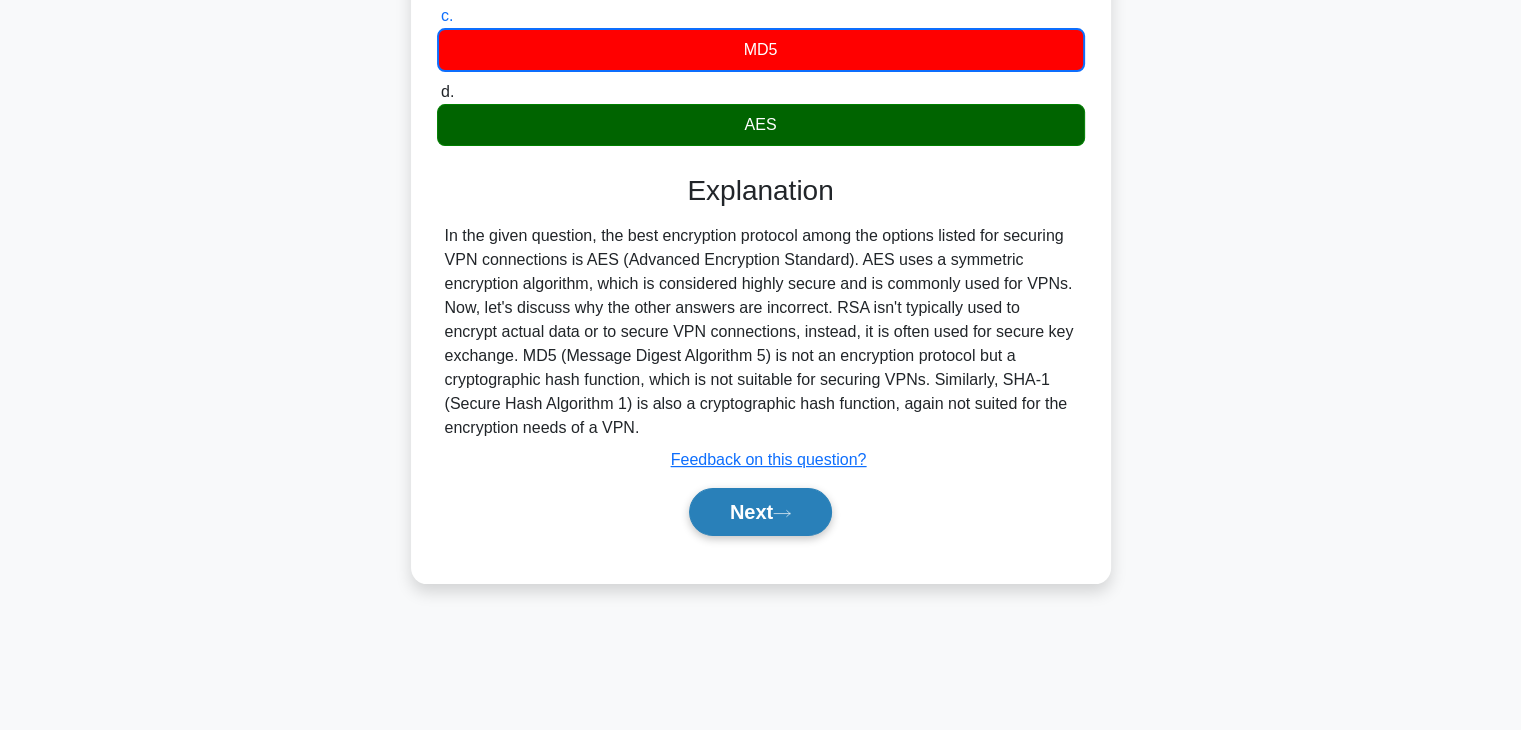 click on "Next" at bounding box center [760, 512] 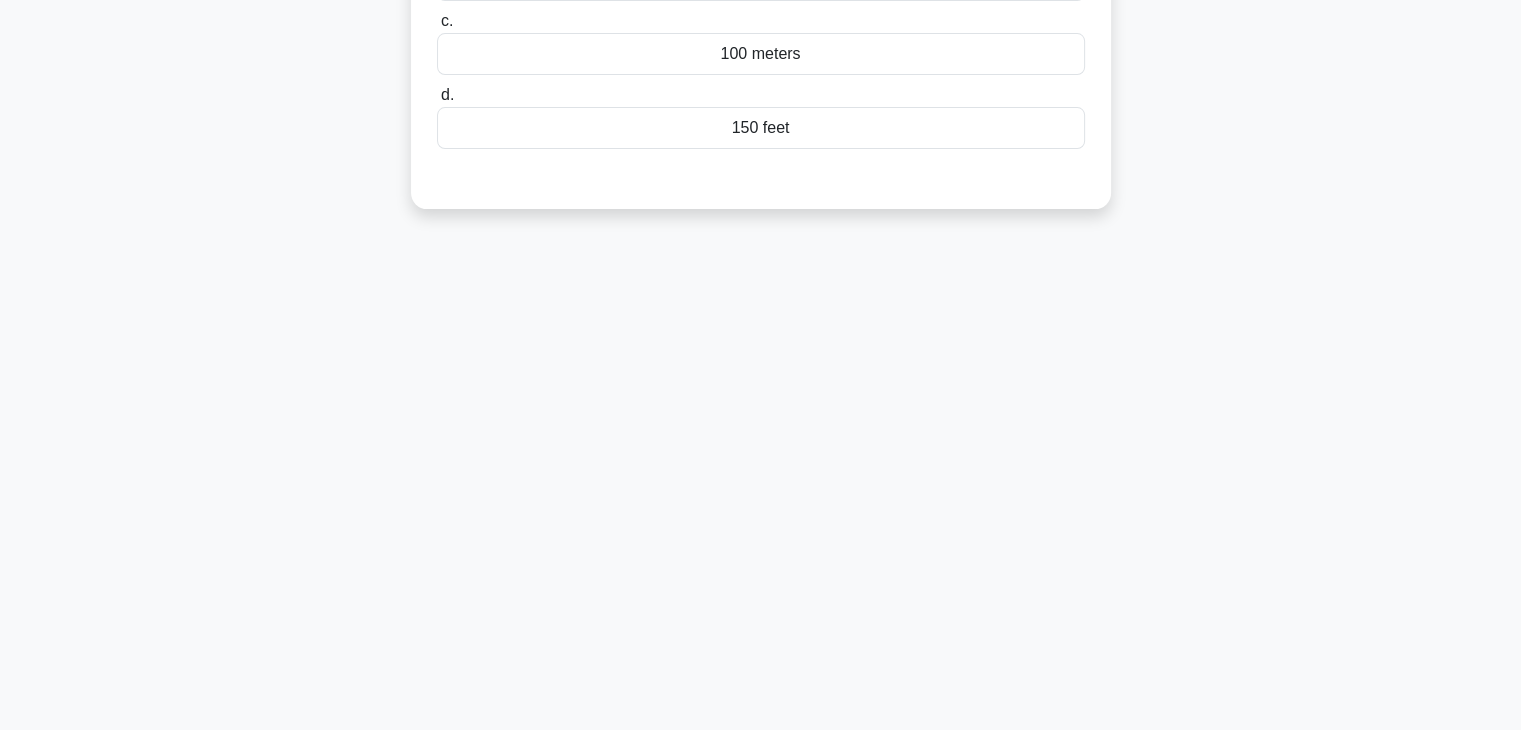scroll, scrollTop: 0, scrollLeft: 0, axis: both 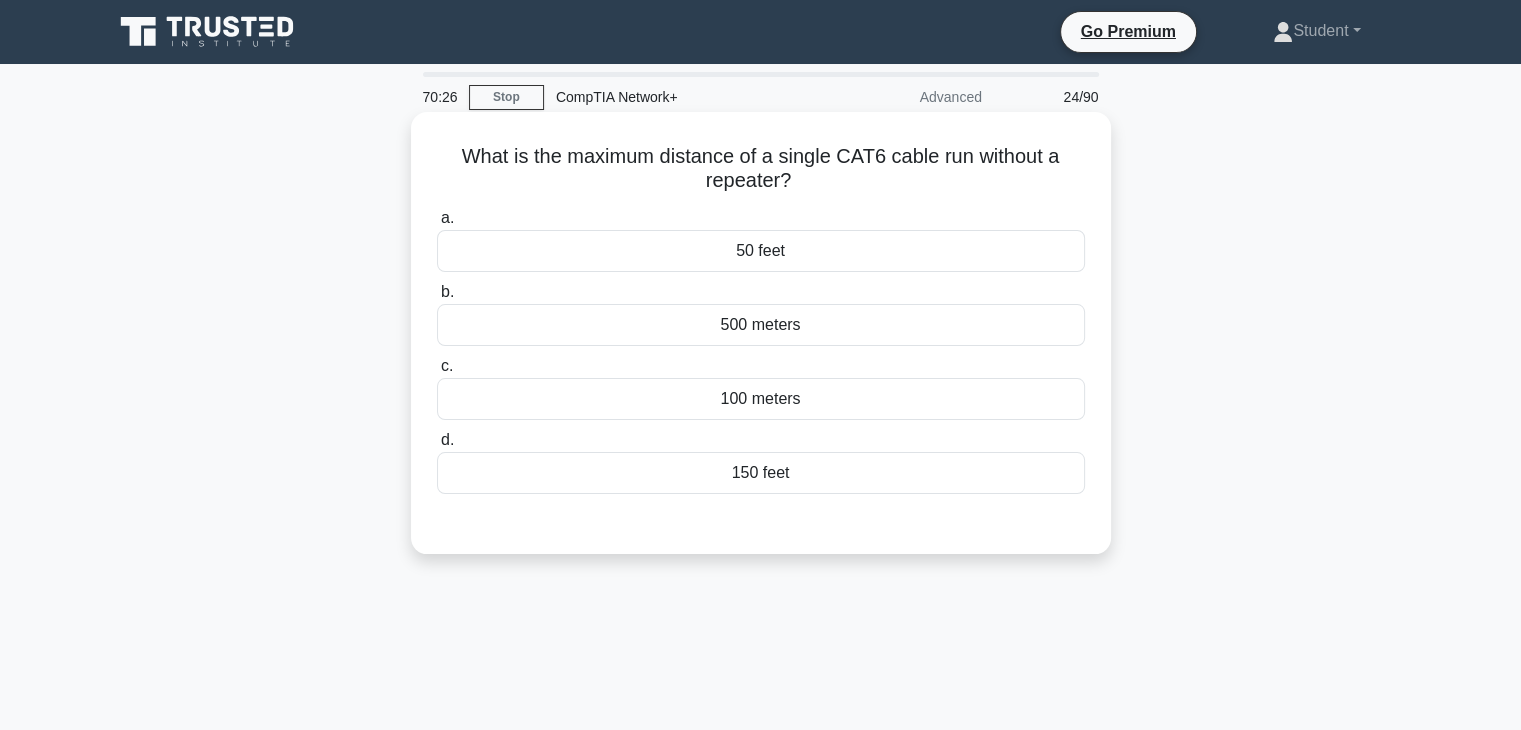 click on "100 meters" at bounding box center [761, 399] 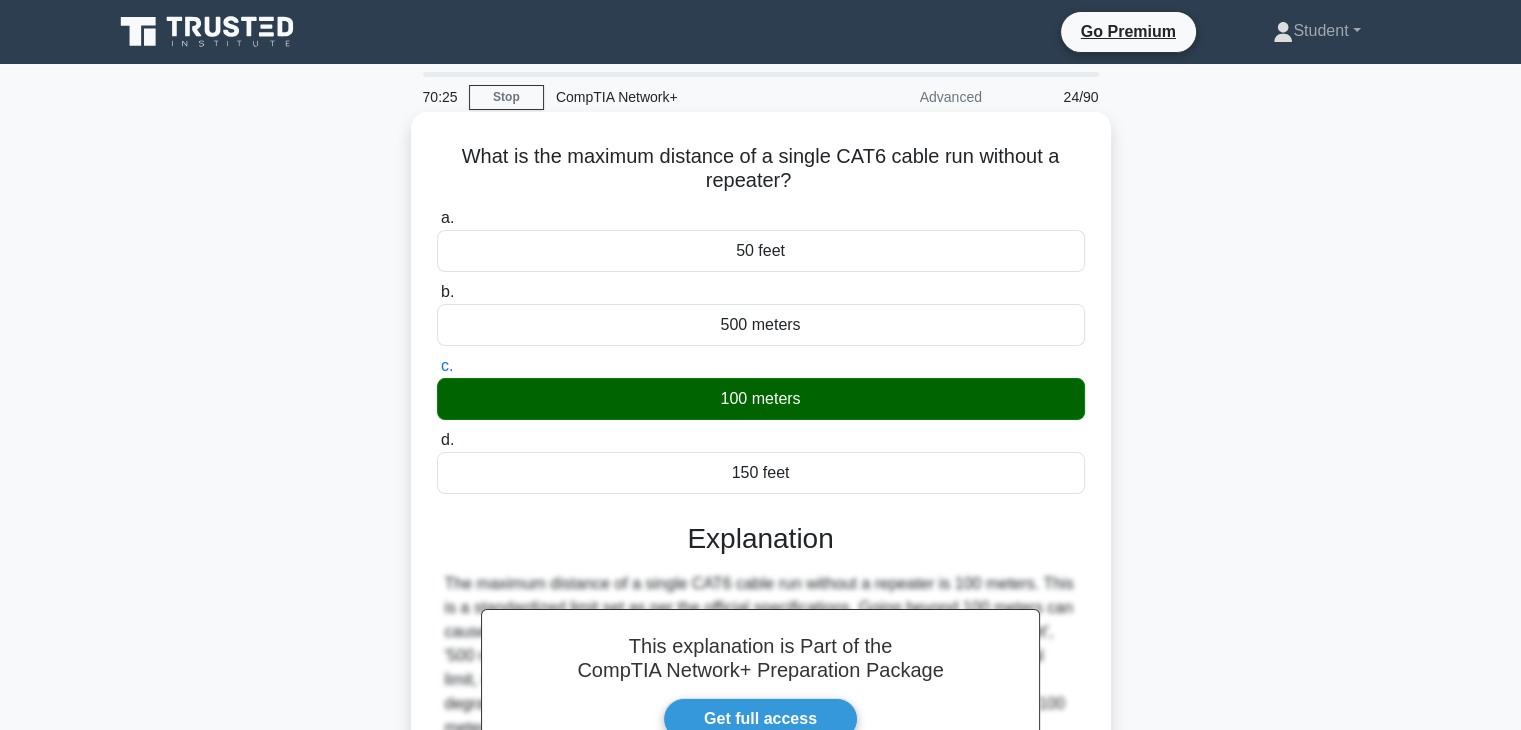 scroll, scrollTop: 351, scrollLeft: 0, axis: vertical 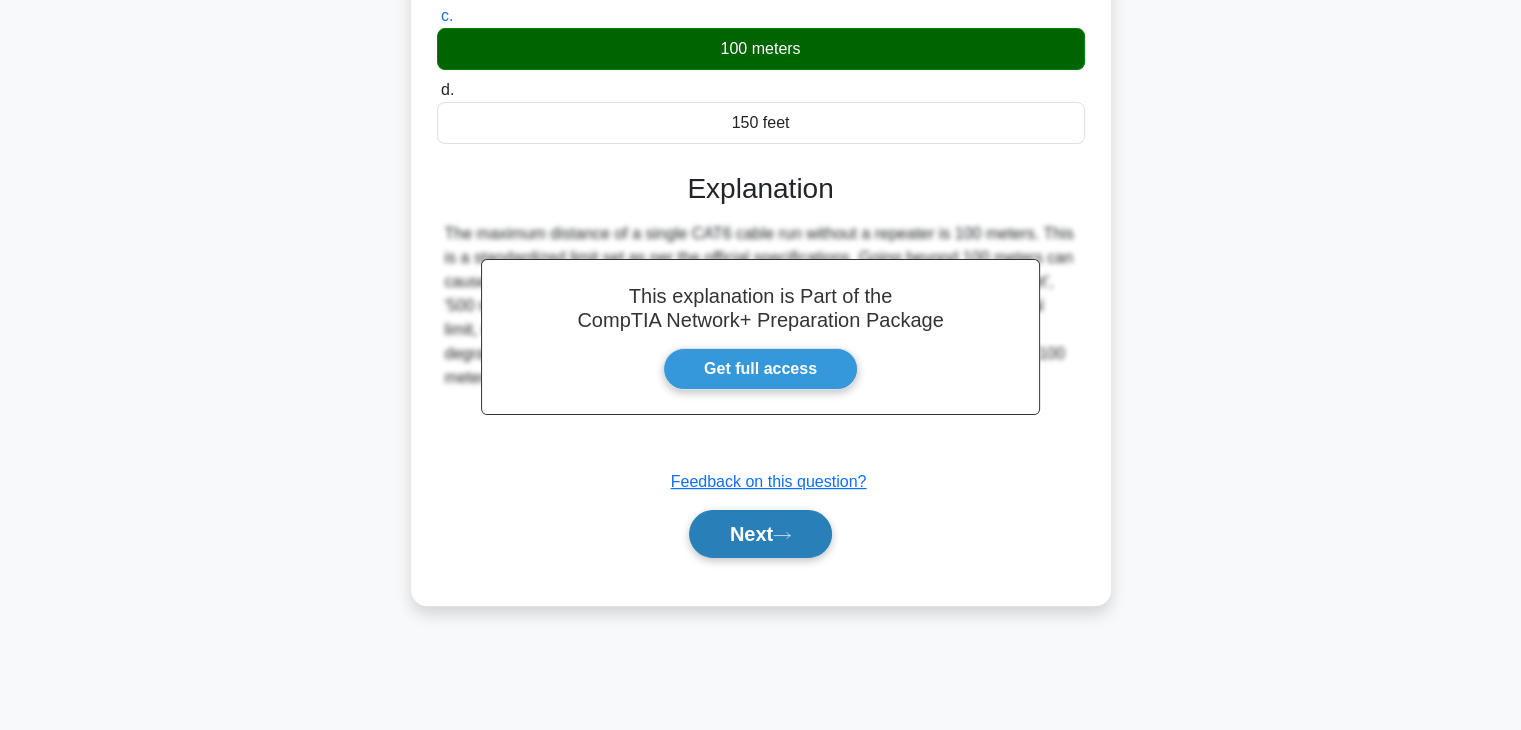 click on "Next" at bounding box center [760, 534] 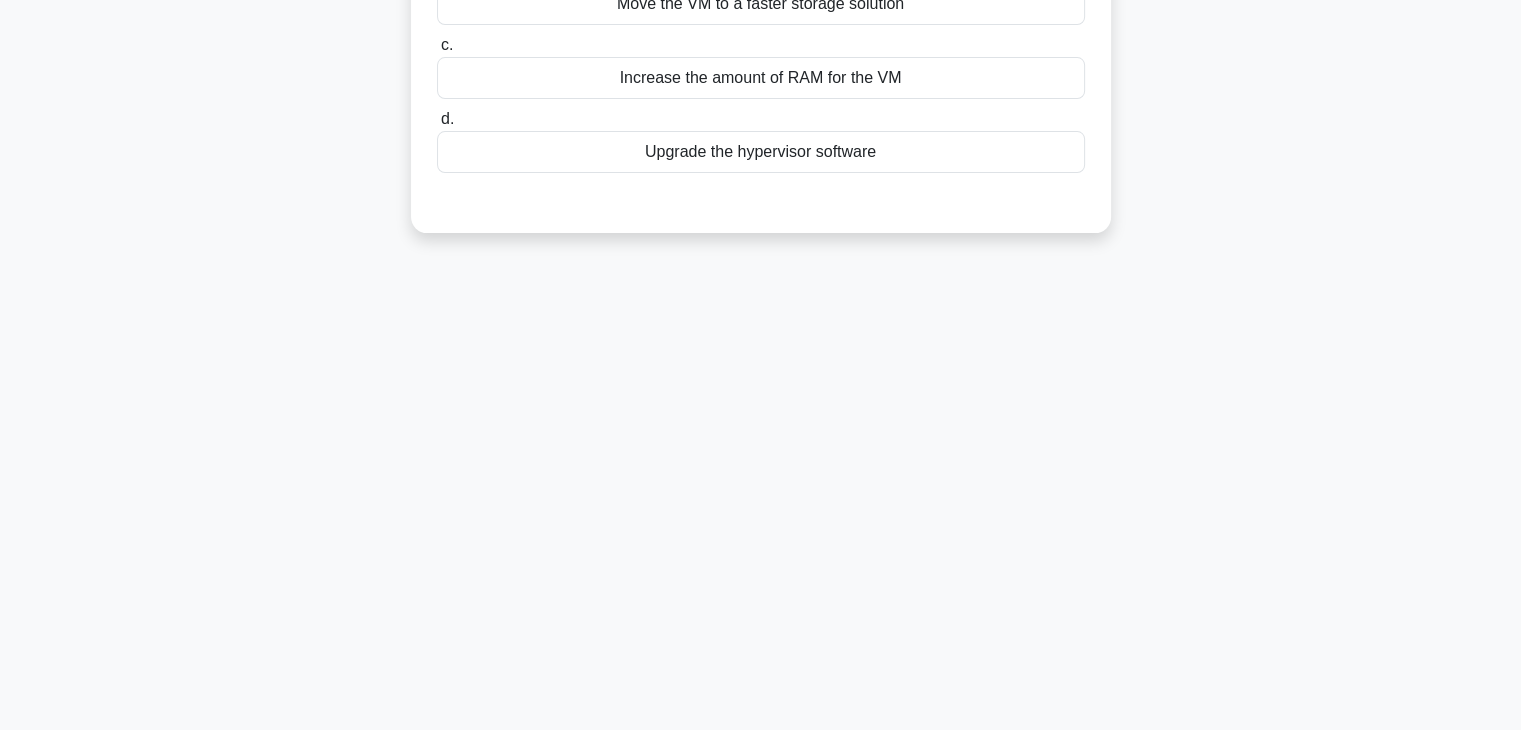 scroll, scrollTop: 0, scrollLeft: 0, axis: both 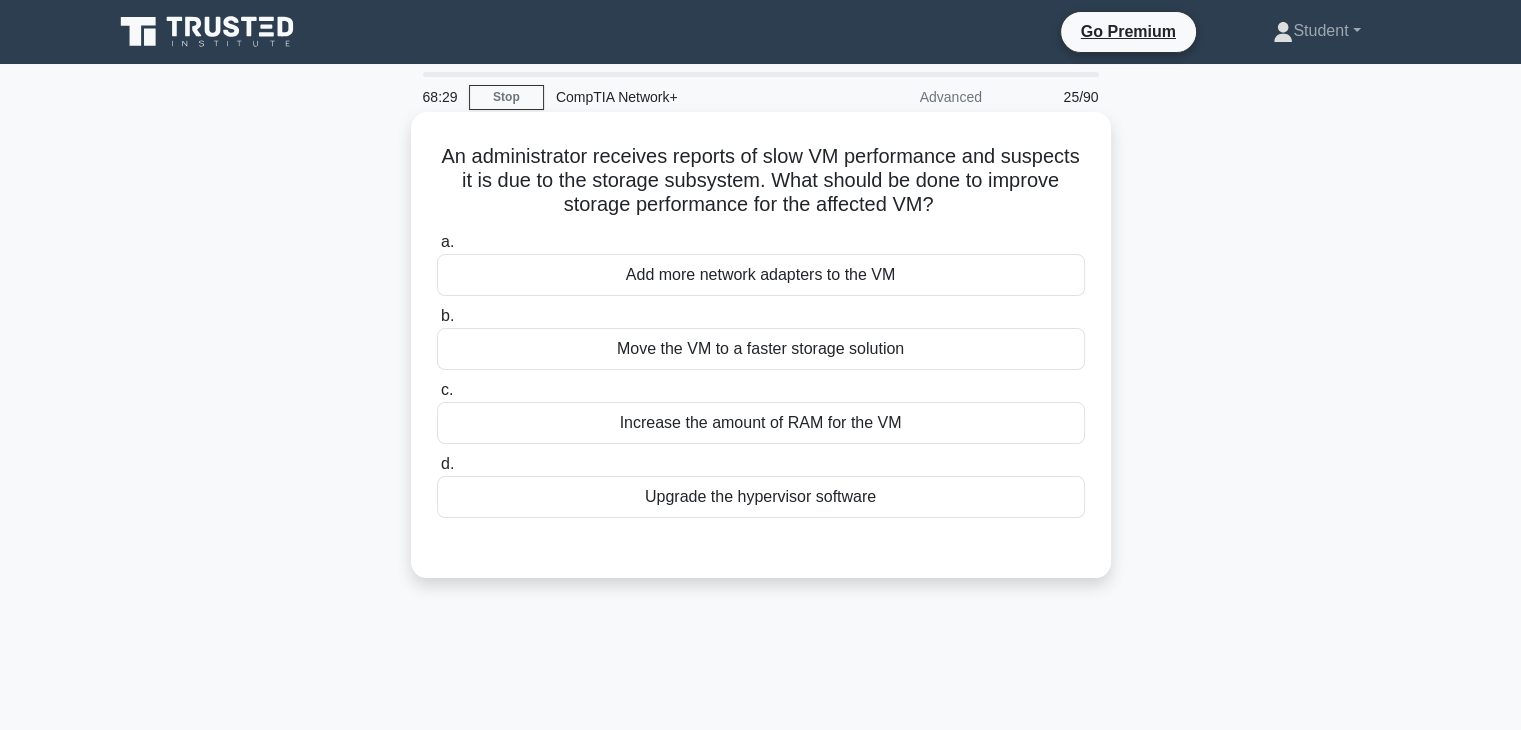 click on "Move the VM to a faster storage solution" at bounding box center [761, 349] 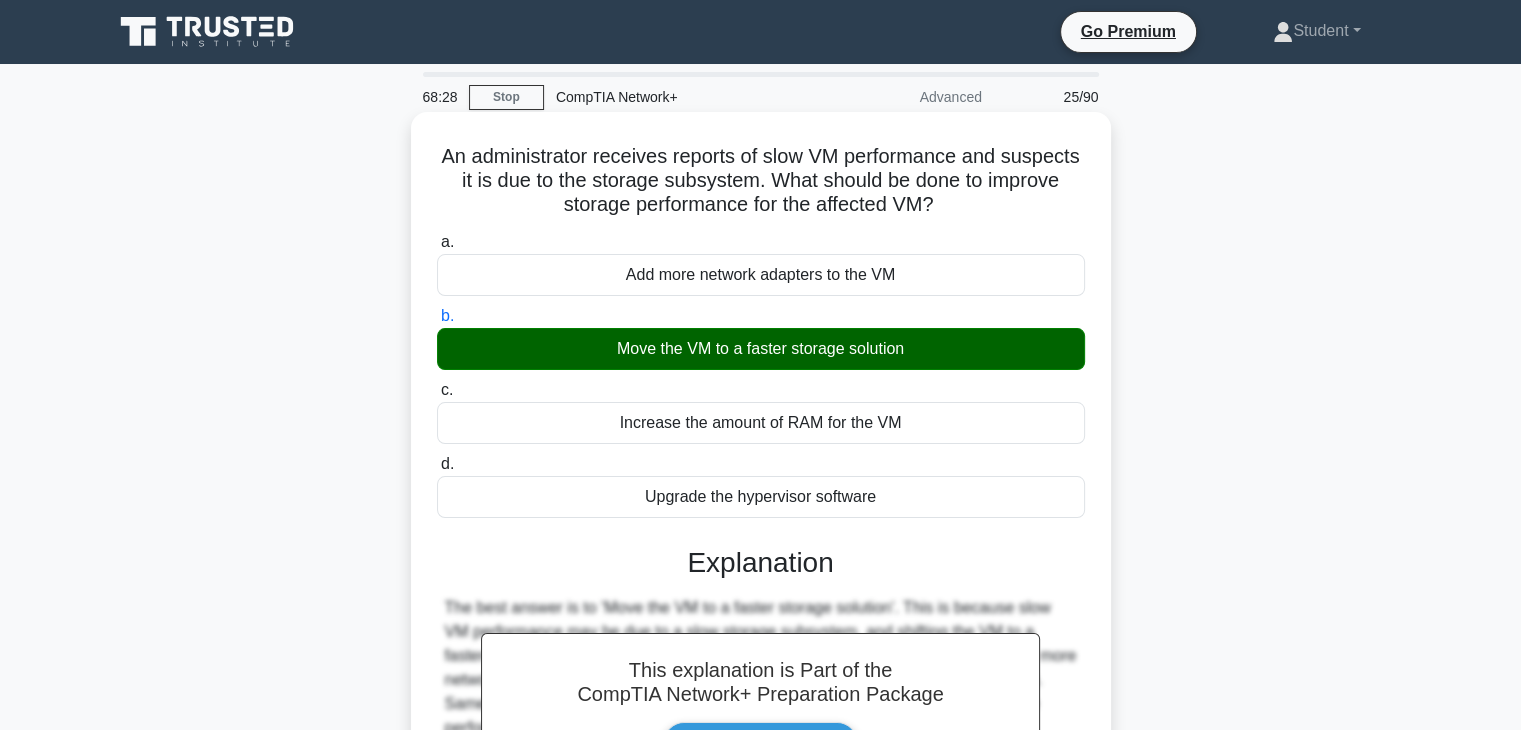scroll, scrollTop: 351, scrollLeft: 0, axis: vertical 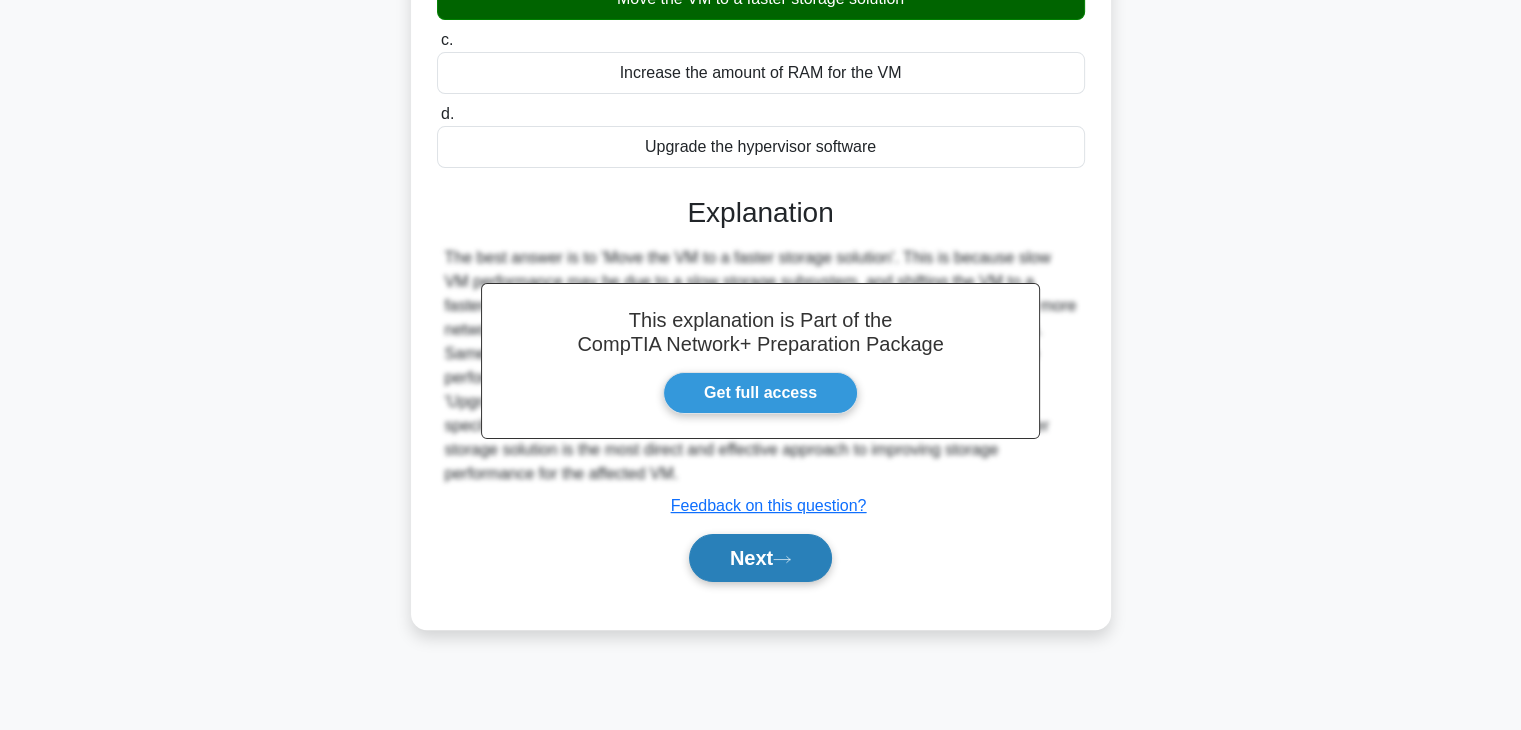 click on "Next" at bounding box center (760, 558) 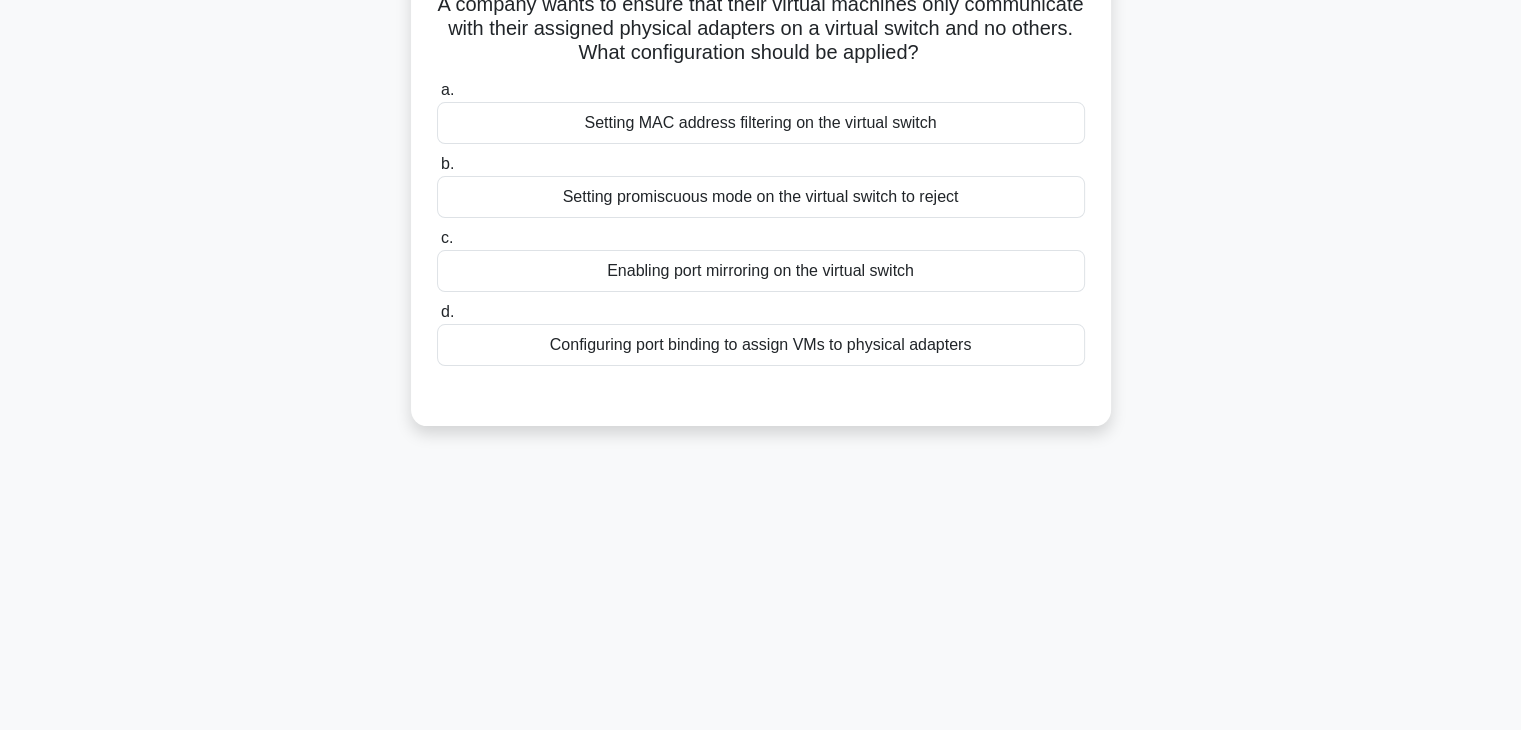 scroll, scrollTop: 0, scrollLeft: 0, axis: both 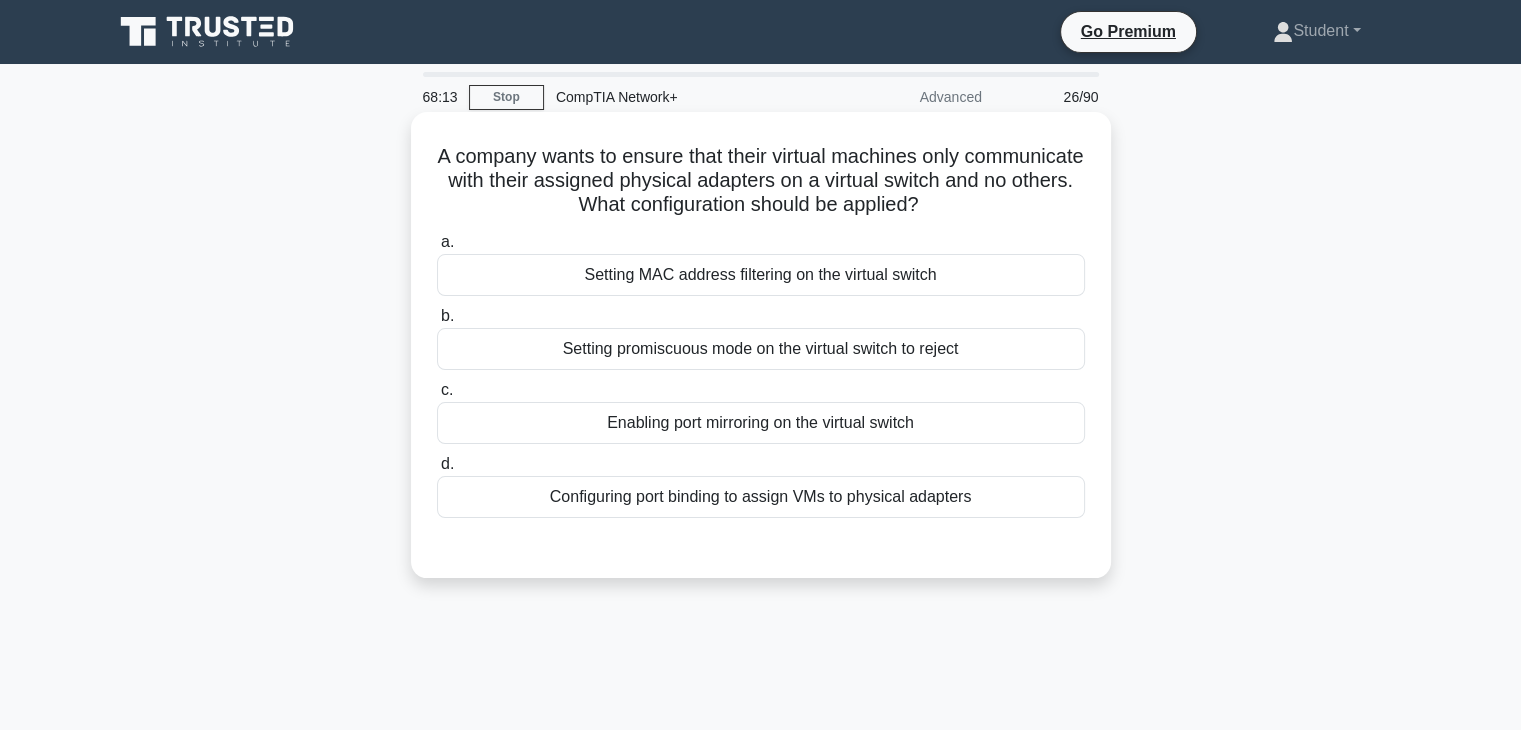 click on "Configuring port binding to assign VMs to physical adapters" at bounding box center (761, 497) 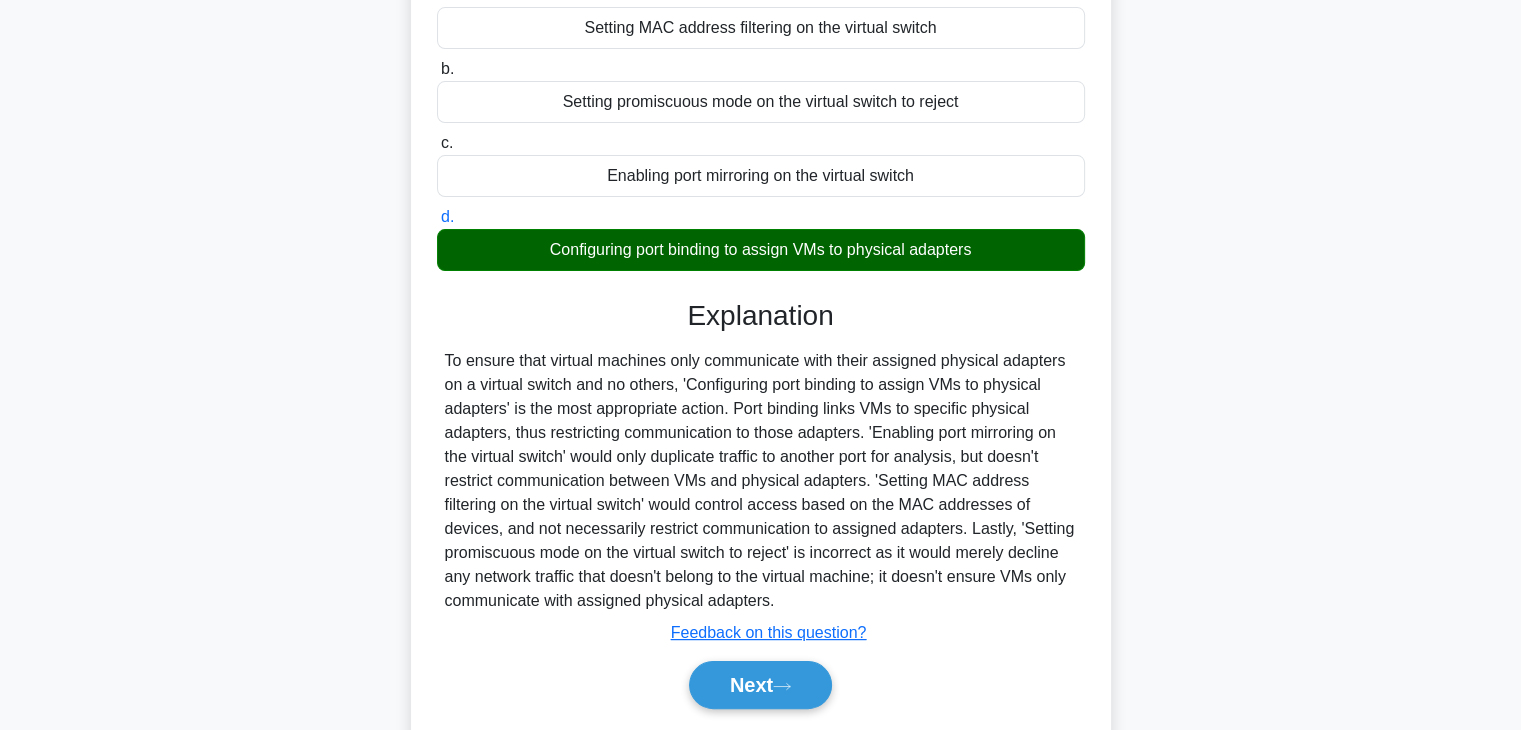 scroll, scrollTop: 351, scrollLeft: 0, axis: vertical 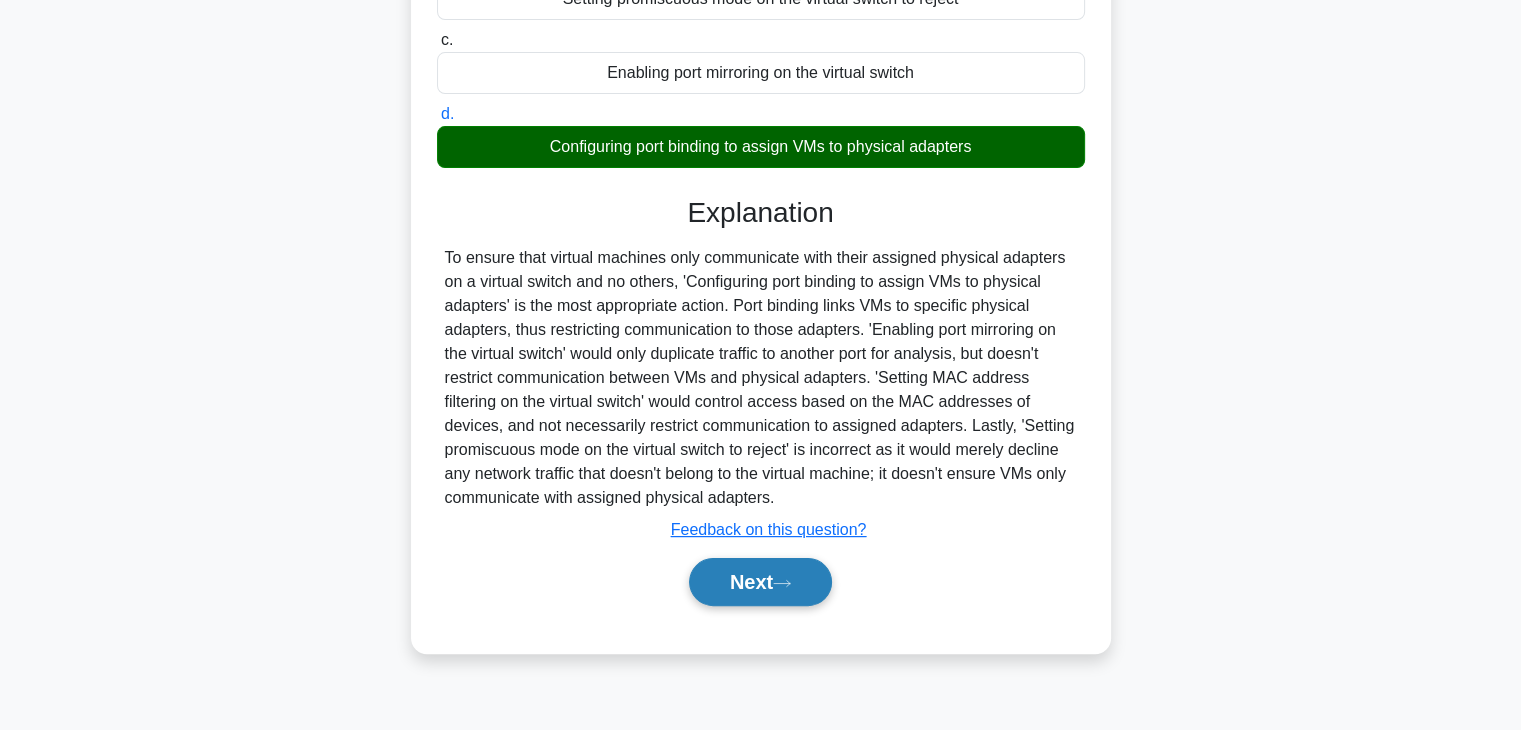 click on "Next" at bounding box center [760, 582] 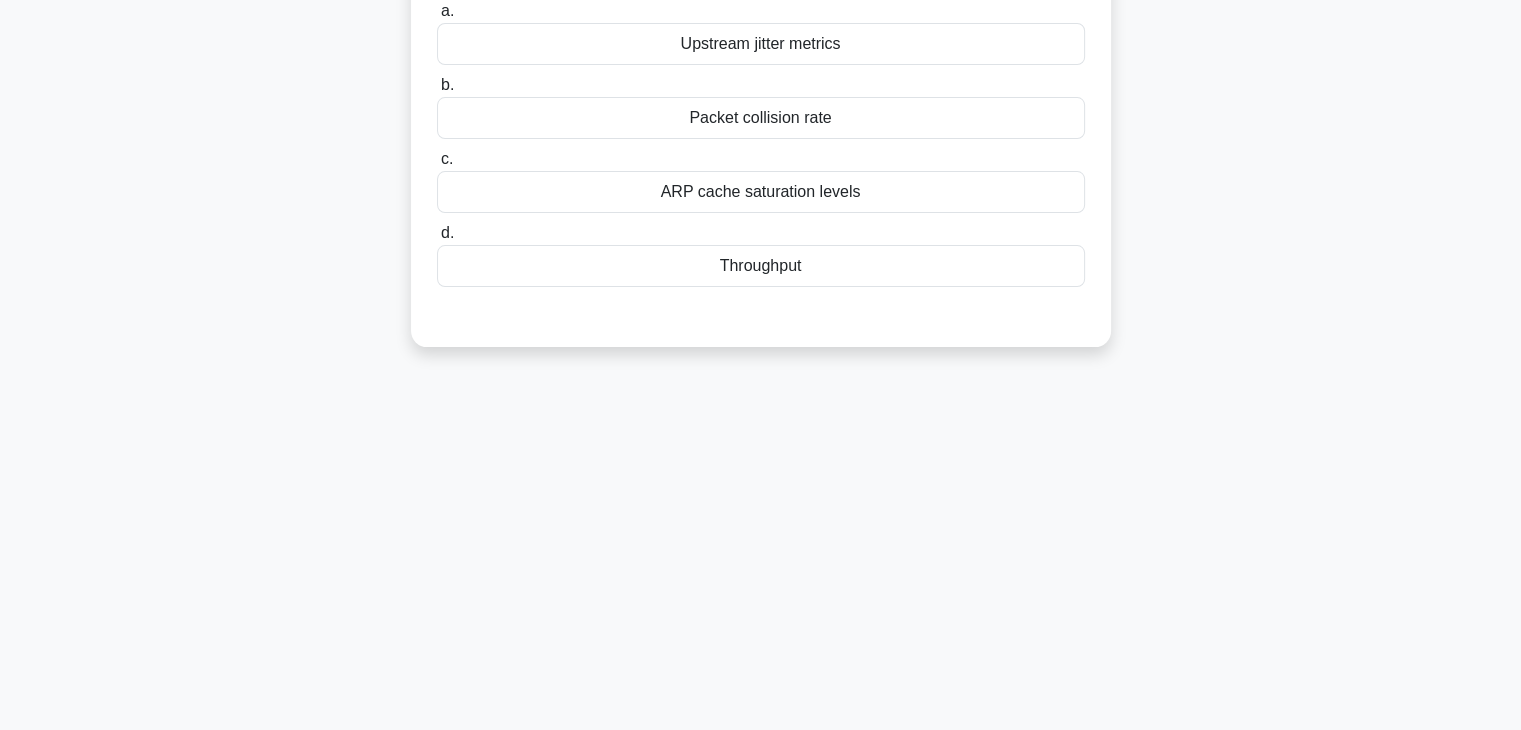 scroll, scrollTop: 0, scrollLeft: 0, axis: both 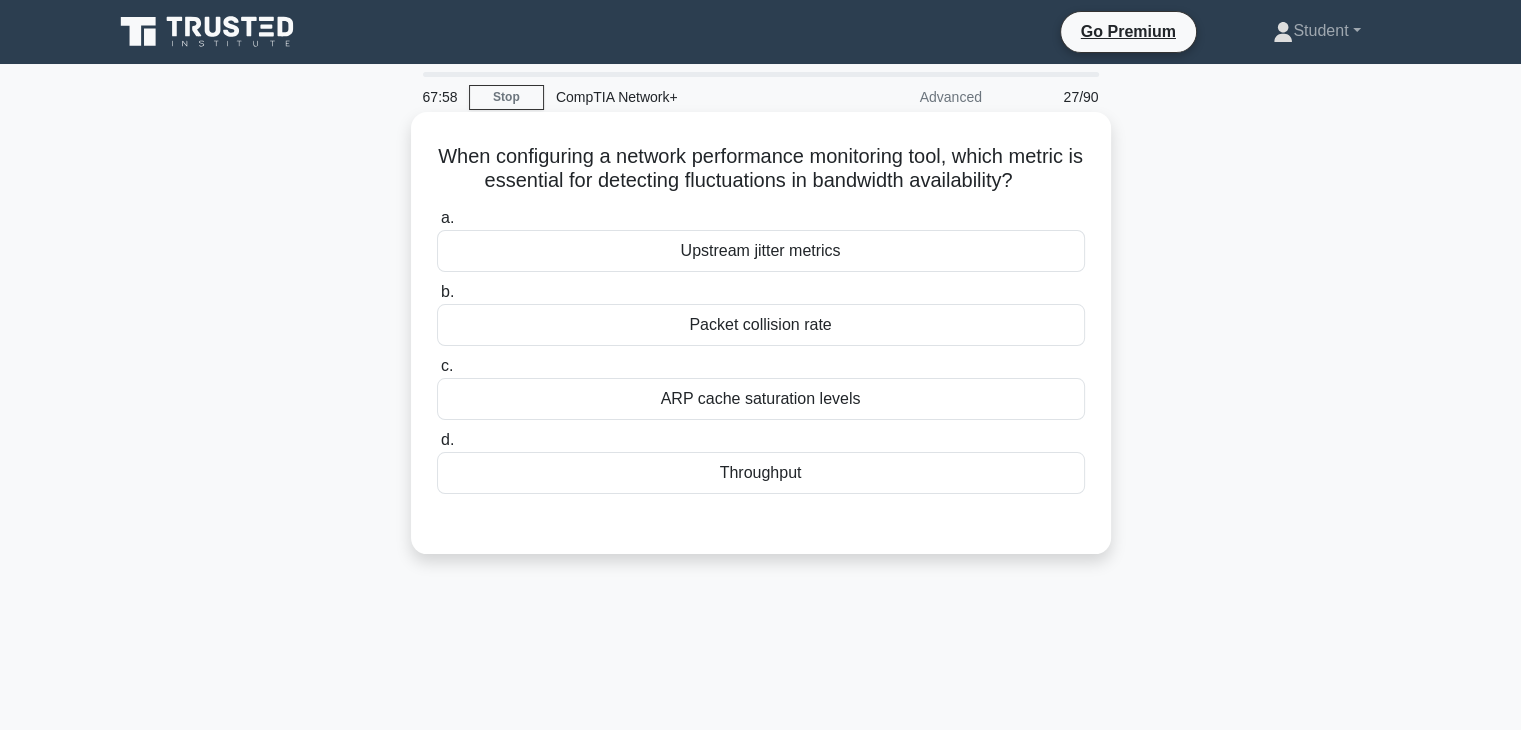 click on "Packet collision rate" at bounding box center (761, 325) 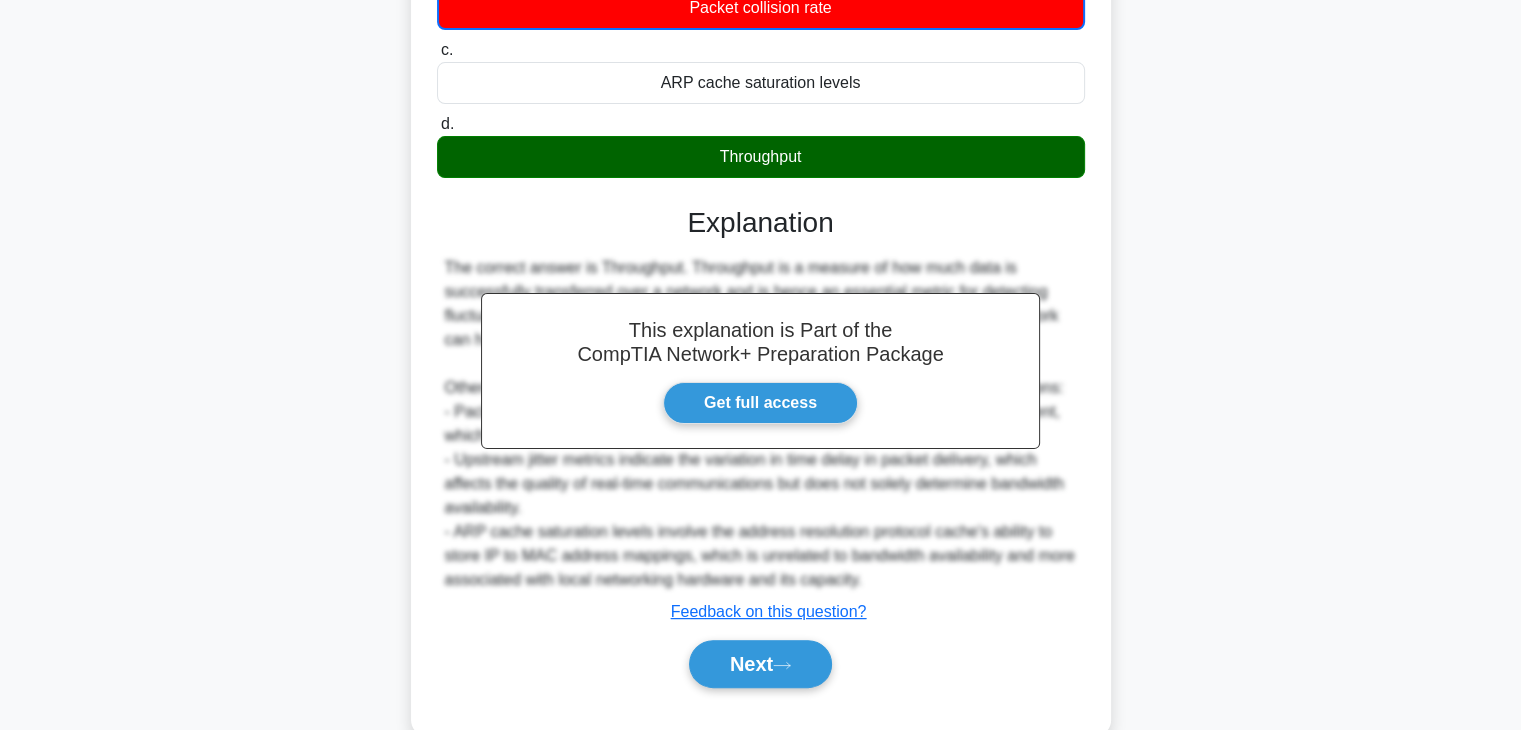 scroll, scrollTop: 384, scrollLeft: 0, axis: vertical 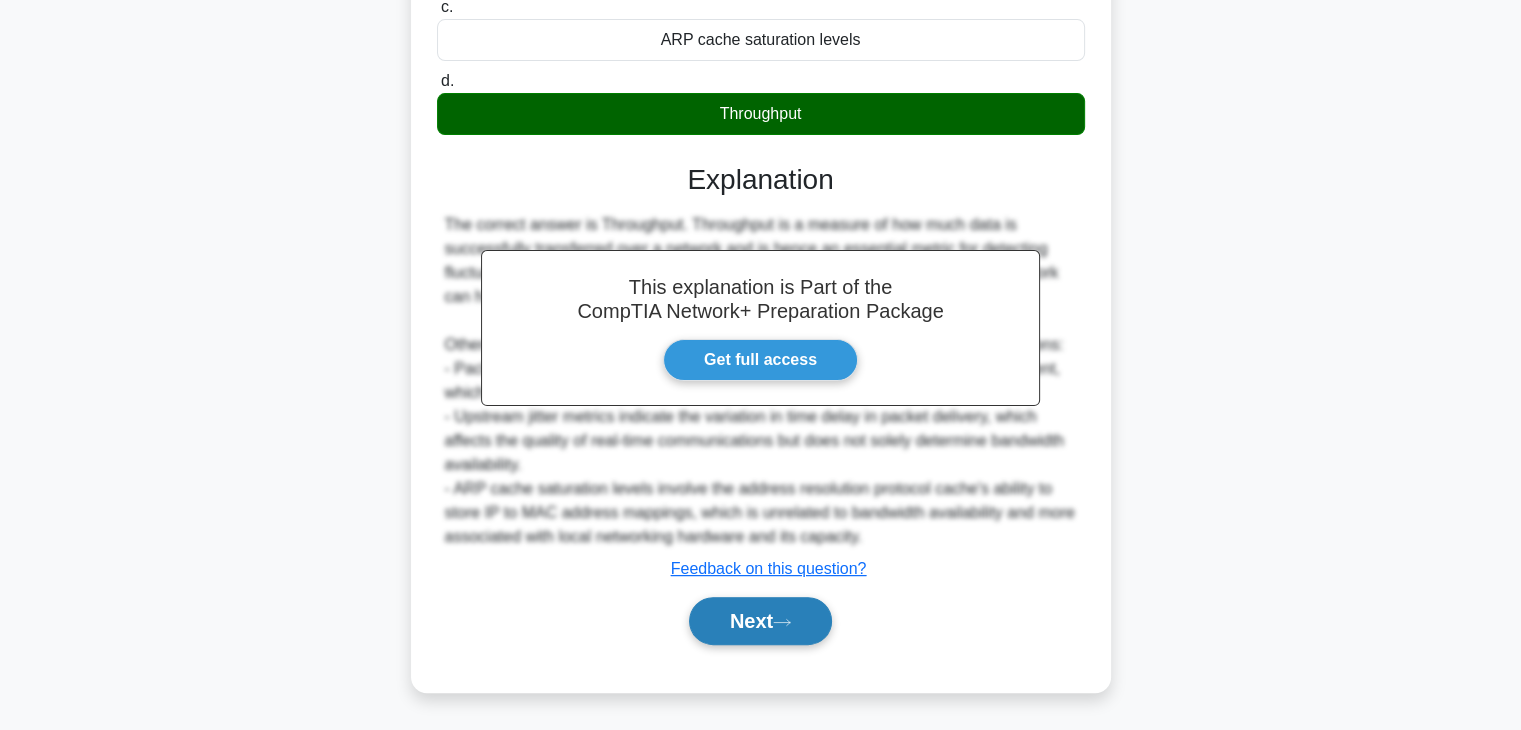 click on "Next" at bounding box center [760, 621] 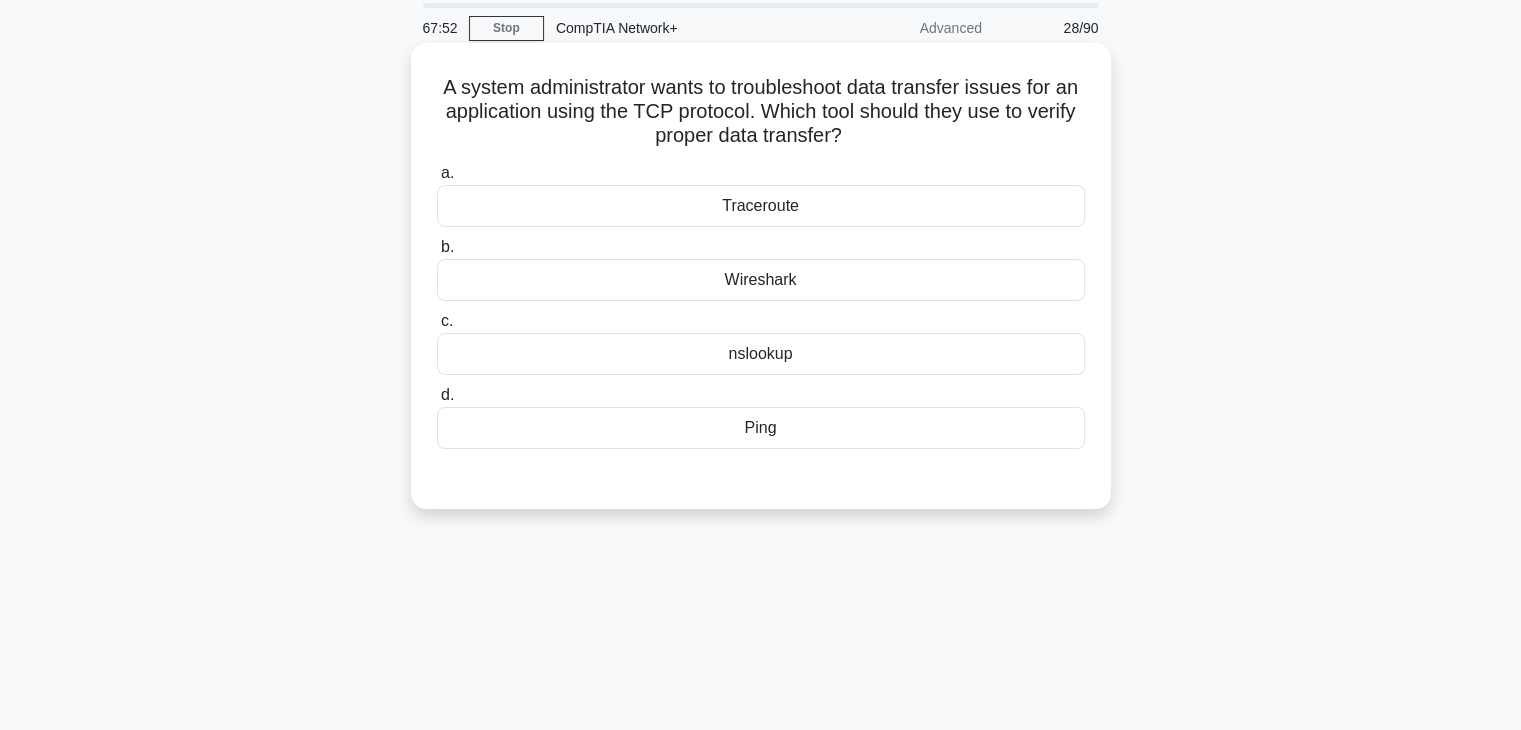 scroll, scrollTop: 0, scrollLeft: 0, axis: both 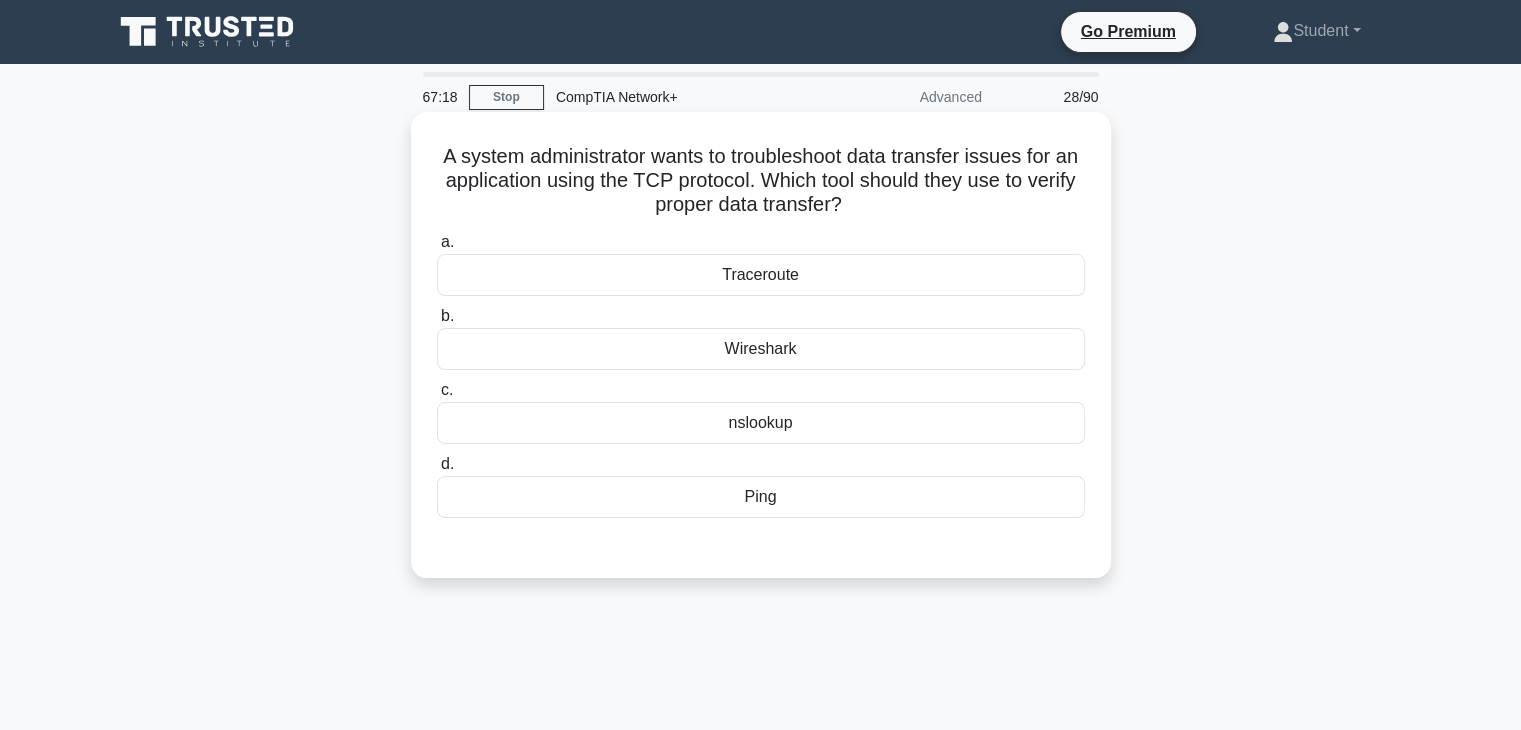 click on "Wireshark" at bounding box center (761, 349) 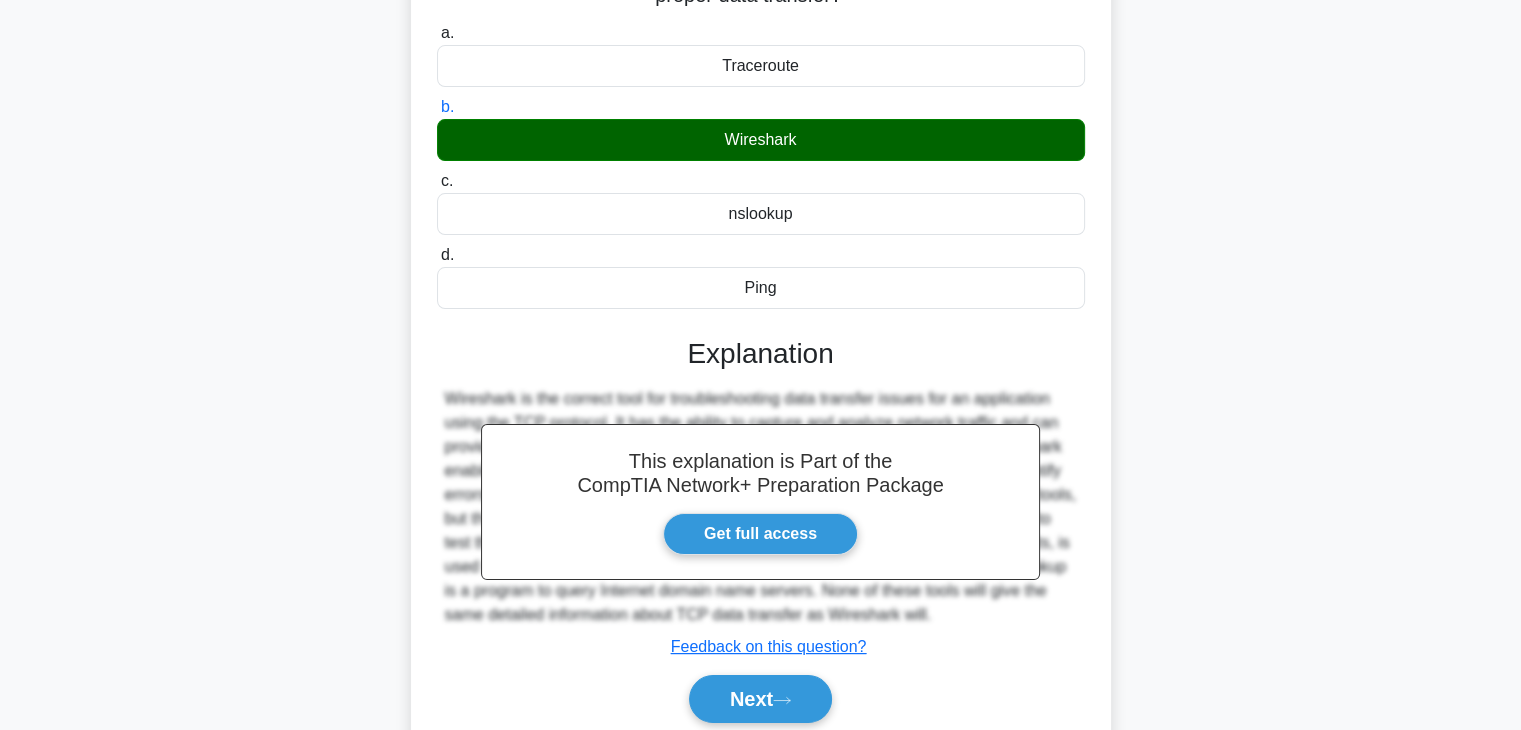 scroll, scrollTop: 351, scrollLeft: 0, axis: vertical 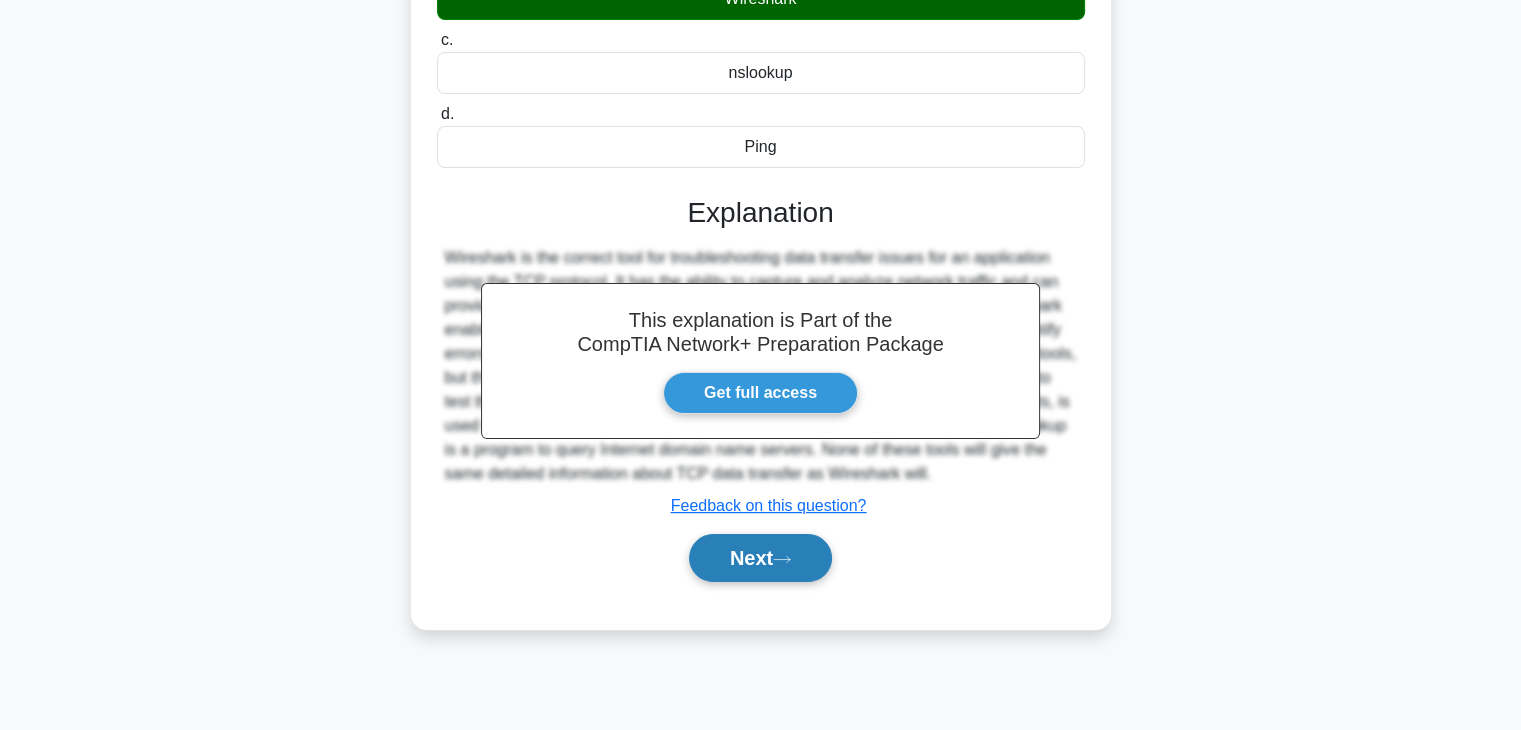 click on "Next" at bounding box center [760, 558] 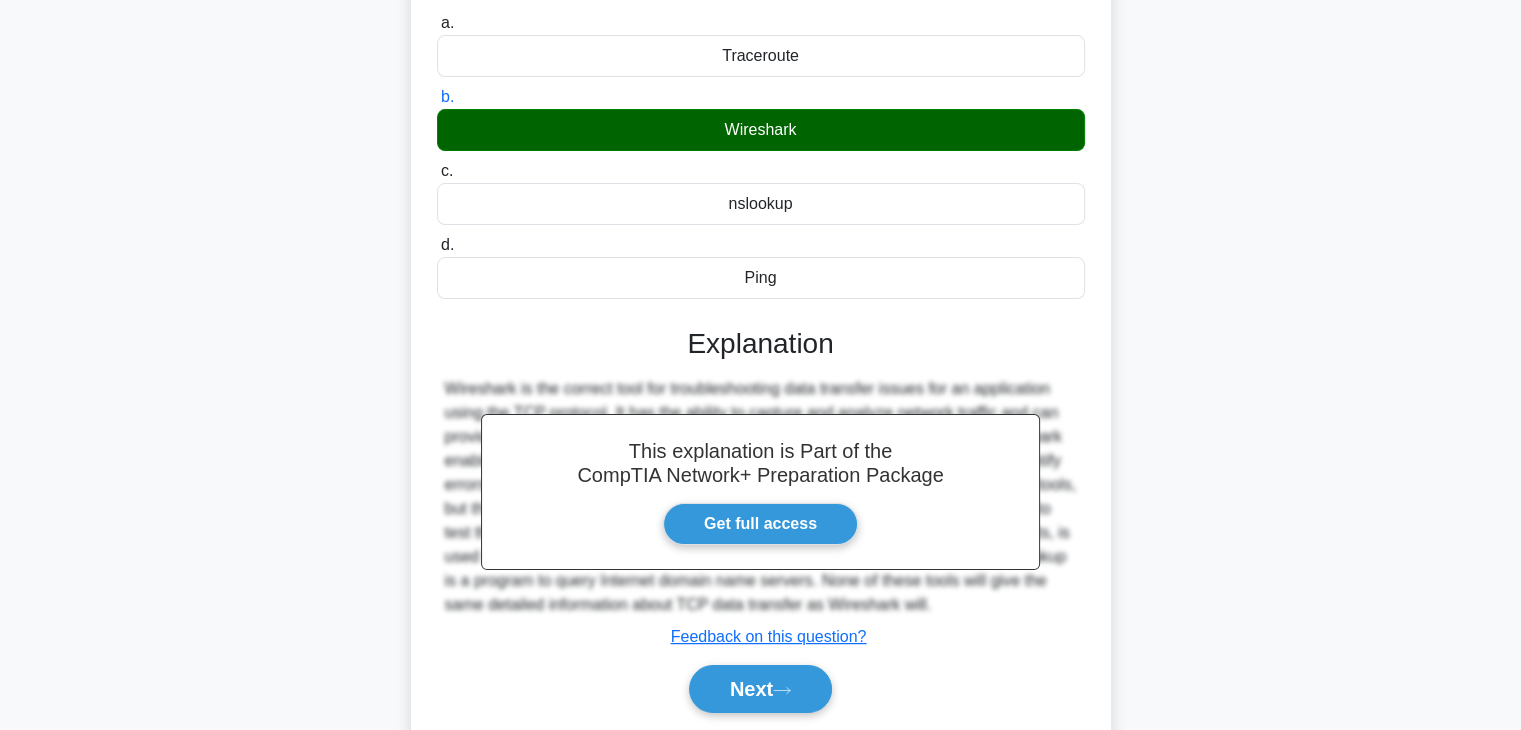 scroll, scrollTop: 0, scrollLeft: 0, axis: both 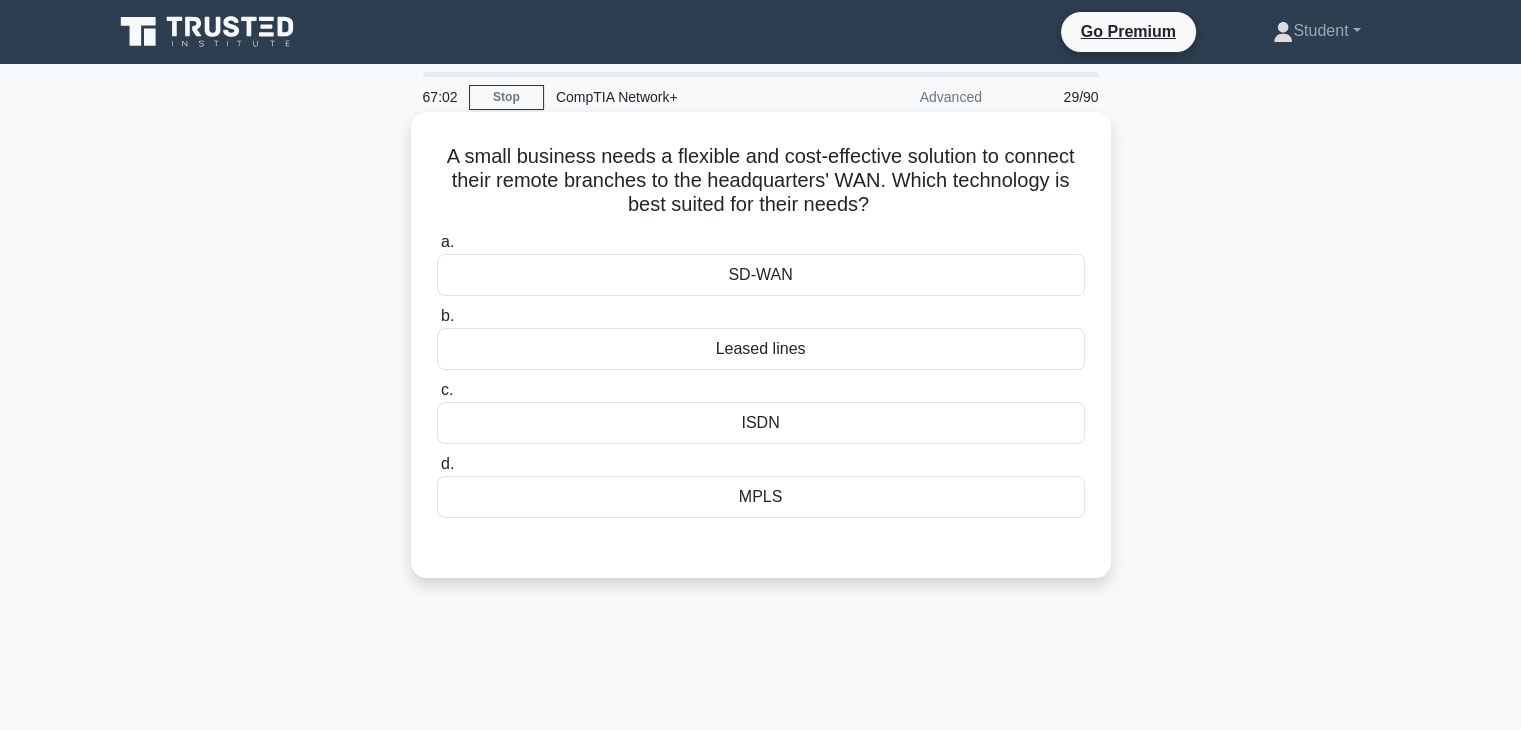 click on "SD-WAN" at bounding box center [761, 275] 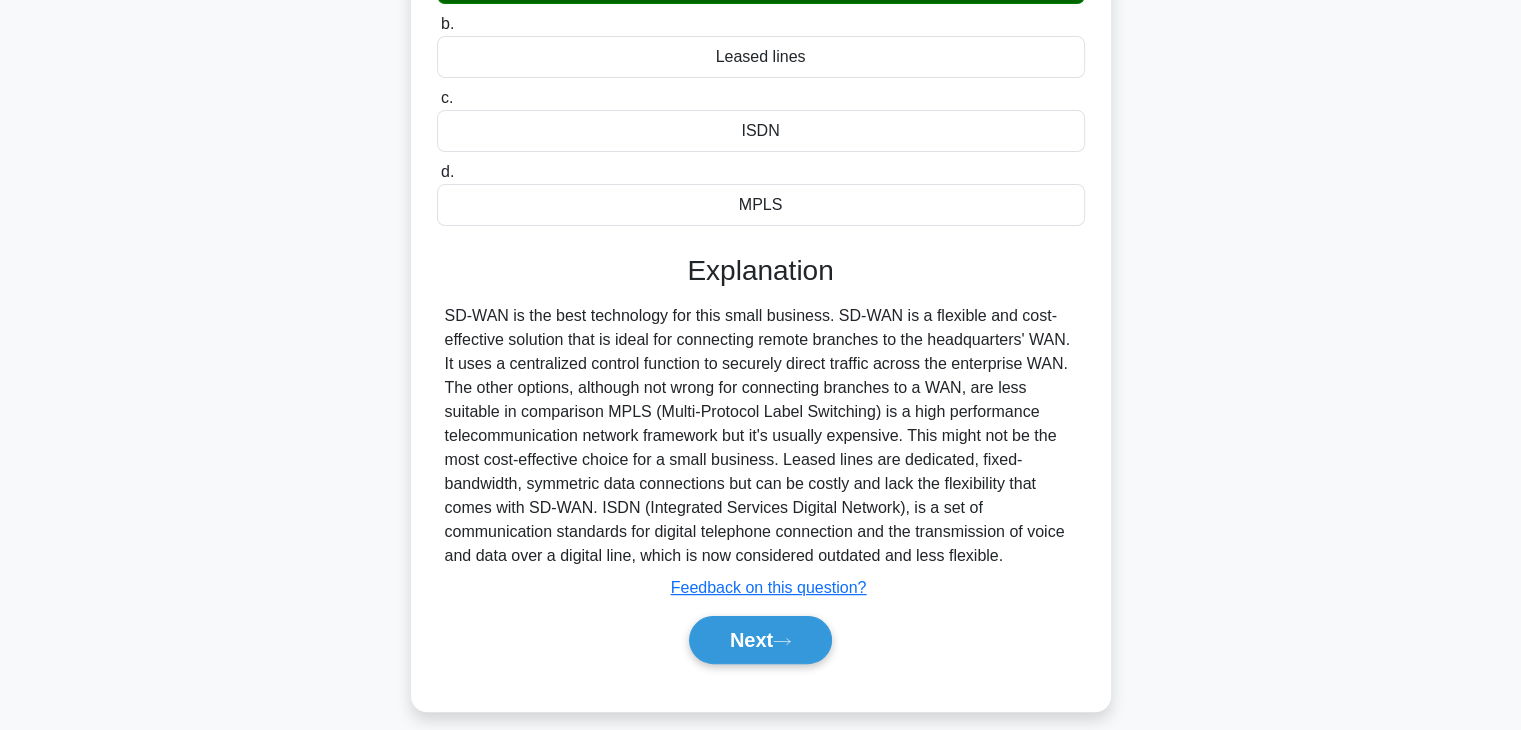 scroll, scrollTop: 351, scrollLeft: 0, axis: vertical 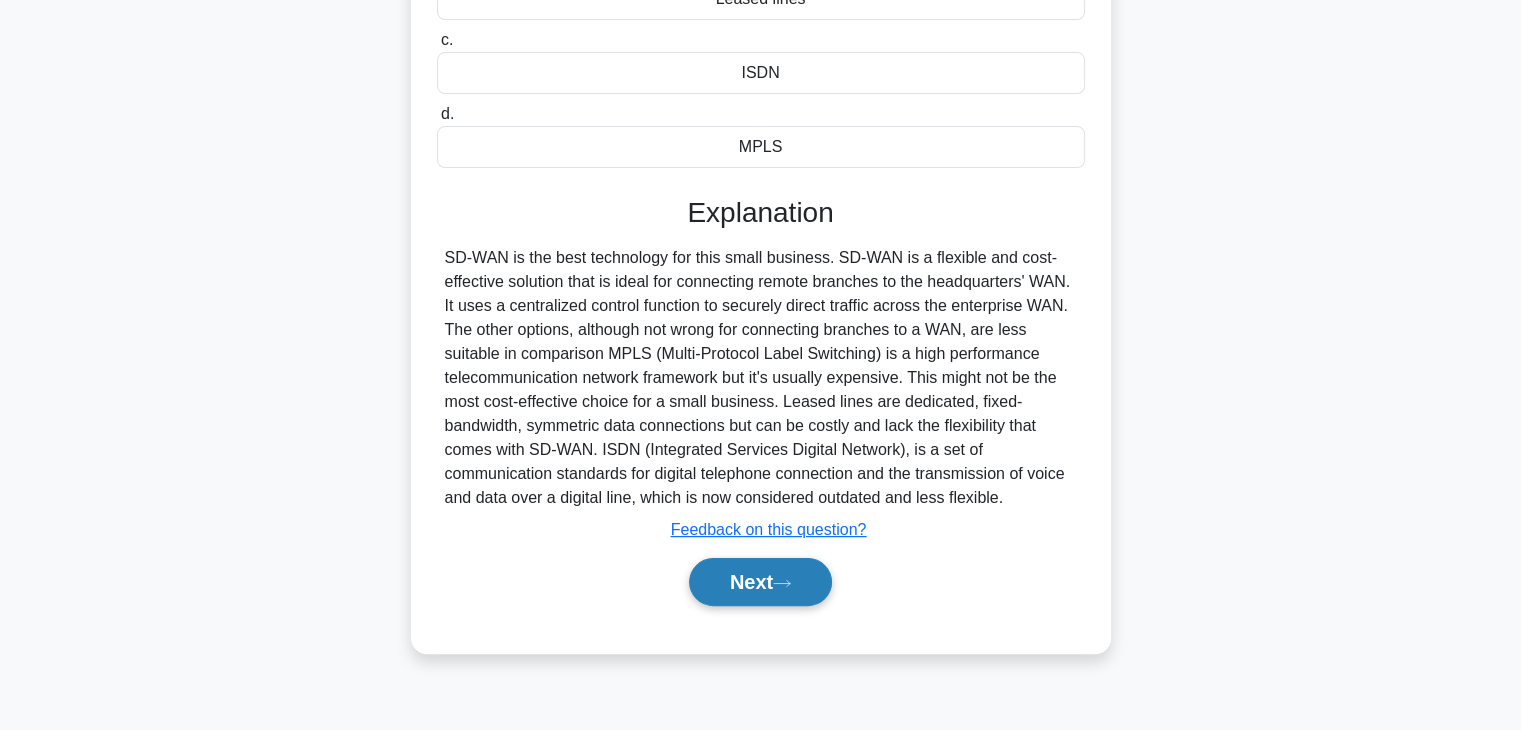click on "Next" at bounding box center [760, 582] 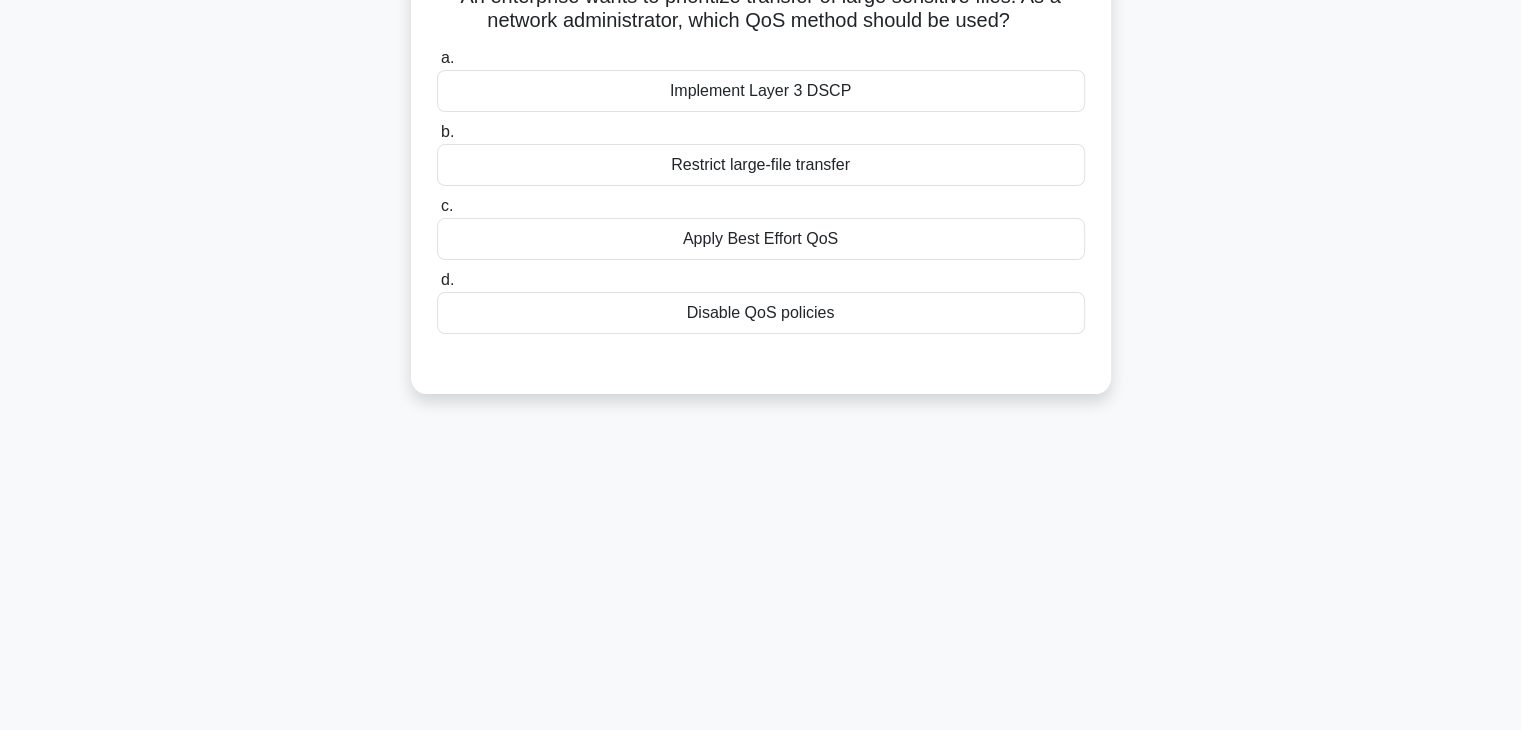 scroll, scrollTop: 0, scrollLeft: 0, axis: both 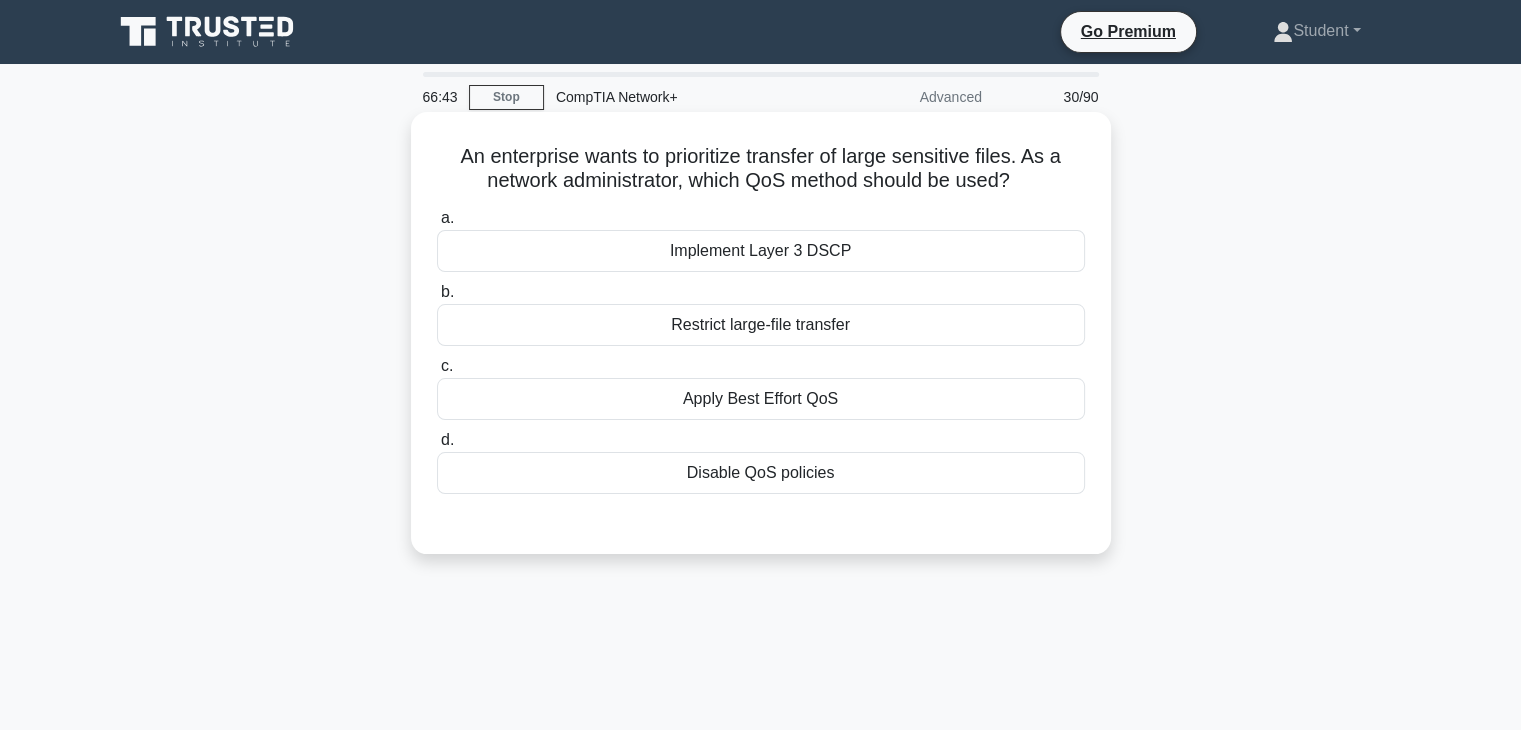 click on "Implement Layer 3 DSCP" at bounding box center [761, 251] 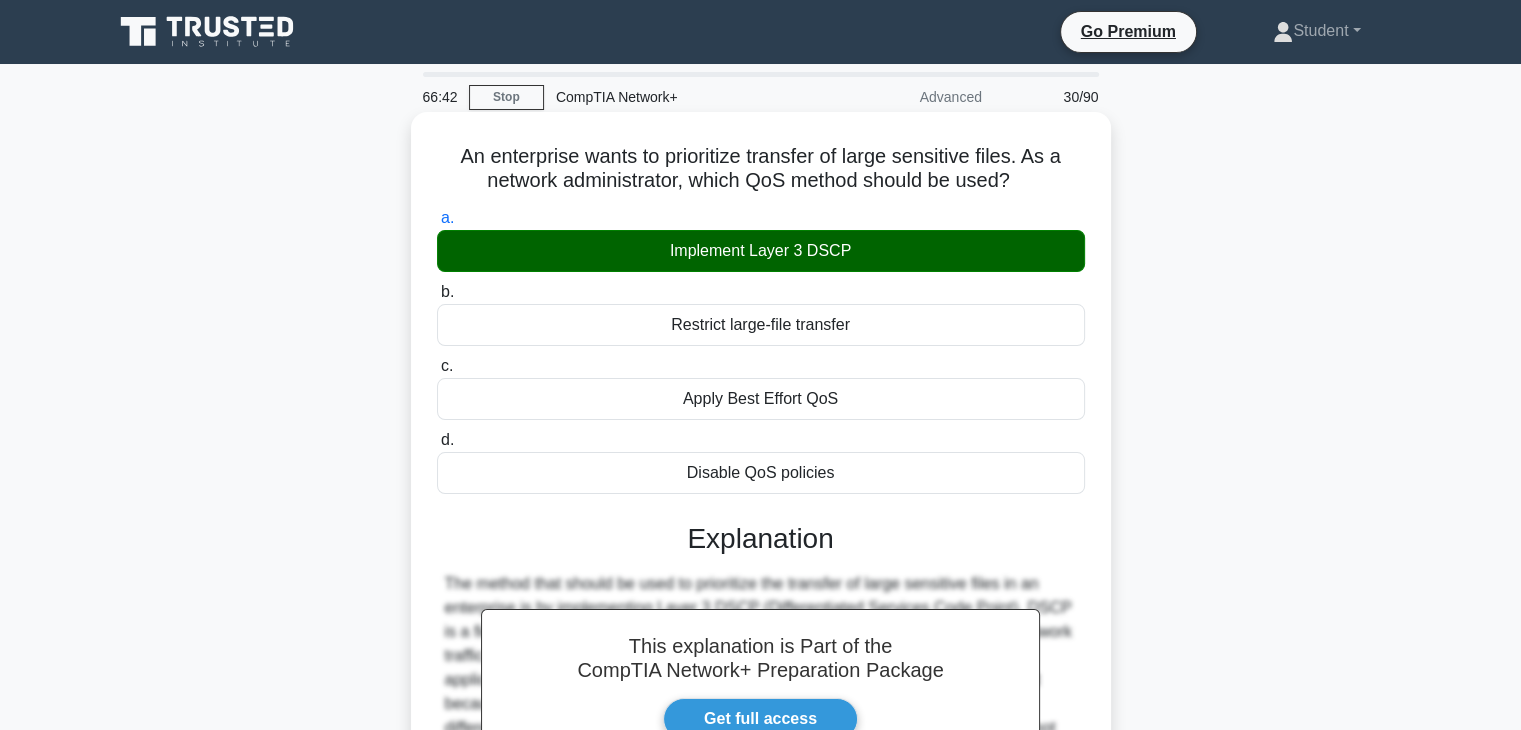 scroll, scrollTop: 351, scrollLeft: 0, axis: vertical 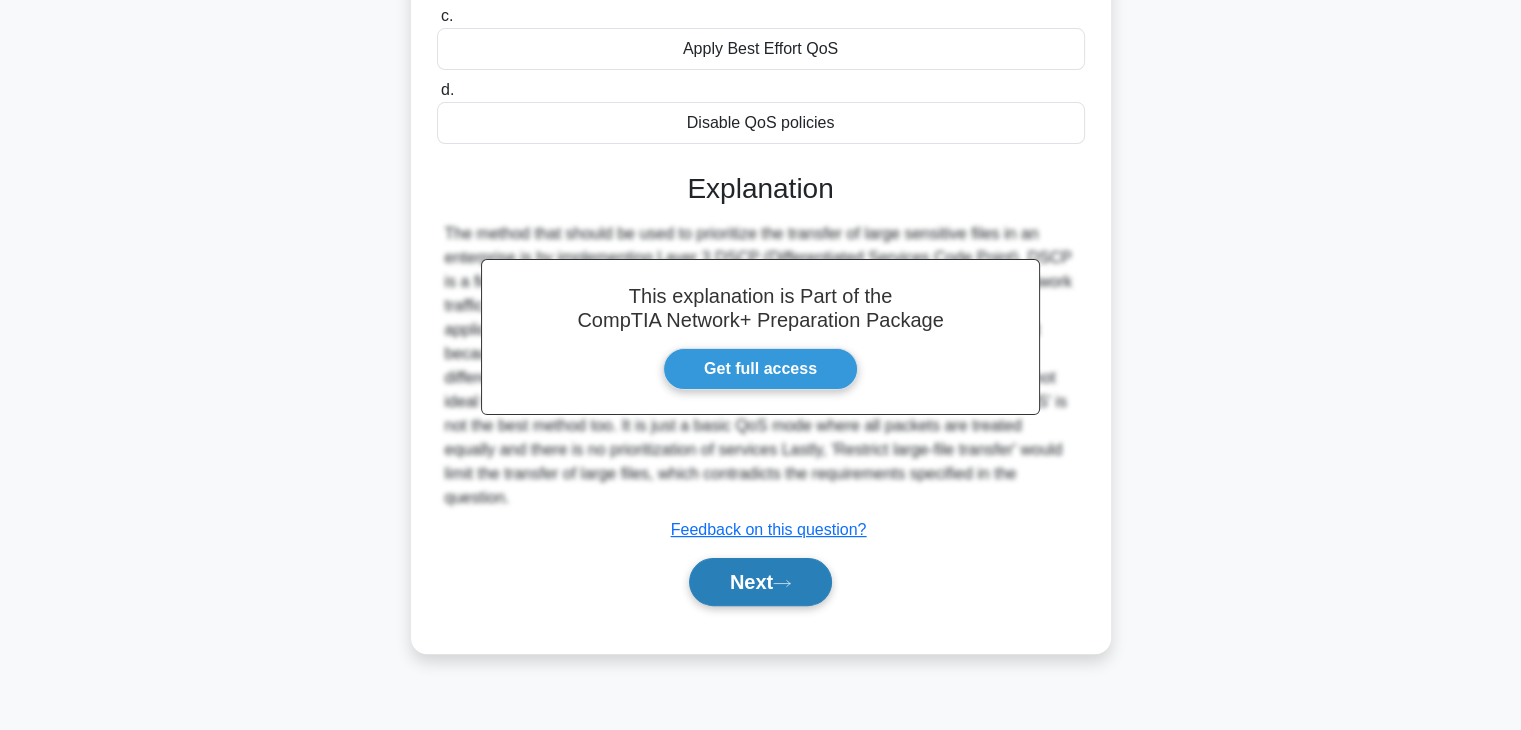 click on "Next" at bounding box center (760, 582) 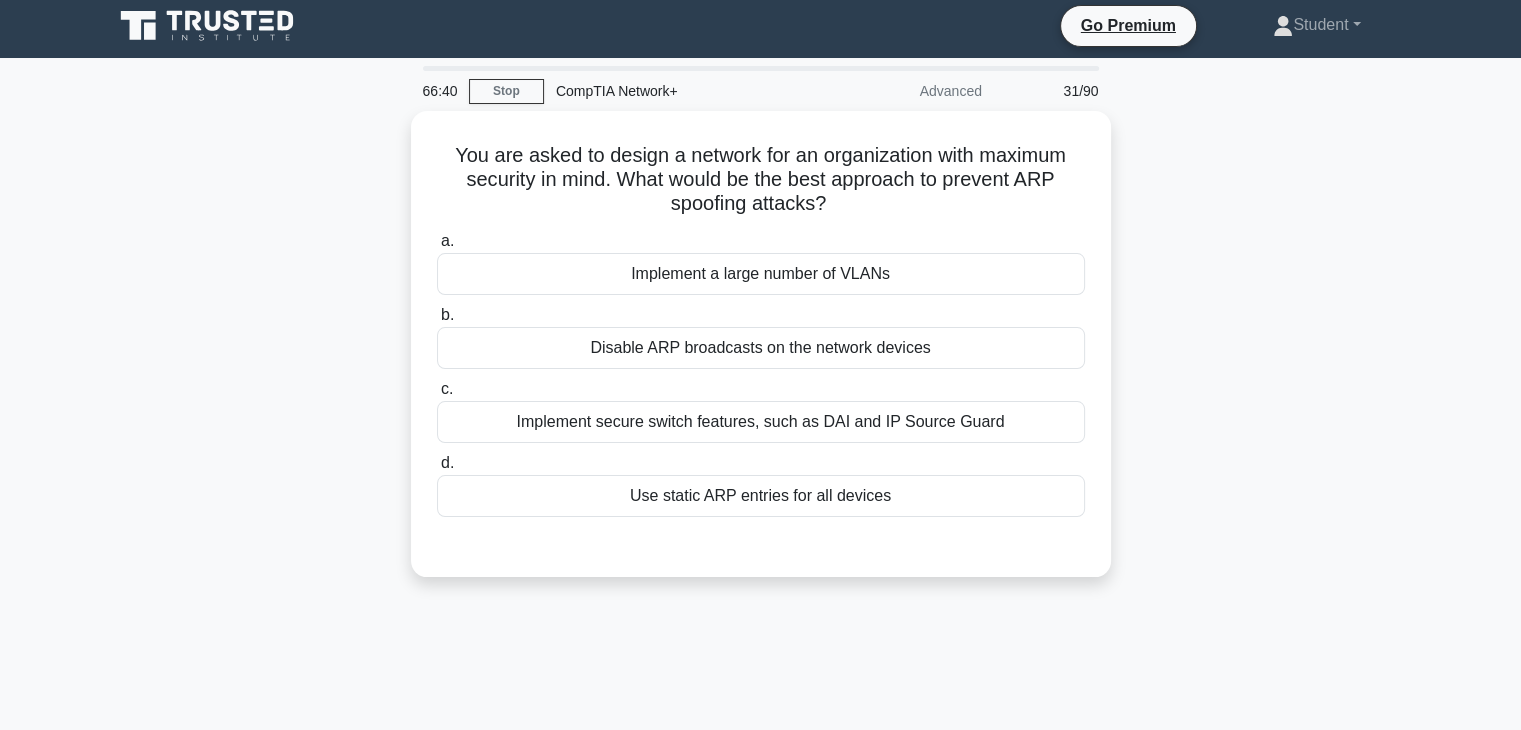 scroll, scrollTop: 0, scrollLeft: 0, axis: both 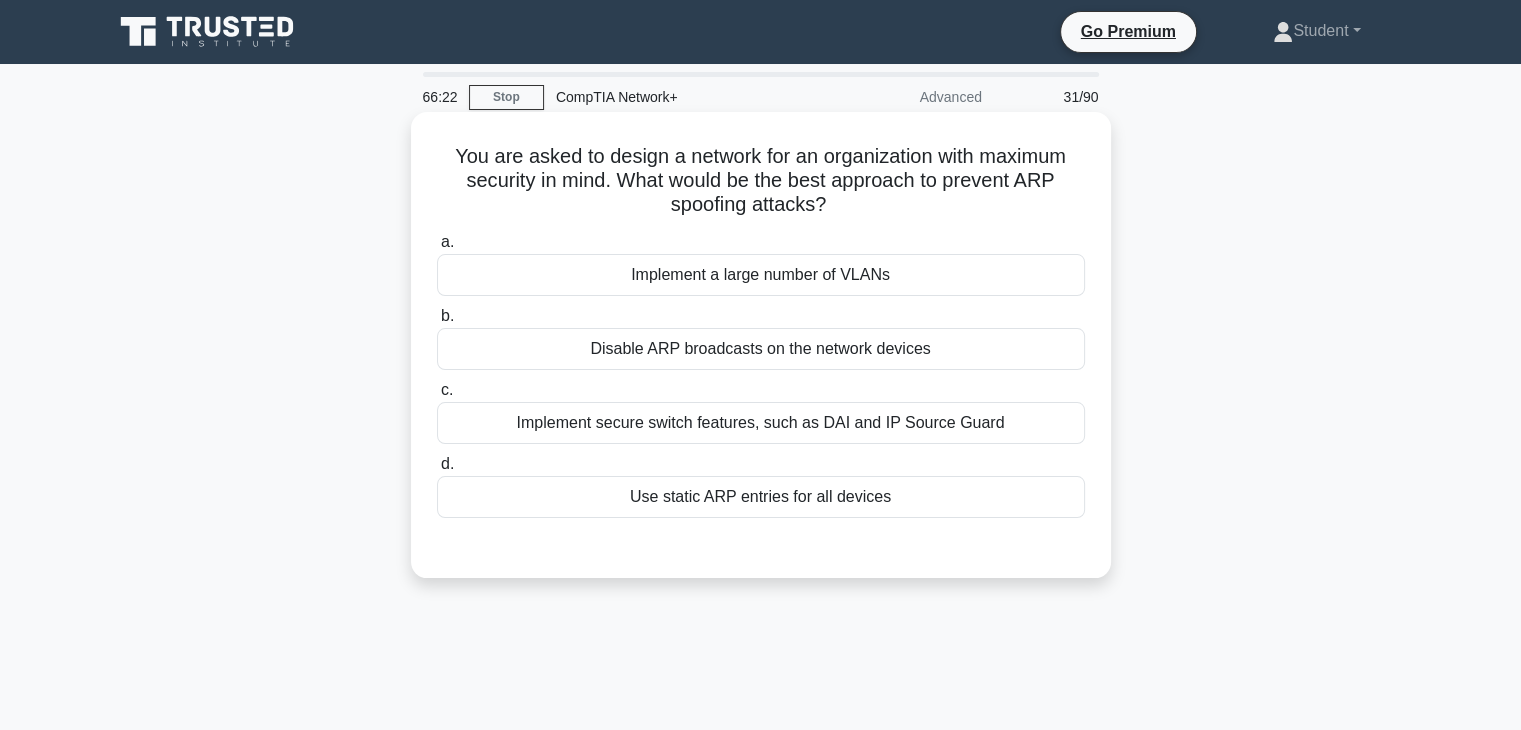 click on "Implement secure switch features, such as DAI and IP Source Guard" at bounding box center [761, 423] 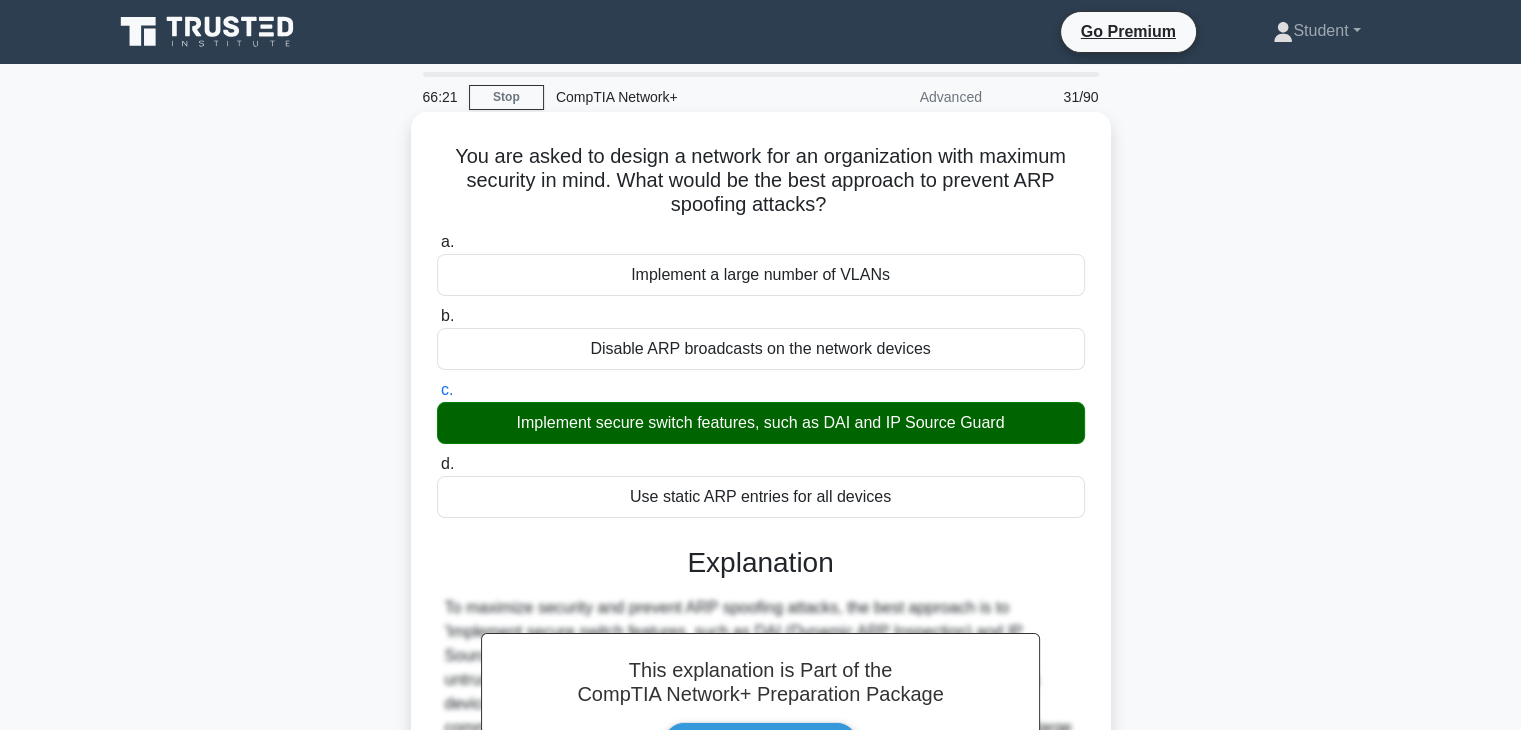 scroll, scrollTop: 351, scrollLeft: 0, axis: vertical 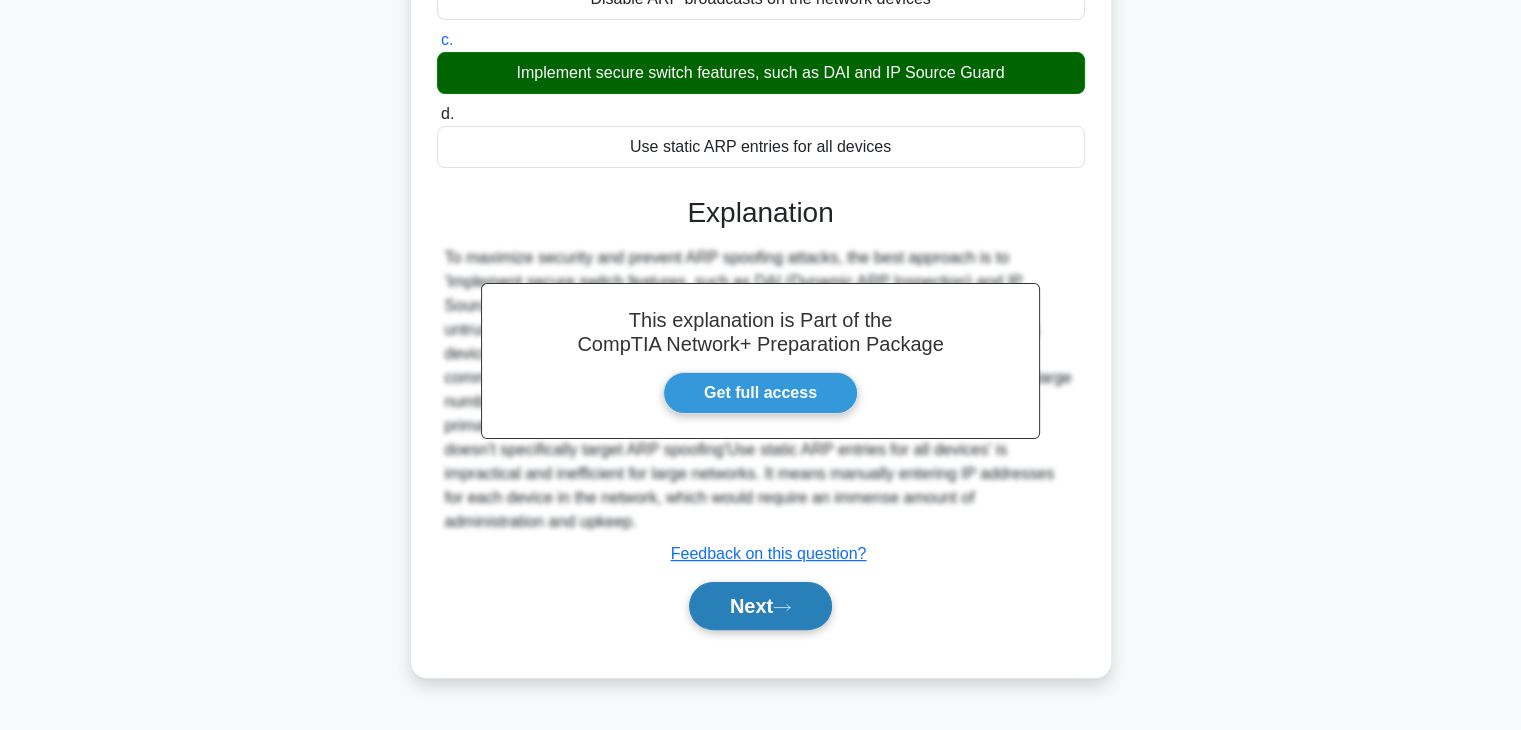 click on "Next" at bounding box center (760, 606) 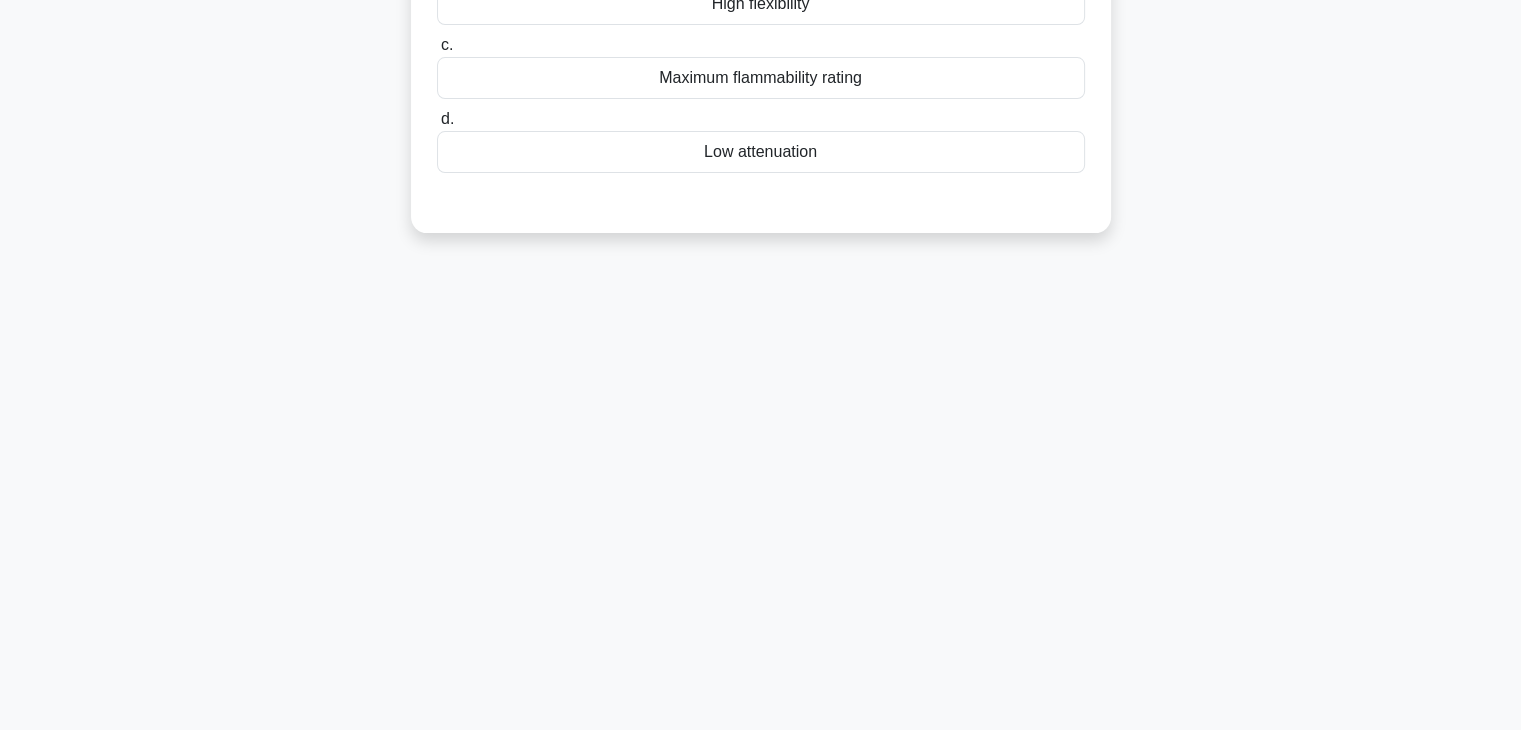 scroll, scrollTop: 0, scrollLeft: 0, axis: both 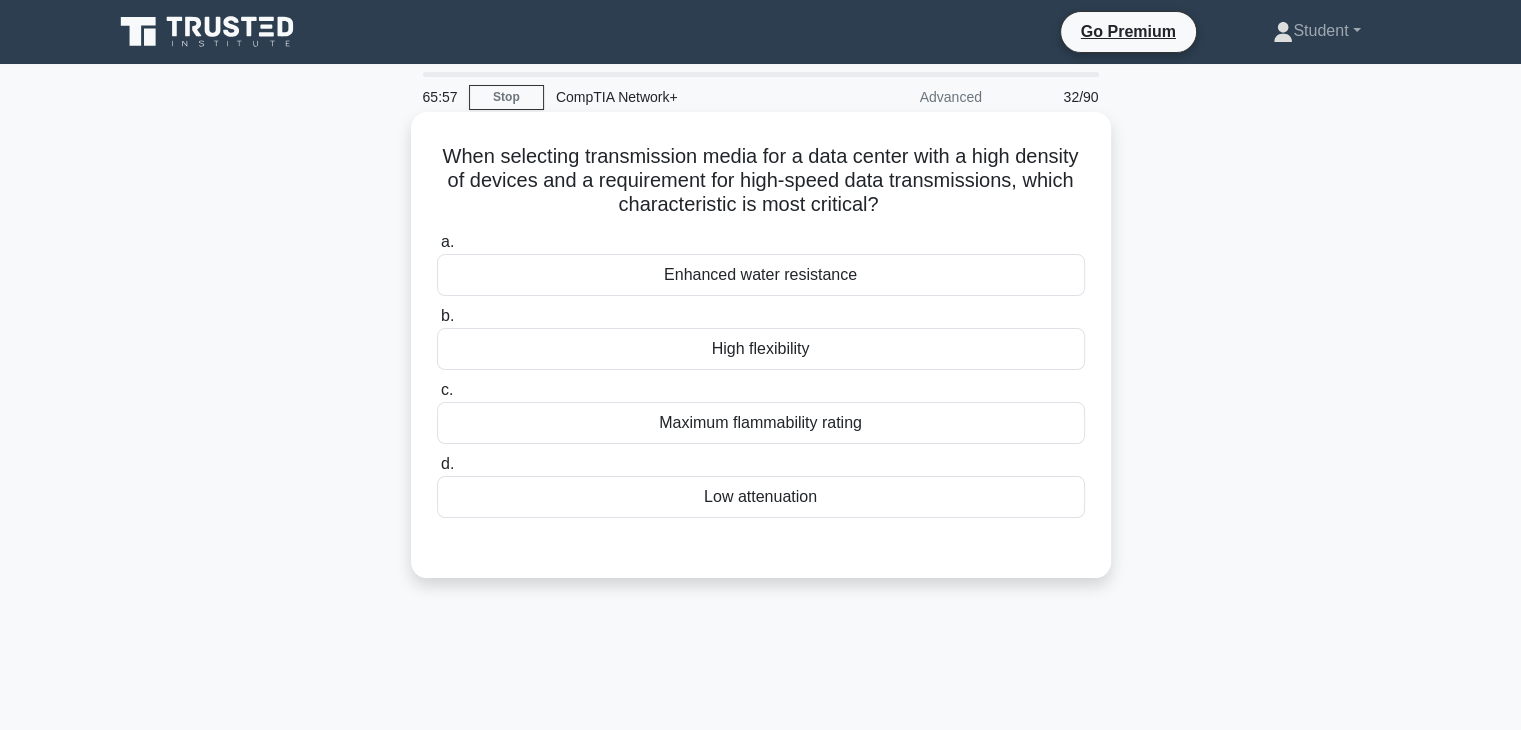 click on "Maximum flammability rating" at bounding box center [761, 423] 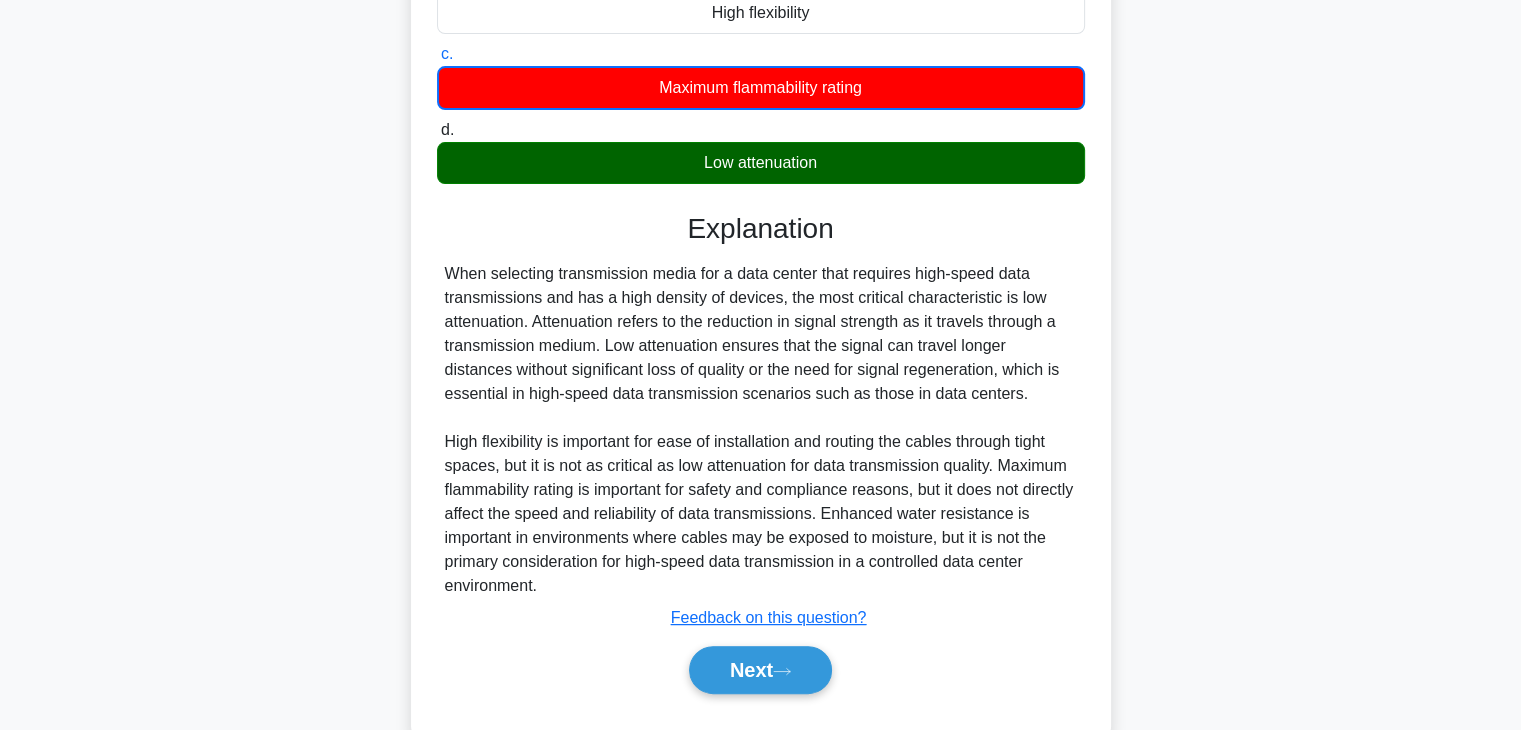 scroll, scrollTop: 366, scrollLeft: 0, axis: vertical 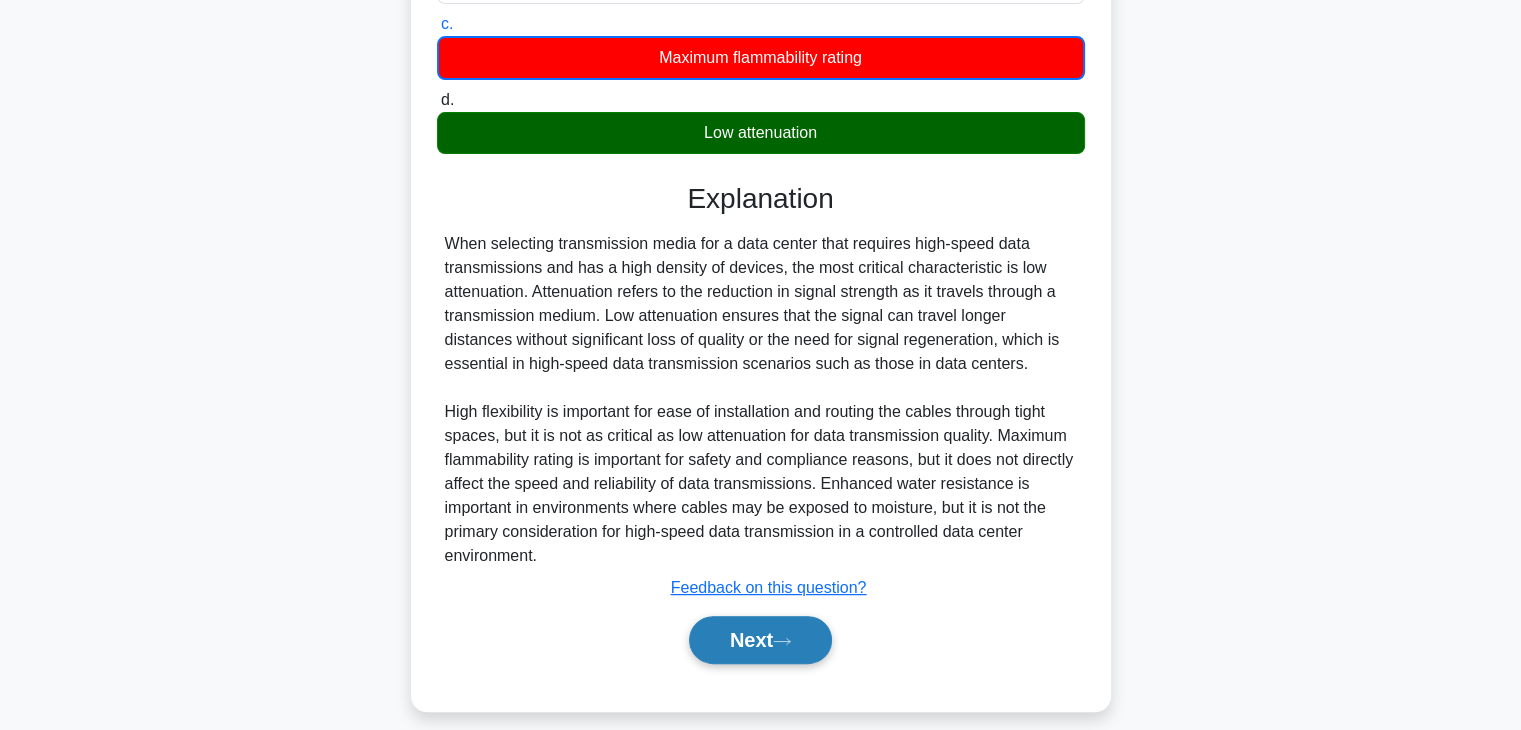 click on "Next" at bounding box center (760, 640) 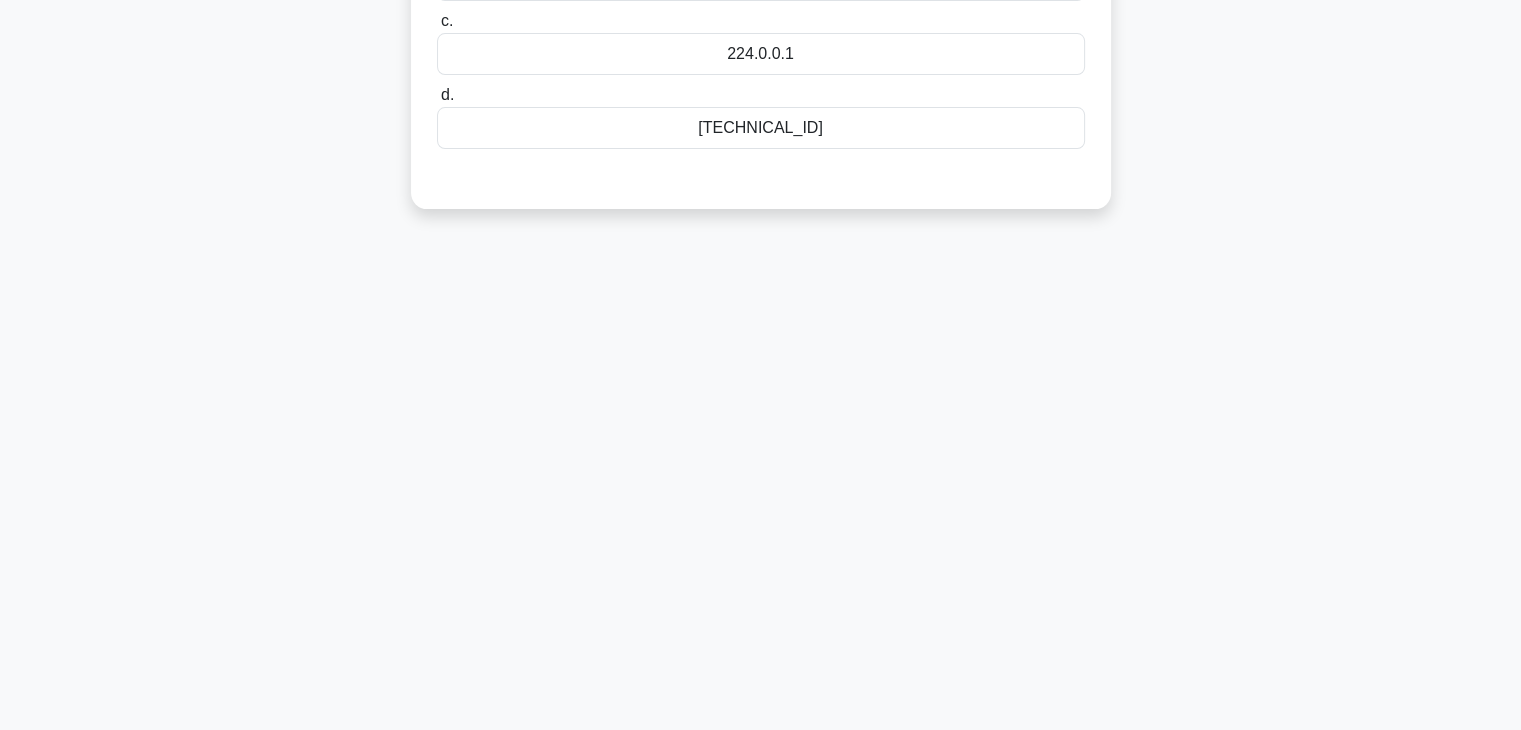 scroll, scrollTop: 0, scrollLeft: 0, axis: both 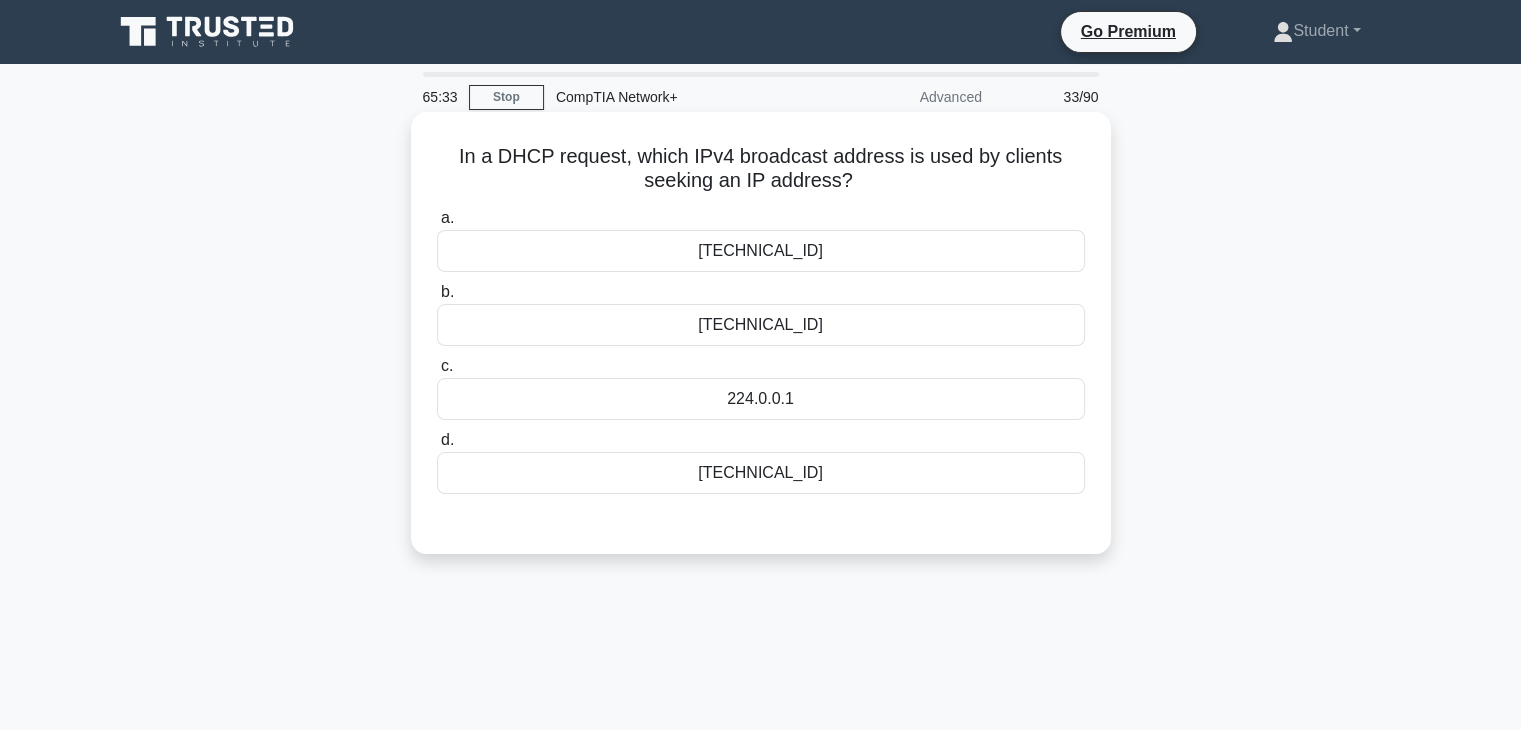 click on "192.168.0.255" at bounding box center [761, 325] 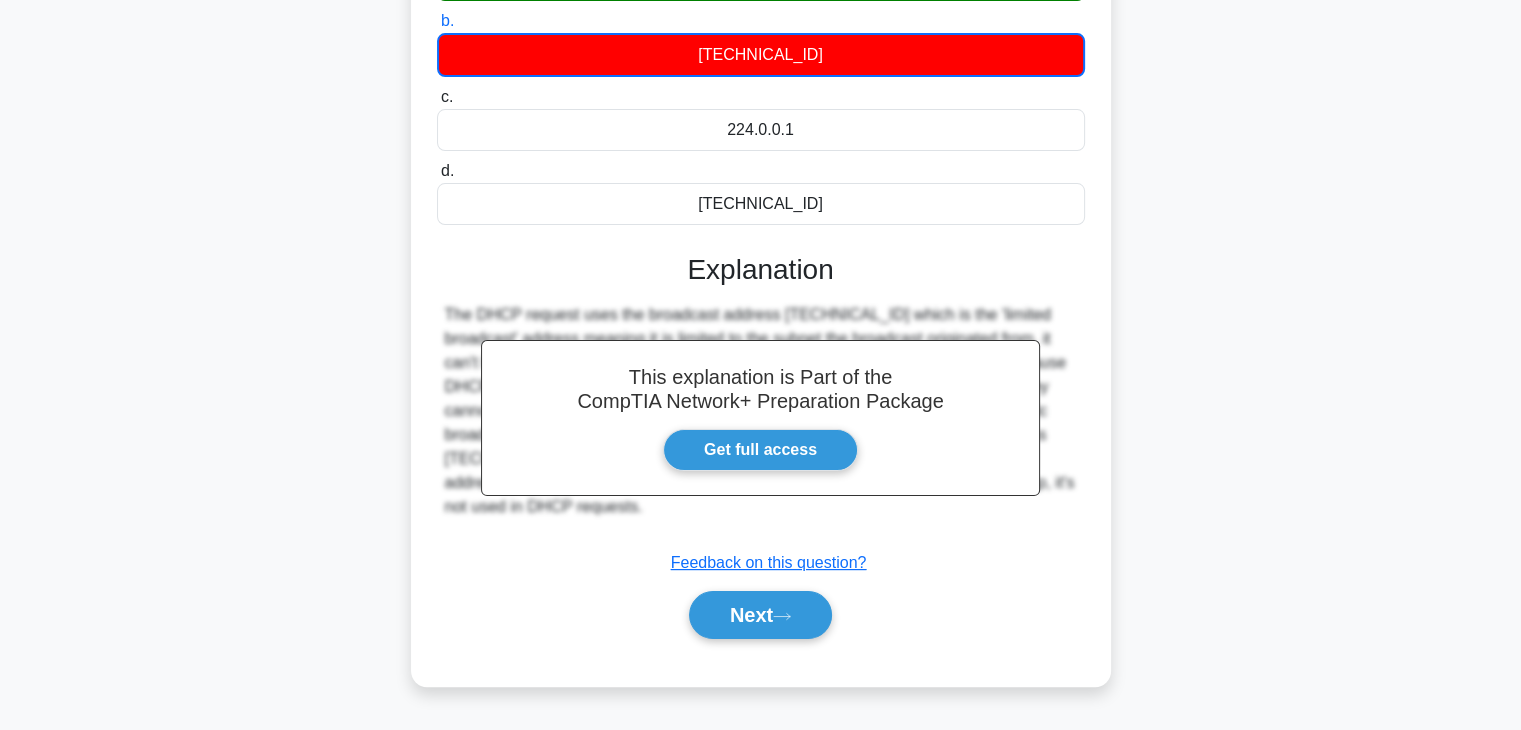 scroll, scrollTop: 351, scrollLeft: 0, axis: vertical 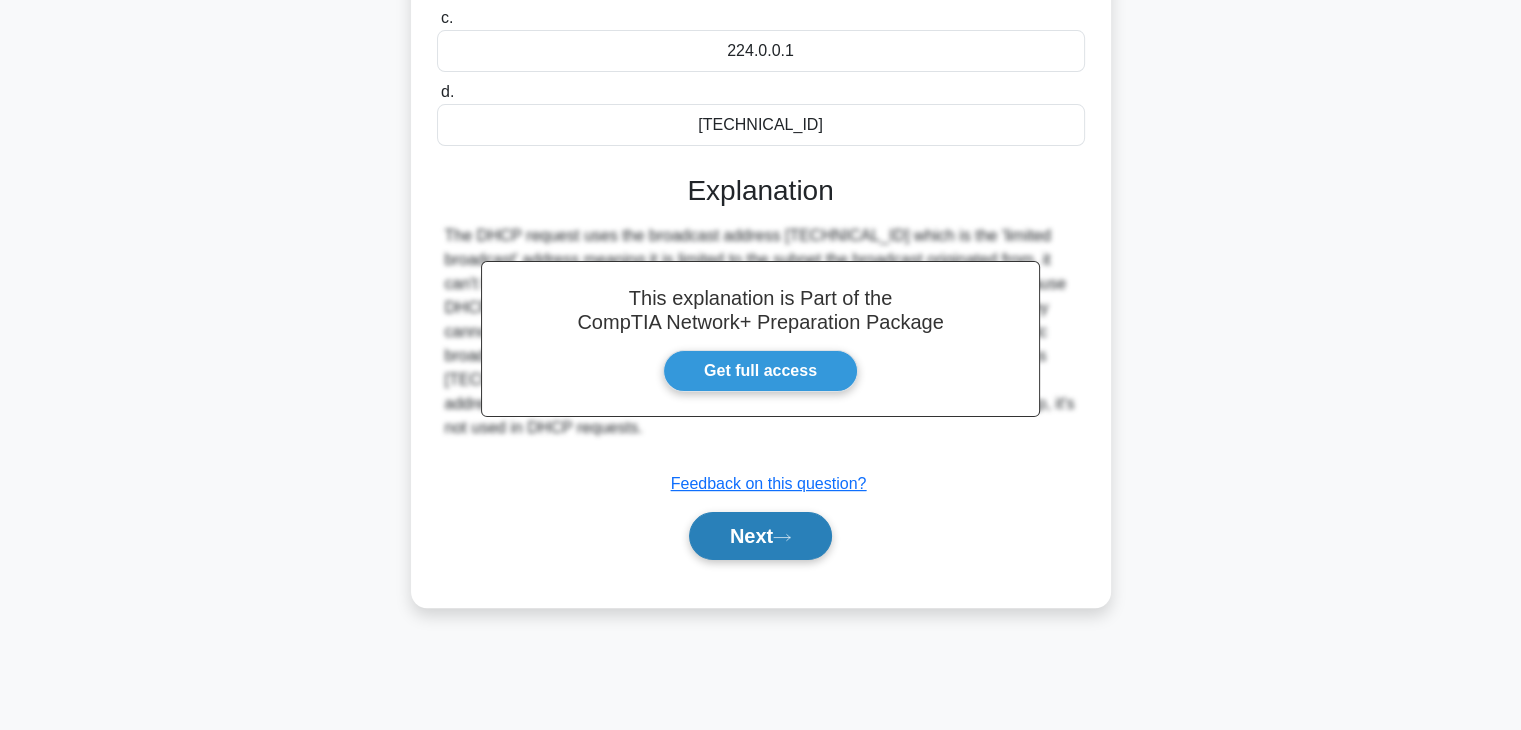click on "Next" at bounding box center [760, 536] 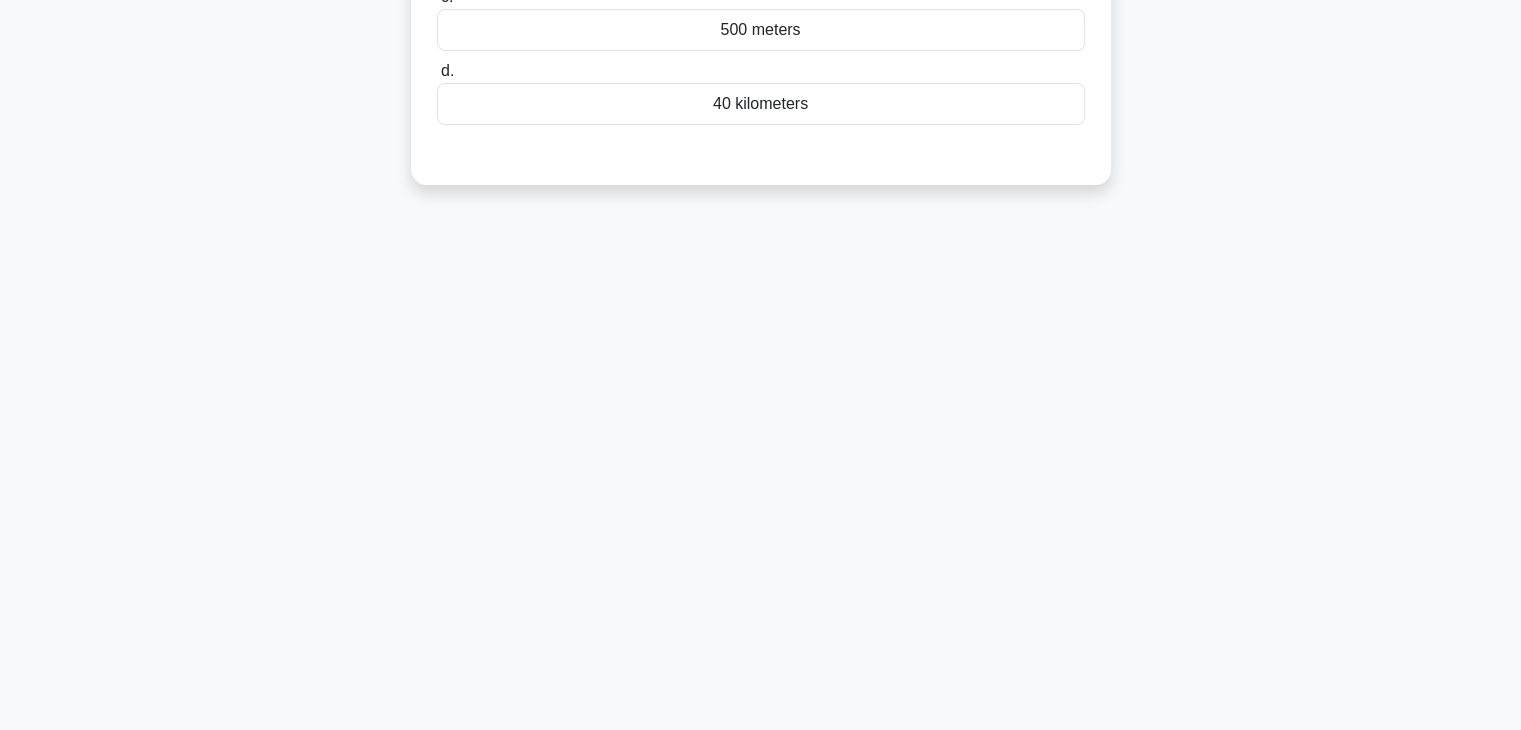 scroll, scrollTop: 0, scrollLeft: 0, axis: both 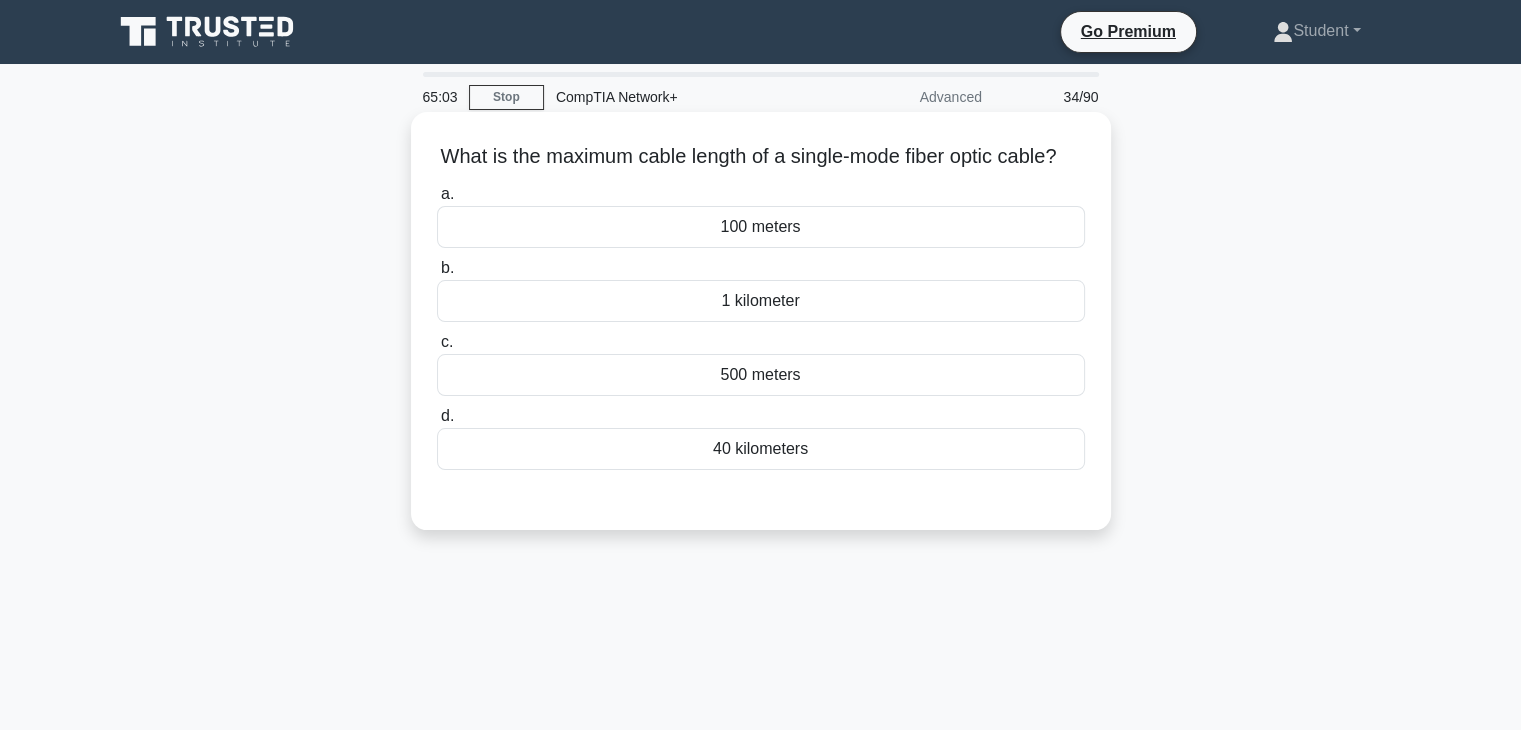 click on "500 meters" at bounding box center (761, 375) 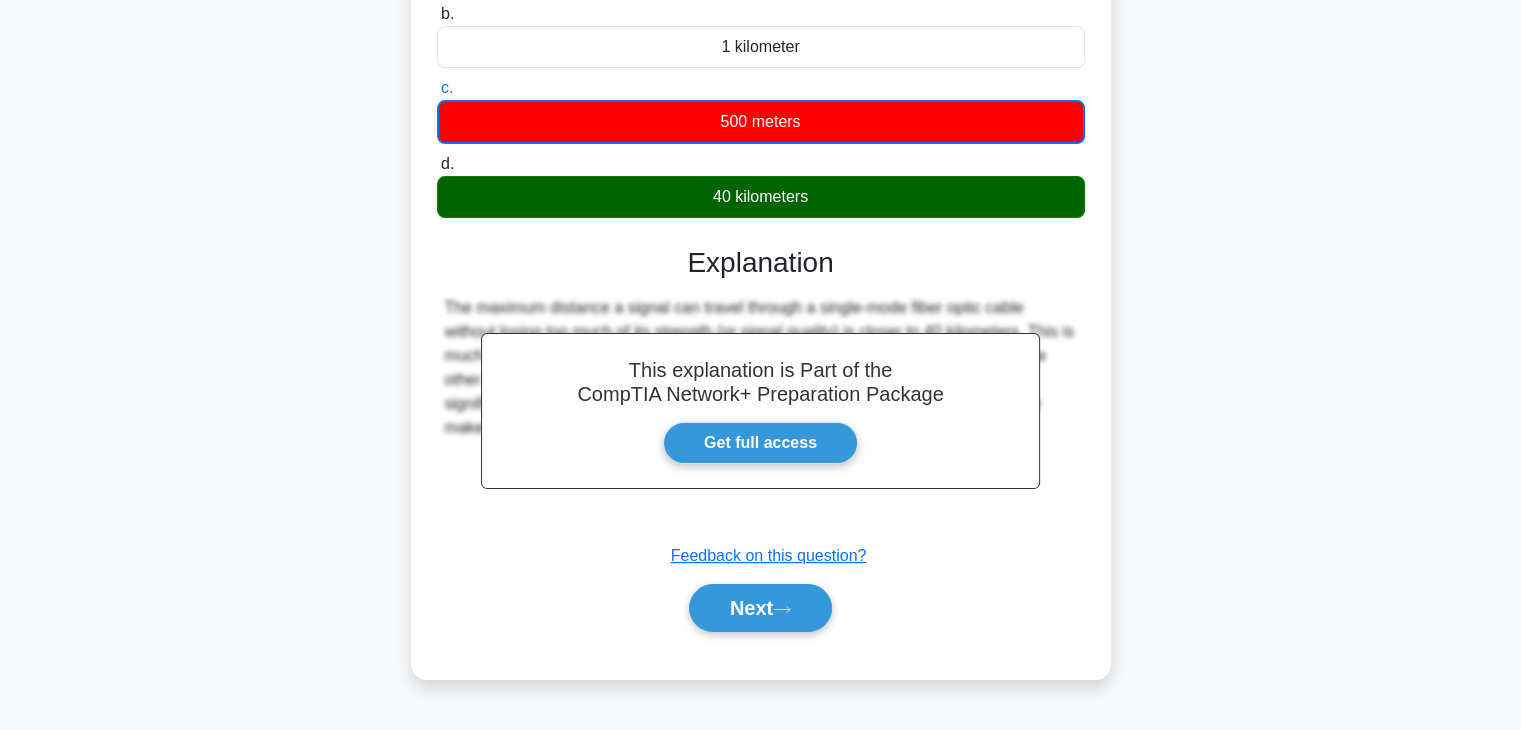 scroll, scrollTop: 351, scrollLeft: 0, axis: vertical 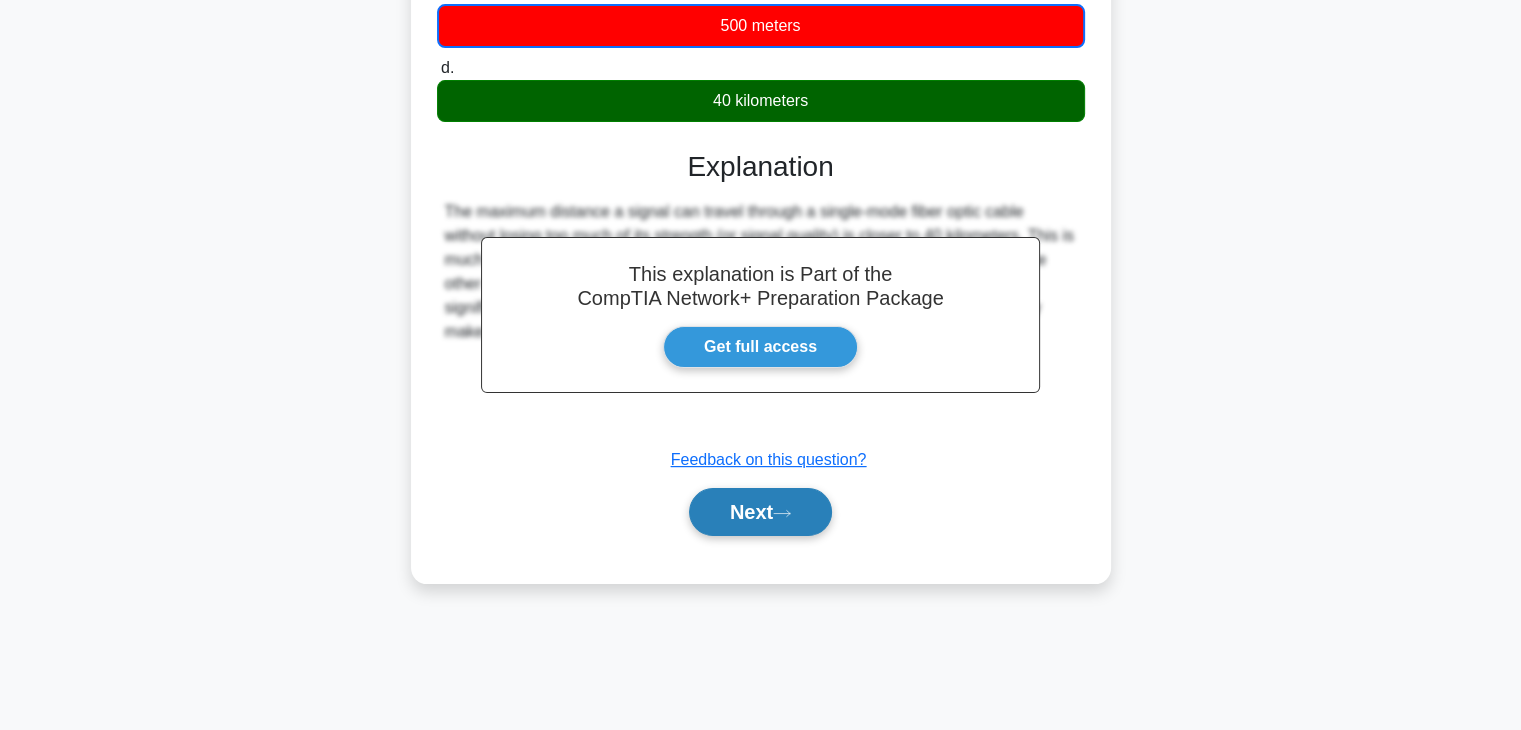 click on "Next" at bounding box center (760, 512) 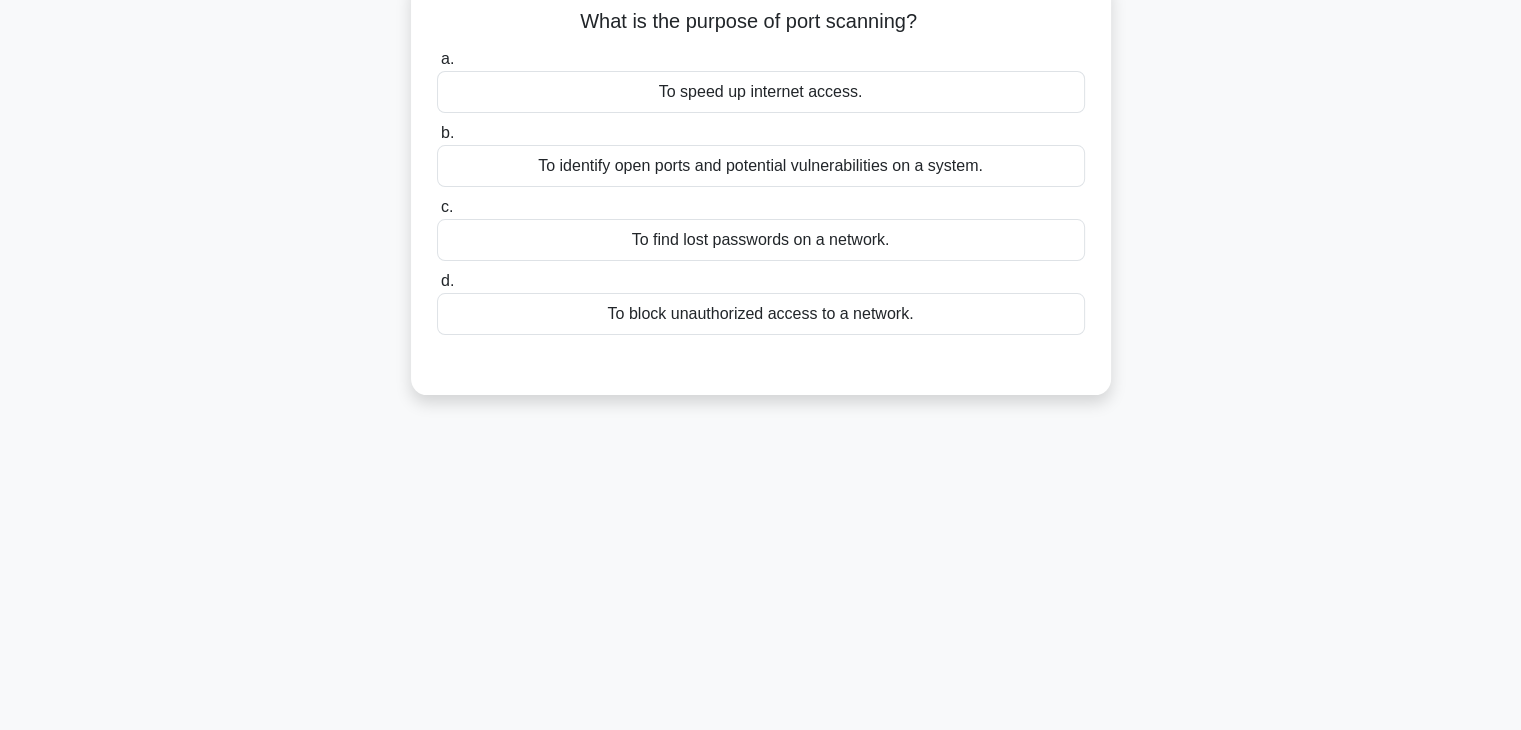 scroll, scrollTop: 0, scrollLeft: 0, axis: both 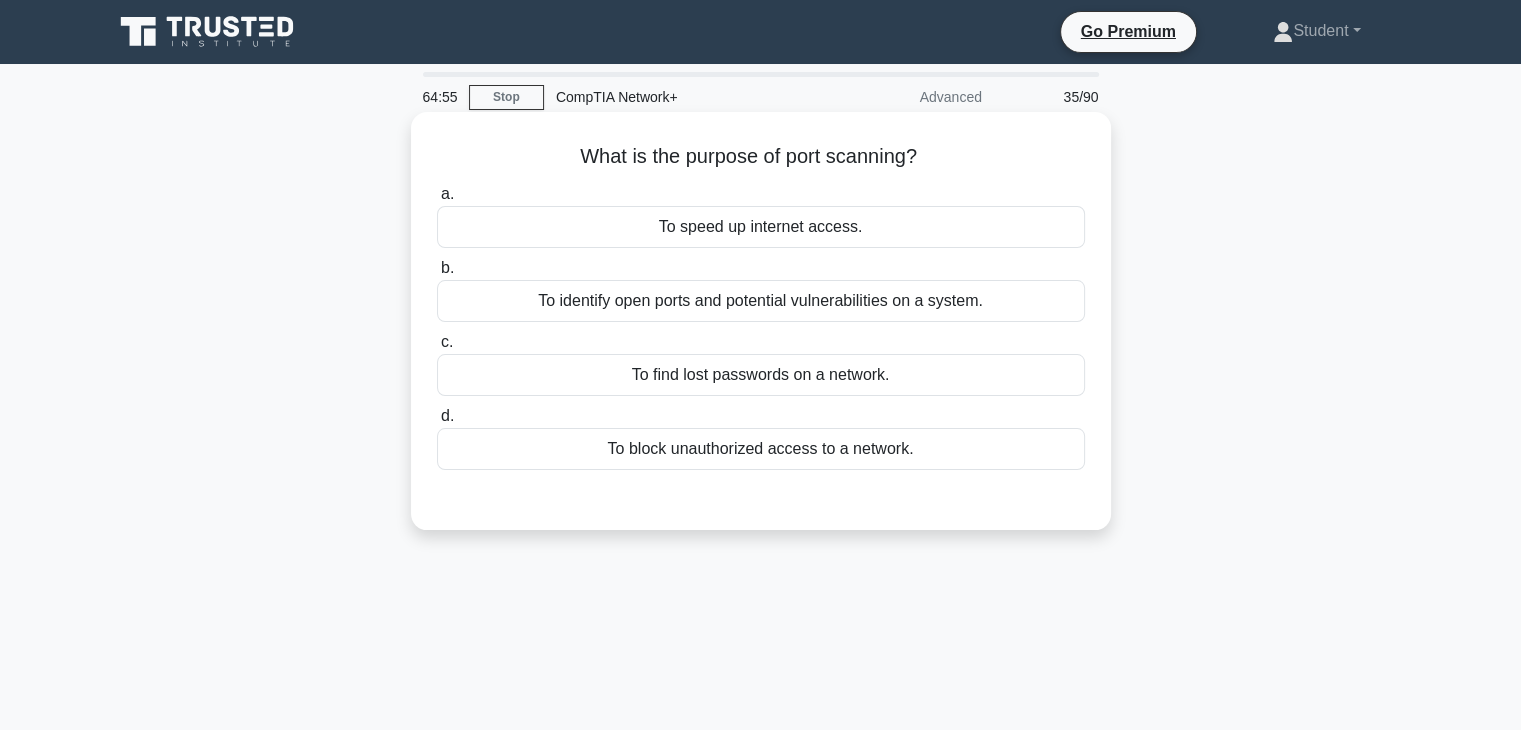 click on "To identify open ports and potential vulnerabilities on a system." at bounding box center (761, 301) 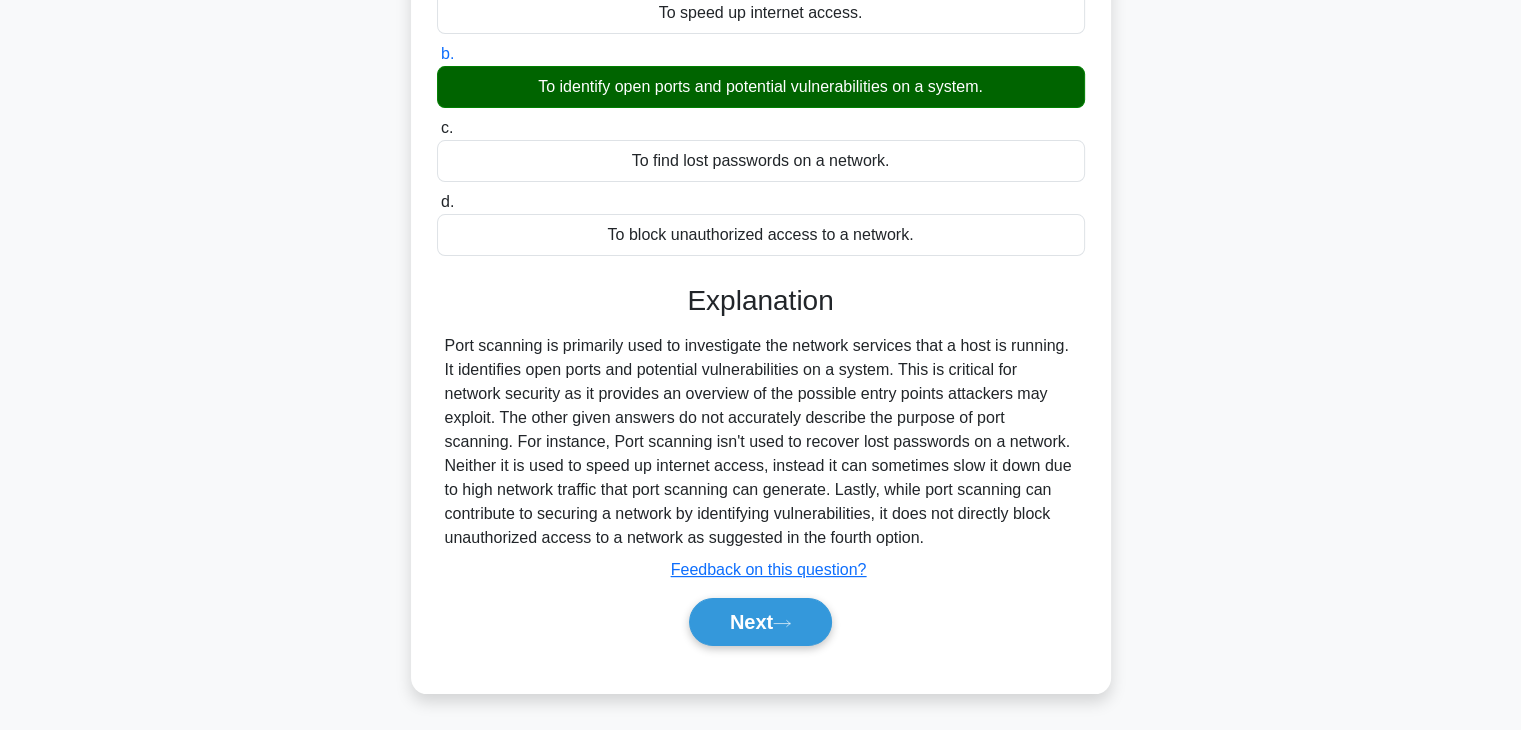 scroll, scrollTop: 351, scrollLeft: 0, axis: vertical 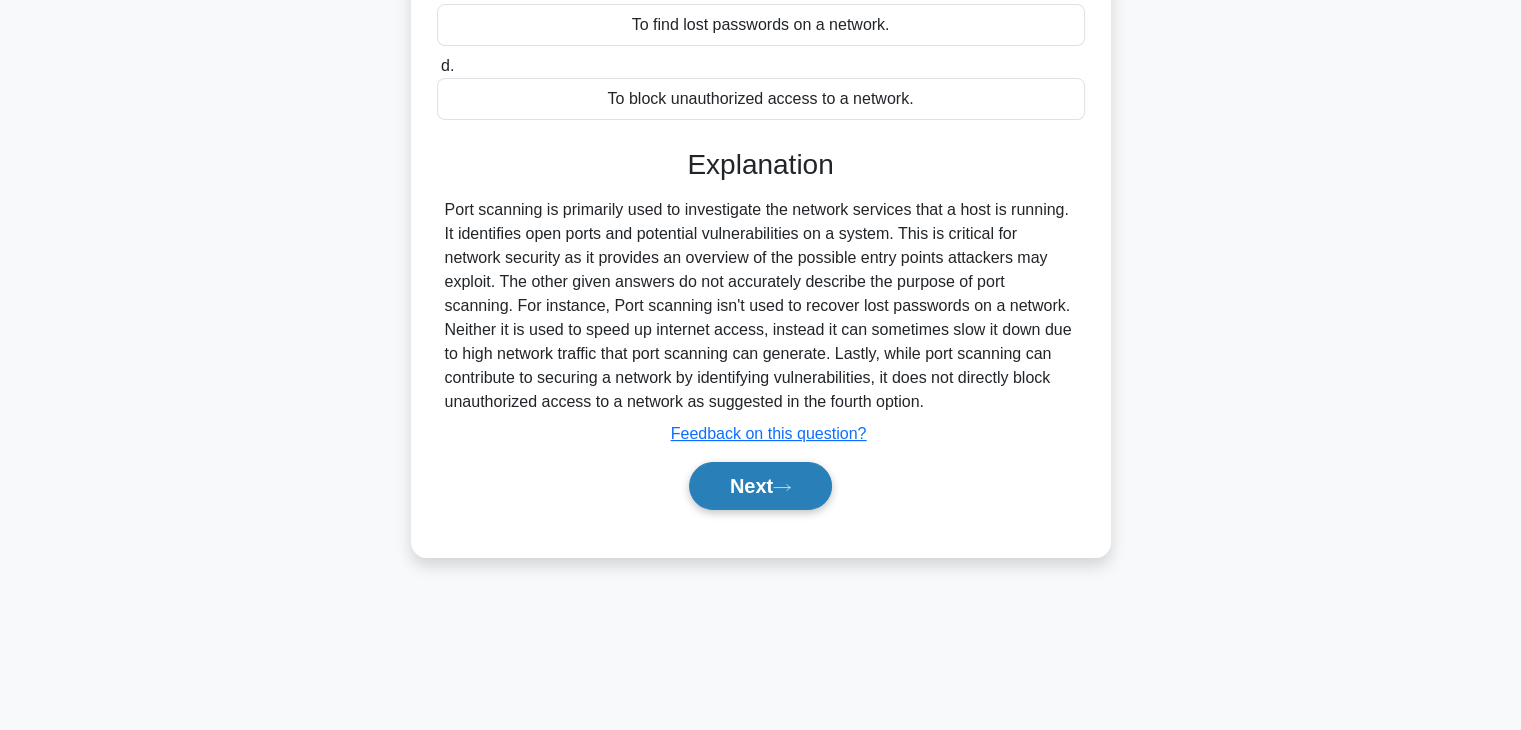 click on "Next" at bounding box center (760, 486) 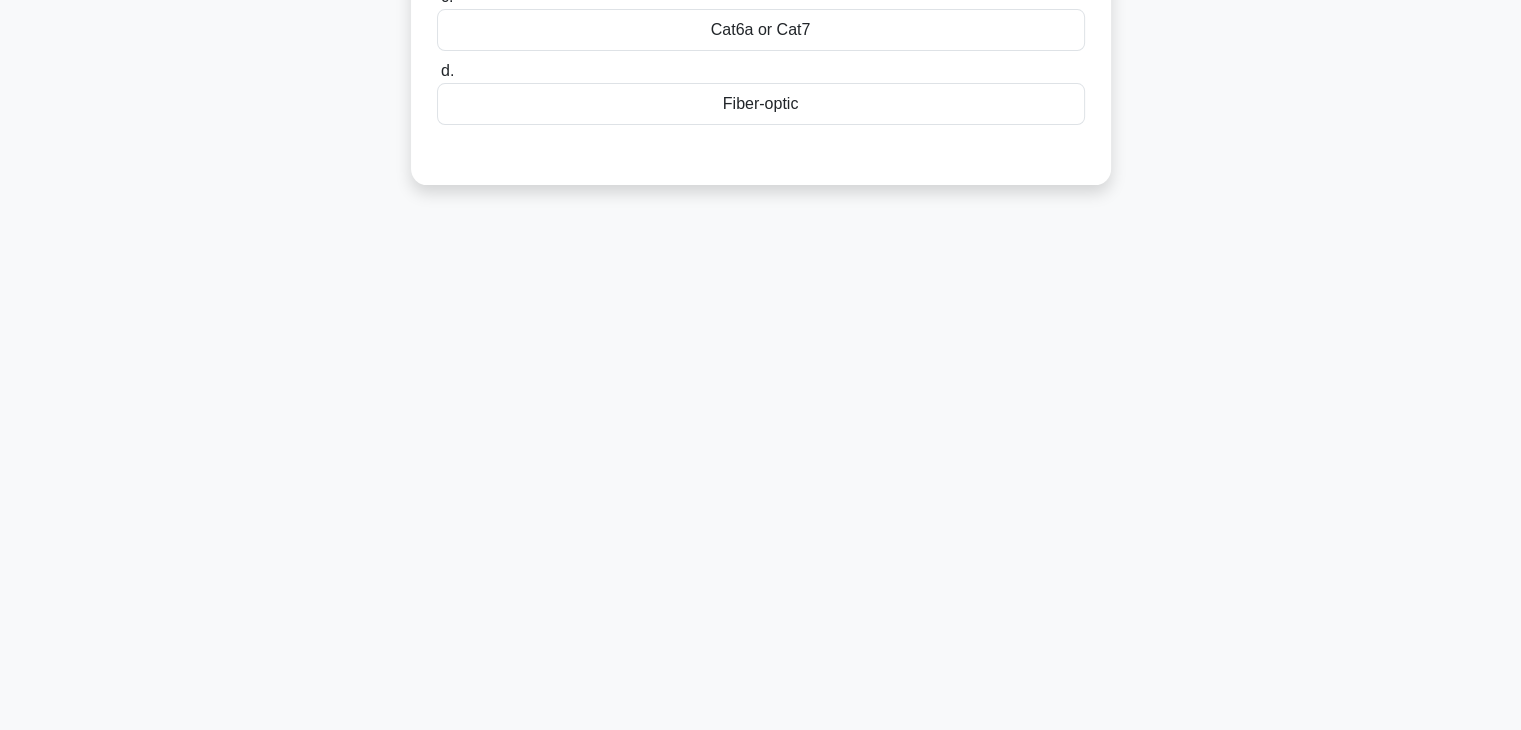 scroll, scrollTop: 0, scrollLeft: 0, axis: both 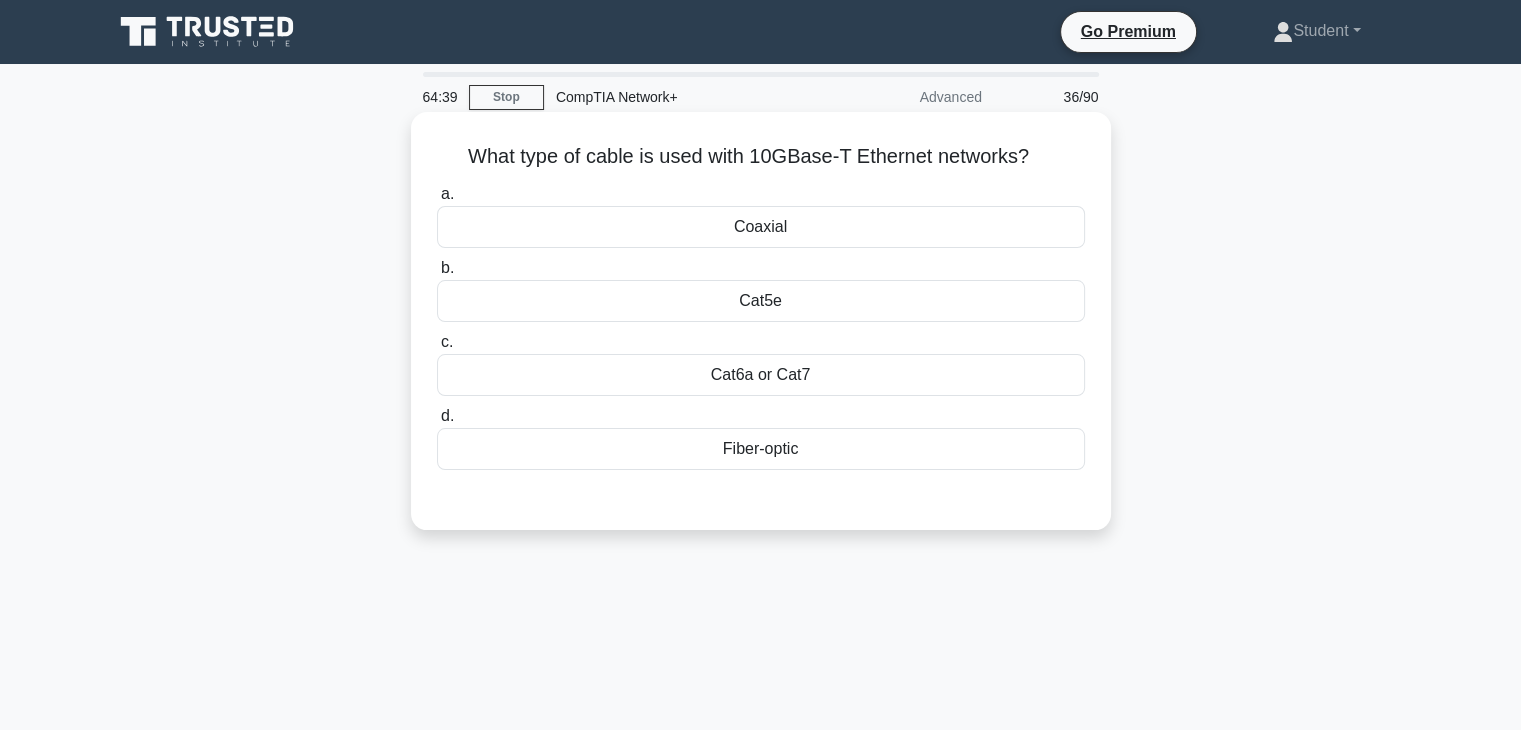 click on "Fiber-optic" at bounding box center [761, 449] 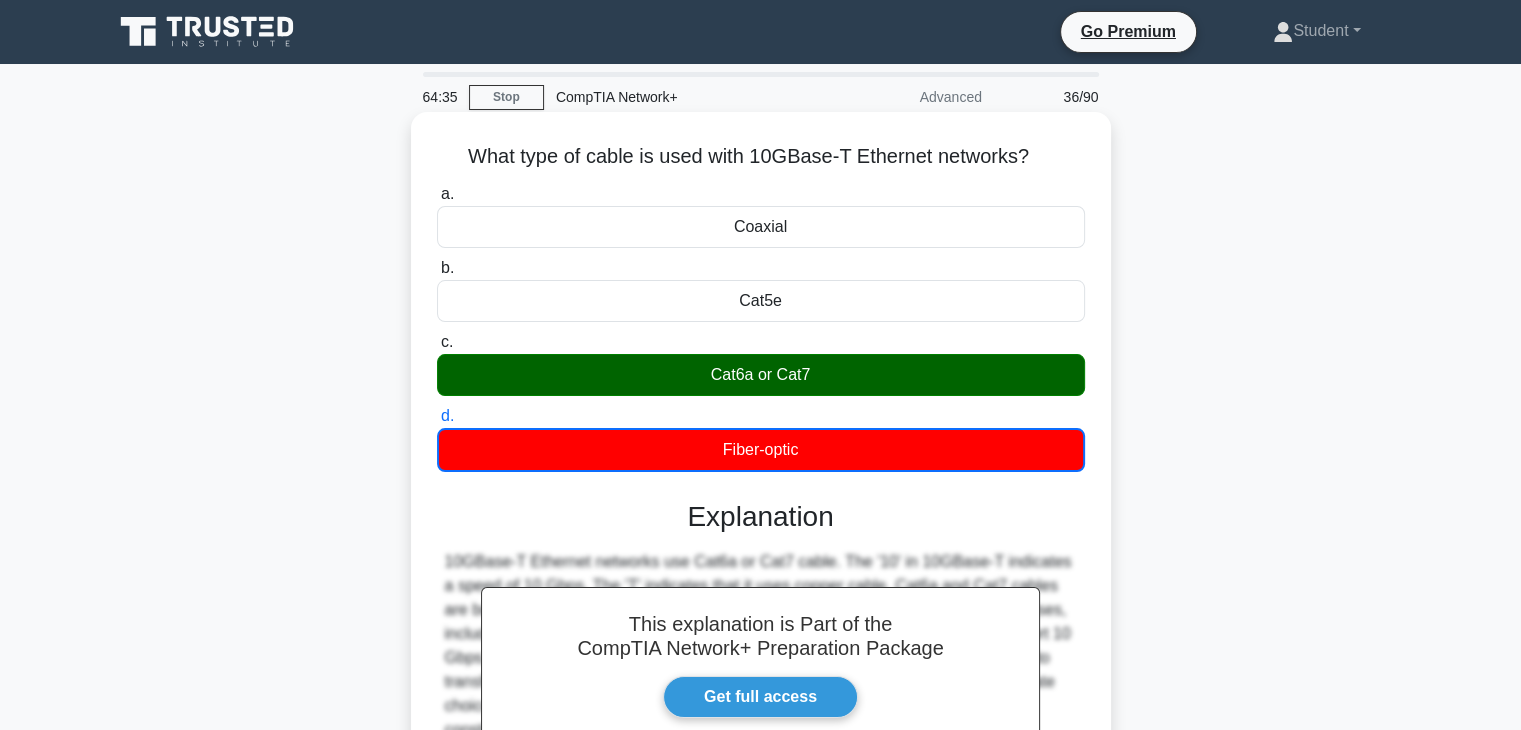 scroll, scrollTop: 351, scrollLeft: 0, axis: vertical 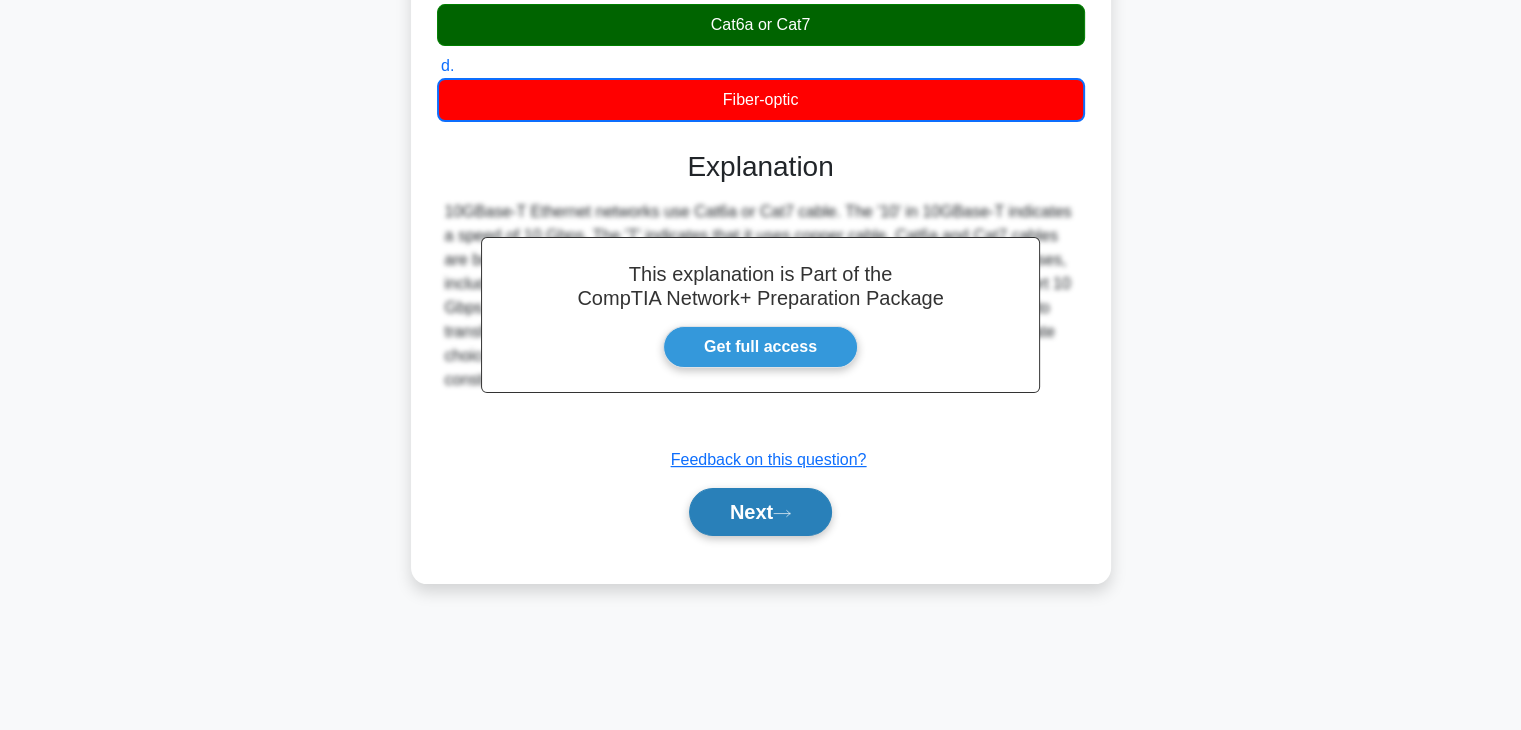 click on "Next" at bounding box center [760, 512] 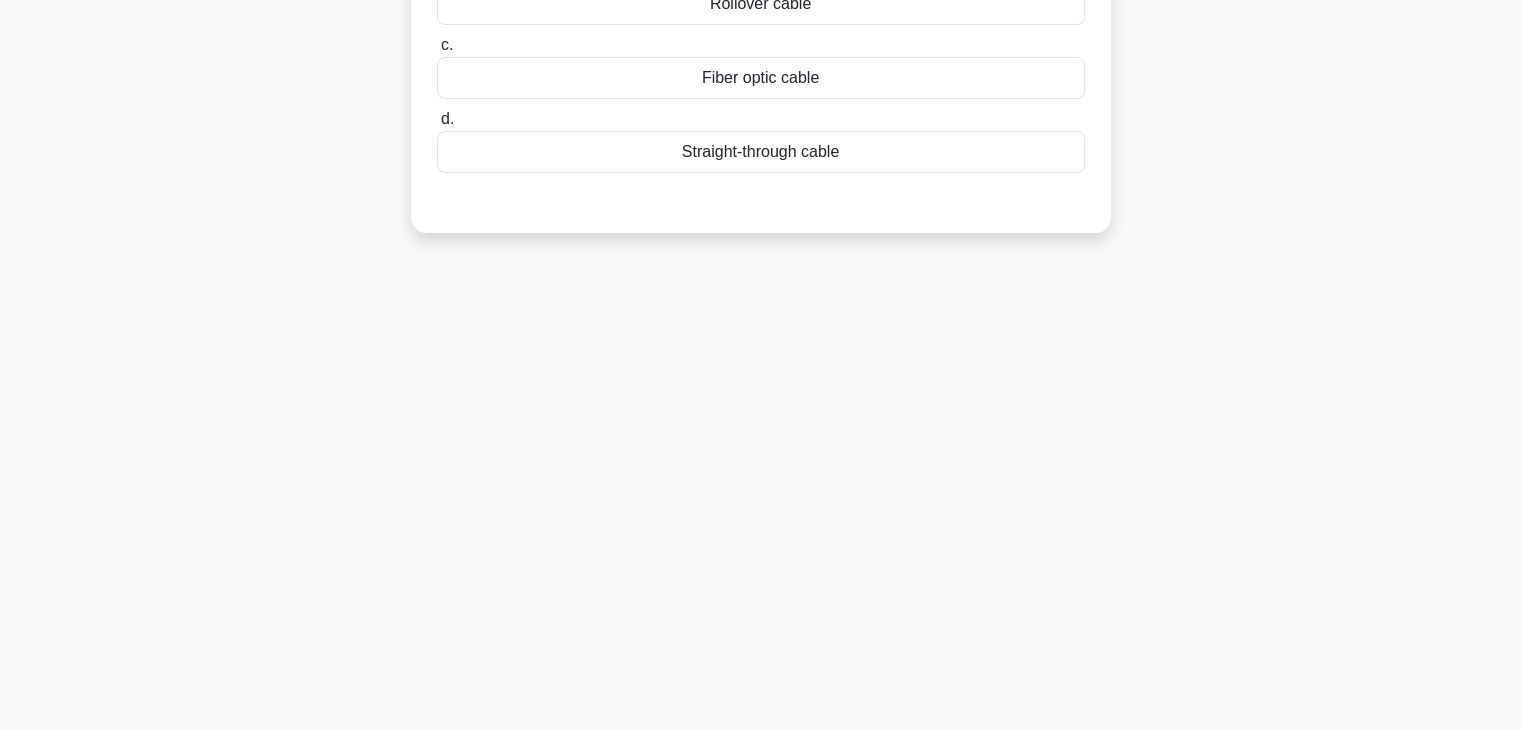 scroll, scrollTop: 0, scrollLeft: 0, axis: both 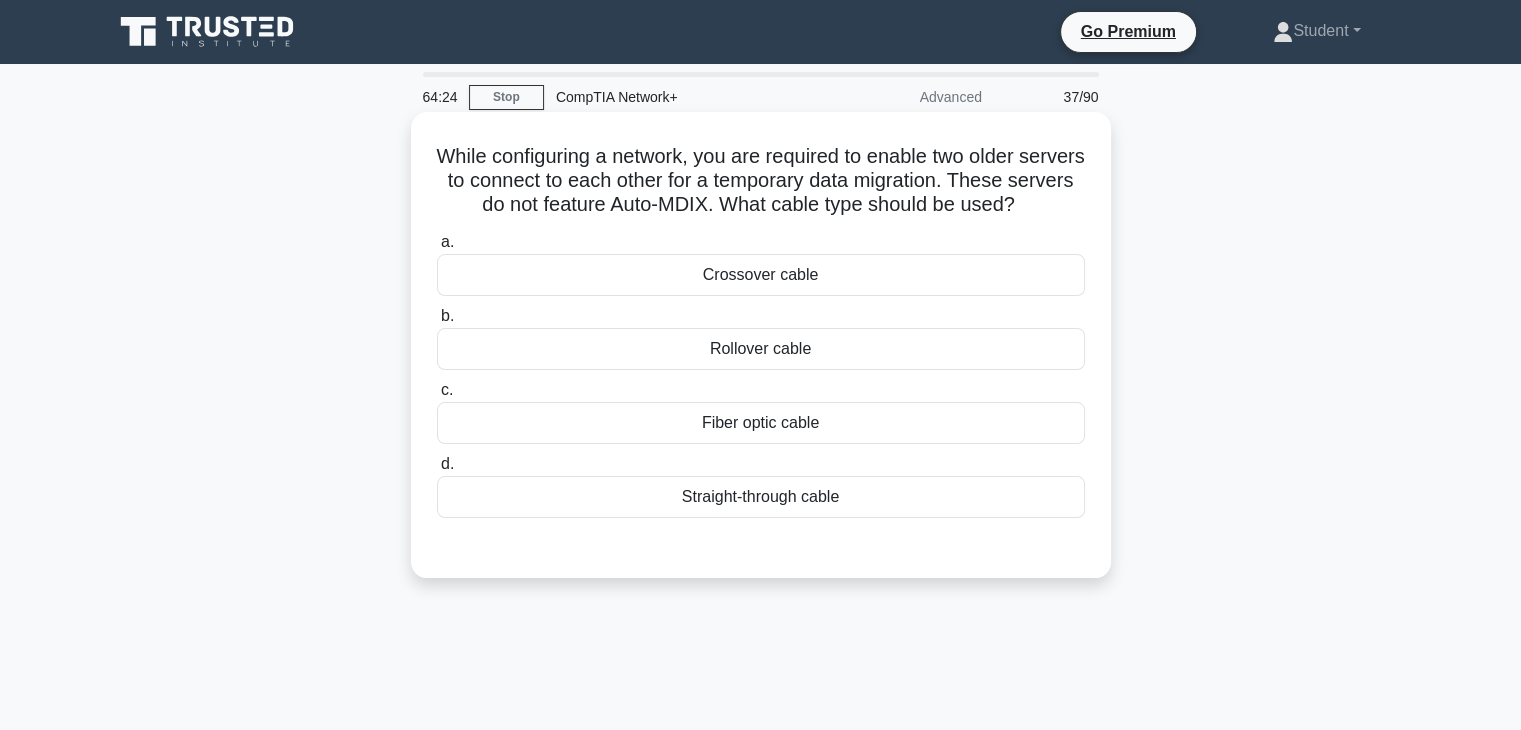 click on "Fiber optic cable" at bounding box center (761, 423) 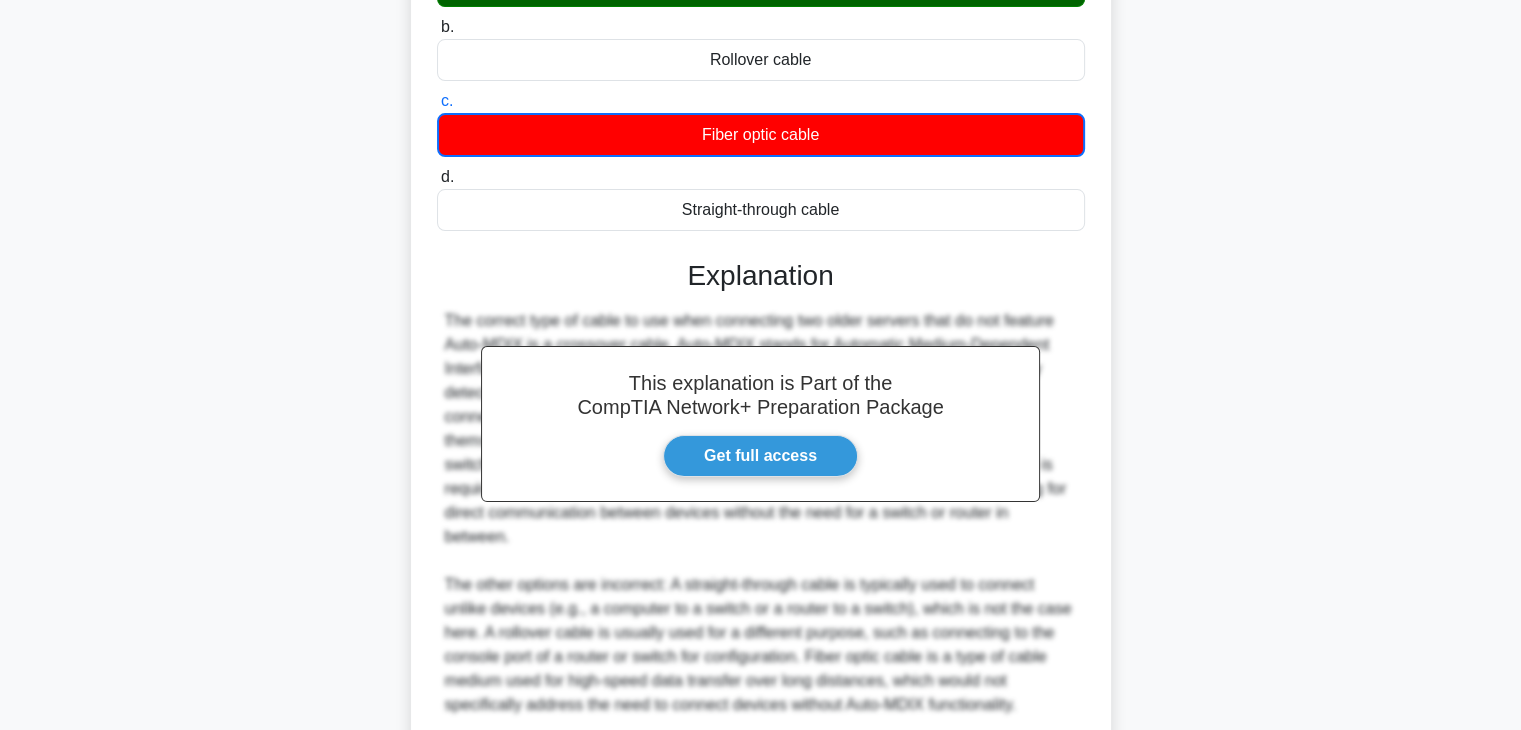 scroll, scrollTop: 432, scrollLeft: 0, axis: vertical 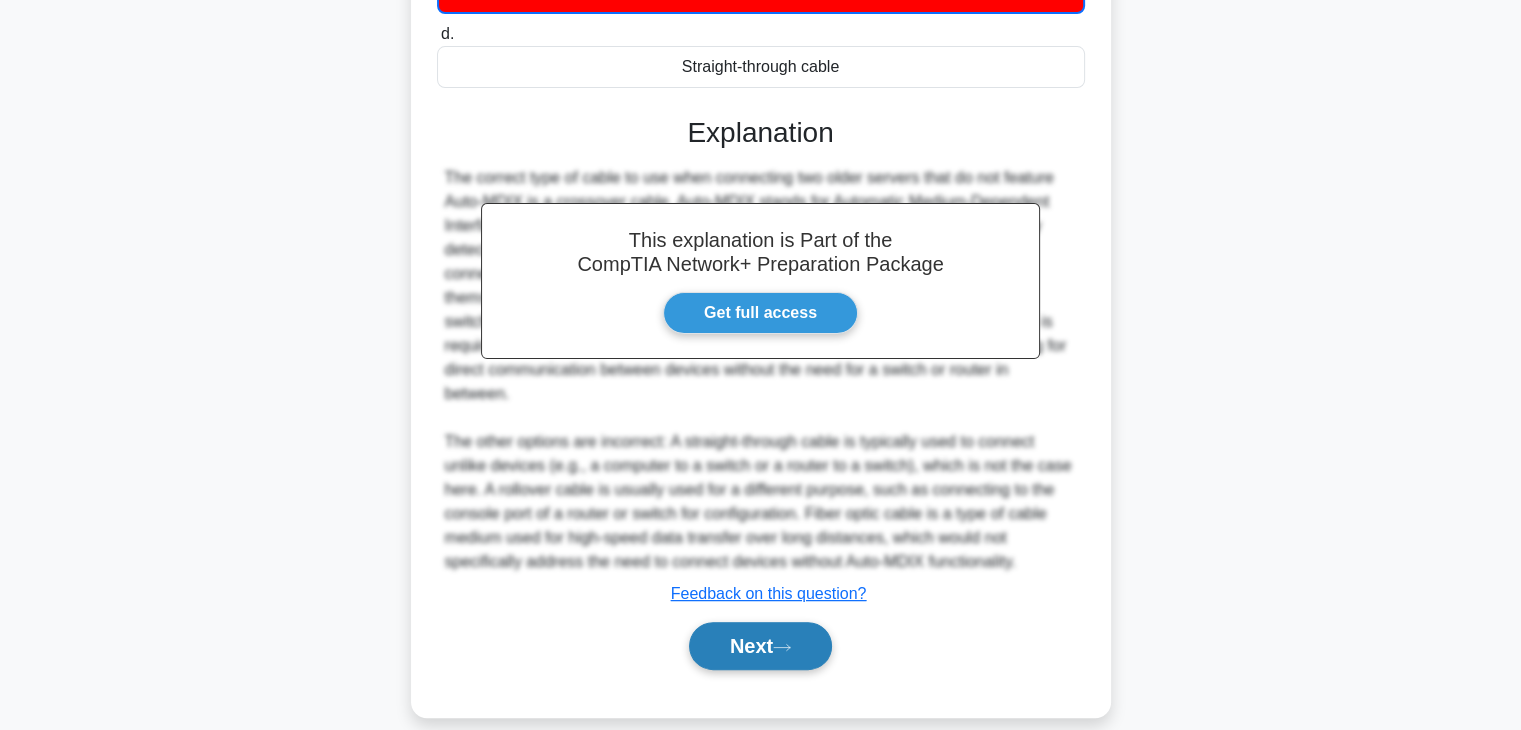 click on "Next" at bounding box center (760, 646) 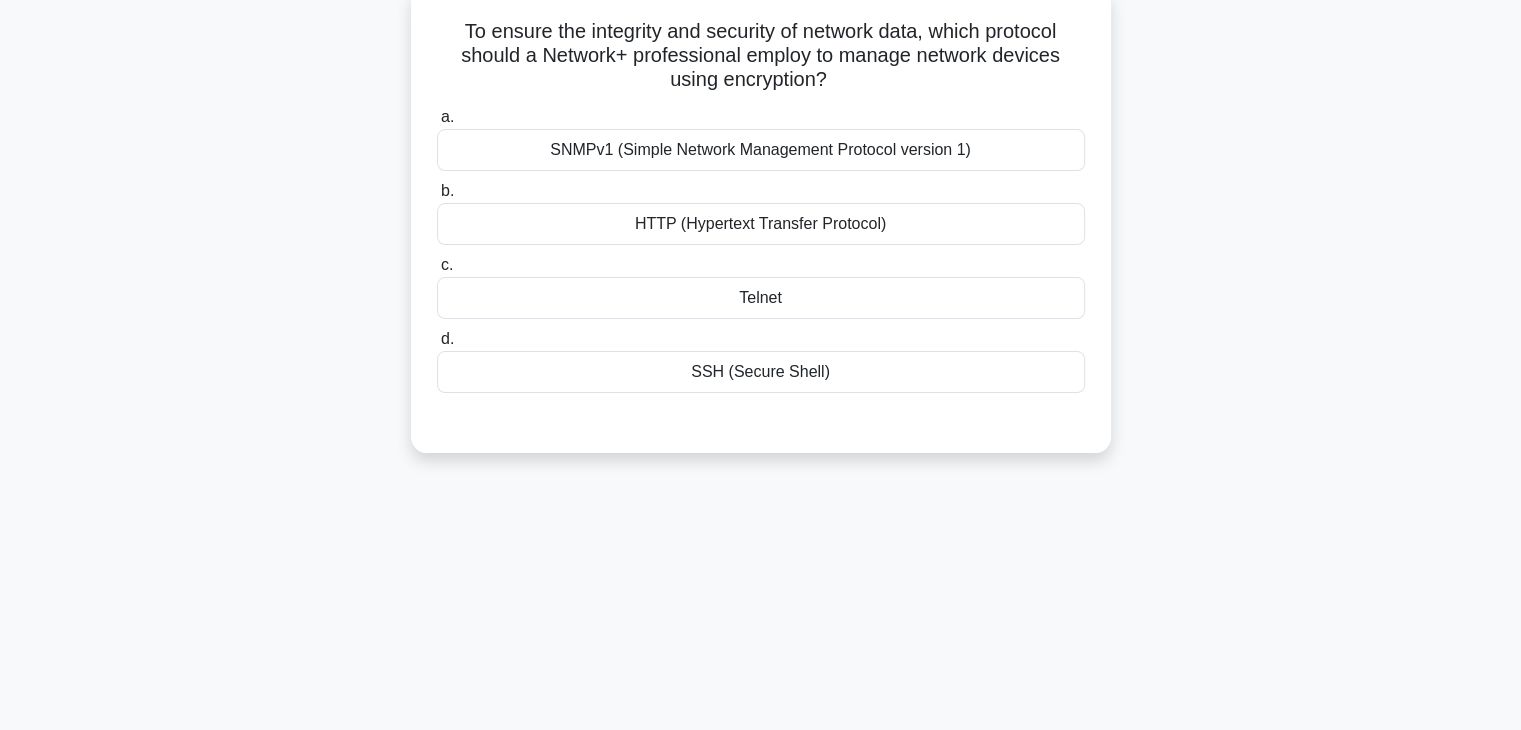 scroll, scrollTop: 0, scrollLeft: 0, axis: both 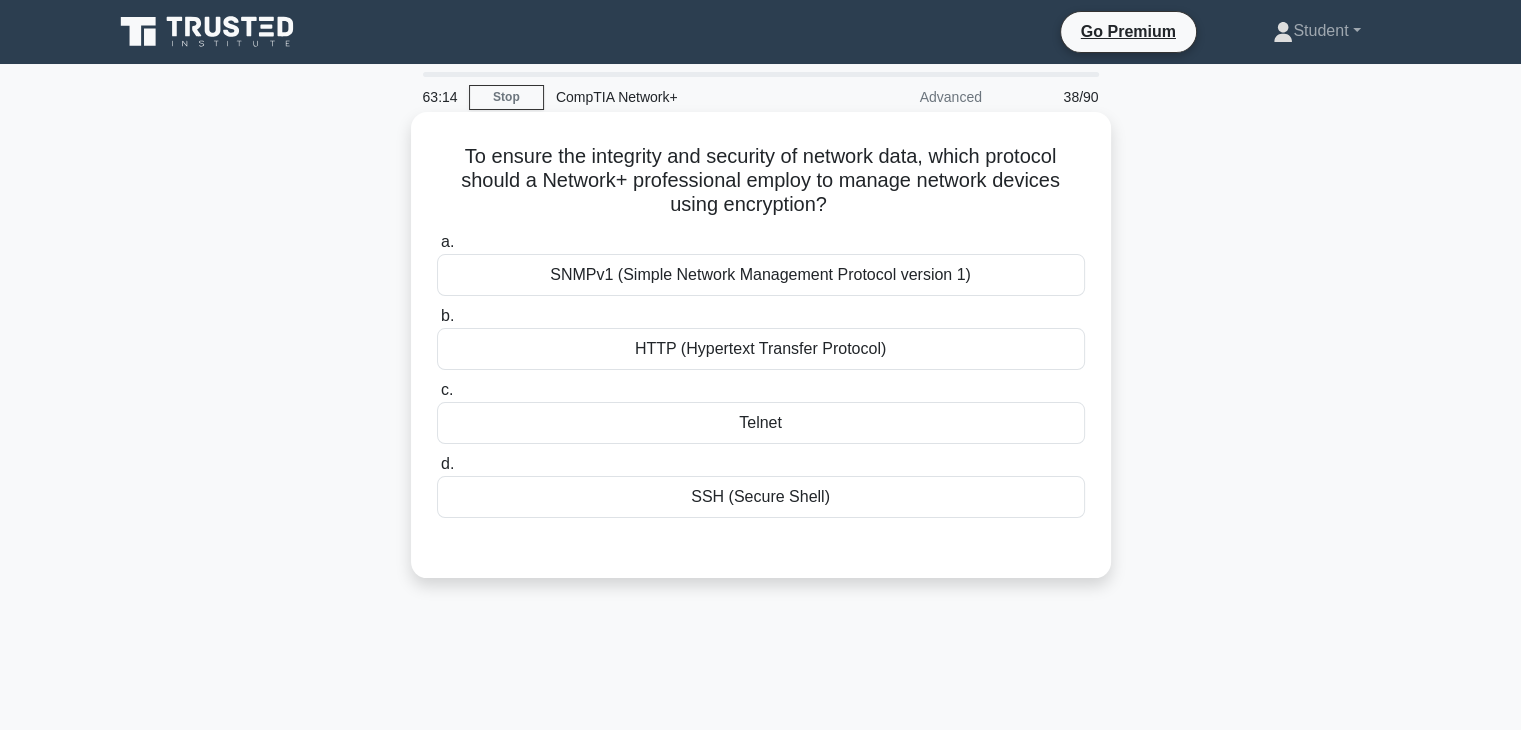 click on "SNMPv1 (Simple Network Management Protocol version 1)" at bounding box center [761, 275] 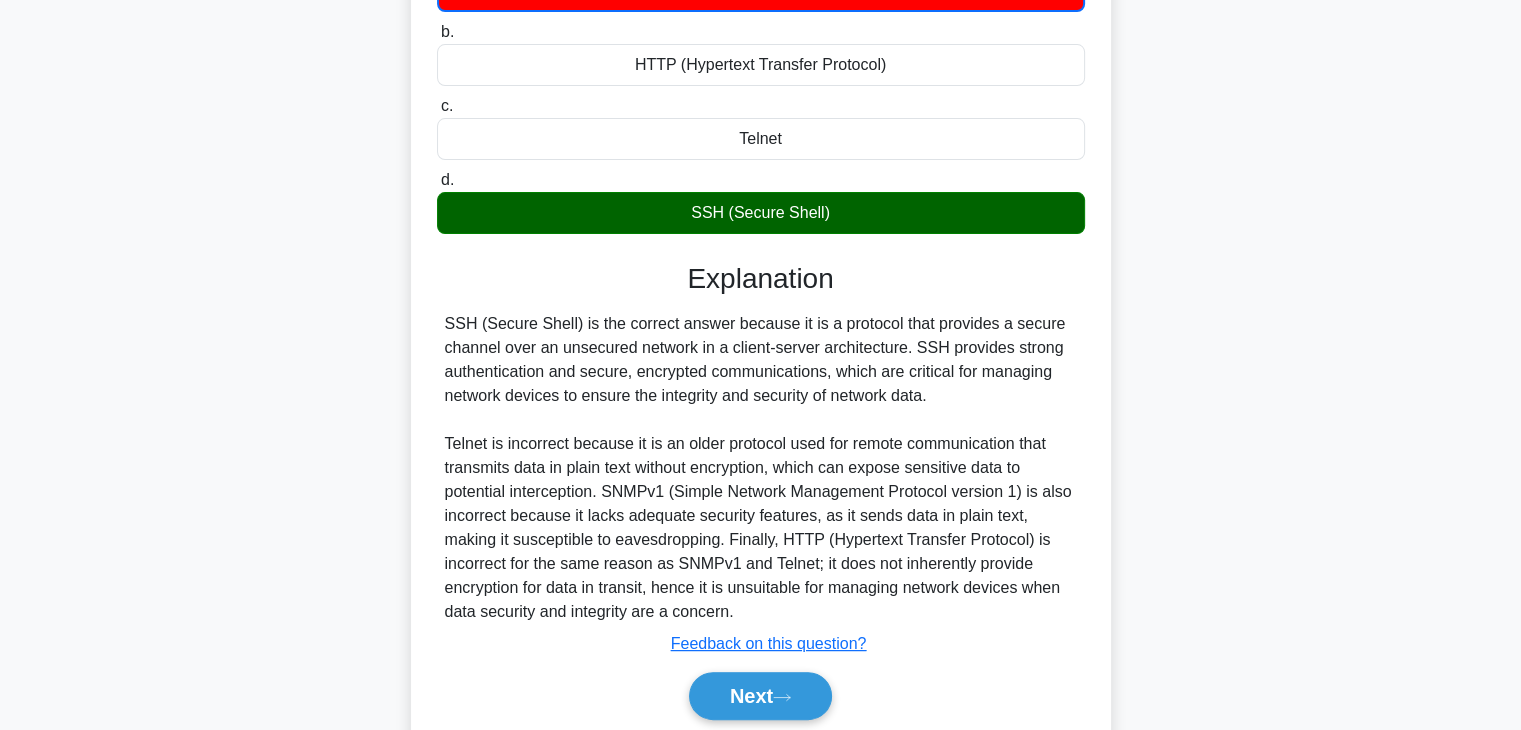 scroll, scrollTop: 360, scrollLeft: 0, axis: vertical 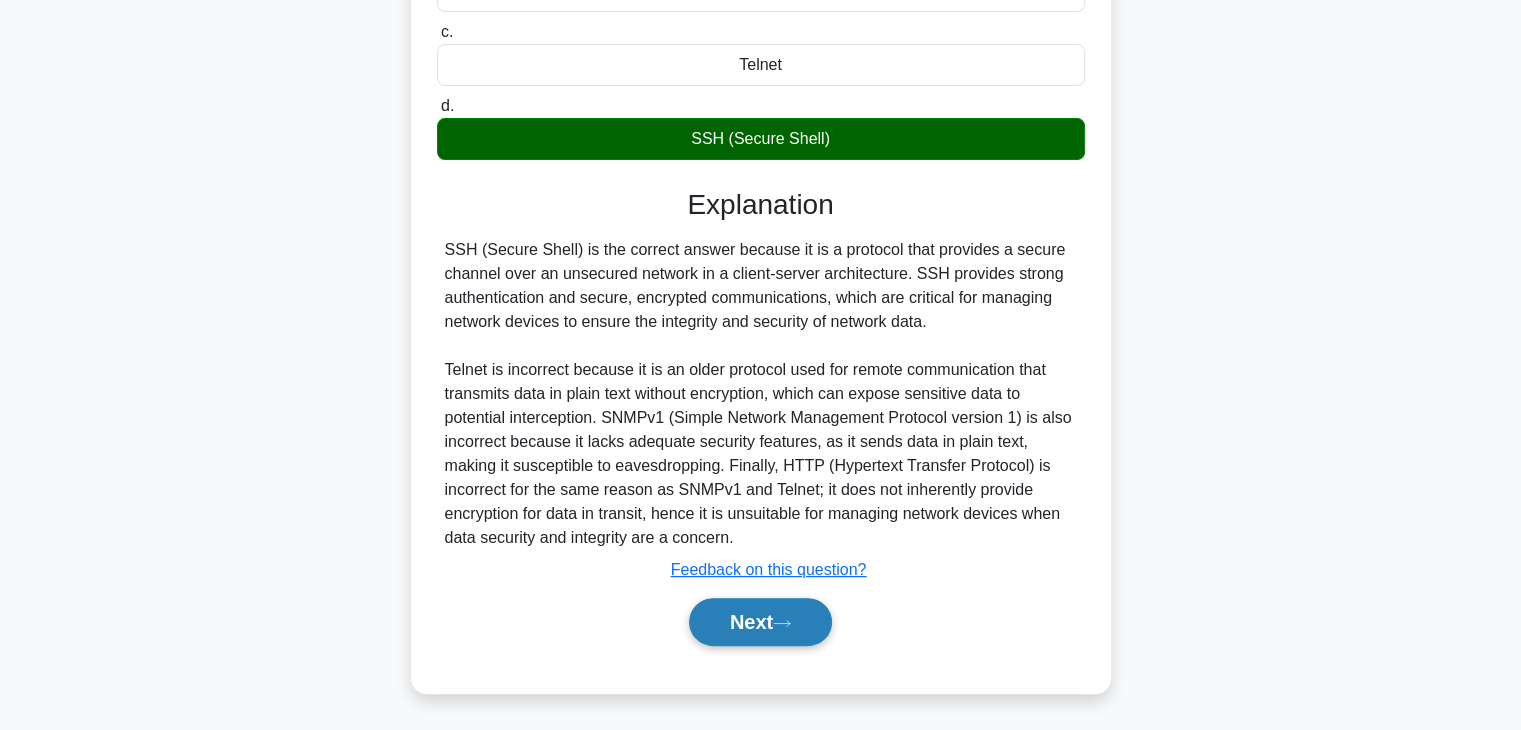 click on "Next" at bounding box center (760, 622) 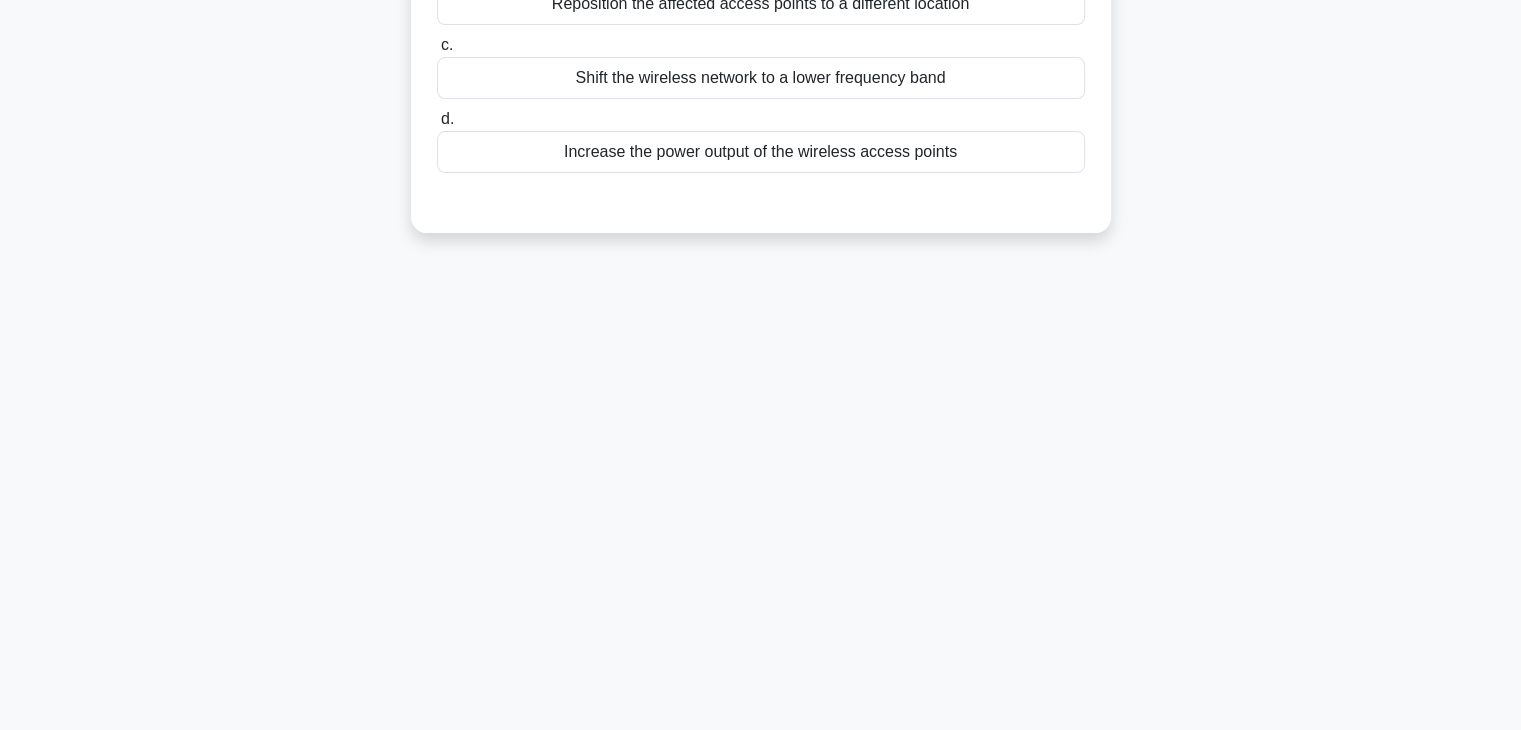 scroll, scrollTop: 0, scrollLeft: 0, axis: both 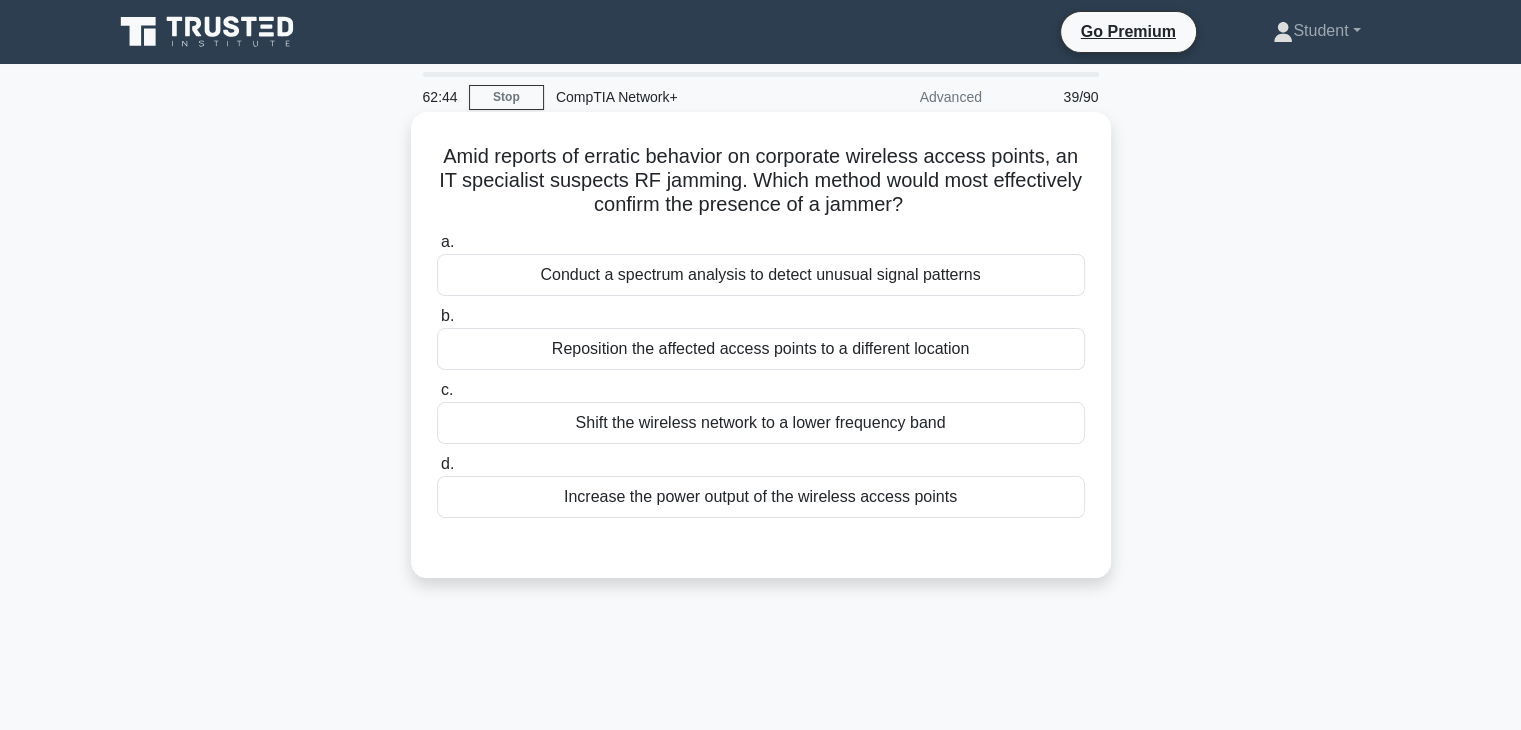 click on "Conduct a spectrum analysis to detect unusual signal patterns" at bounding box center (761, 275) 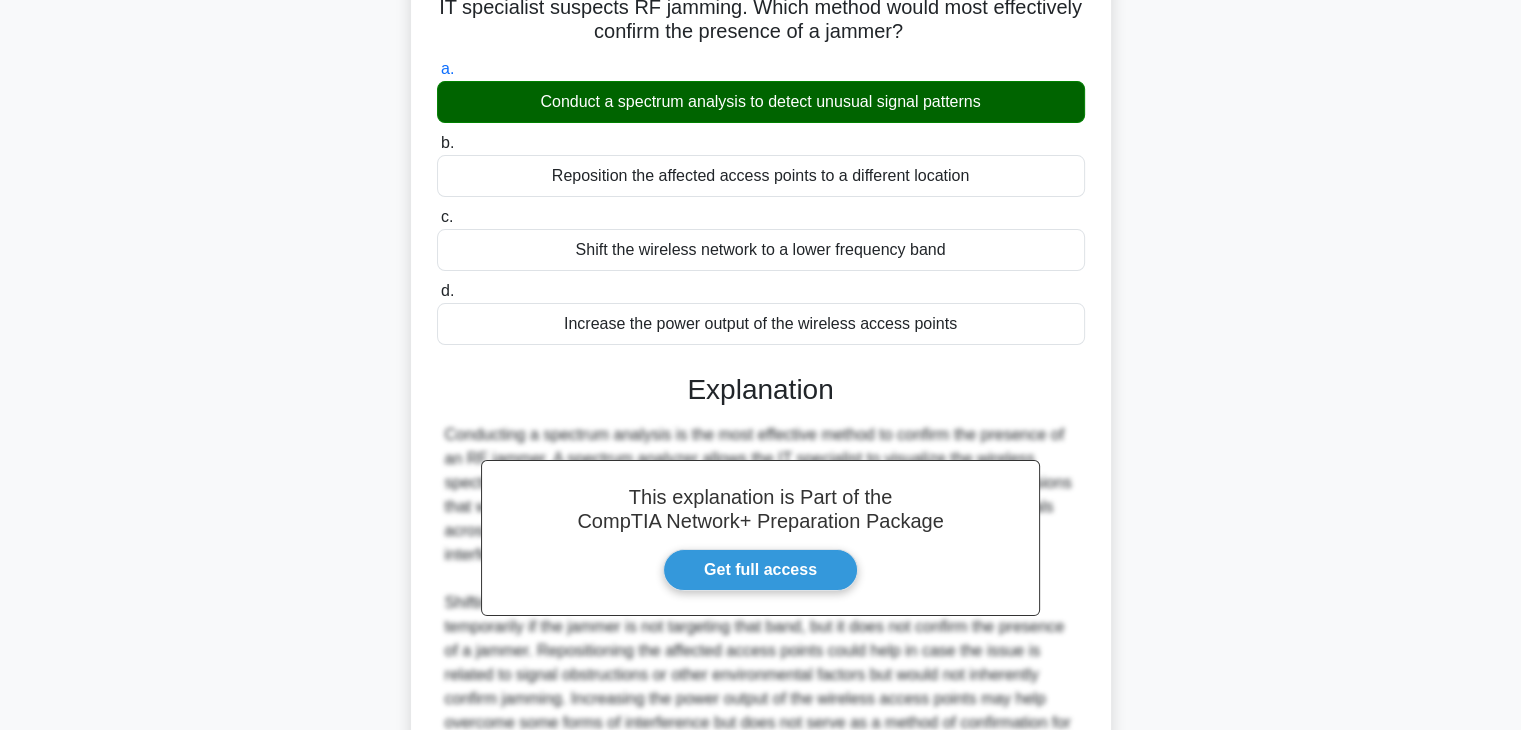 scroll, scrollTop: 382, scrollLeft: 0, axis: vertical 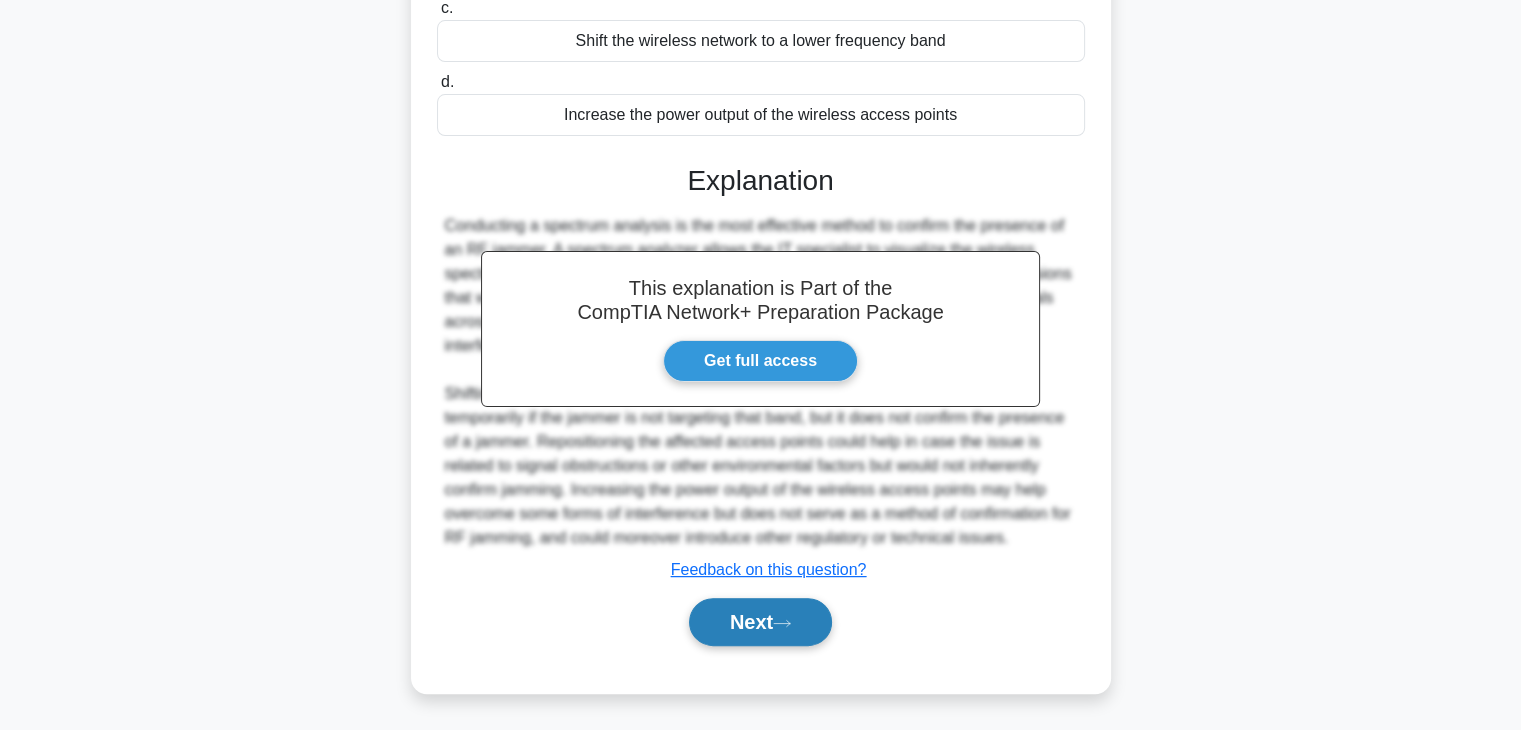 click on "Next" at bounding box center [760, 622] 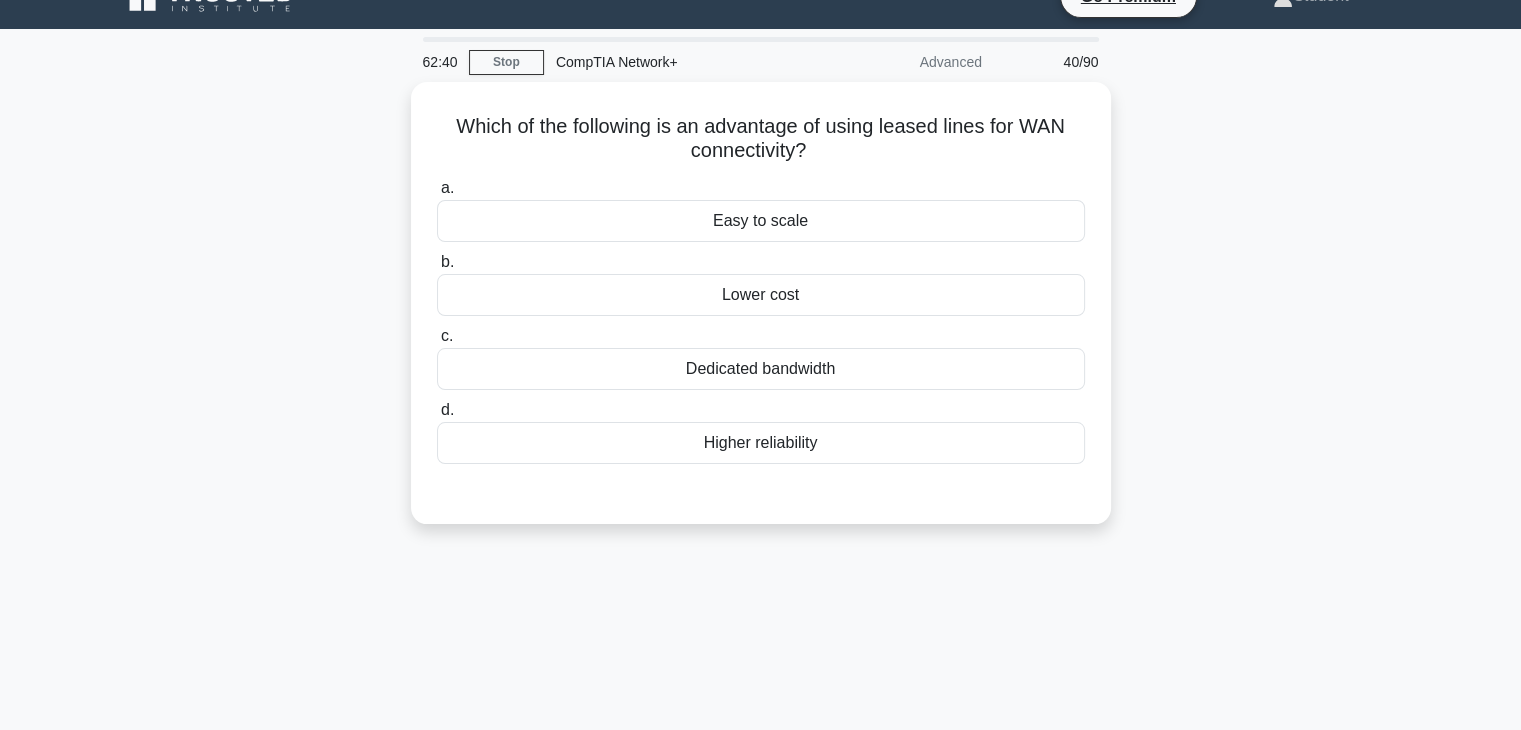 scroll, scrollTop: 0, scrollLeft: 0, axis: both 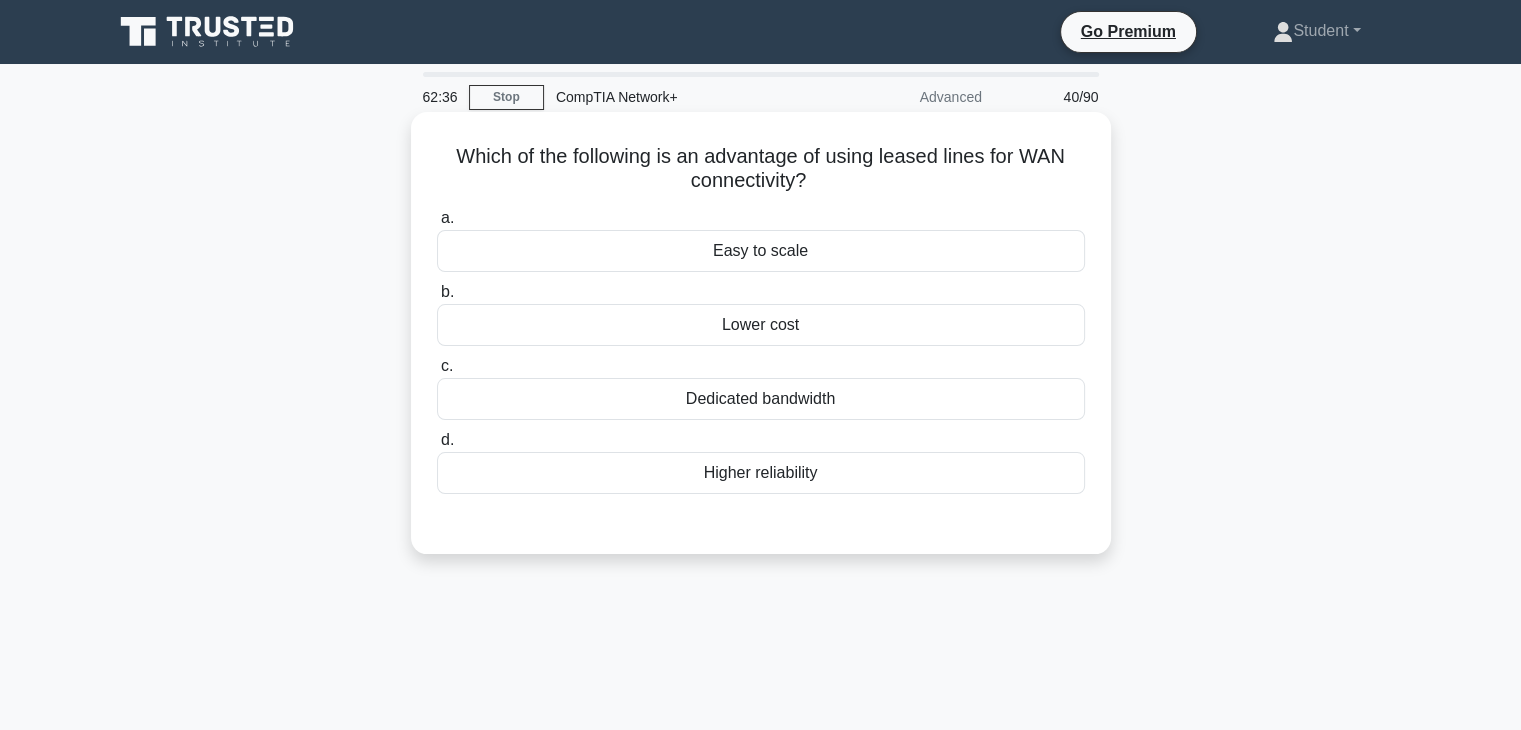 click on "Higher reliability" at bounding box center [761, 473] 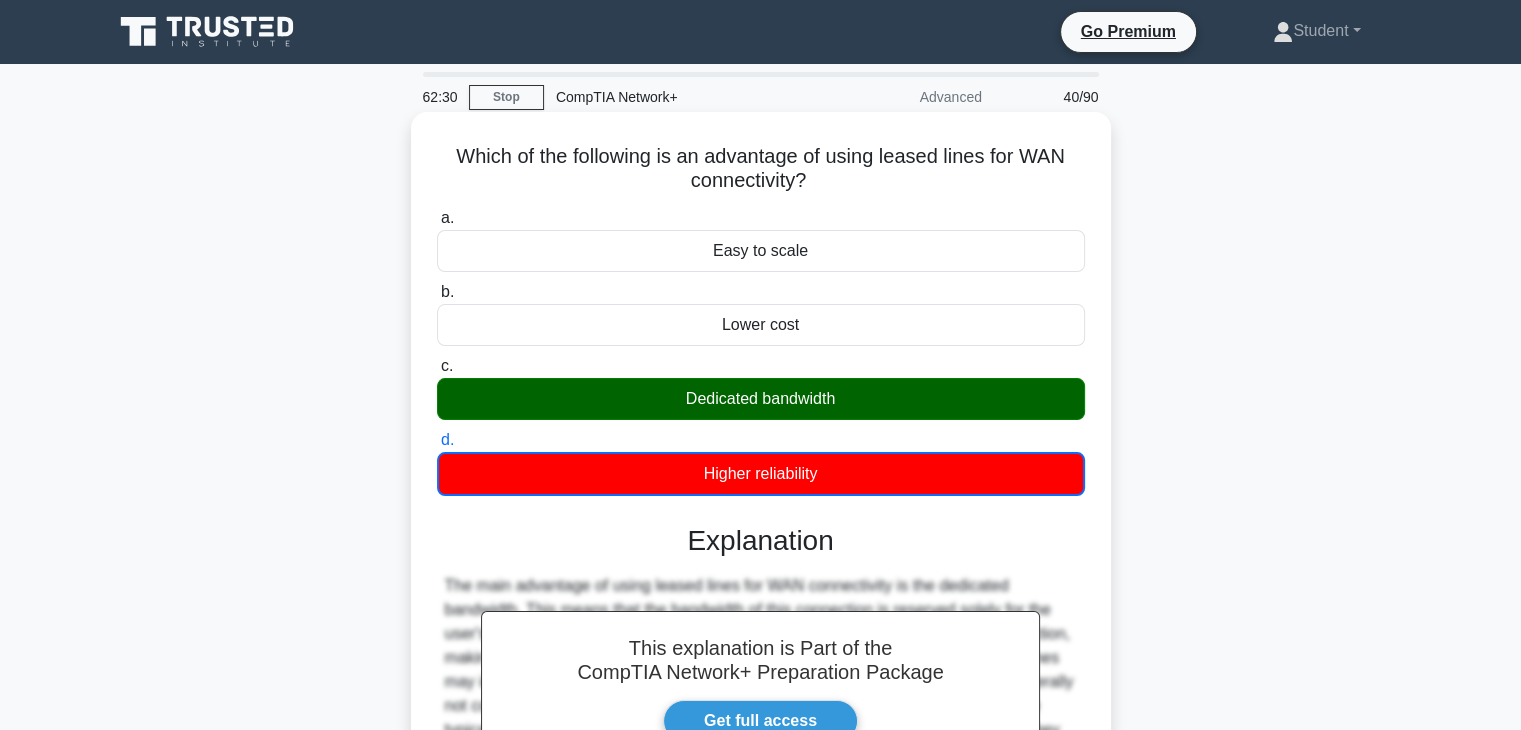 scroll, scrollTop: 351, scrollLeft: 0, axis: vertical 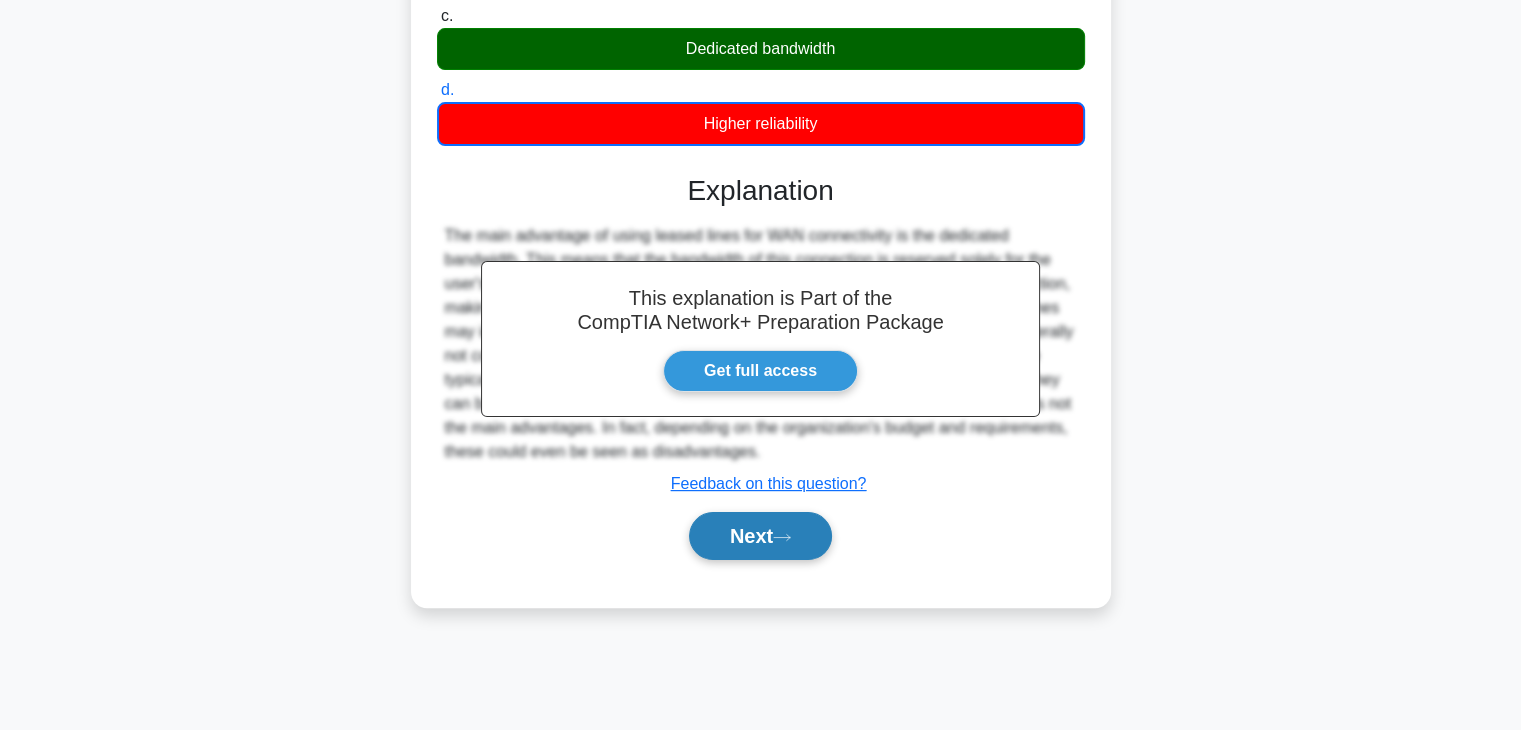 click on "Next" at bounding box center [760, 536] 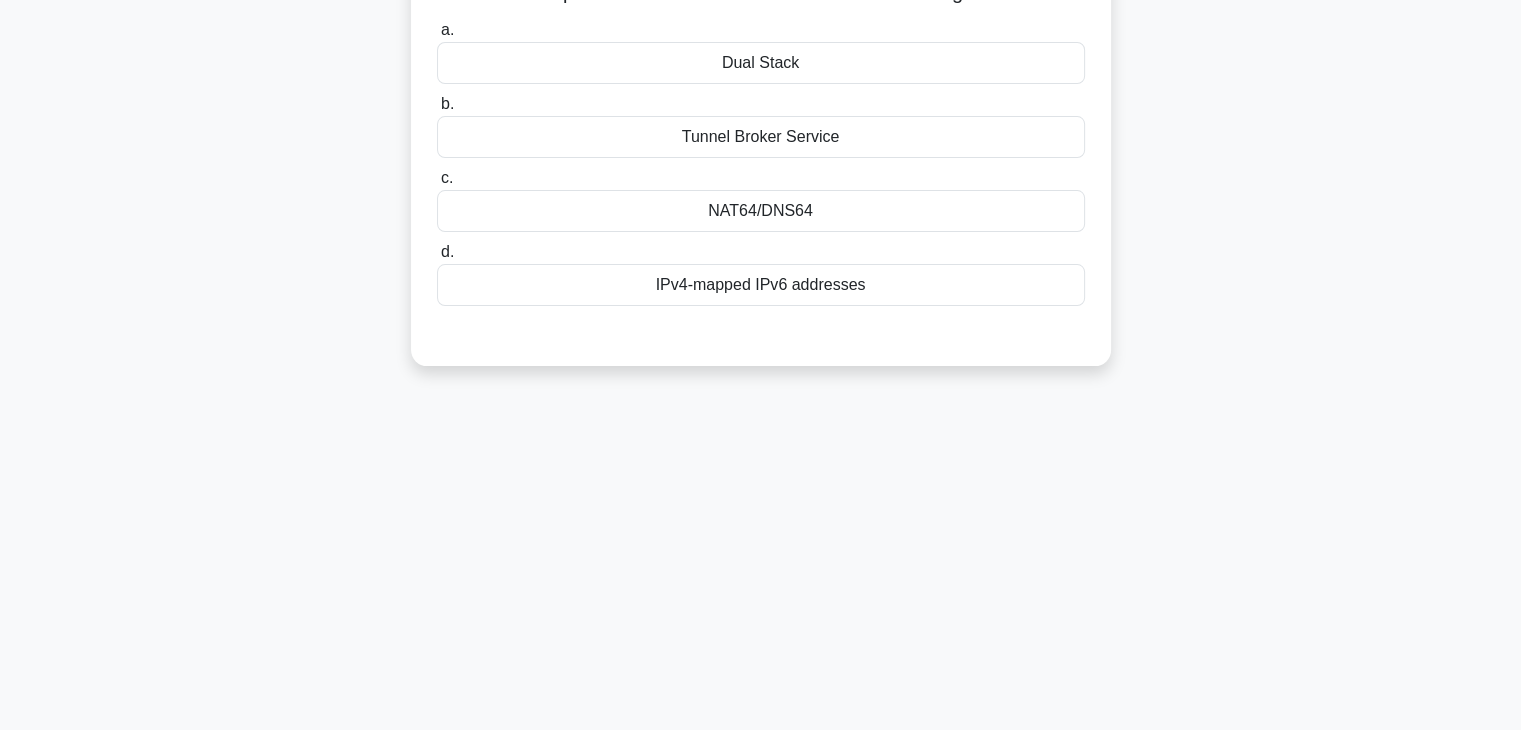 scroll, scrollTop: 0, scrollLeft: 0, axis: both 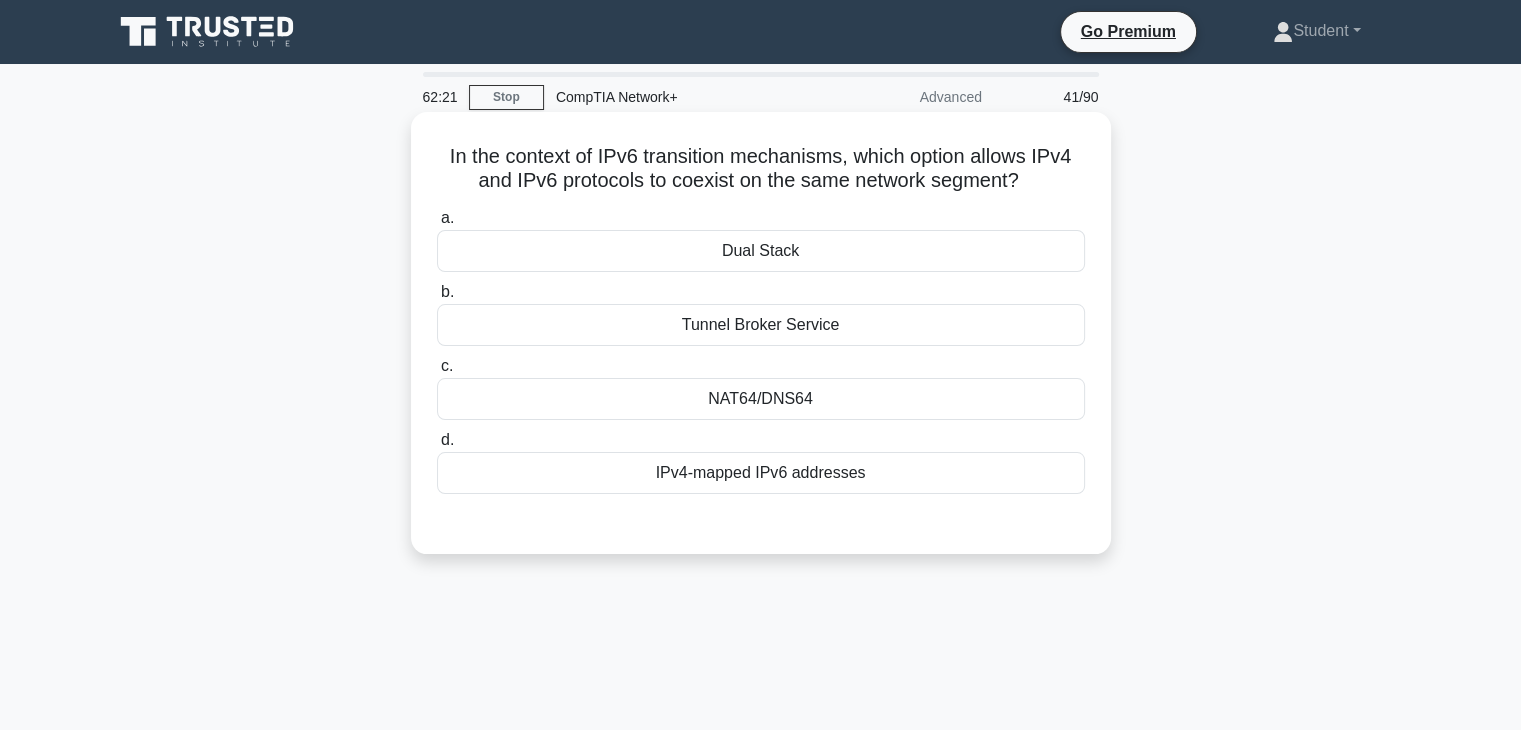 click on "Dual Stack" at bounding box center (761, 251) 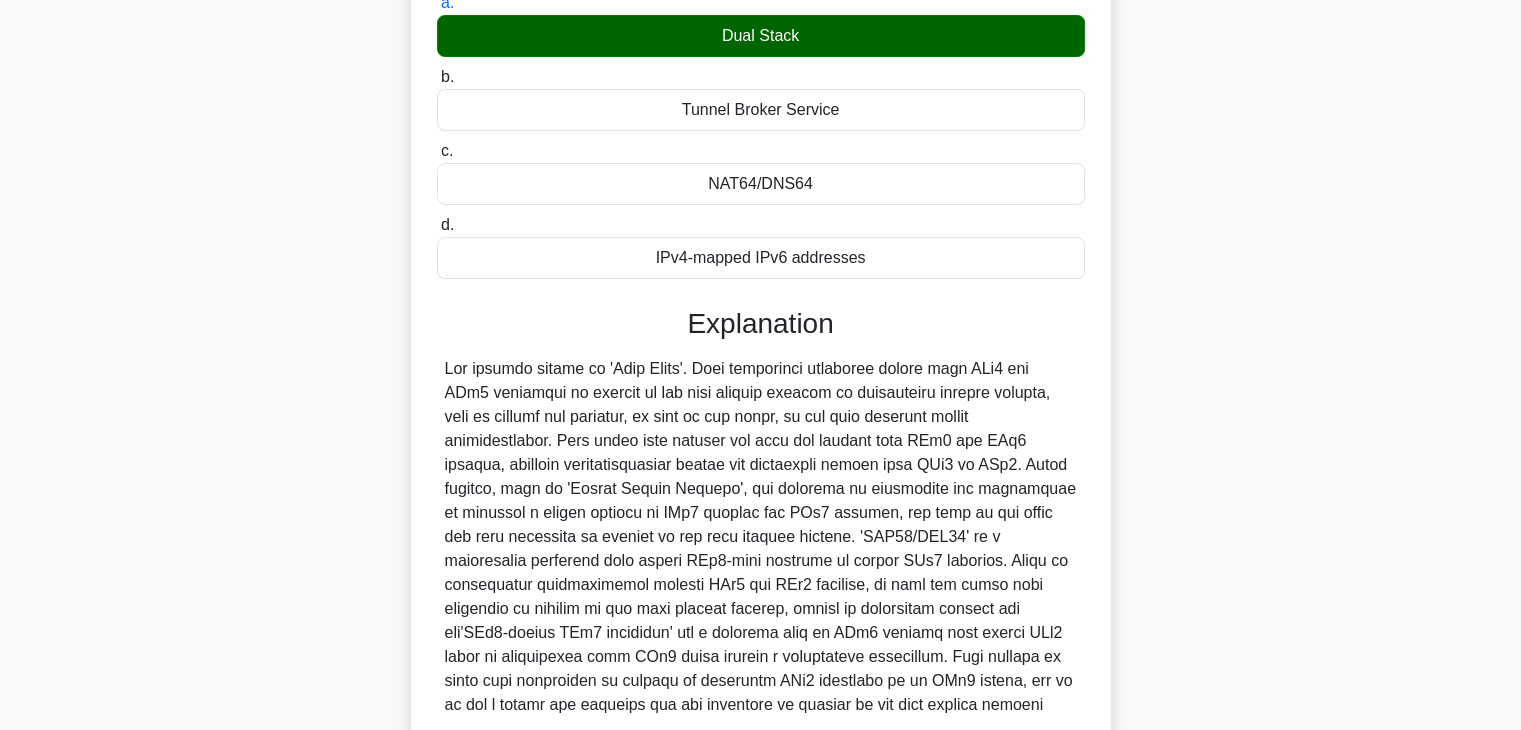 scroll, scrollTop: 382, scrollLeft: 0, axis: vertical 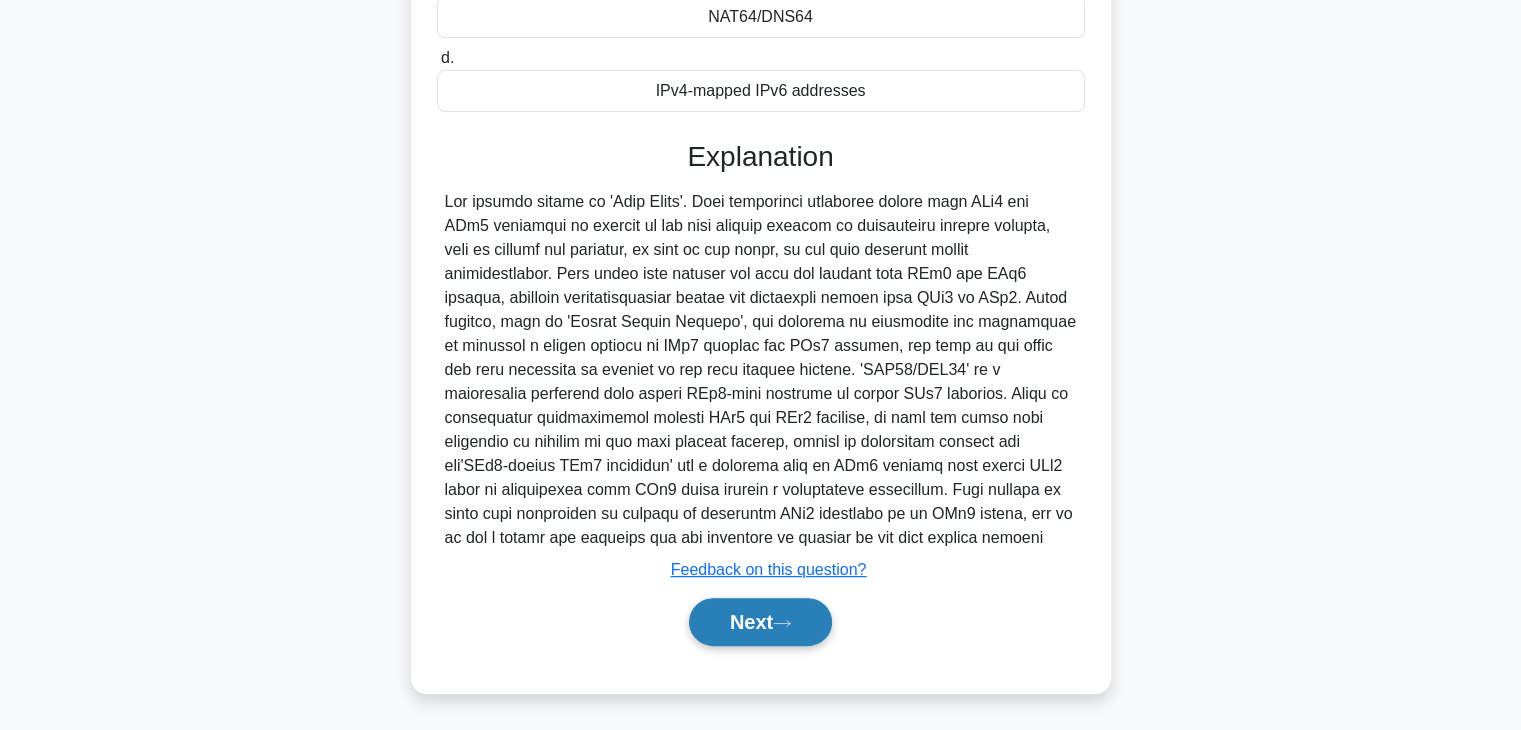 click on "Next" at bounding box center (760, 622) 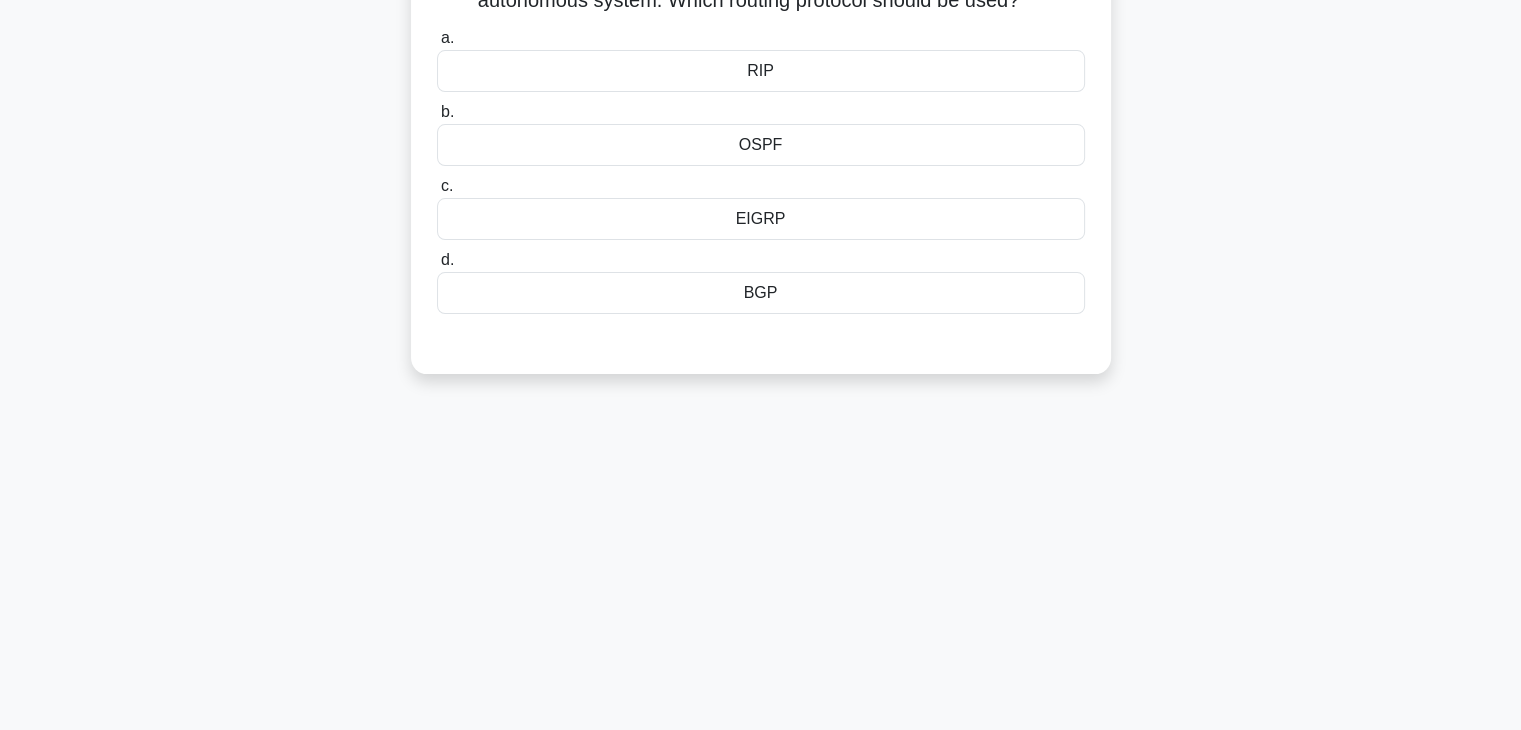 scroll, scrollTop: 0, scrollLeft: 0, axis: both 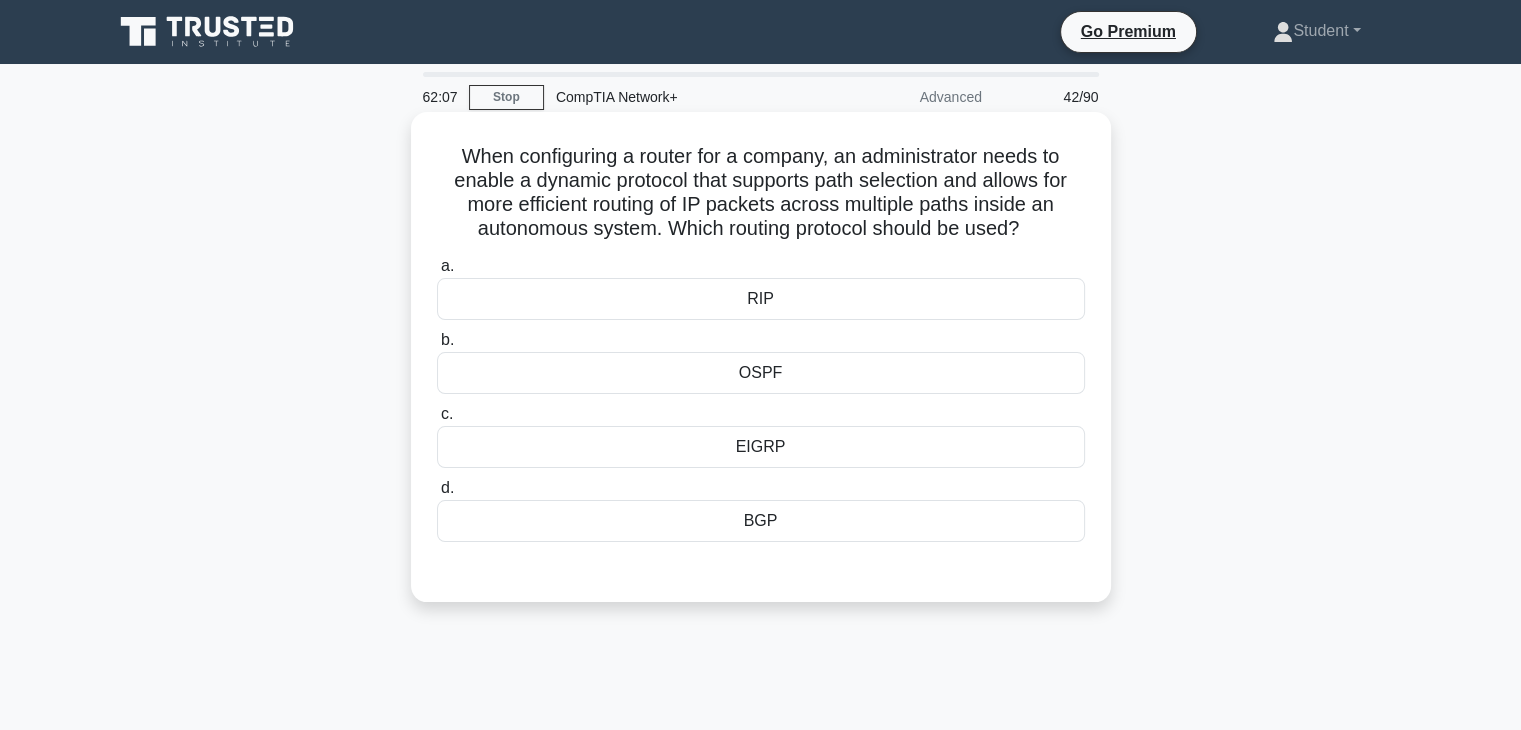 click on "OSPF" at bounding box center [761, 373] 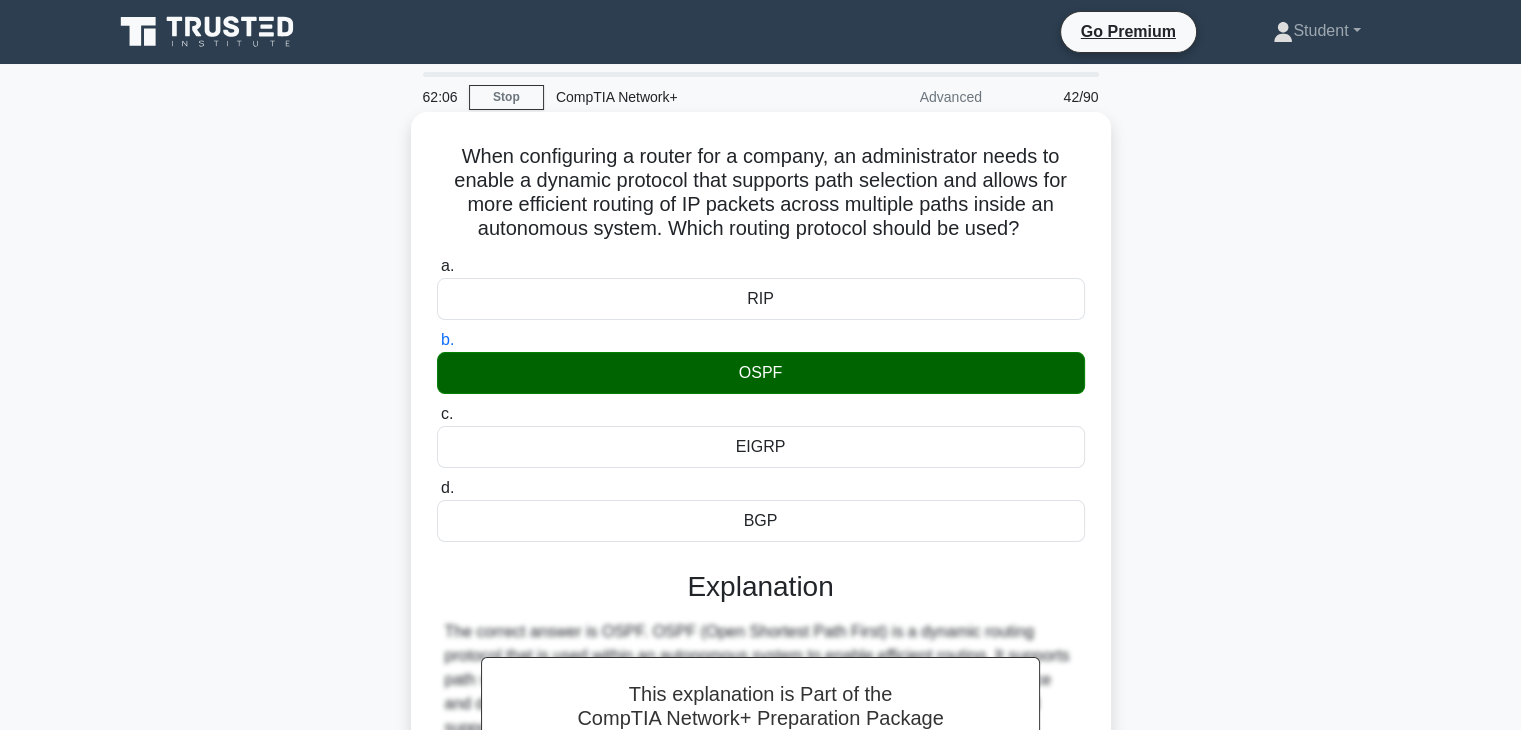 scroll, scrollTop: 502, scrollLeft: 0, axis: vertical 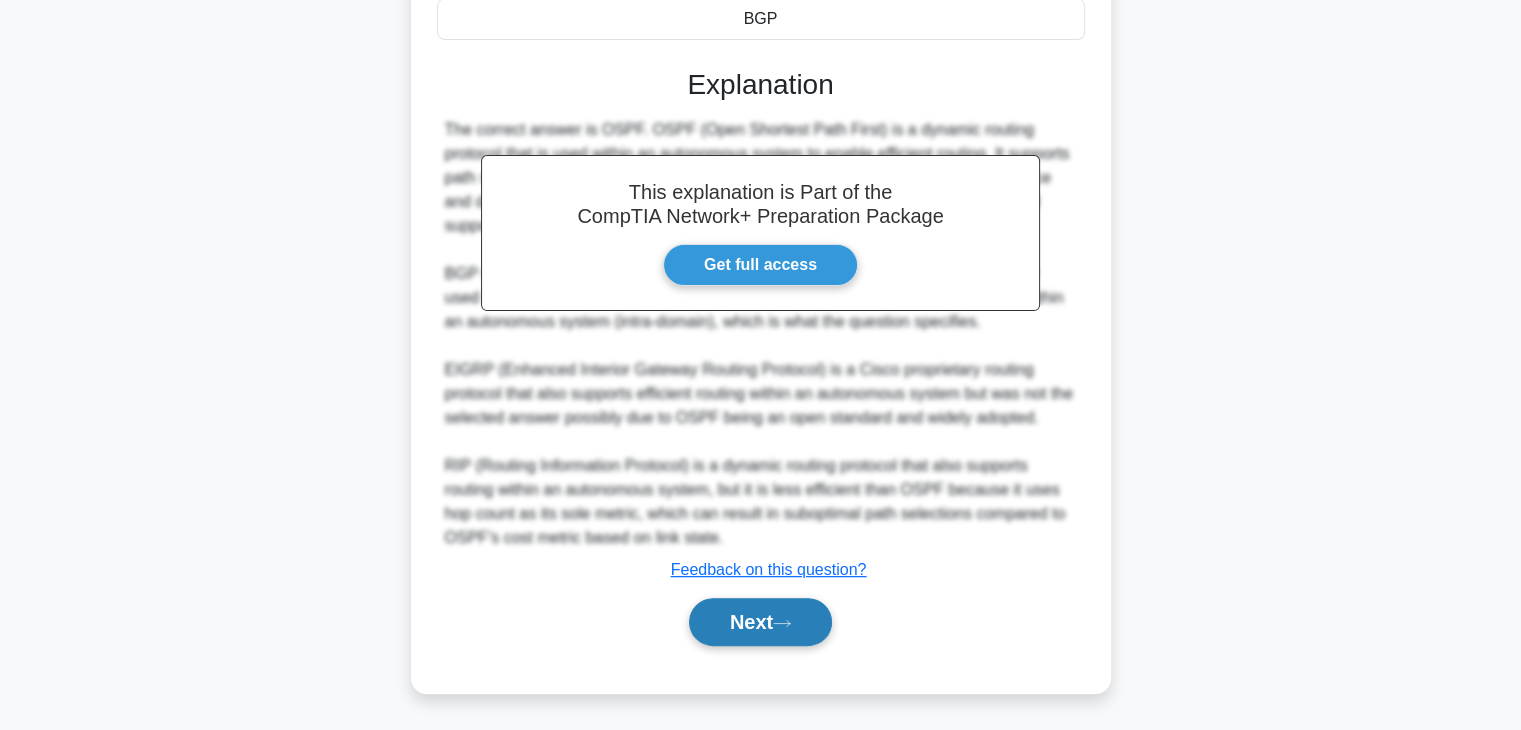 click 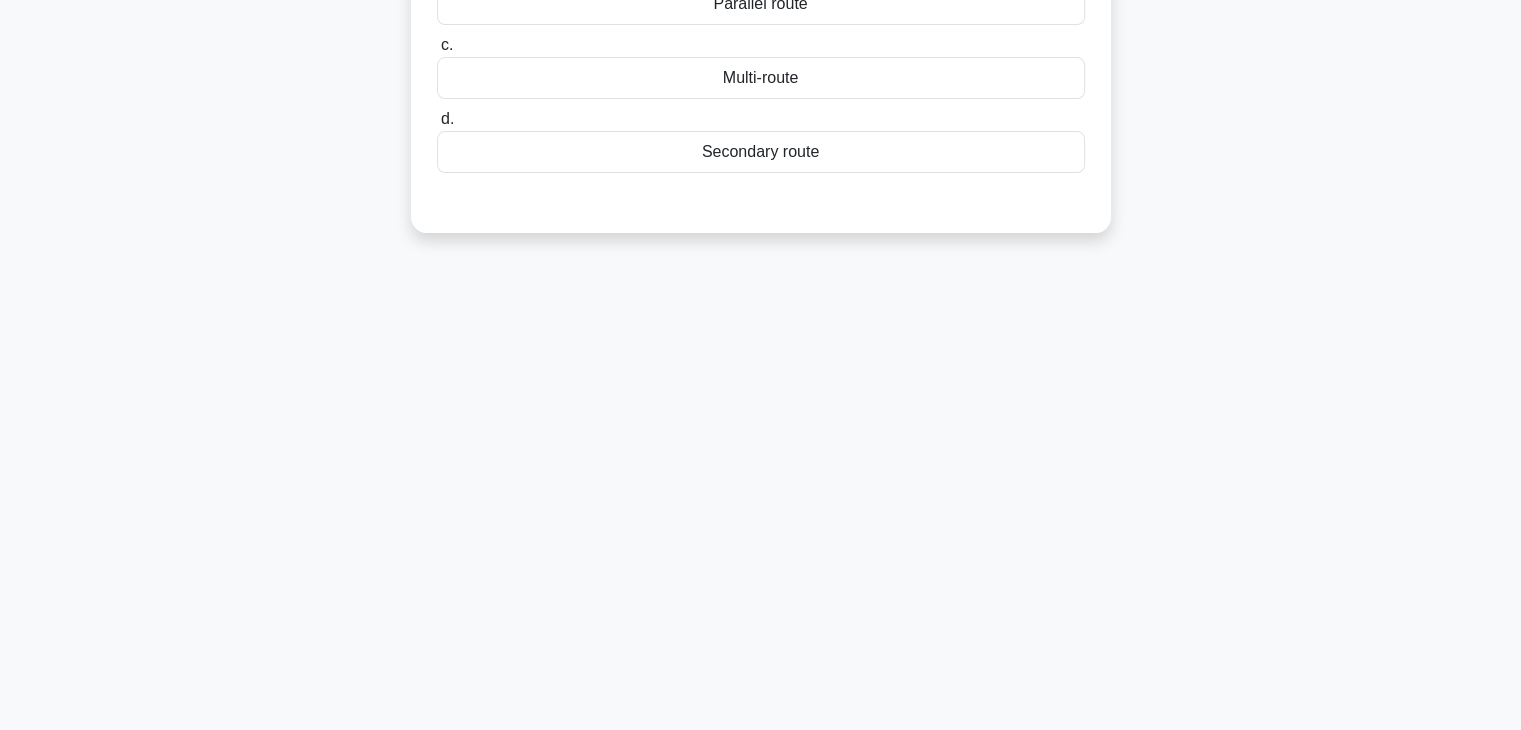 scroll, scrollTop: 0, scrollLeft: 0, axis: both 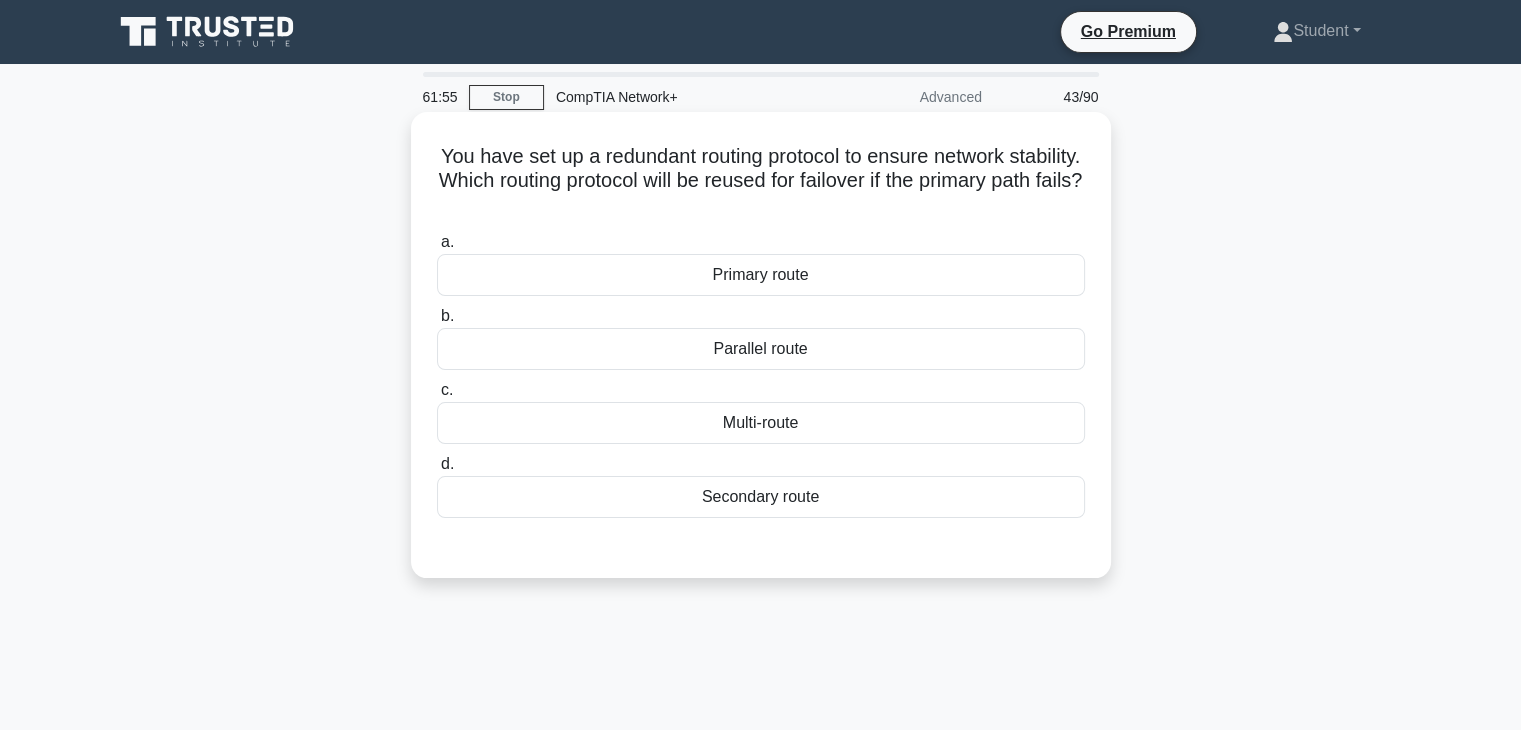 click on "Secondary route" at bounding box center [761, 497] 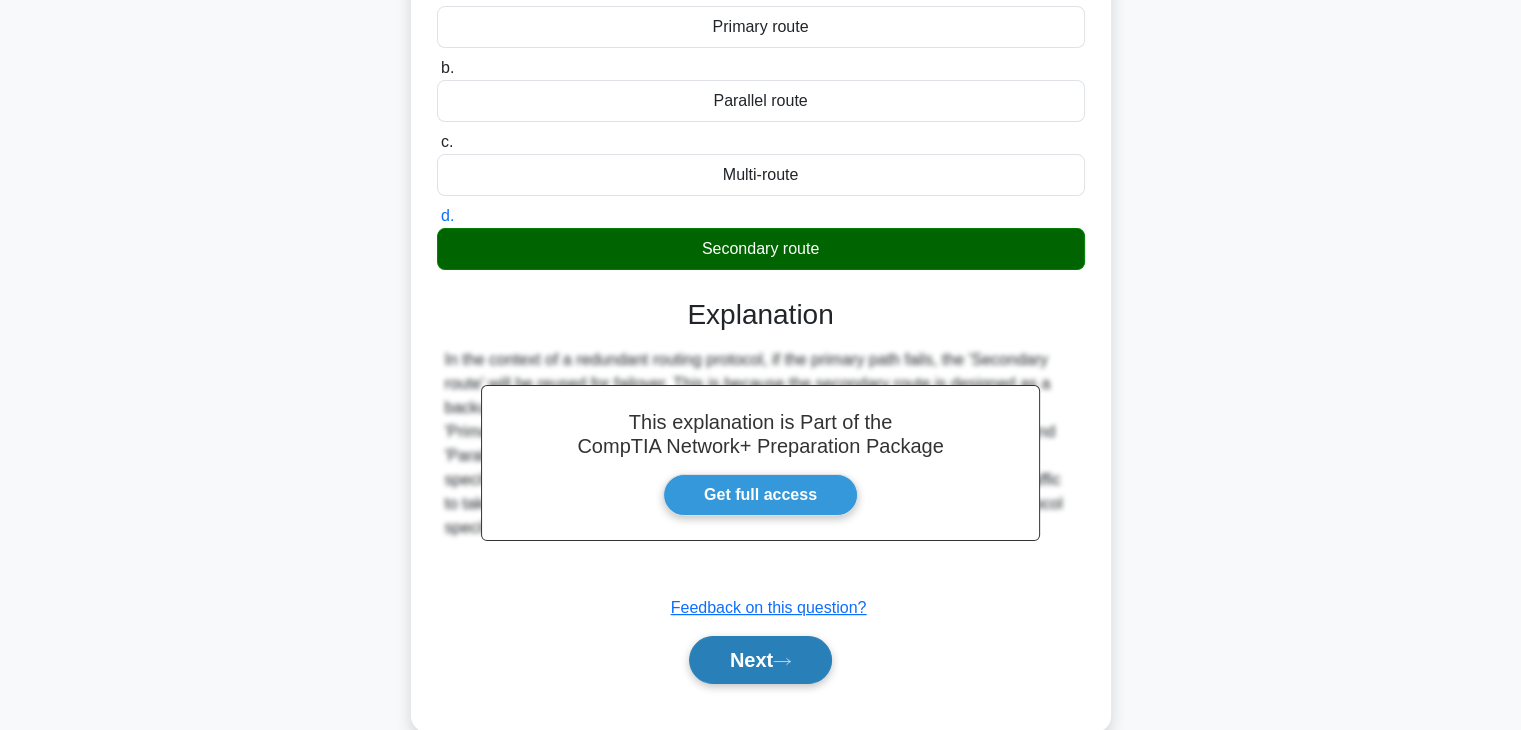 scroll, scrollTop: 351, scrollLeft: 0, axis: vertical 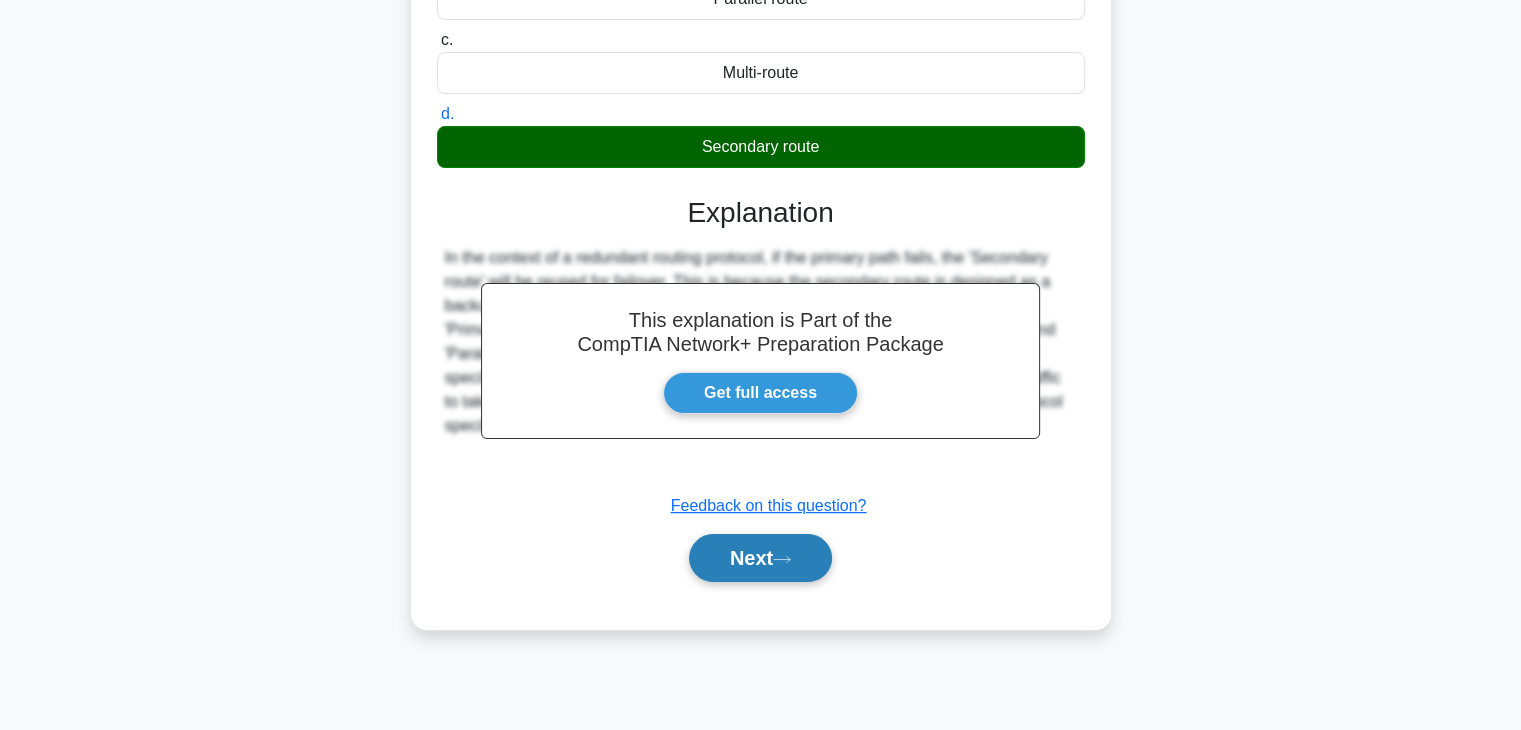 click on "Next" at bounding box center (760, 558) 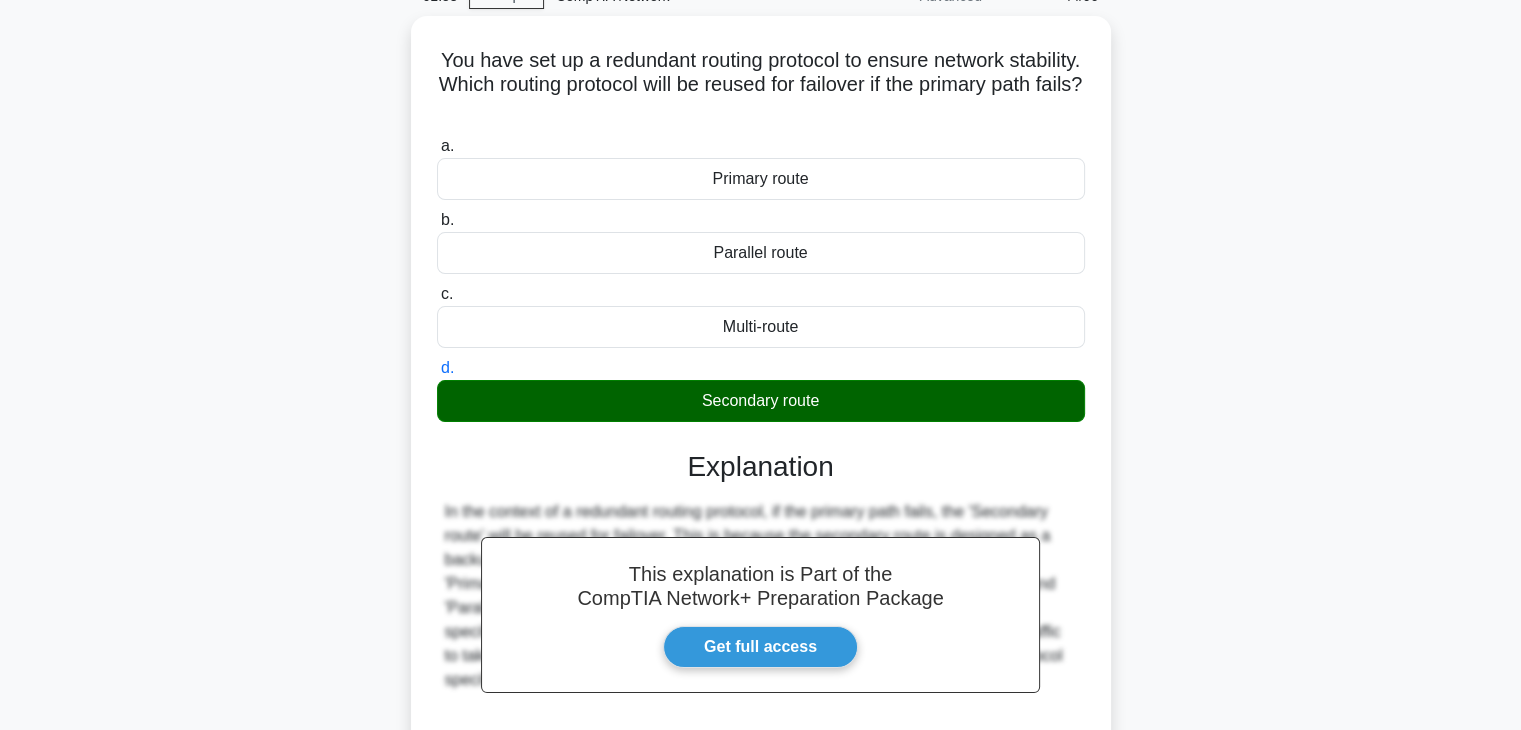 scroll, scrollTop: 0, scrollLeft: 0, axis: both 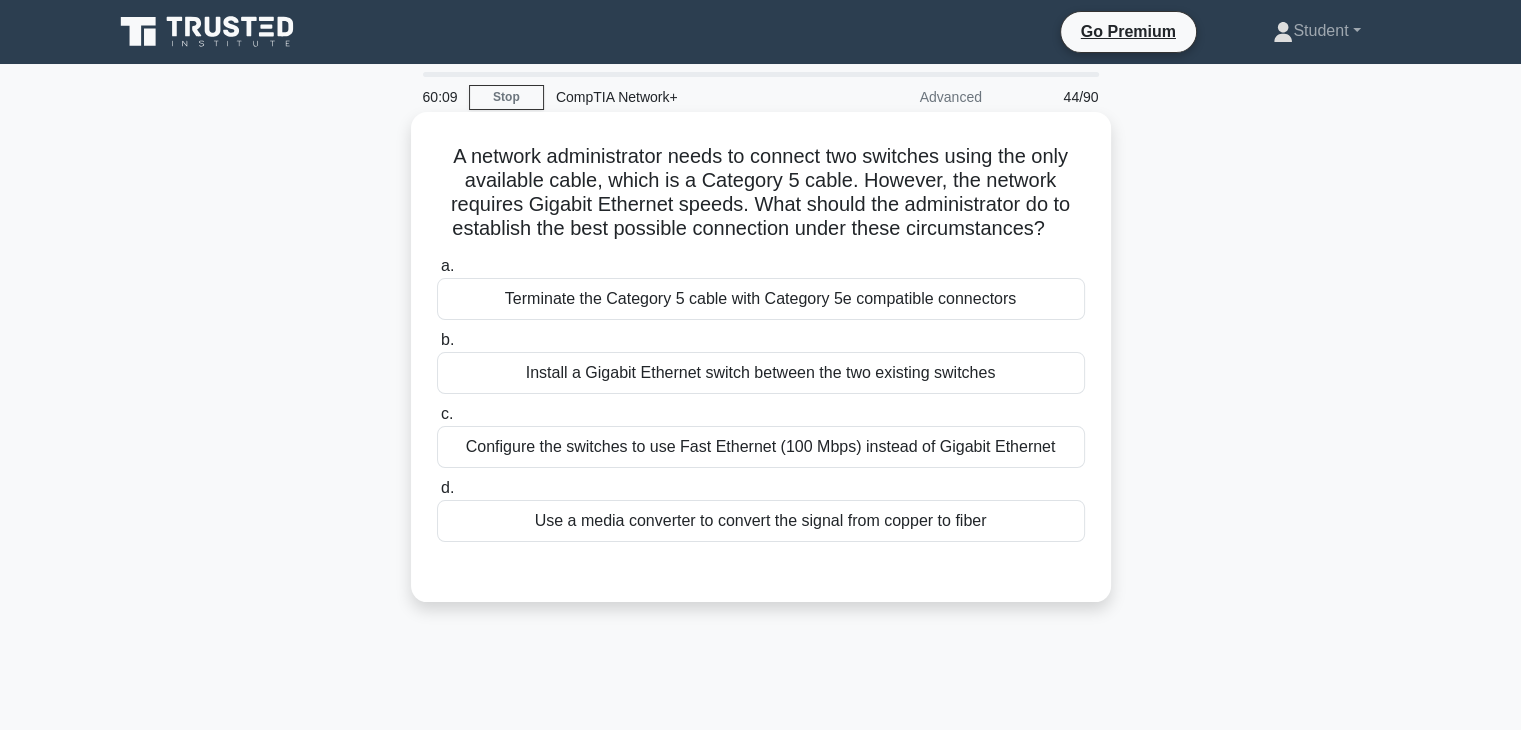 click on "Install a Gigabit Ethernet switch between the two existing switches" at bounding box center [761, 373] 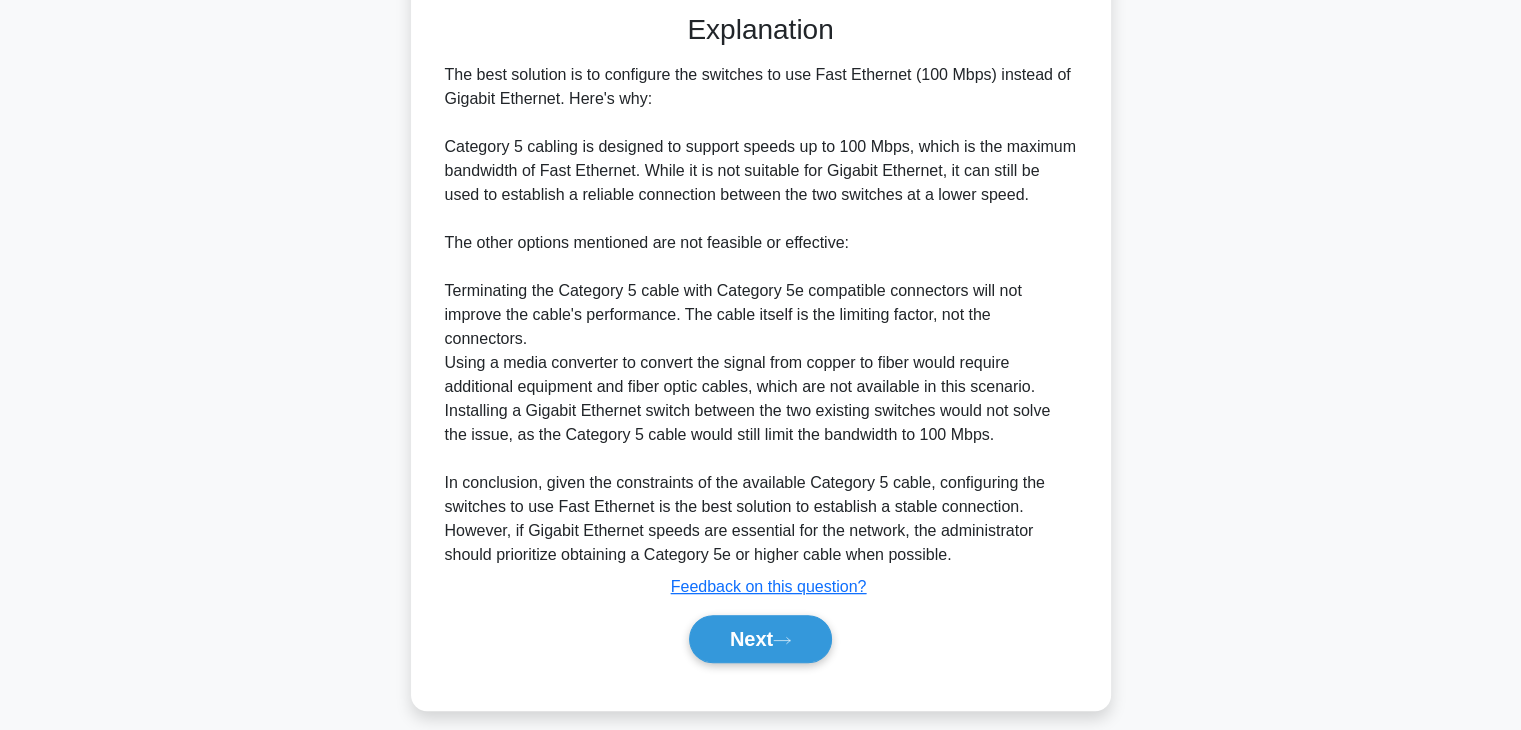 scroll, scrollTop: 560, scrollLeft: 0, axis: vertical 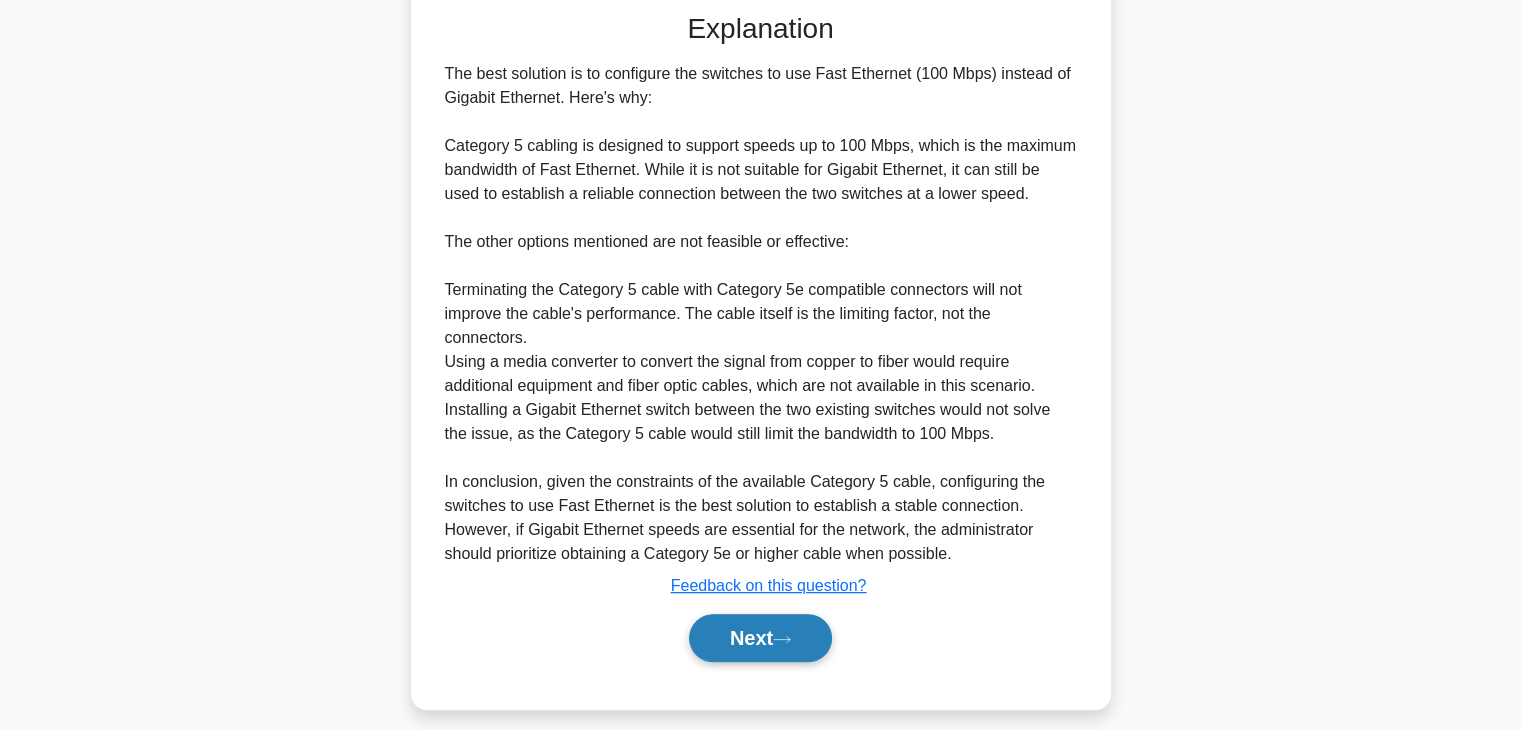 click on "Next" at bounding box center [760, 638] 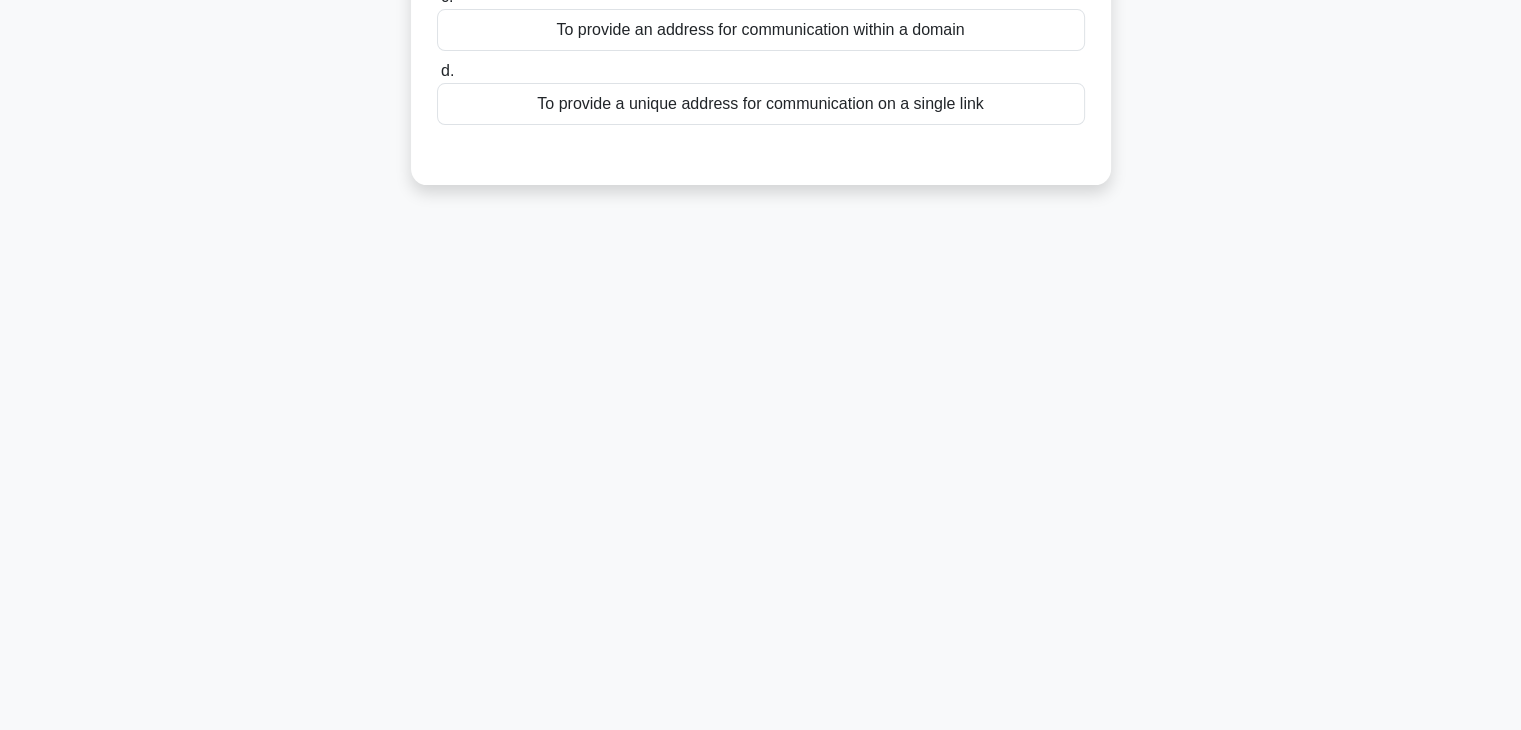 scroll, scrollTop: 0, scrollLeft: 0, axis: both 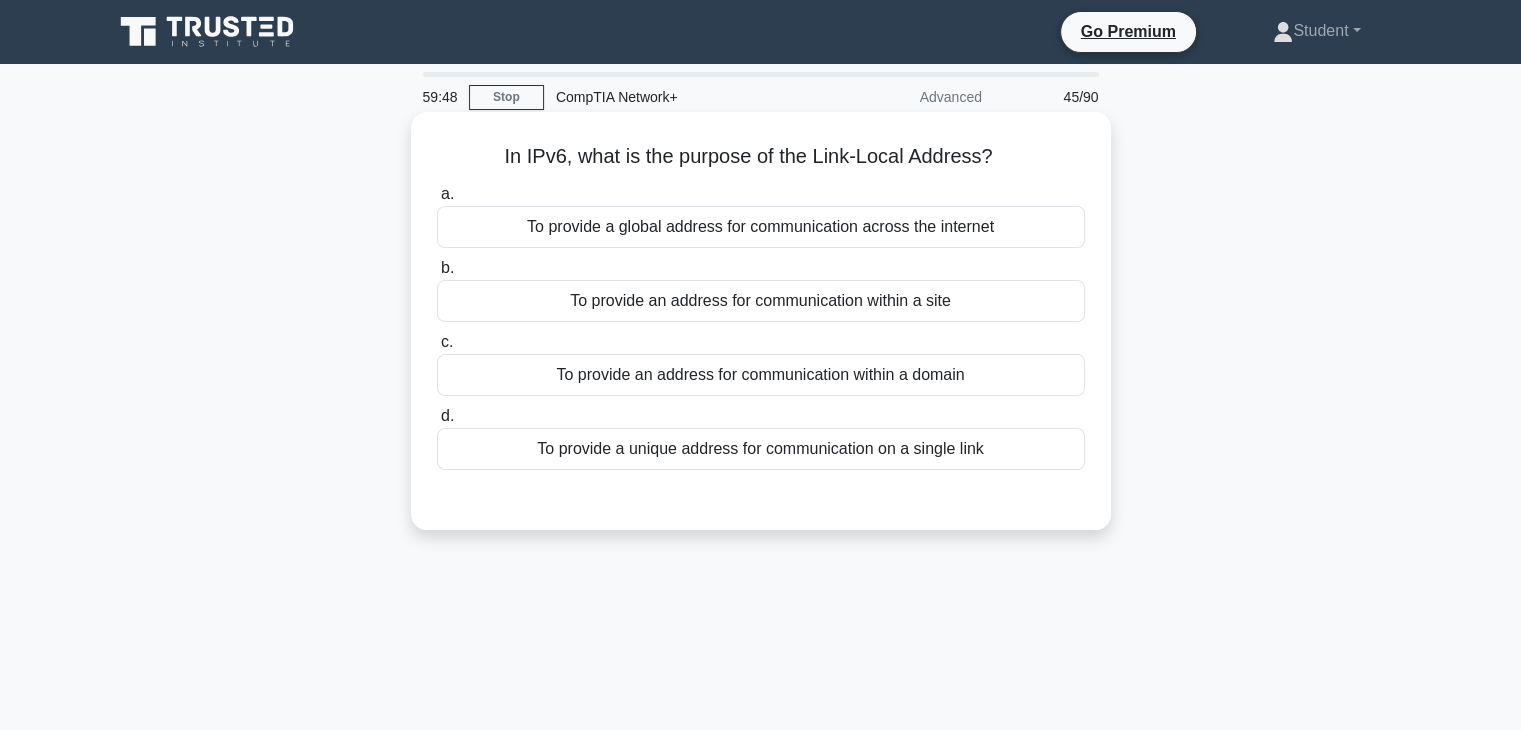 click on "To provide an address for communication within a site" at bounding box center [761, 301] 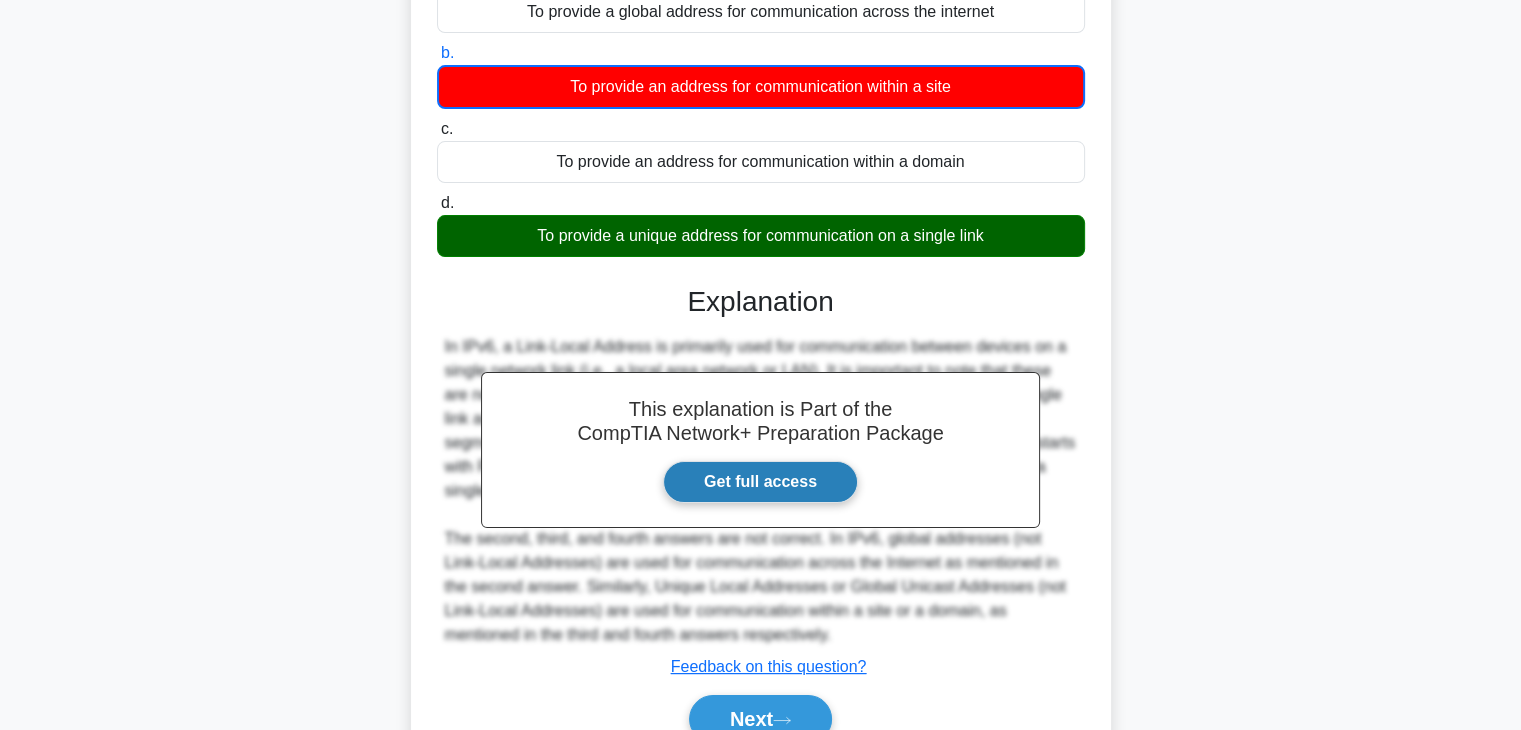 scroll, scrollTop: 351, scrollLeft: 0, axis: vertical 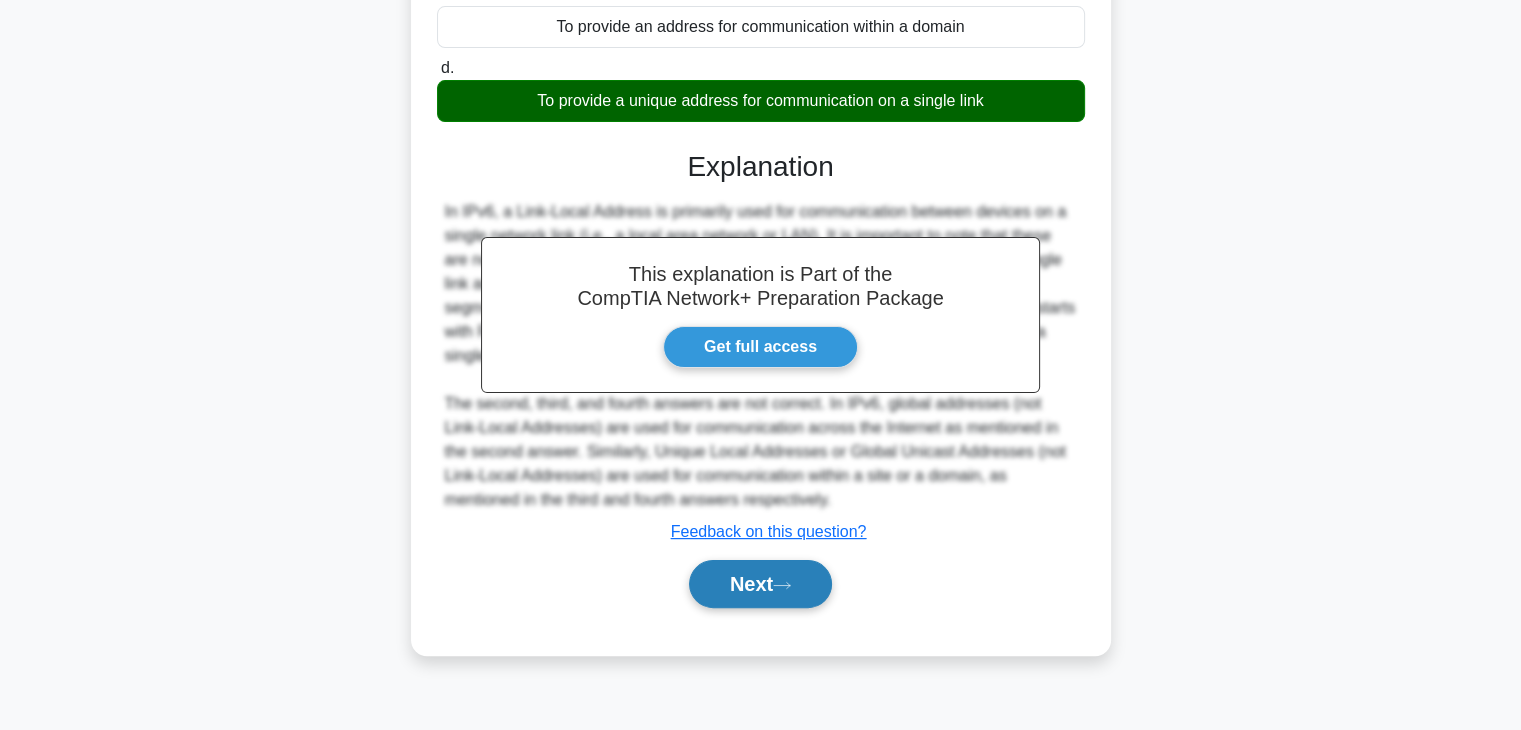 click on "Next" at bounding box center (760, 584) 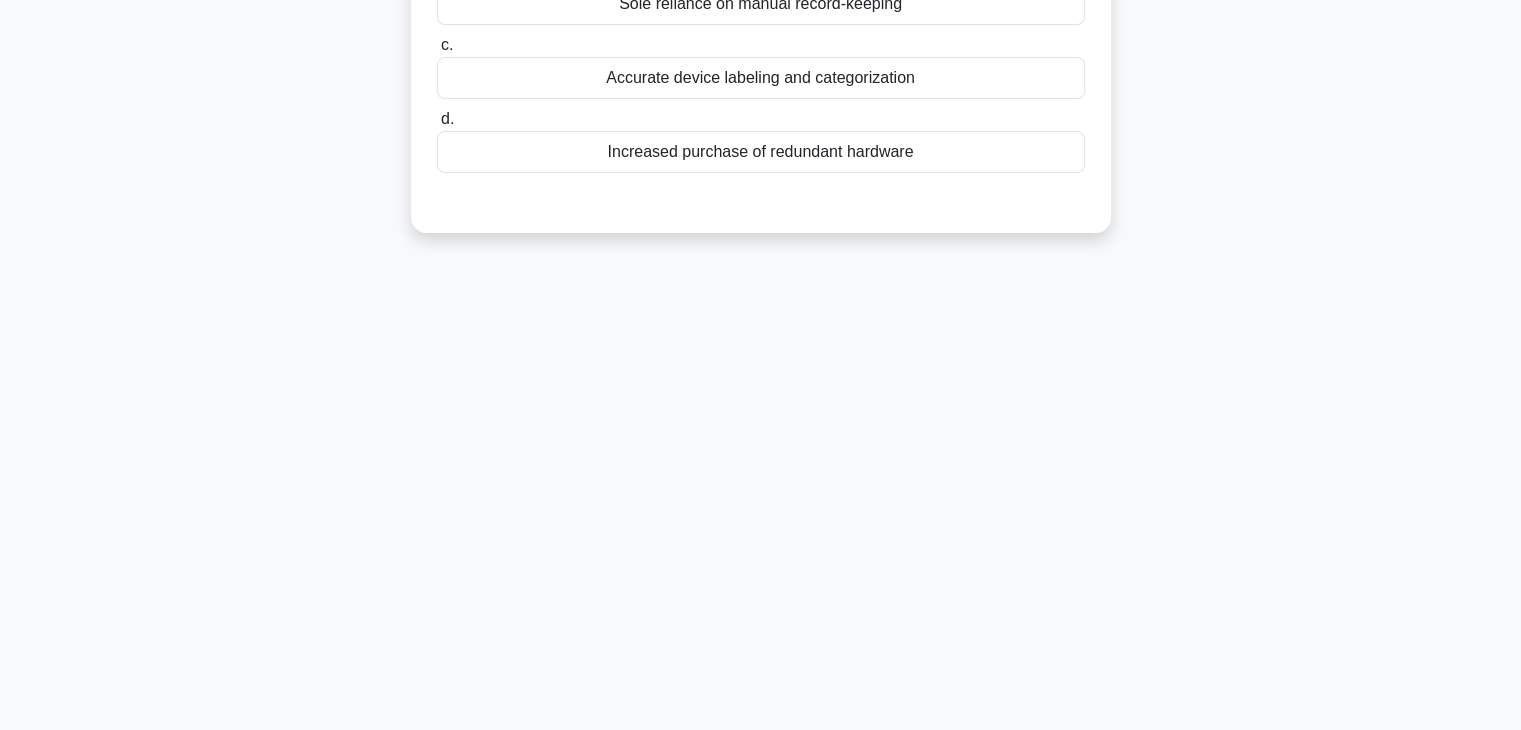 scroll, scrollTop: 0, scrollLeft: 0, axis: both 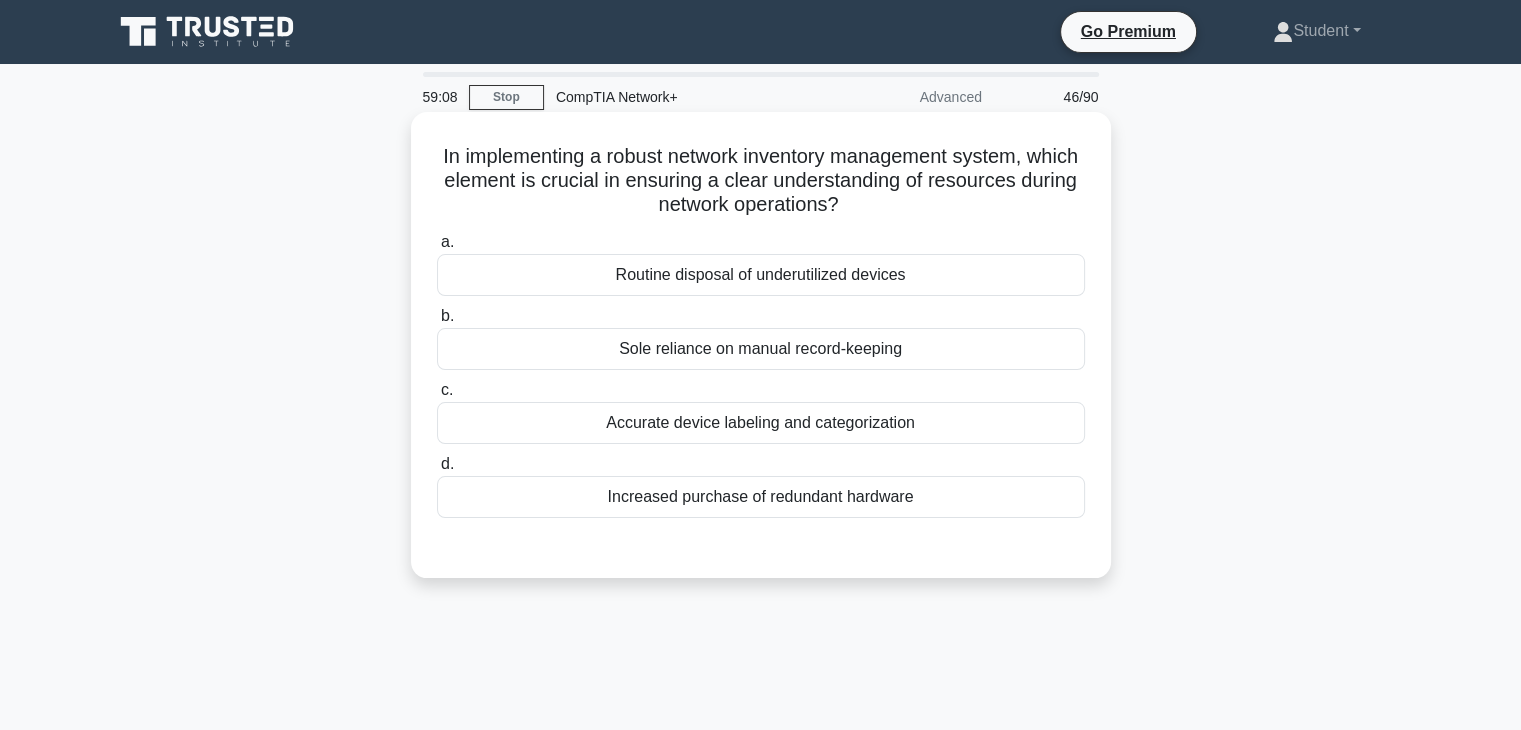click on "Accurate device labeling and categorization" at bounding box center [761, 423] 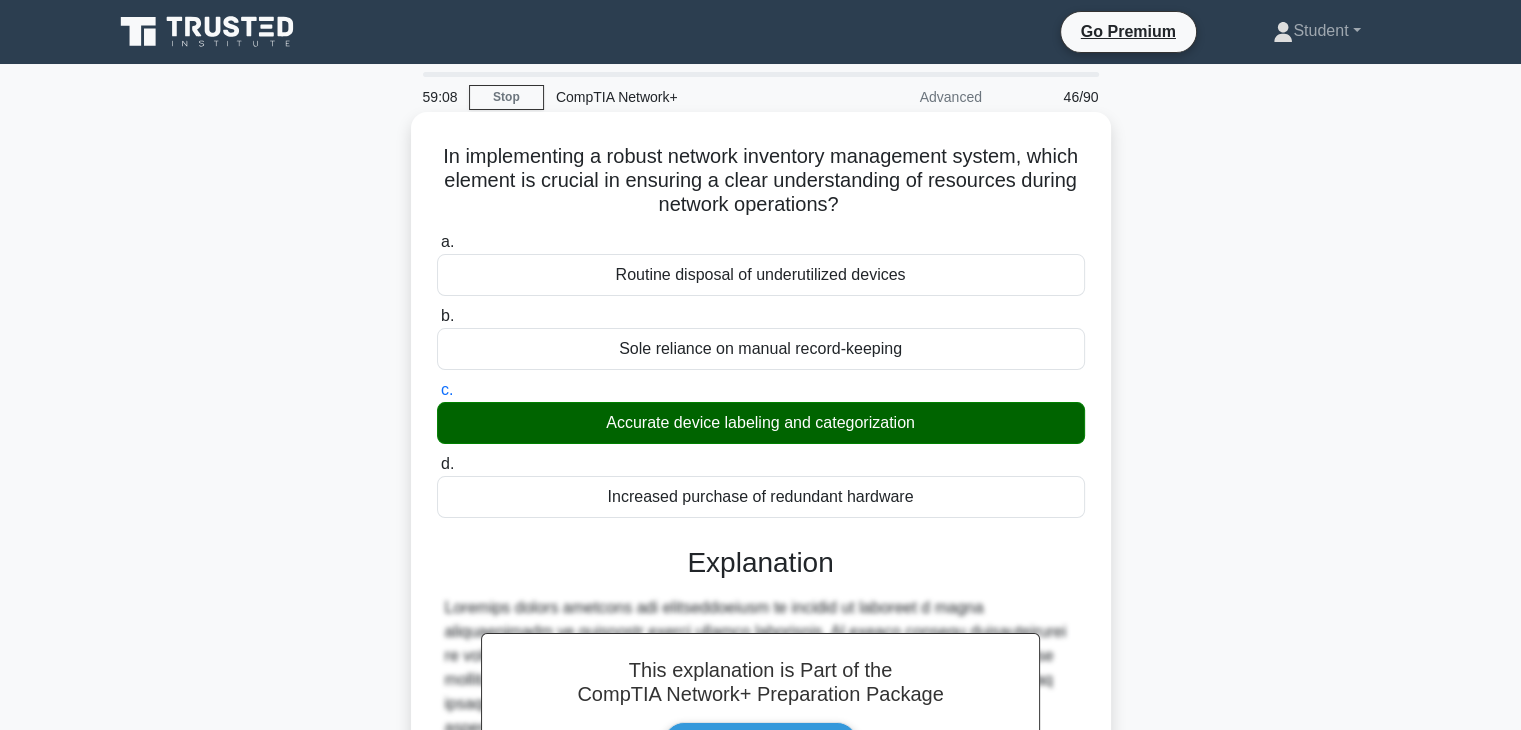 scroll, scrollTop: 406, scrollLeft: 0, axis: vertical 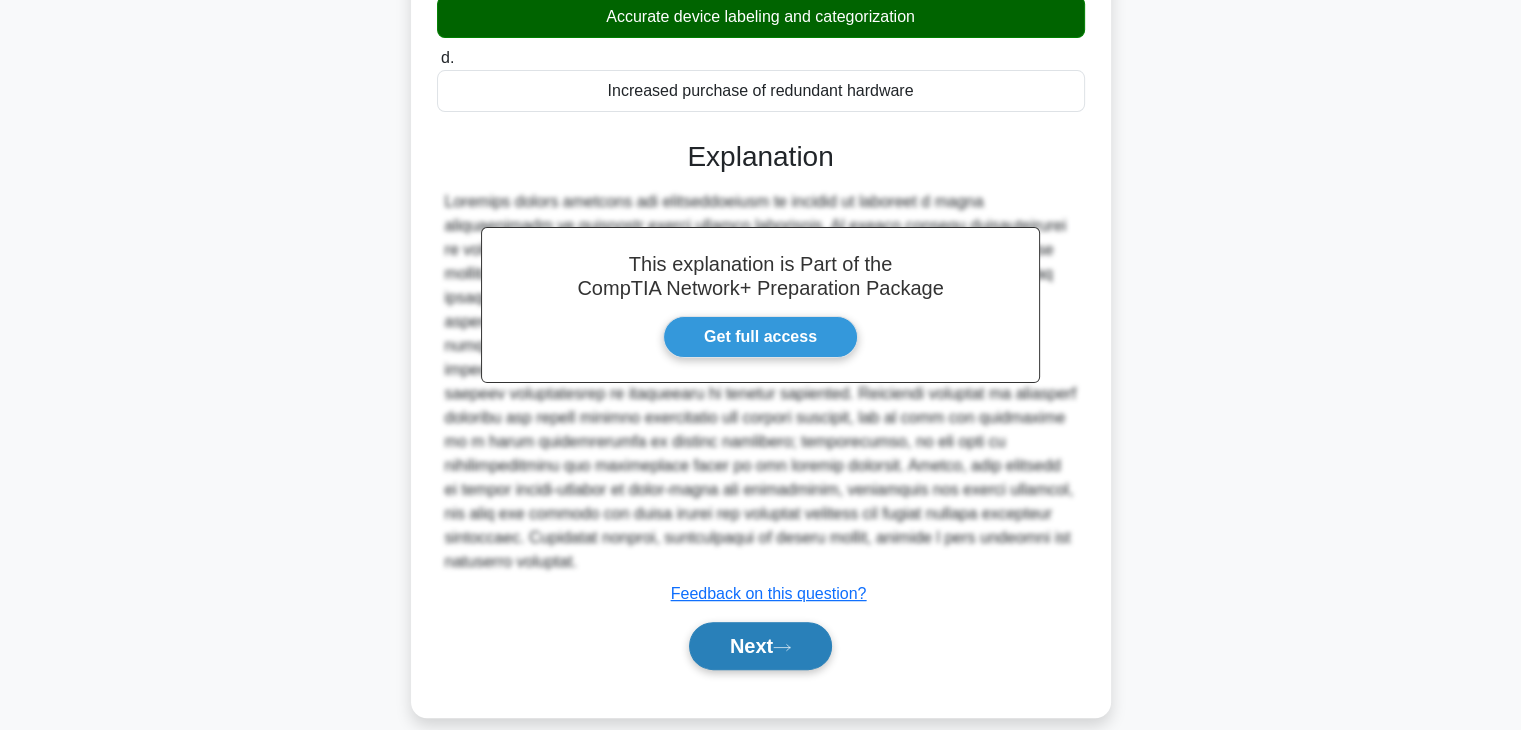 click on "Next" at bounding box center (760, 646) 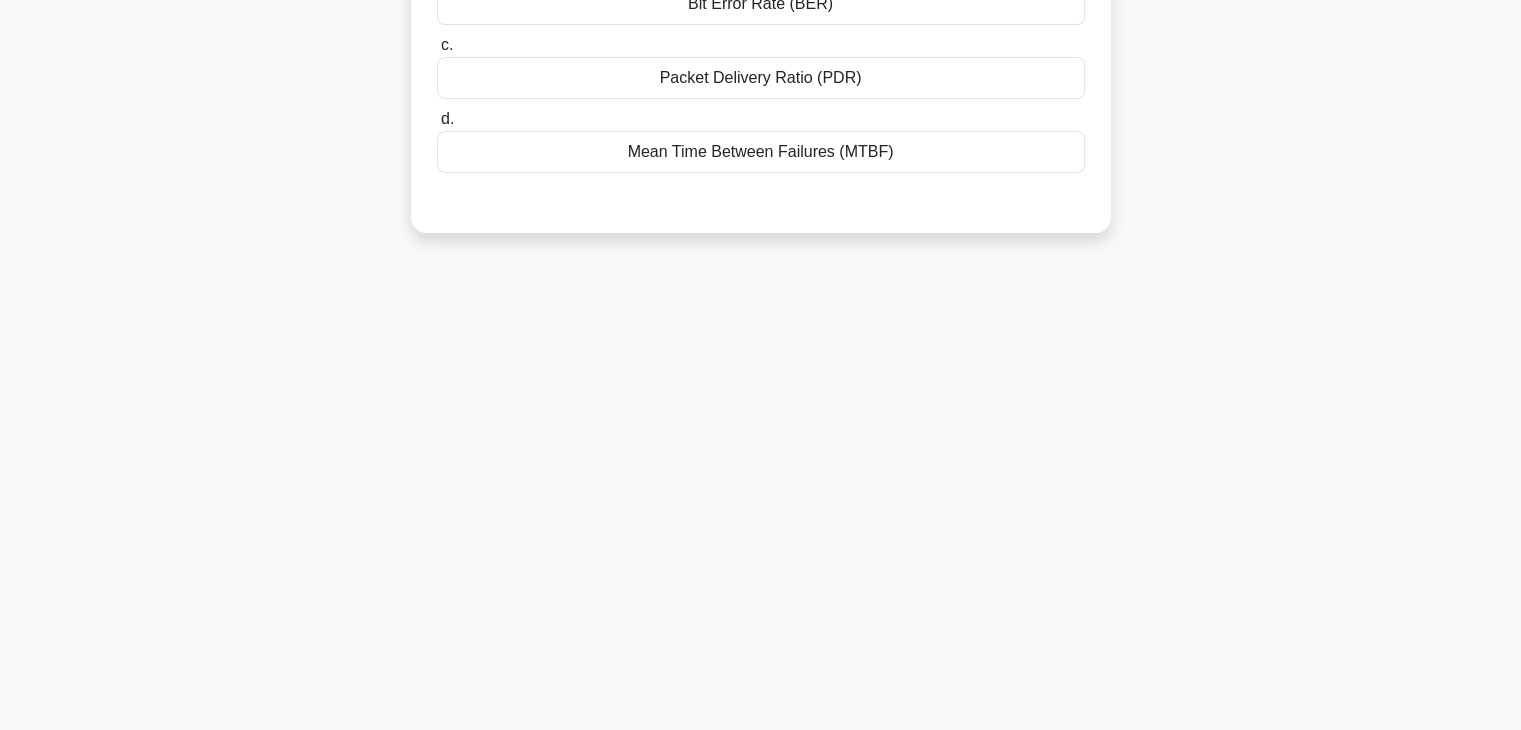 scroll, scrollTop: 0, scrollLeft: 0, axis: both 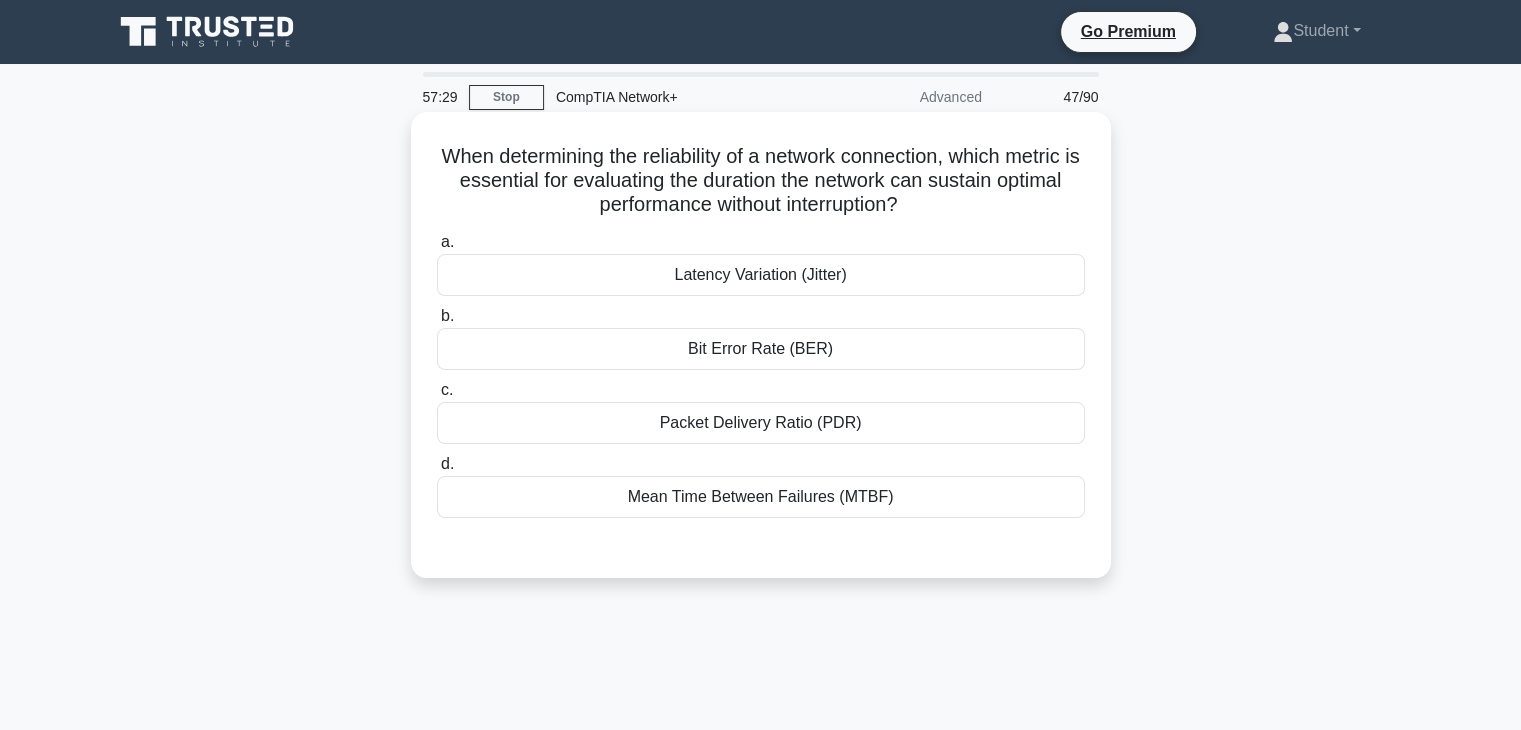 click on "Mean Time Between Failures (MTBF)" at bounding box center [761, 497] 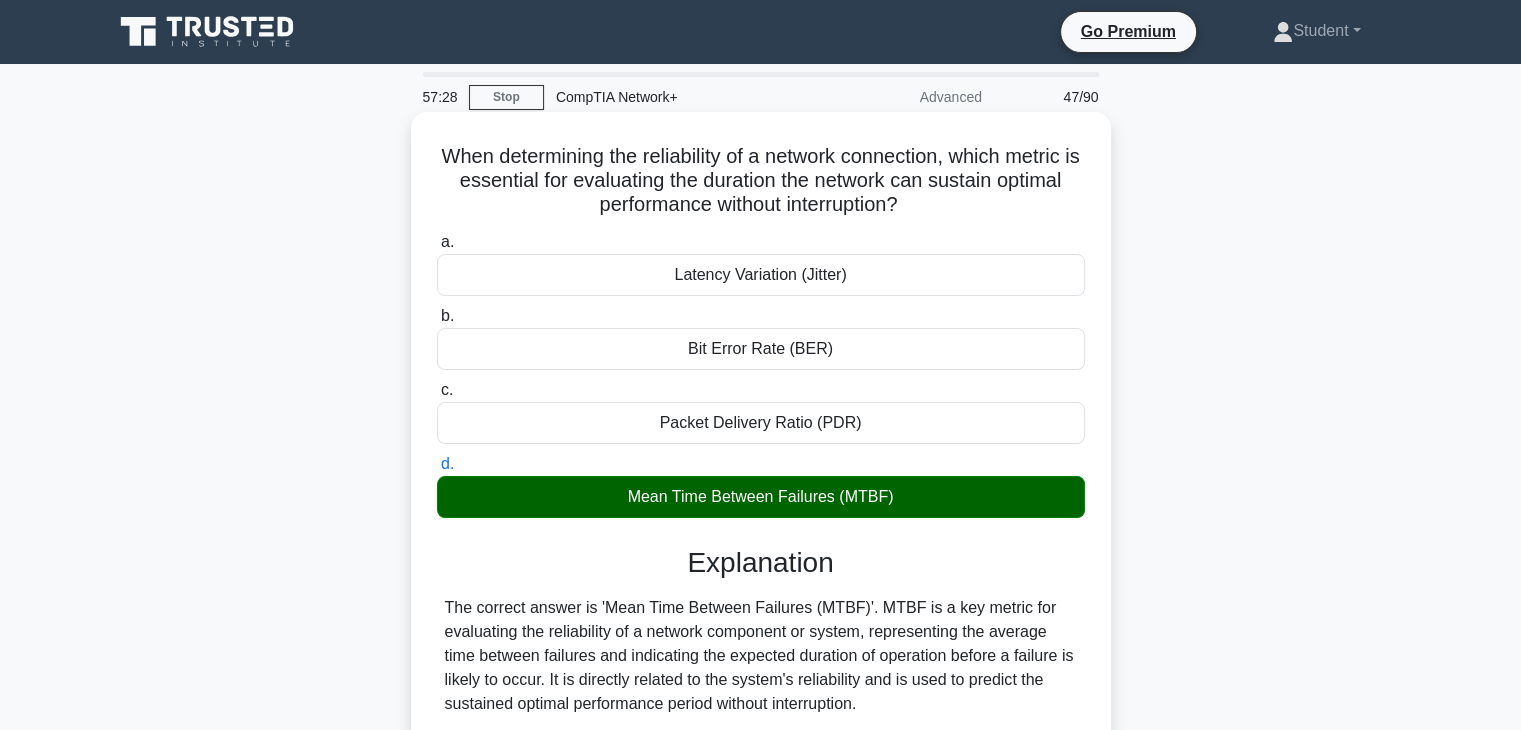scroll, scrollTop: 478, scrollLeft: 0, axis: vertical 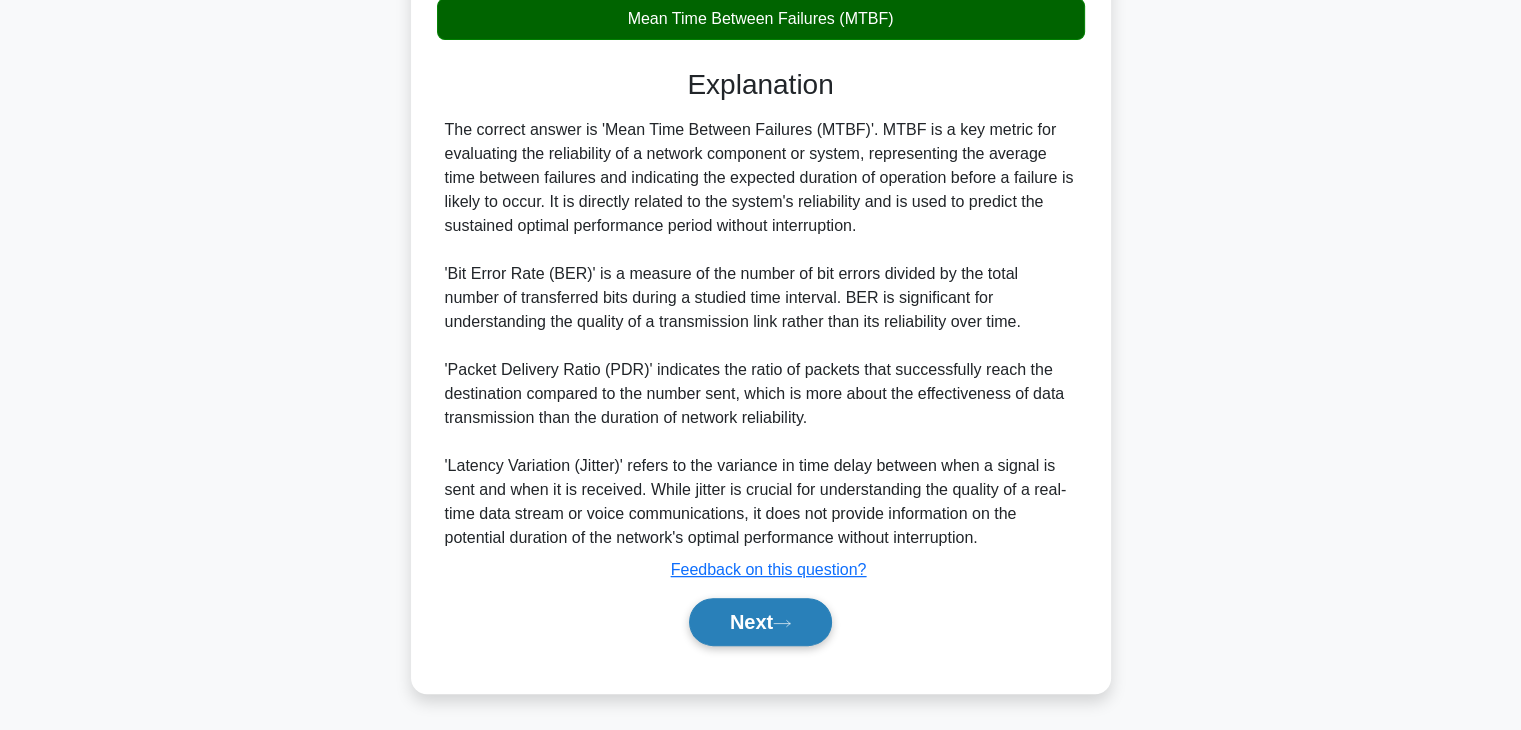 click on "Next" at bounding box center (760, 622) 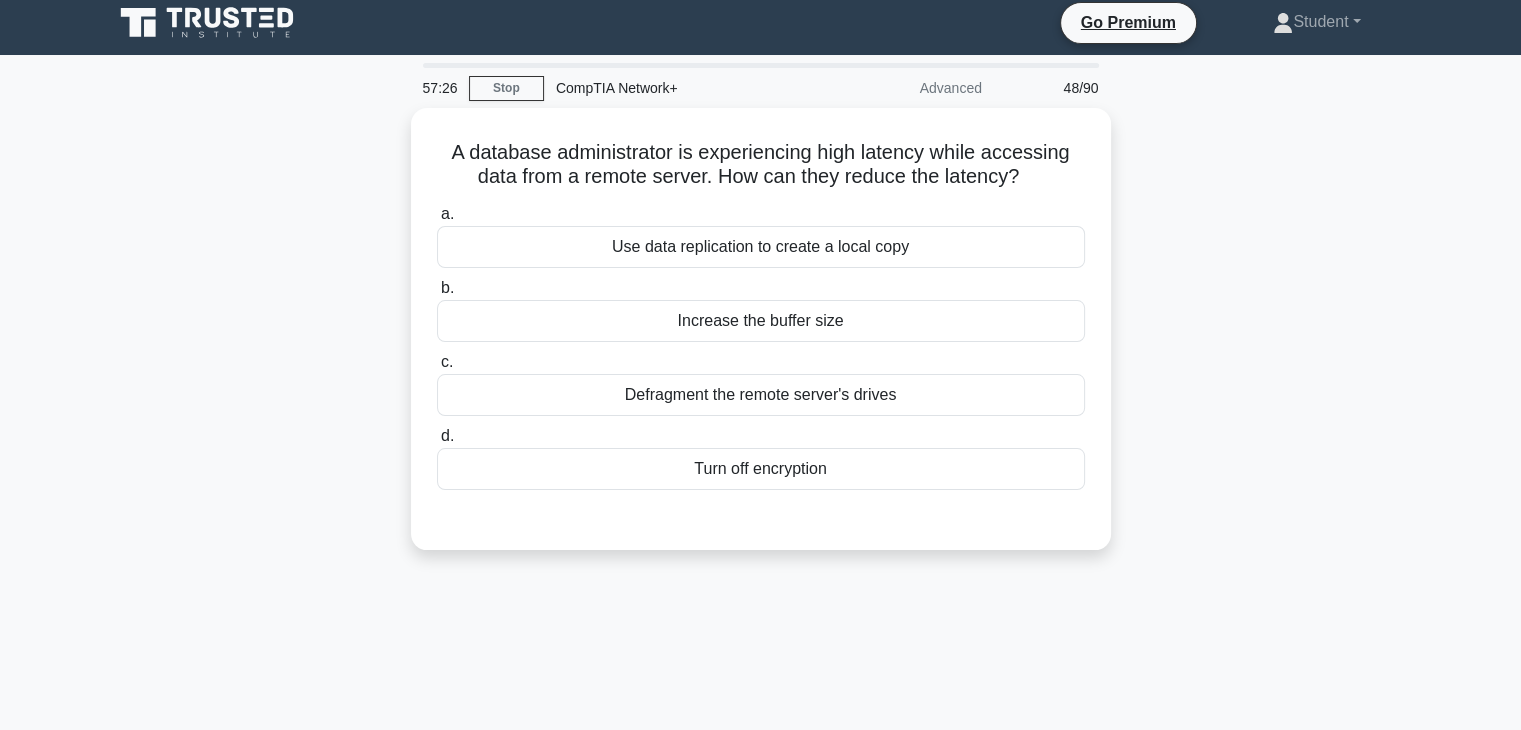 scroll, scrollTop: 0, scrollLeft: 0, axis: both 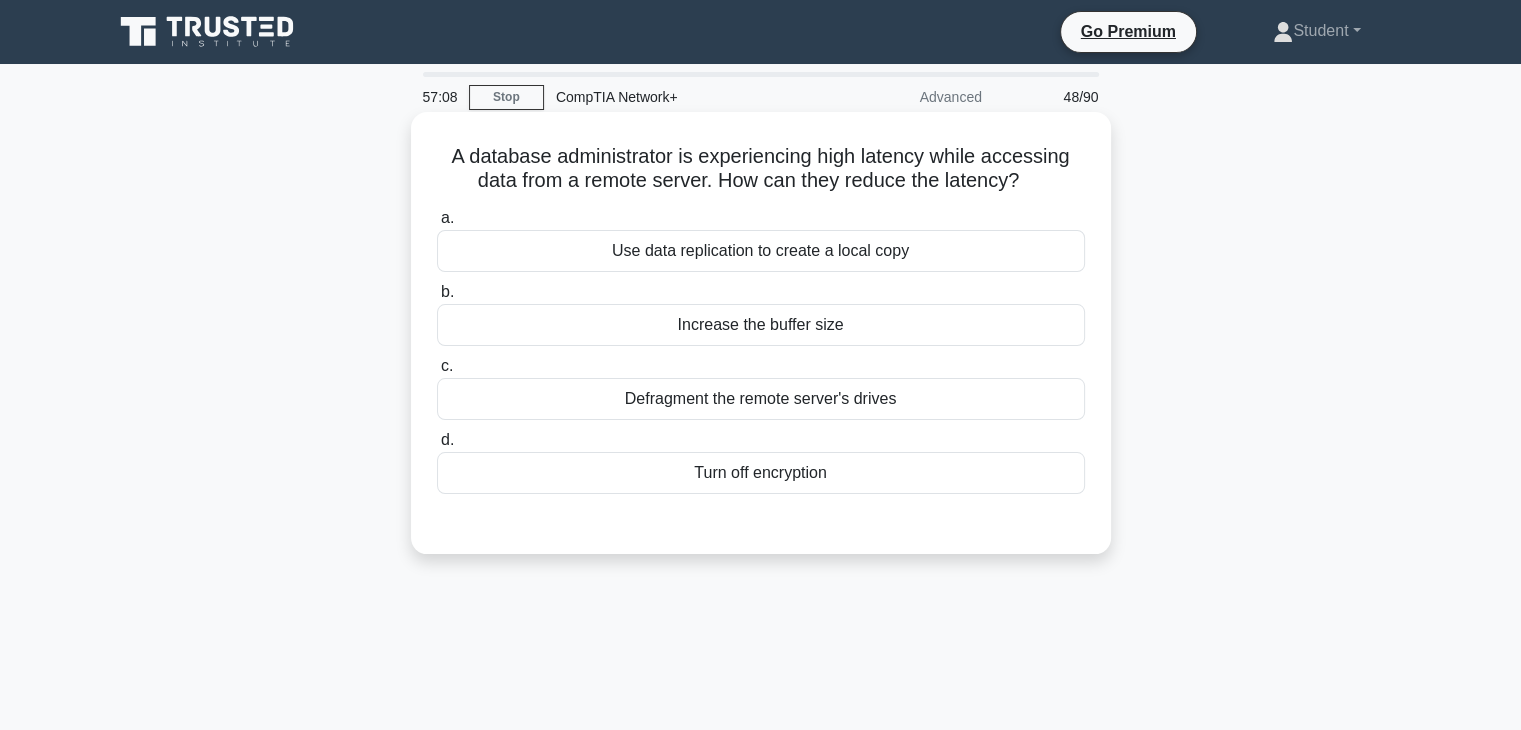click on "Defragment the remote server's drives" at bounding box center [761, 399] 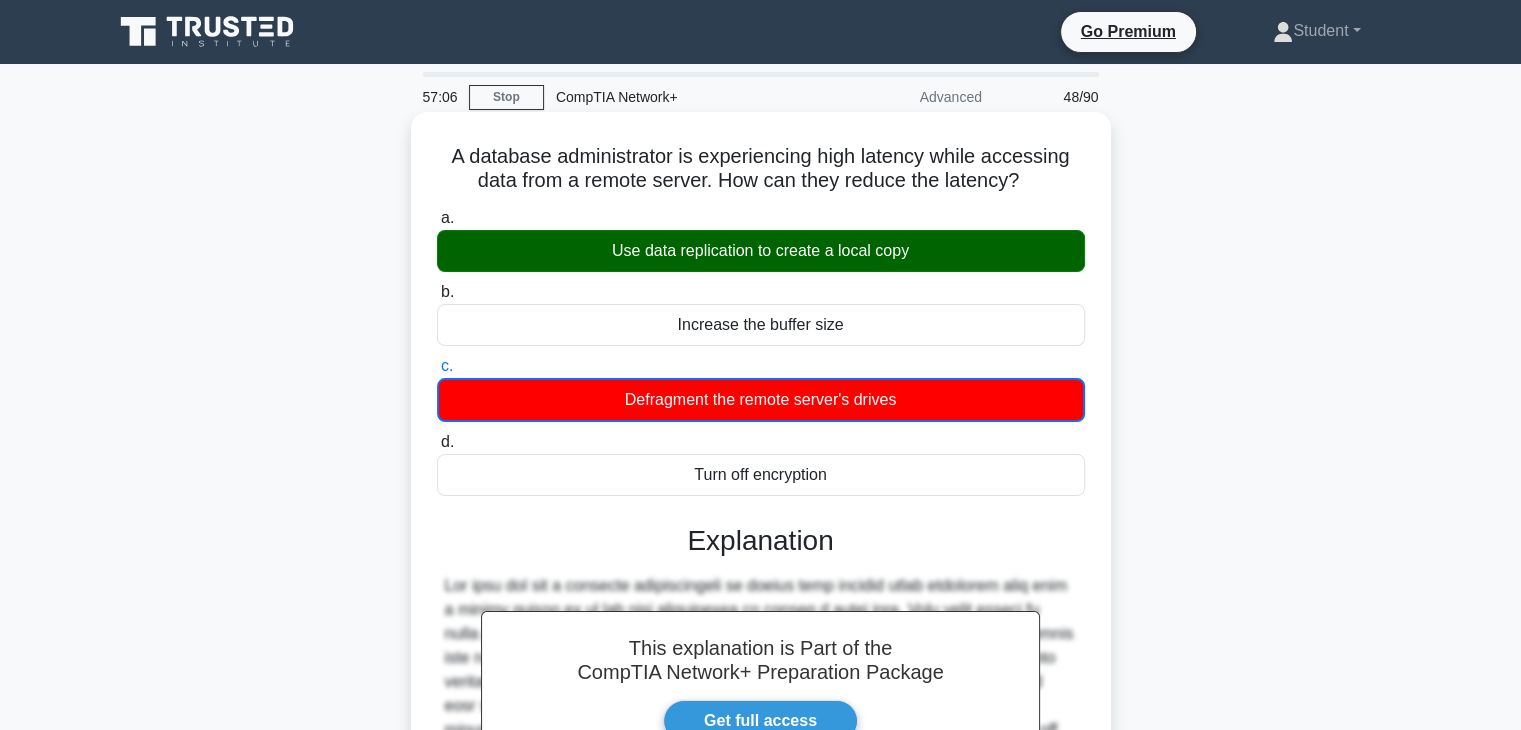 scroll, scrollTop: 351, scrollLeft: 0, axis: vertical 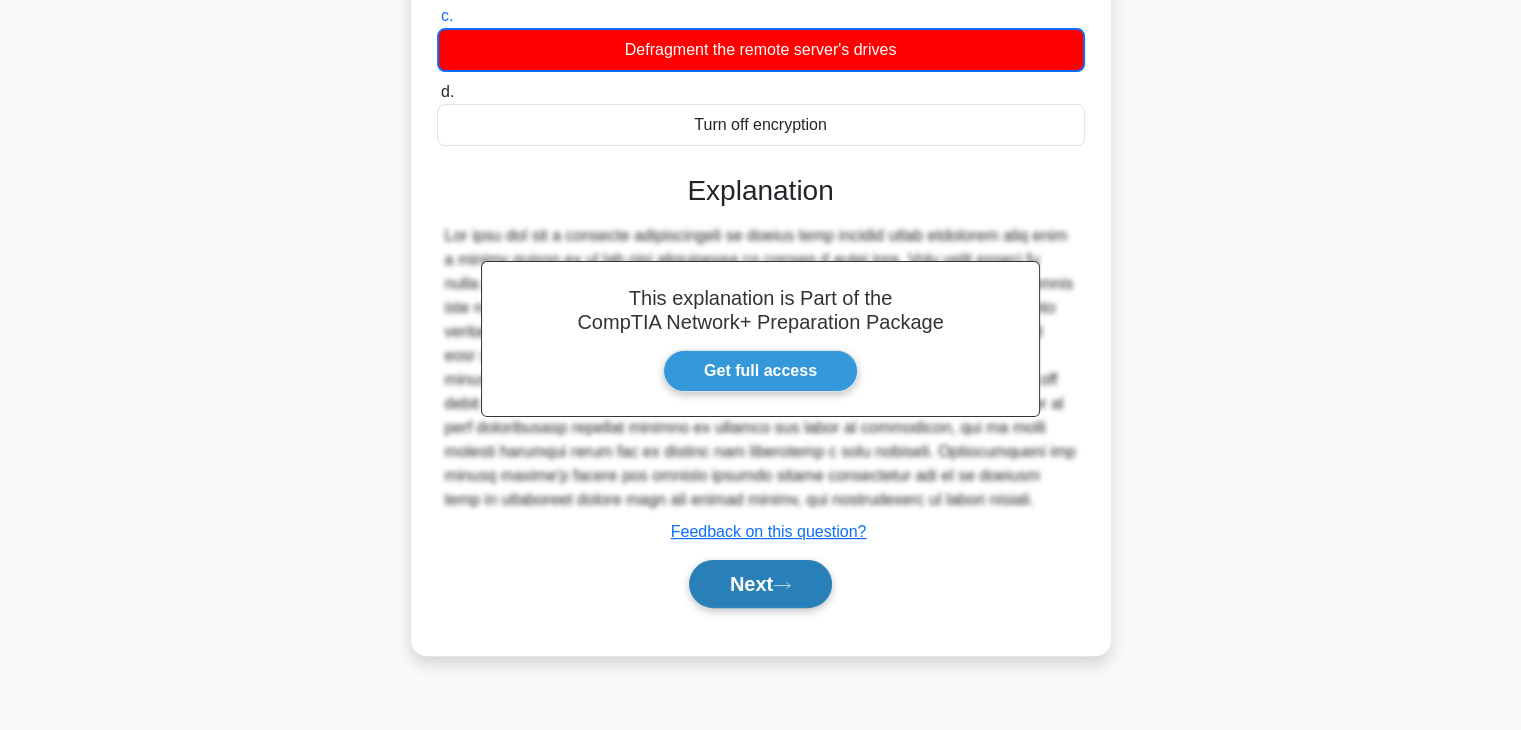 click on "Next" at bounding box center [760, 584] 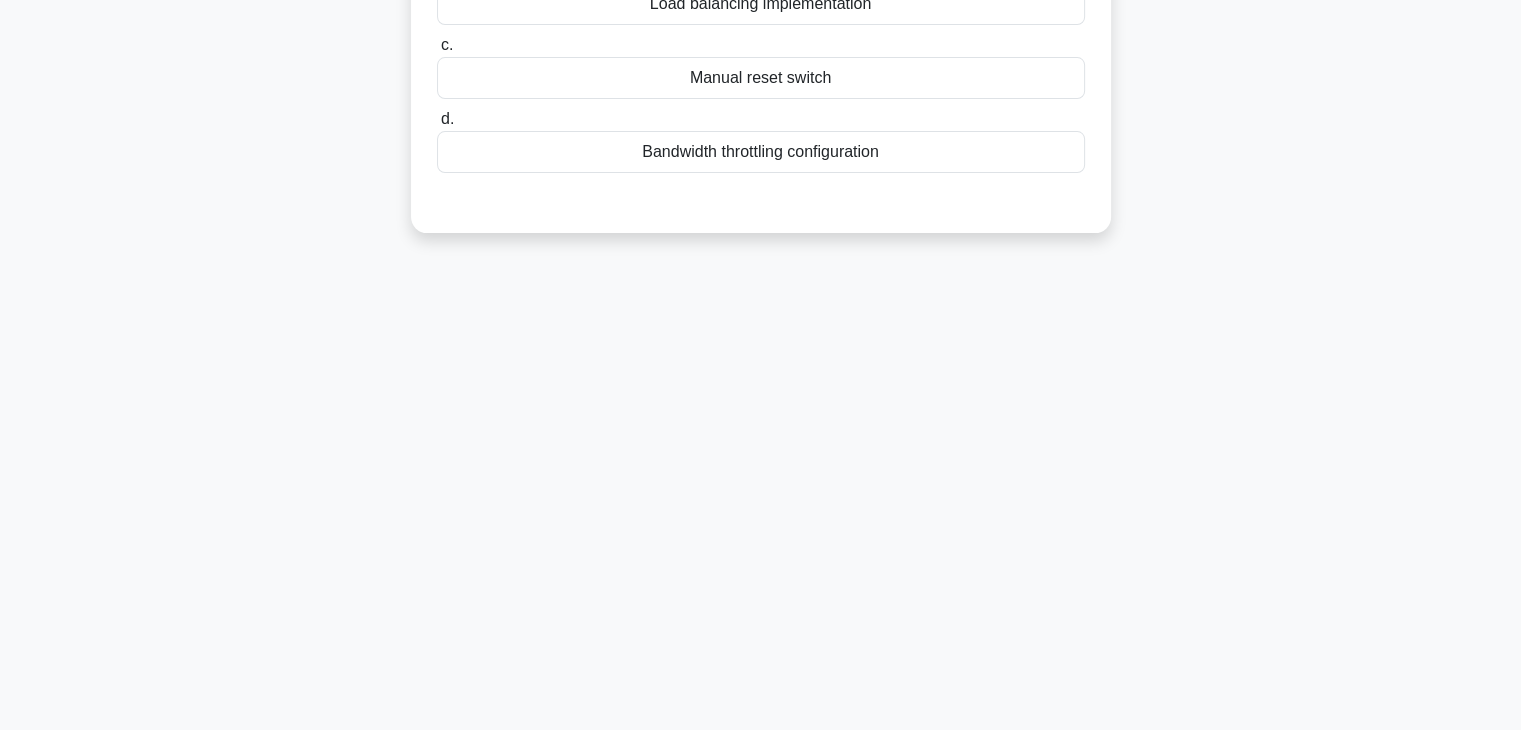scroll, scrollTop: 0, scrollLeft: 0, axis: both 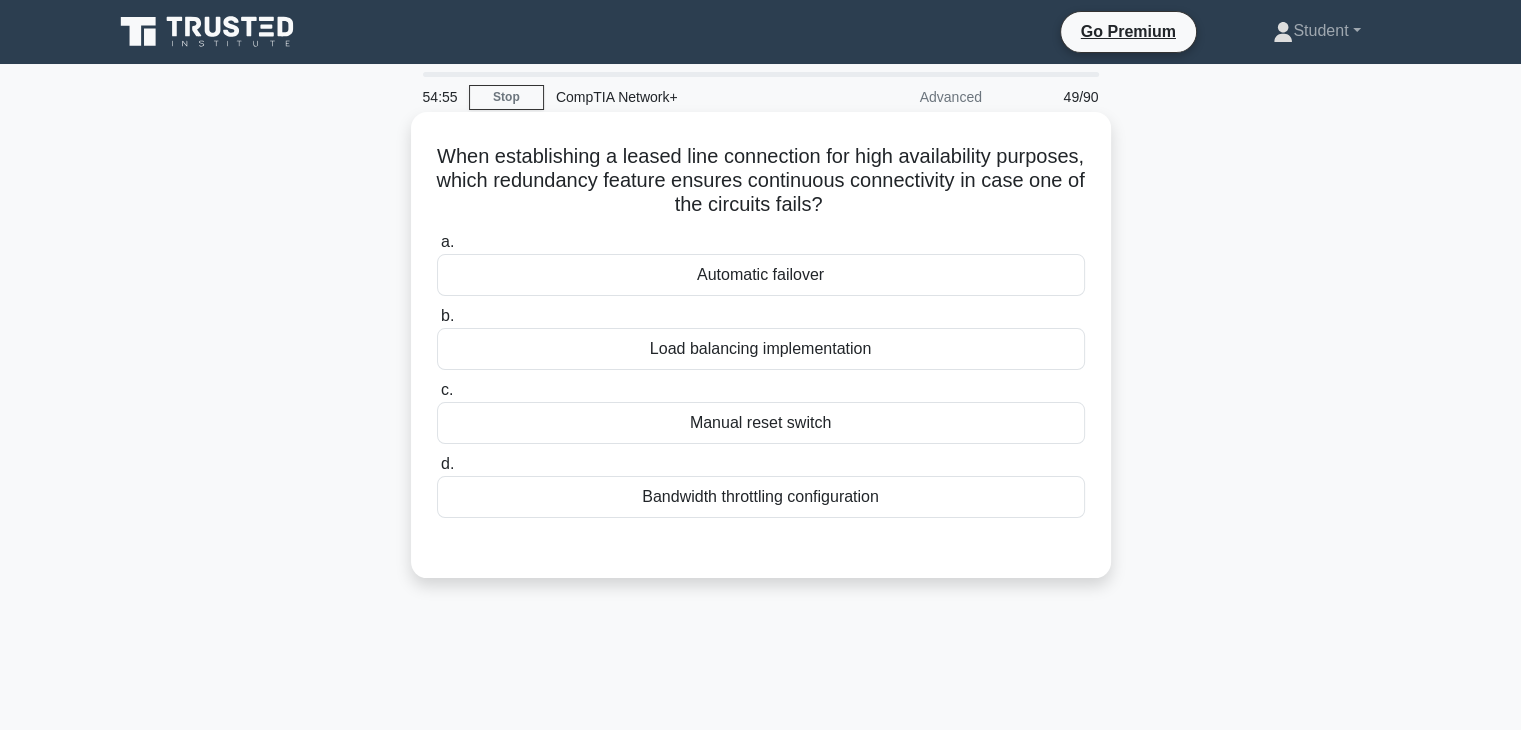 click on "Automatic failover" at bounding box center (761, 275) 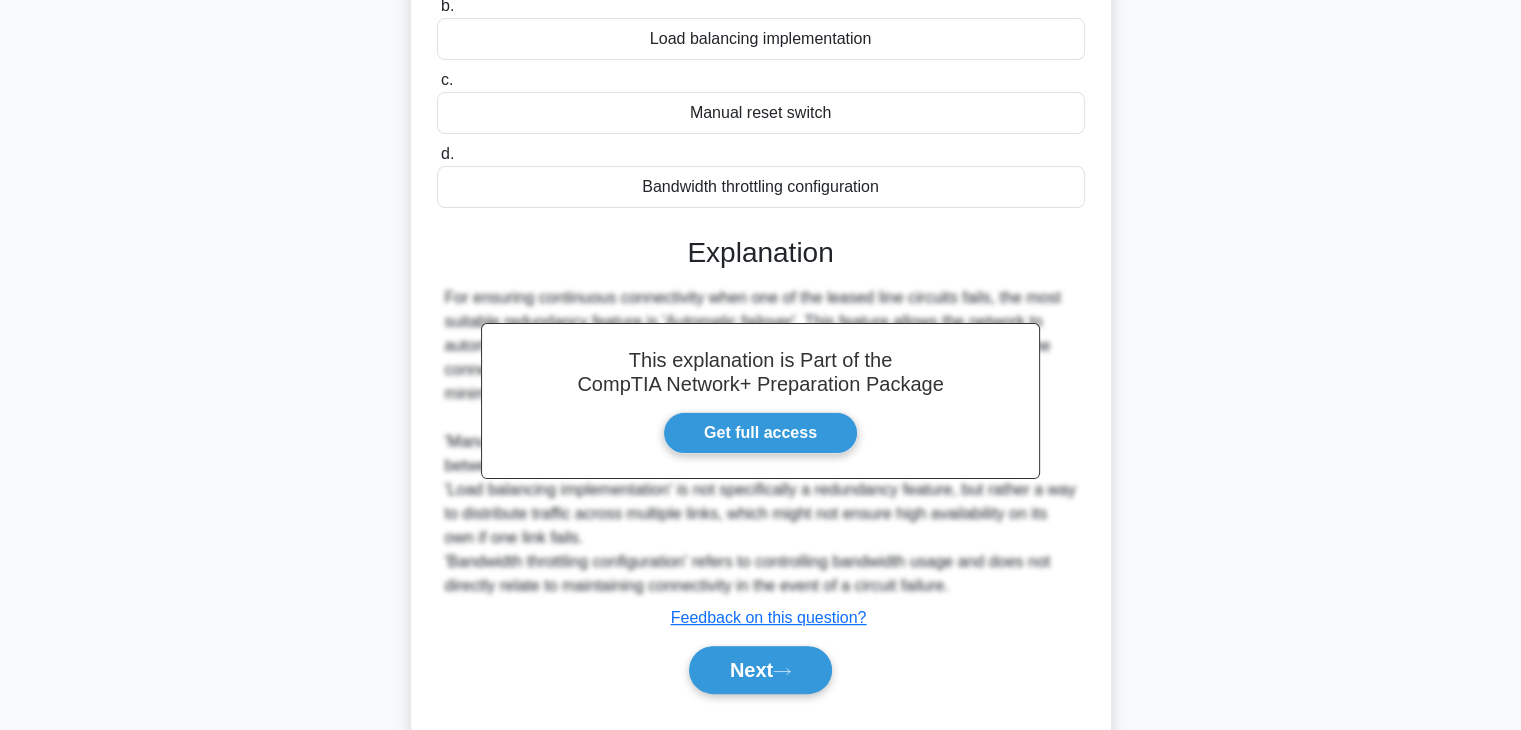 scroll, scrollTop: 358, scrollLeft: 0, axis: vertical 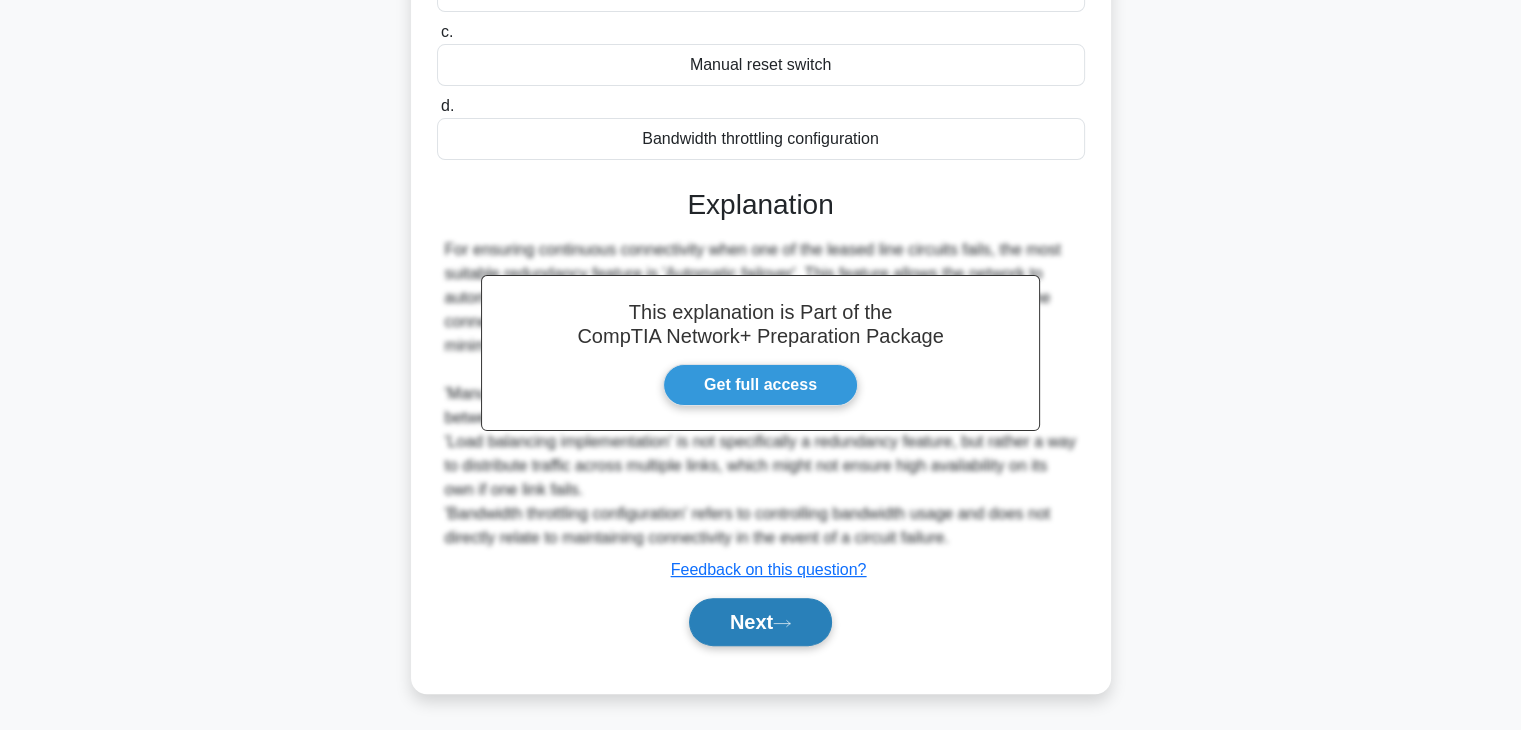 click on "Next" at bounding box center (760, 622) 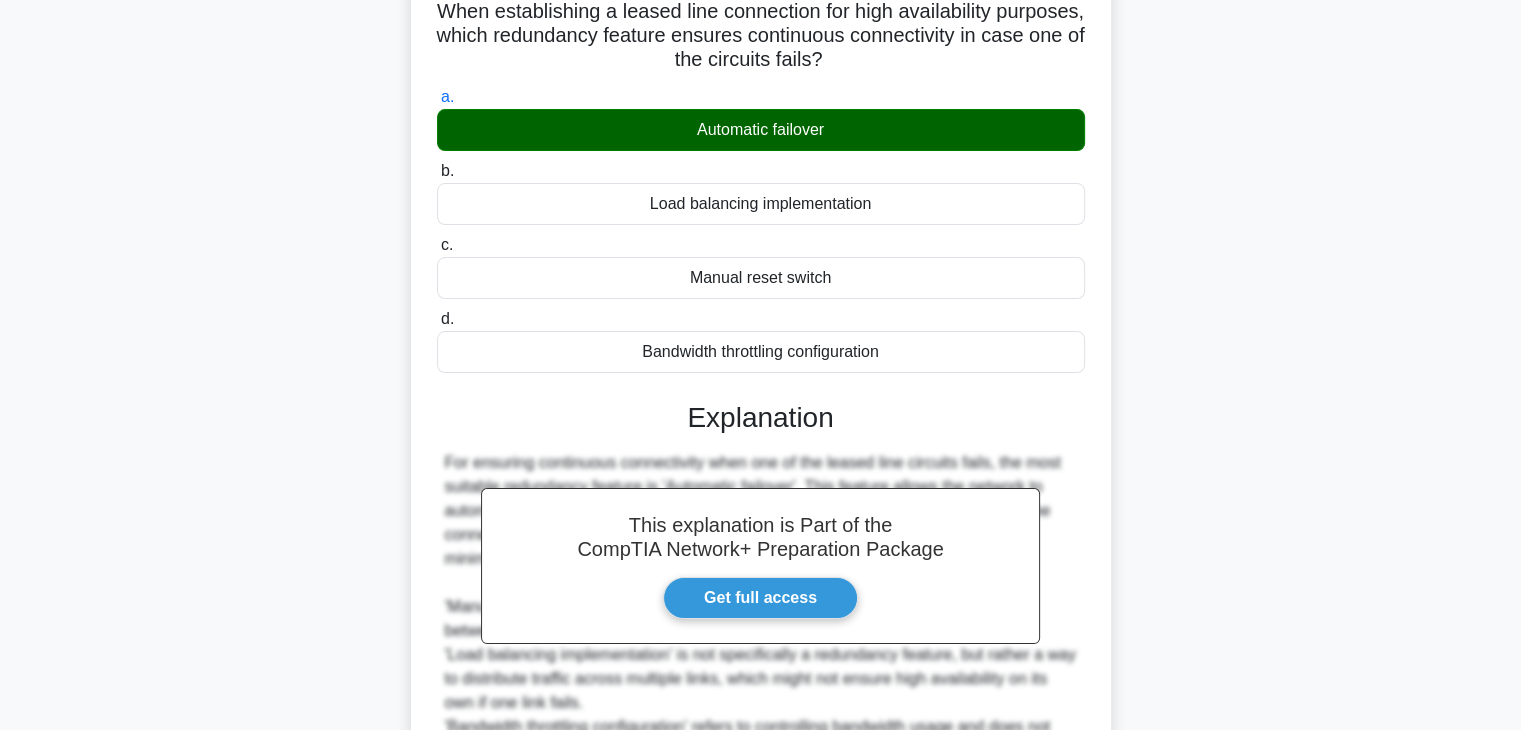 scroll, scrollTop: 0, scrollLeft: 0, axis: both 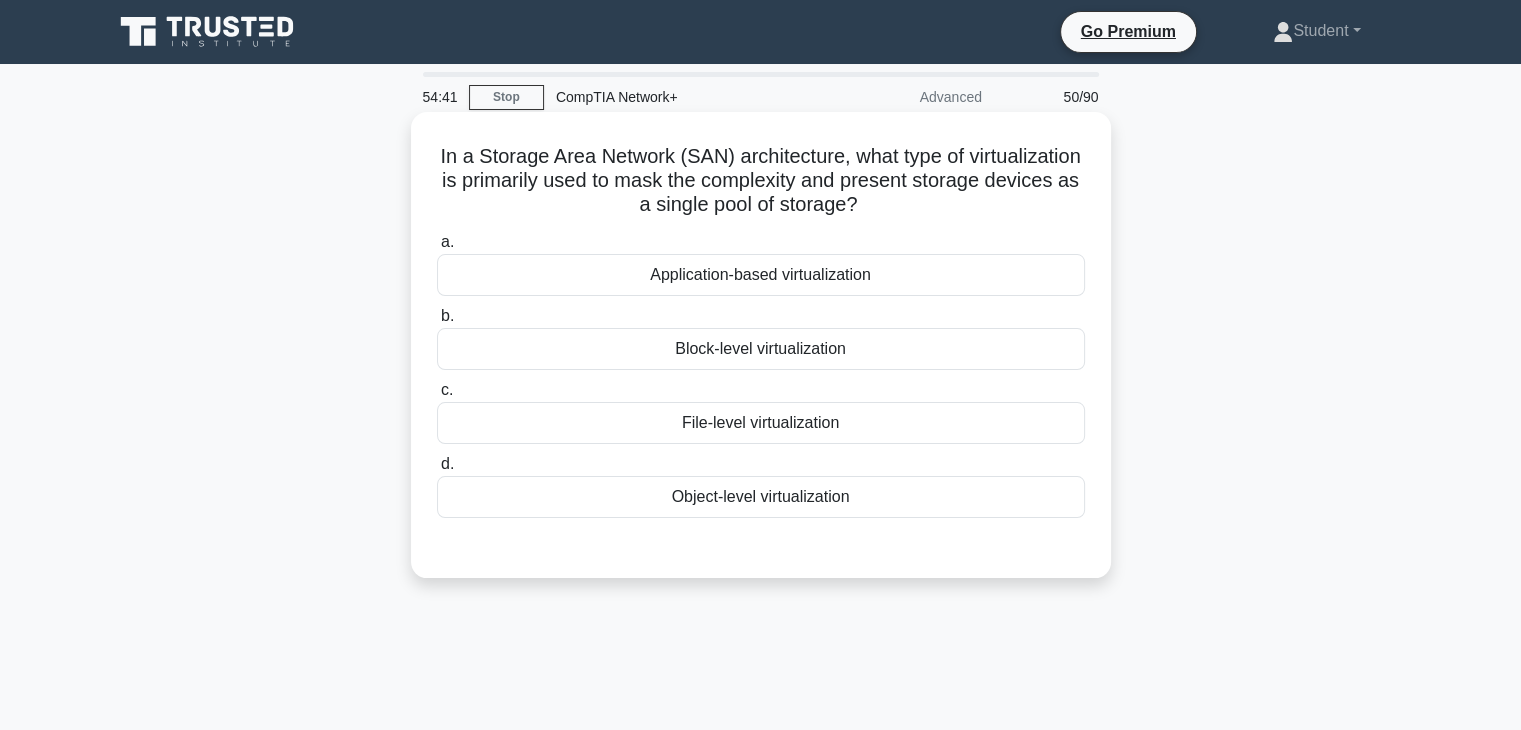 click on "Application-based virtualization" at bounding box center [761, 275] 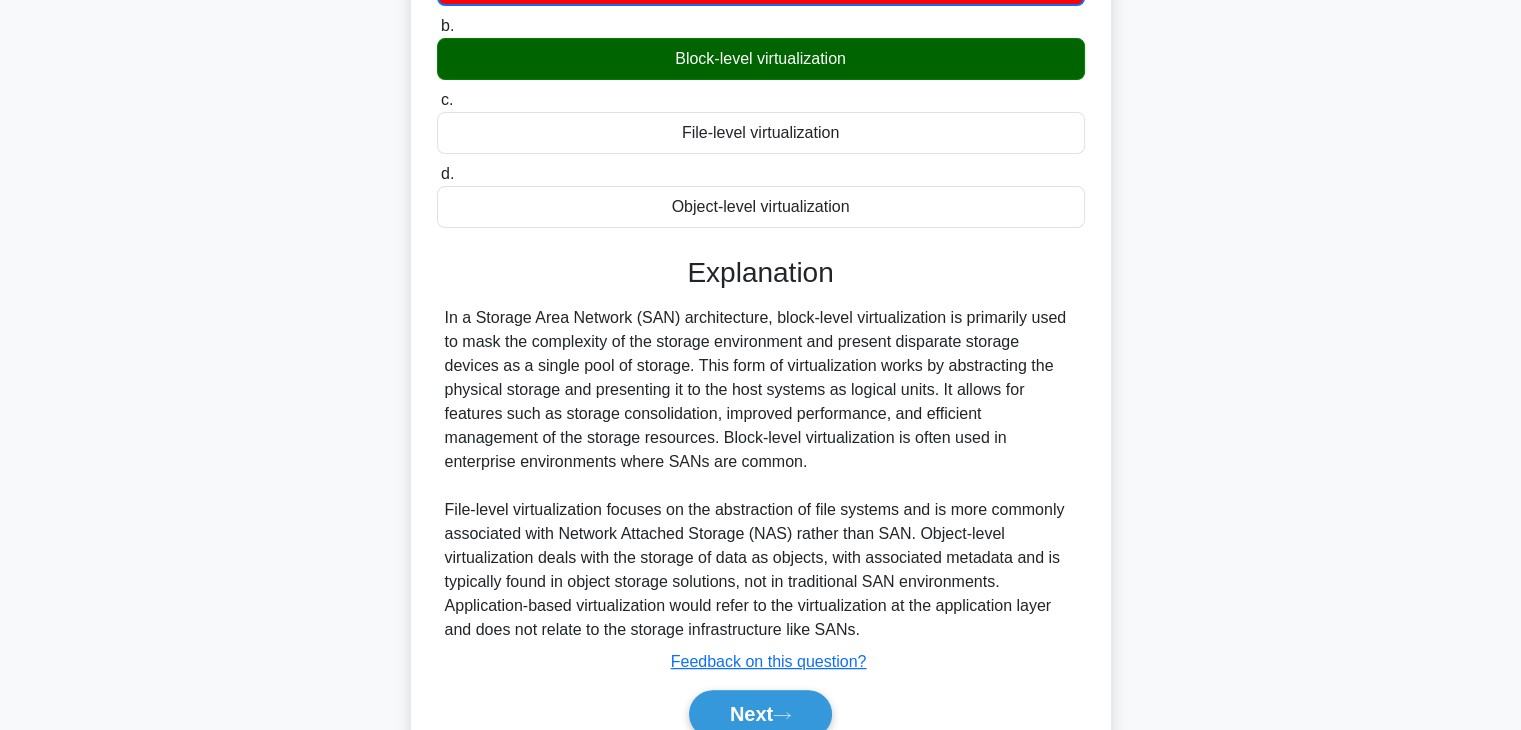 scroll, scrollTop: 384, scrollLeft: 0, axis: vertical 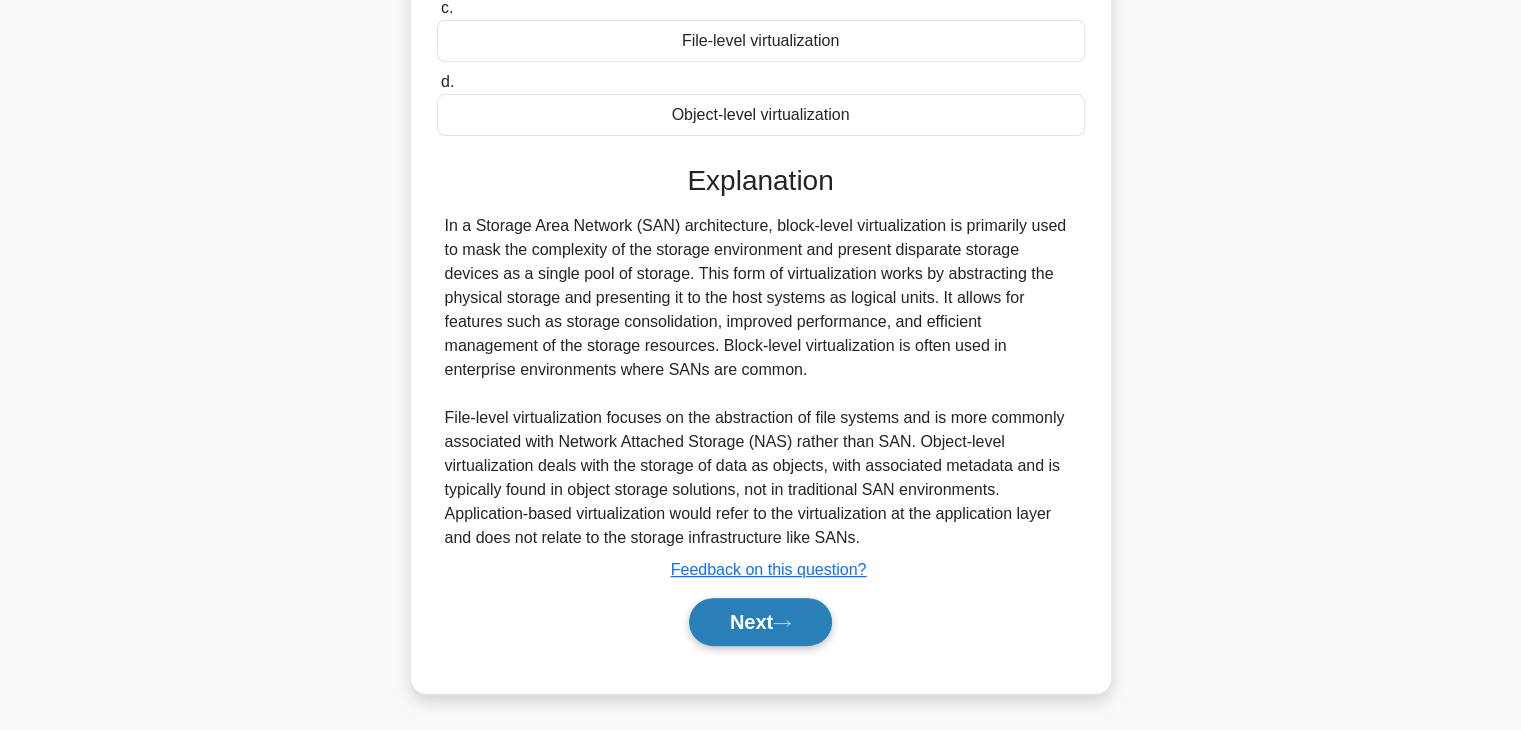 click on "Next" at bounding box center [760, 622] 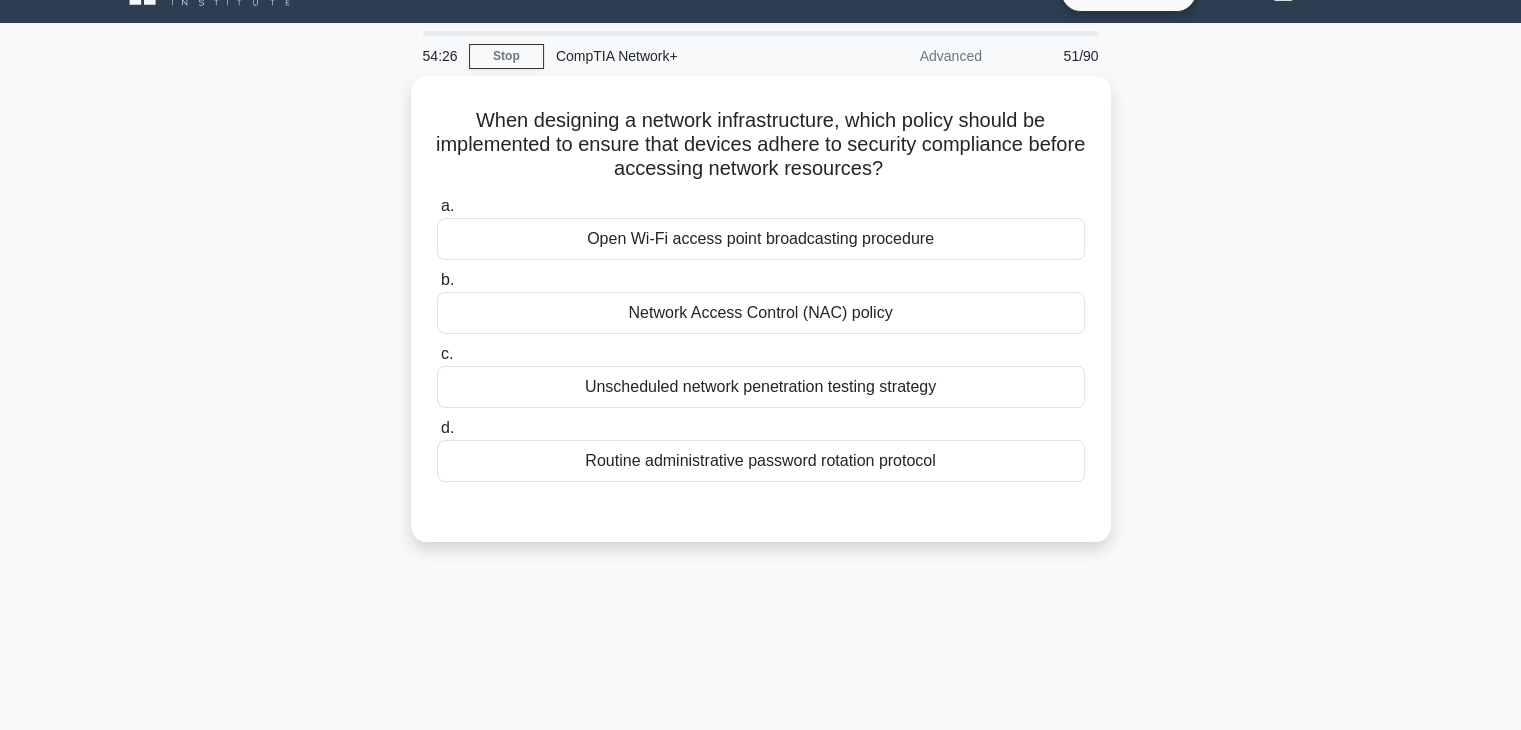 scroll, scrollTop: 0, scrollLeft: 0, axis: both 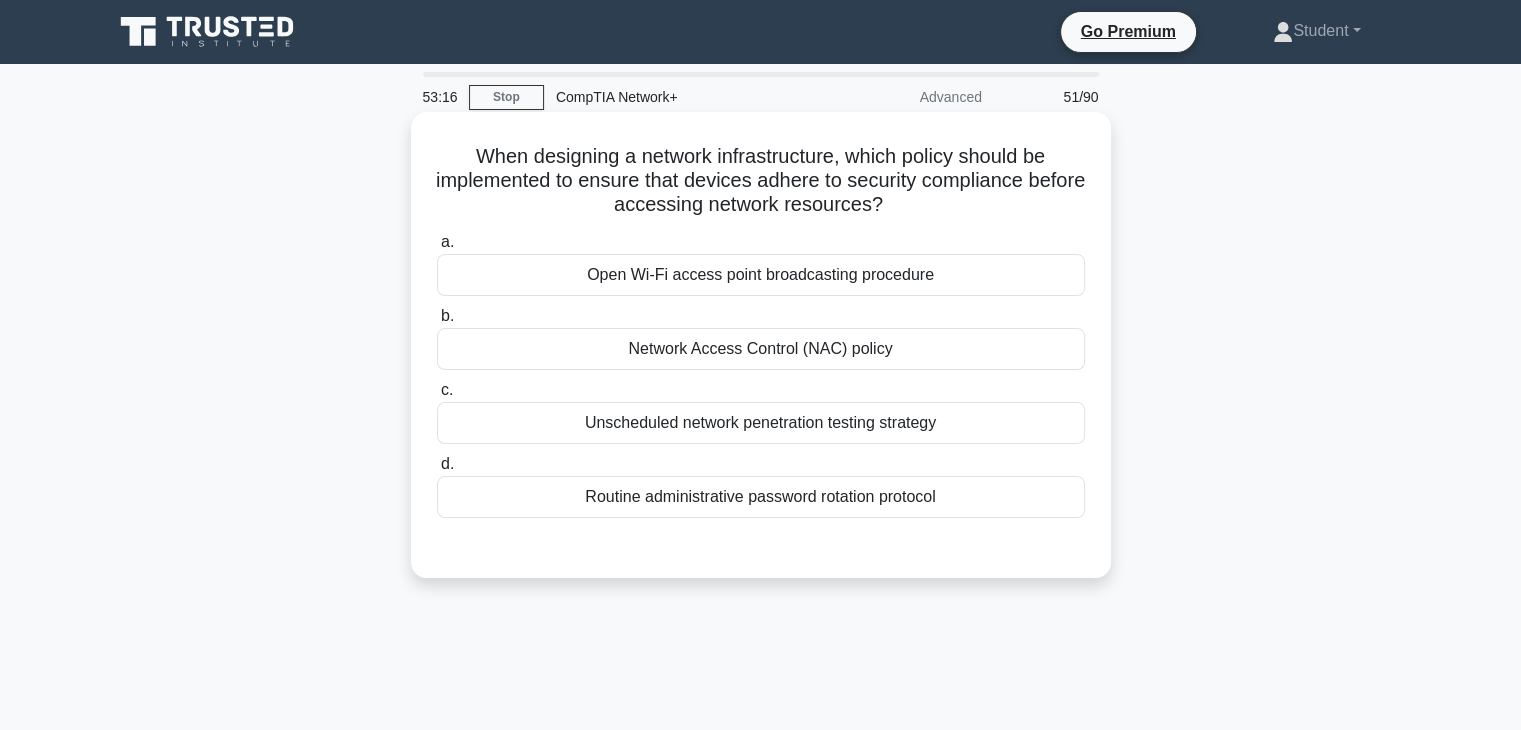 click on "Network Access Control (NAC) policy" at bounding box center (761, 349) 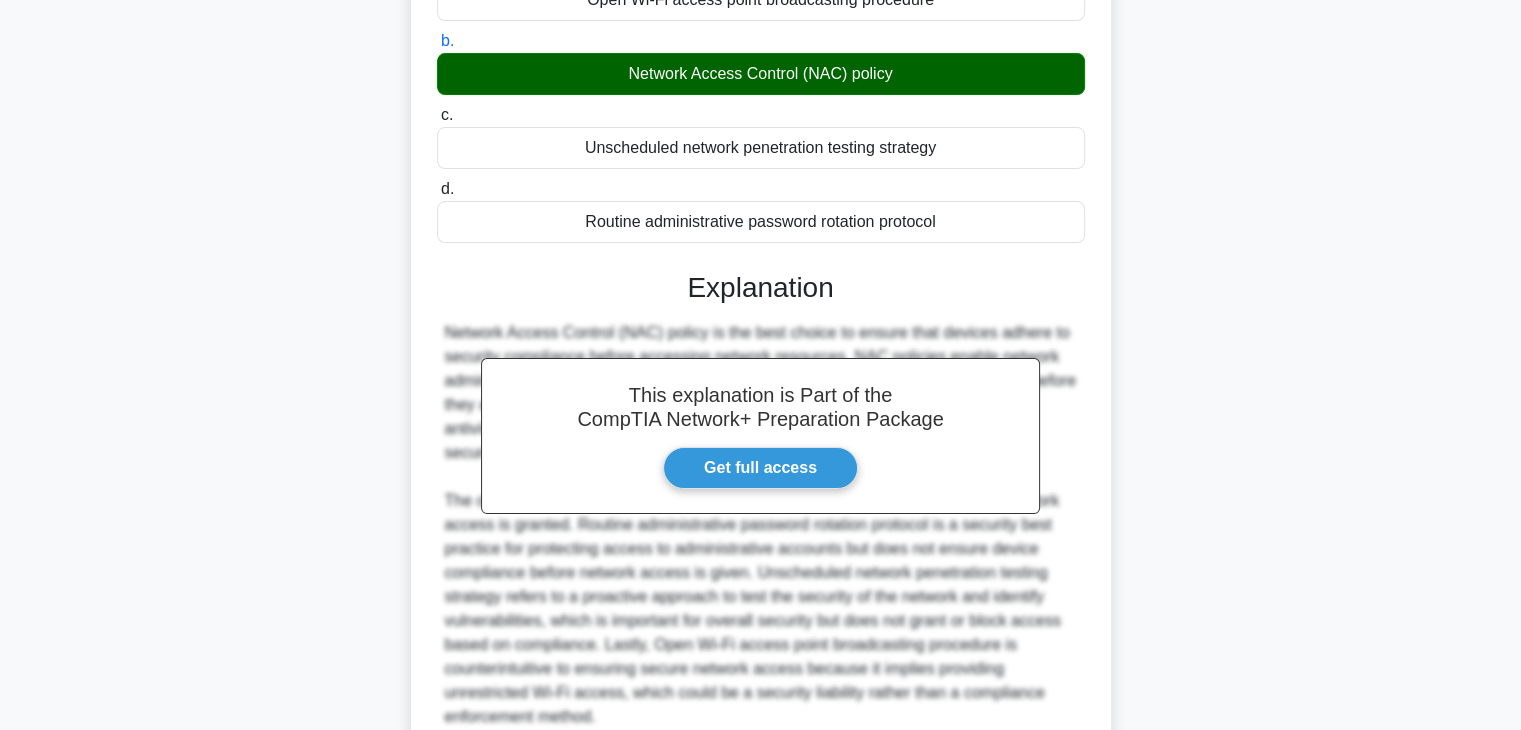 scroll, scrollTop: 454, scrollLeft: 0, axis: vertical 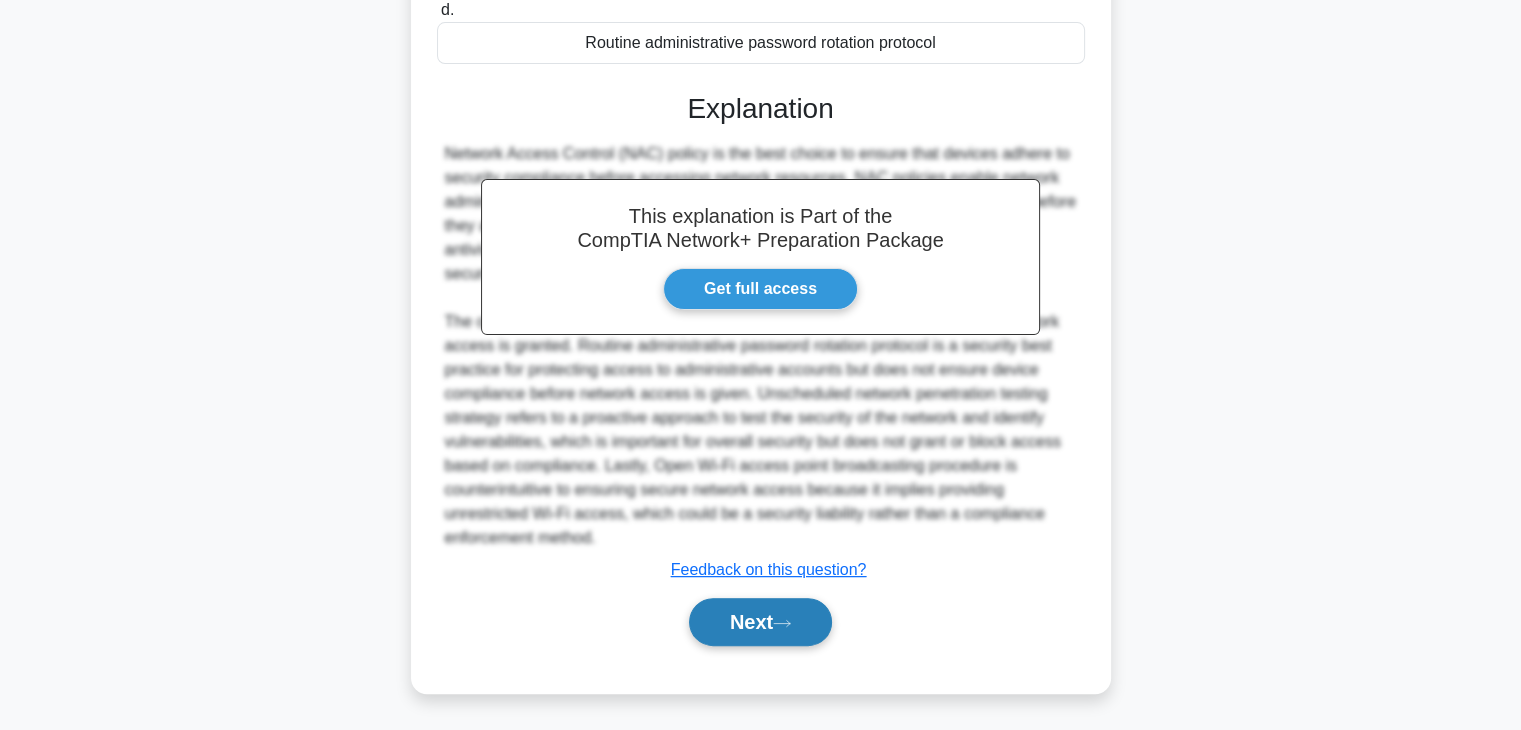 click on "Next" at bounding box center [760, 622] 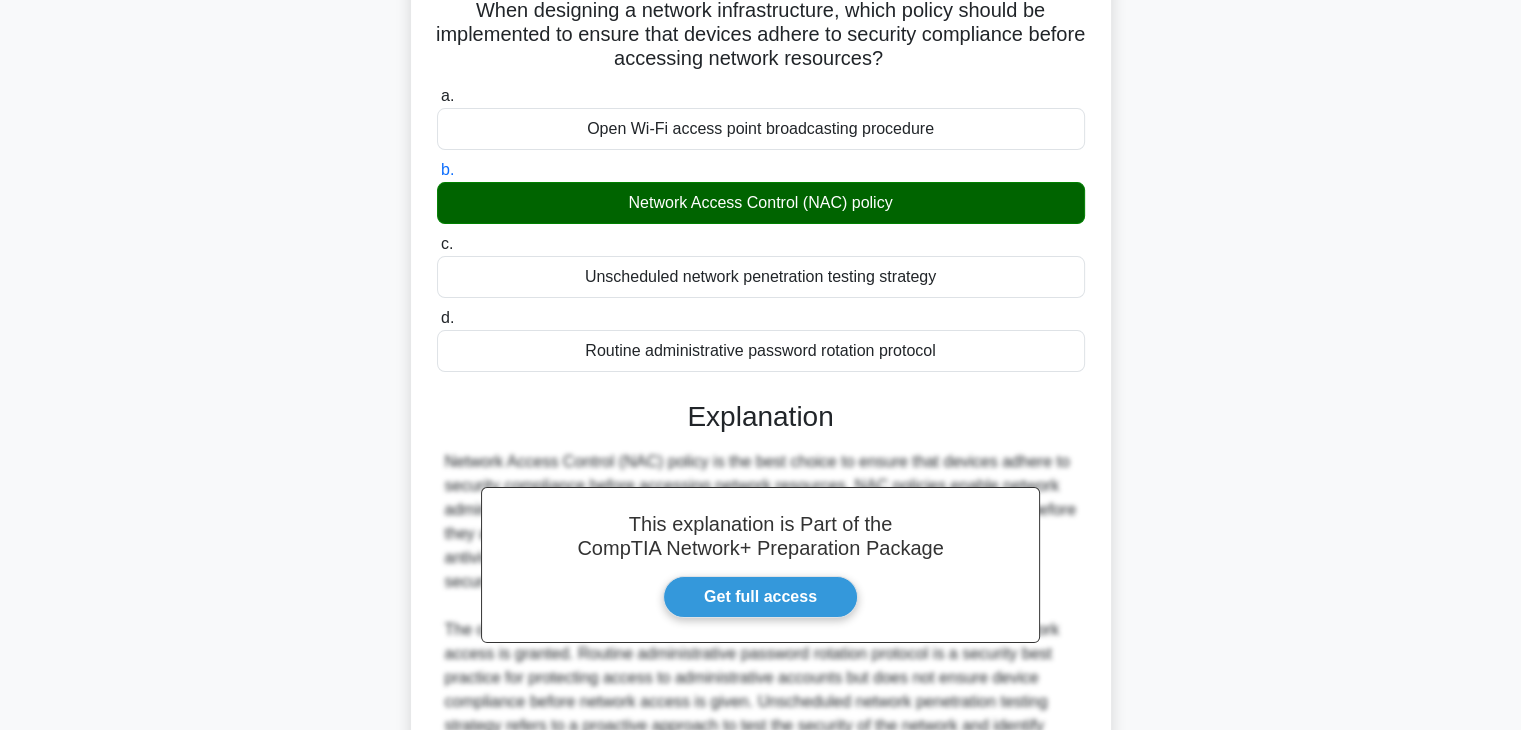 scroll, scrollTop: 0, scrollLeft: 0, axis: both 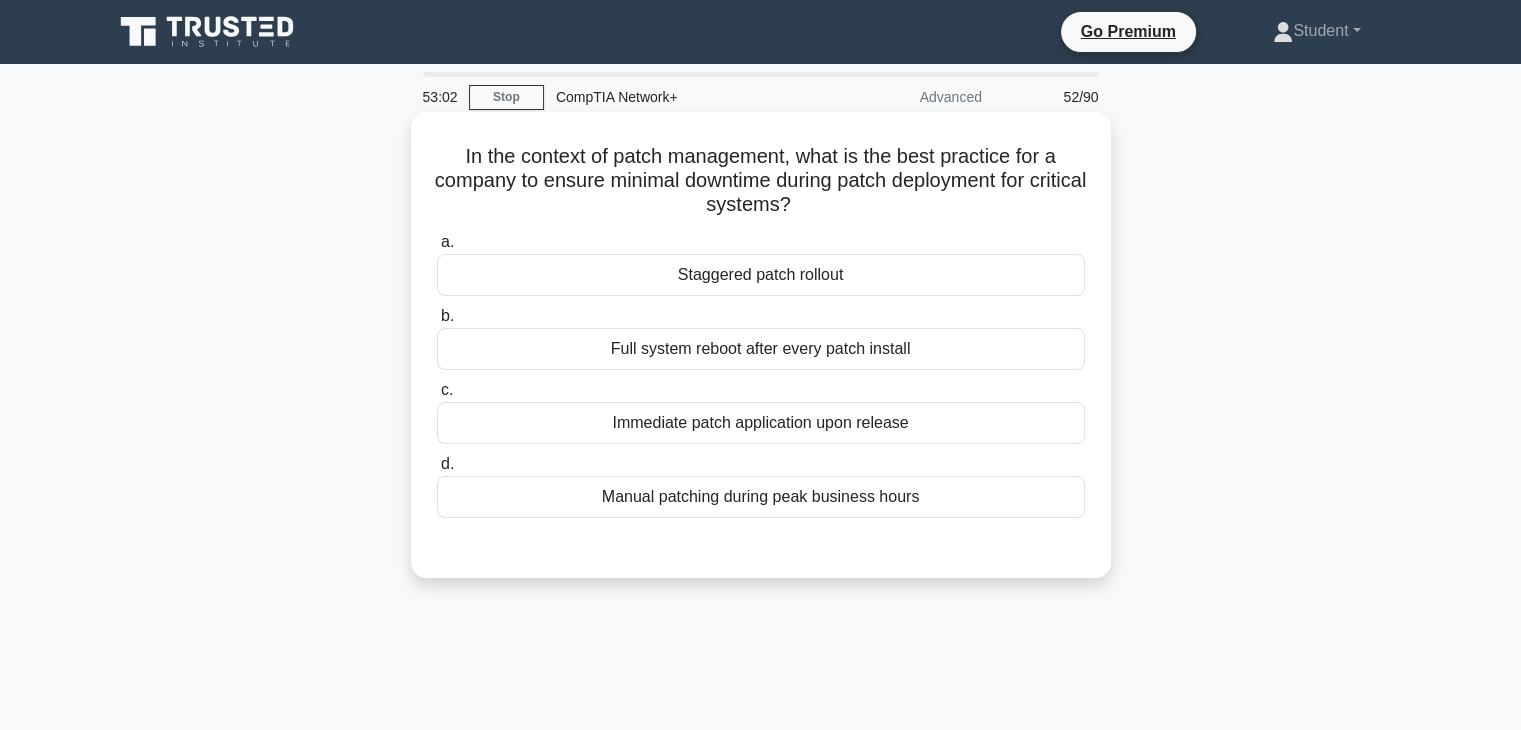 click on "Manual patching during peak business hours" at bounding box center [761, 497] 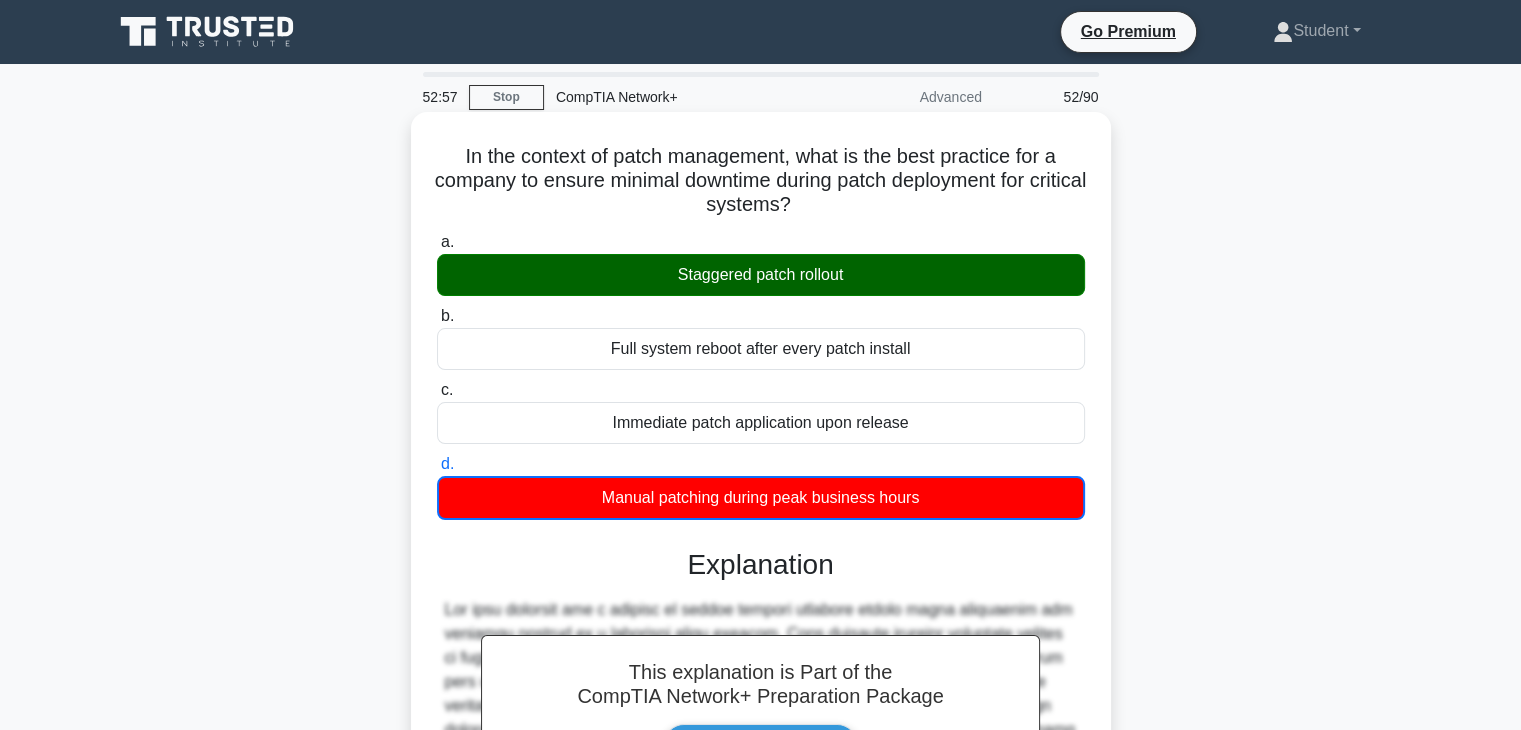 scroll, scrollTop: 432, scrollLeft: 0, axis: vertical 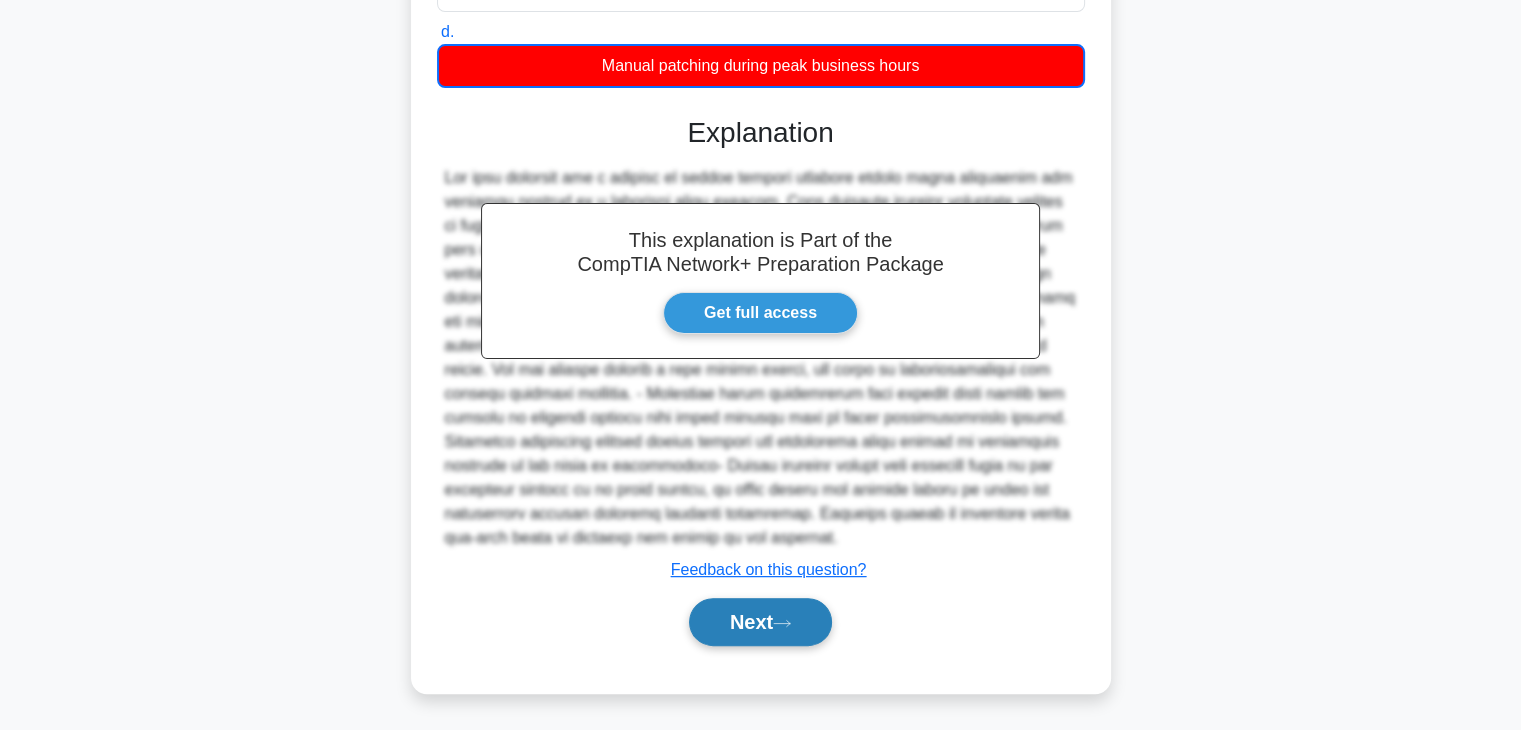 click on "Next" at bounding box center [760, 622] 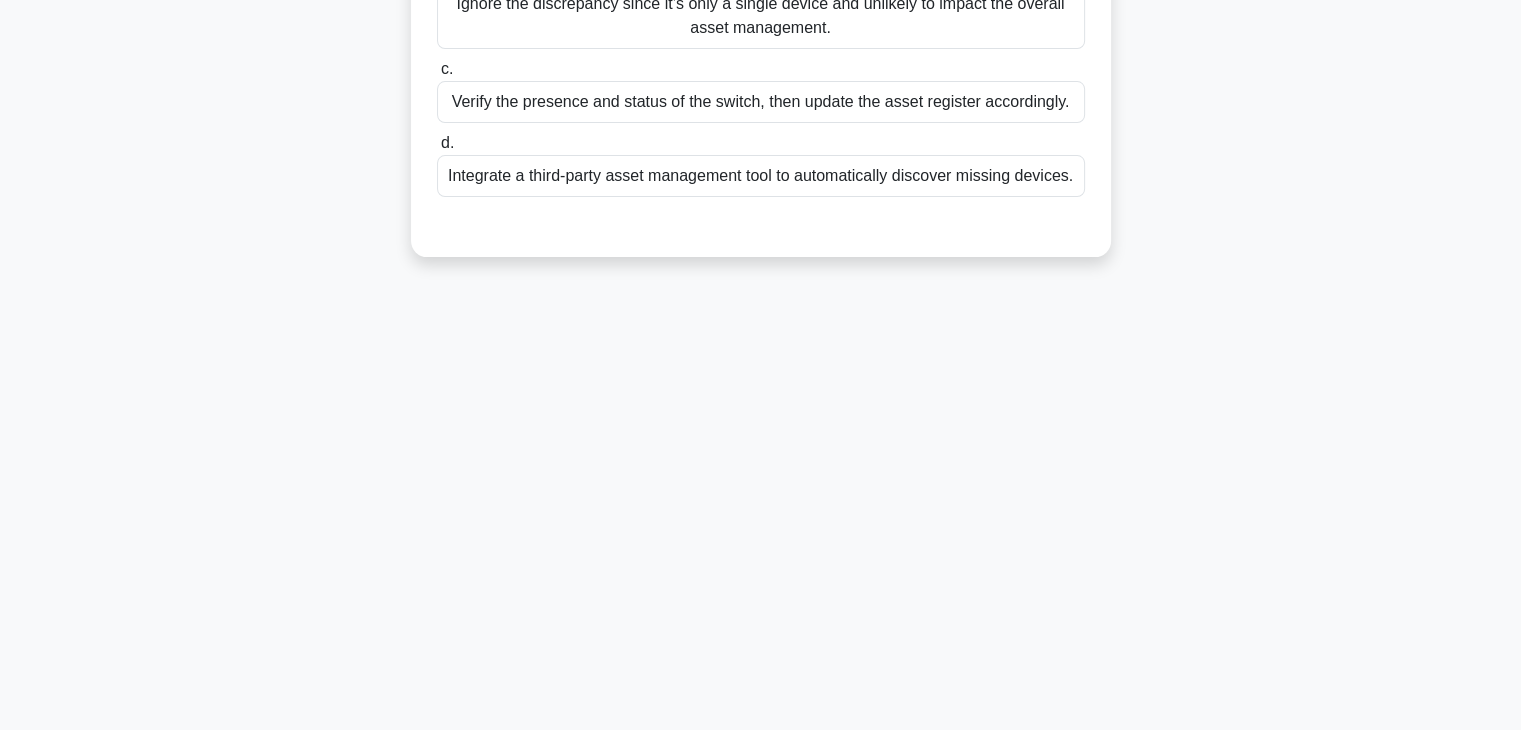 scroll, scrollTop: 0, scrollLeft: 0, axis: both 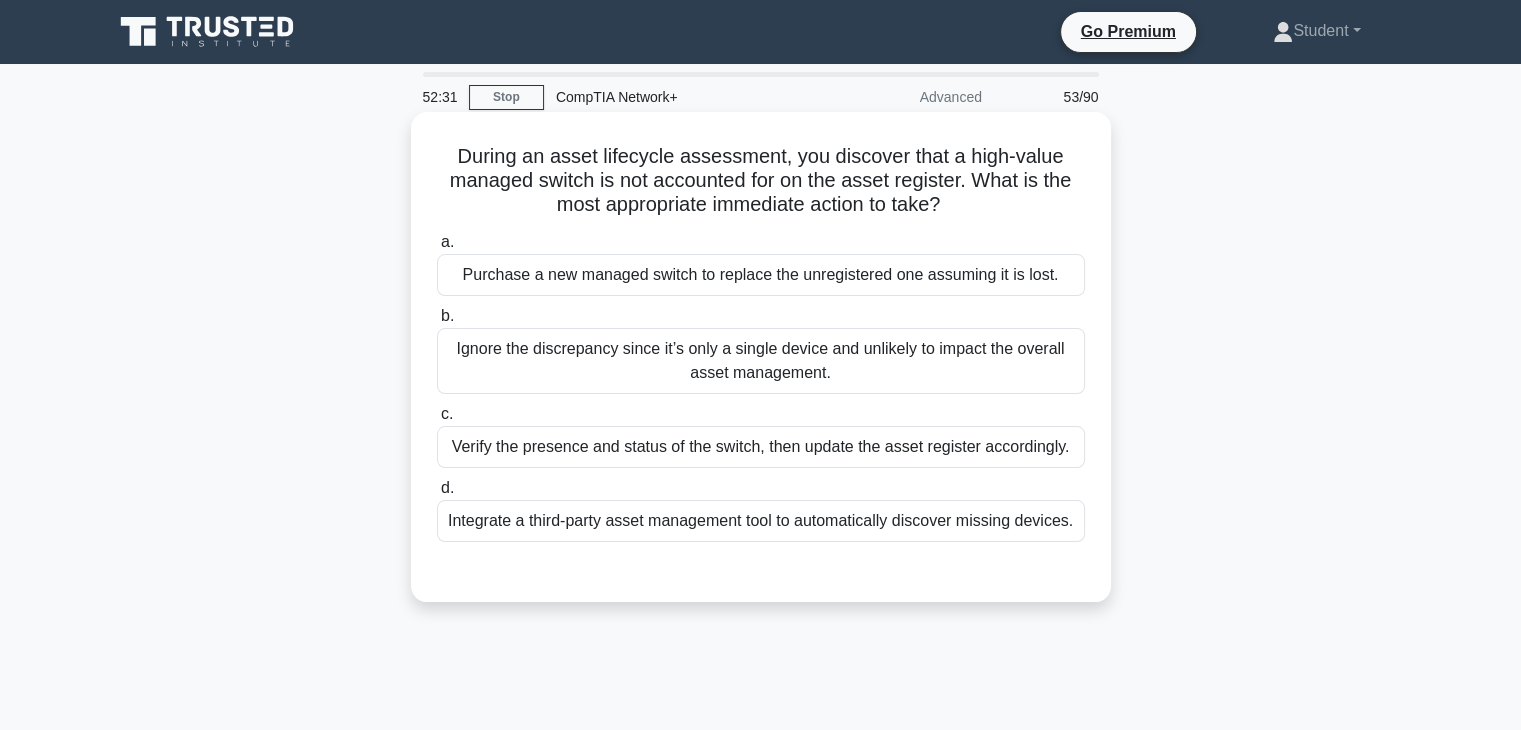 click on "Purchase a new managed switch to replace the unregistered one assuming it is lost." at bounding box center [761, 275] 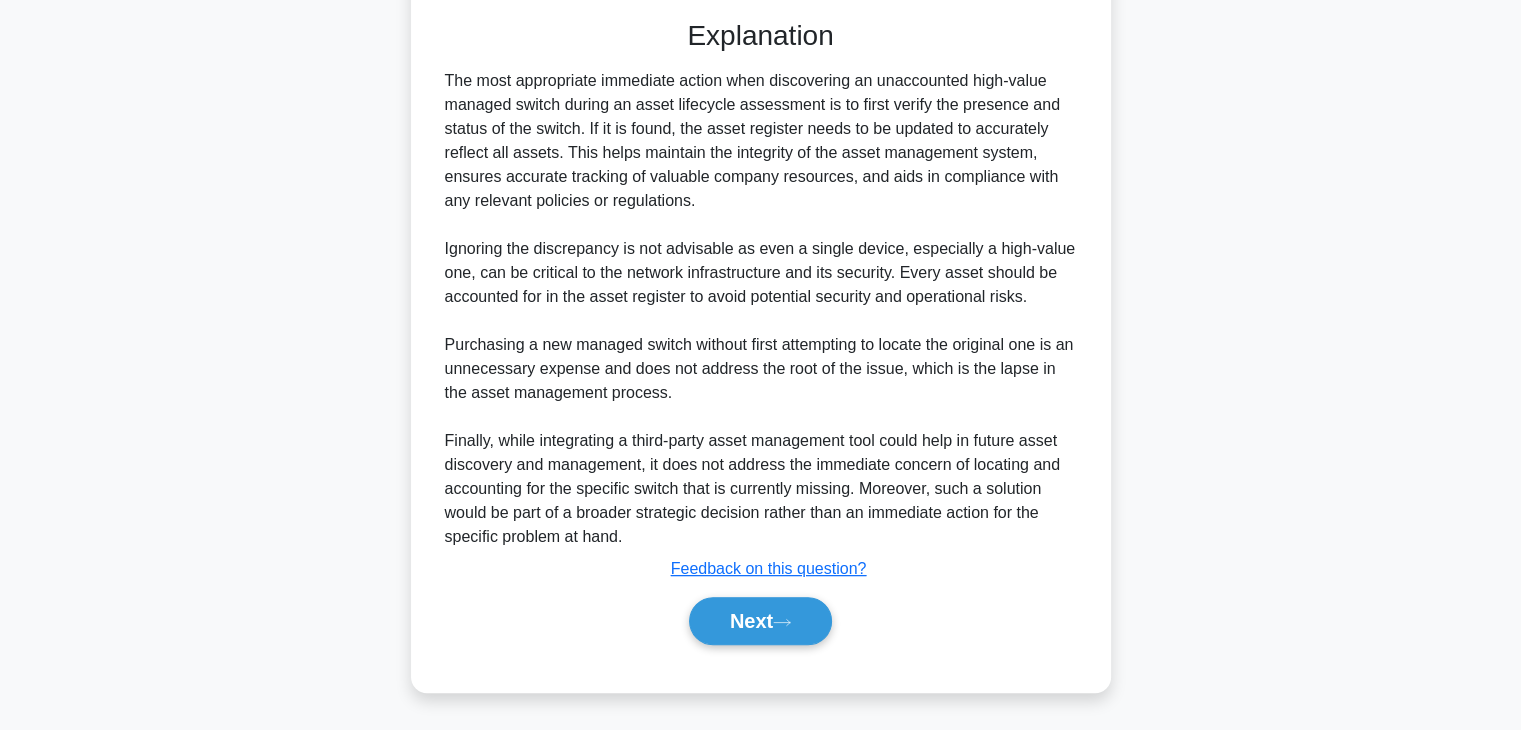 scroll, scrollTop: 576, scrollLeft: 0, axis: vertical 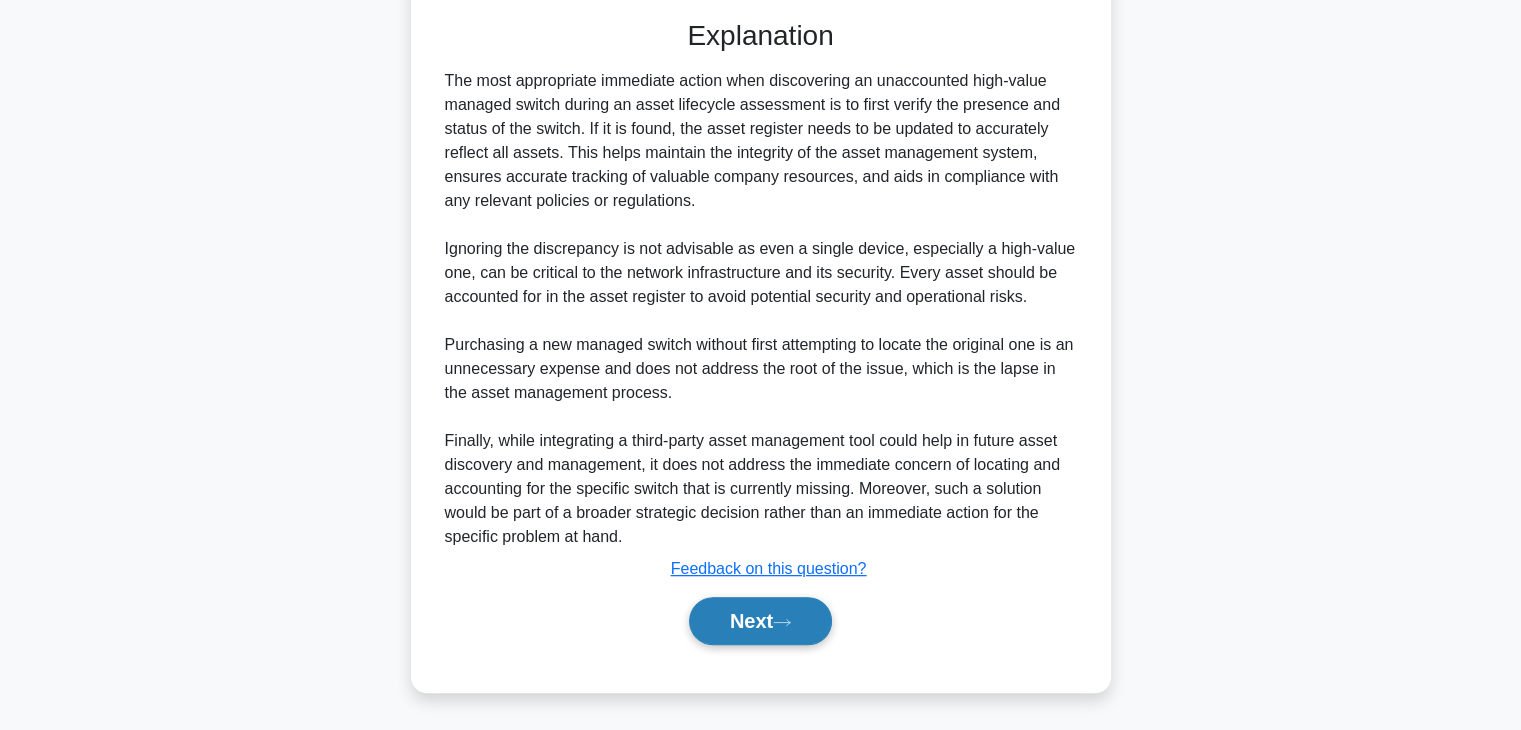 click on "Next" at bounding box center [760, 621] 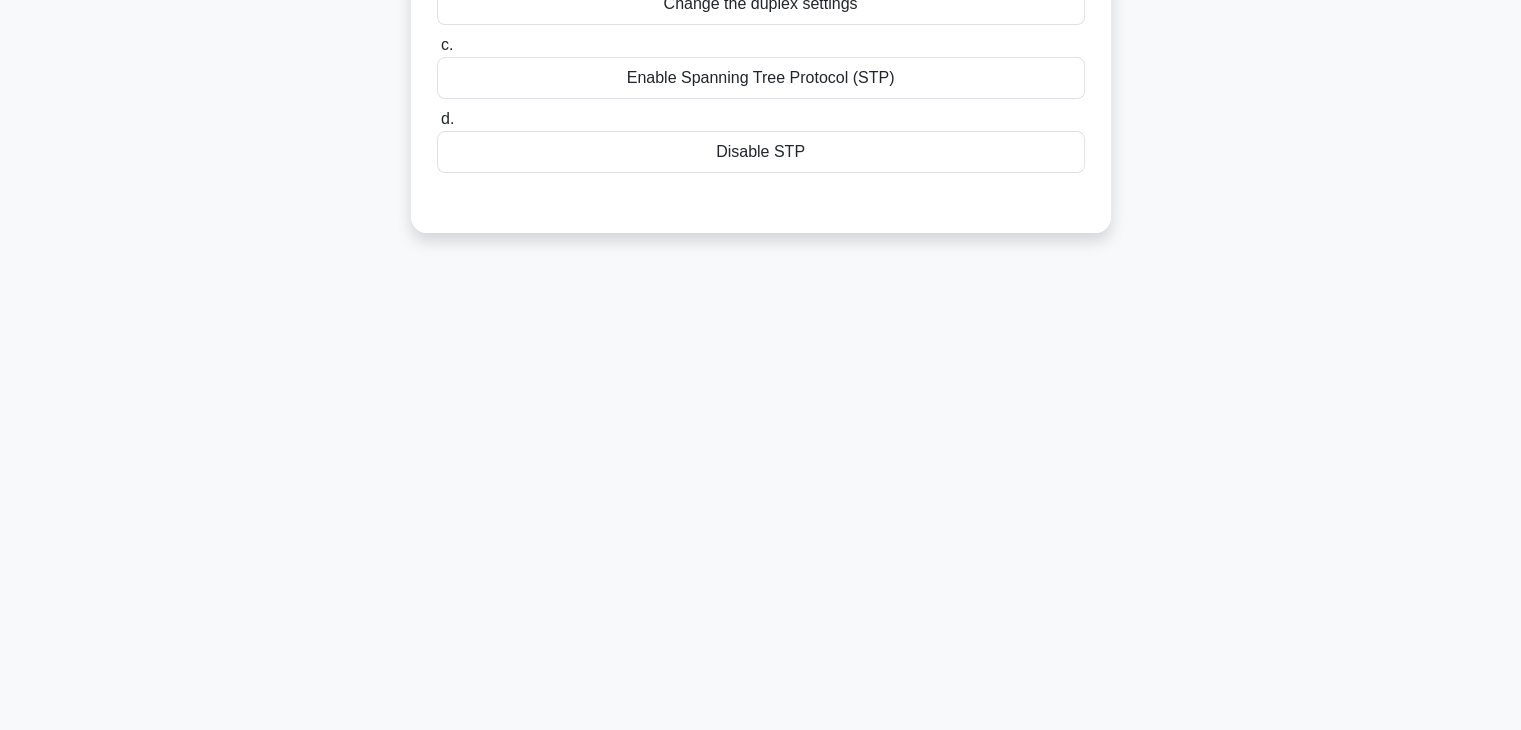 scroll, scrollTop: 0, scrollLeft: 0, axis: both 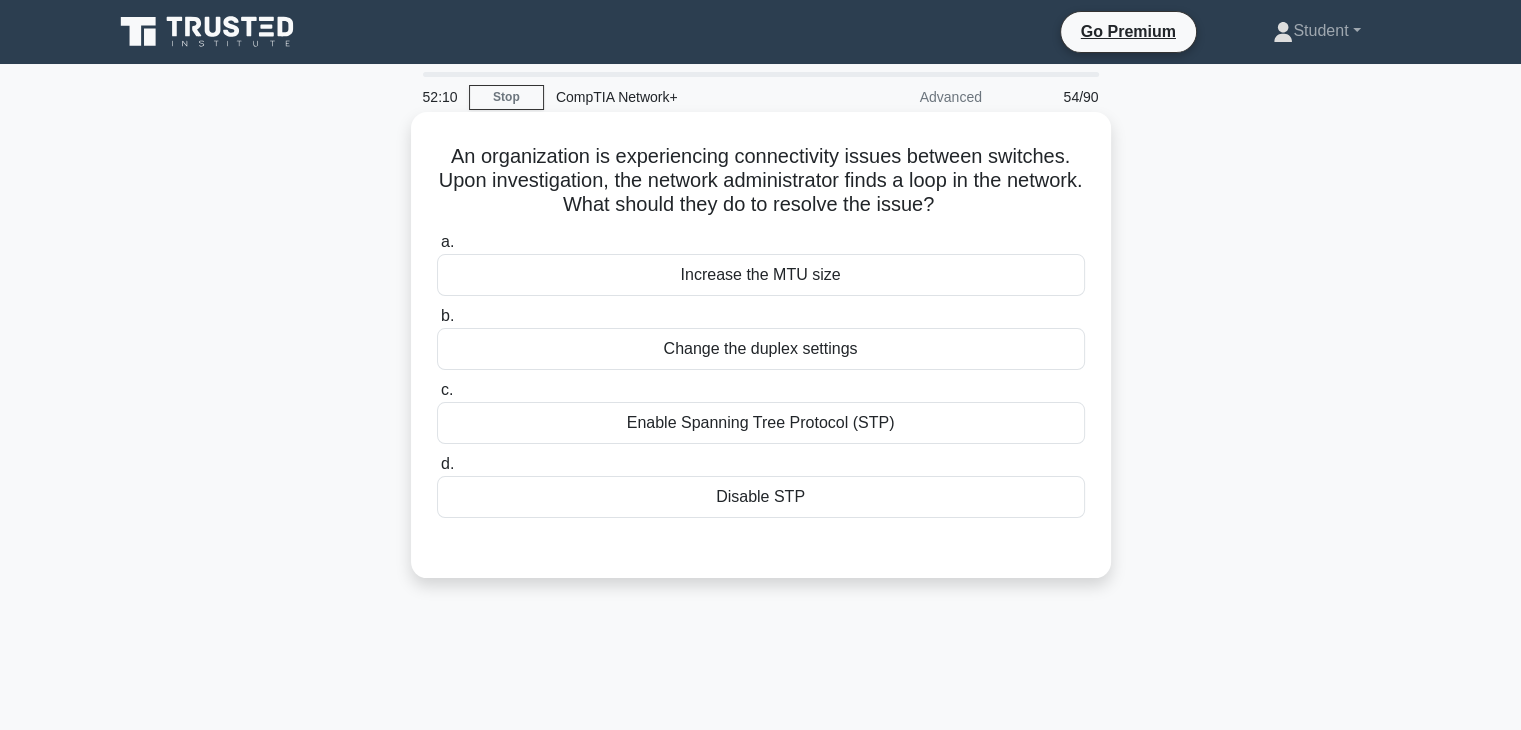 click on "Enable Spanning Tree Protocol (STP)" at bounding box center (761, 423) 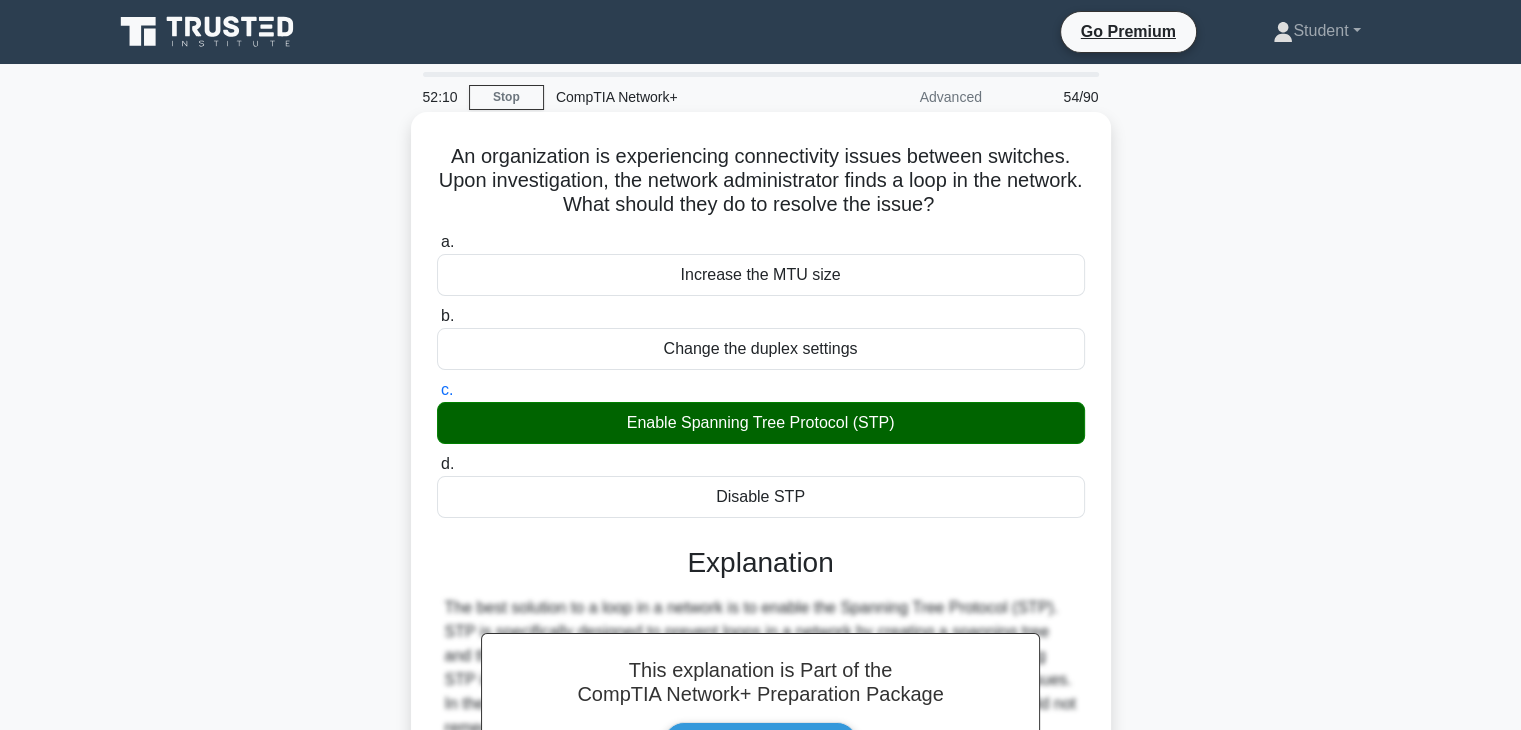 scroll, scrollTop: 351, scrollLeft: 0, axis: vertical 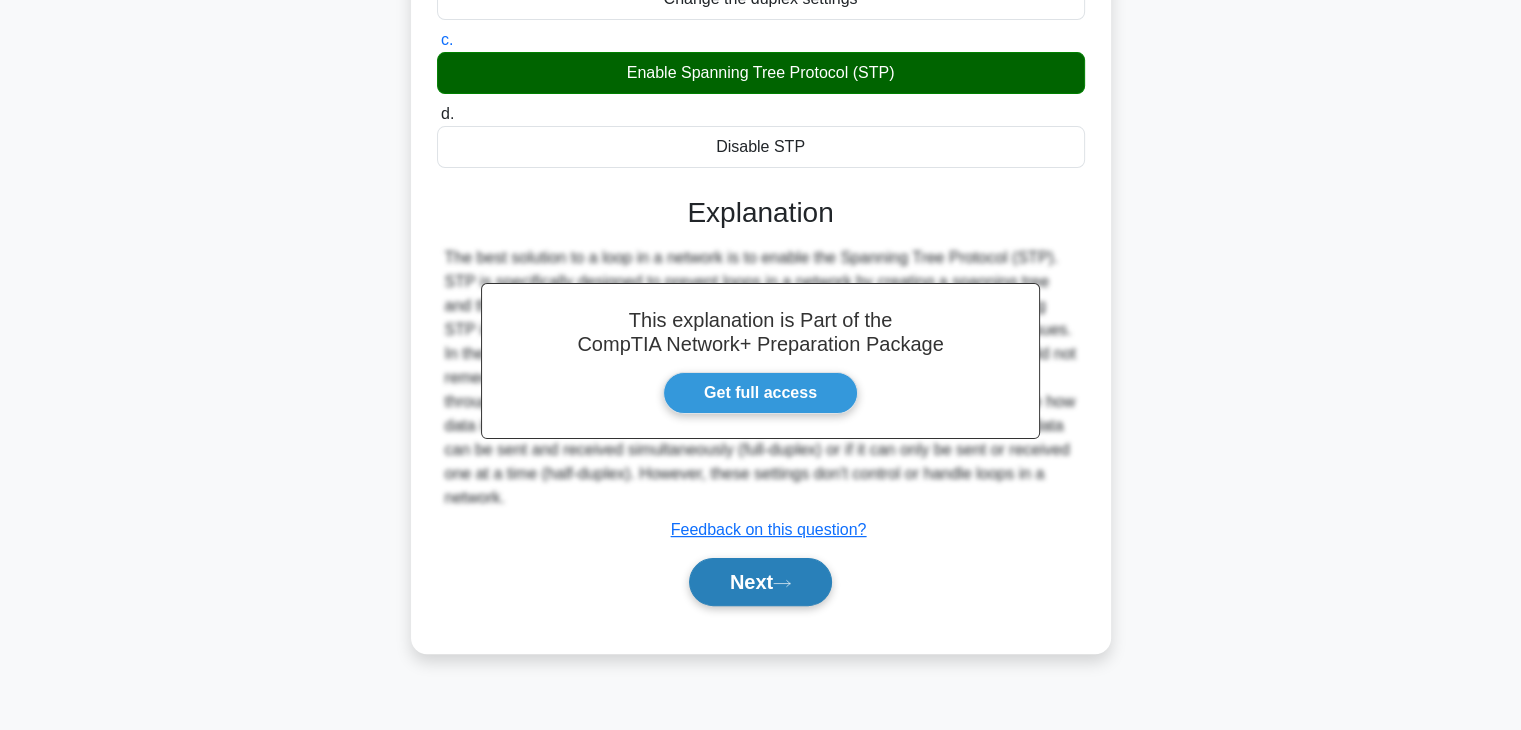 click on "Next" at bounding box center [760, 582] 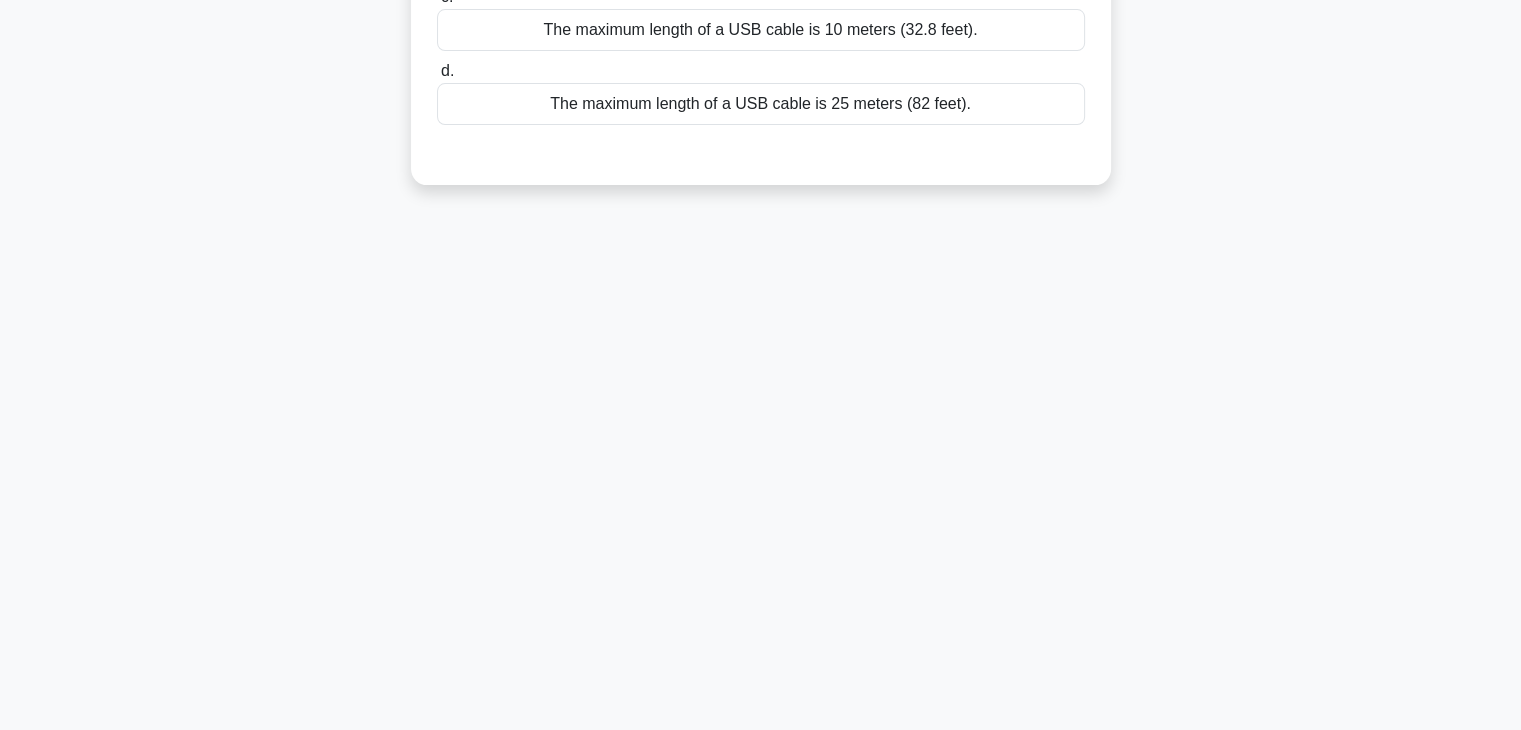 scroll, scrollTop: 0, scrollLeft: 0, axis: both 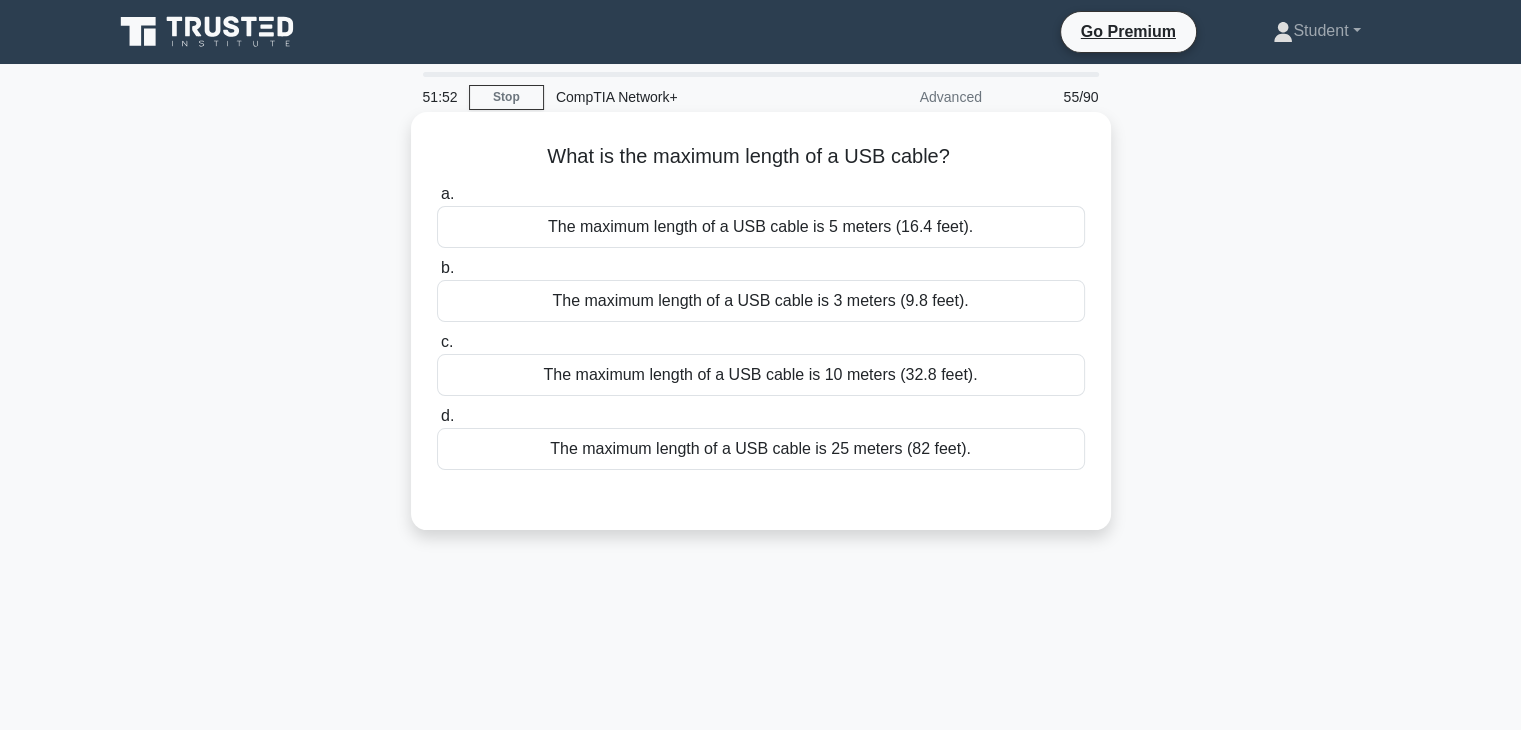 click on "The maximum length of a USB cable is 3 meters (9.8 feet)." at bounding box center (761, 301) 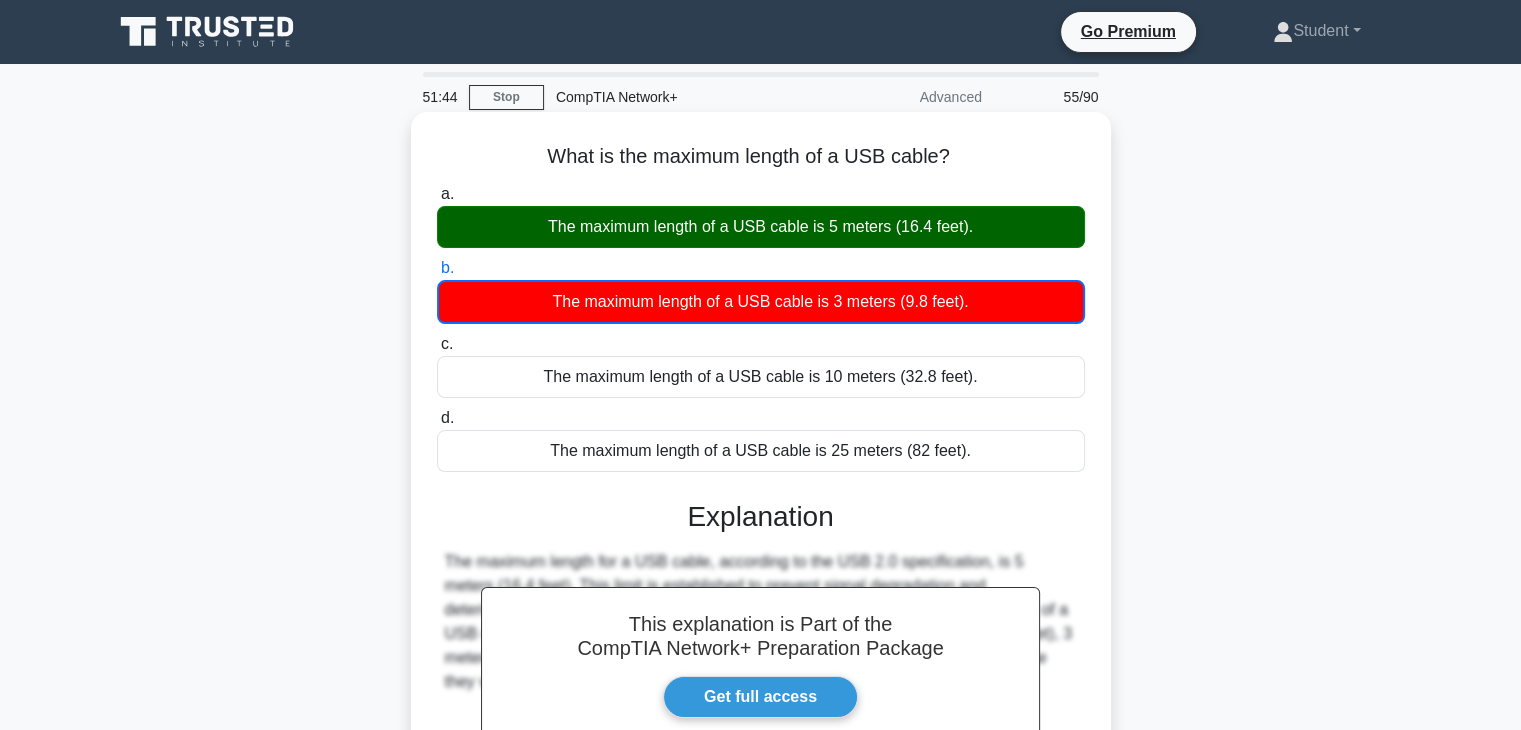 scroll, scrollTop: 351, scrollLeft: 0, axis: vertical 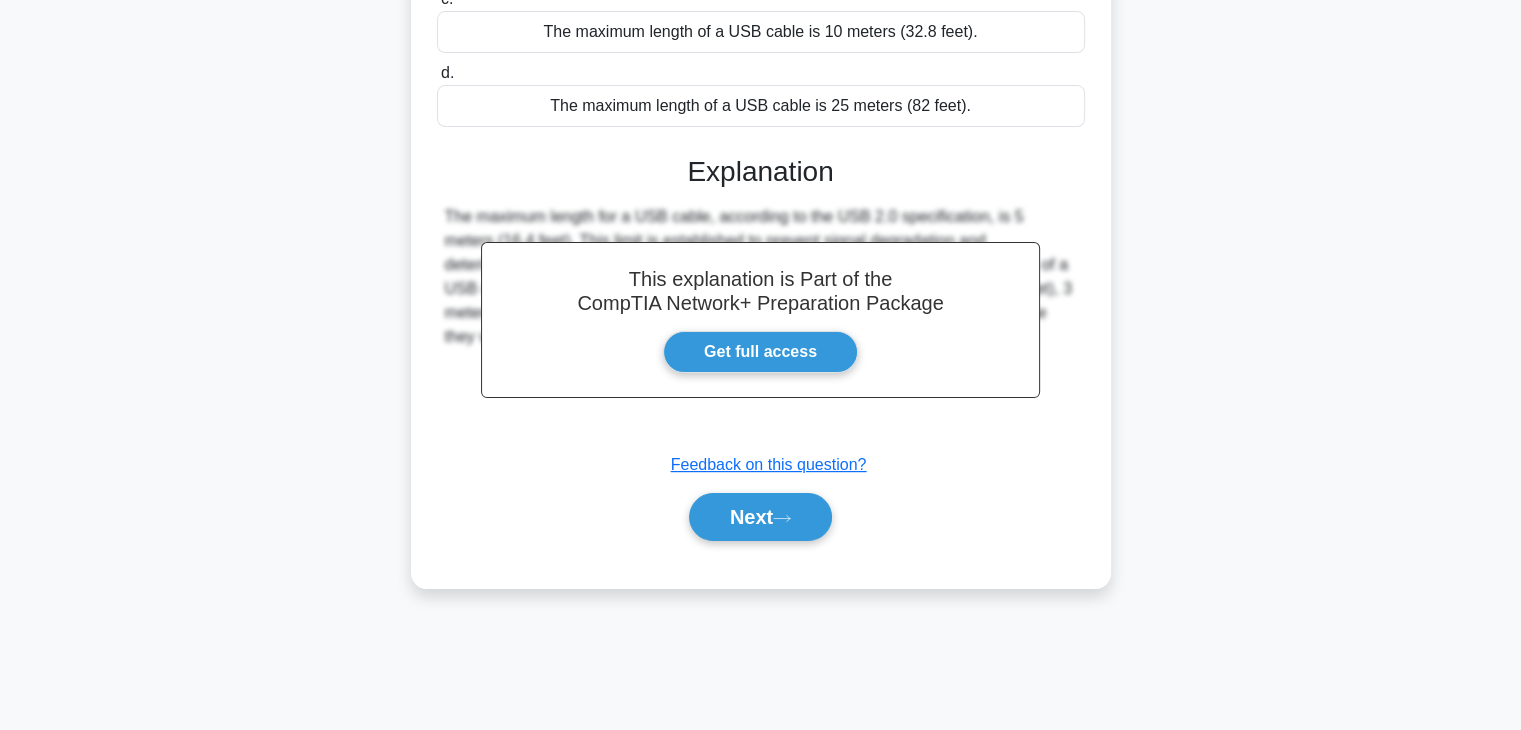 drag, startPoint x: 857, startPoint y: 317, endPoint x: 327, endPoint y: 405, distance: 537.256 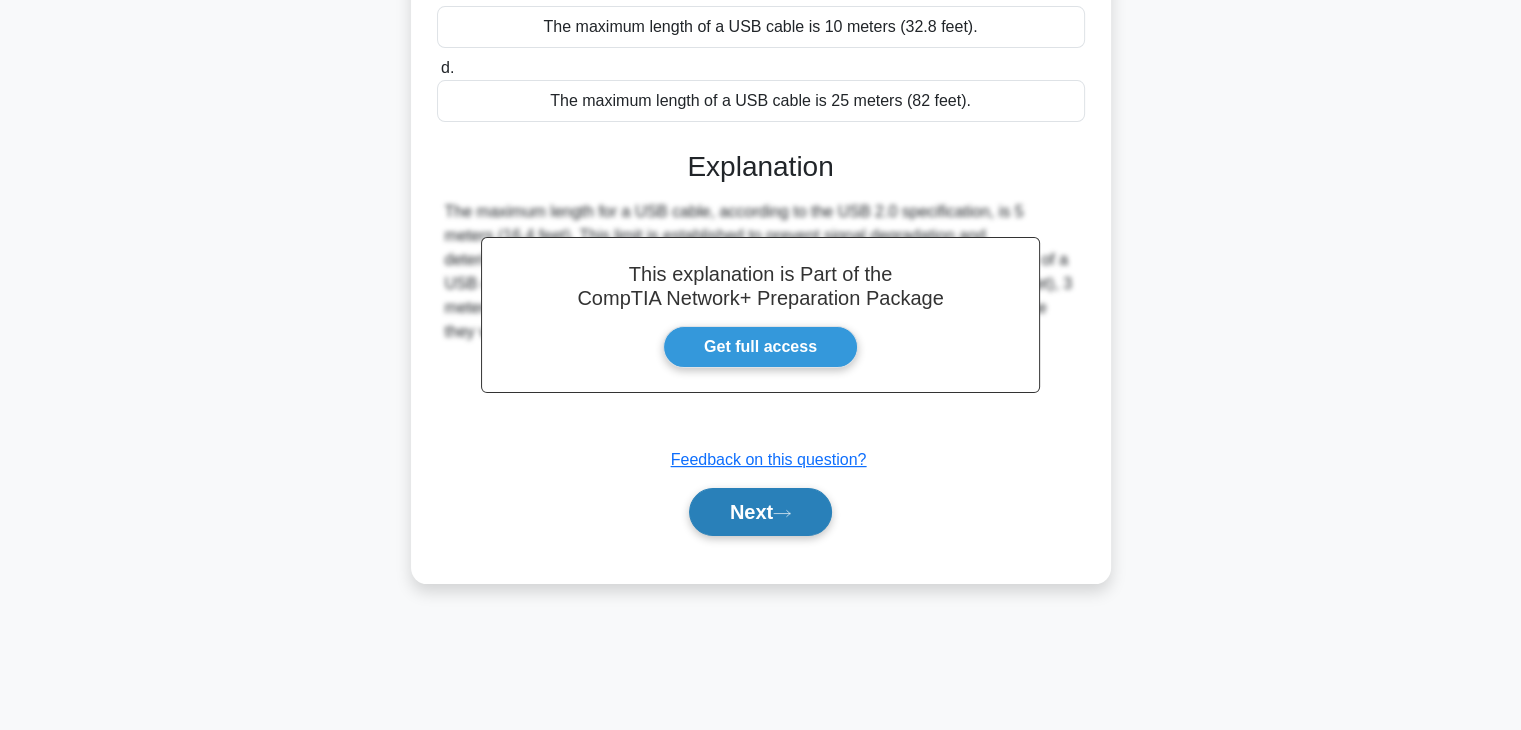 click on "Next" at bounding box center [760, 512] 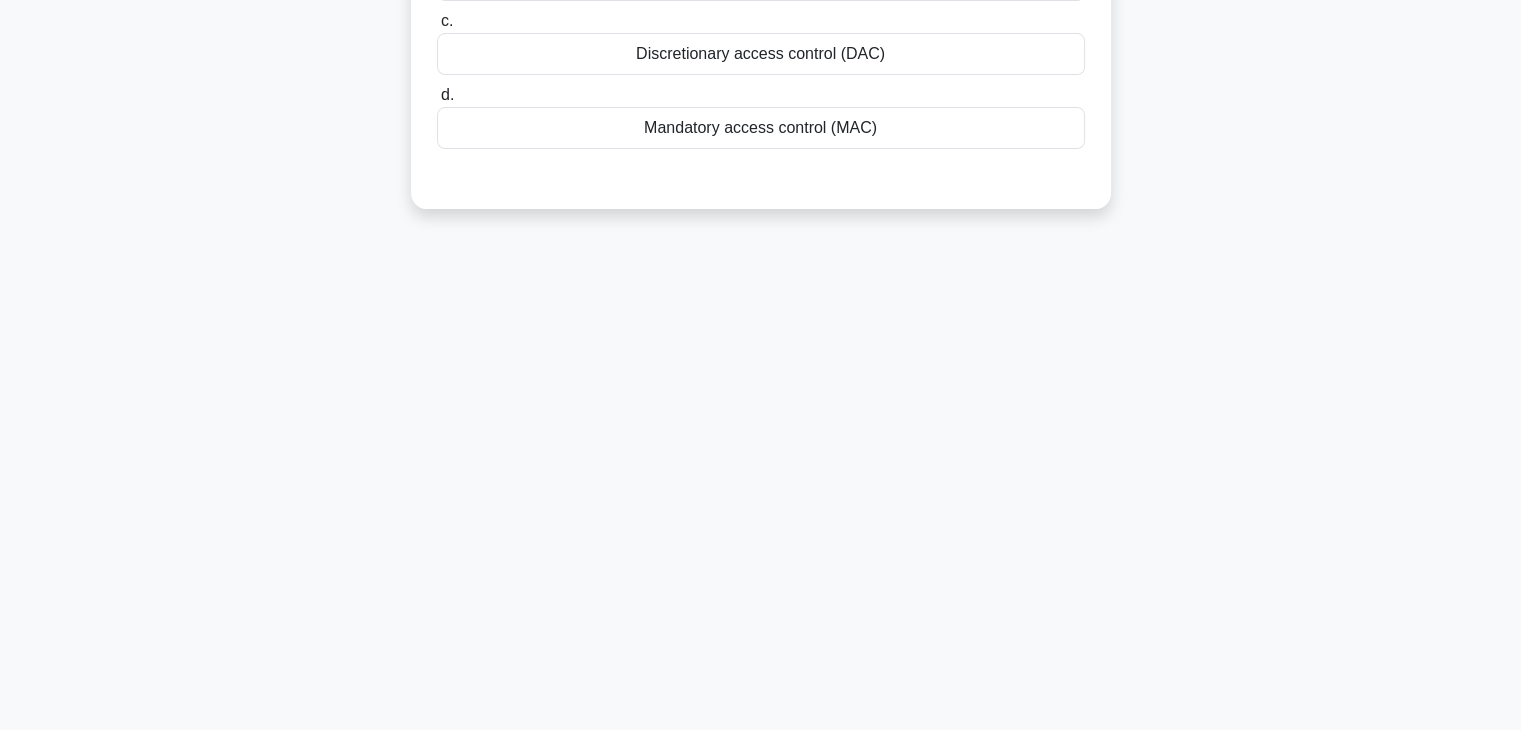 scroll, scrollTop: 0, scrollLeft: 0, axis: both 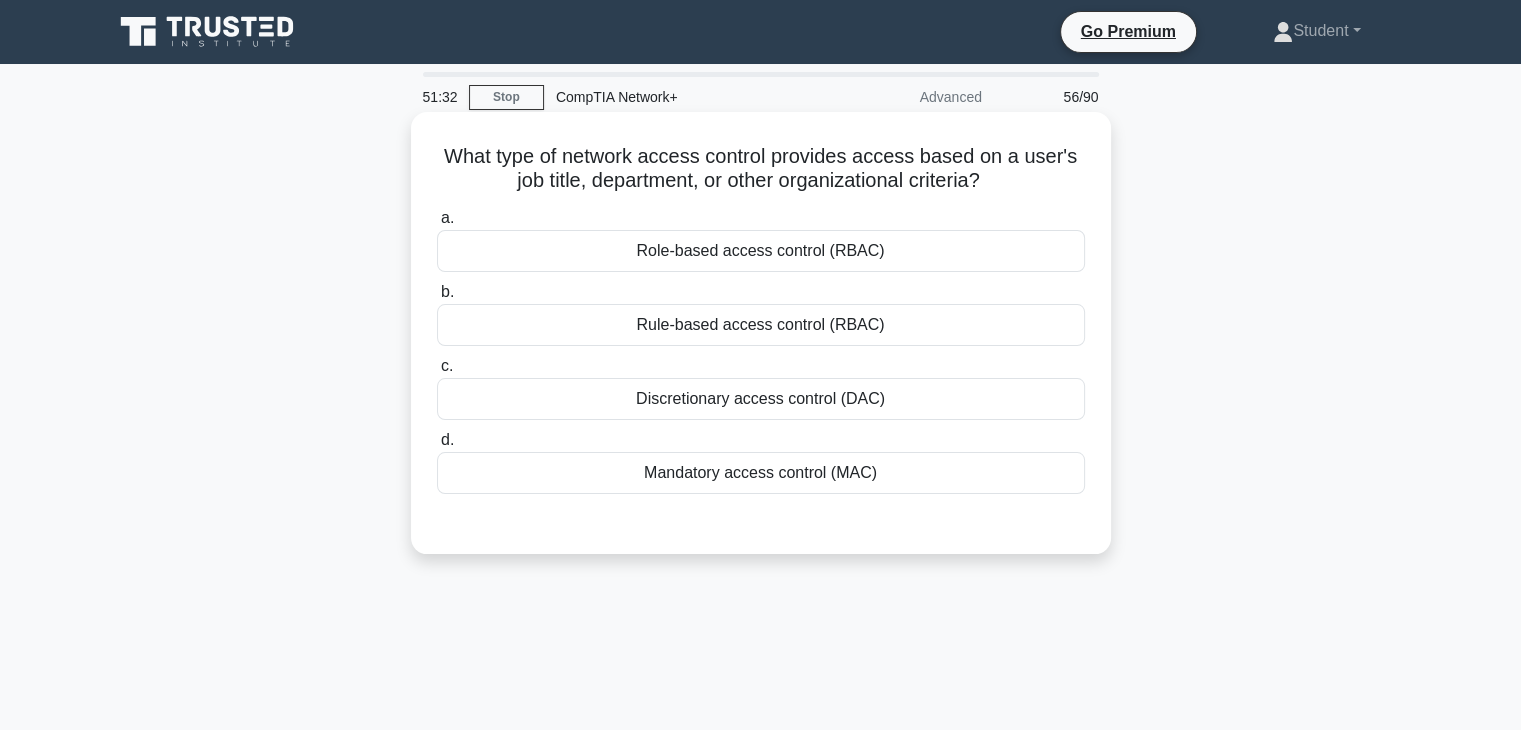 click on "Role-based access control (RBAC)" at bounding box center [761, 251] 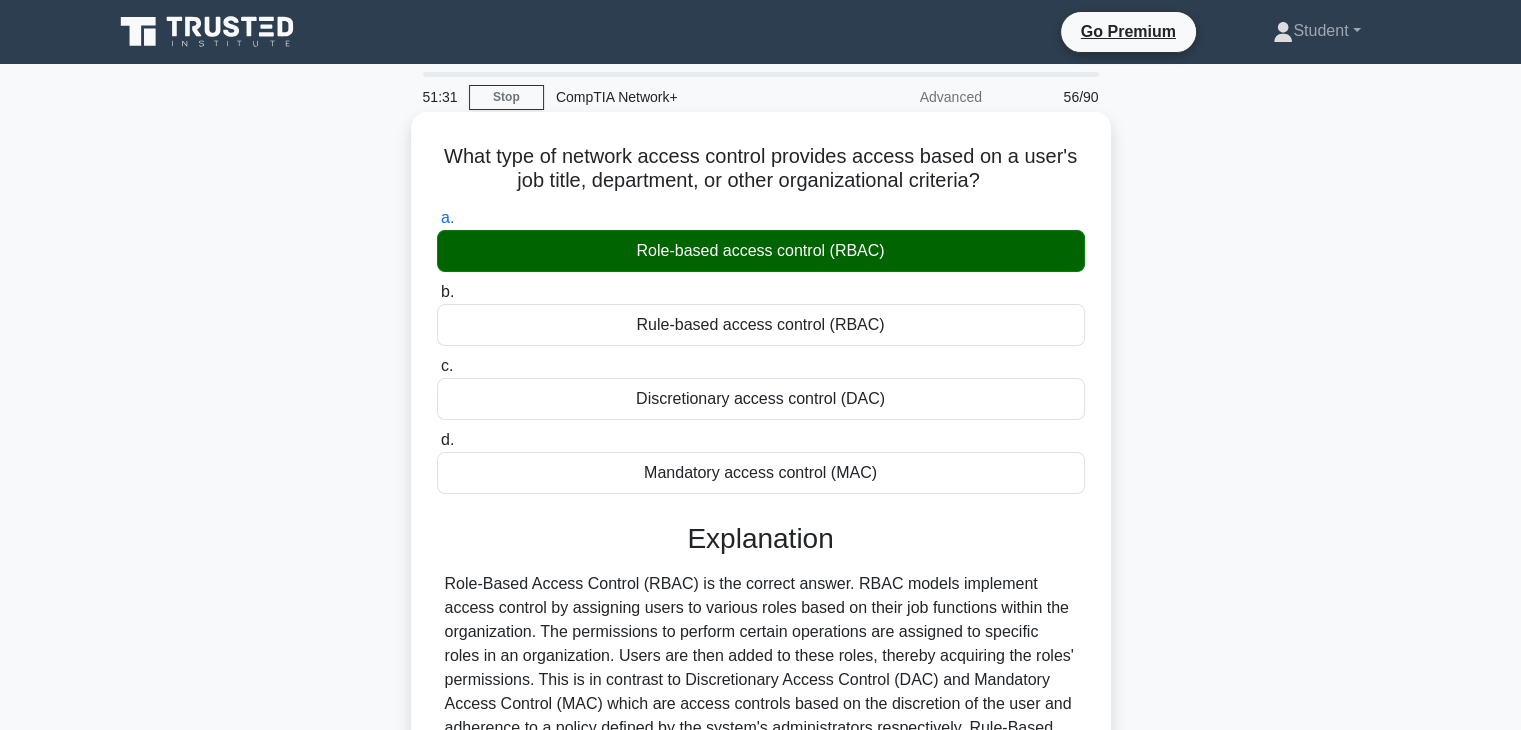 scroll, scrollTop: 351, scrollLeft: 0, axis: vertical 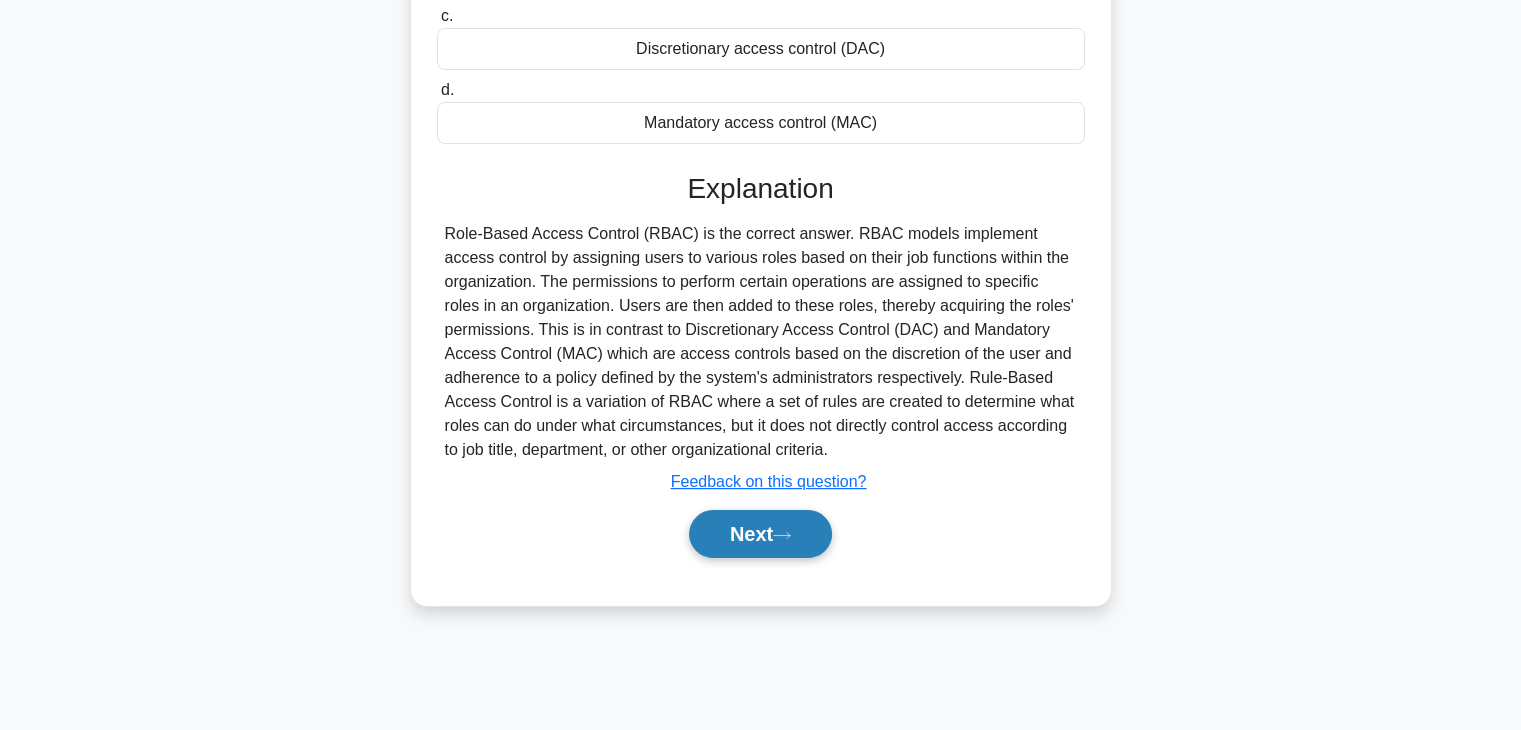 click on "Next" at bounding box center (760, 534) 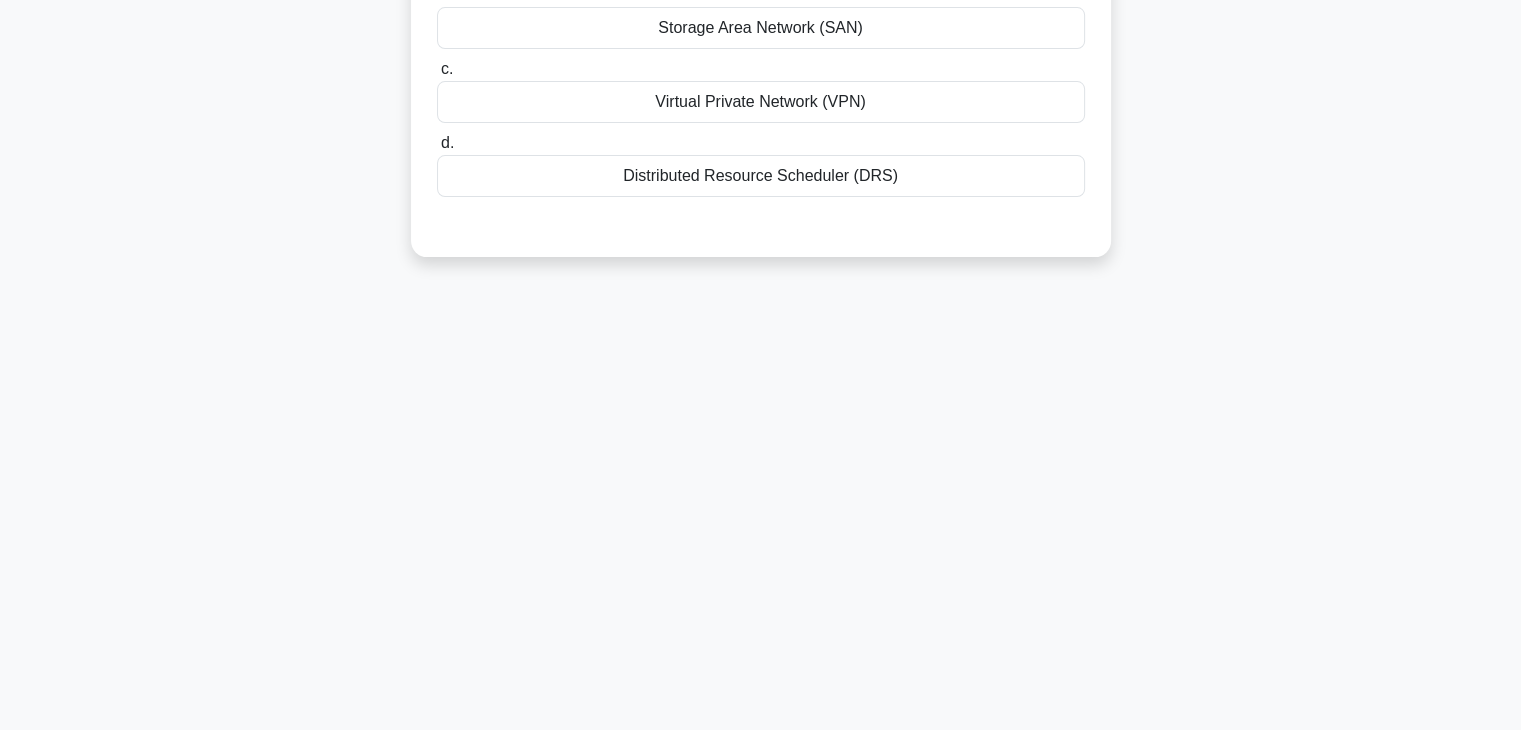 scroll, scrollTop: 0, scrollLeft: 0, axis: both 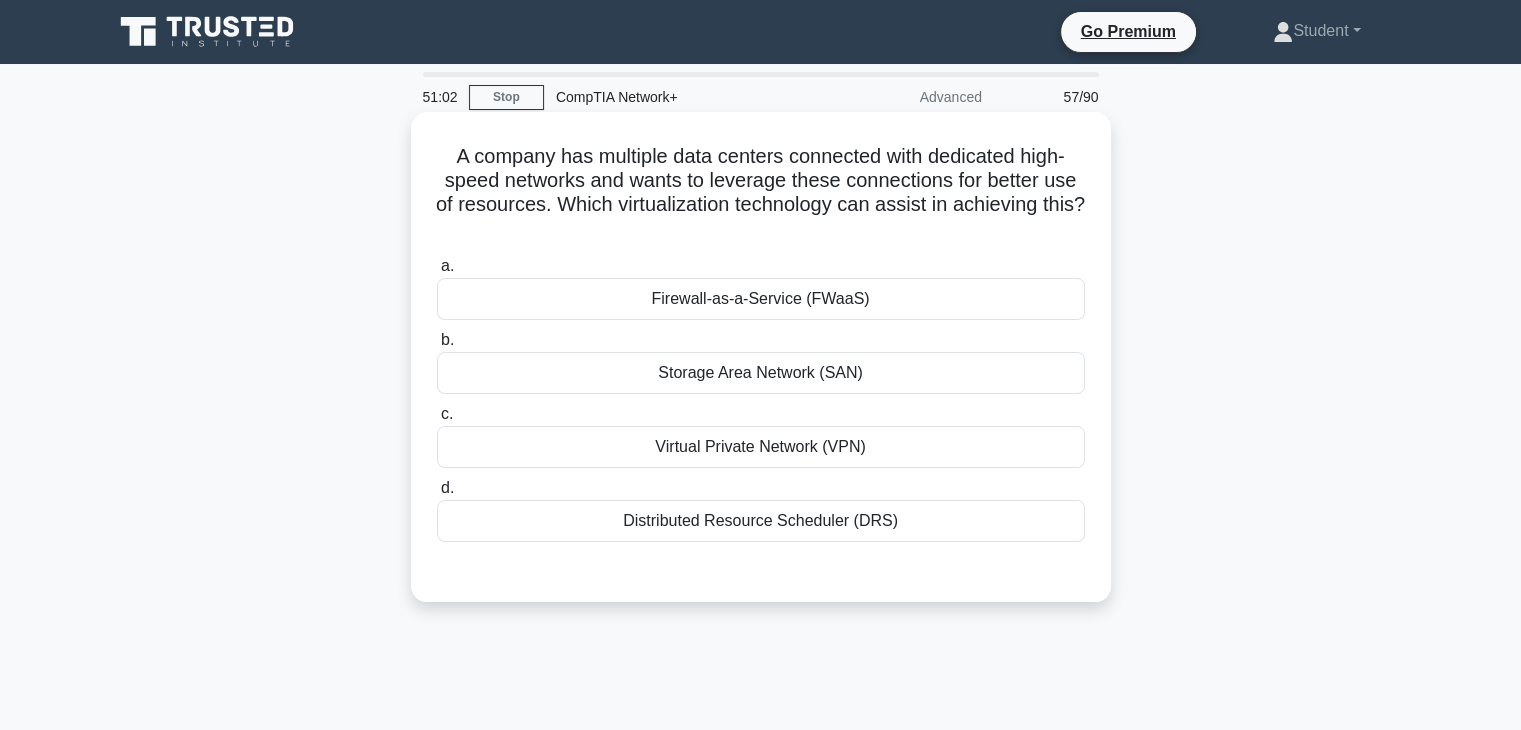 click on "Distributed Resource Scheduler (DRS)" at bounding box center (761, 521) 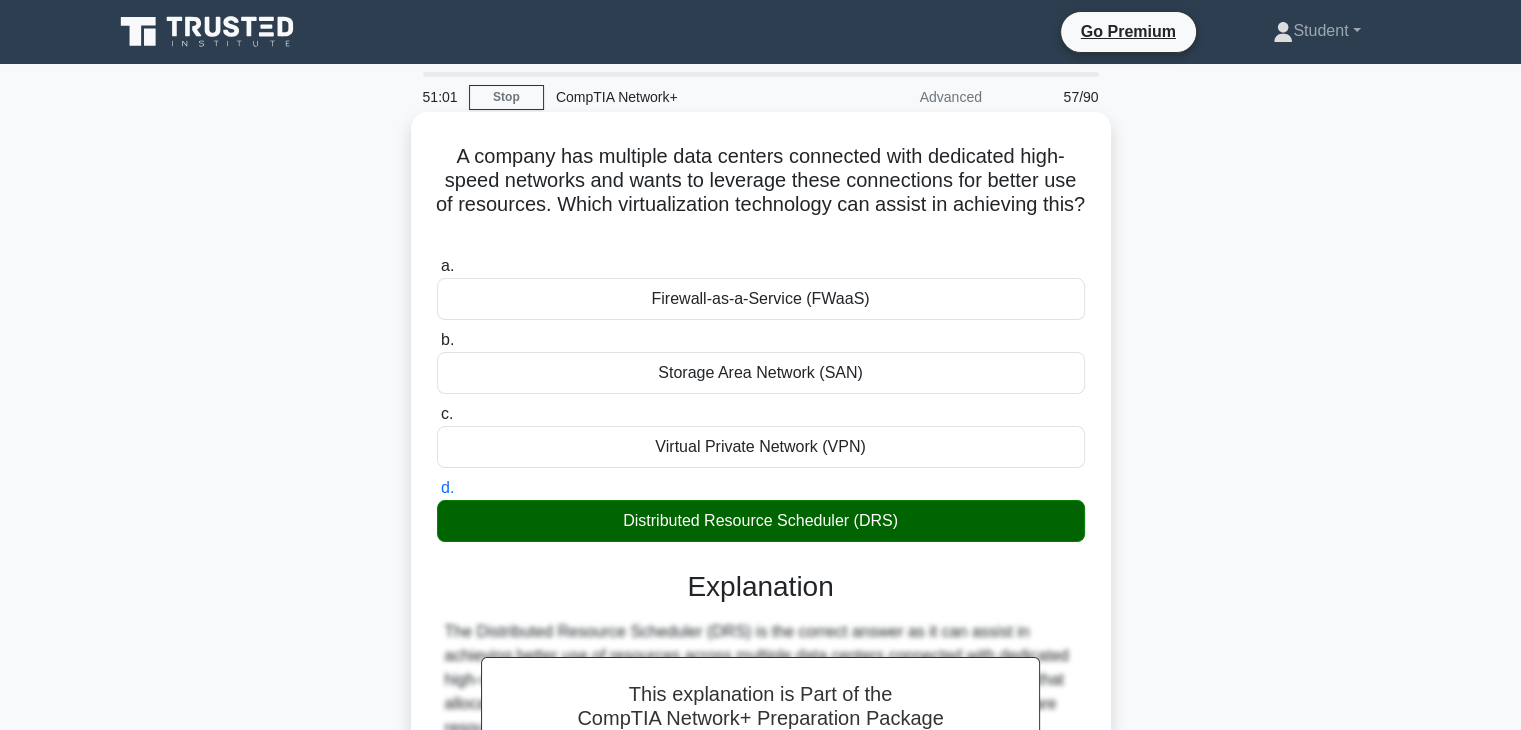 scroll, scrollTop: 351, scrollLeft: 0, axis: vertical 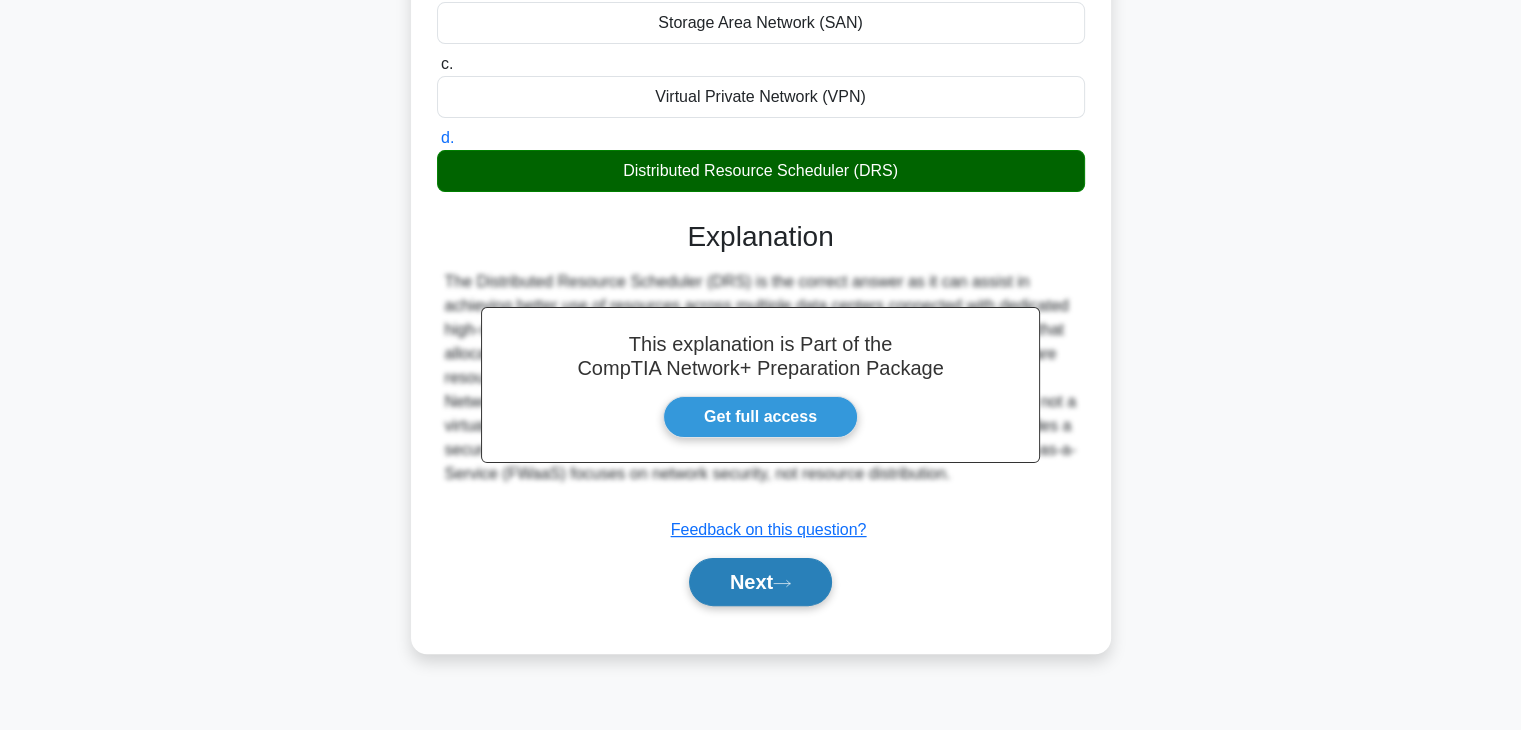 click on "Next" at bounding box center [760, 582] 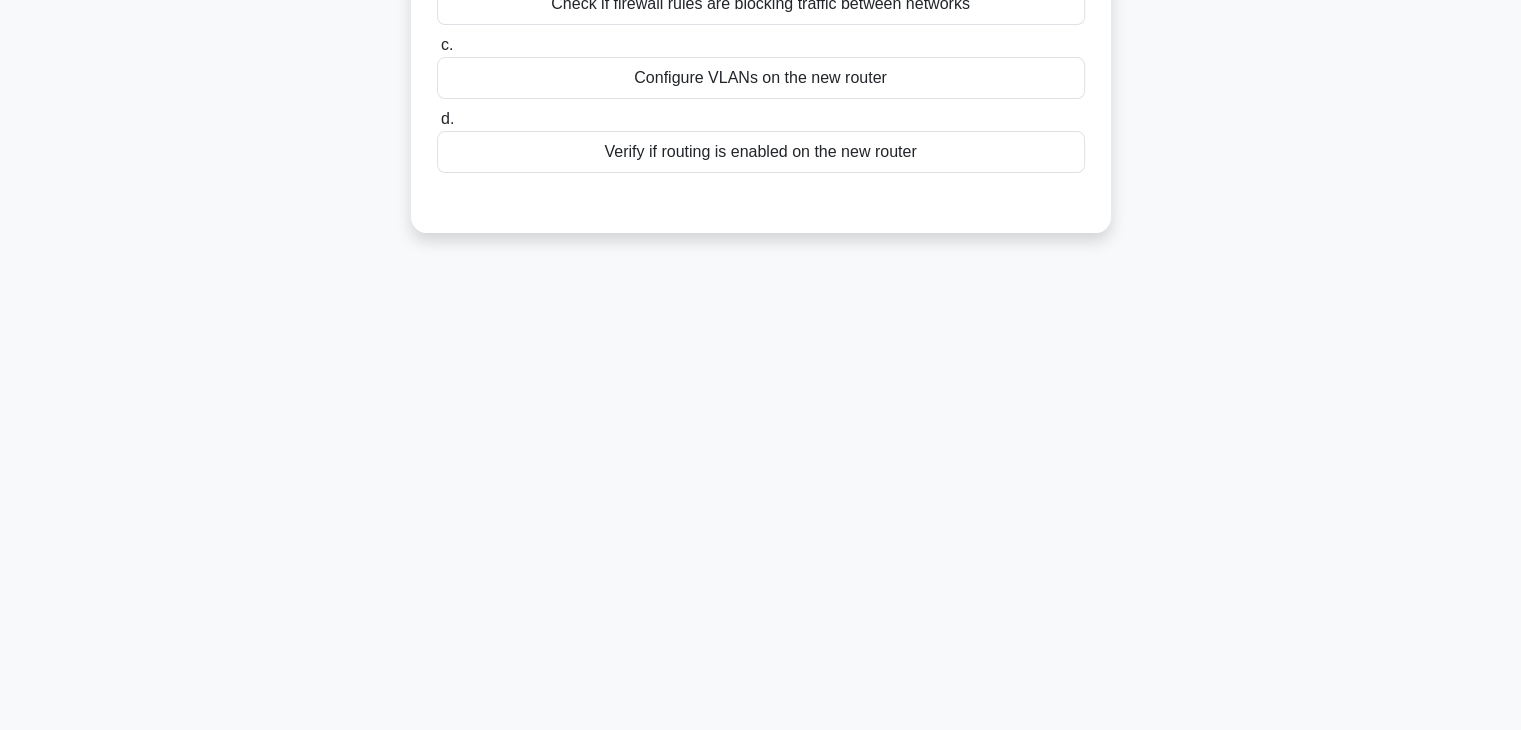 scroll, scrollTop: 0, scrollLeft: 0, axis: both 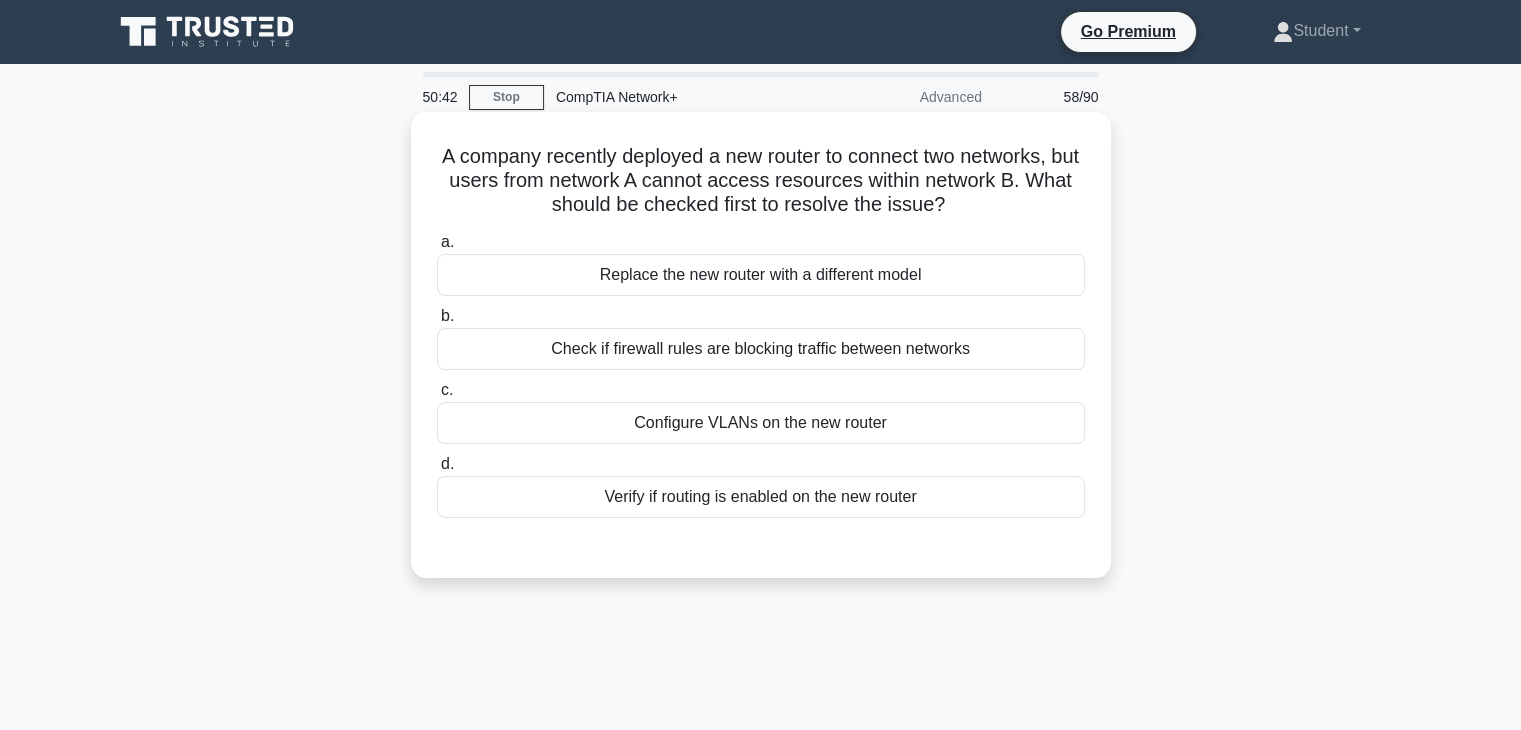 click on "Verify if routing is enabled on the new router" at bounding box center (761, 497) 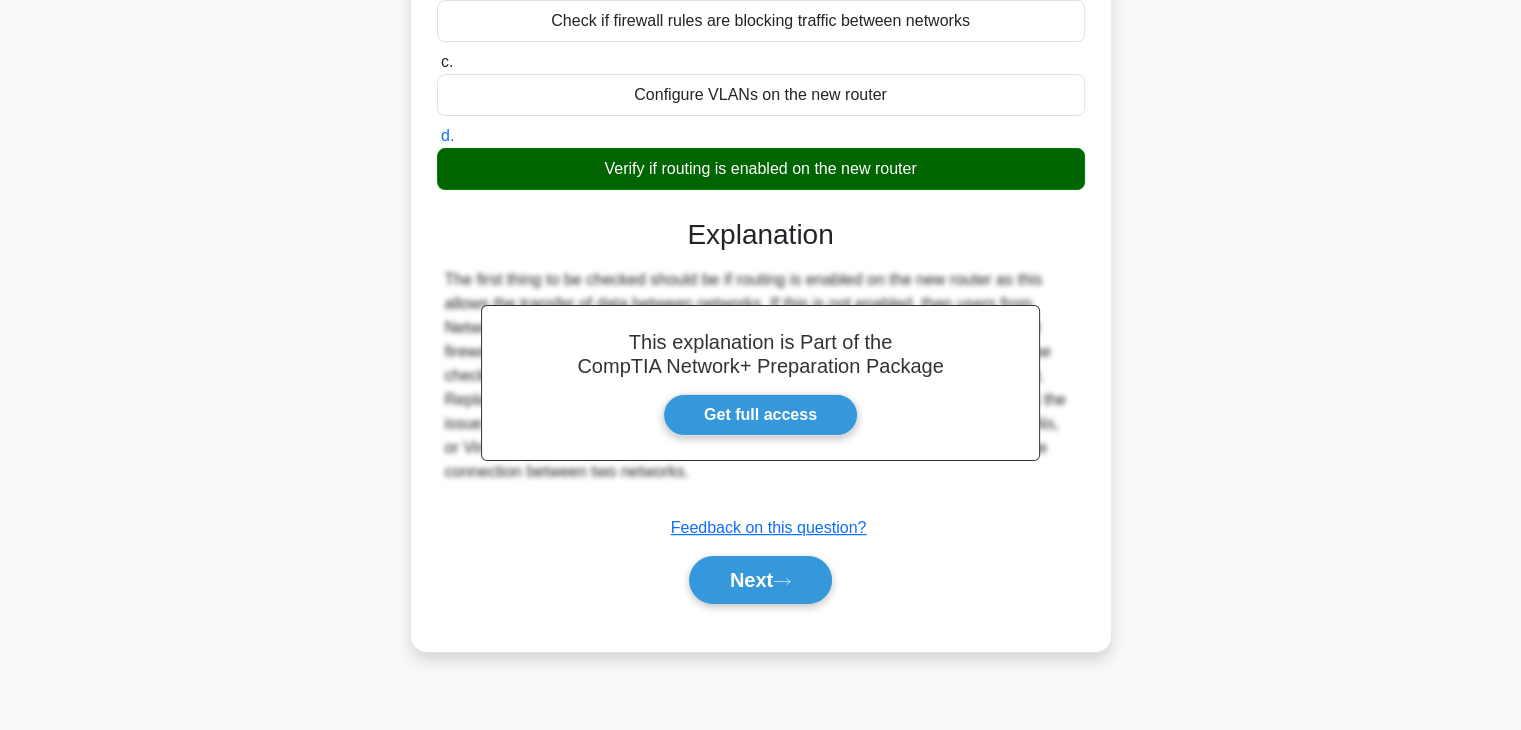 scroll, scrollTop: 351, scrollLeft: 0, axis: vertical 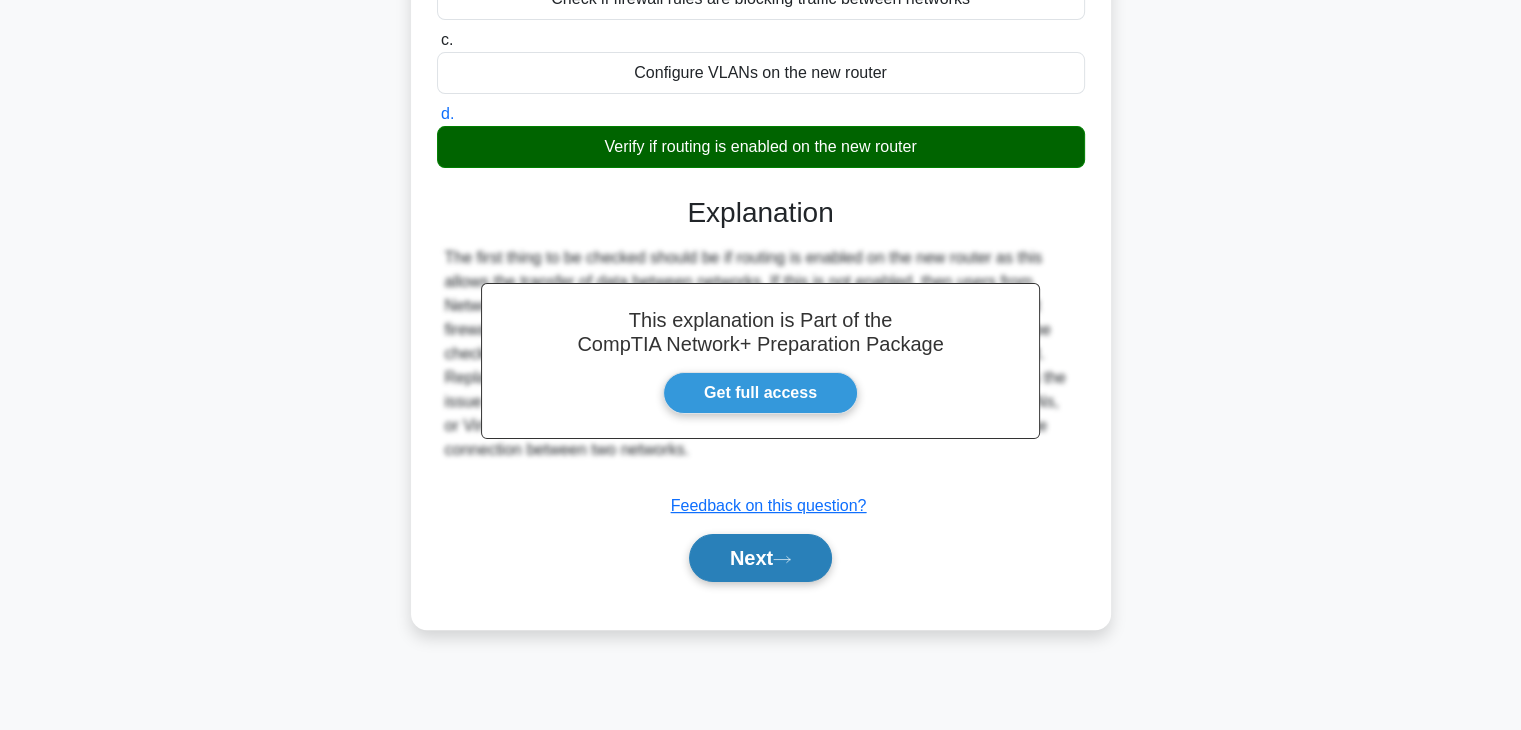 click on "Next" at bounding box center [760, 558] 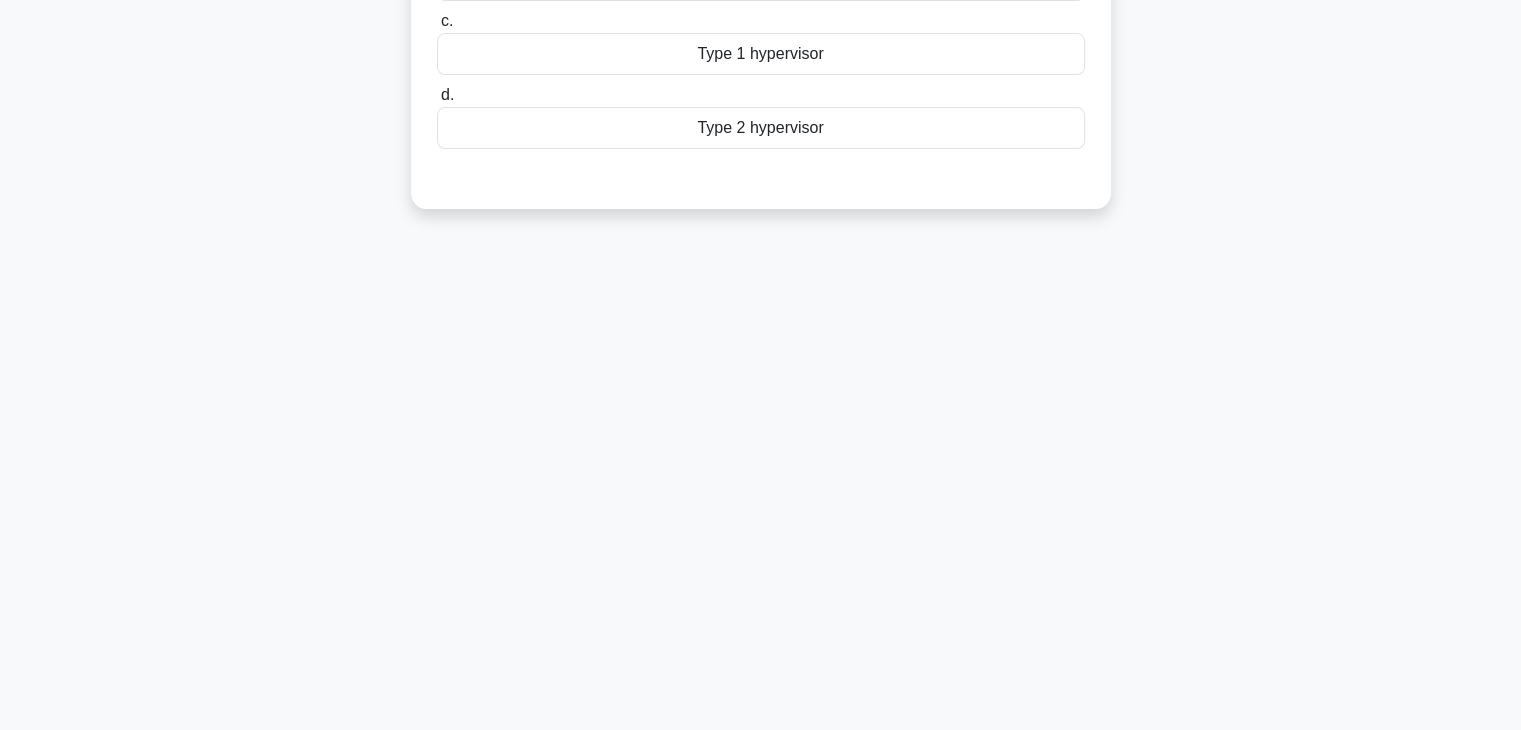 scroll, scrollTop: 0, scrollLeft: 0, axis: both 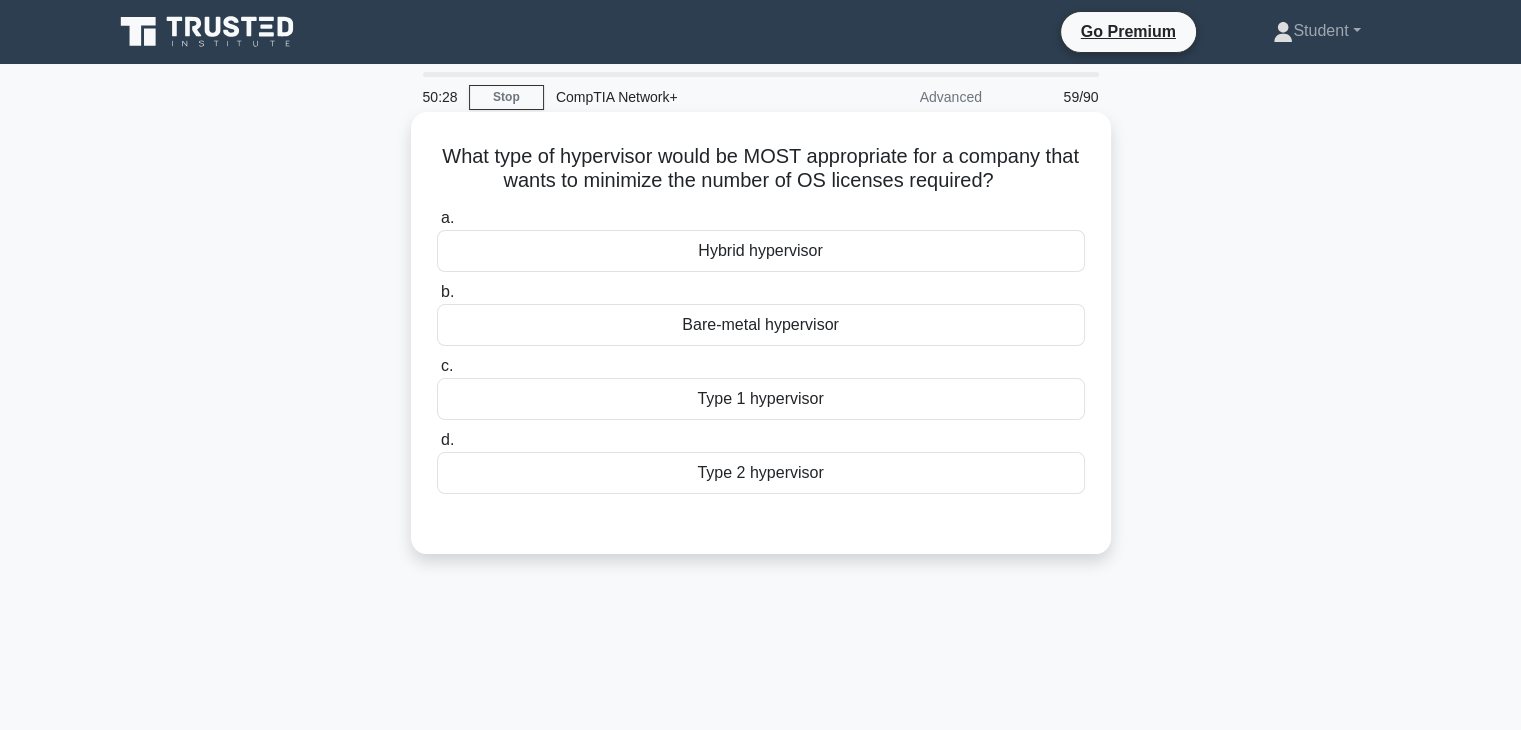 click on "Bare-metal hypervisor" at bounding box center [761, 325] 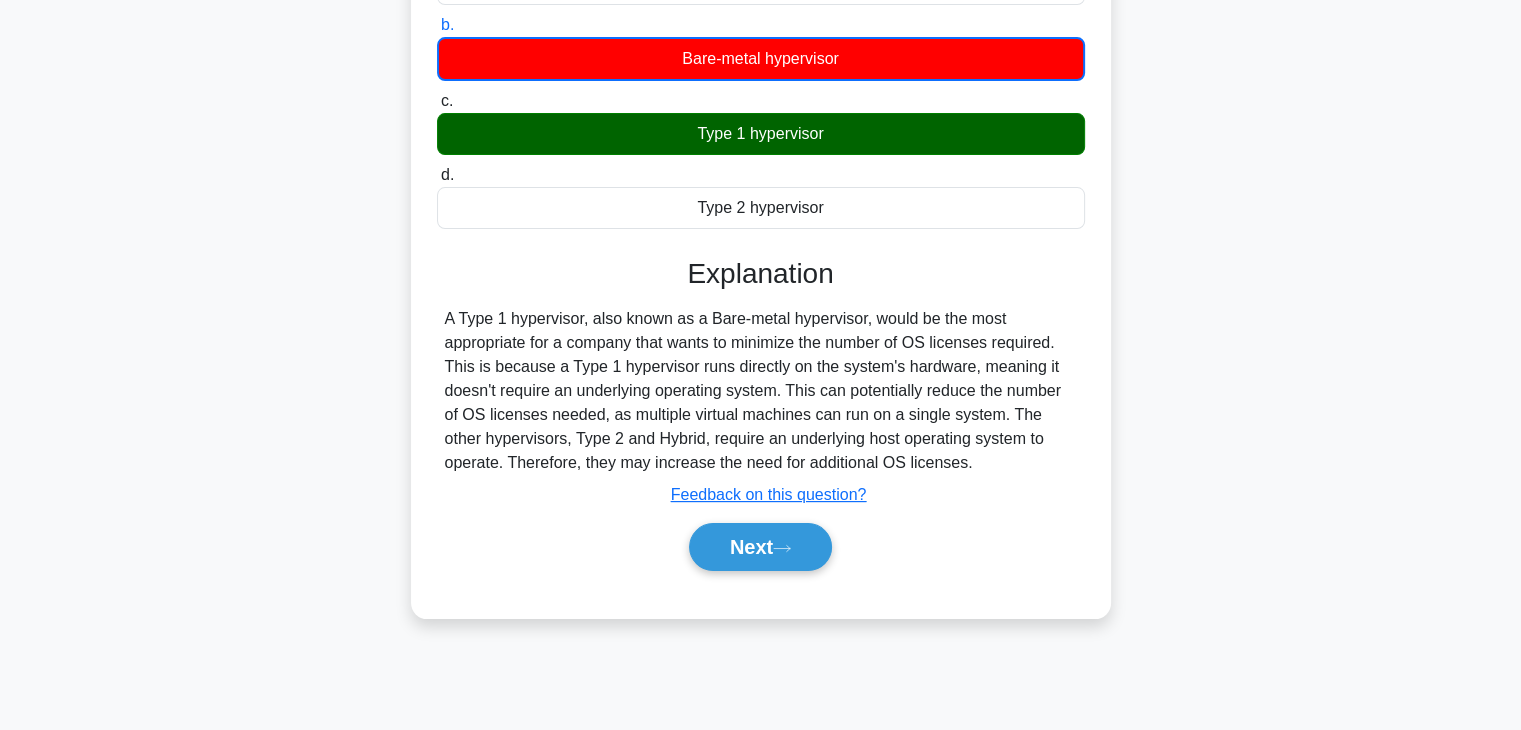 scroll, scrollTop: 351, scrollLeft: 0, axis: vertical 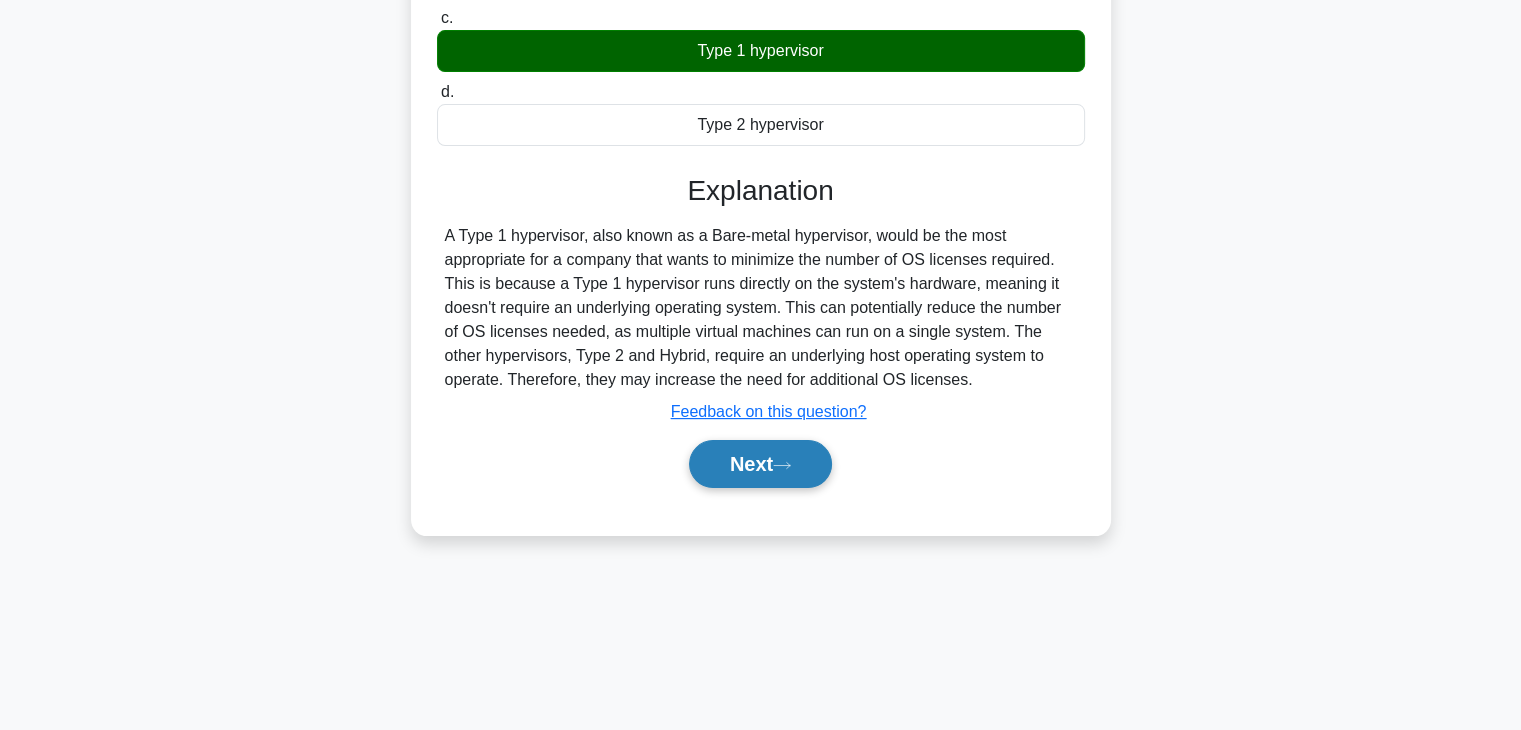 click on "Next" at bounding box center (760, 464) 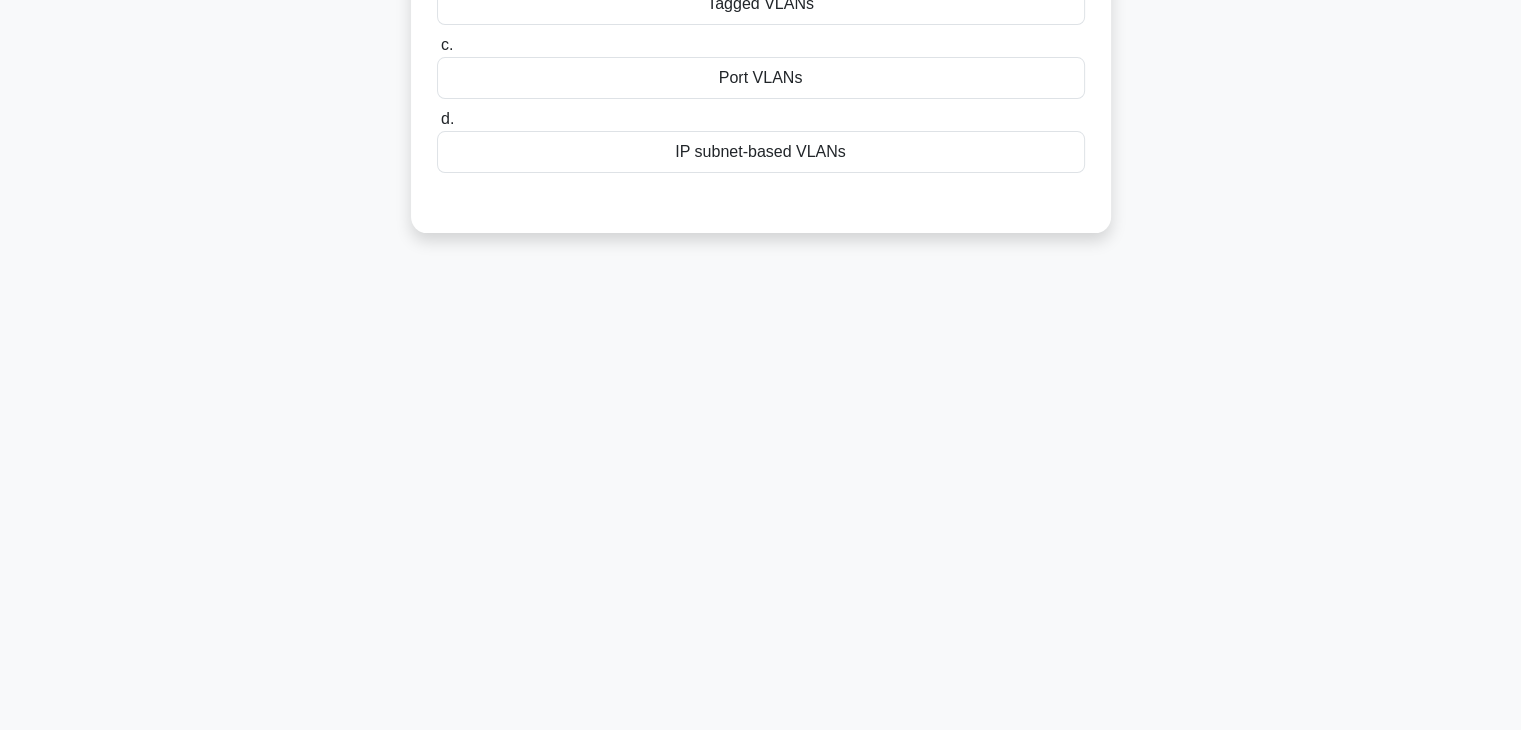 click on "An administrator is configuring VLANs on a switch. They want to allow devices to automatically join the appropriate VLAN based on their IP addresses. Which configuration method should the administrator use?
.spinner_0XTQ{transform-origin:center;animation:spinner_y6GP .75s linear infinite}@keyframes spinner_y6GP{100%{transform:rotate(360deg)}}
a.
Dynamic VLANs
b. c. d." at bounding box center [761, 12] 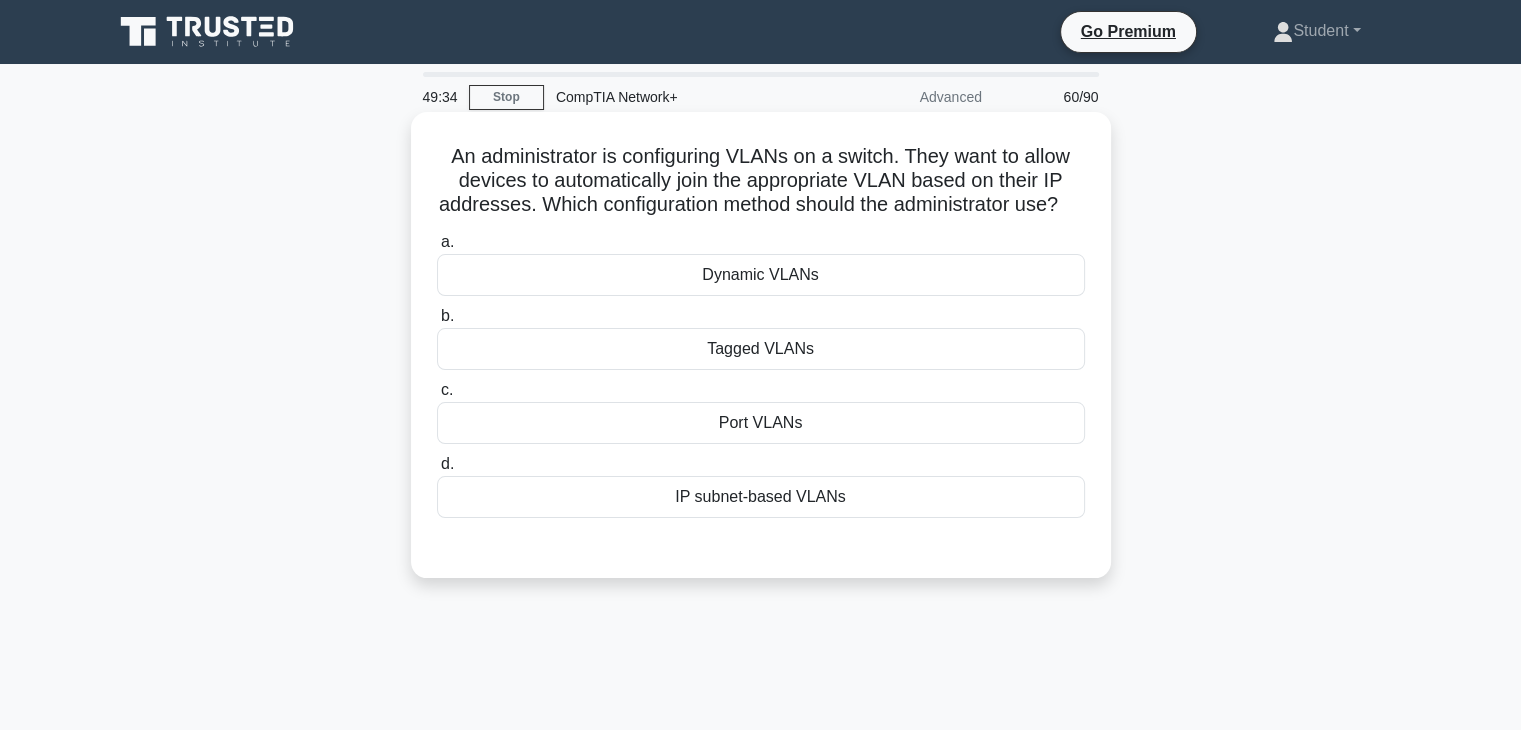 click on "IP subnet-based VLANs" at bounding box center (761, 497) 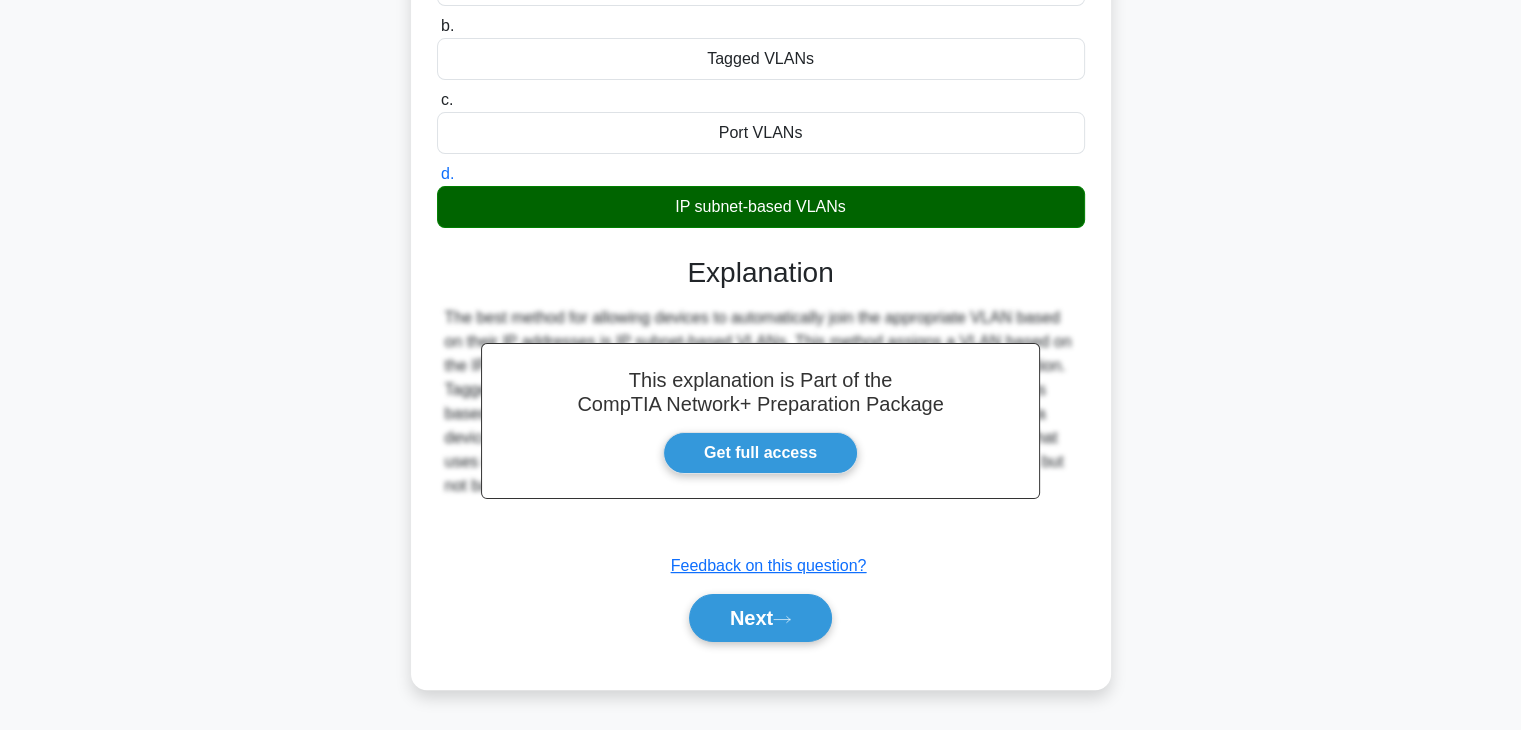 scroll, scrollTop: 351, scrollLeft: 0, axis: vertical 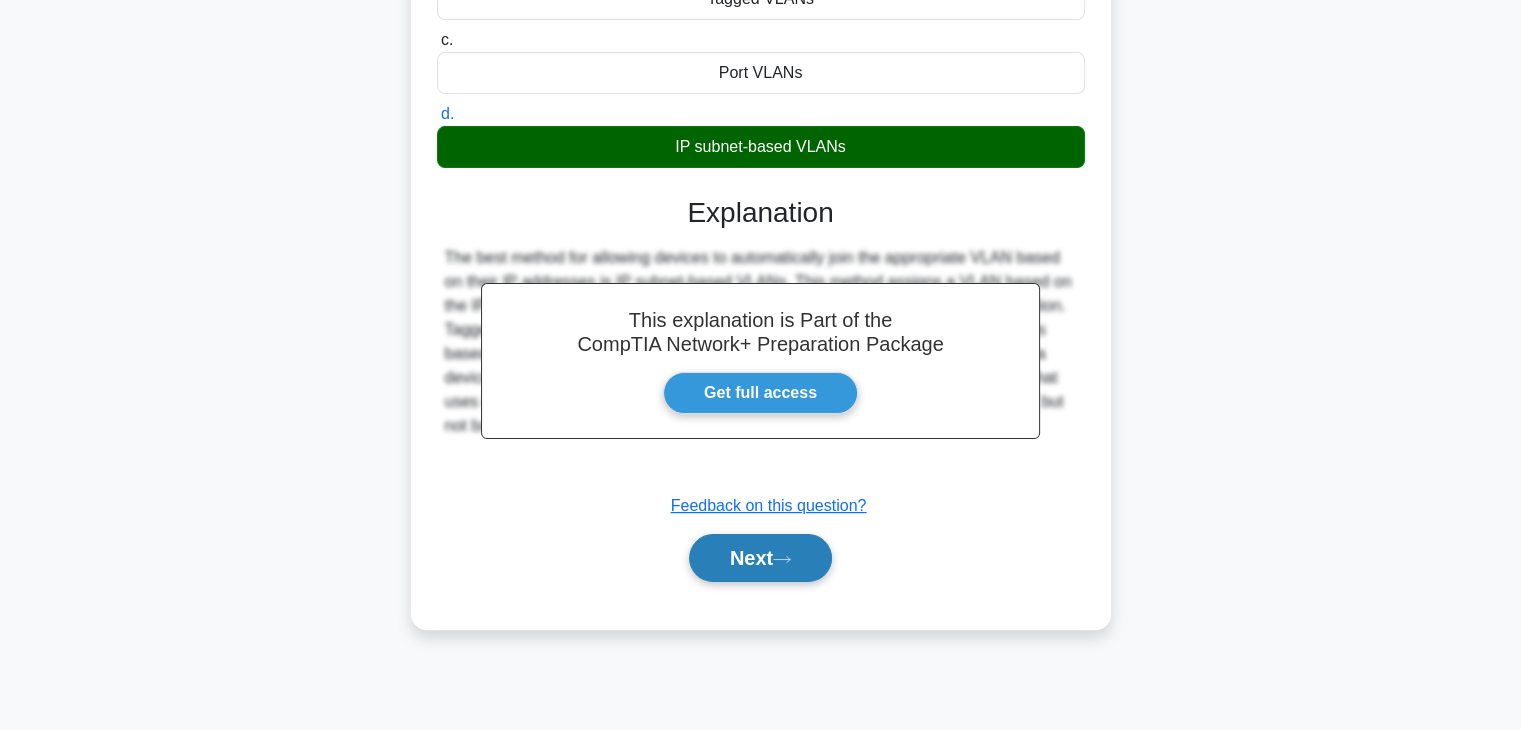 click on "Next" at bounding box center [760, 558] 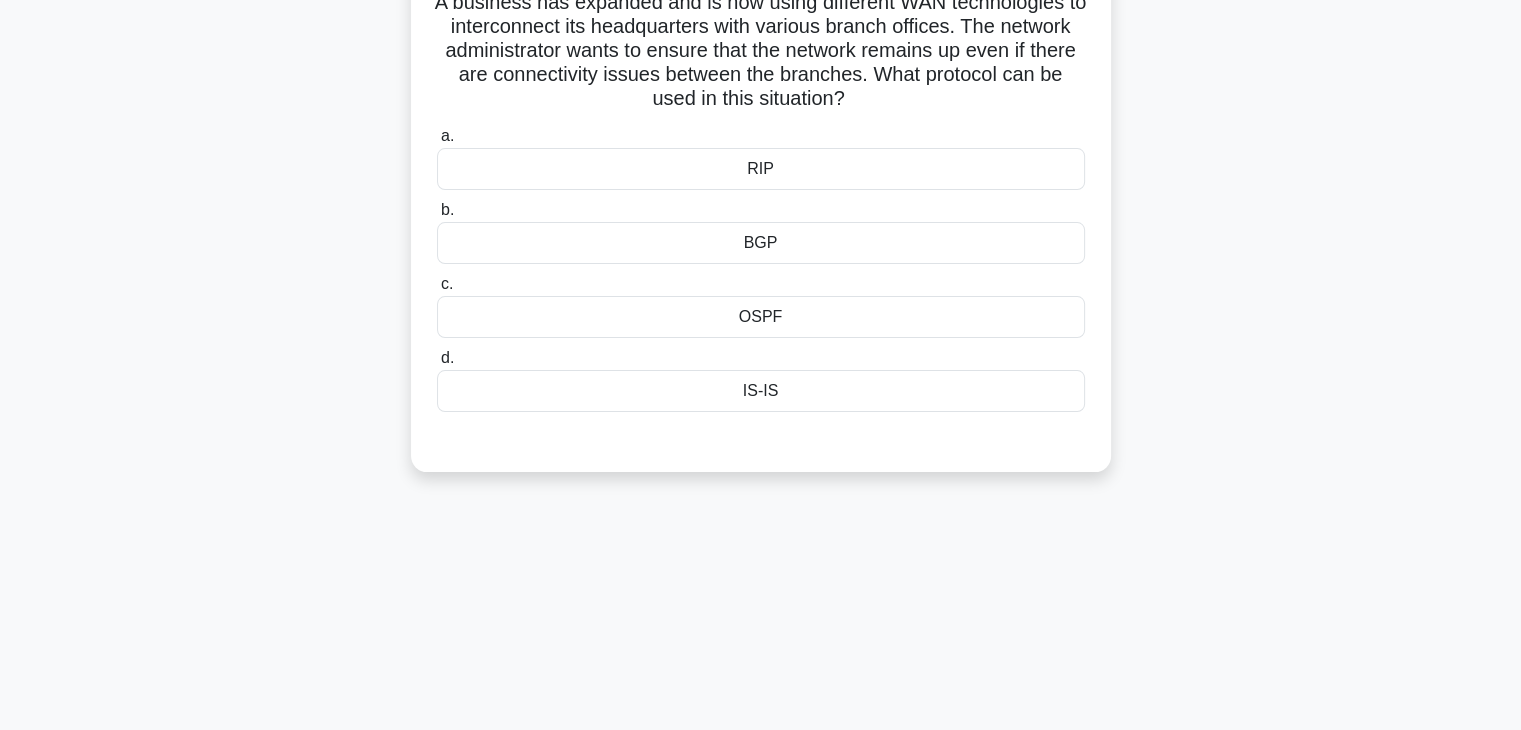 scroll, scrollTop: 0, scrollLeft: 0, axis: both 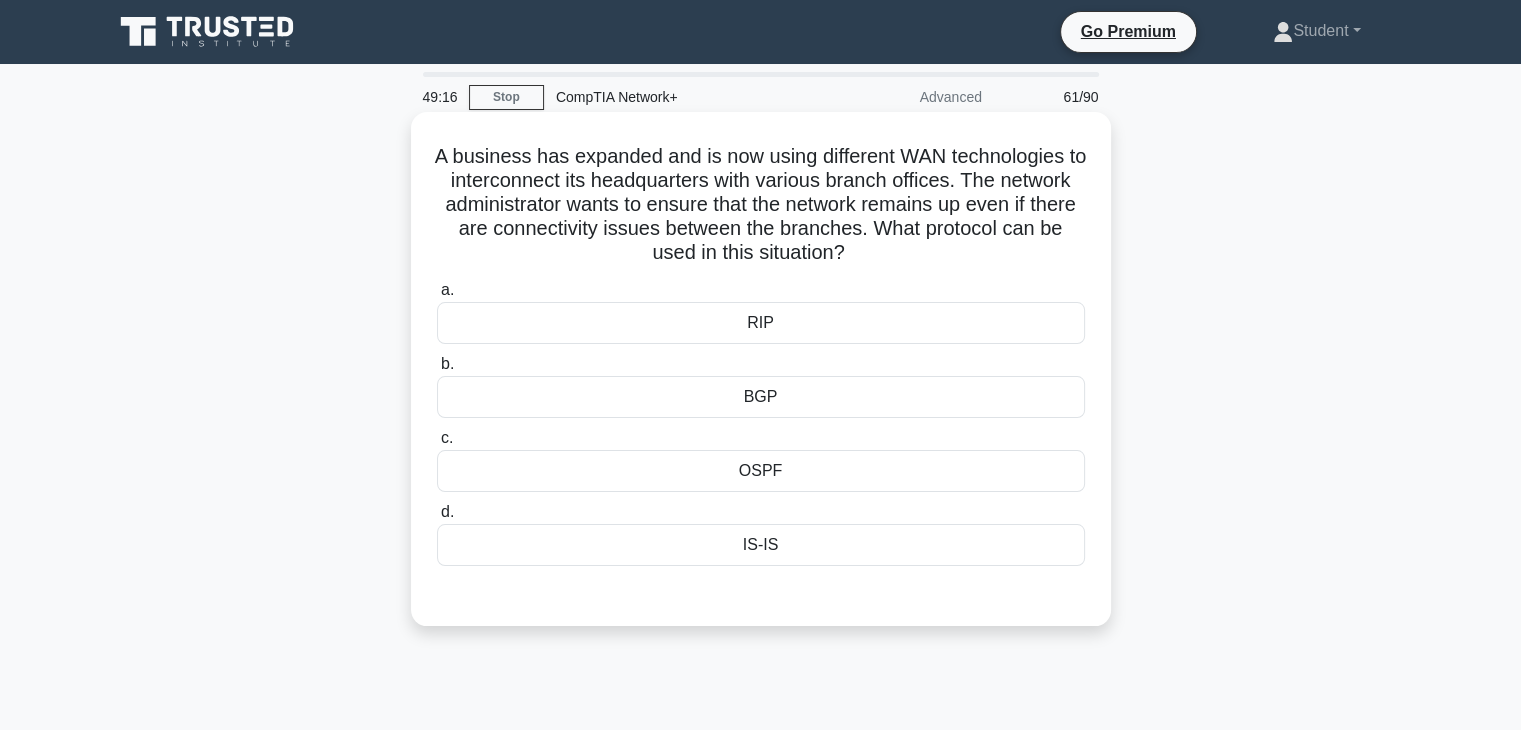 click on "OSPF" at bounding box center [761, 471] 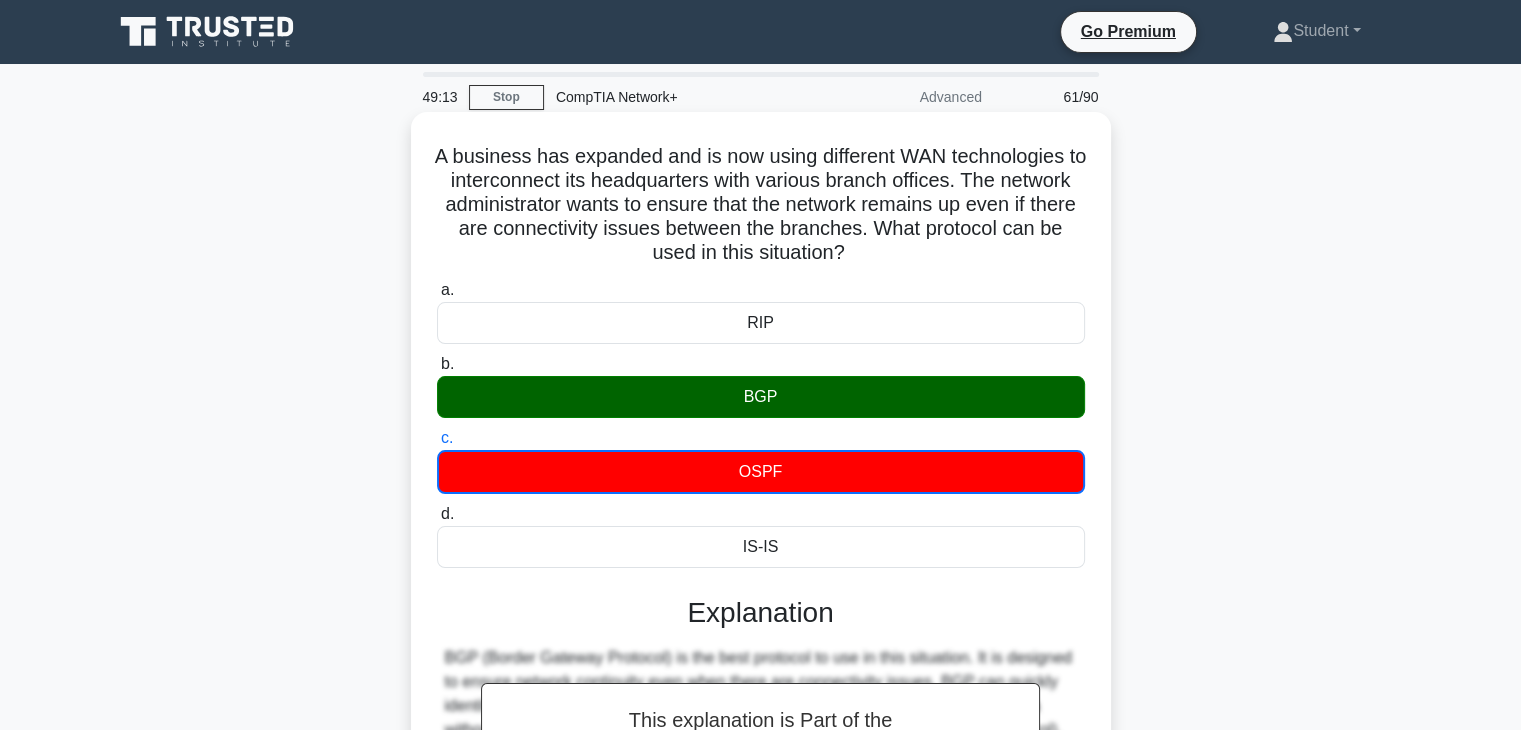scroll, scrollTop: 351, scrollLeft: 0, axis: vertical 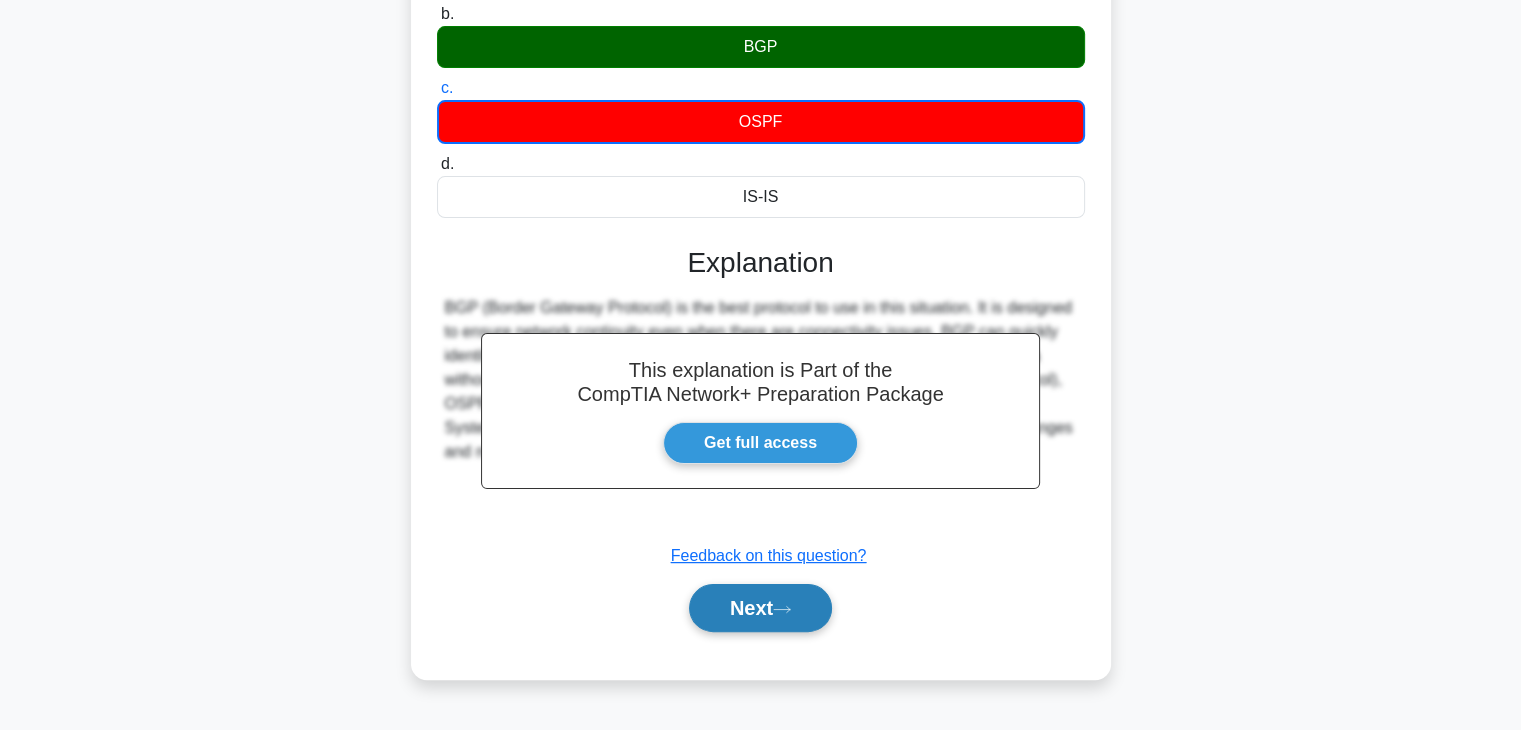 click on "Next" at bounding box center [760, 608] 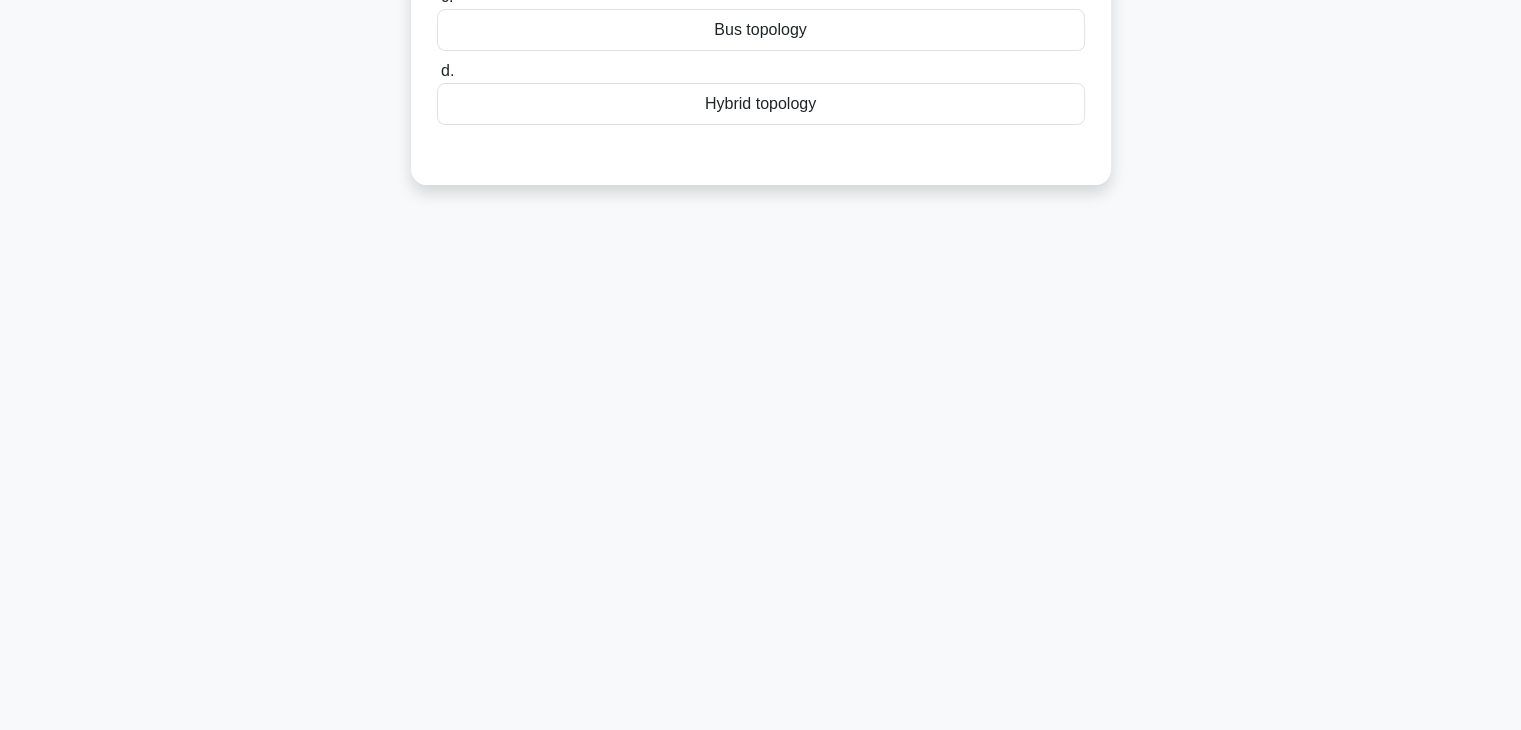 scroll, scrollTop: 0, scrollLeft: 0, axis: both 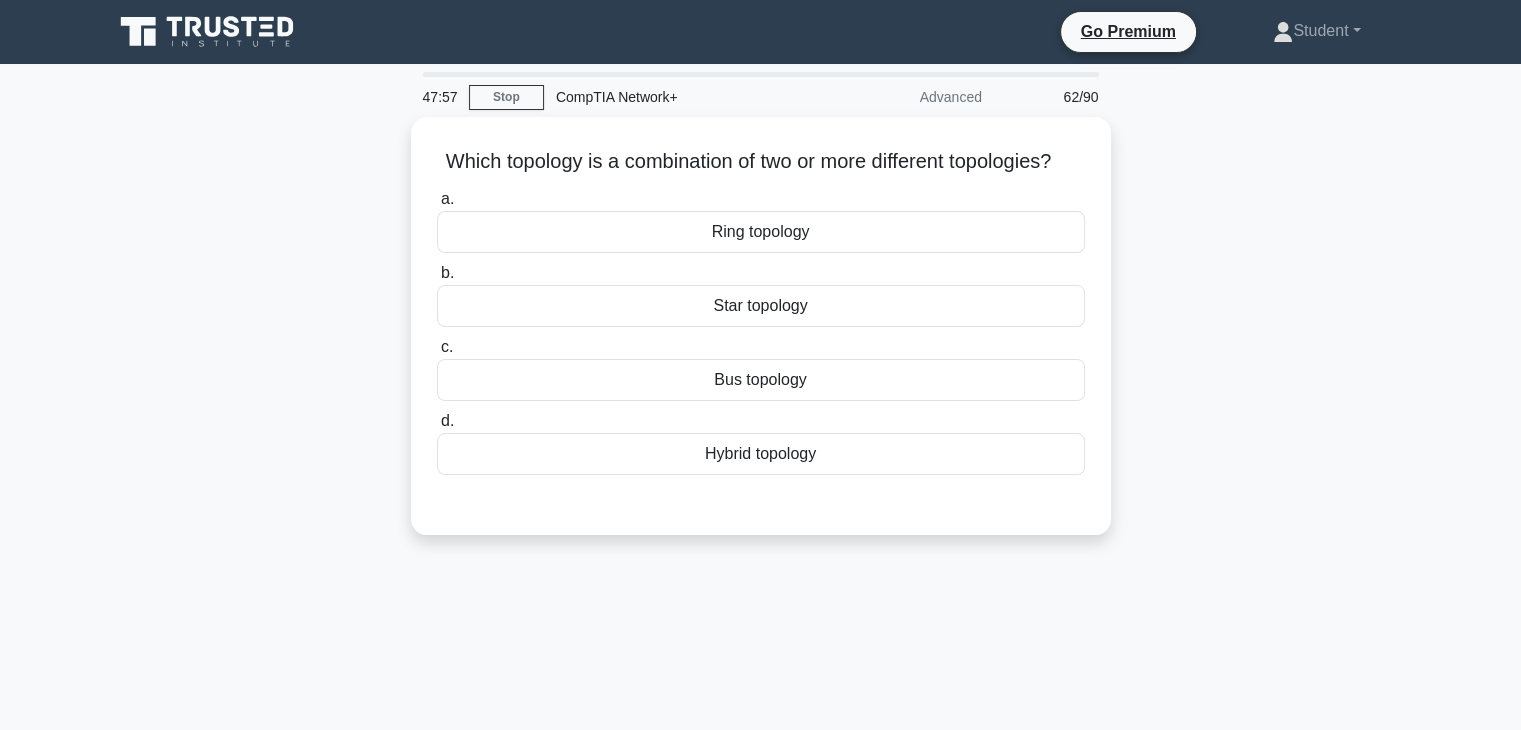 click on "Which topology is a combination of two or more different topologies?
.spinner_0XTQ{transform-origin:center;animation:spinner_y6GP .75s linear infinite}@keyframes spinner_y6GP{100%{transform:rotate(360deg)}}
a.
Ring topology
b. c." at bounding box center (761, 338) 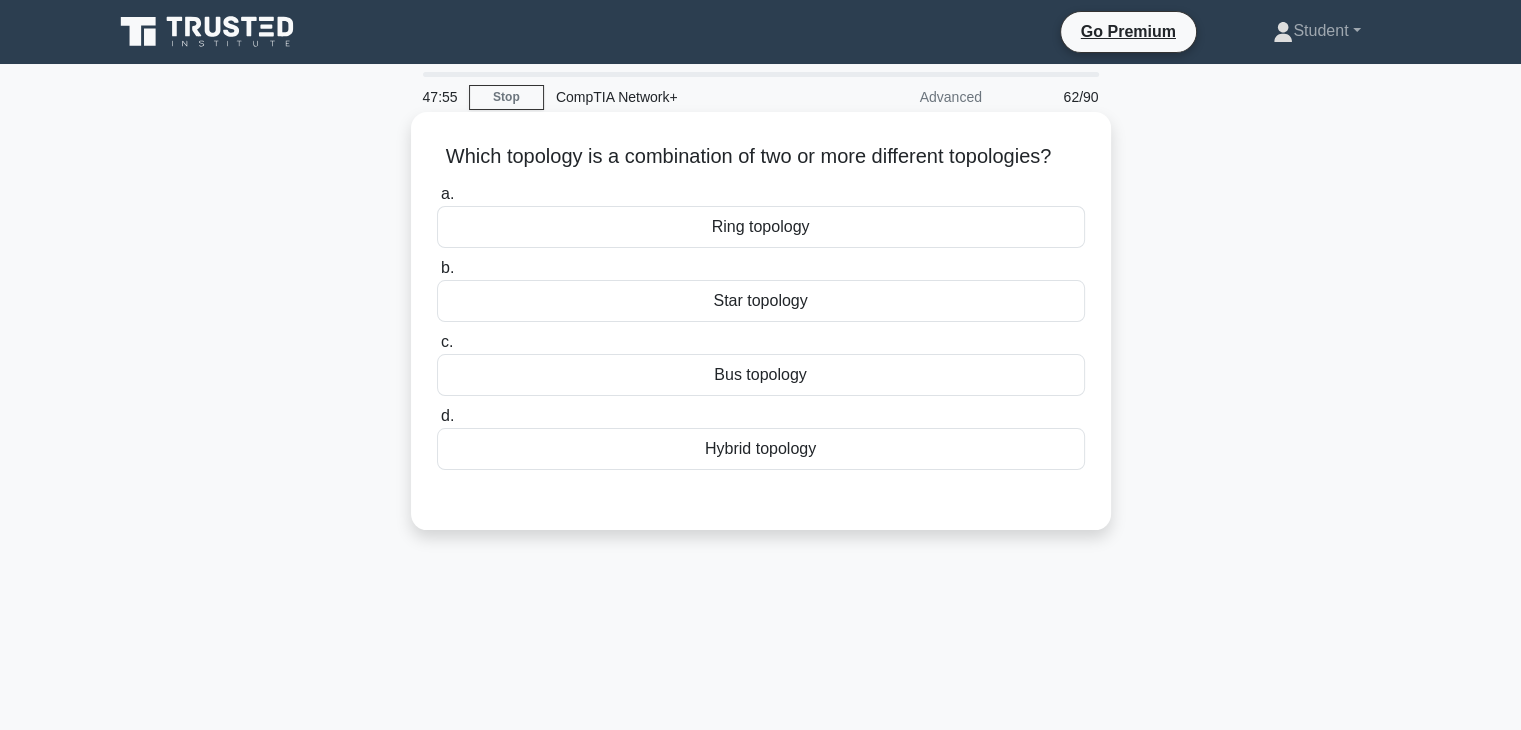 click on "Hybrid topology" at bounding box center (761, 449) 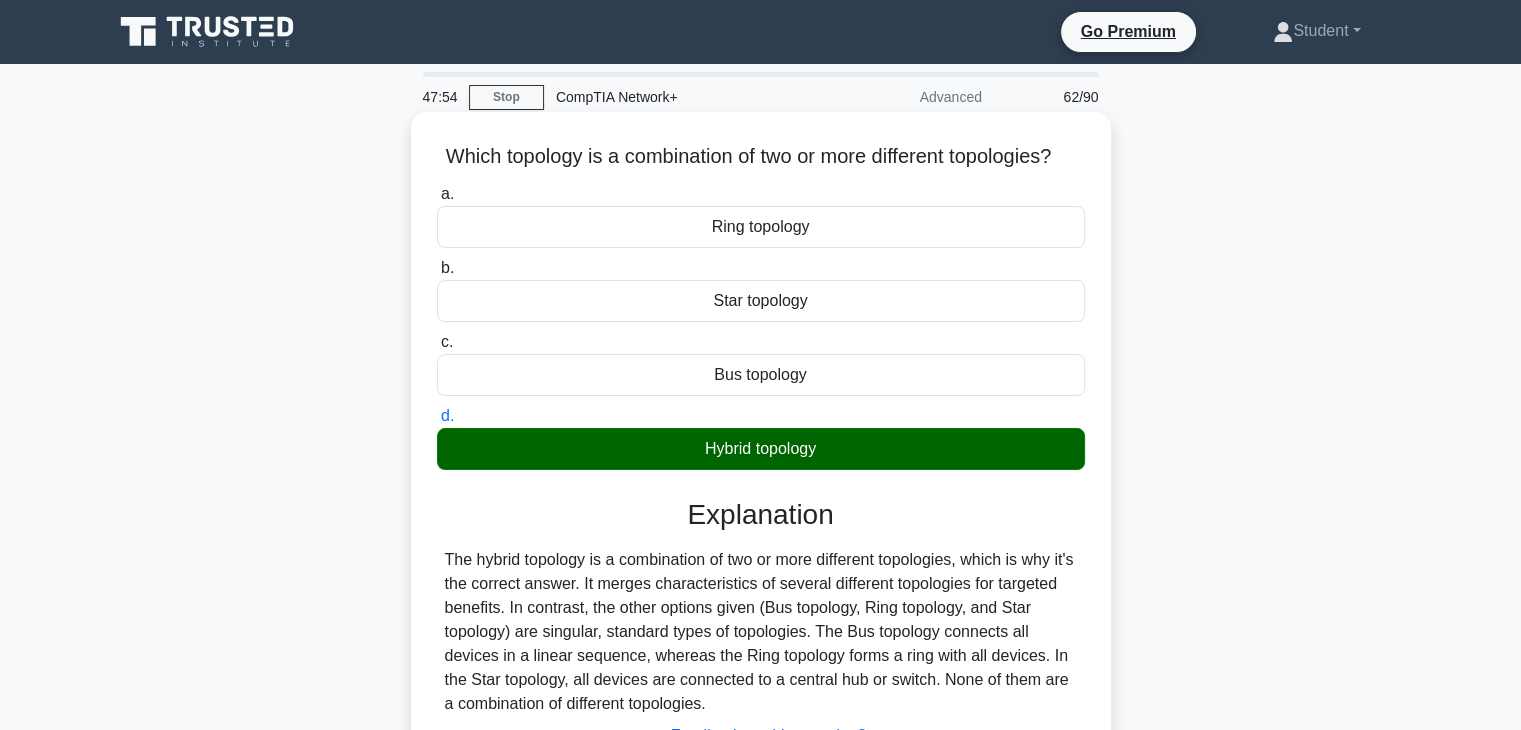 scroll, scrollTop: 351, scrollLeft: 0, axis: vertical 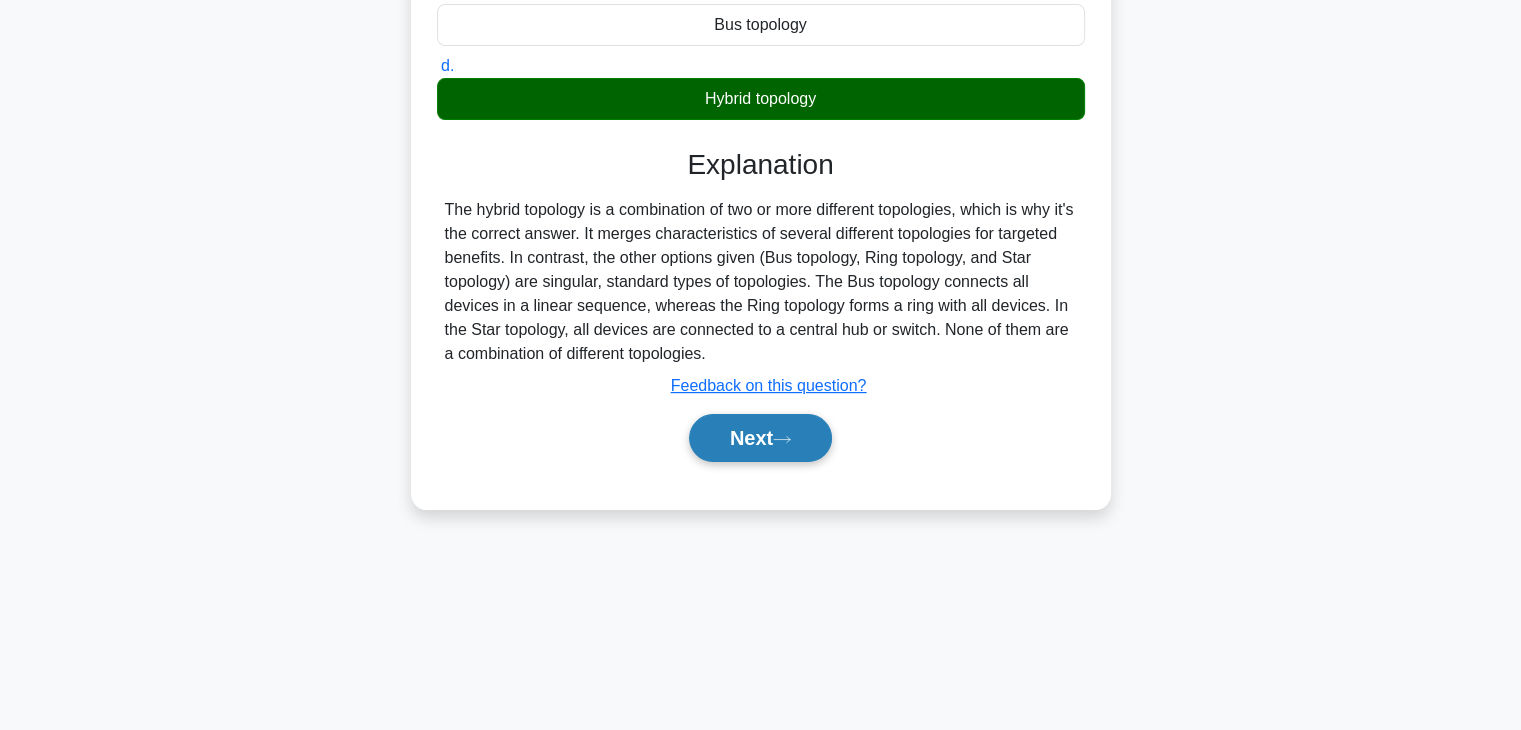 click on "Next" at bounding box center (760, 438) 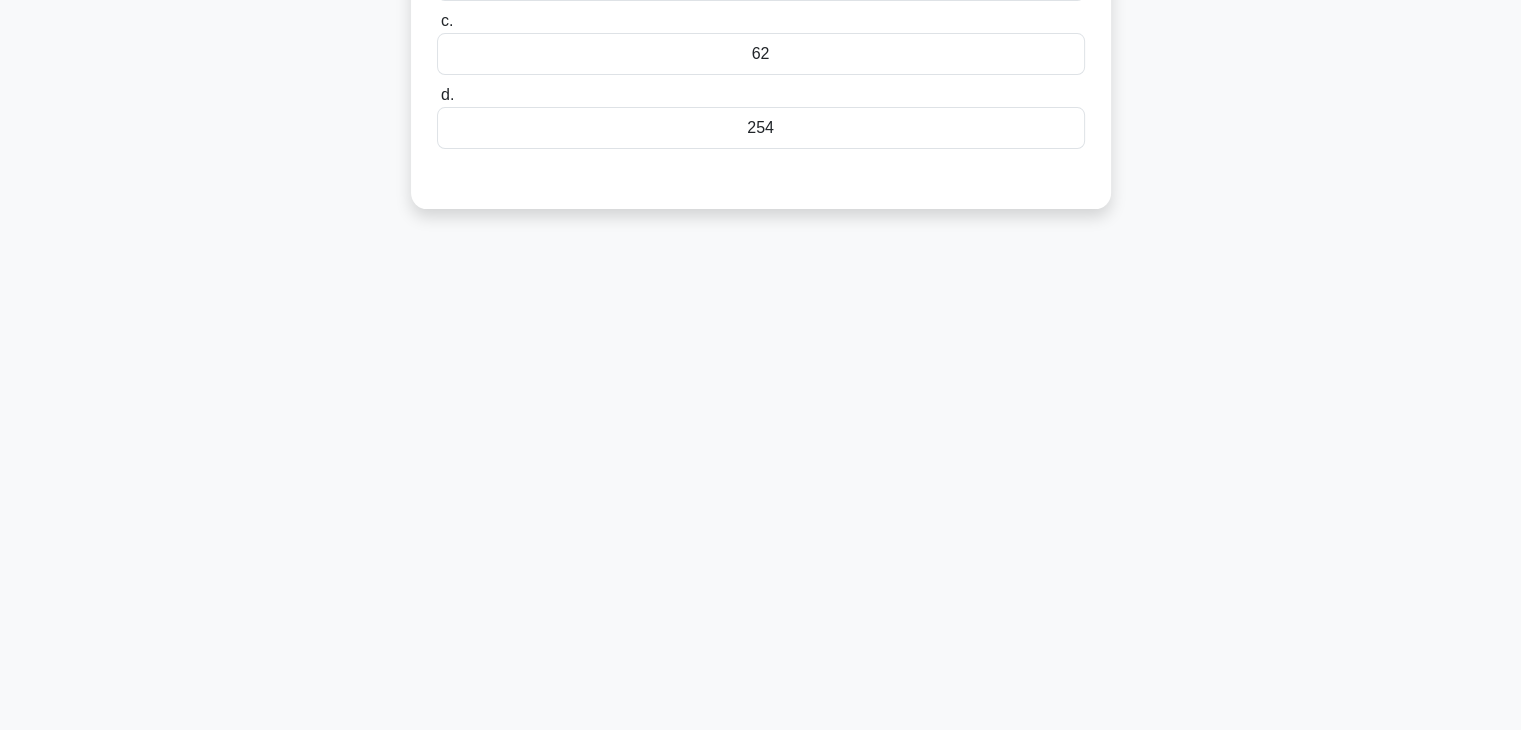 scroll, scrollTop: 0, scrollLeft: 0, axis: both 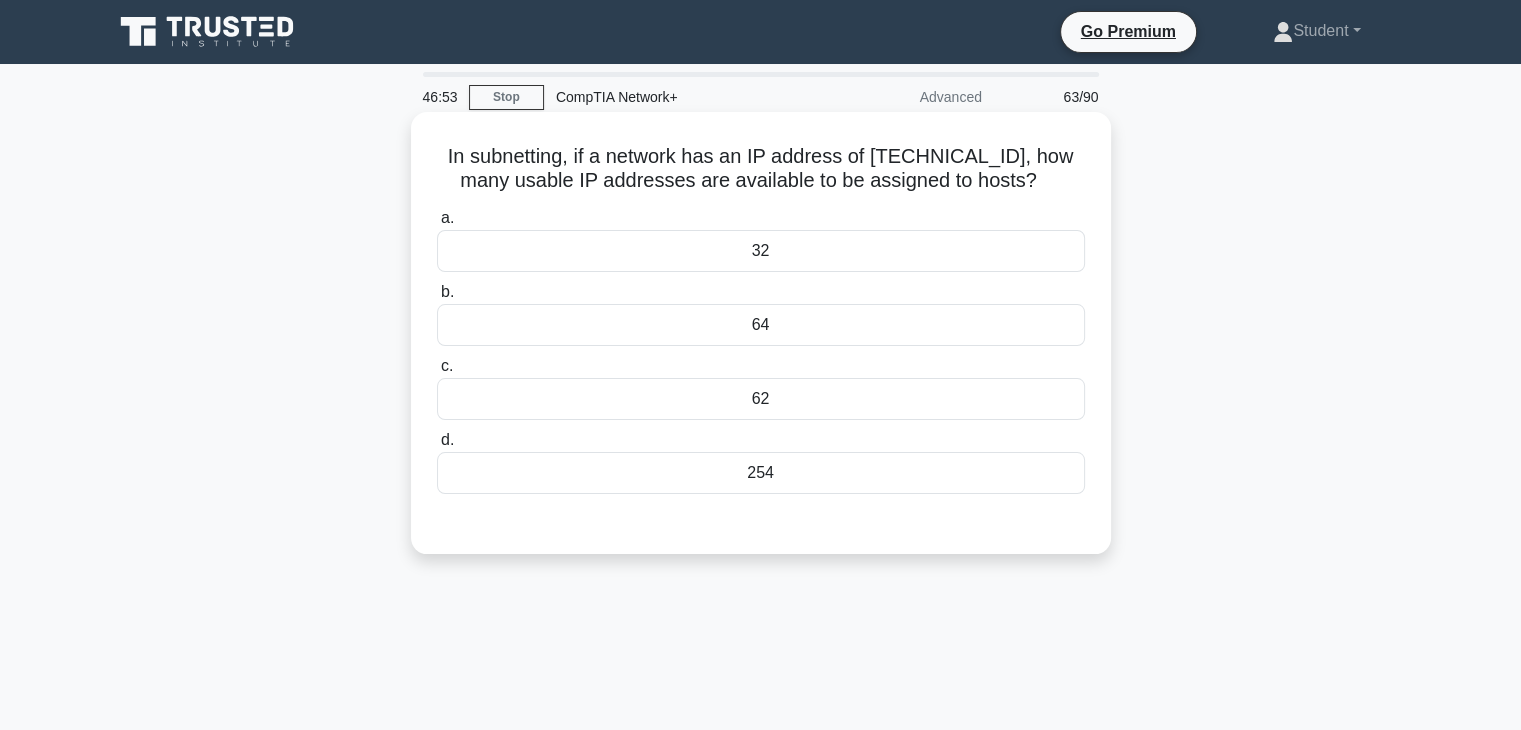 click on "a.
32
b.
64
c. d." at bounding box center (761, 350) 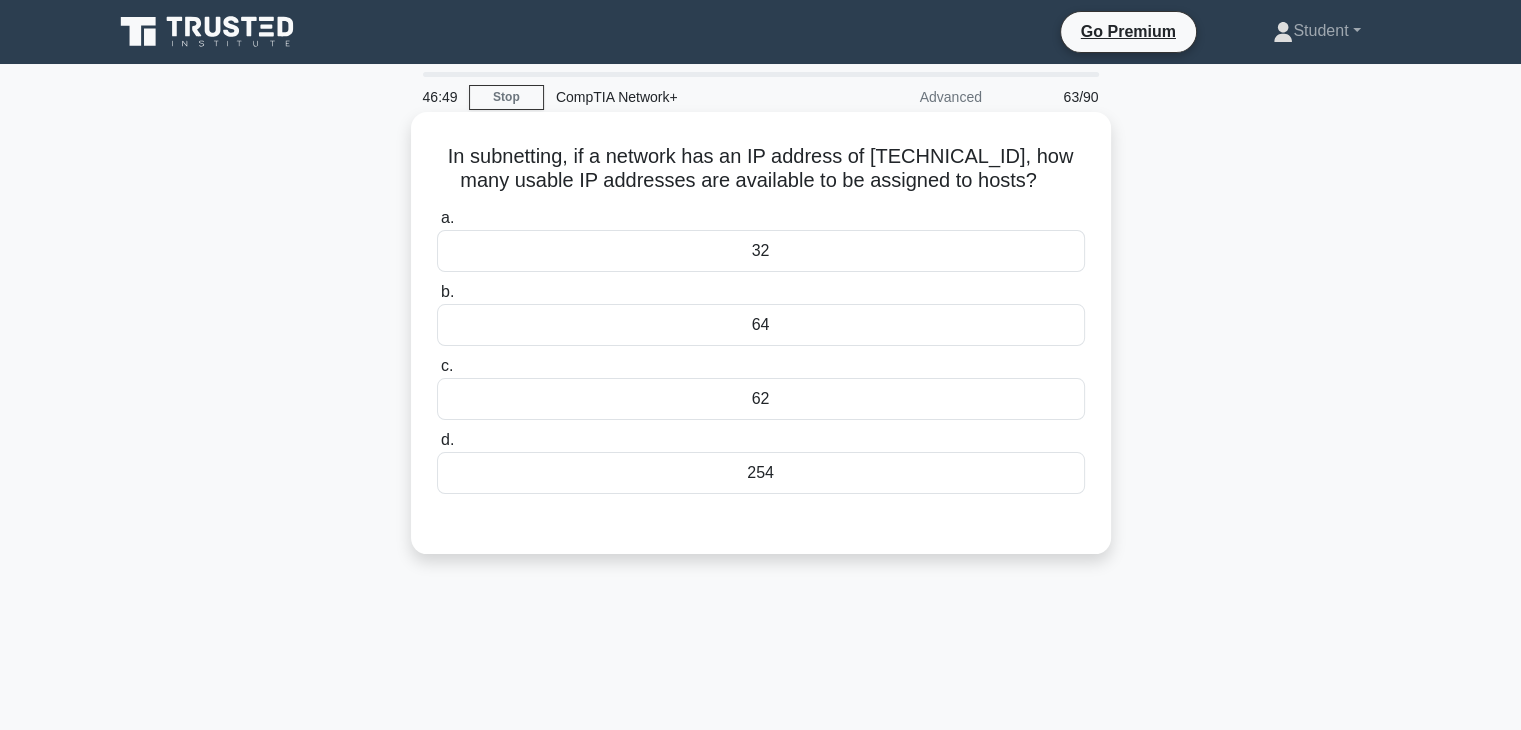 click on "64" at bounding box center (761, 325) 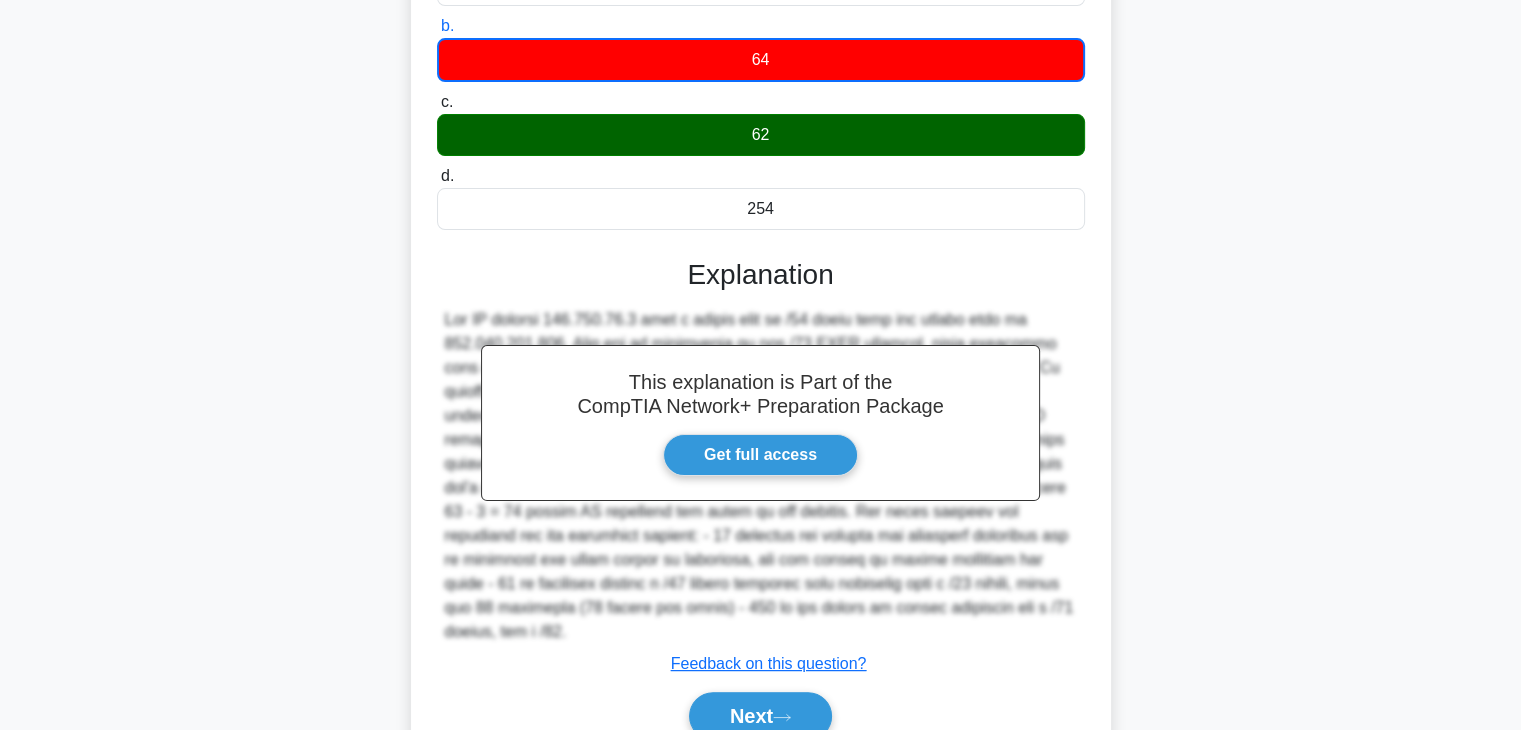 scroll, scrollTop: 360, scrollLeft: 0, axis: vertical 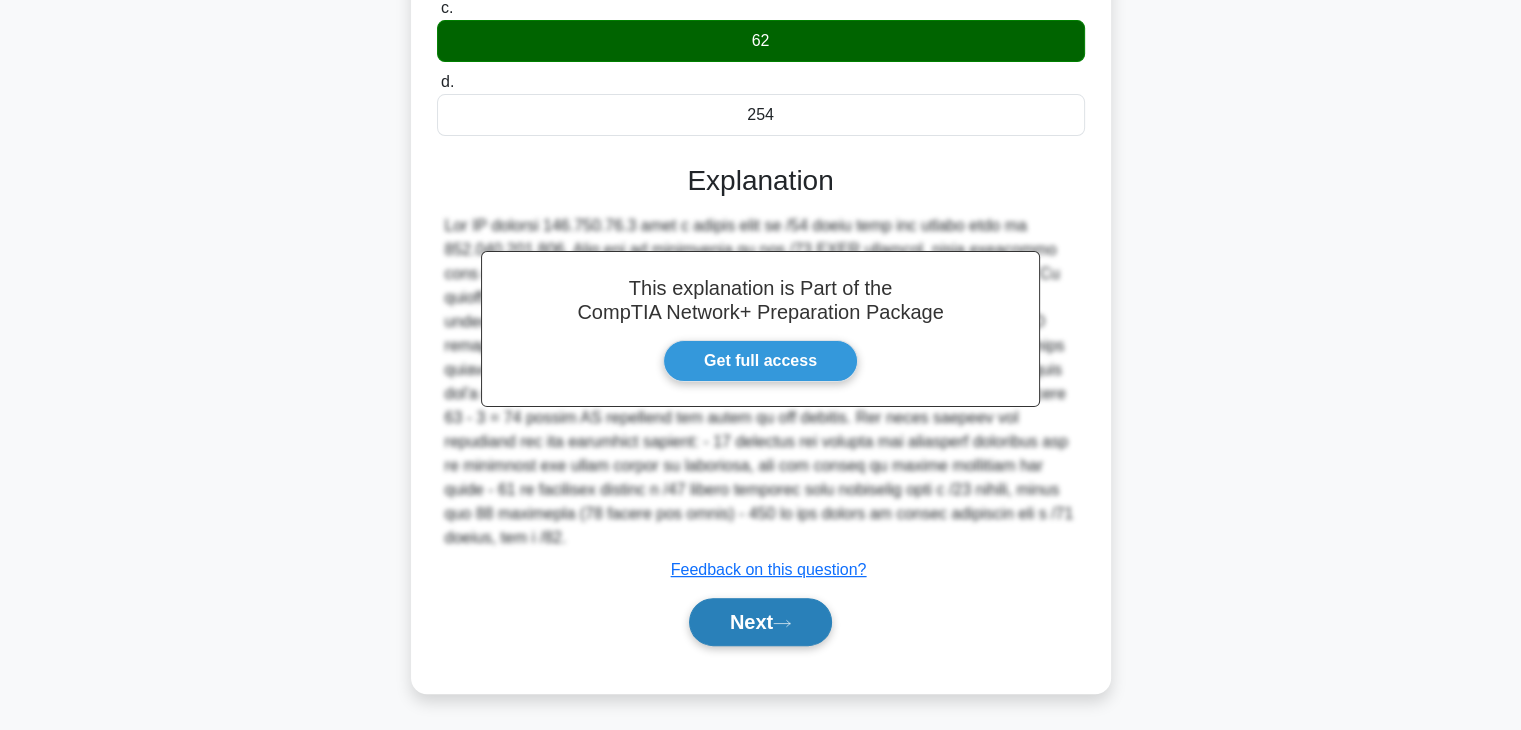 click on "Next" at bounding box center [760, 622] 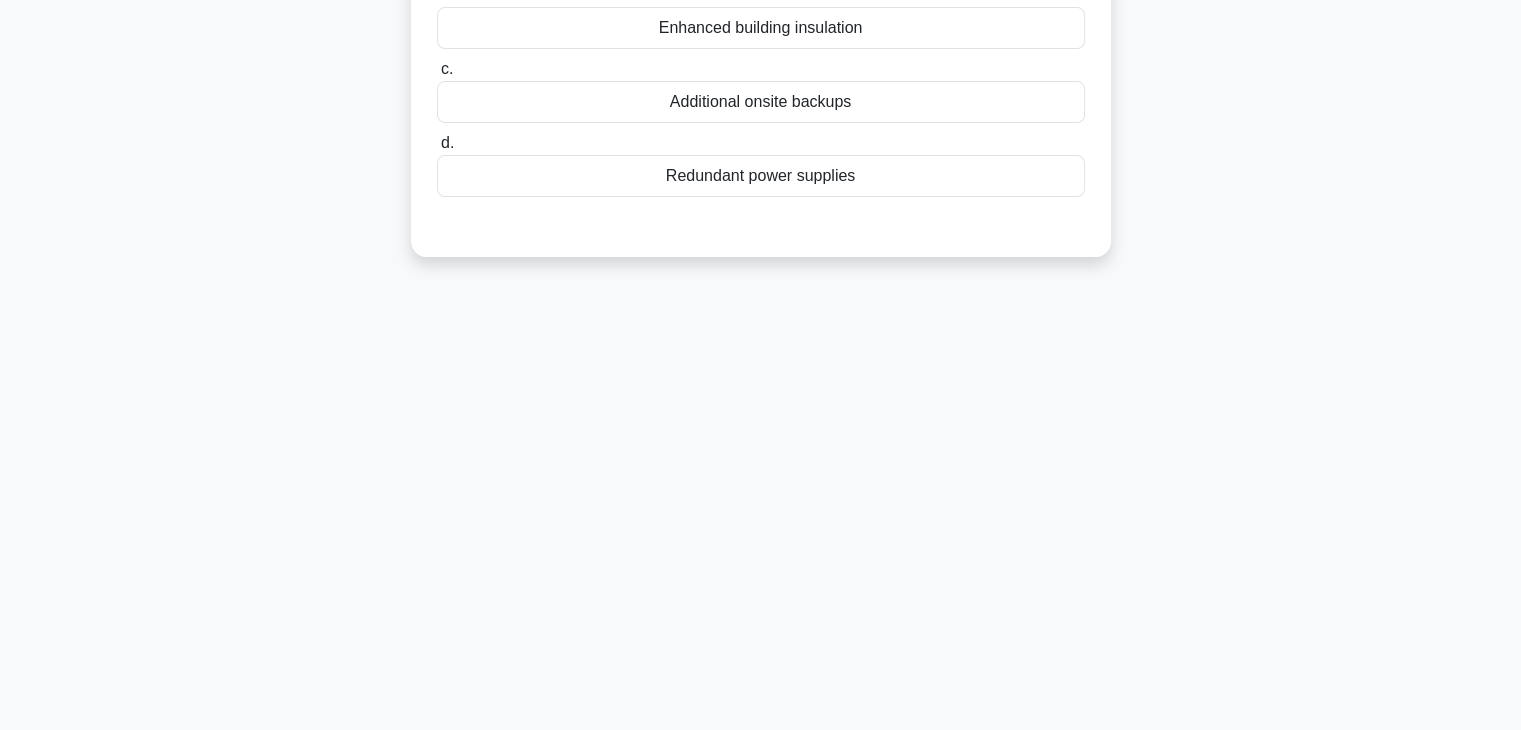 scroll, scrollTop: 0, scrollLeft: 0, axis: both 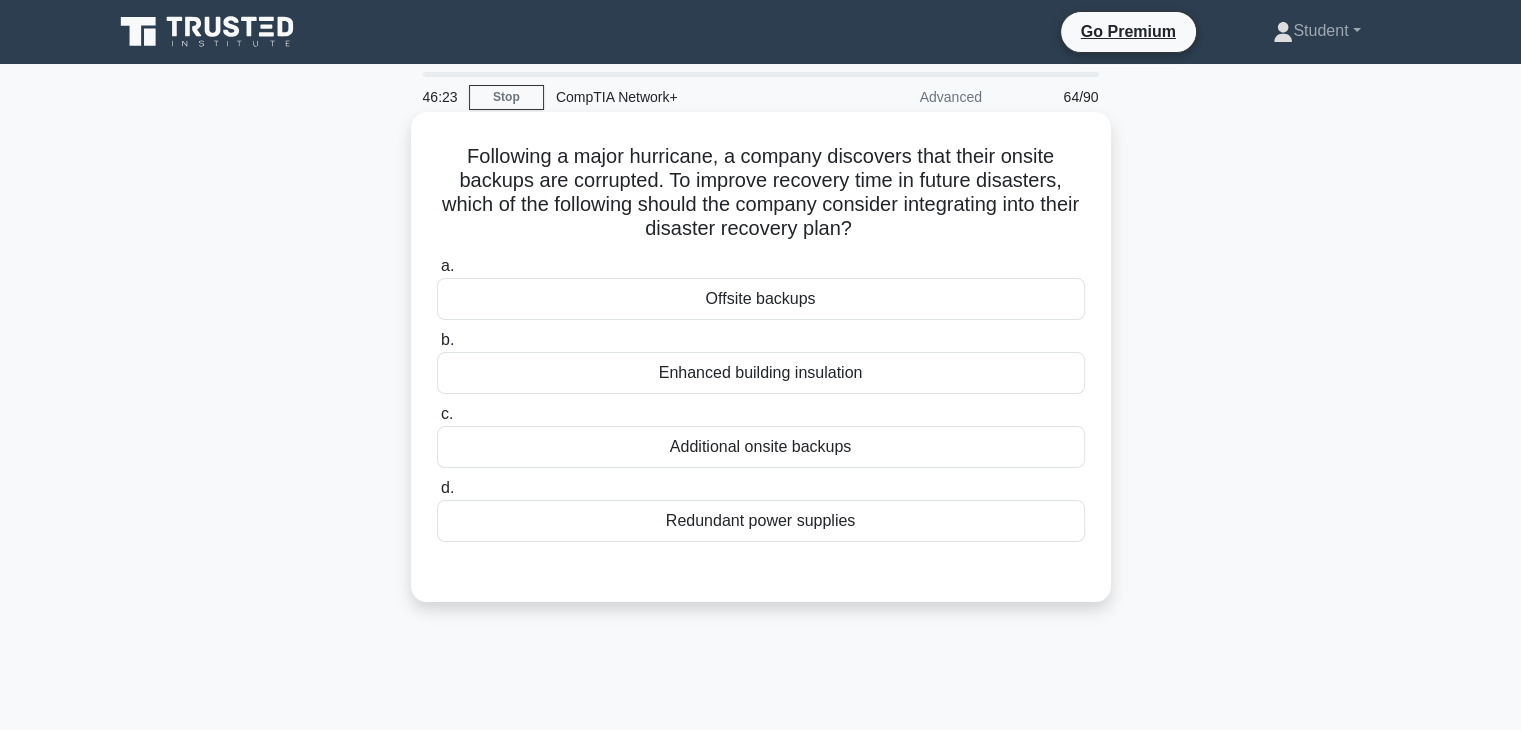 click on "Additional onsite backups" at bounding box center (761, 447) 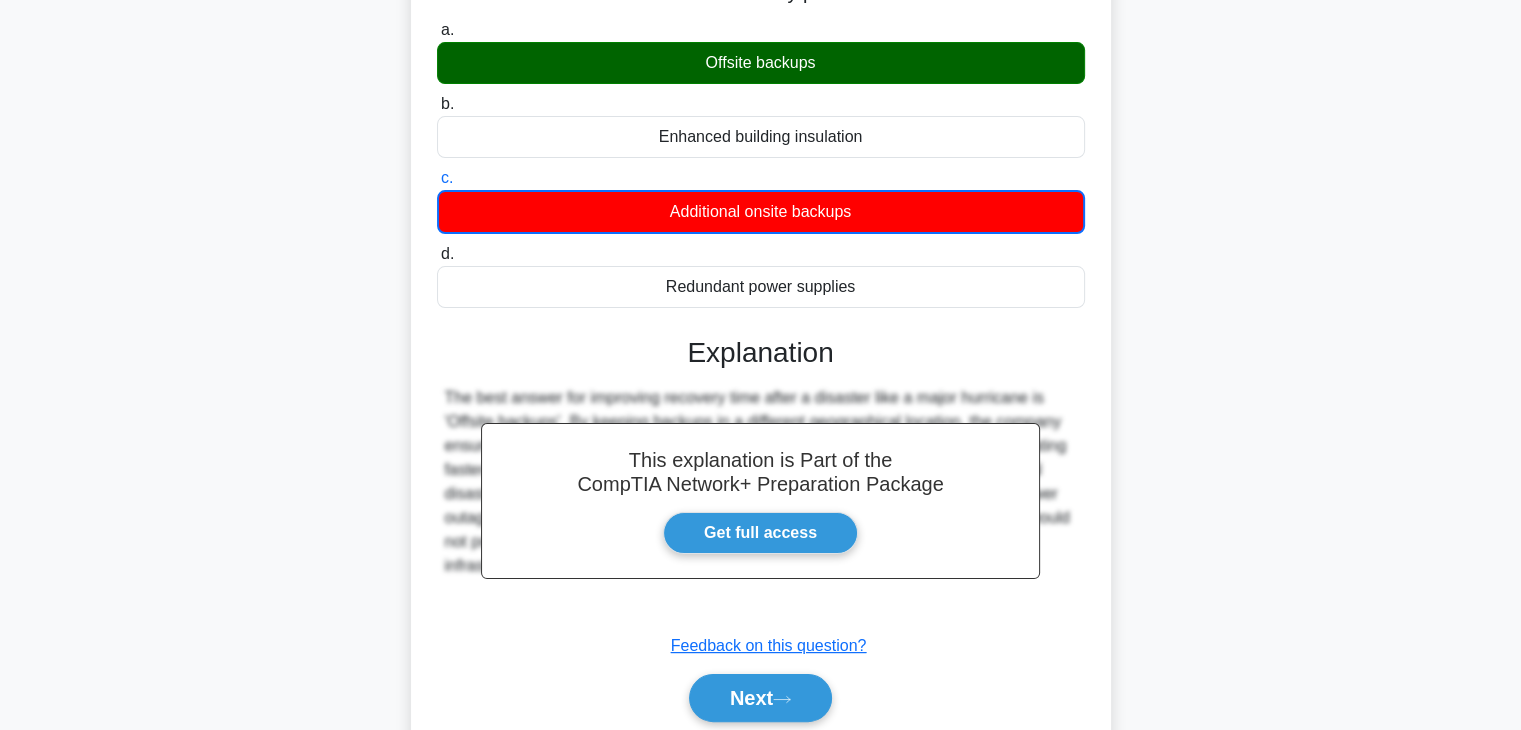 scroll, scrollTop: 351, scrollLeft: 0, axis: vertical 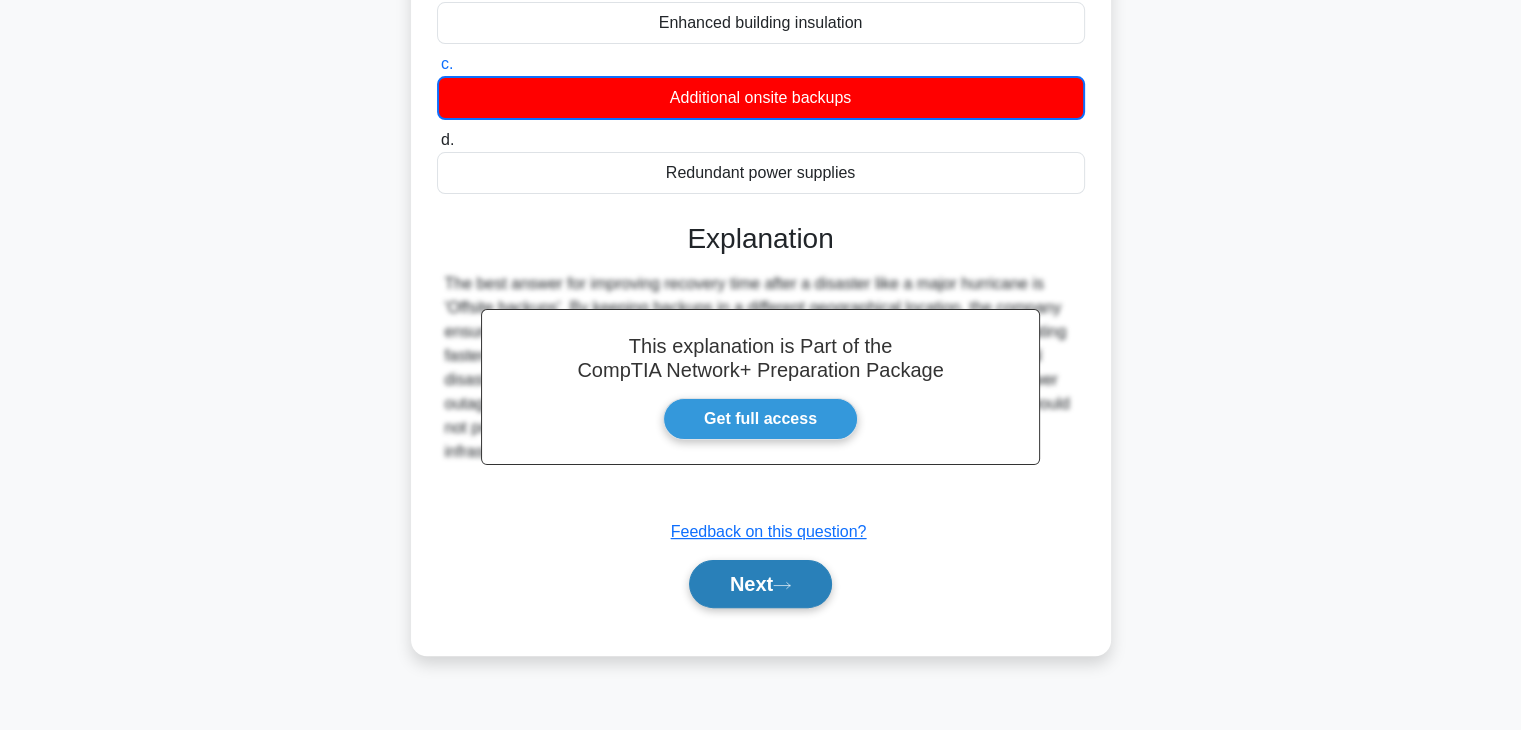 click on "Next" at bounding box center [760, 584] 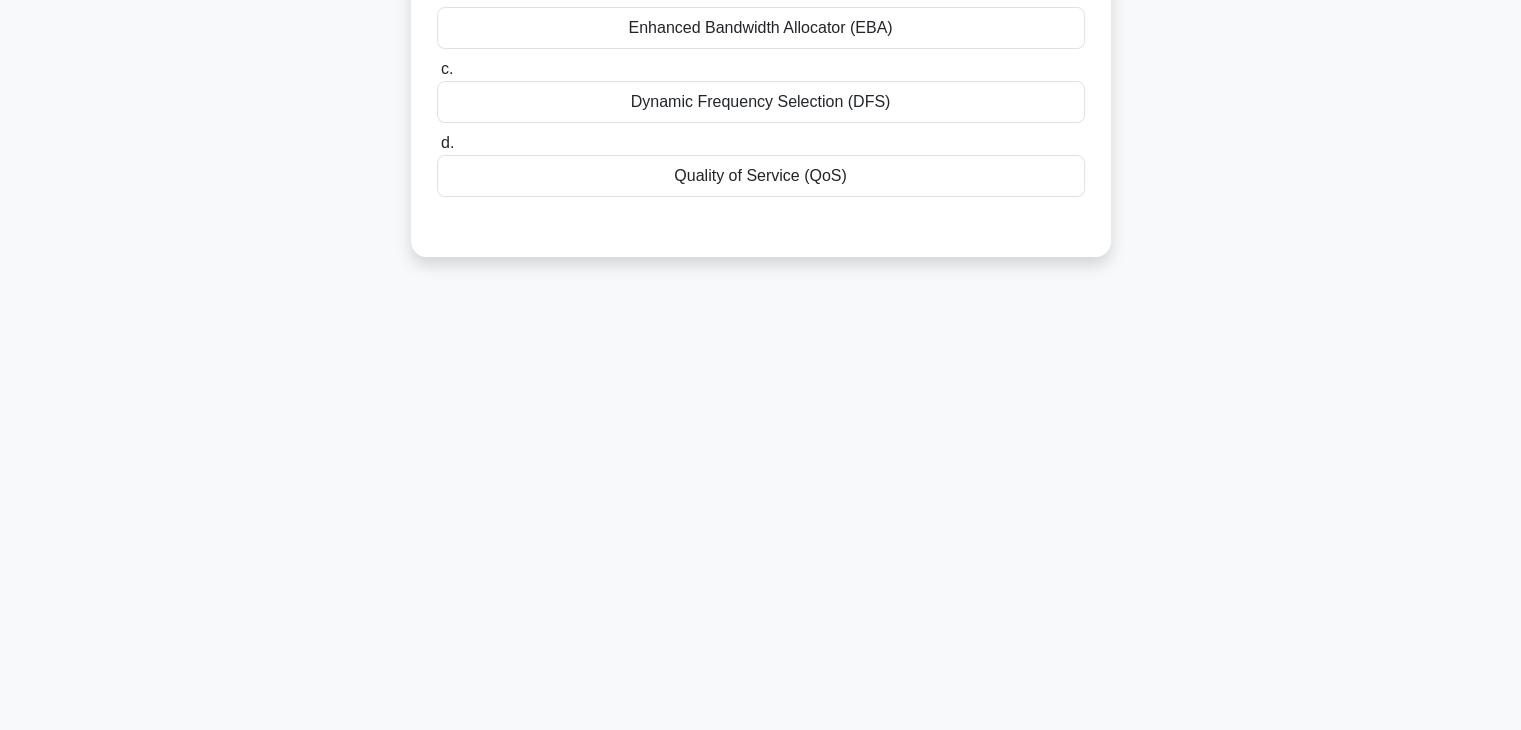 scroll, scrollTop: 0, scrollLeft: 0, axis: both 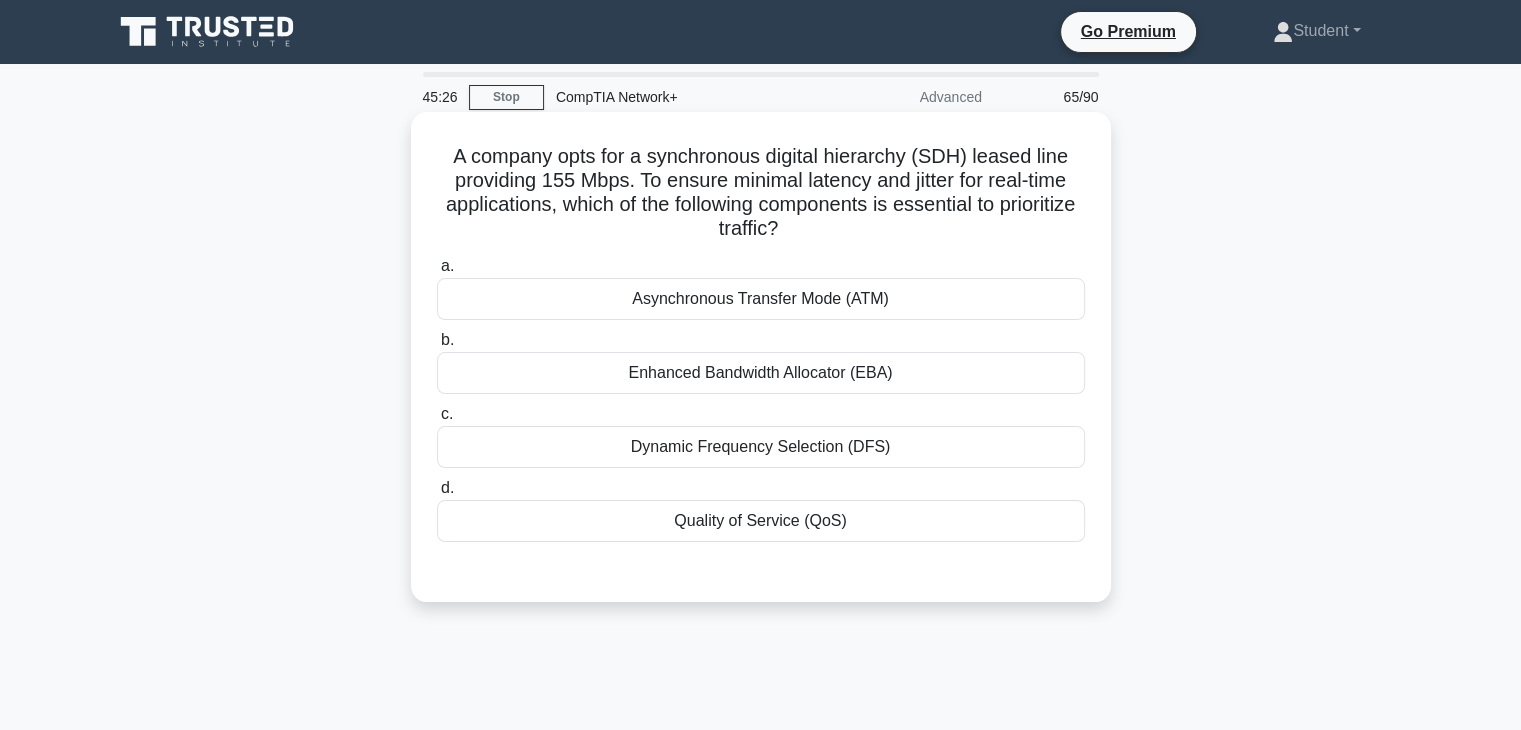 click on "Quality of Service (QoS)" at bounding box center (761, 521) 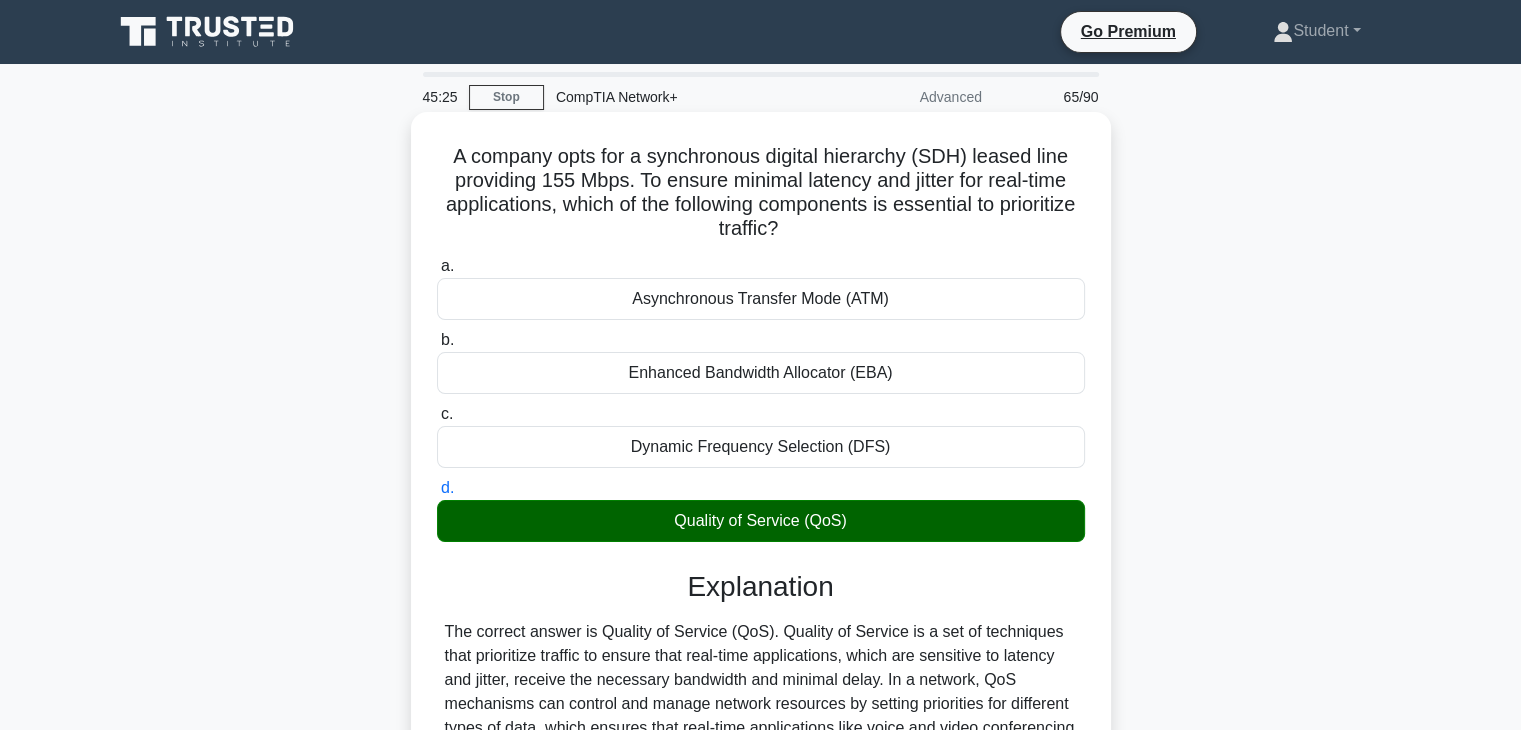 scroll, scrollTop: 598, scrollLeft: 0, axis: vertical 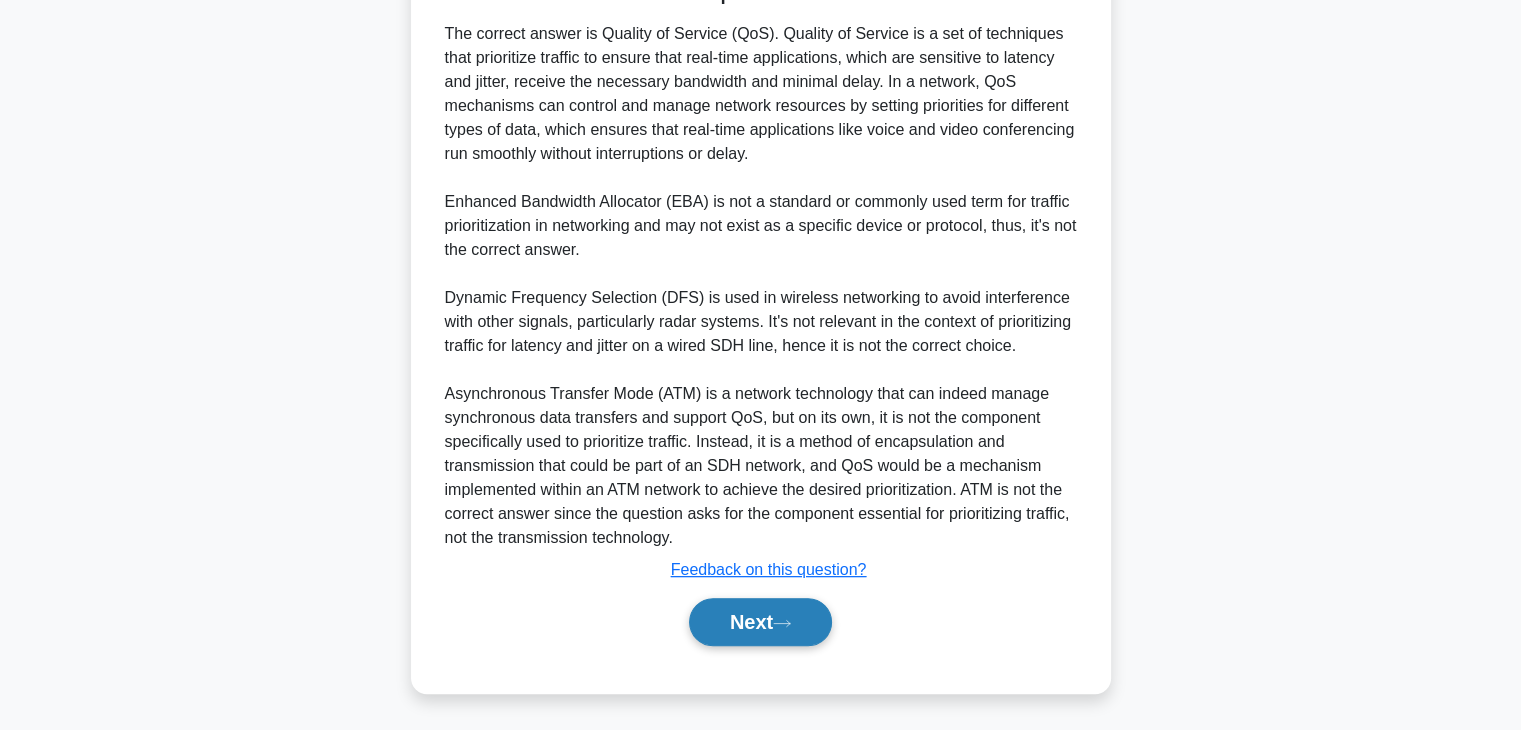 click on "Next" at bounding box center (760, 622) 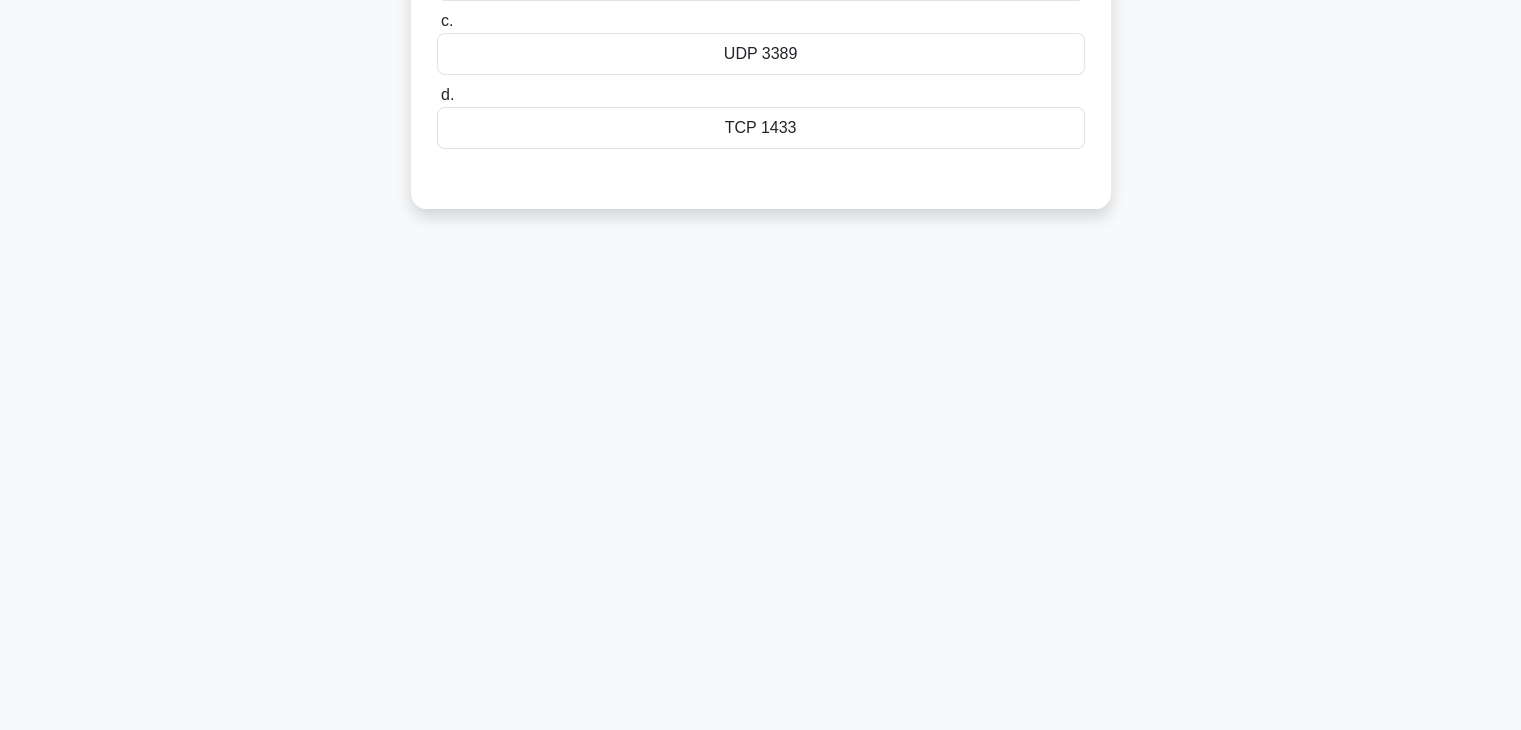 scroll, scrollTop: 0, scrollLeft: 0, axis: both 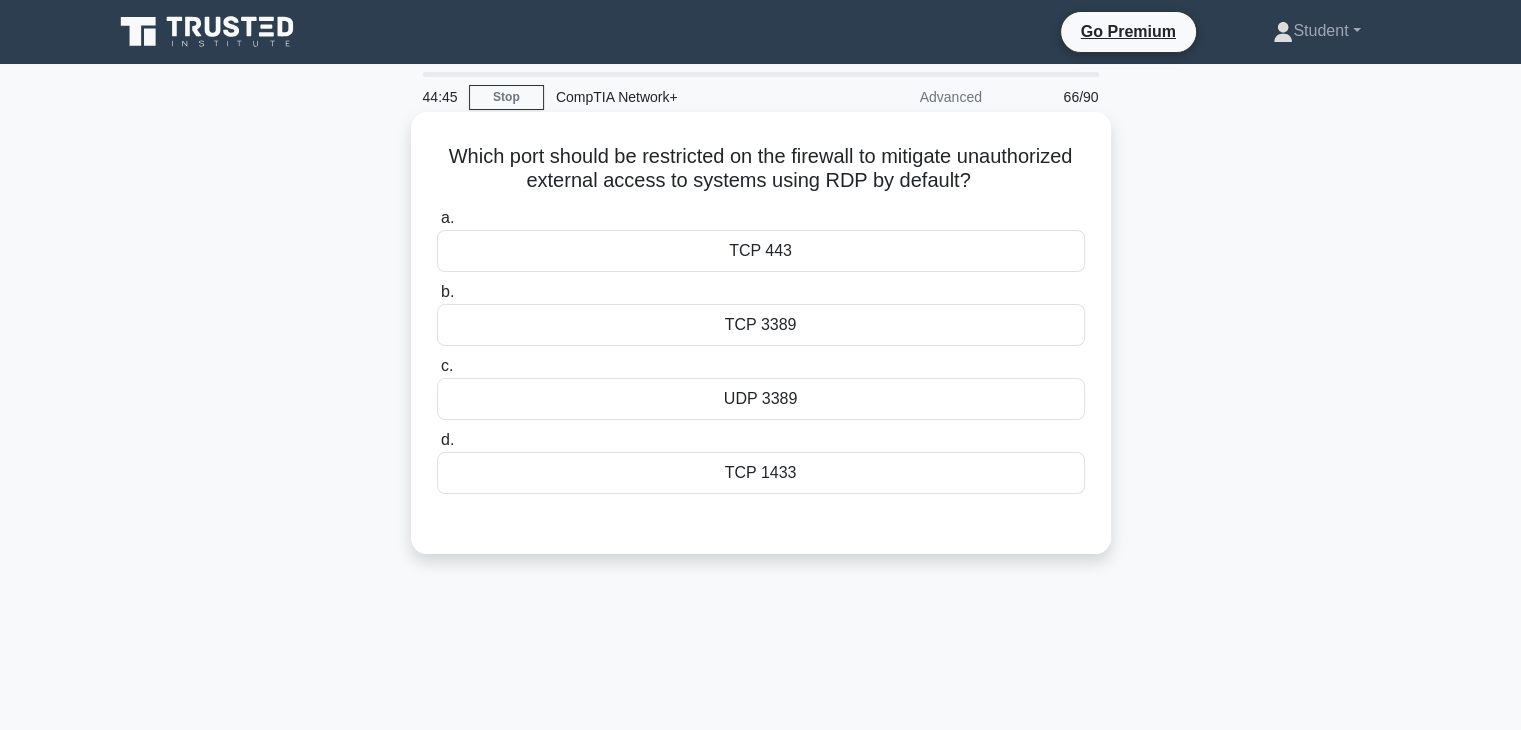 click on "a.
TCP 443" at bounding box center (761, 239) 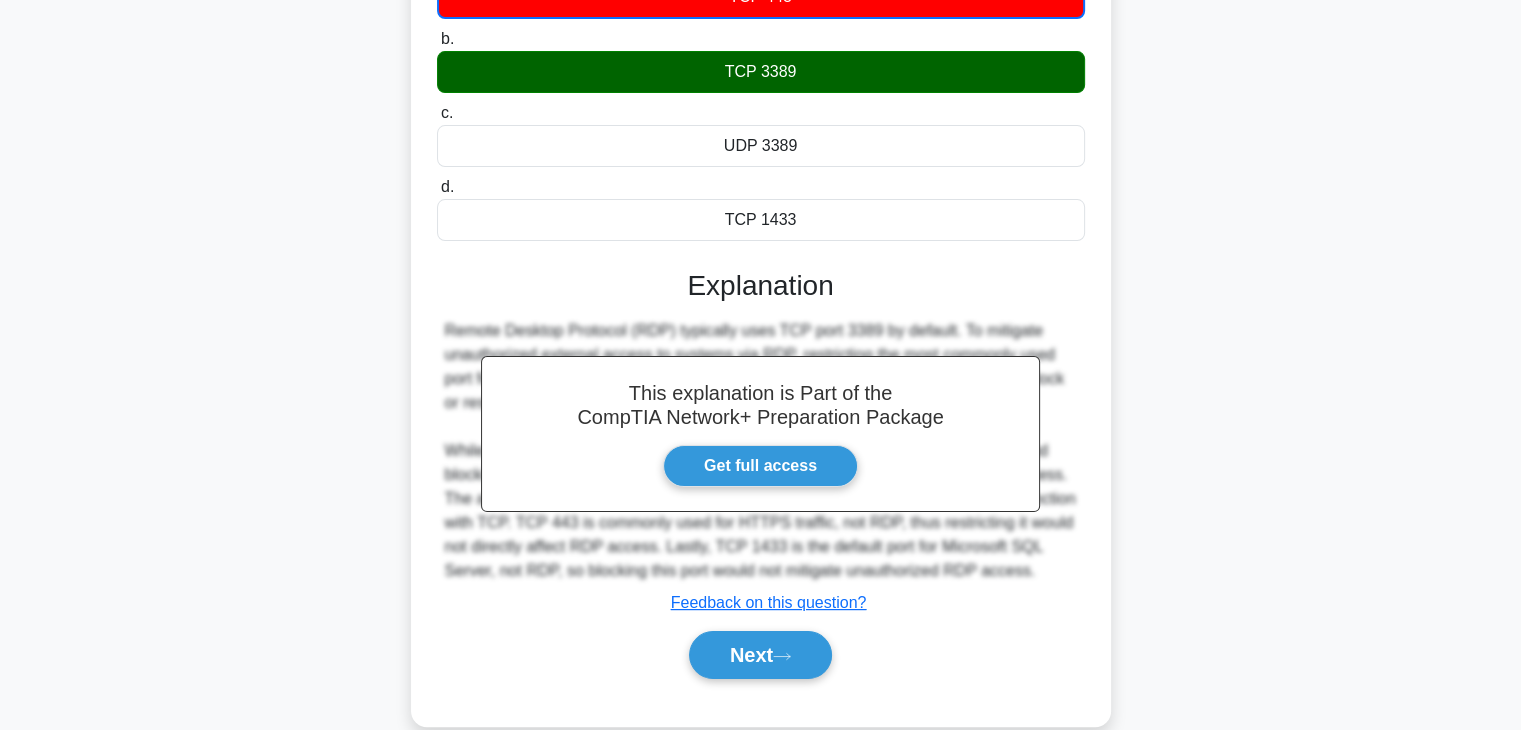 scroll, scrollTop: 351, scrollLeft: 0, axis: vertical 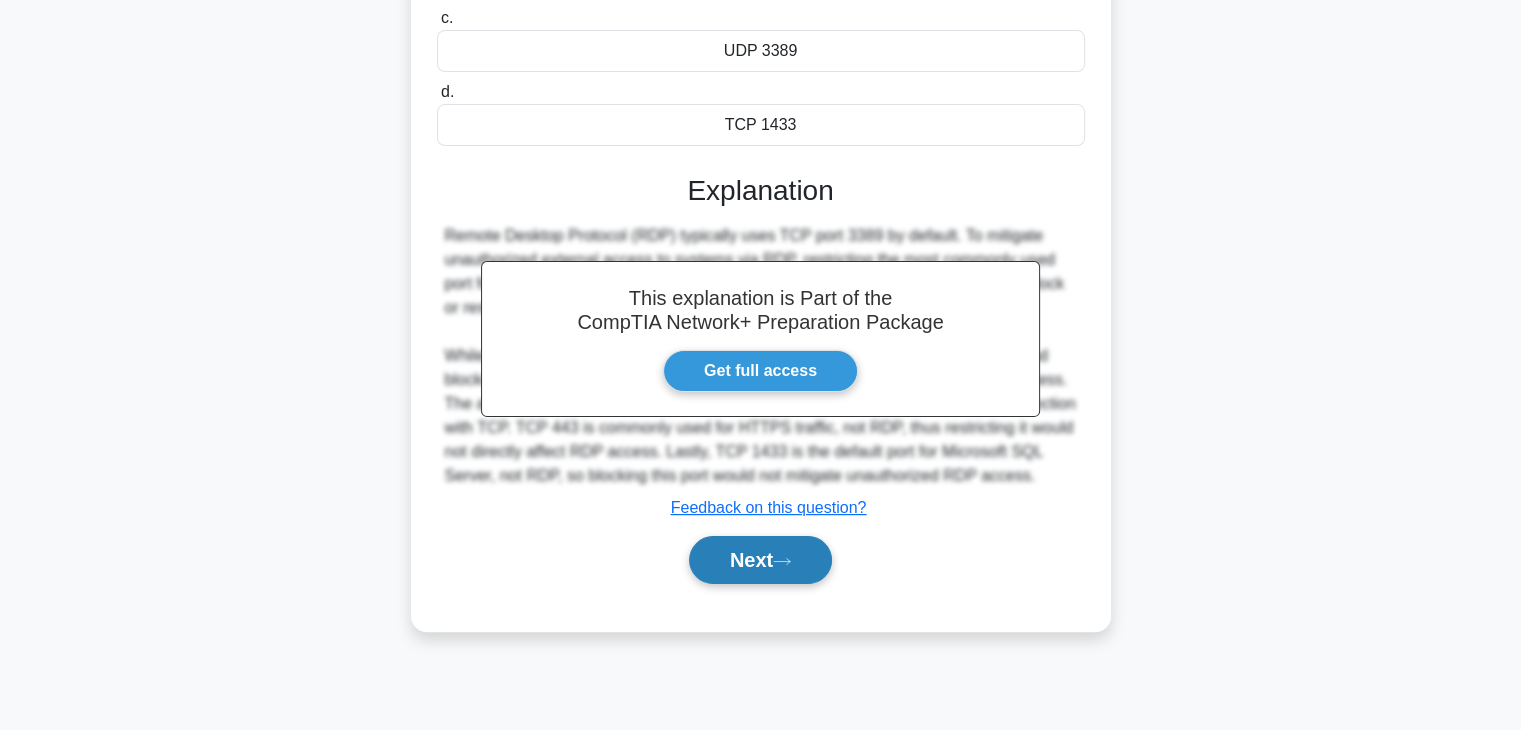 click on "Next" at bounding box center [760, 560] 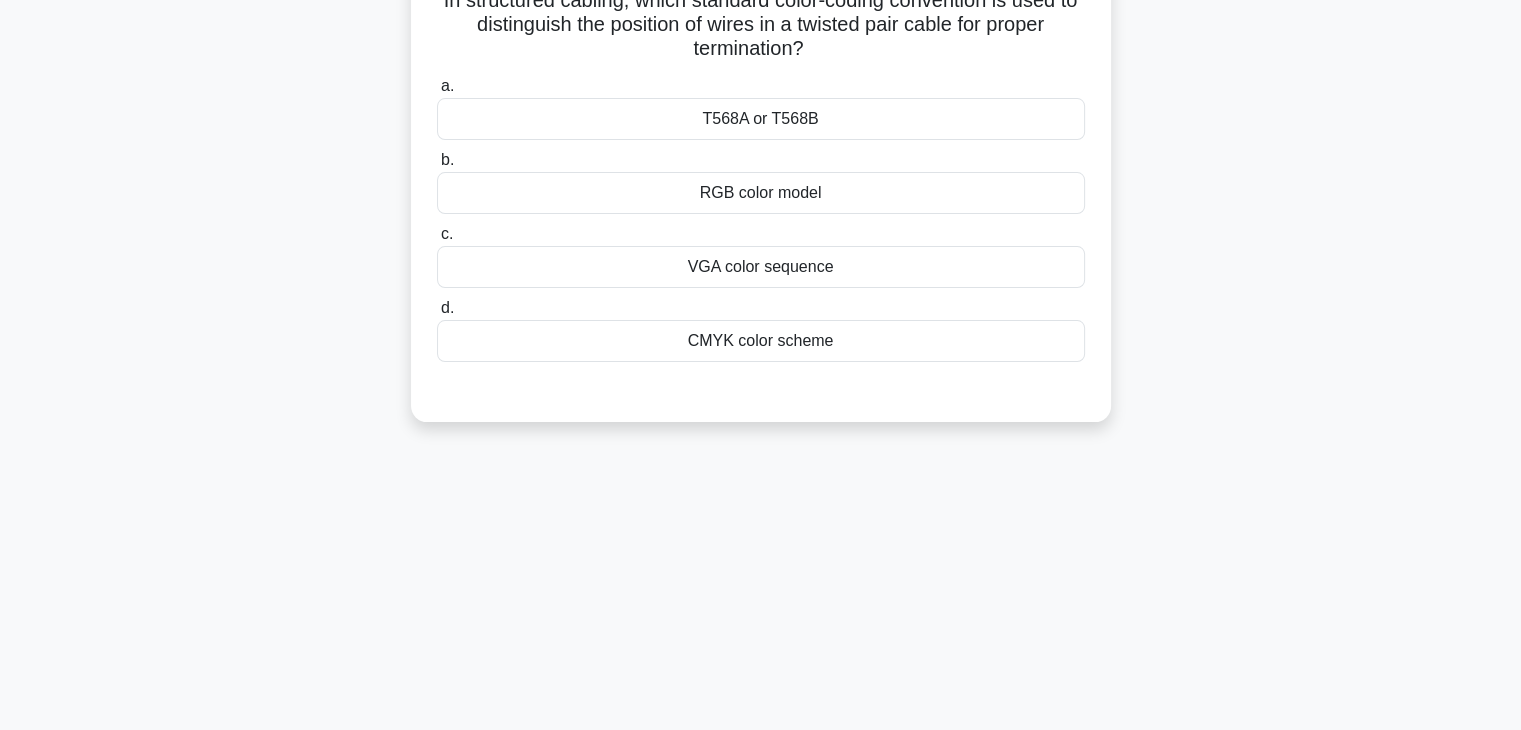 scroll, scrollTop: 0, scrollLeft: 0, axis: both 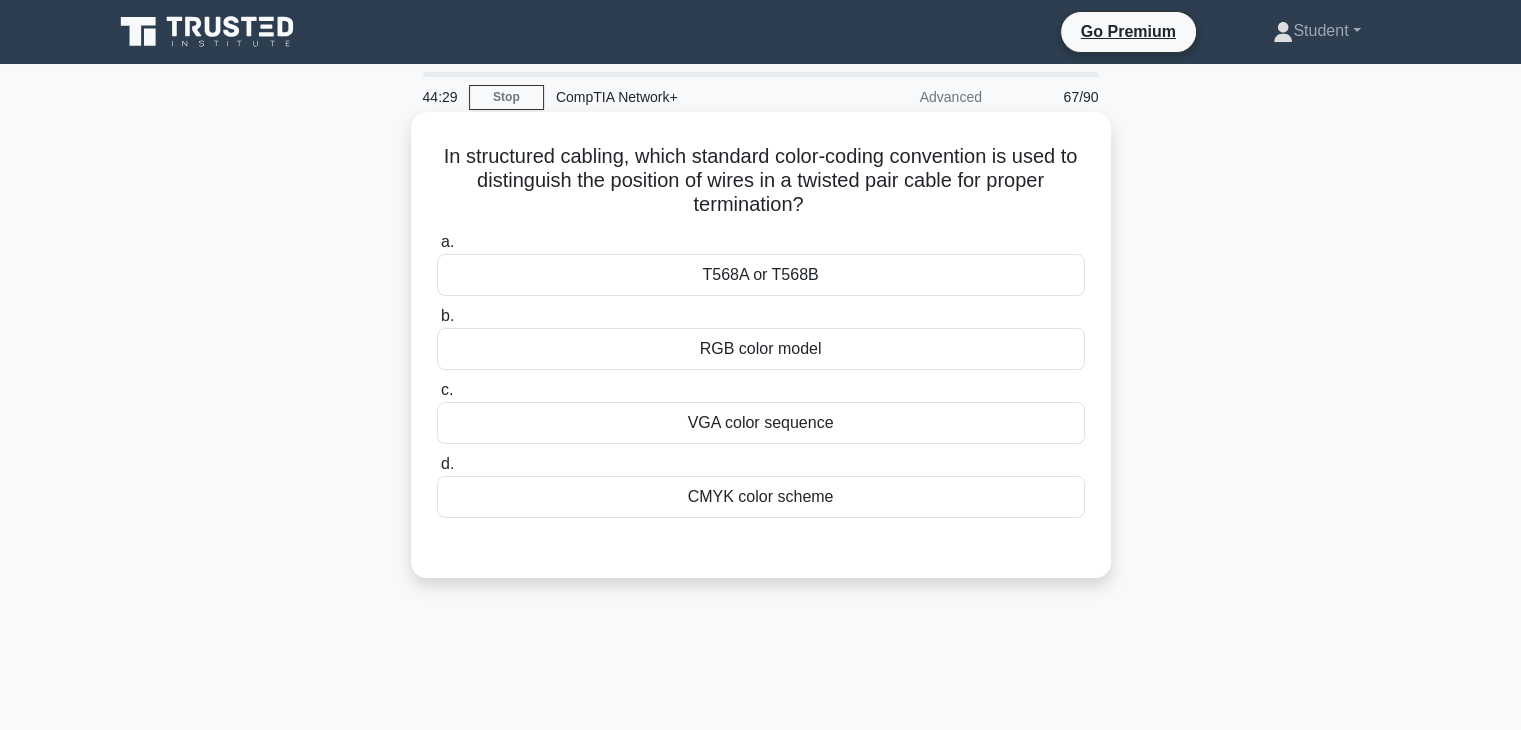 click on "RGB color model" at bounding box center (761, 349) 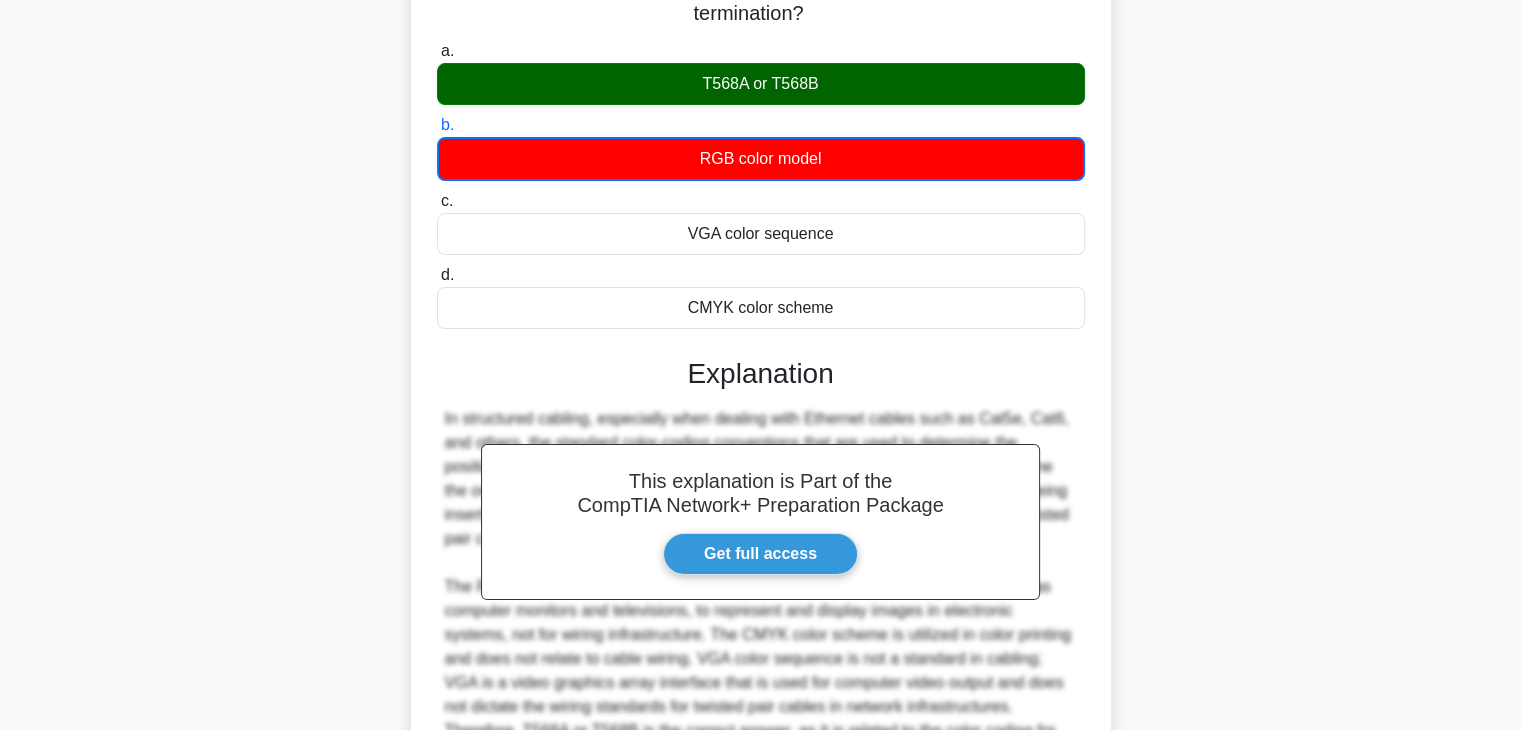 scroll, scrollTop: 408, scrollLeft: 0, axis: vertical 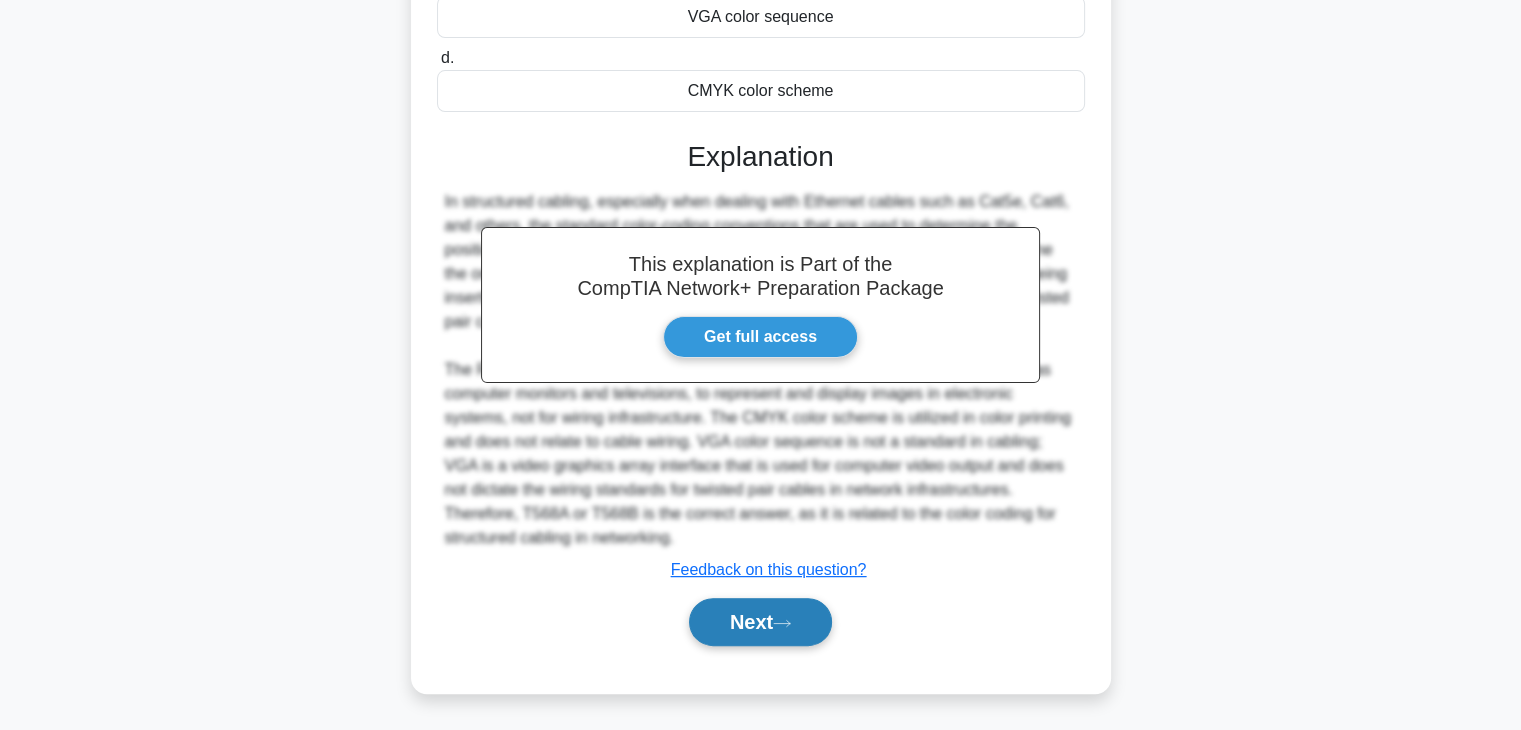 click on "Next" at bounding box center (760, 622) 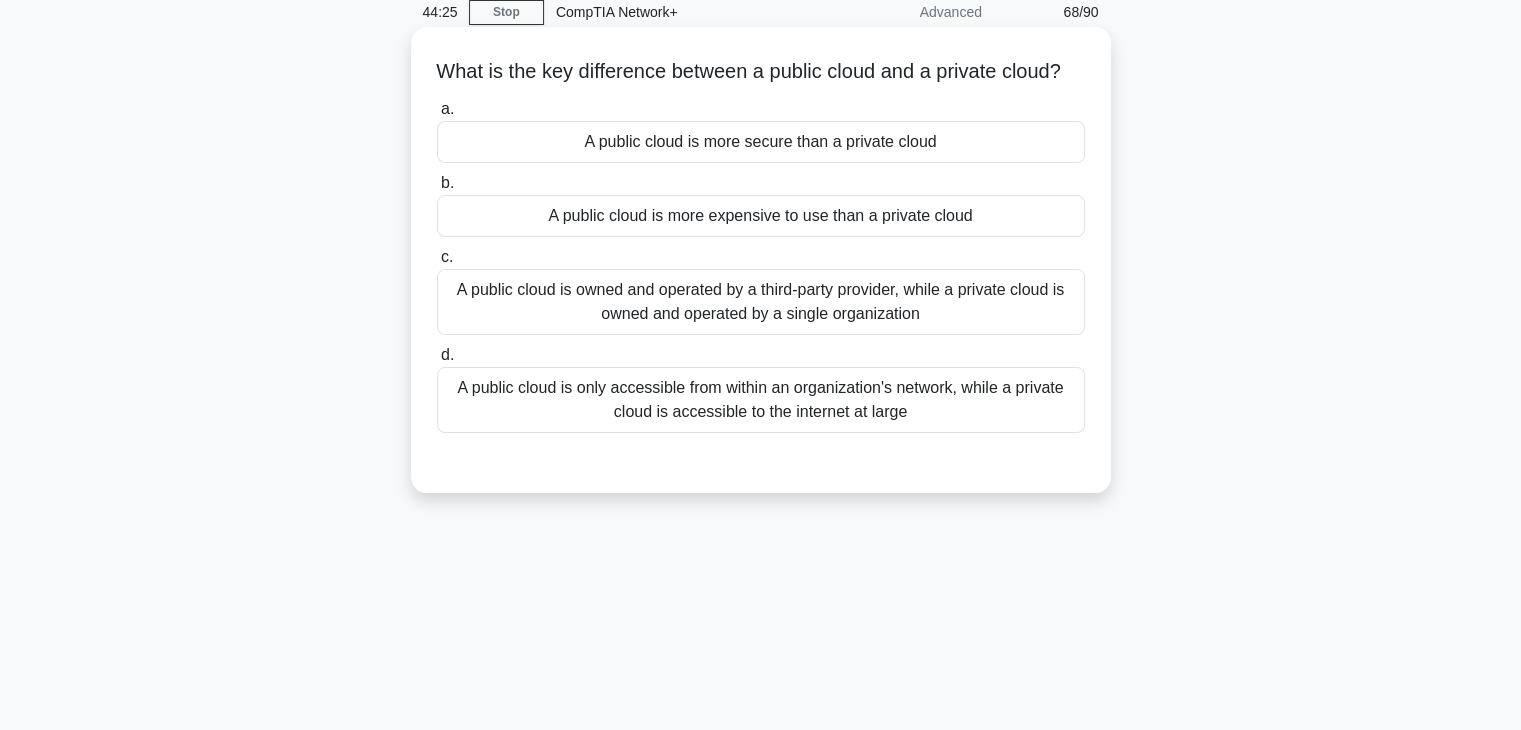 scroll, scrollTop: 0, scrollLeft: 0, axis: both 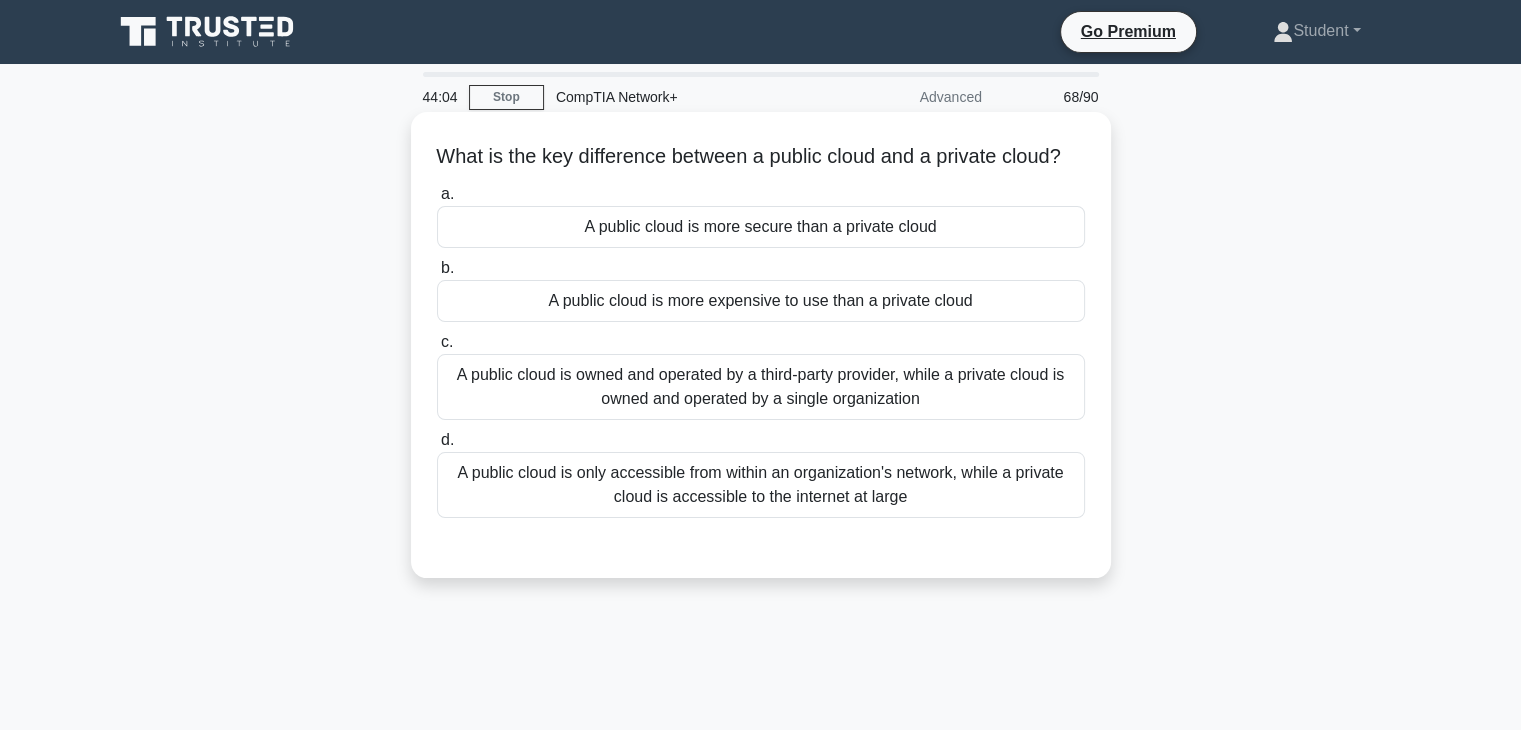 click on "A public cloud is owned and operated by a third-party provider, while a private cloud is owned and operated by a single organization" at bounding box center [761, 387] 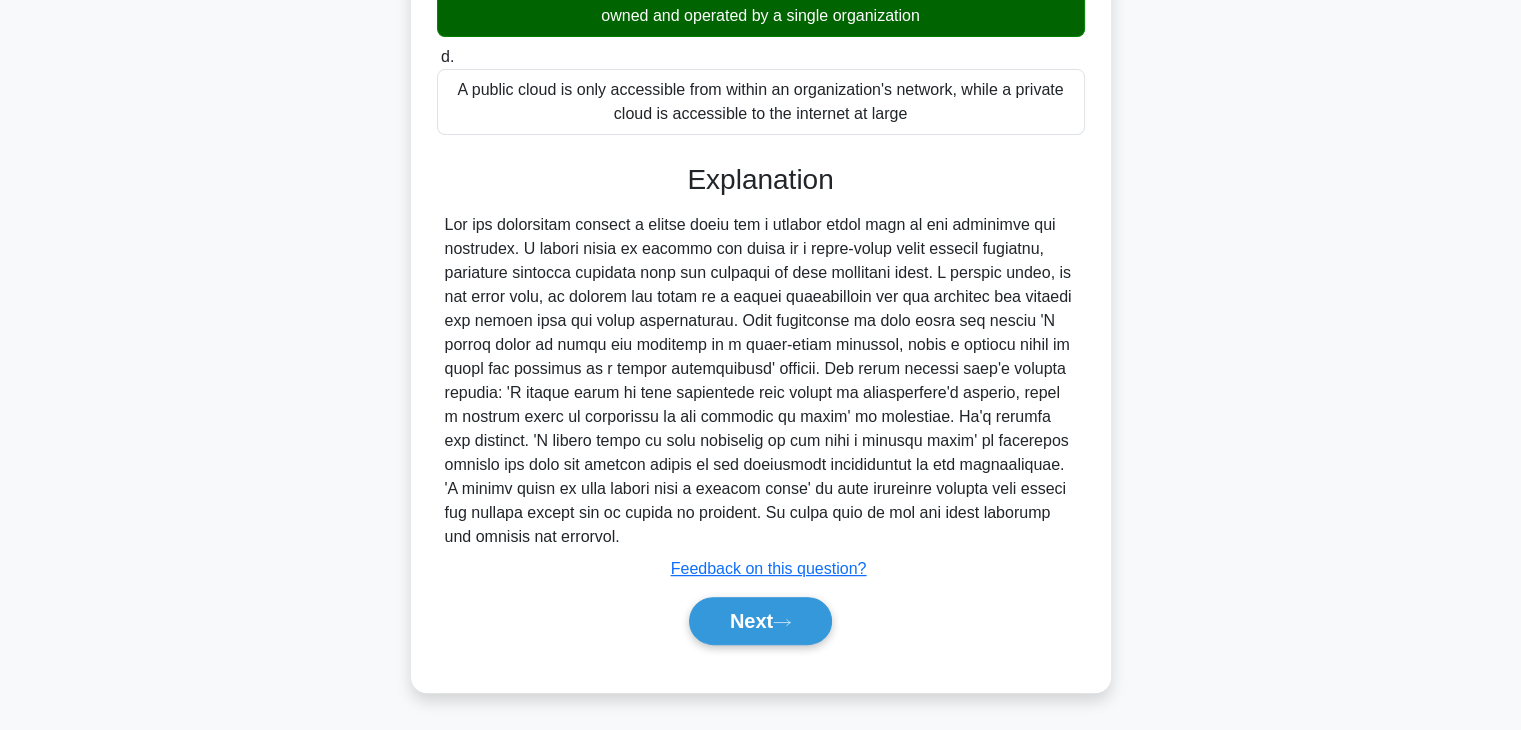 scroll, scrollTop: 406, scrollLeft: 0, axis: vertical 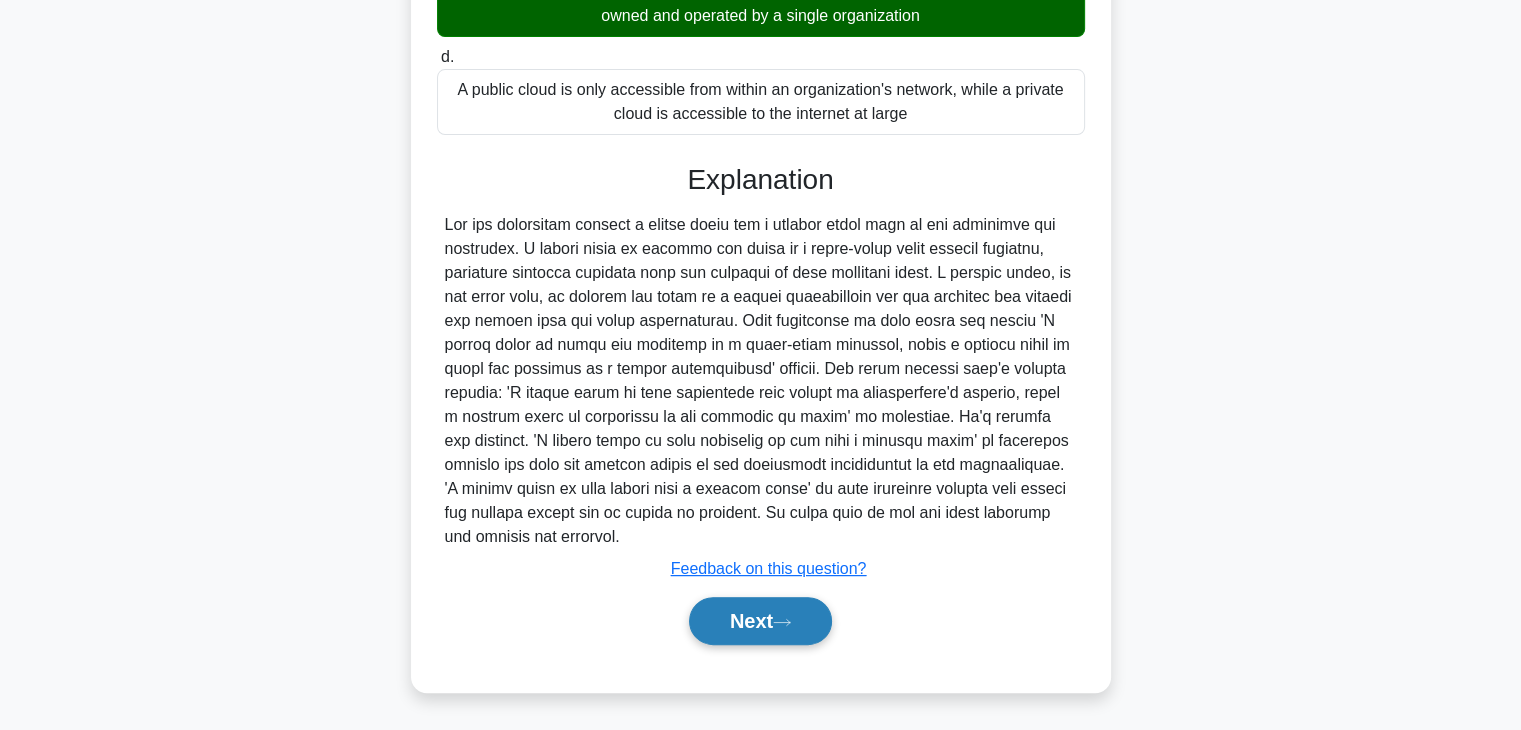 click on "Next" at bounding box center (760, 621) 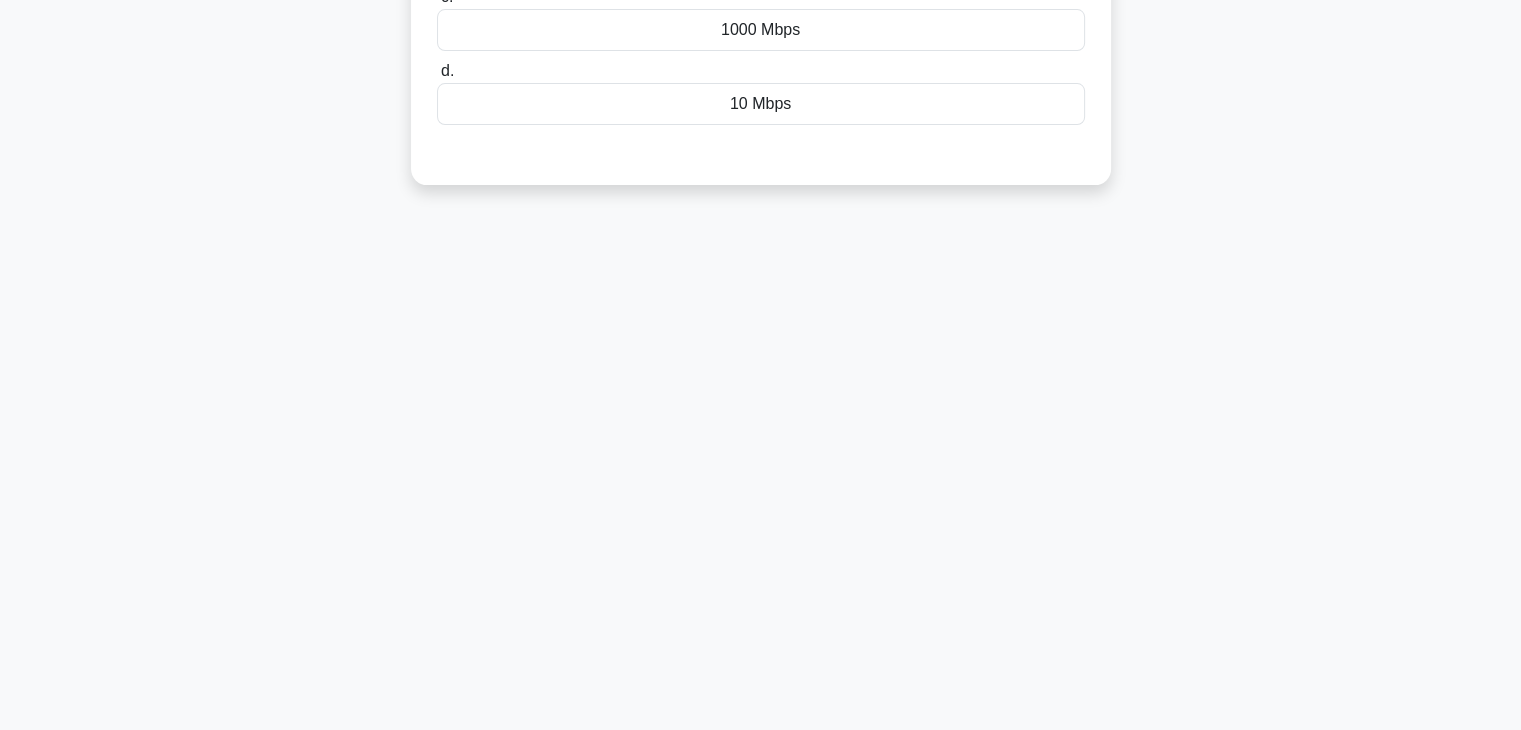 scroll, scrollTop: 0, scrollLeft: 0, axis: both 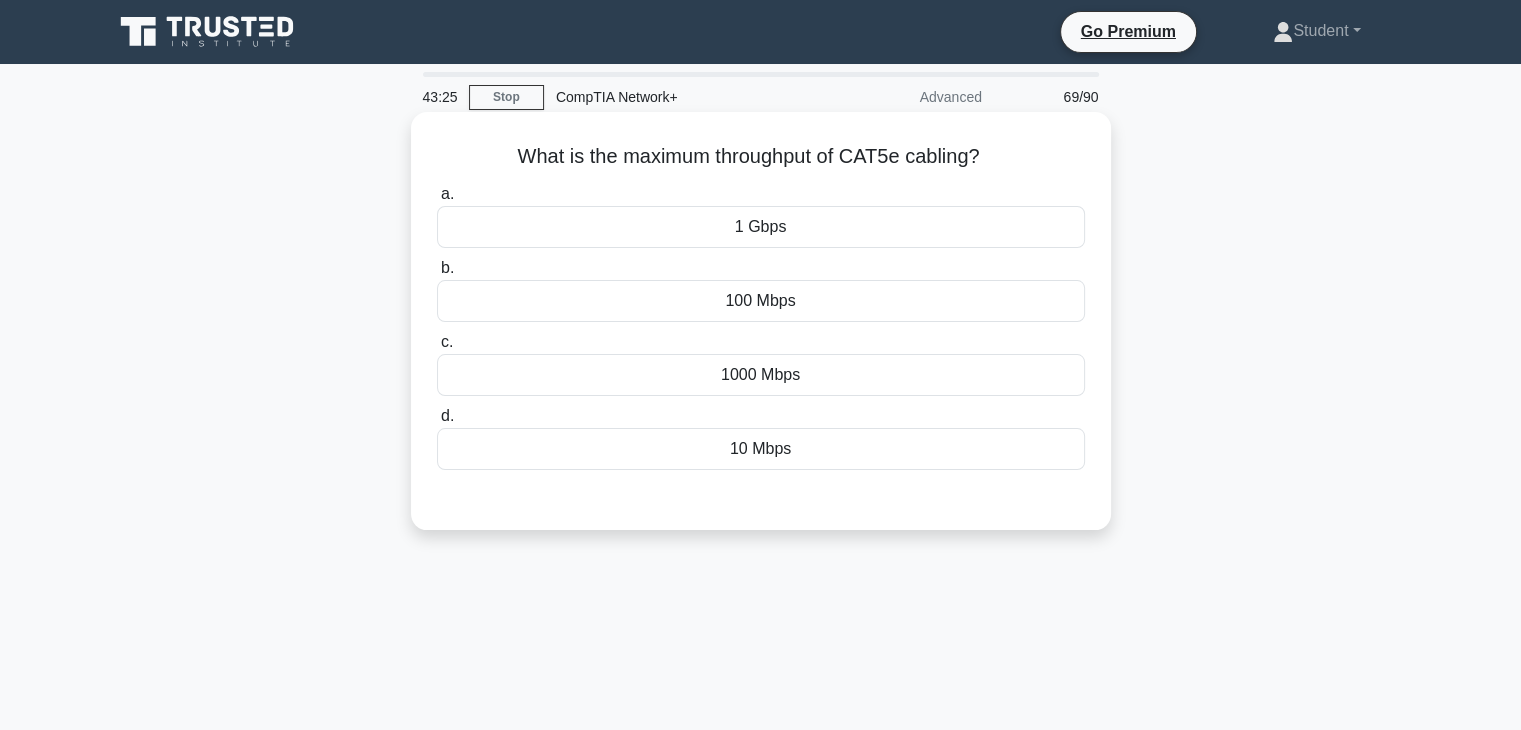 click on "1000 Mbps" at bounding box center [761, 375] 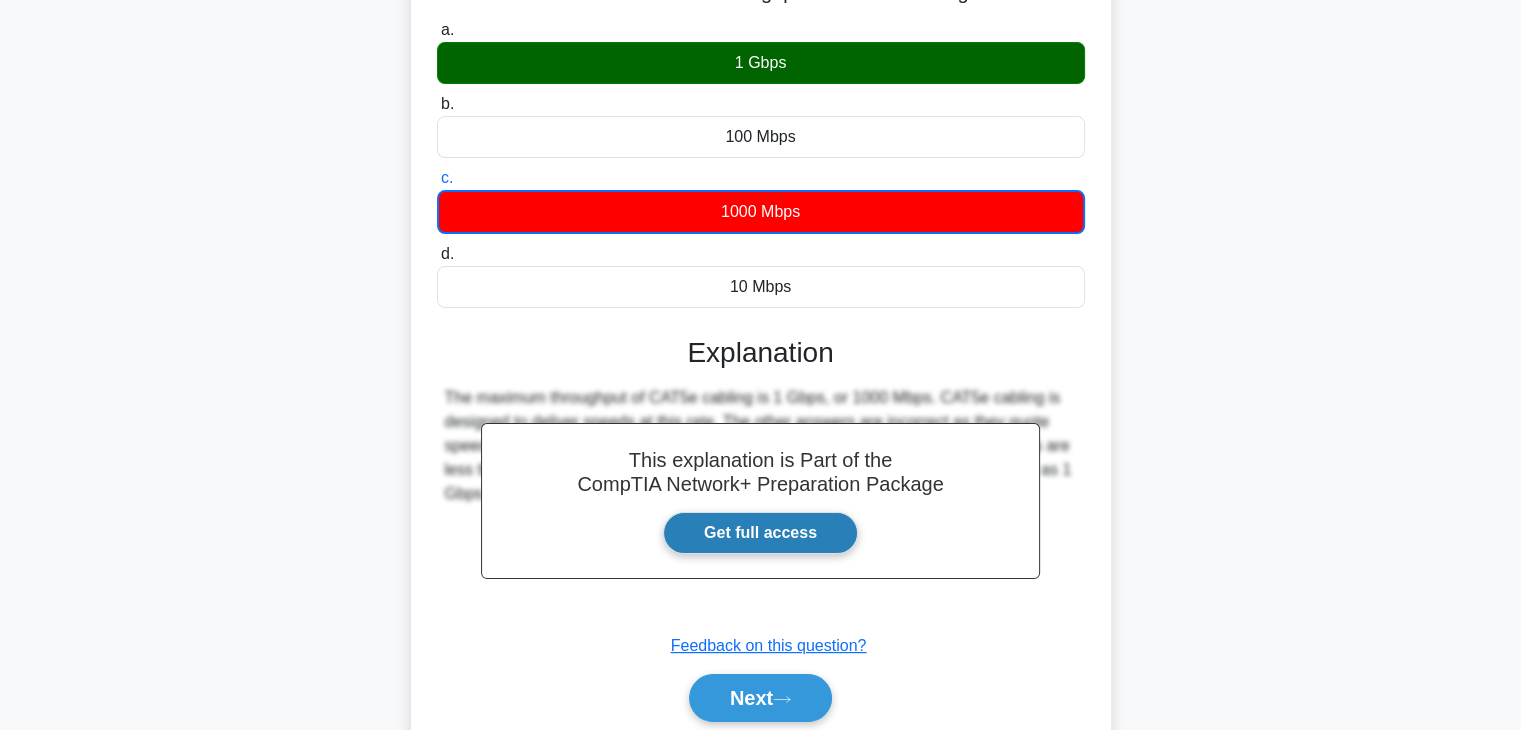 scroll, scrollTop: 351, scrollLeft: 0, axis: vertical 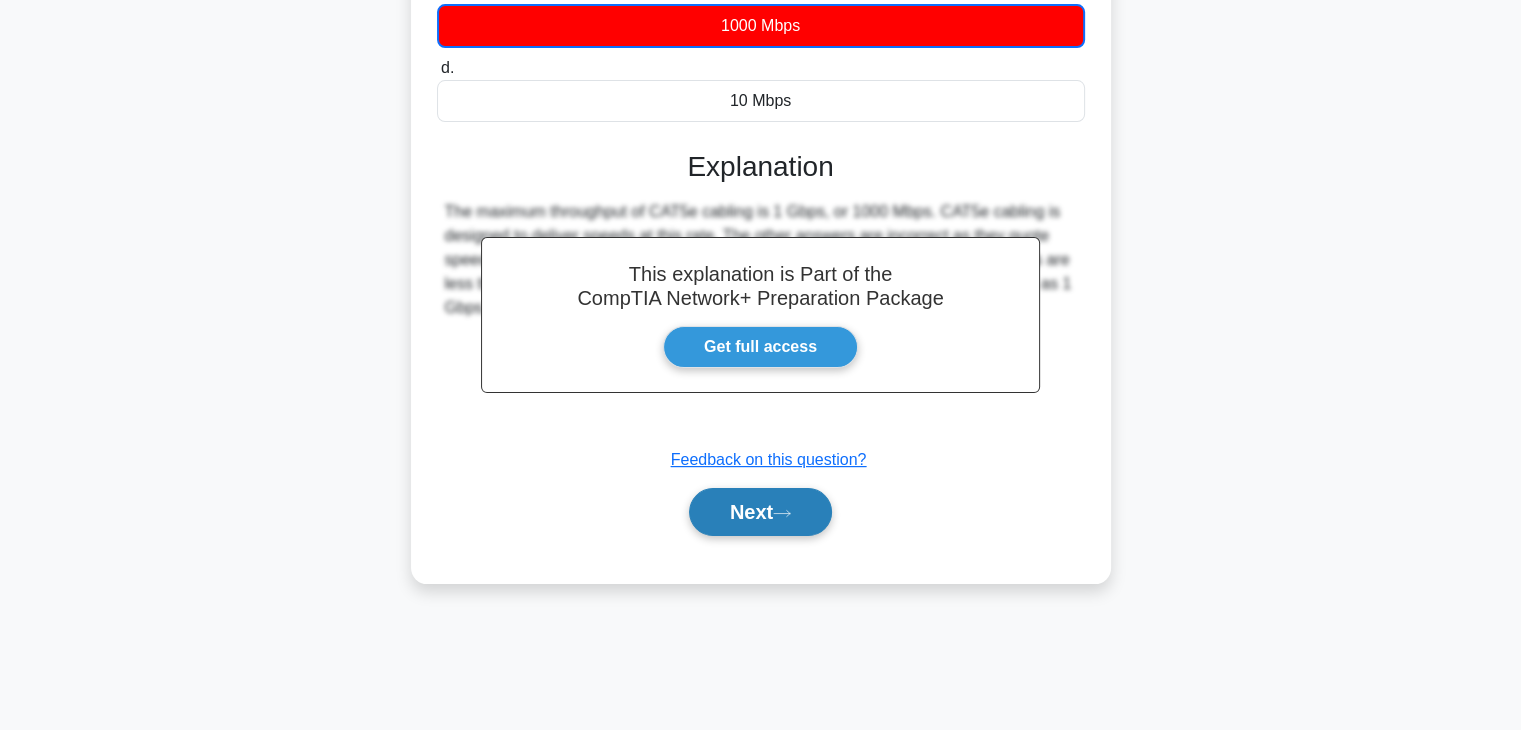 click on "Next" at bounding box center [760, 512] 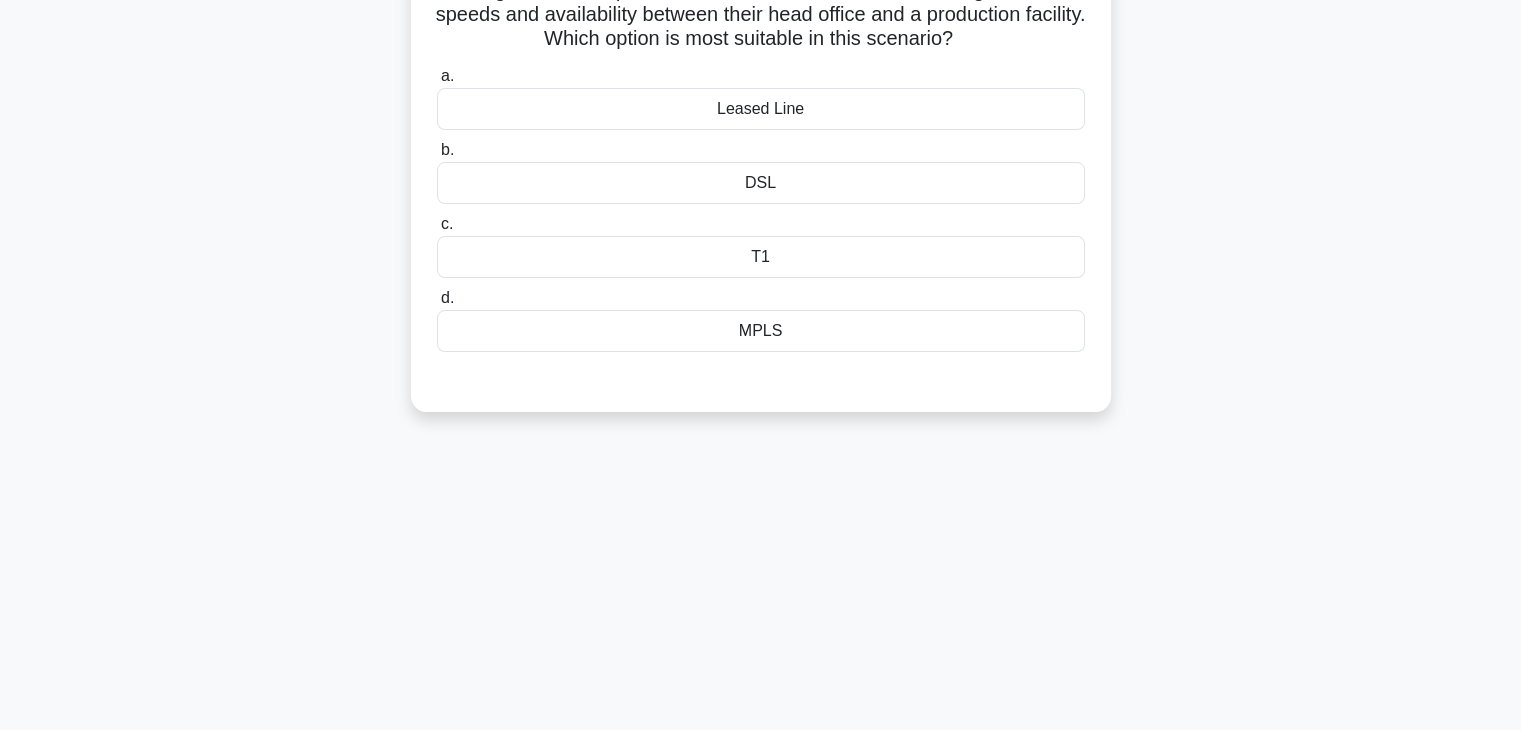 scroll, scrollTop: 0, scrollLeft: 0, axis: both 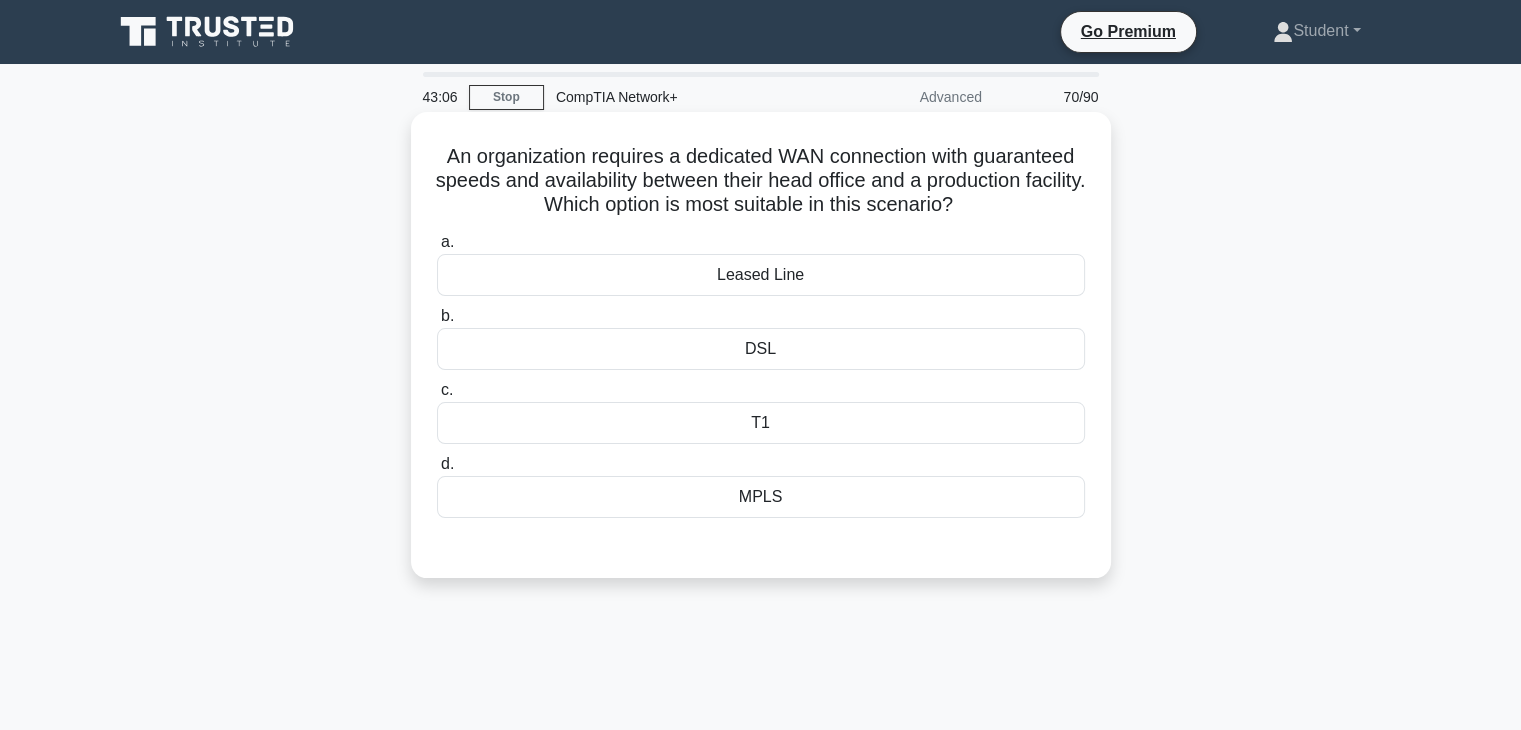click on "Leased Line" at bounding box center (761, 275) 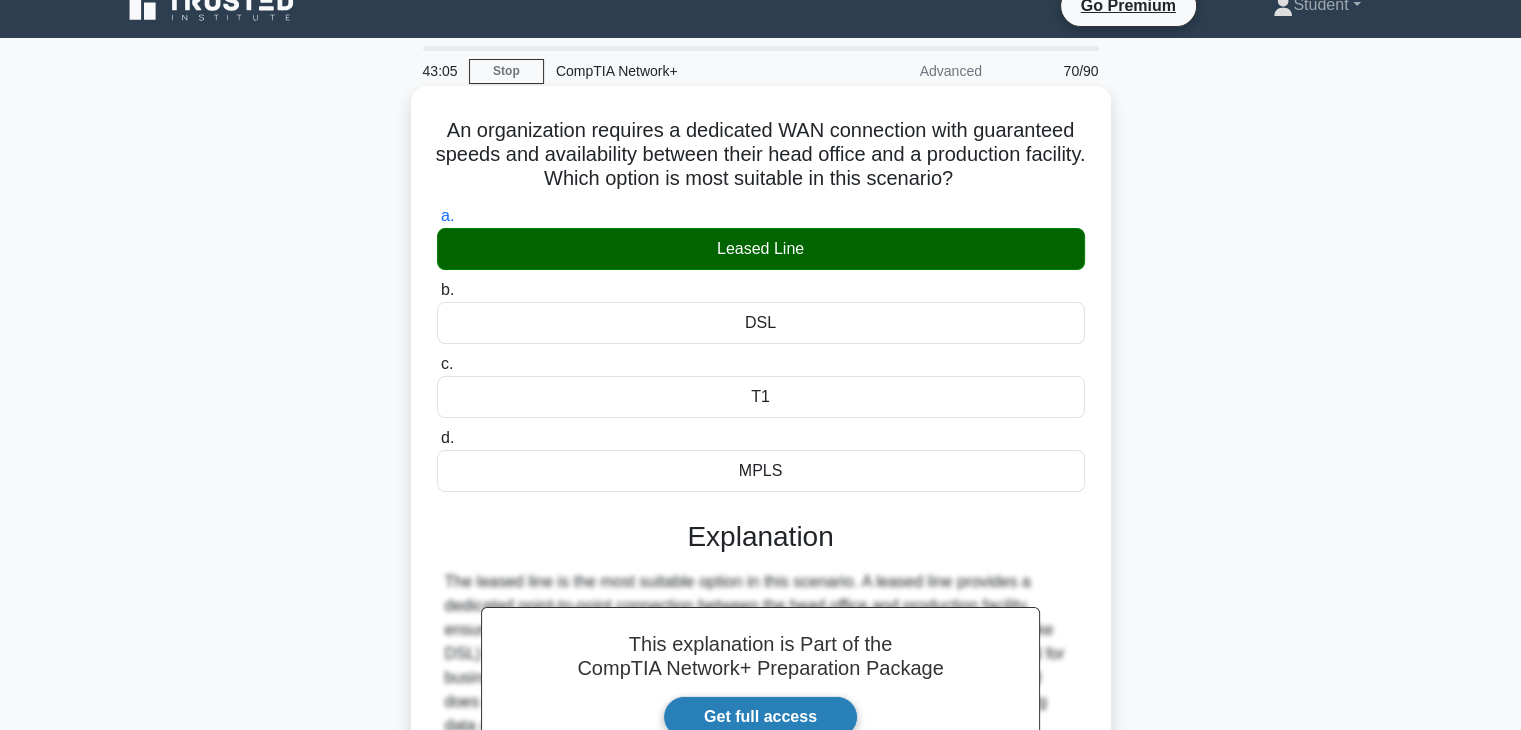 scroll, scrollTop: 351, scrollLeft: 0, axis: vertical 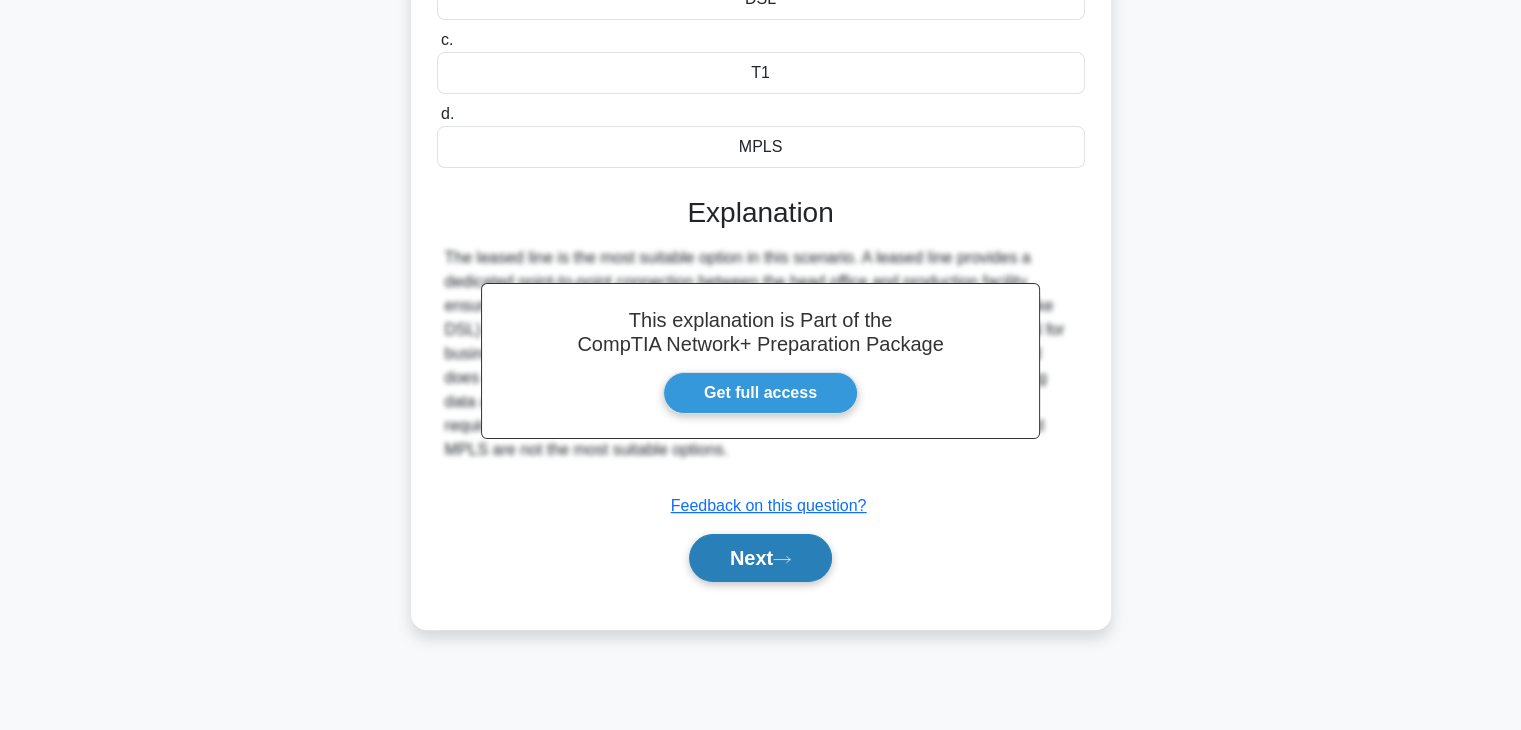 click on "Next" at bounding box center [760, 558] 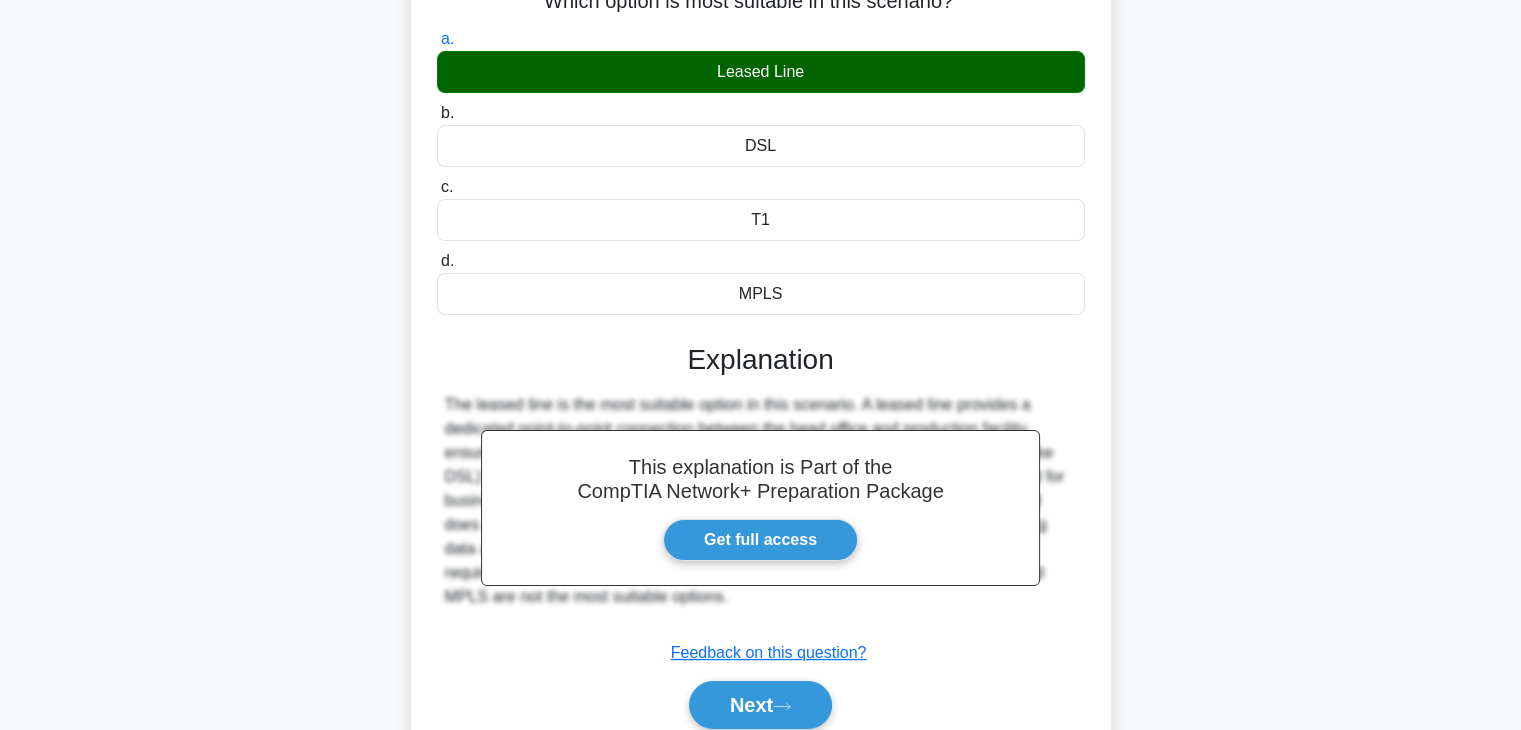 scroll, scrollTop: 0, scrollLeft: 0, axis: both 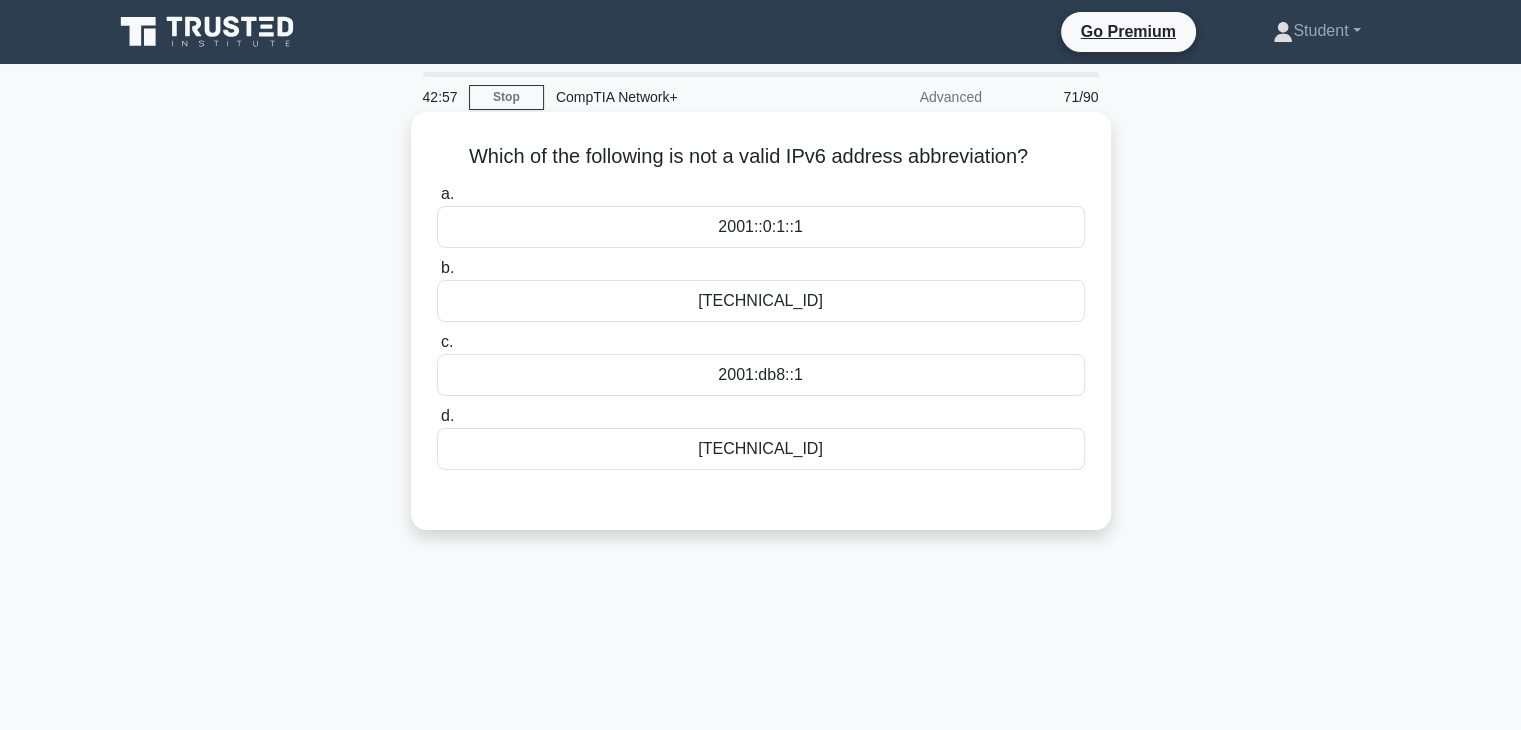 click on "2001:db8::1" at bounding box center (761, 375) 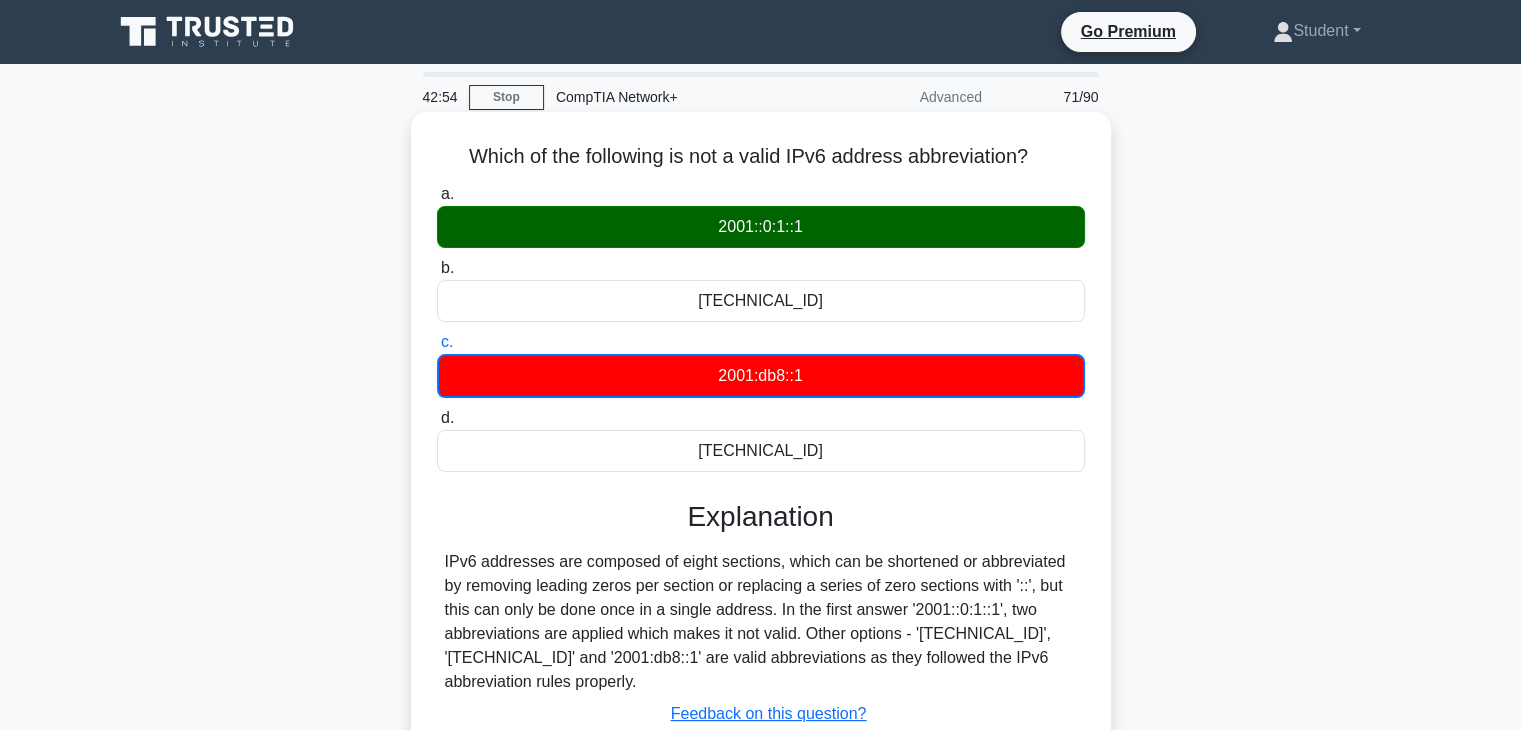 scroll, scrollTop: 351, scrollLeft: 0, axis: vertical 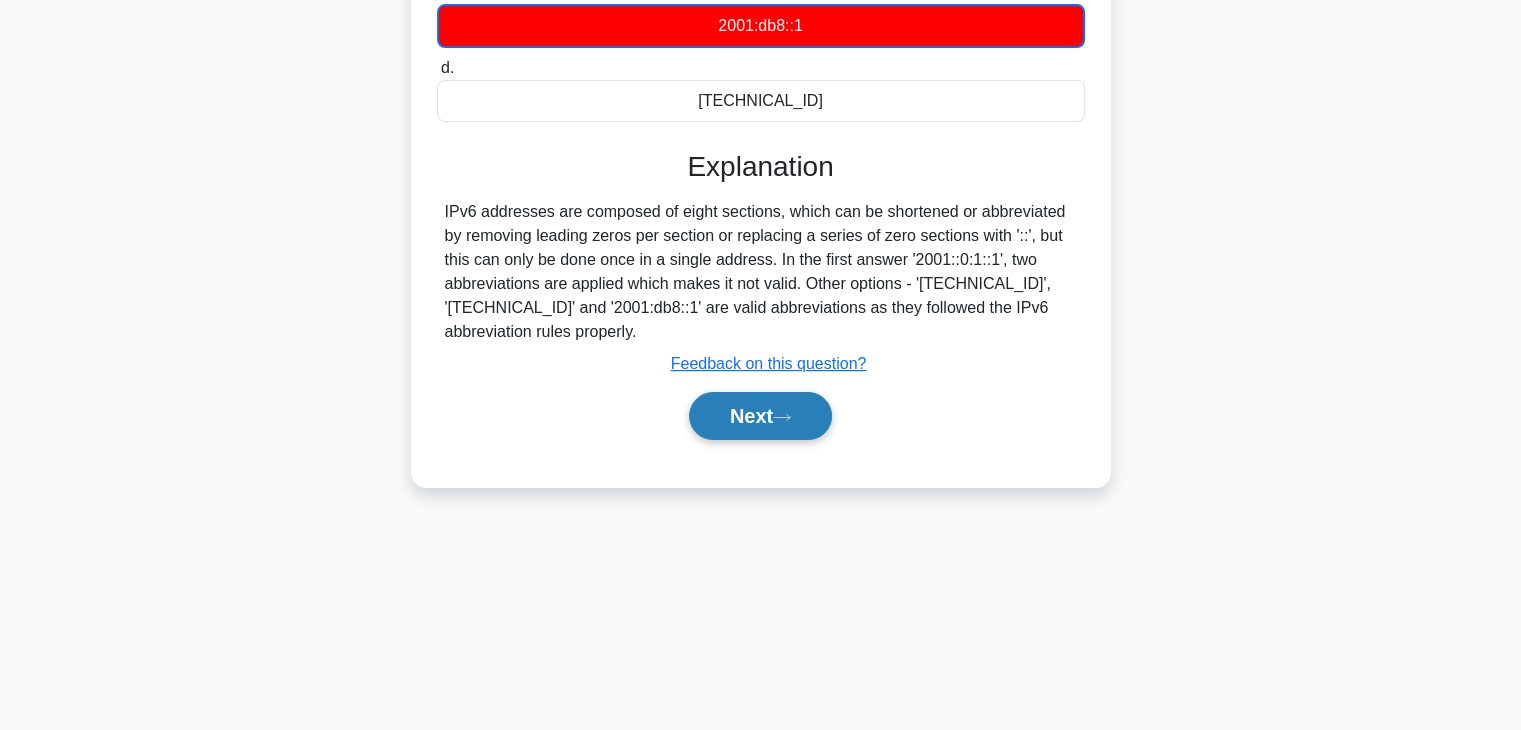 click on "Next" at bounding box center (760, 416) 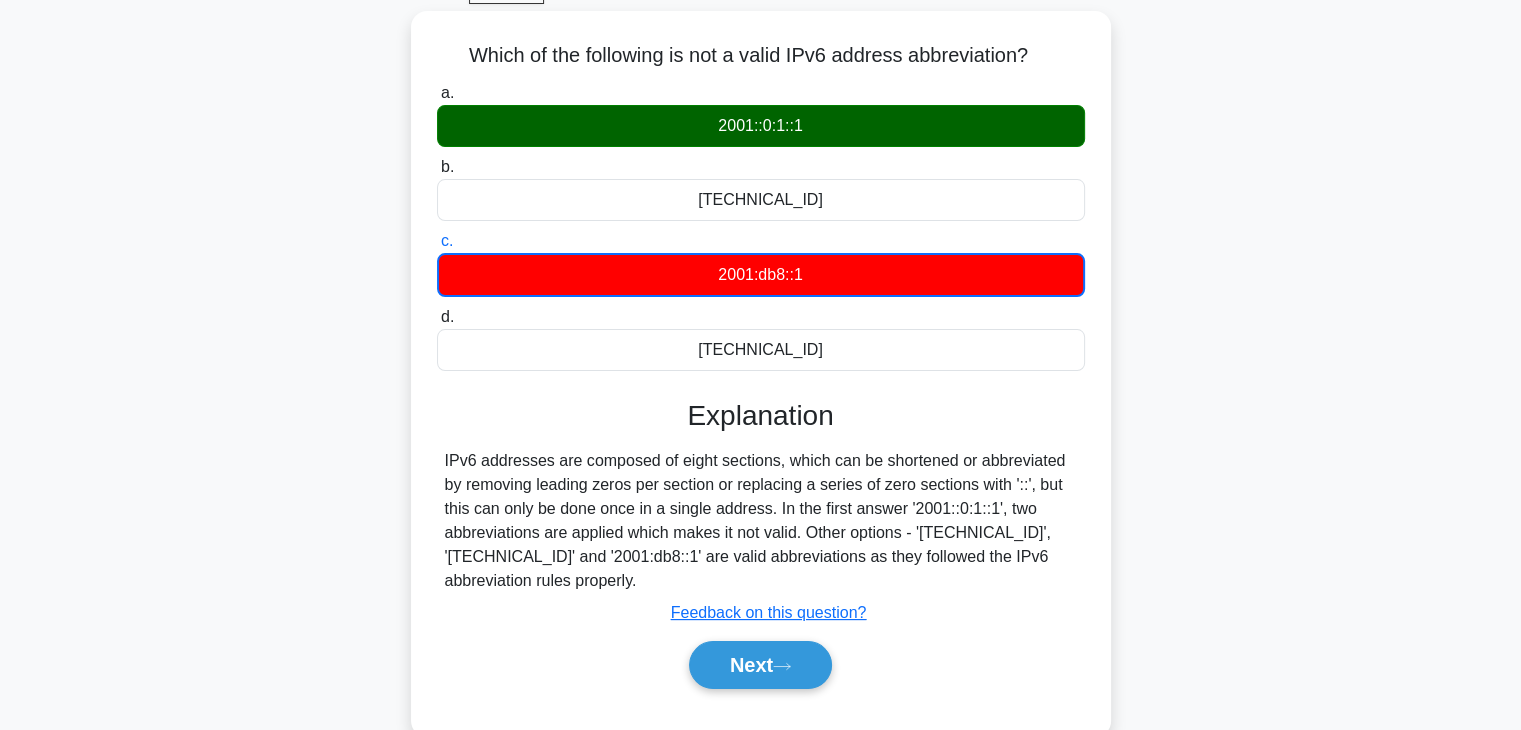 scroll, scrollTop: 0, scrollLeft: 0, axis: both 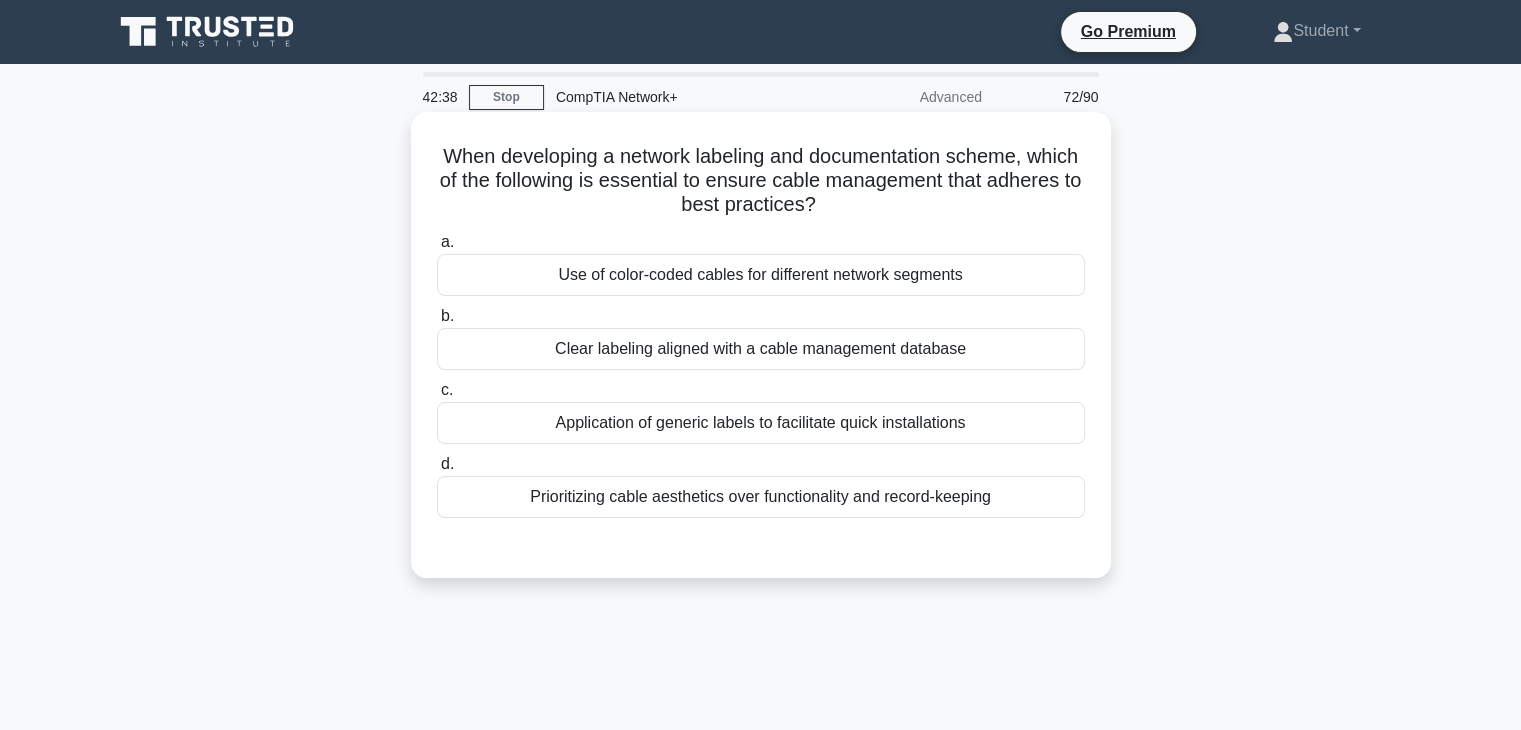 click on "Clear labeling aligned with a cable management database" at bounding box center [761, 349] 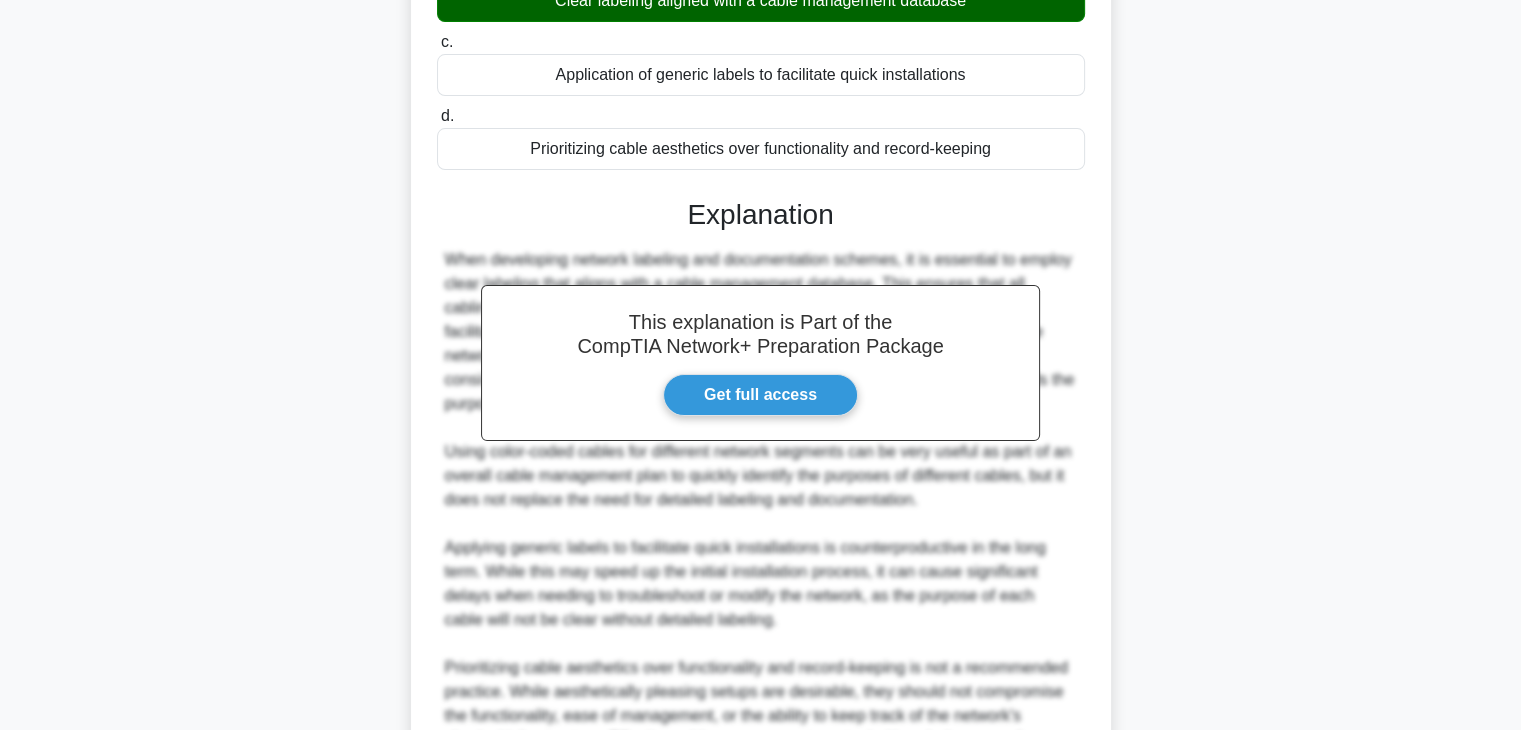 scroll, scrollTop: 574, scrollLeft: 0, axis: vertical 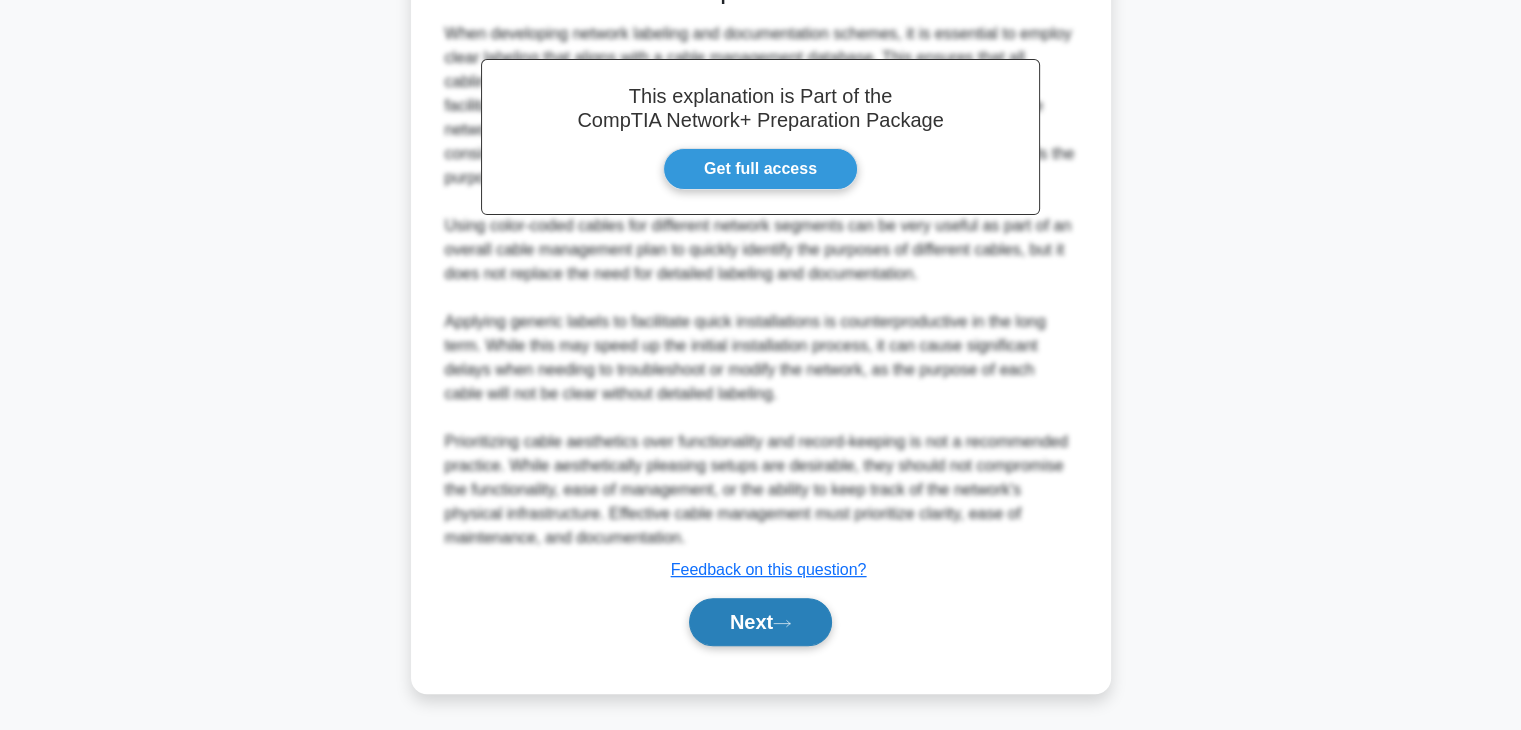 click on "Next" at bounding box center [760, 622] 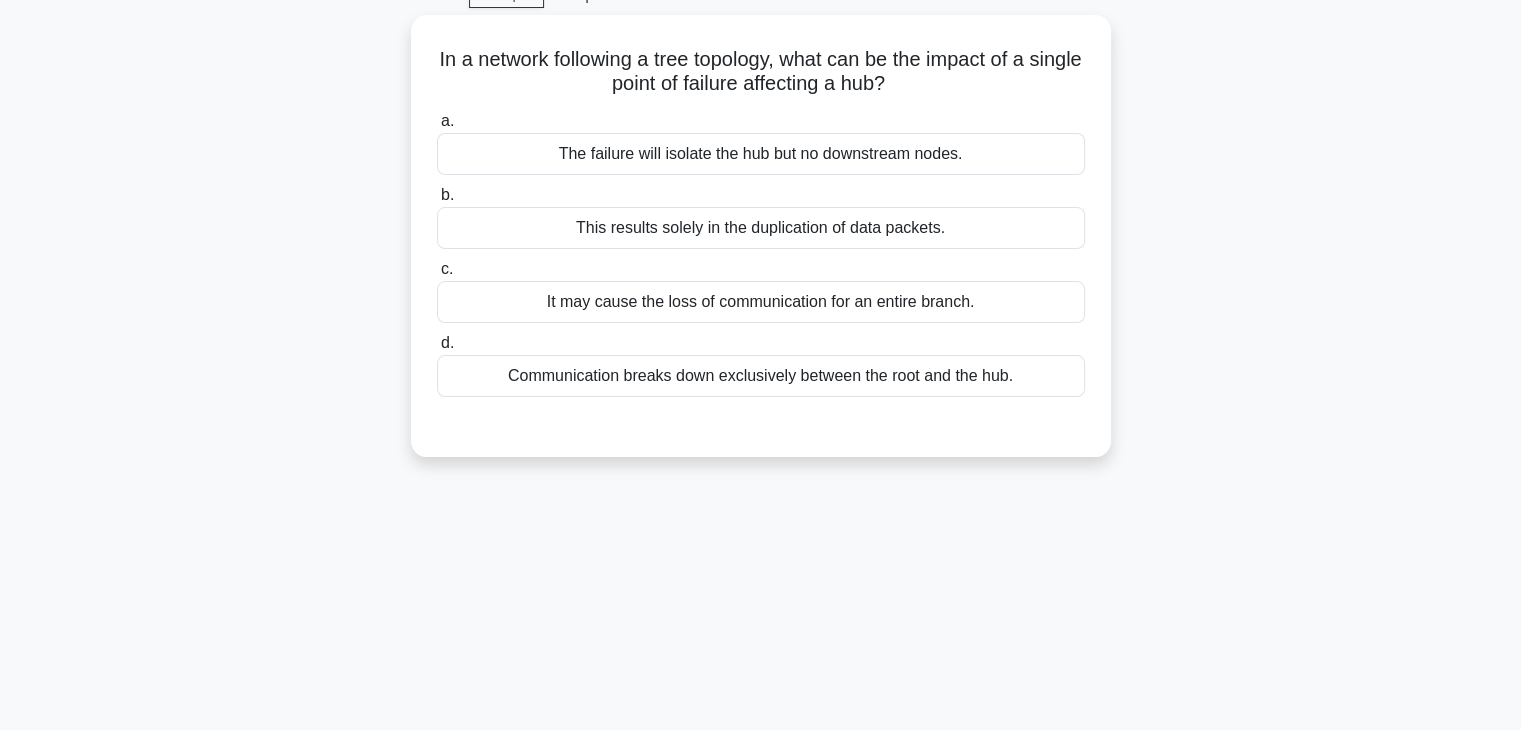 scroll, scrollTop: 0, scrollLeft: 0, axis: both 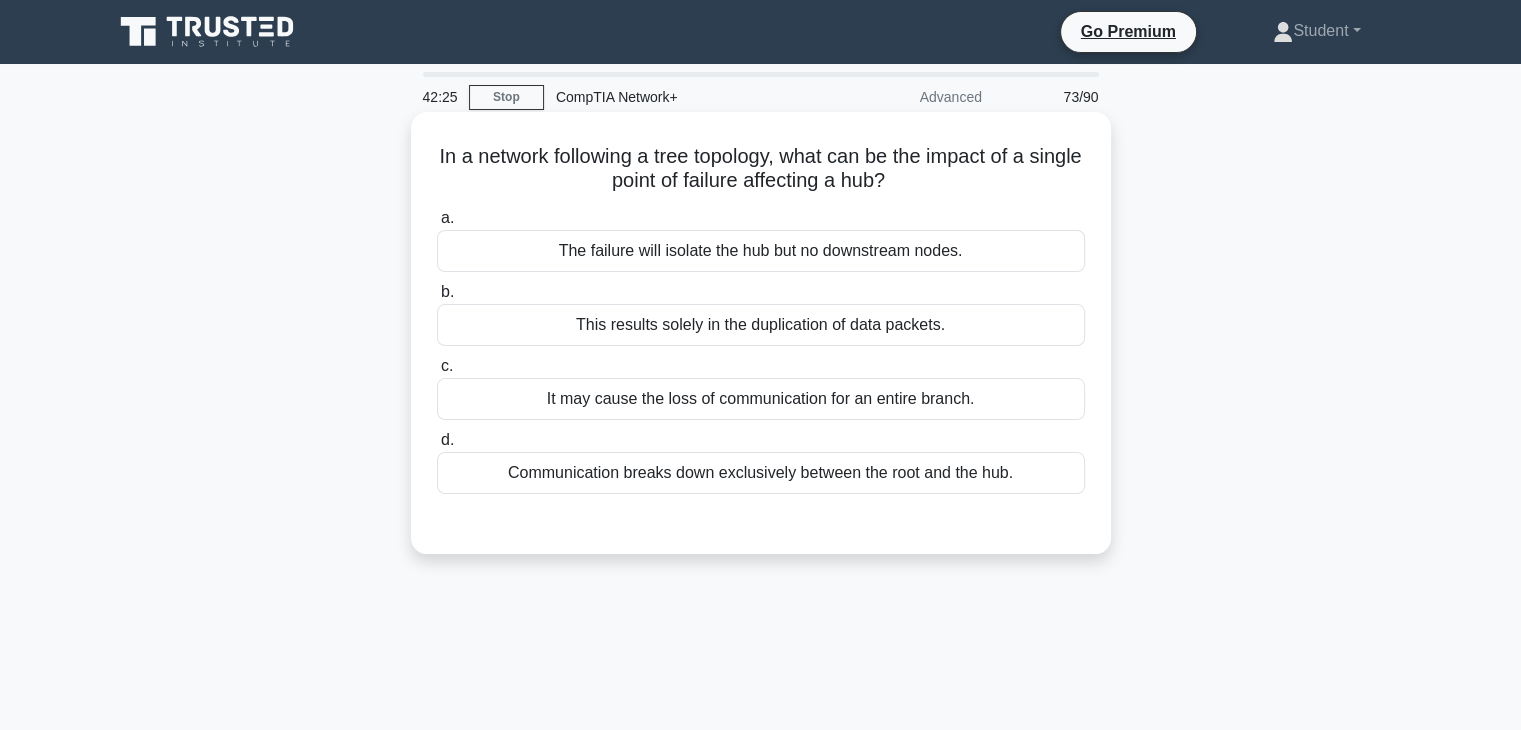 click on "It may cause the loss of communication for an entire branch." at bounding box center [761, 399] 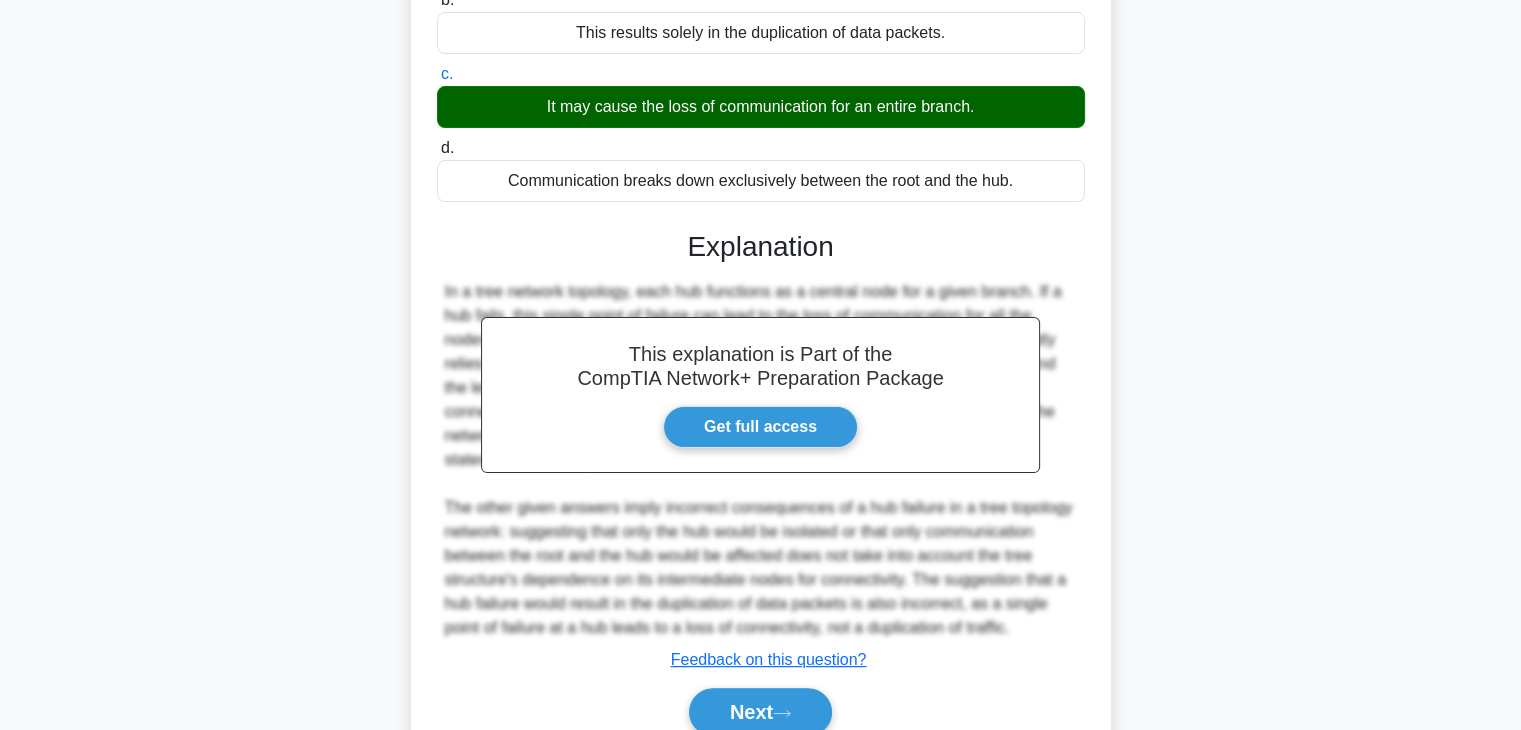 scroll, scrollTop: 382, scrollLeft: 0, axis: vertical 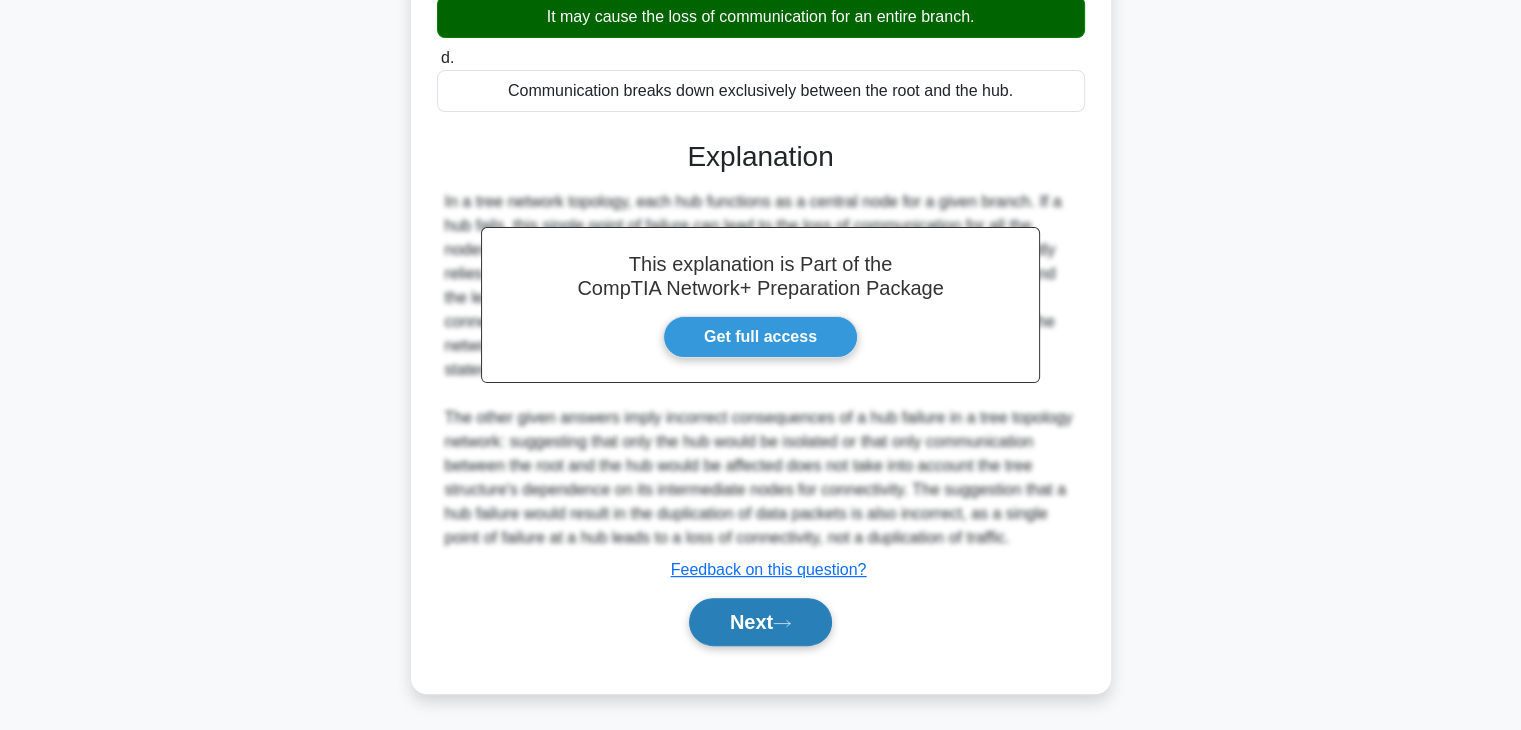 click on "Next" at bounding box center [760, 622] 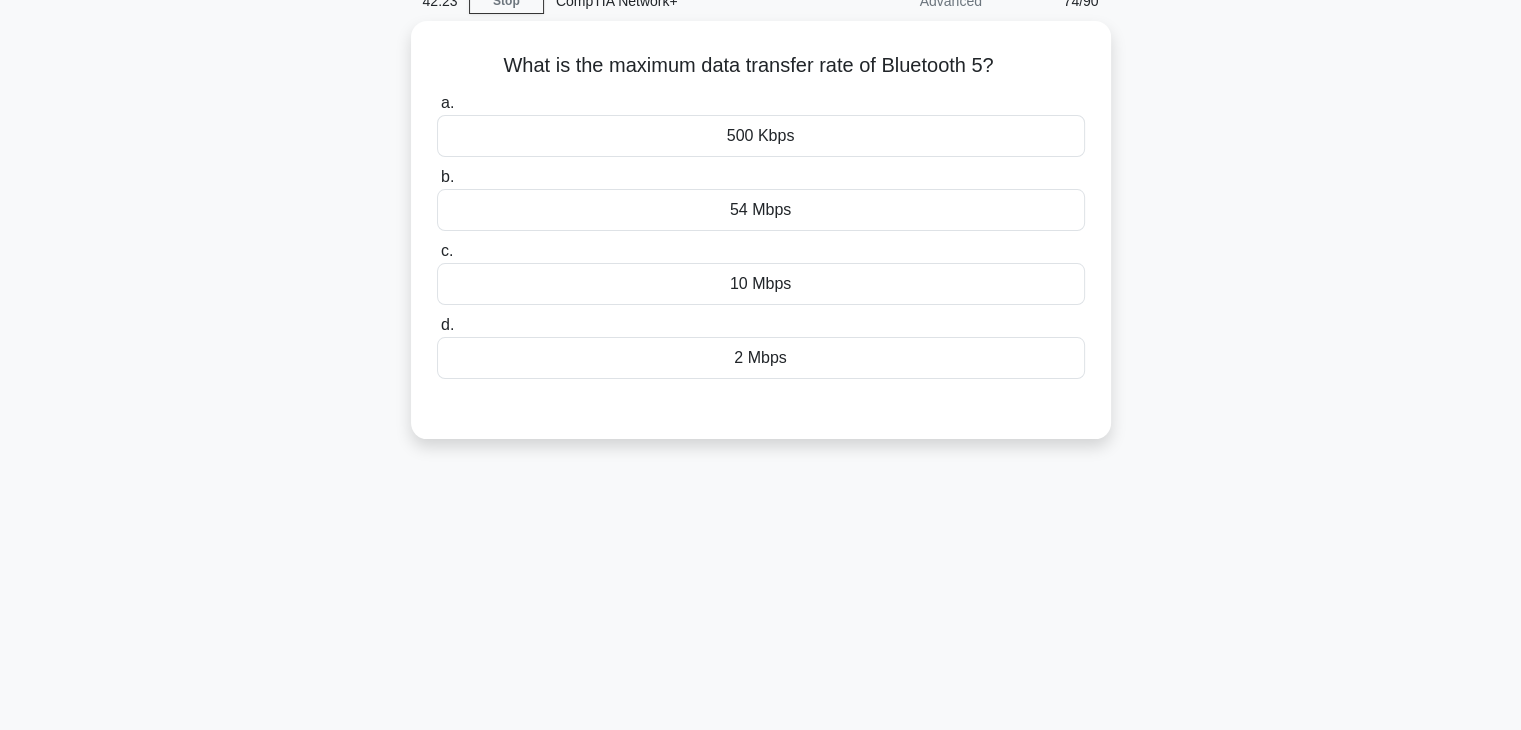 scroll, scrollTop: 0, scrollLeft: 0, axis: both 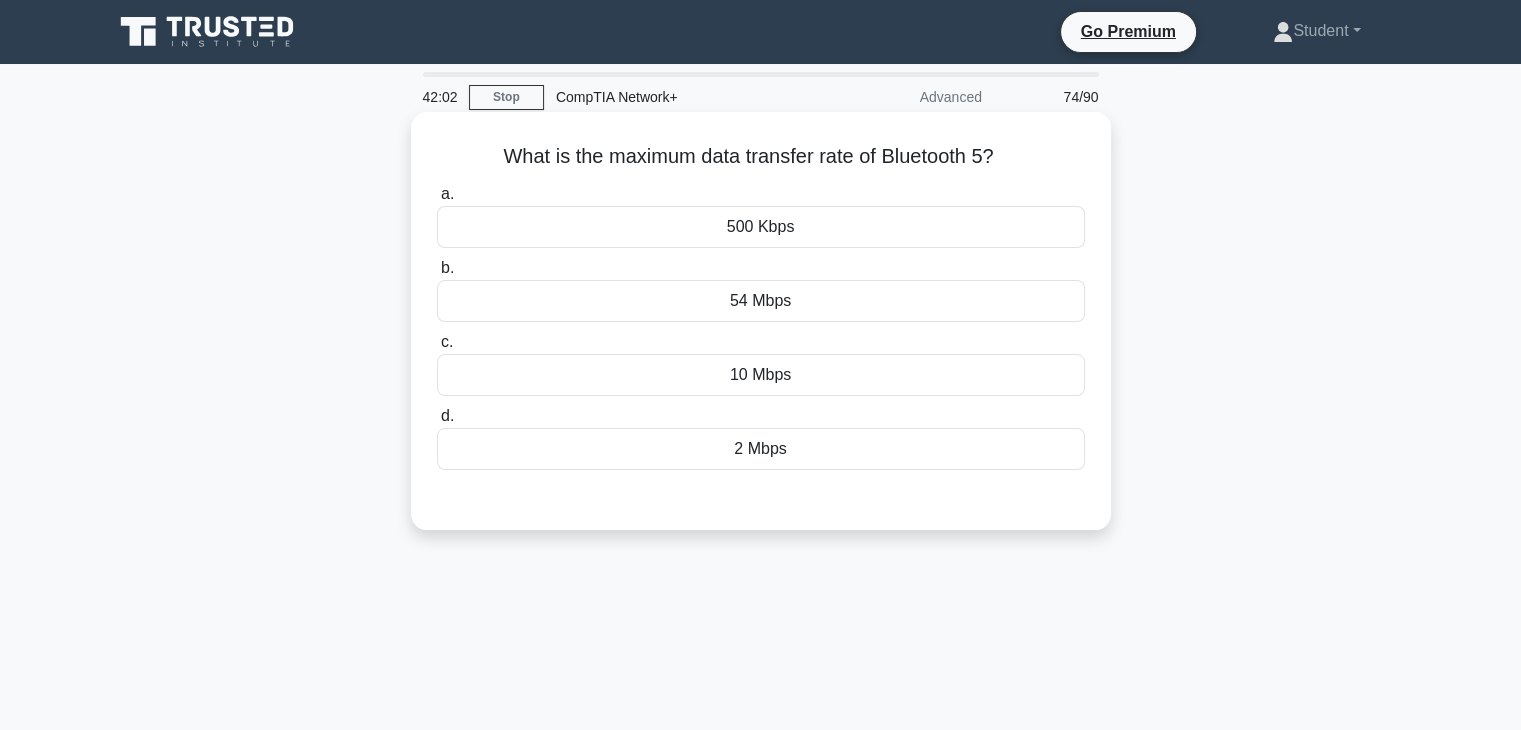 click on "54 Mbps" at bounding box center [761, 301] 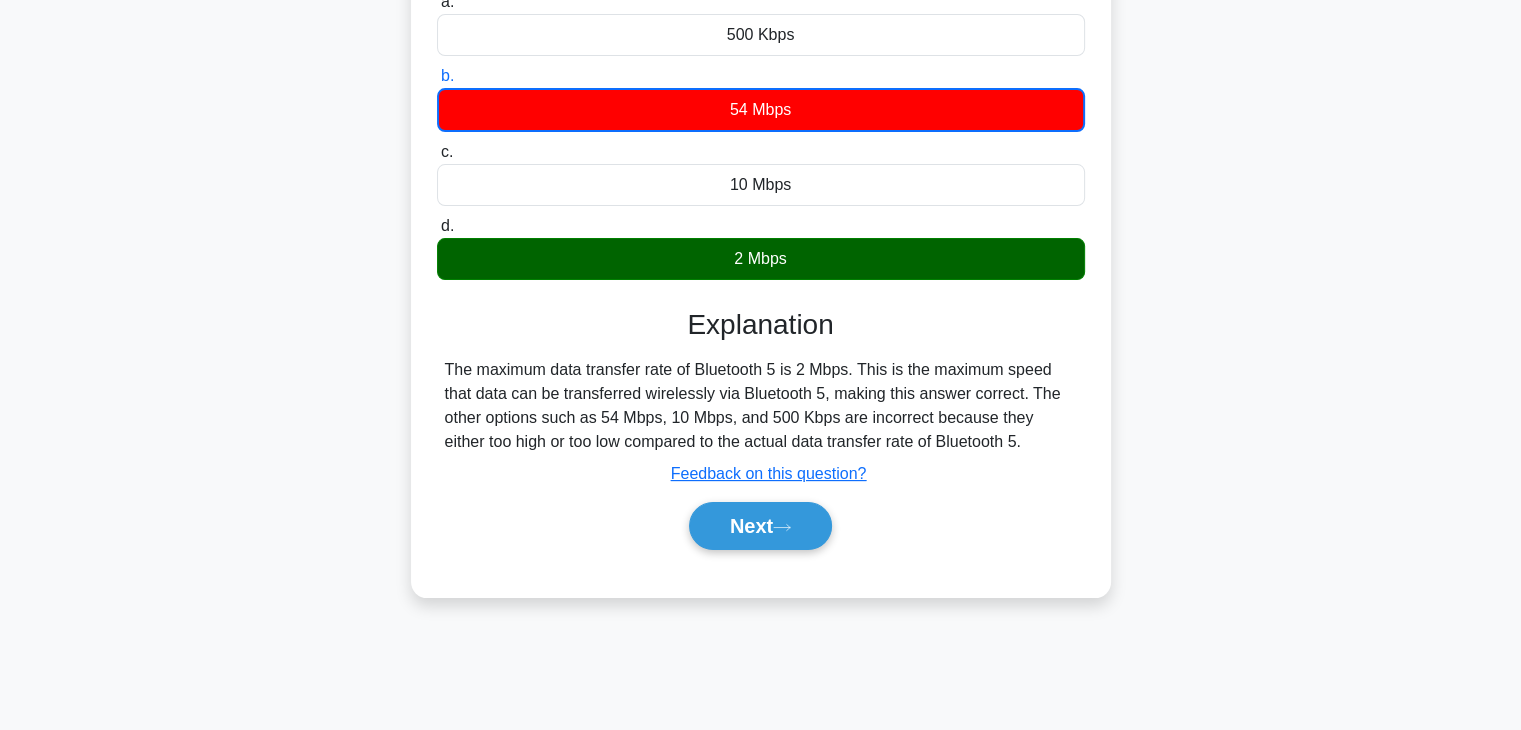 scroll, scrollTop: 351, scrollLeft: 0, axis: vertical 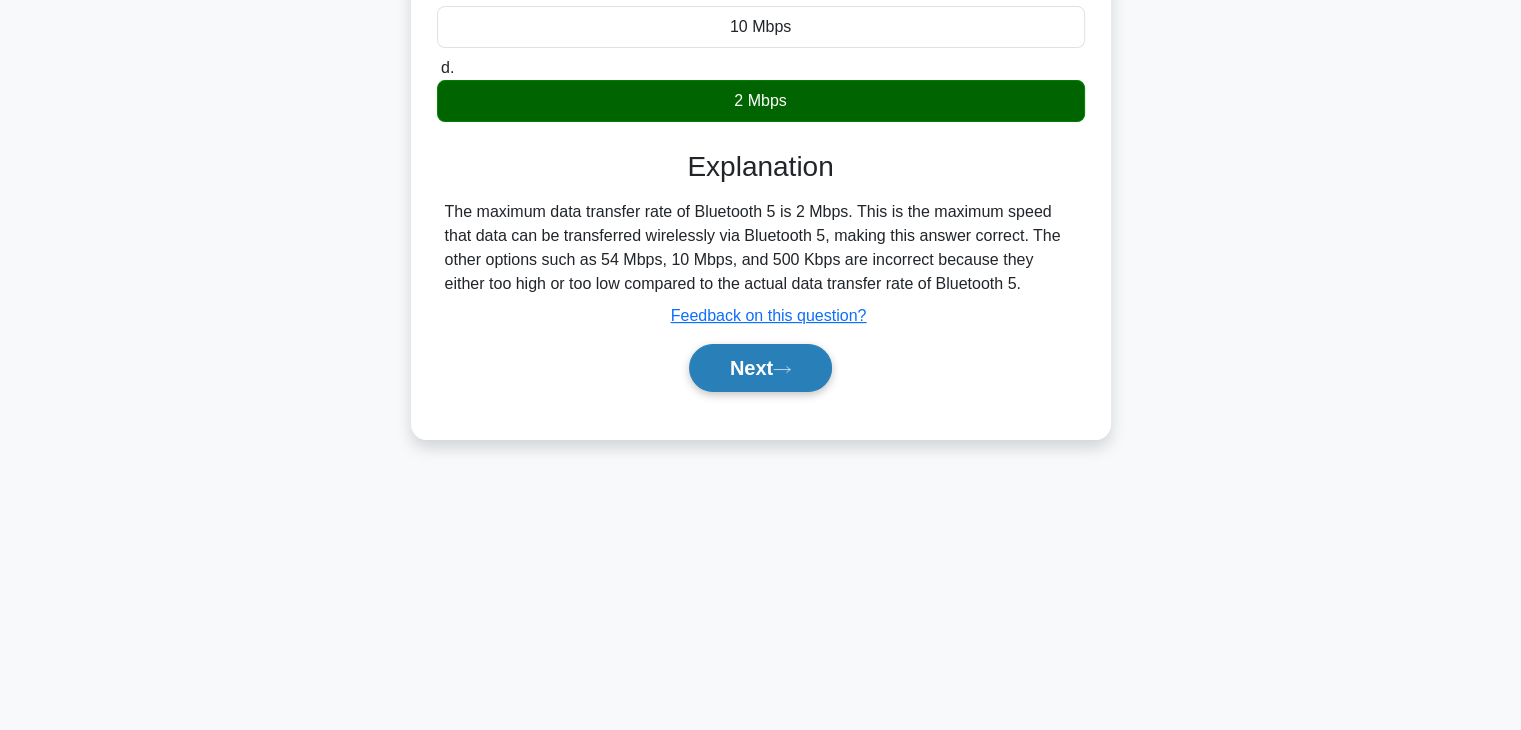 click on "Next" at bounding box center [760, 368] 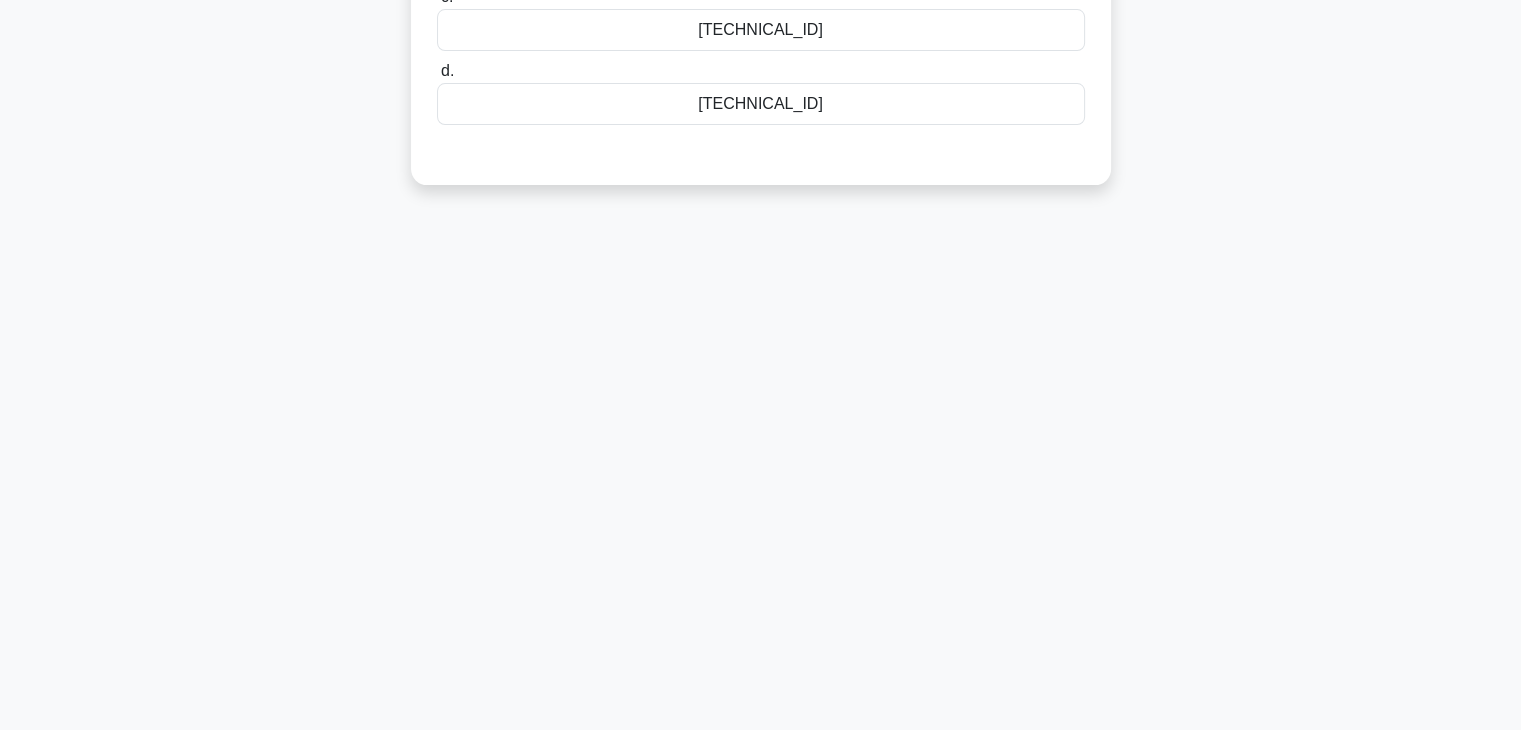 scroll, scrollTop: 0, scrollLeft: 0, axis: both 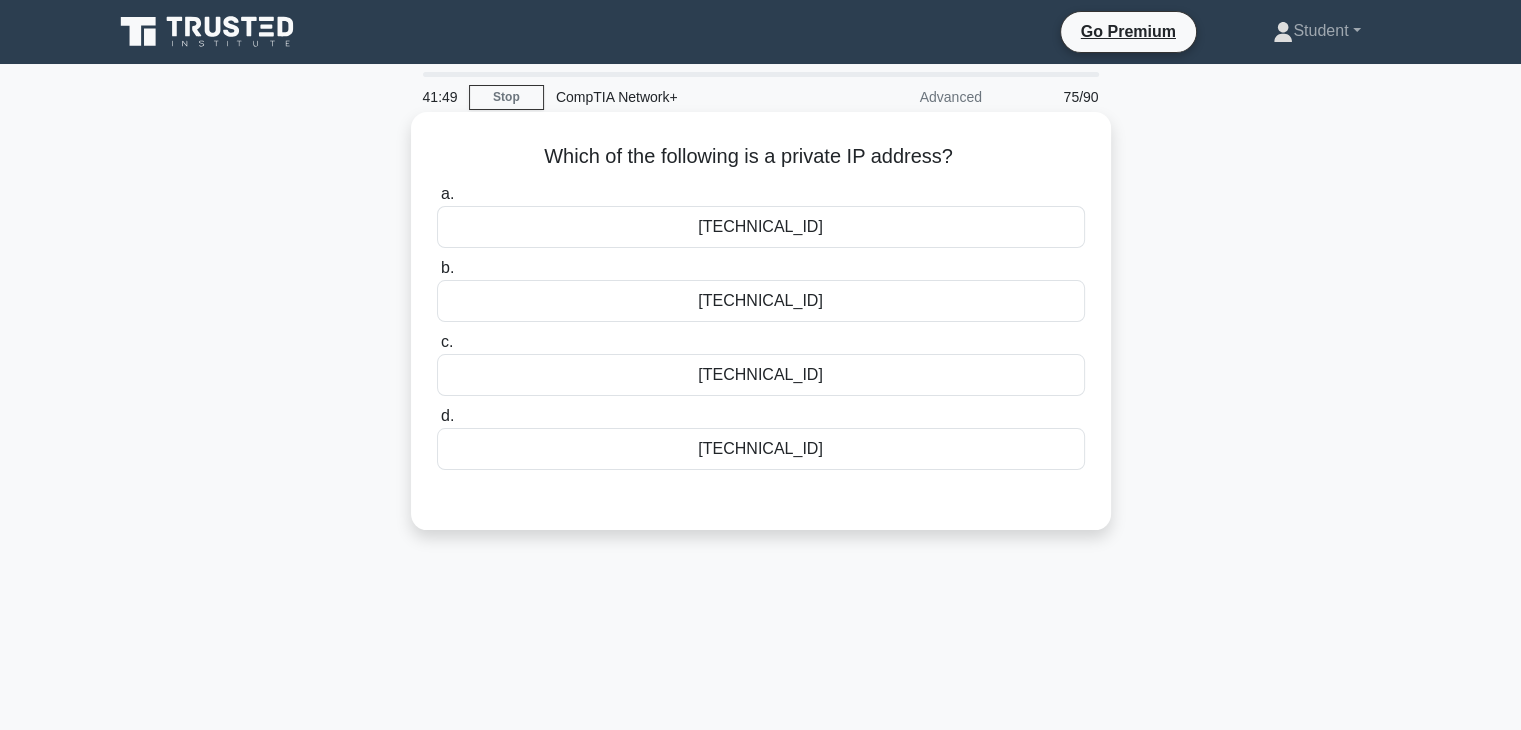 click on "10.10.10.10" at bounding box center [761, 375] 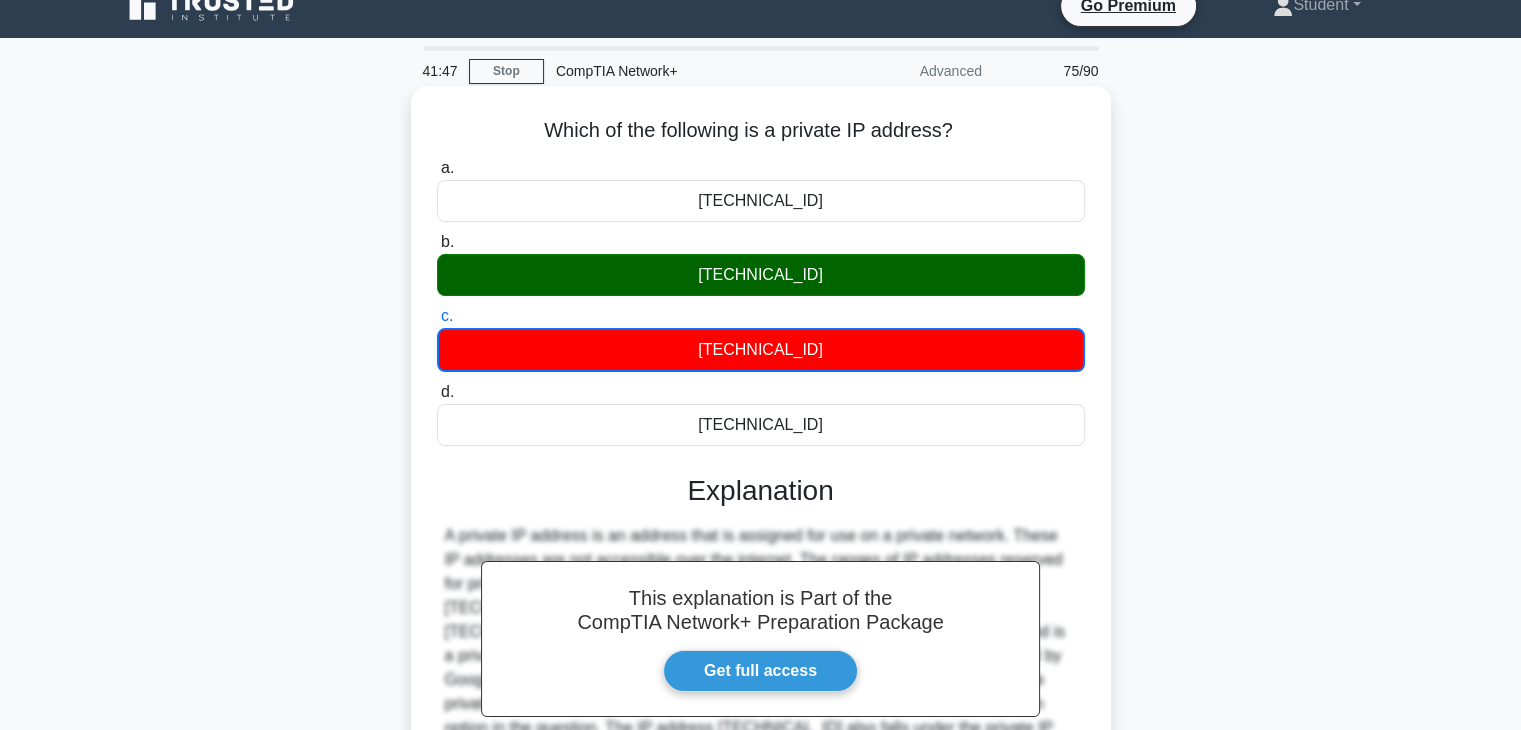 scroll, scrollTop: 351, scrollLeft: 0, axis: vertical 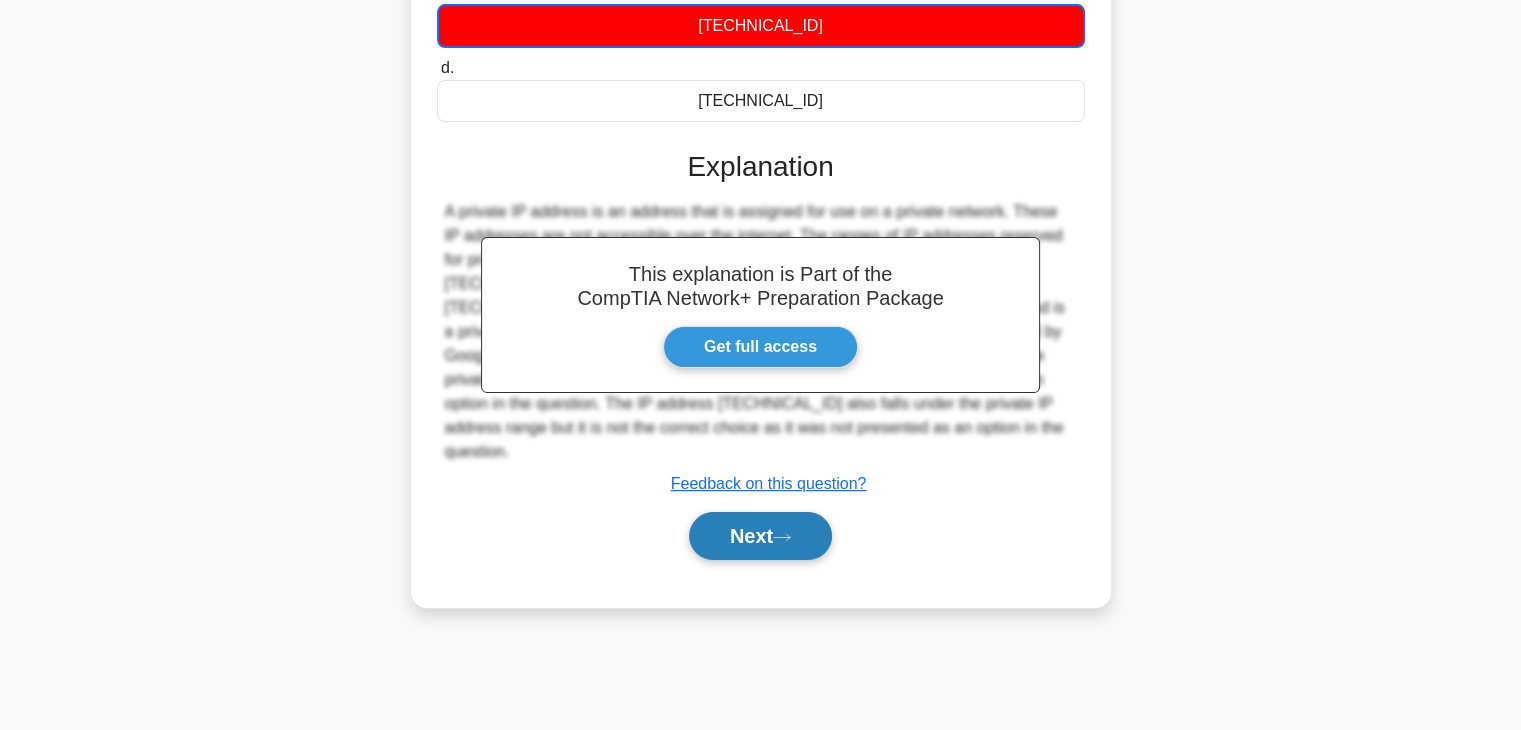 click on "Next" at bounding box center [760, 536] 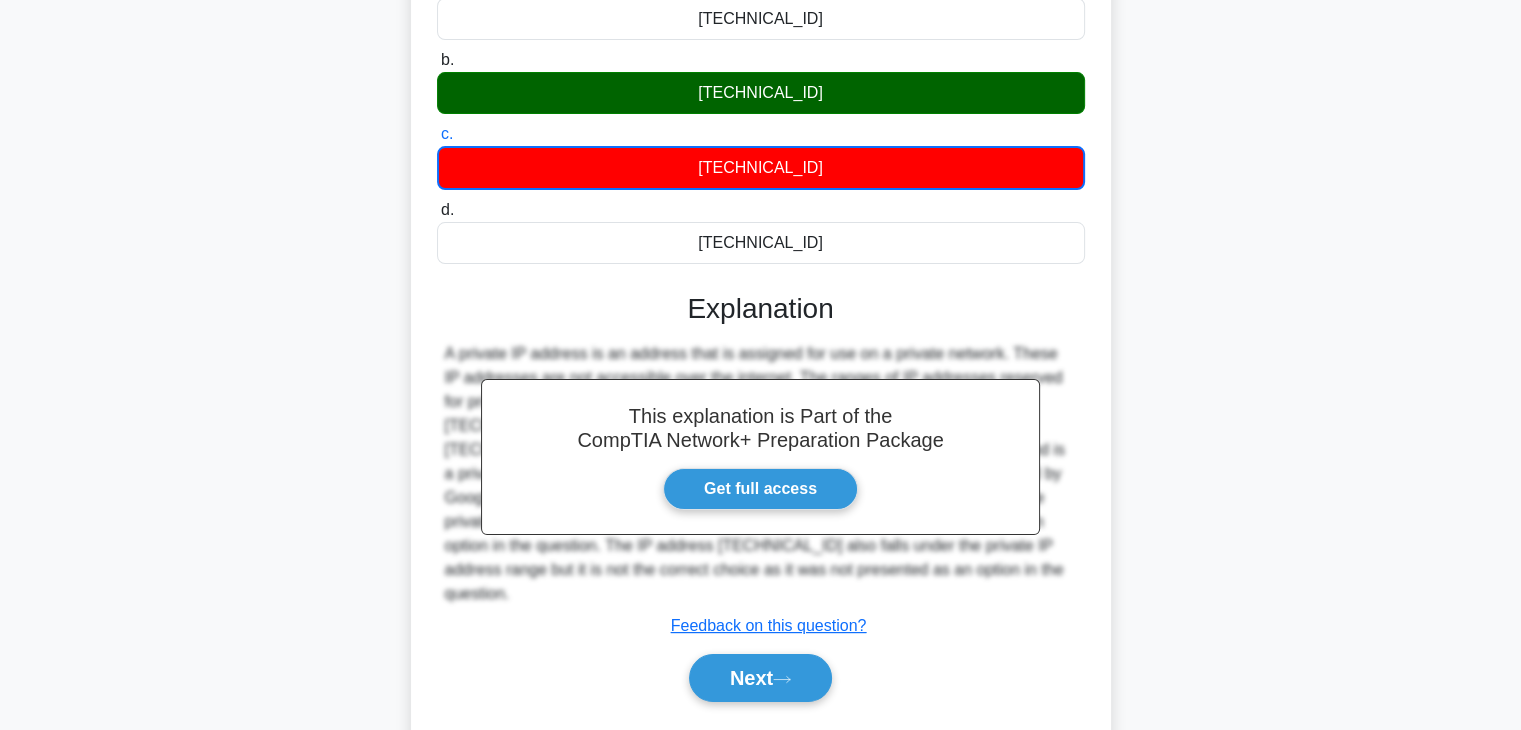 scroll, scrollTop: 0, scrollLeft: 0, axis: both 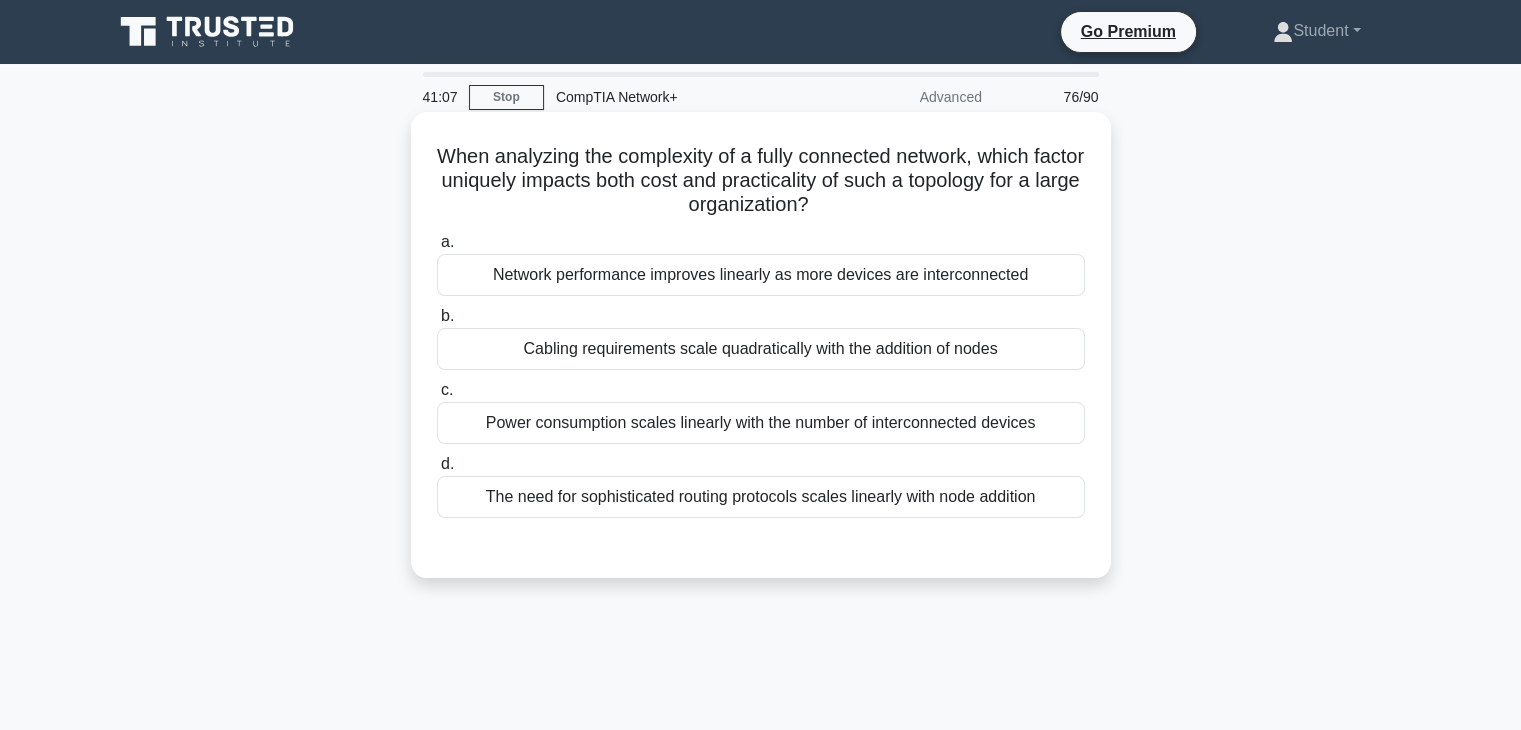 click on "Cabling requirements scale quadratically with the addition of nodes" at bounding box center (761, 349) 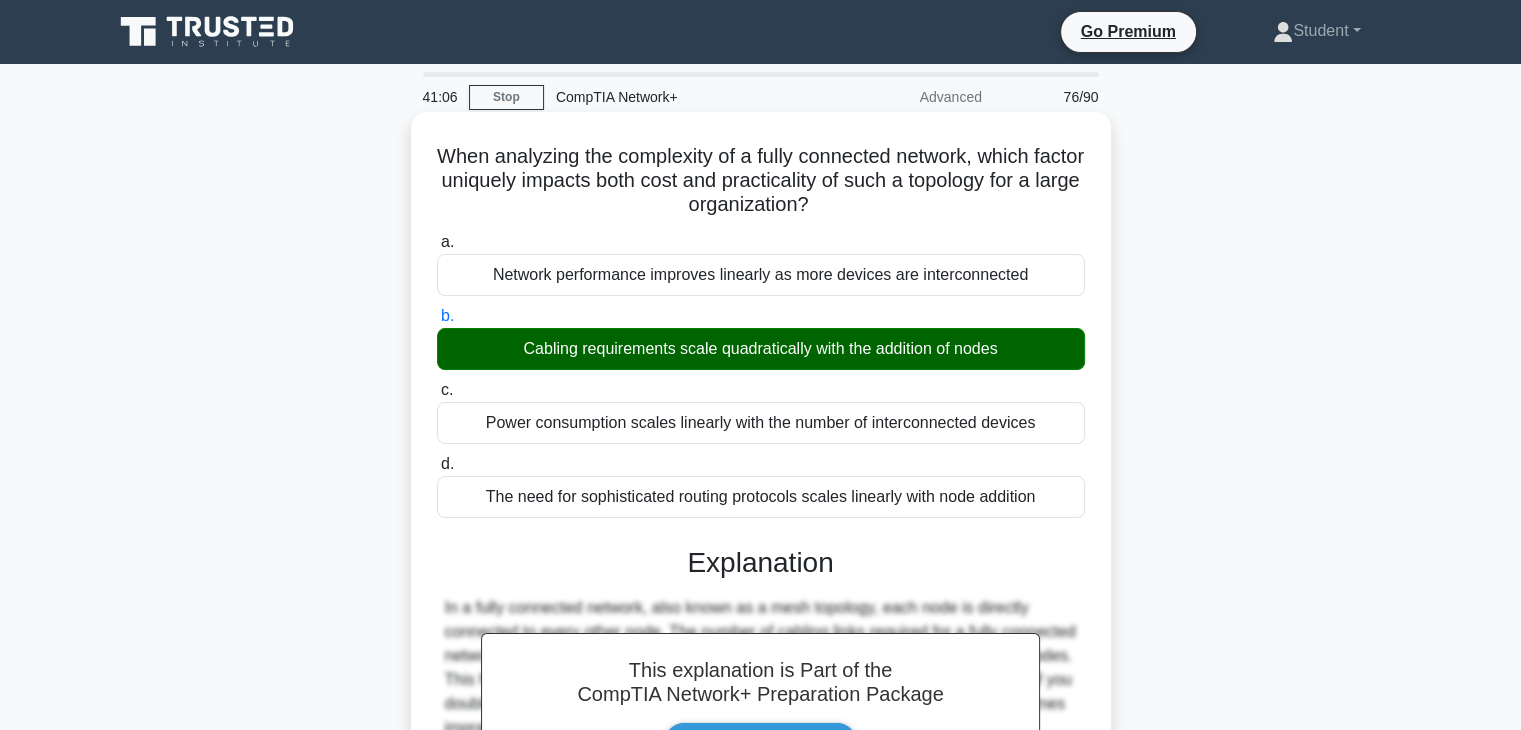 scroll, scrollTop: 406, scrollLeft: 0, axis: vertical 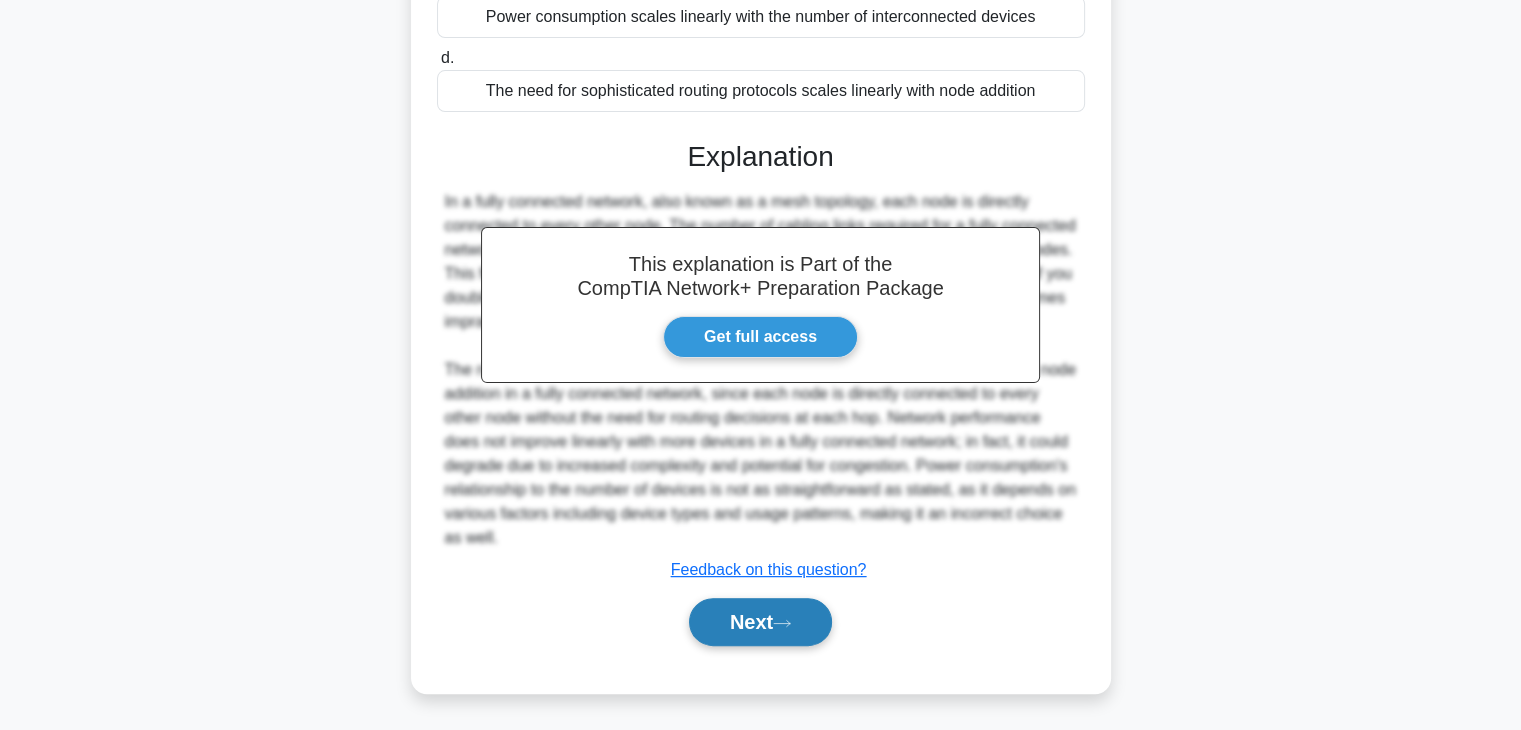 click on "Next" at bounding box center (760, 622) 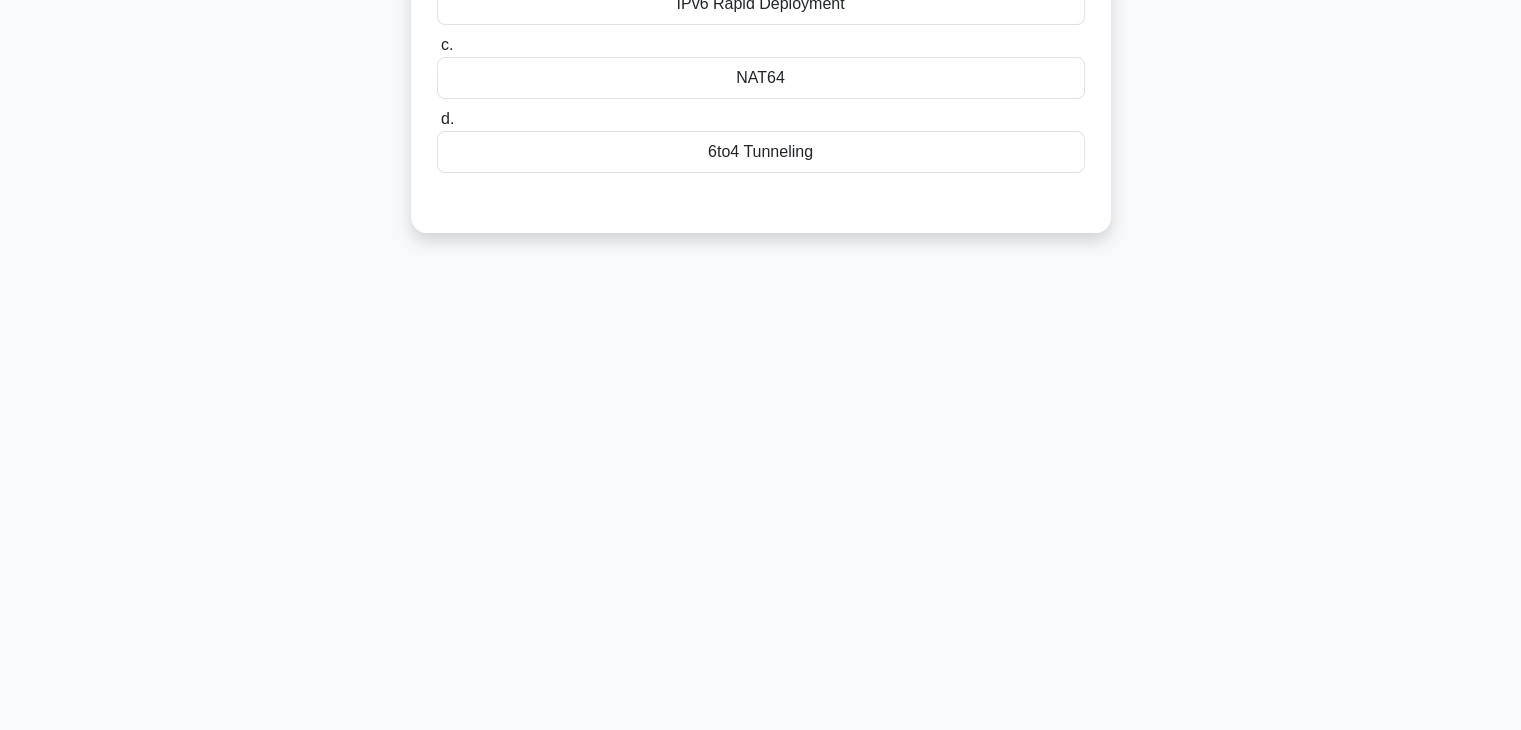 scroll, scrollTop: 0, scrollLeft: 0, axis: both 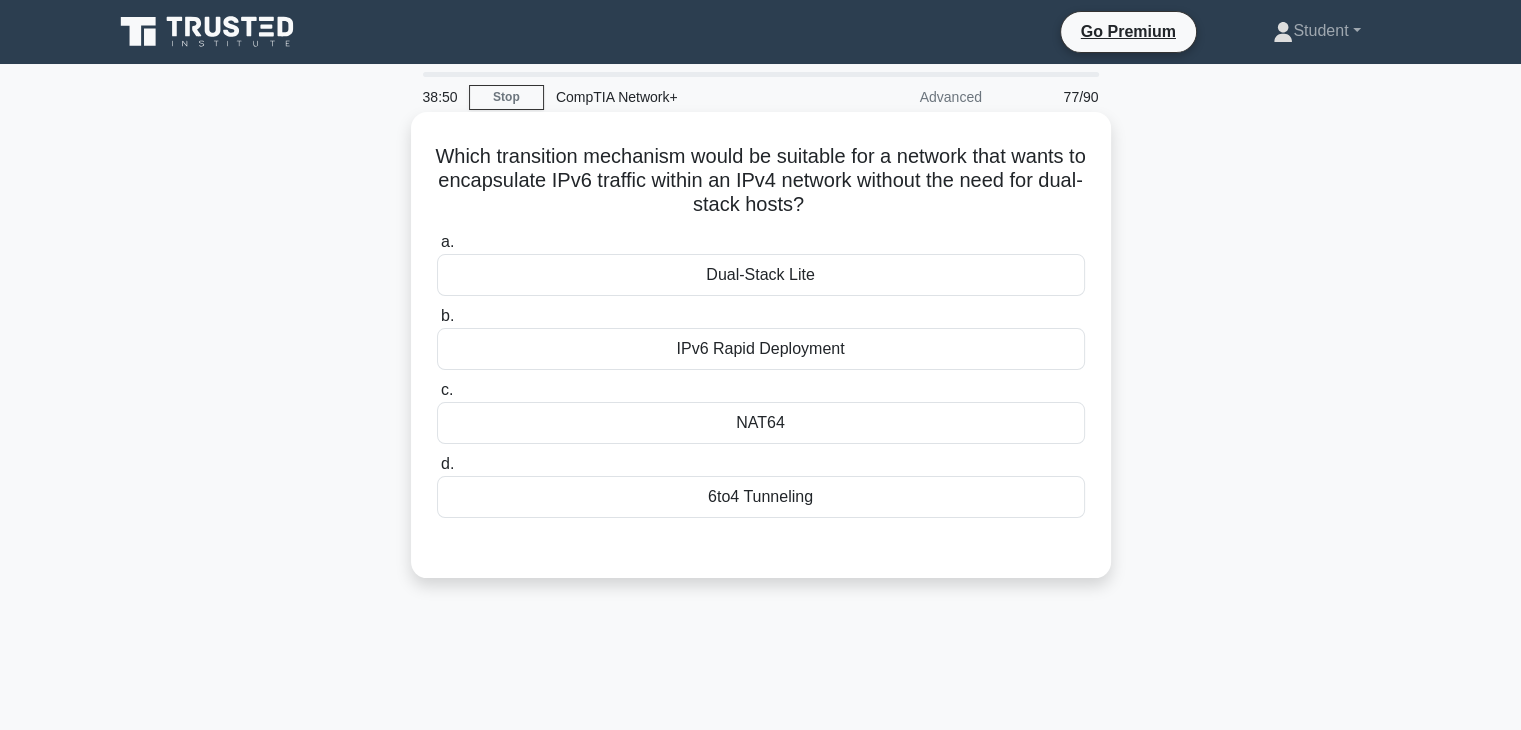 click on "6to4 Tunneling" at bounding box center [761, 497] 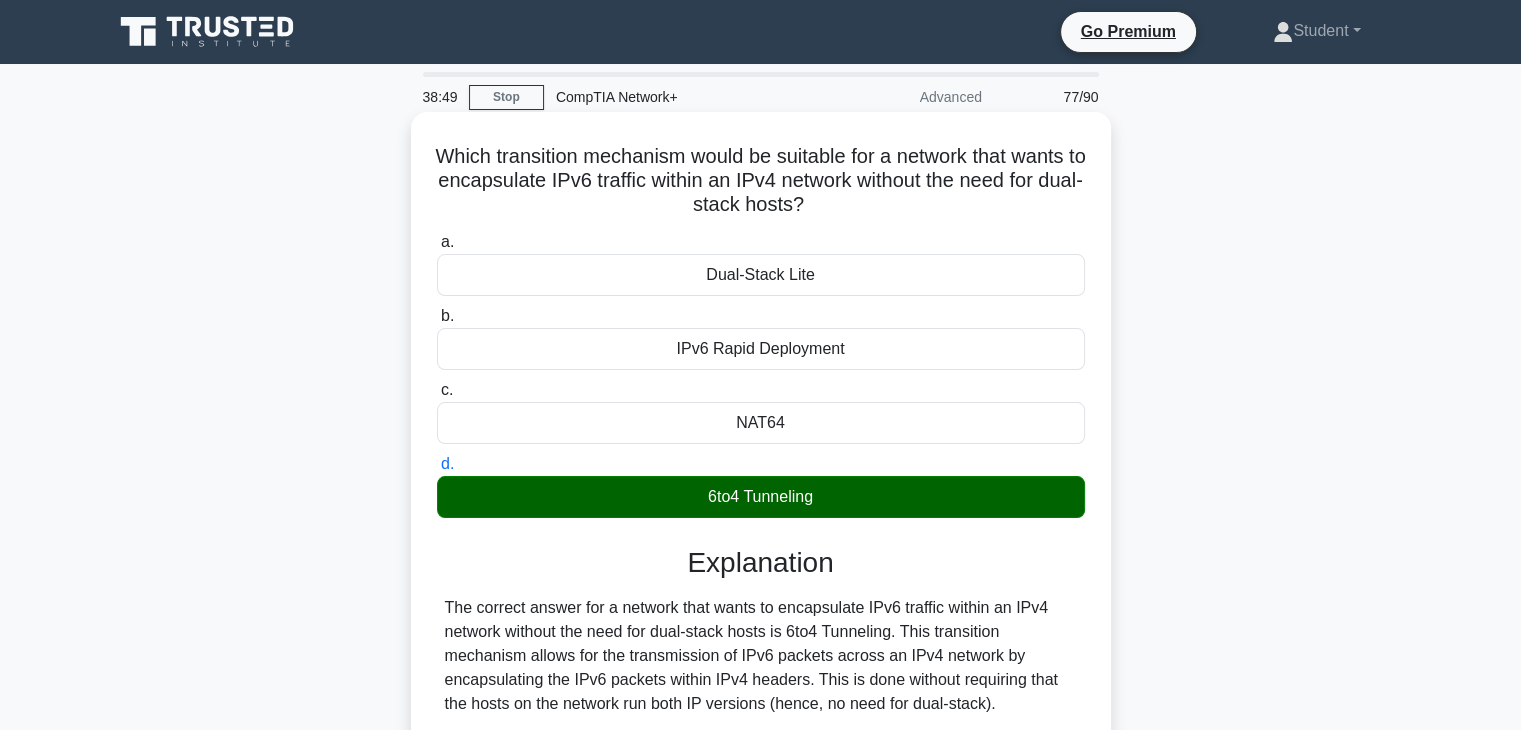 scroll, scrollTop: 358, scrollLeft: 0, axis: vertical 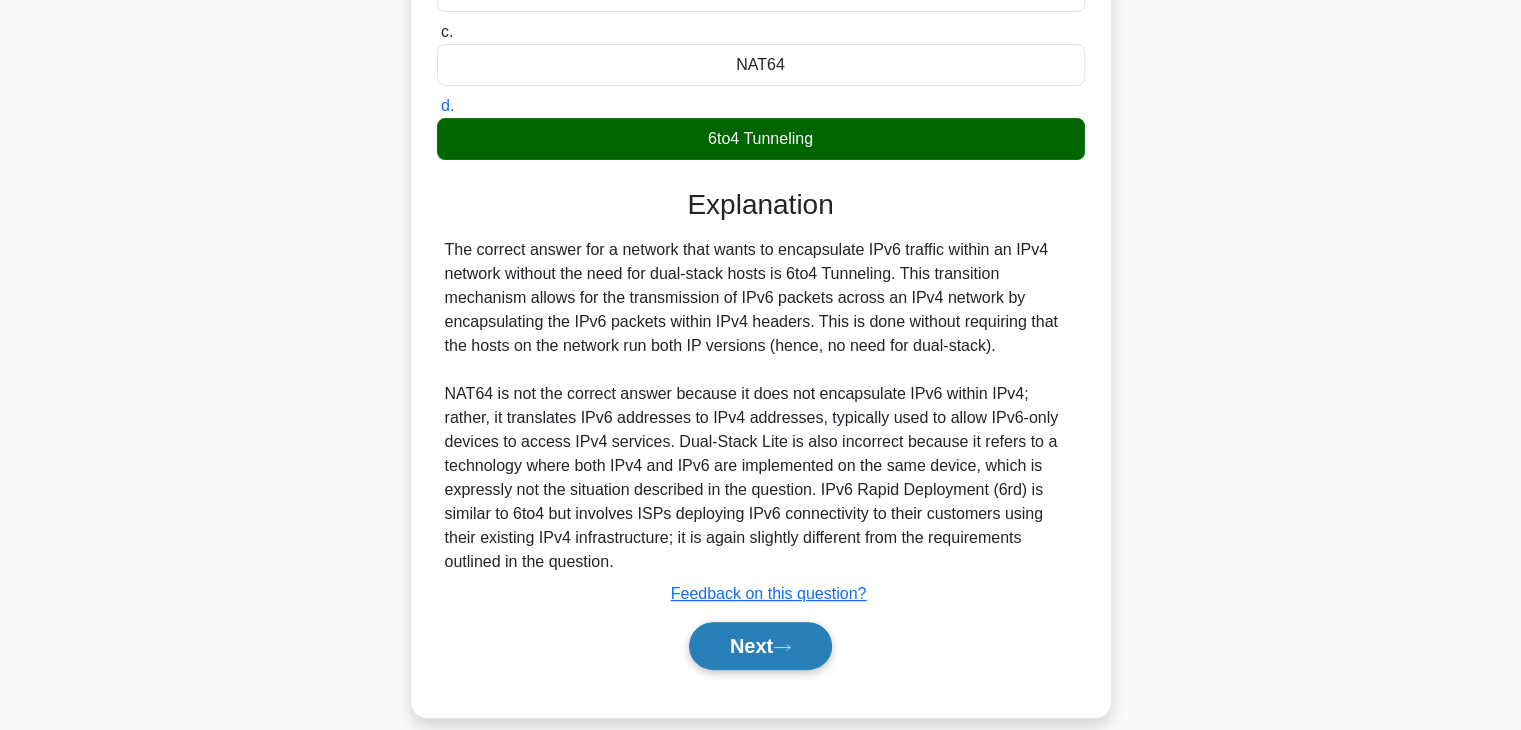 click on "Next" at bounding box center [760, 646] 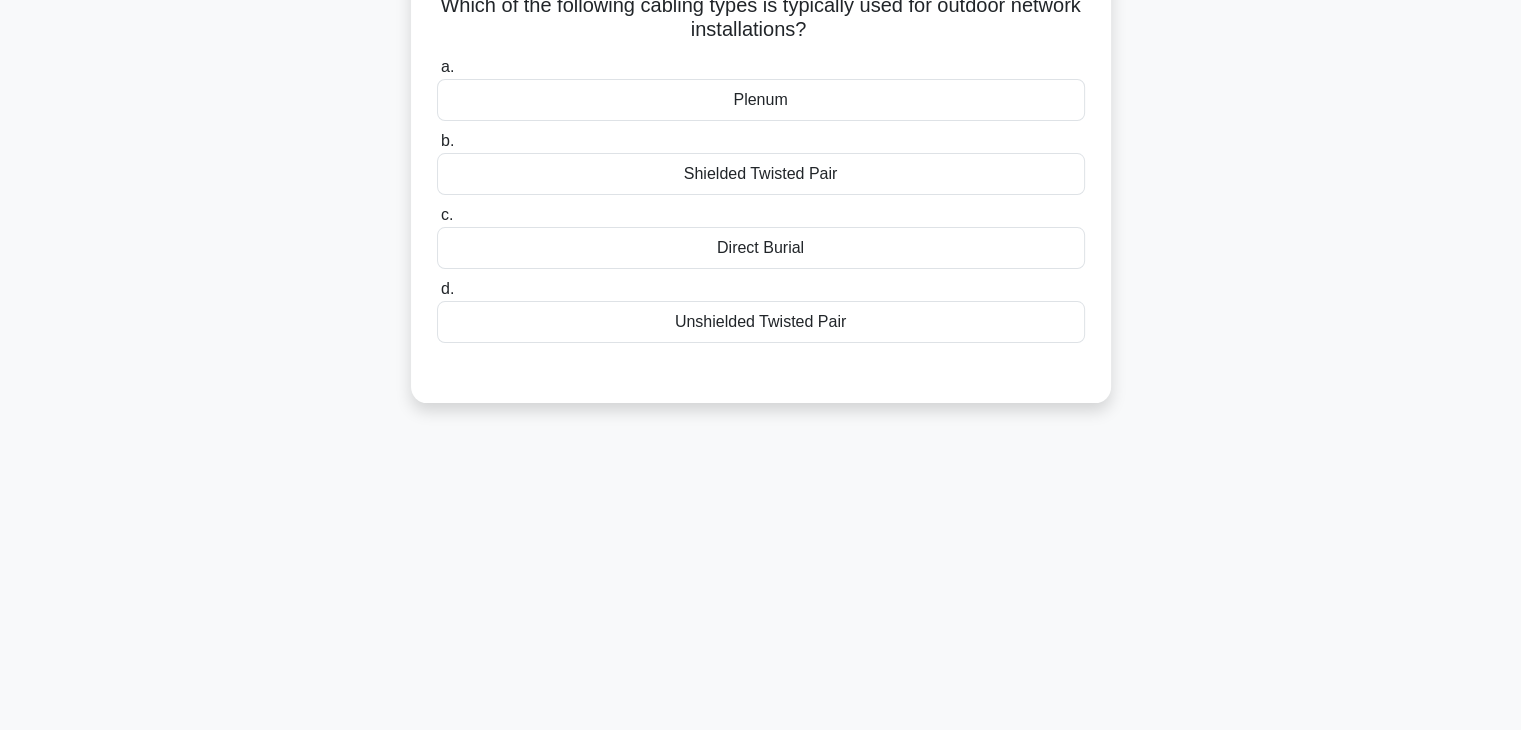 scroll, scrollTop: 0, scrollLeft: 0, axis: both 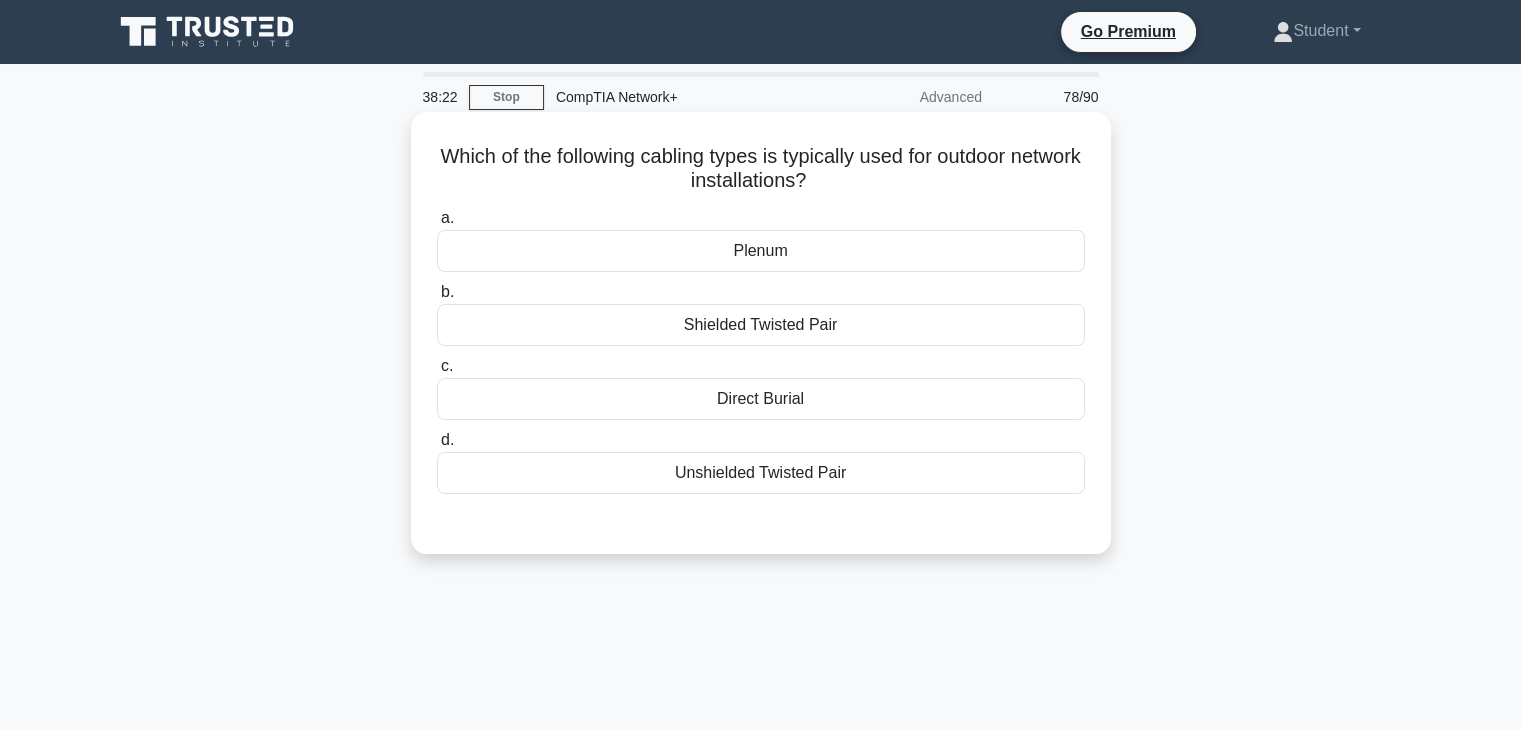 click on "Shielded Twisted Pair" at bounding box center [761, 325] 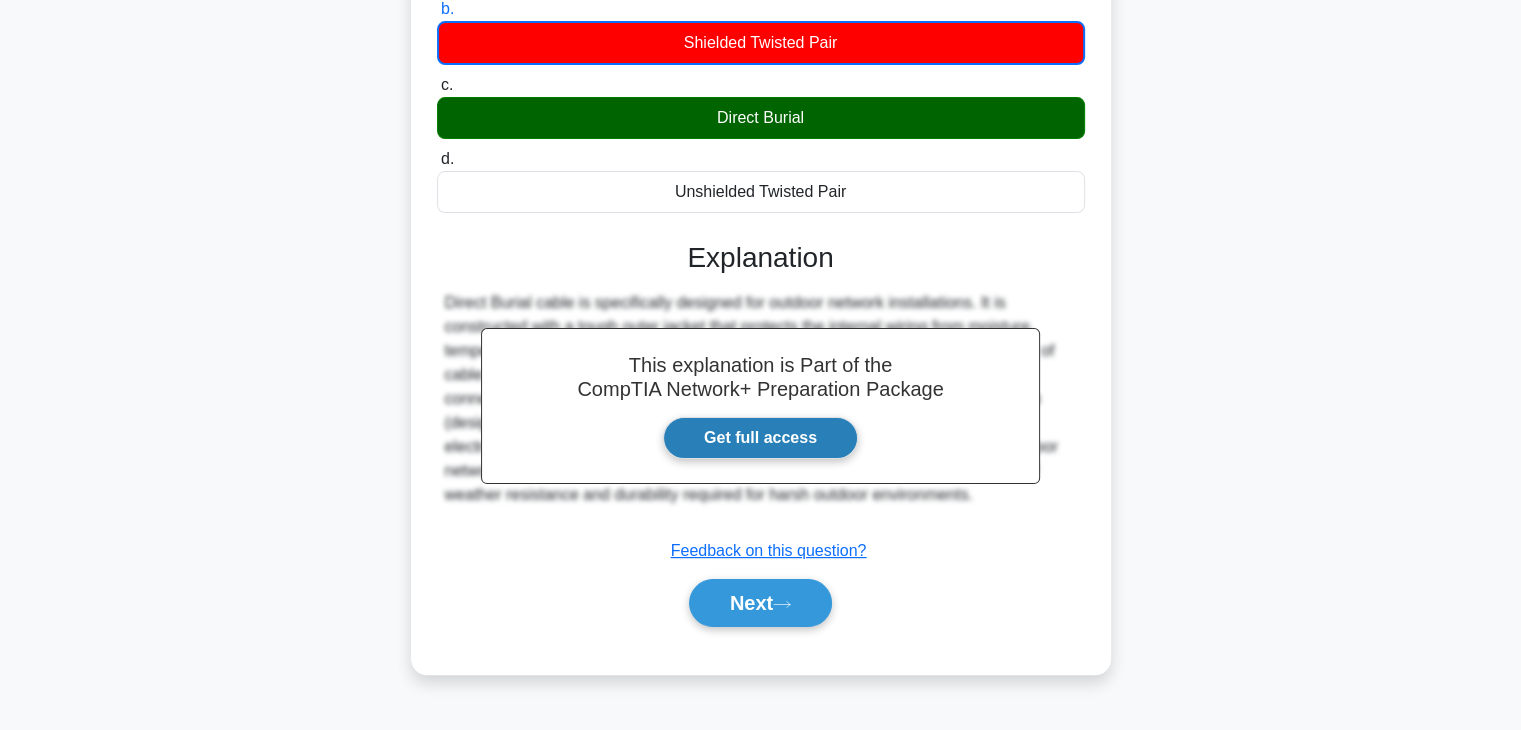 scroll, scrollTop: 351, scrollLeft: 0, axis: vertical 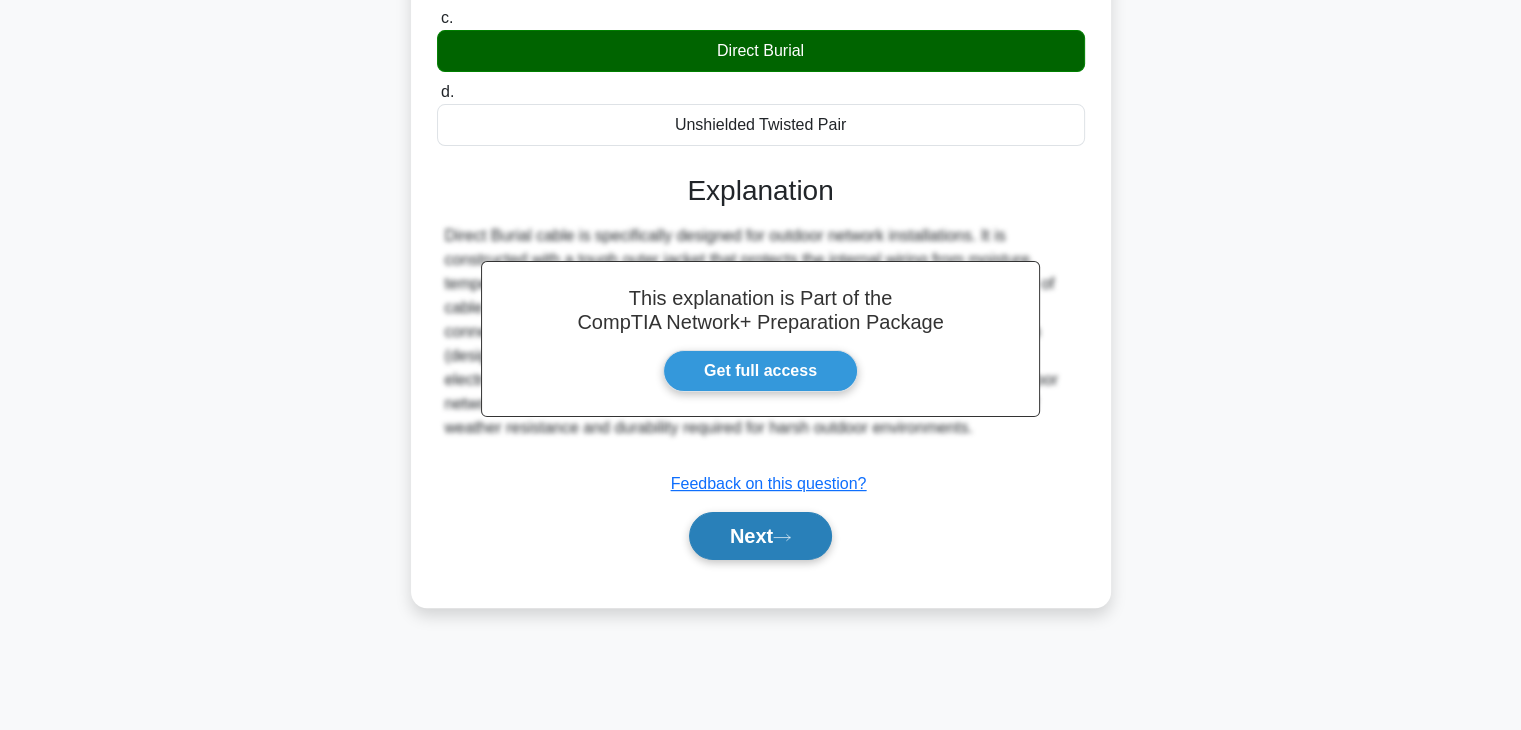 click on "Next" at bounding box center [760, 536] 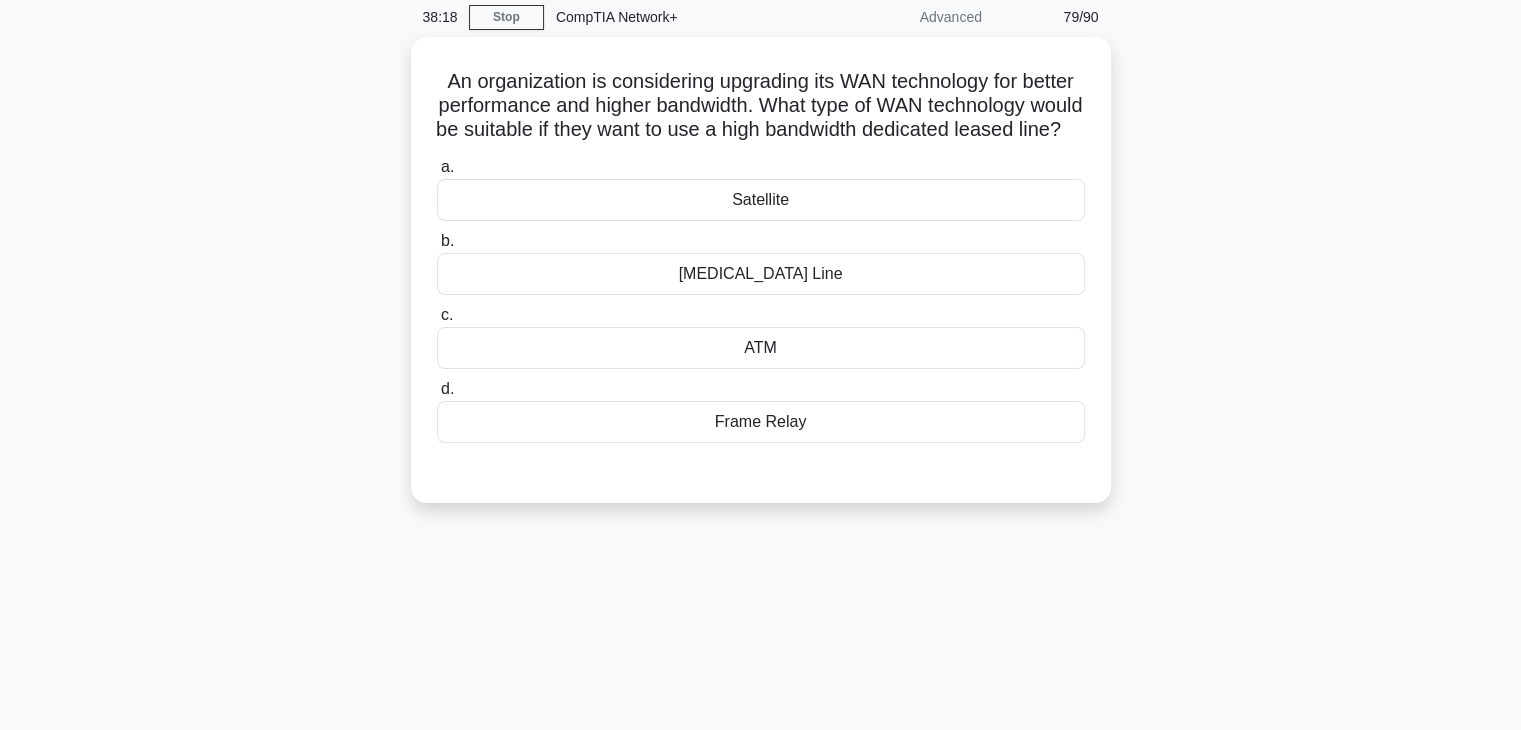 scroll, scrollTop: 0, scrollLeft: 0, axis: both 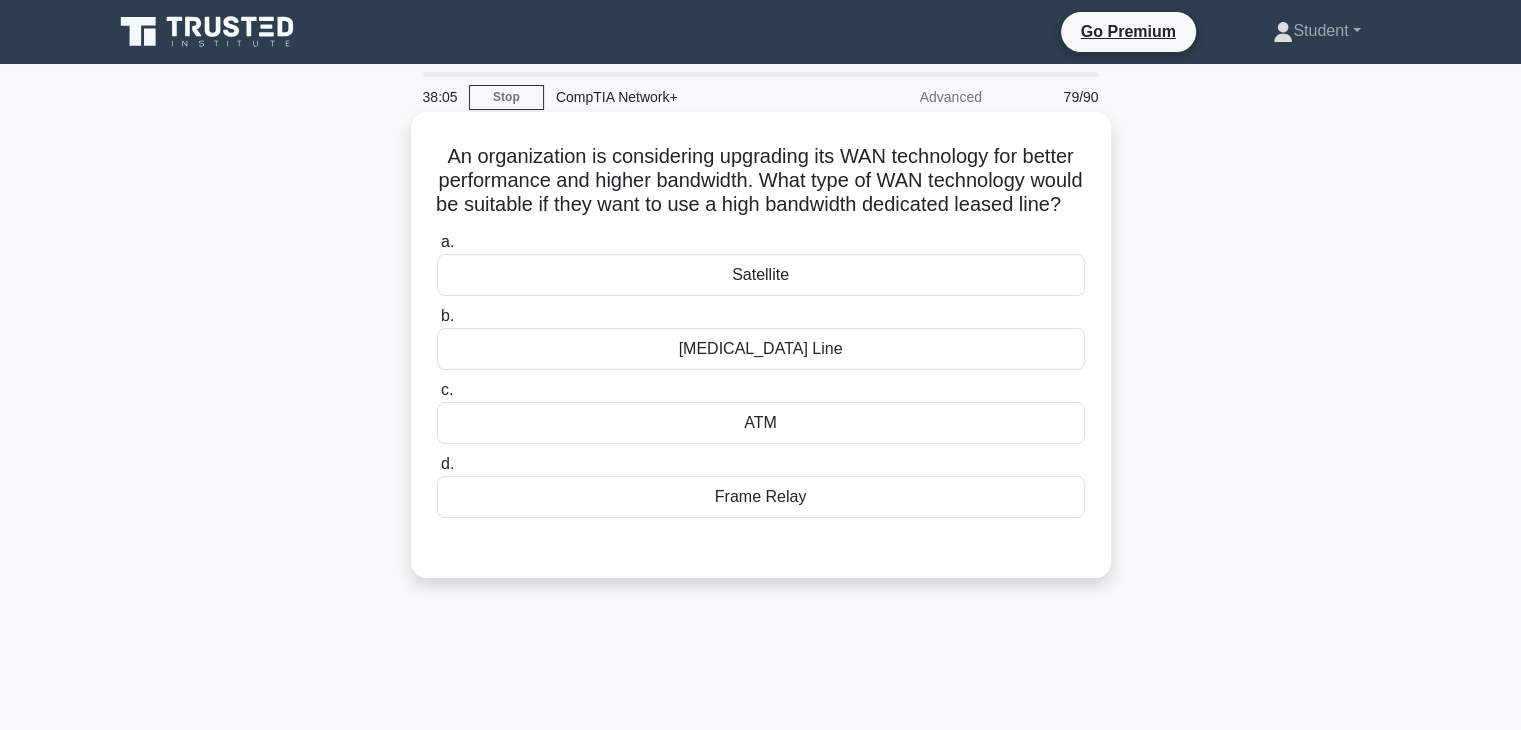click on "T3 Line" at bounding box center (761, 349) 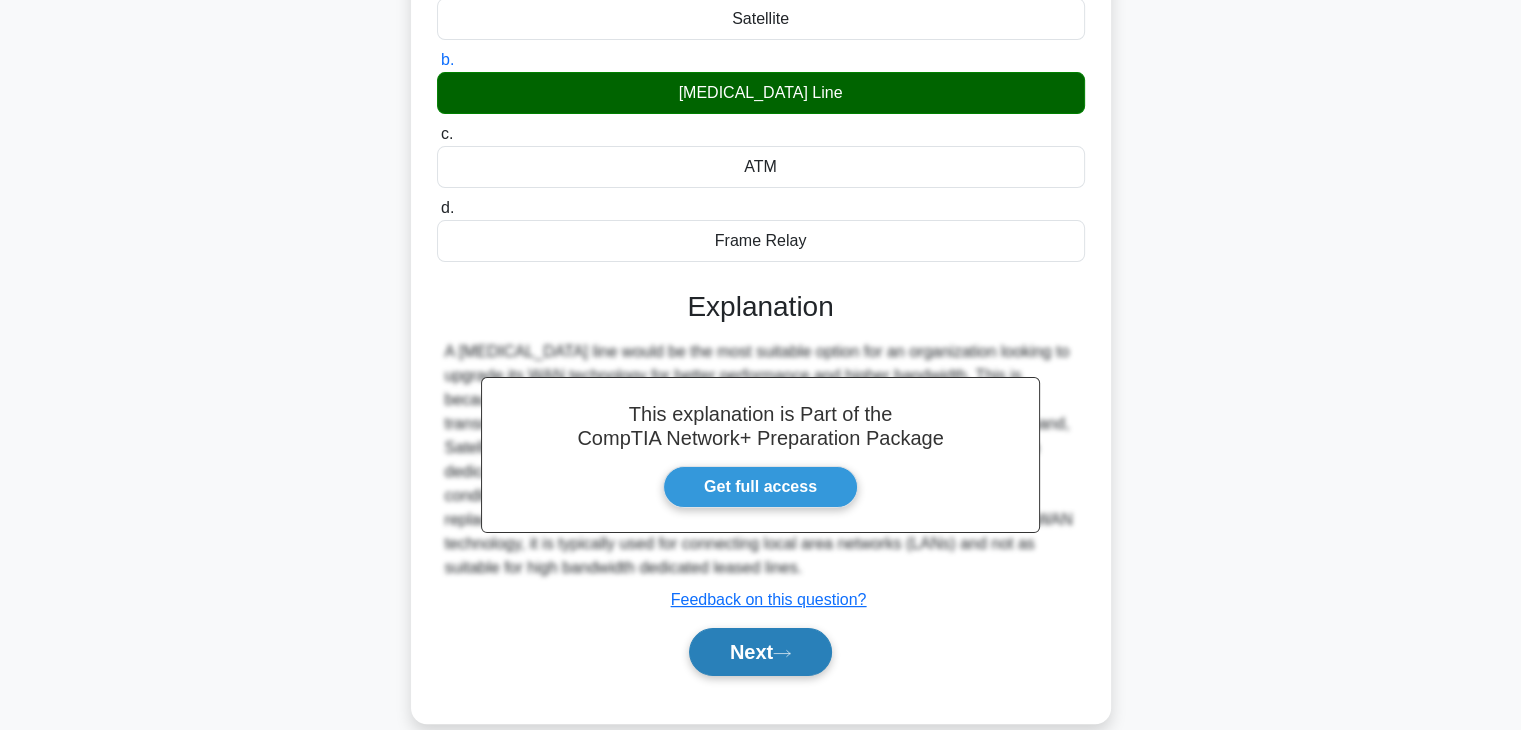 scroll, scrollTop: 351, scrollLeft: 0, axis: vertical 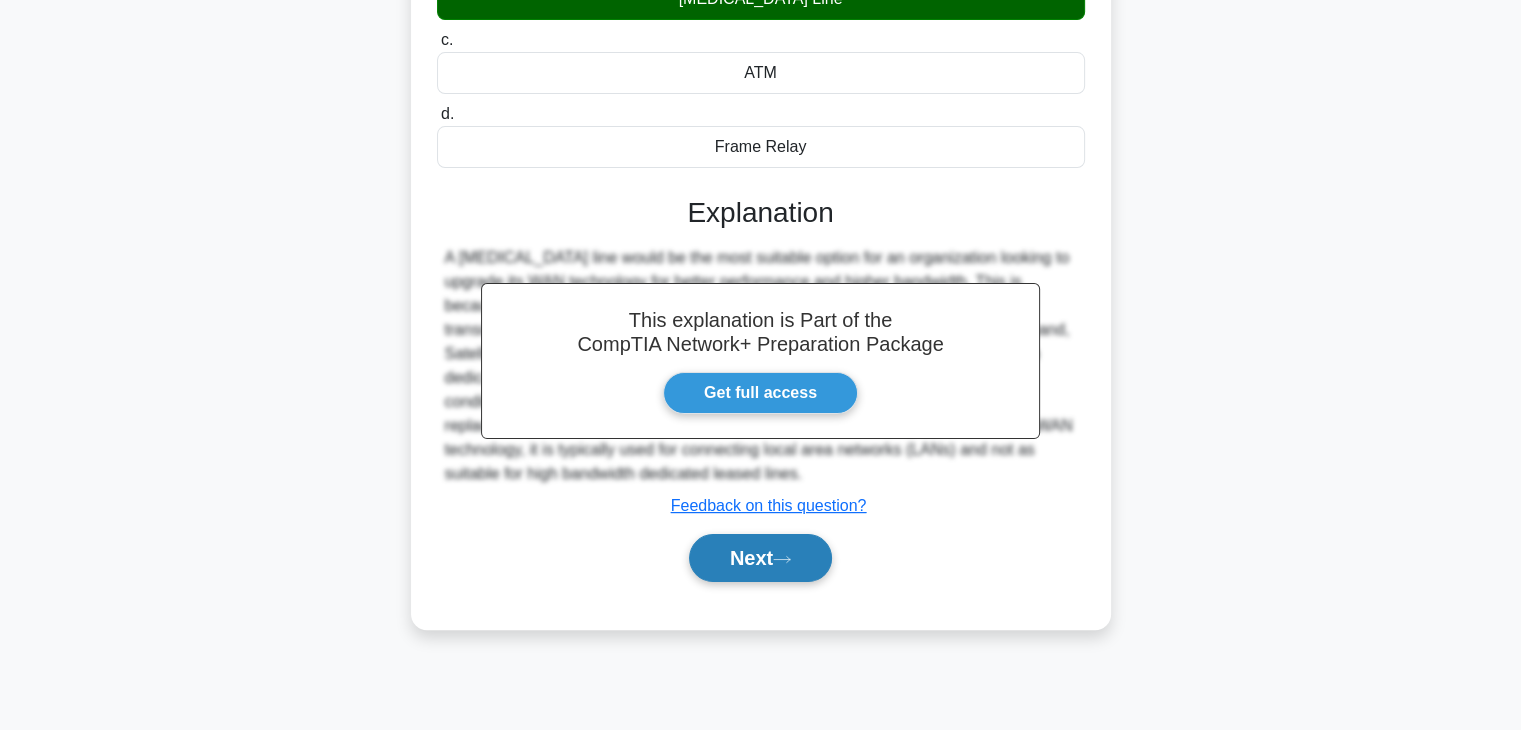 click on "Next" at bounding box center [760, 558] 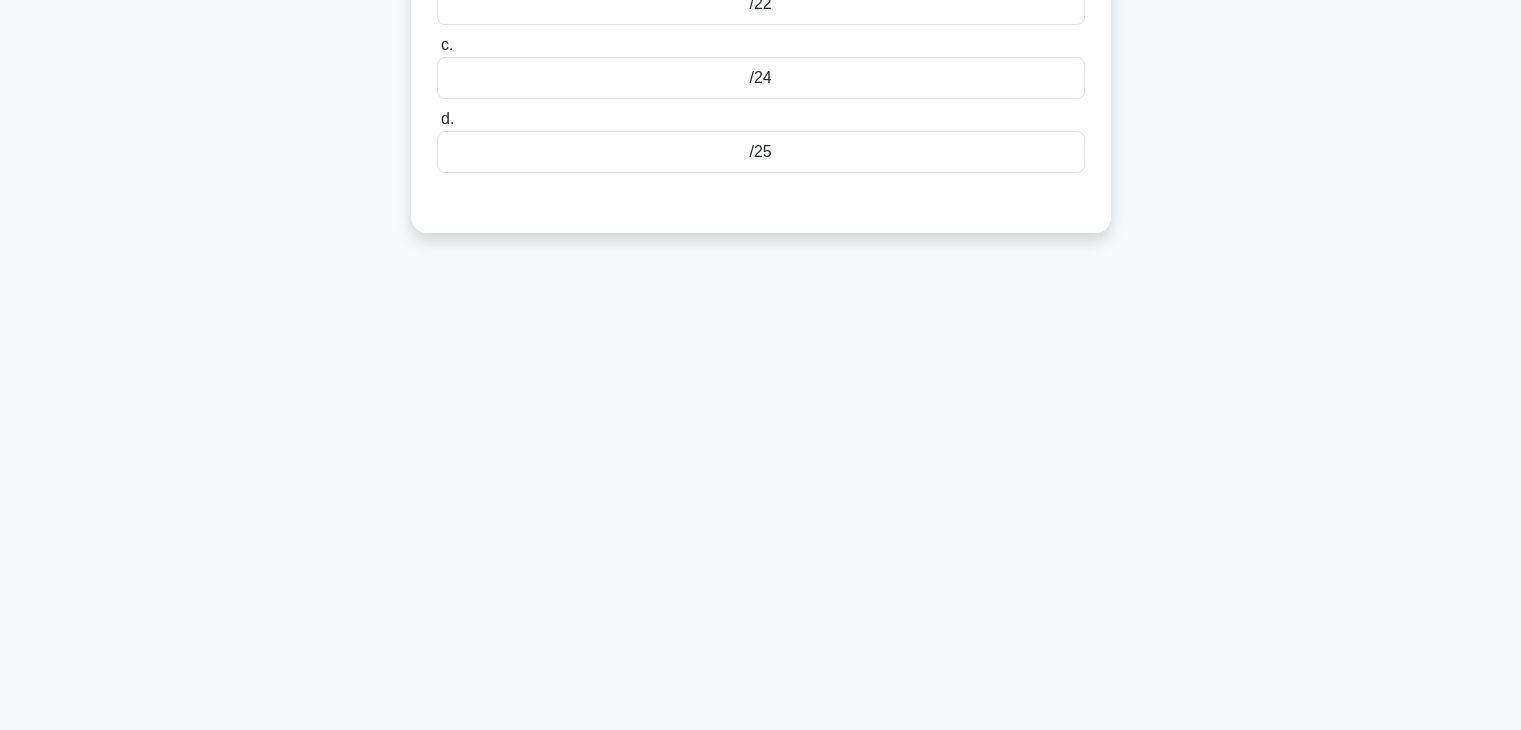 scroll, scrollTop: 0, scrollLeft: 0, axis: both 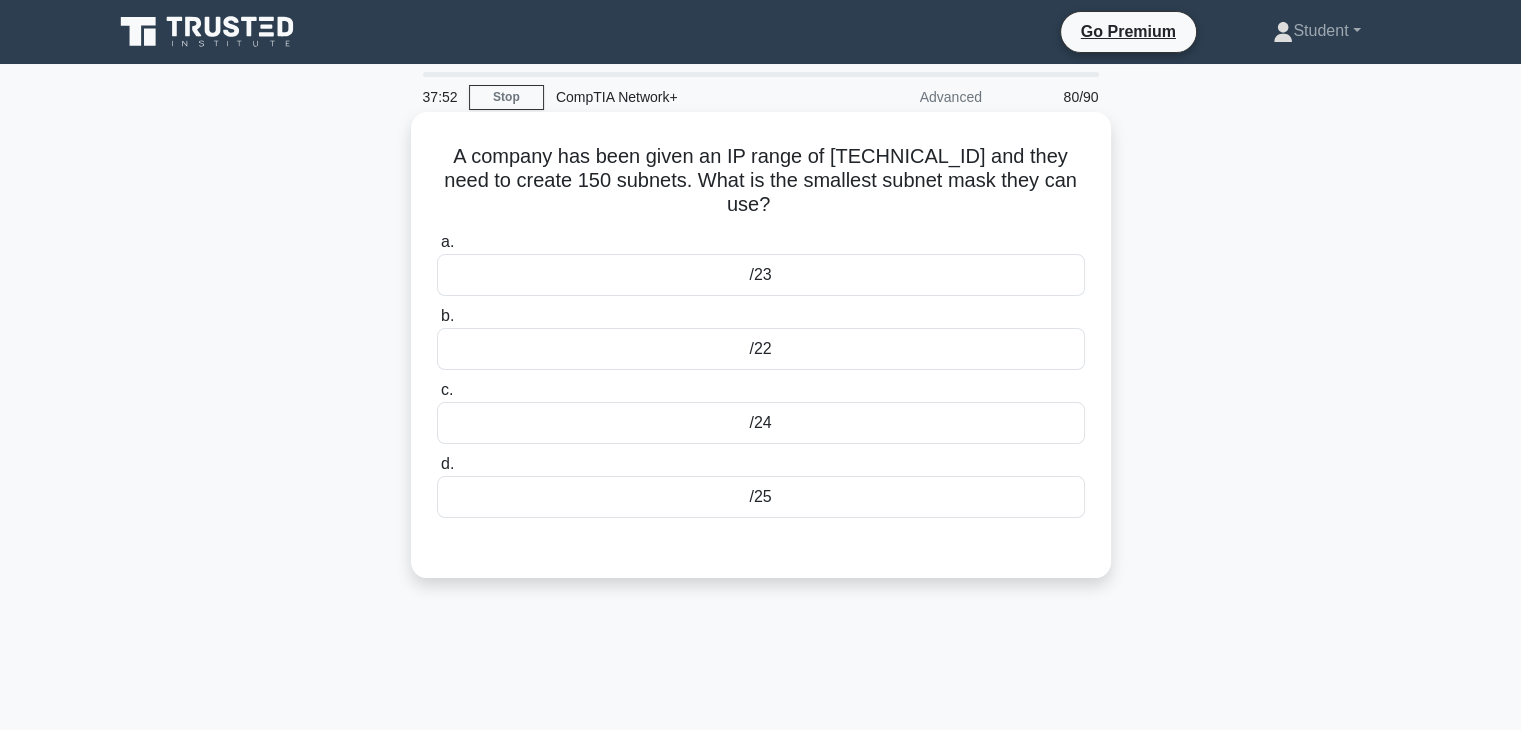 click on "/22" at bounding box center (761, 349) 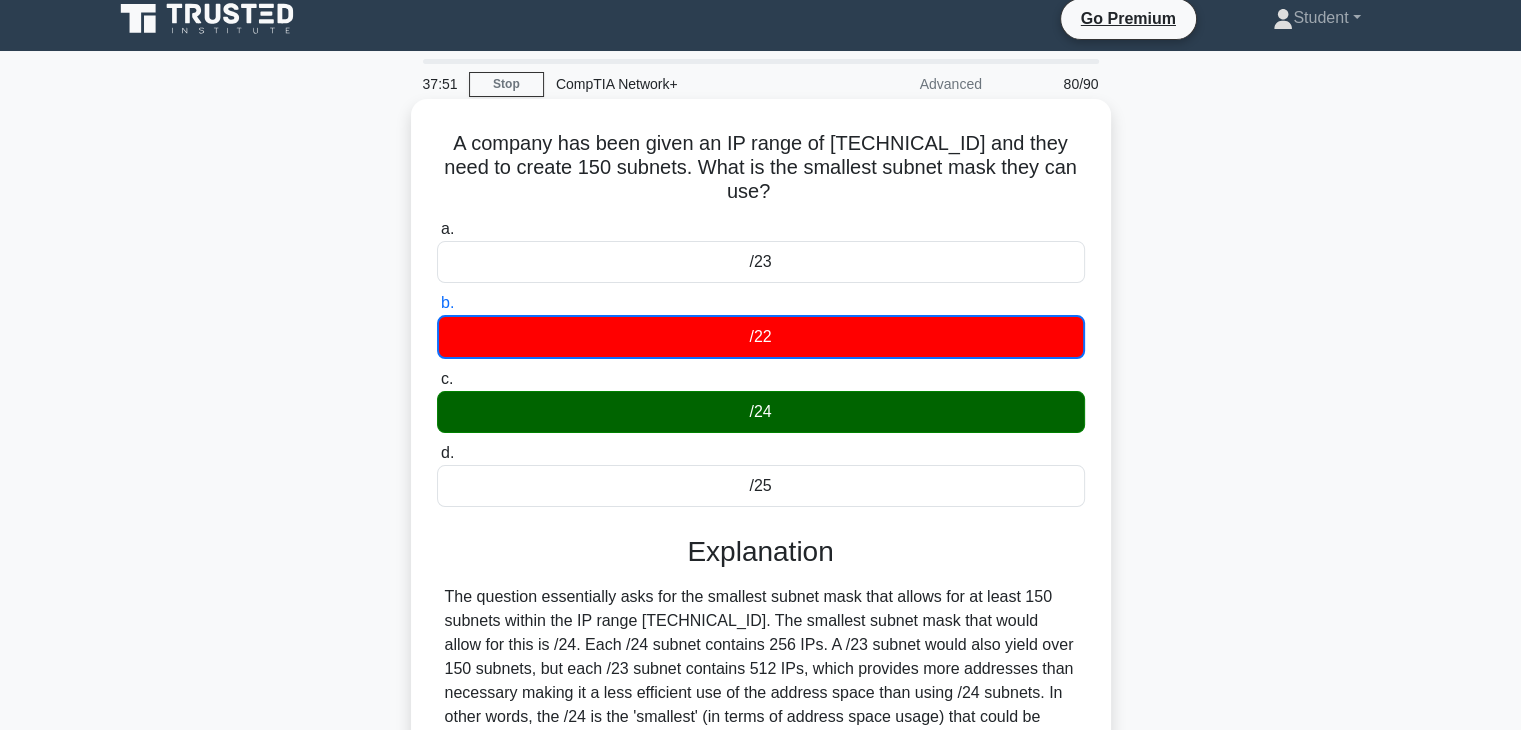 scroll, scrollTop: 351, scrollLeft: 0, axis: vertical 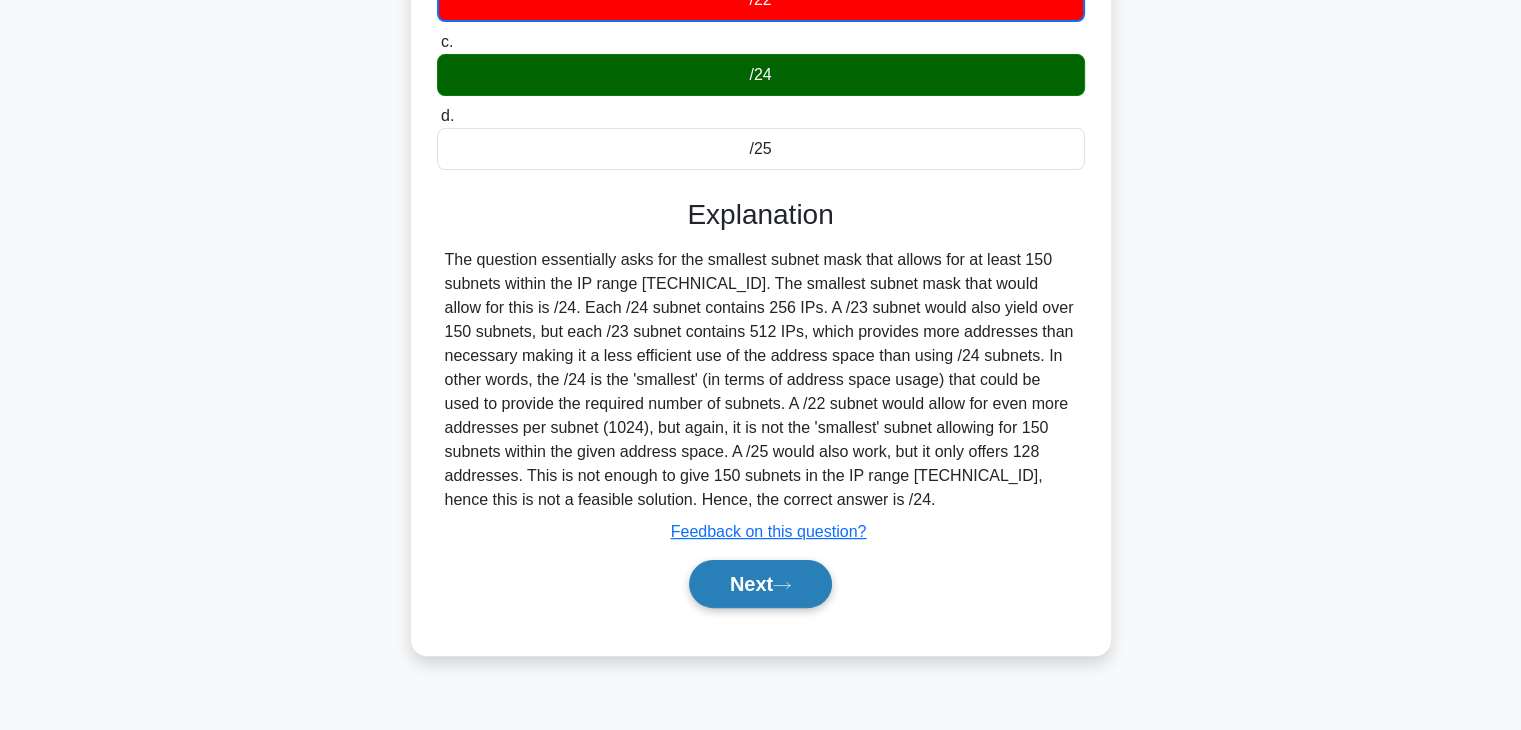 click on "Next" at bounding box center [760, 584] 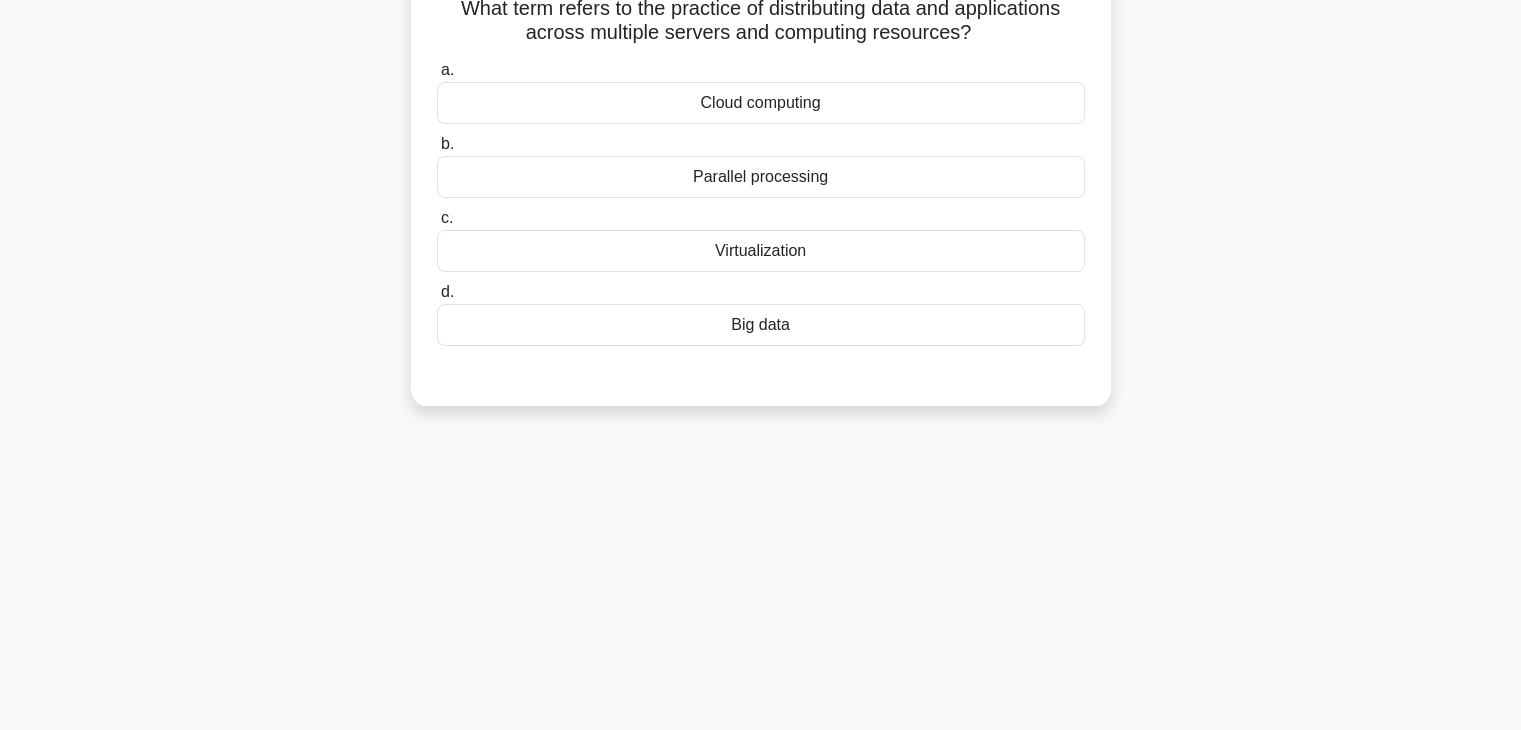 scroll, scrollTop: 0, scrollLeft: 0, axis: both 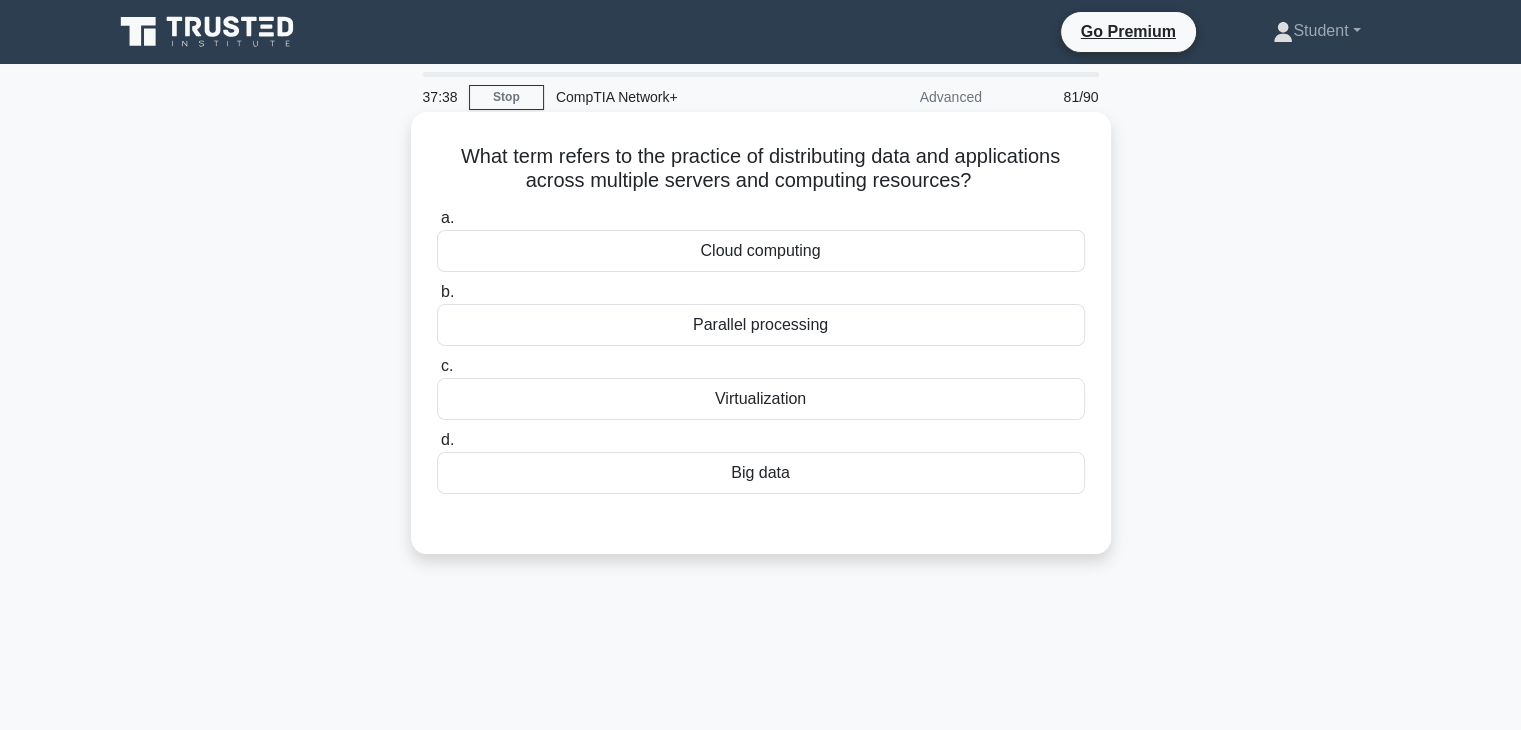 click on "Big data" at bounding box center [761, 473] 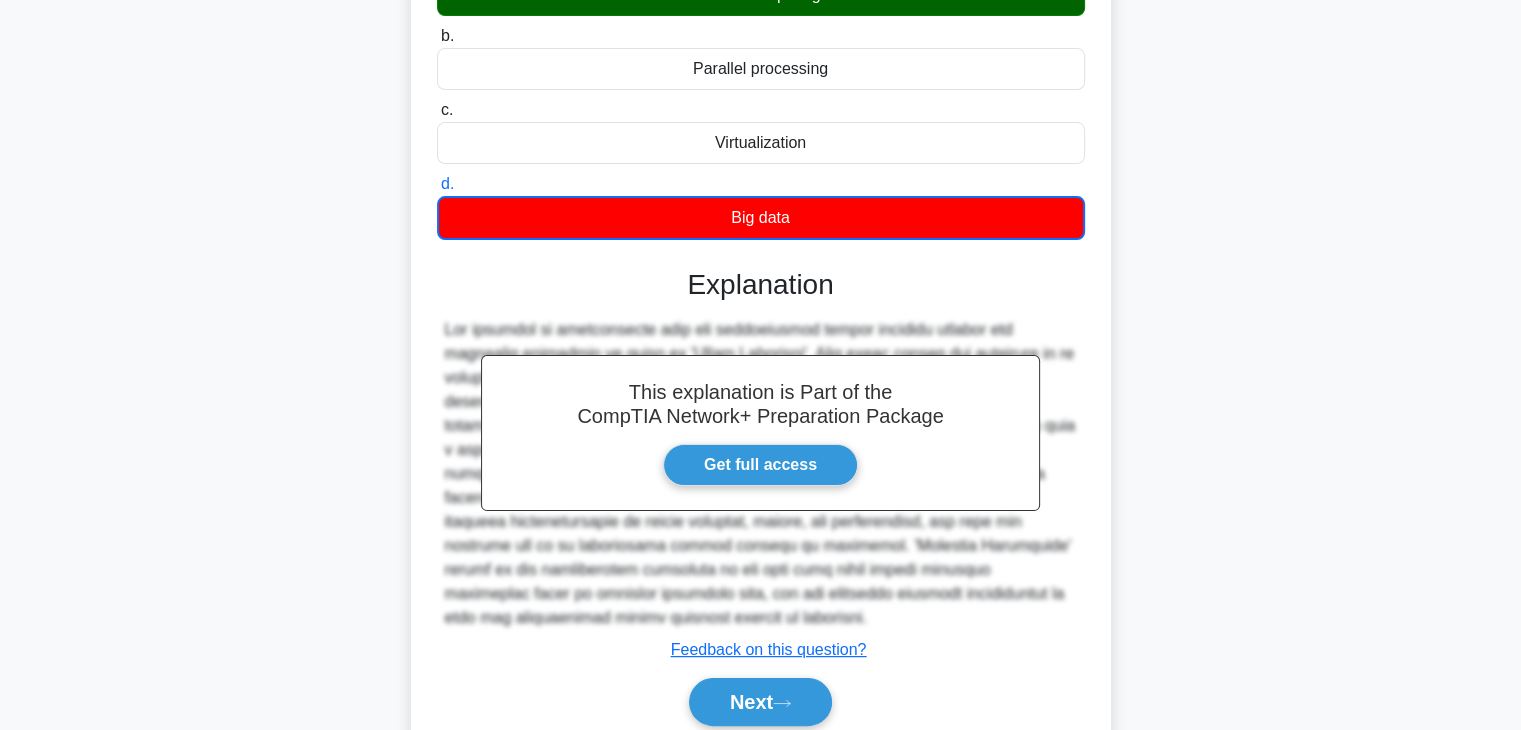 scroll, scrollTop: 351, scrollLeft: 0, axis: vertical 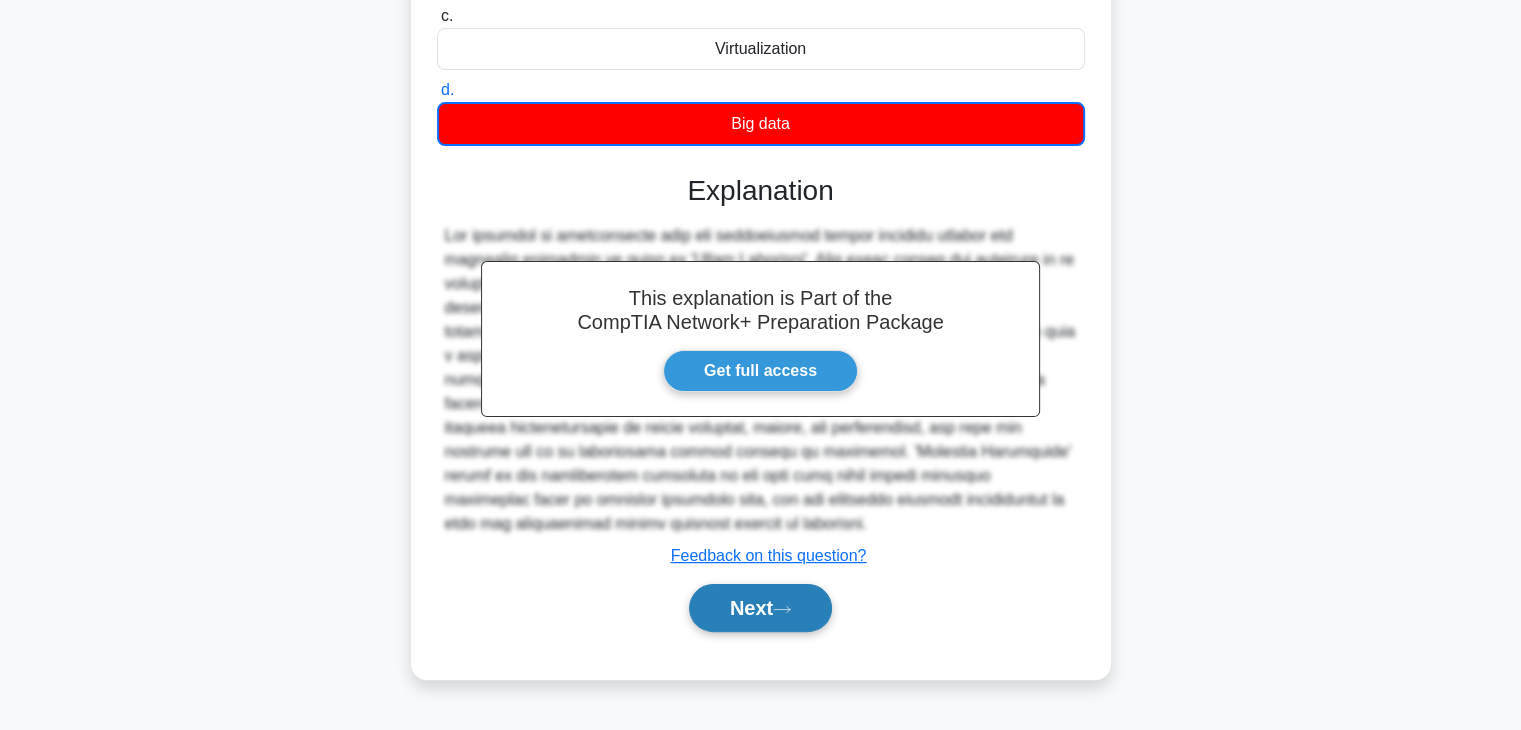 click on "Next" at bounding box center (760, 608) 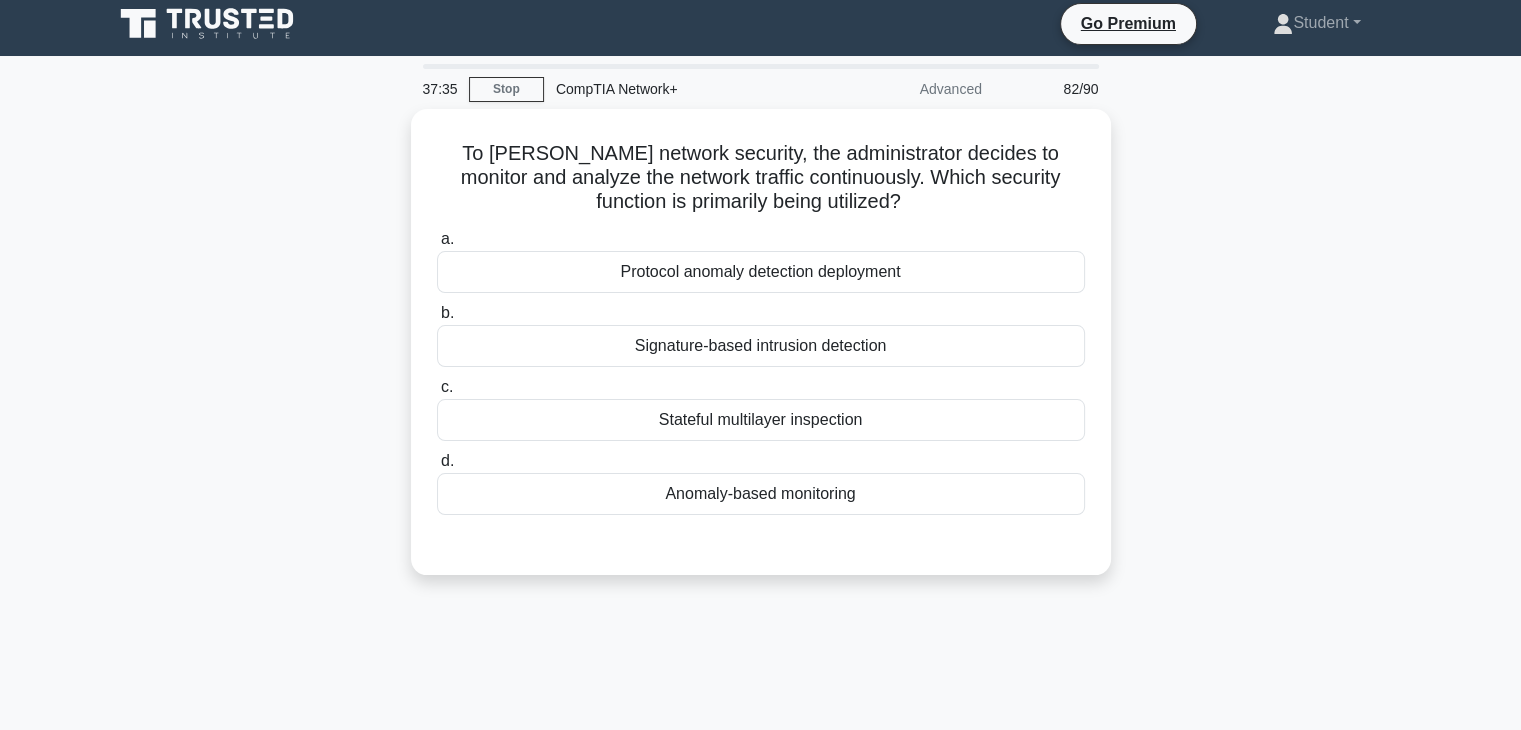 scroll, scrollTop: 0, scrollLeft: 0, axis: both 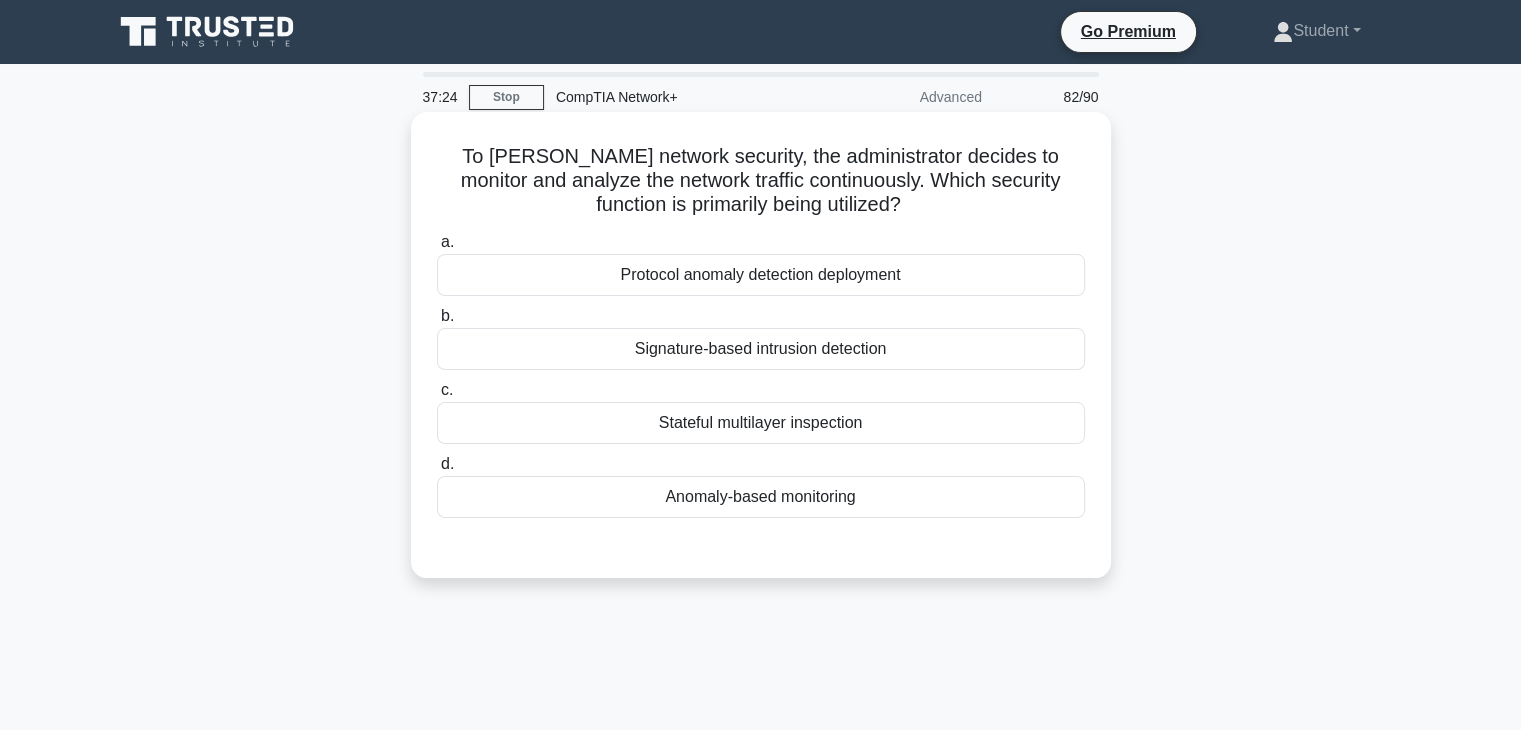 click on "Stateful multilayer inspection" at bounding box center (761, 423) 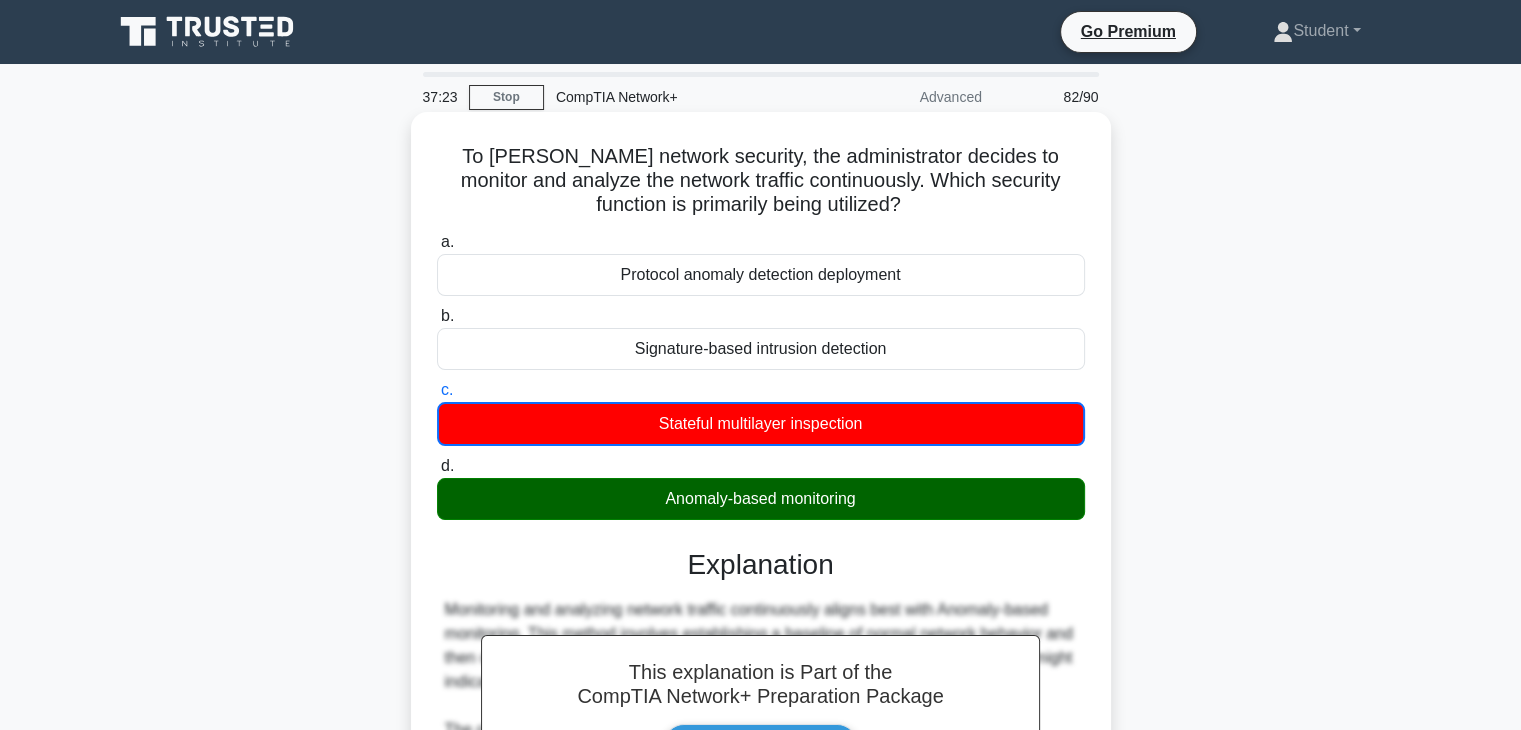 scroll, scrollTop: 360, scrollLeft: 0, axis: vertical 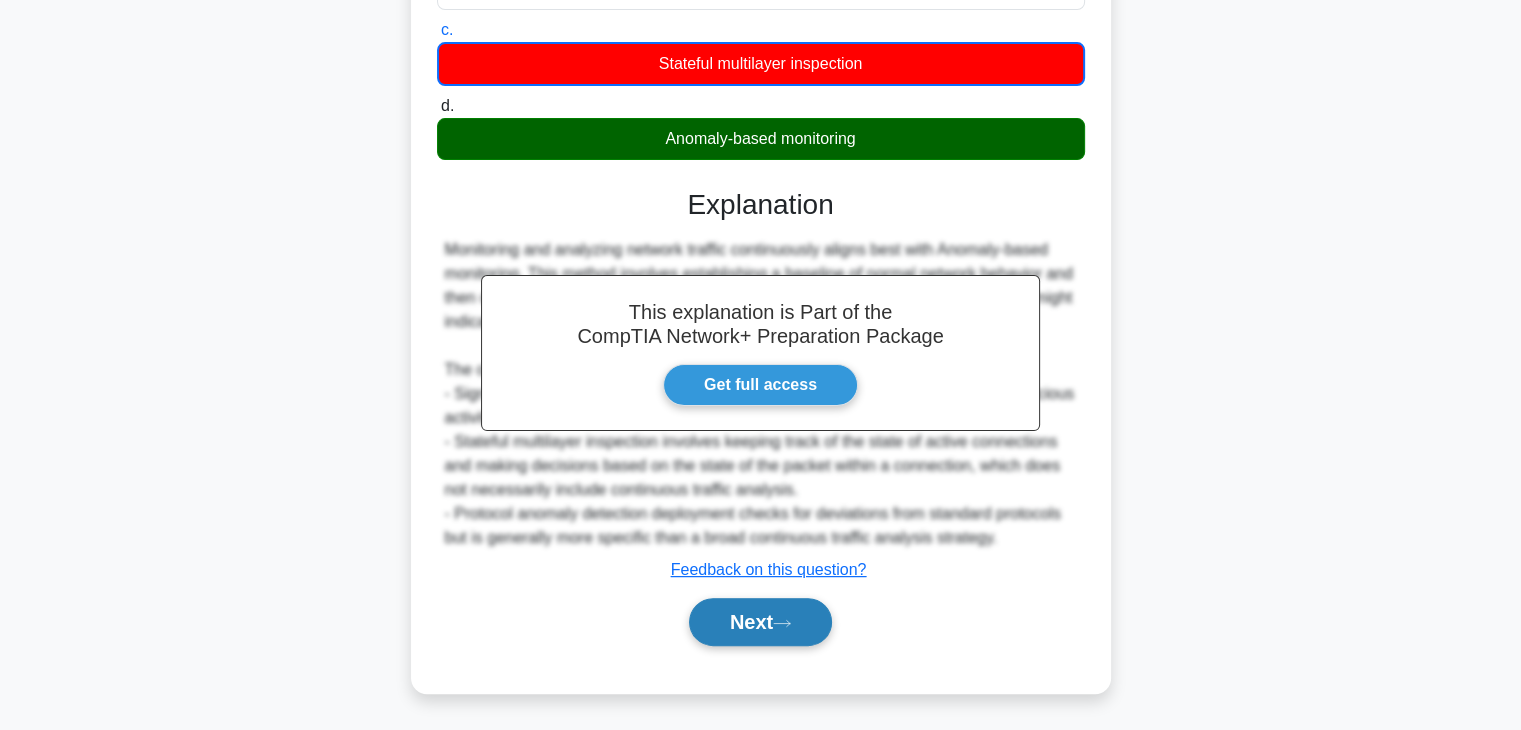 click on "Next" at bounding box center (760, 622) 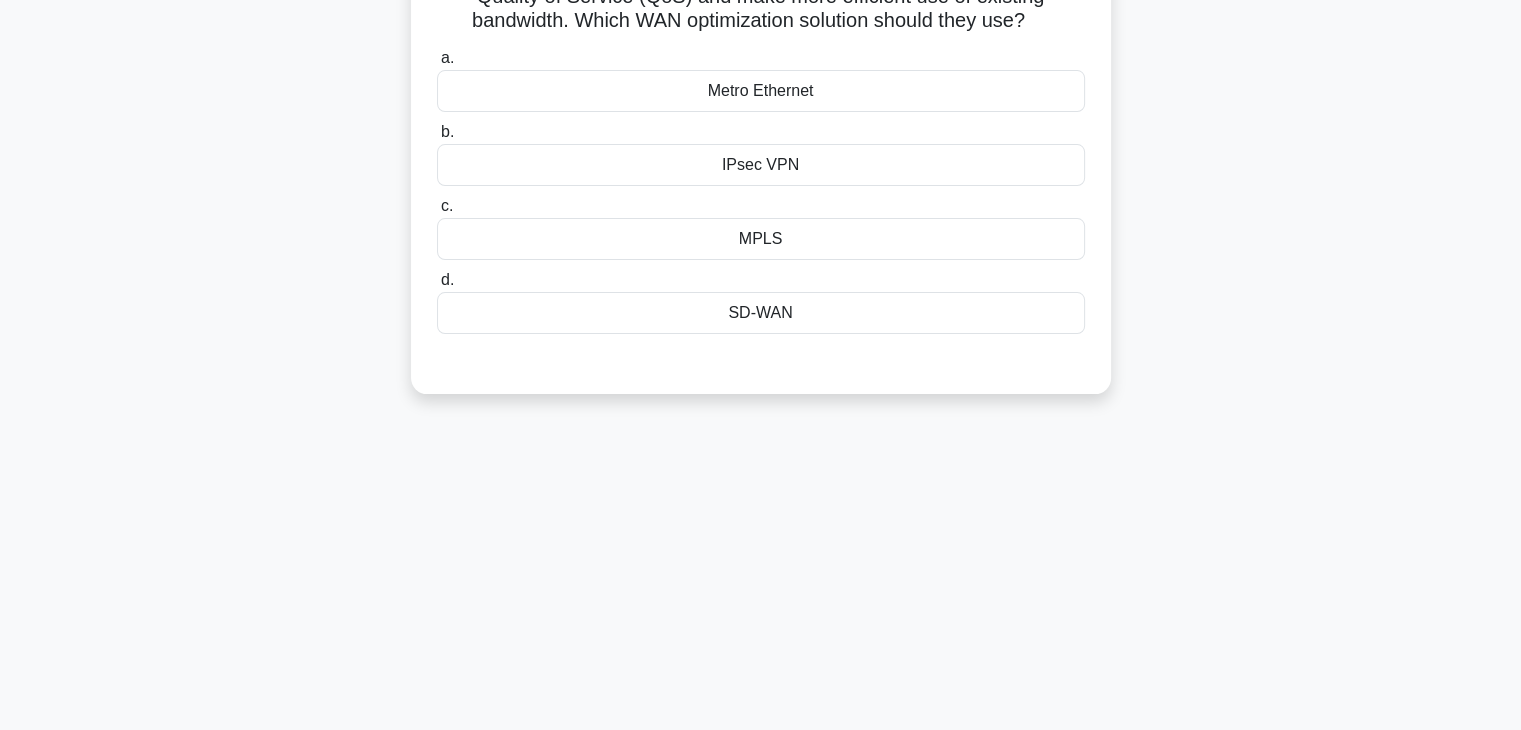 scroll, scrollTop: 0, scrollLeft: 0, axis: both 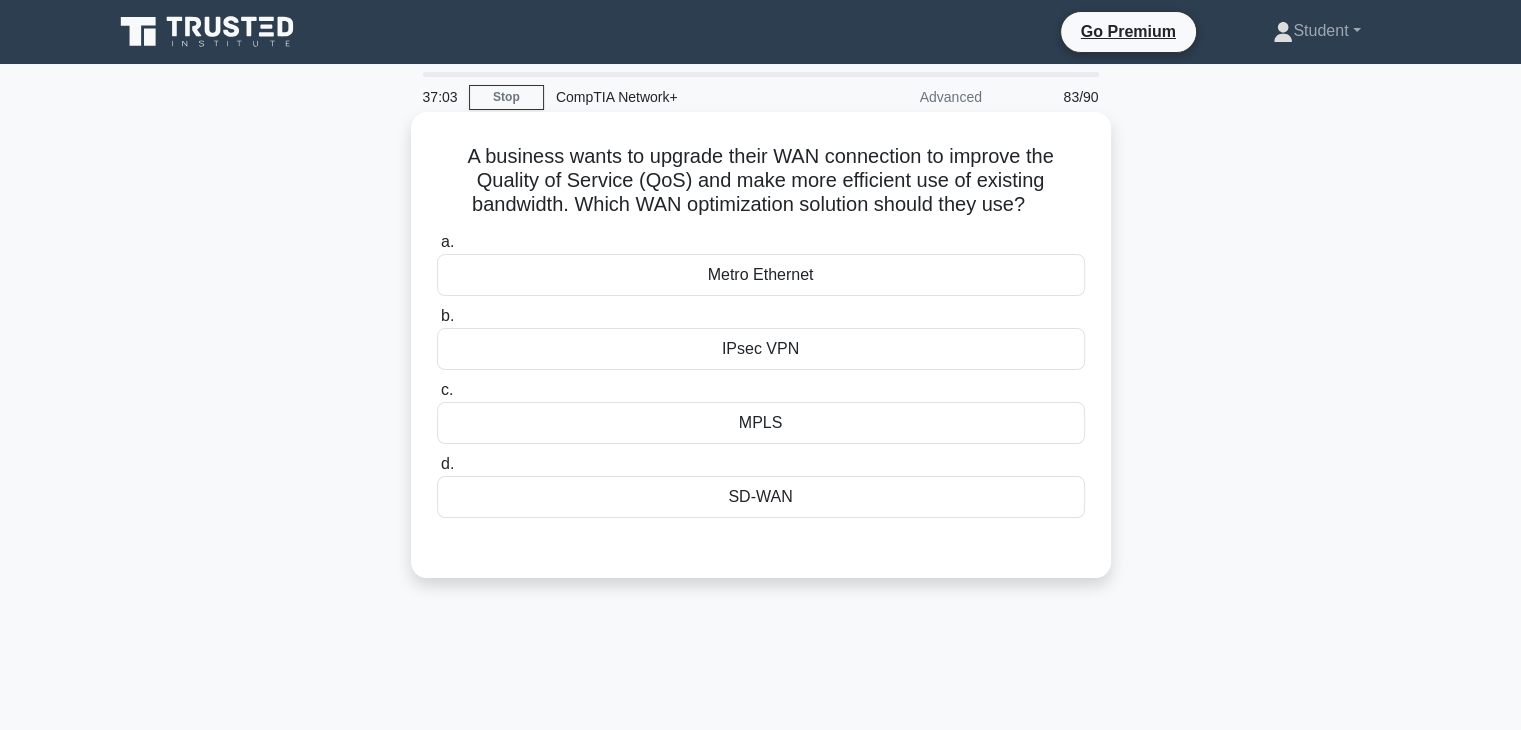 click on "SD-WAN" at bounding box center (761, 497) 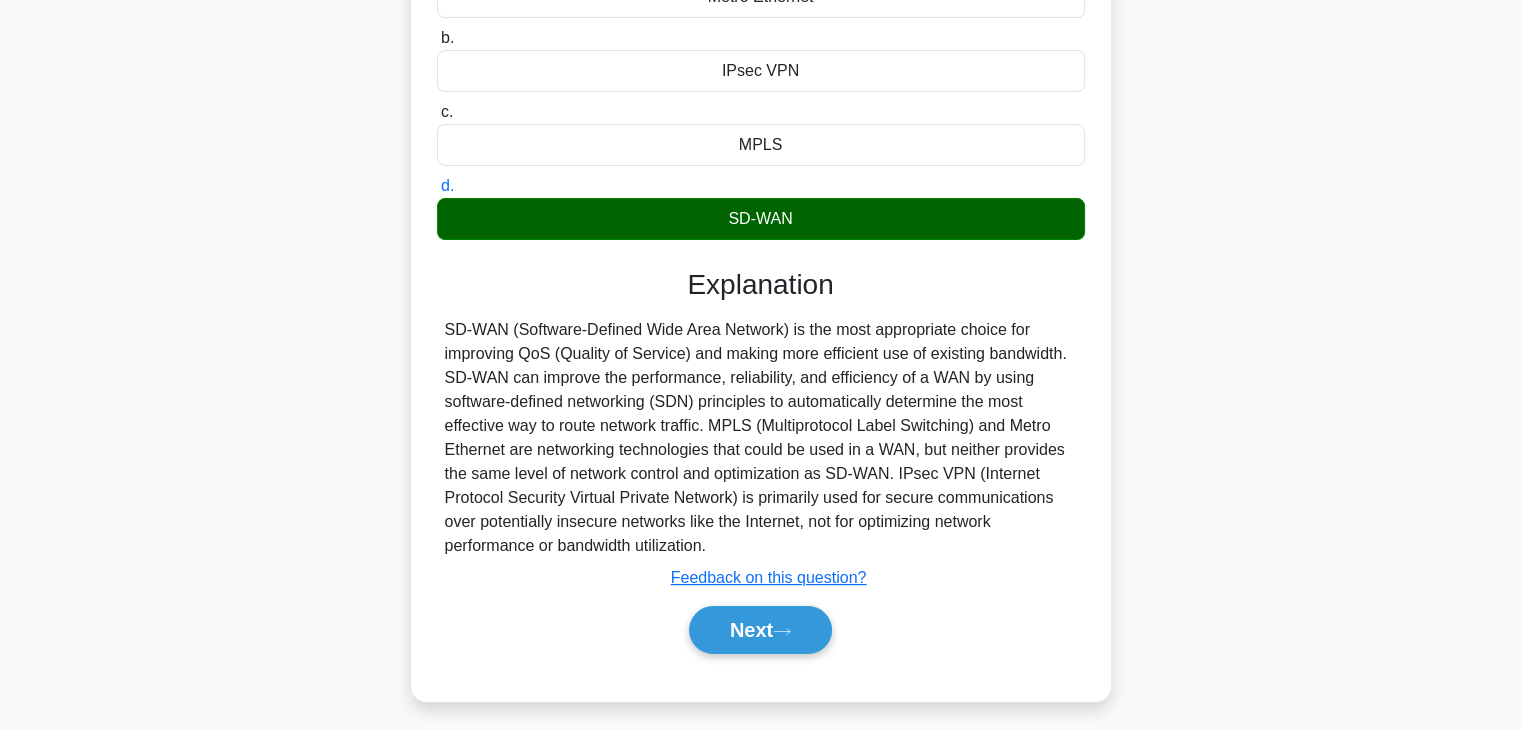 scroll, scrollTop: 351, scrollLeft: 0, axis: vertical 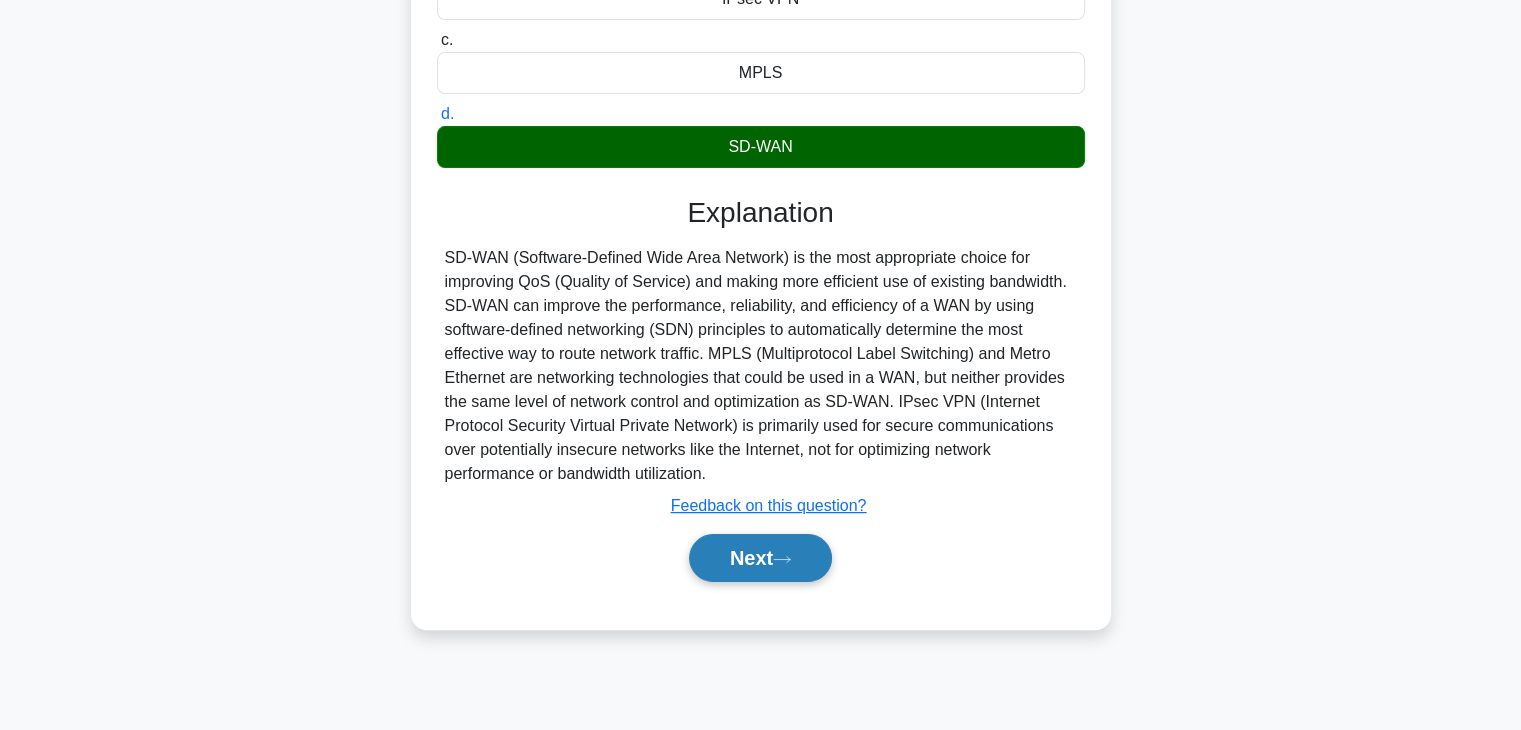 click on "Next" at bounding box center (760, 558) 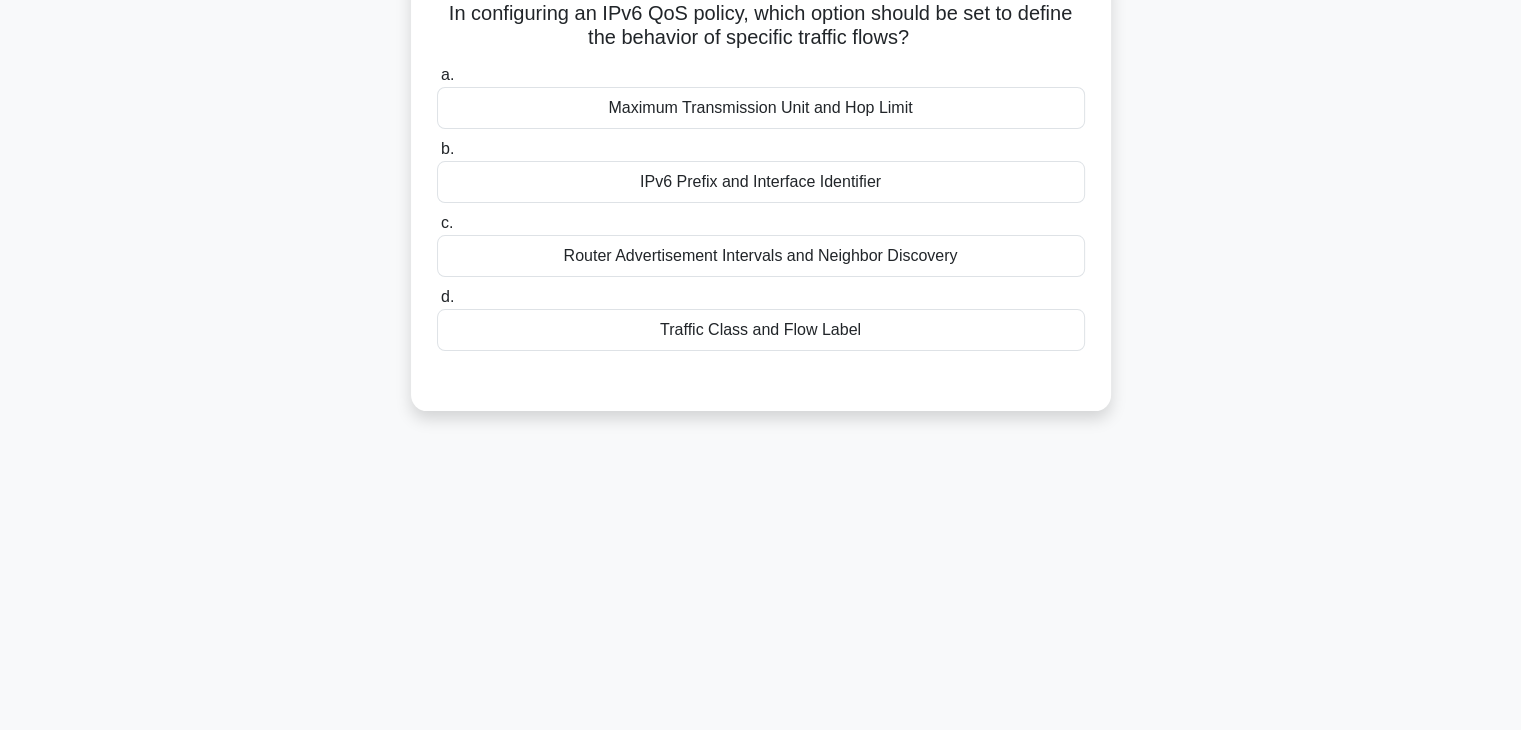 scroll, scrollTop: 0, scrollLeft: 0, axis: both 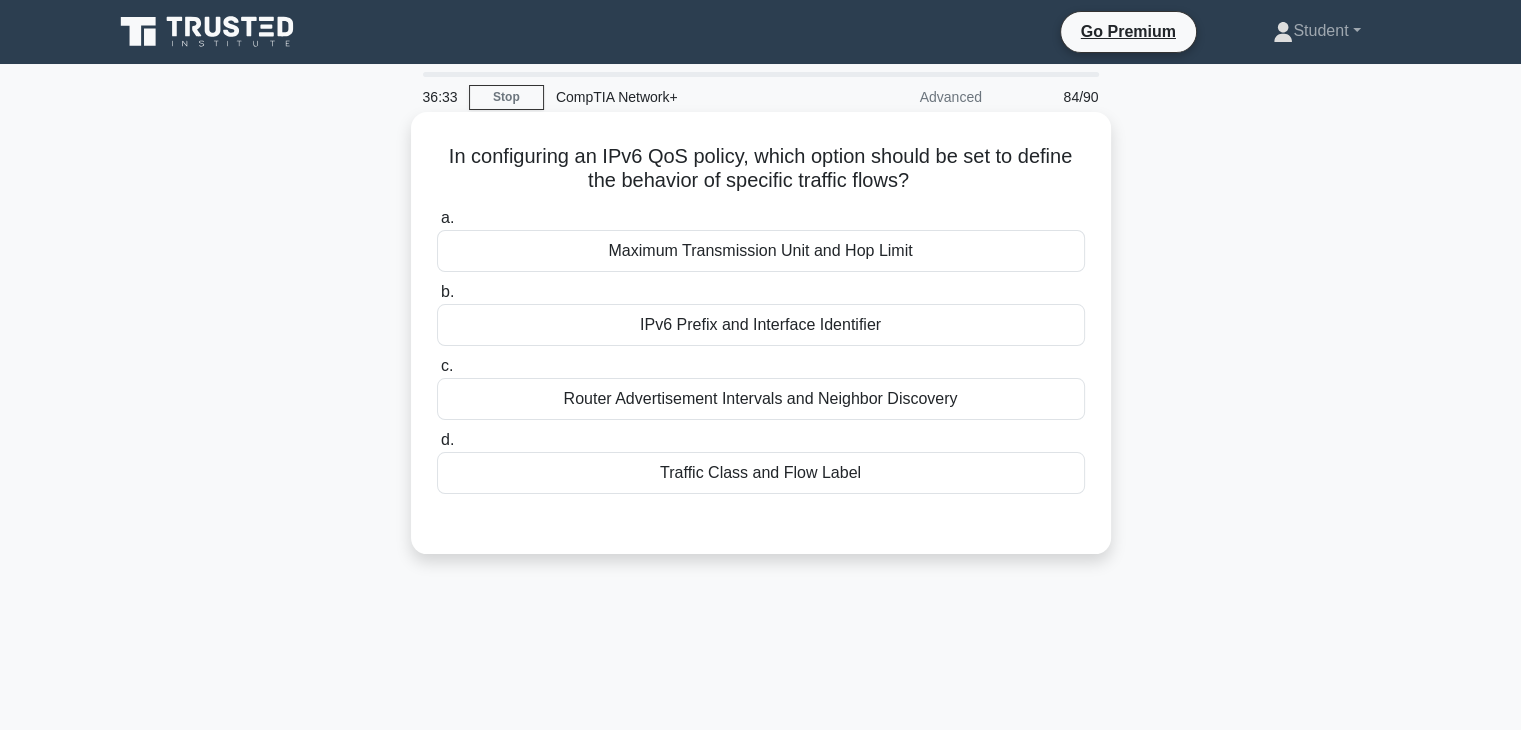 click on "Maximum Transmission Unit and Hop Limit" at bounding box center [761, 251] 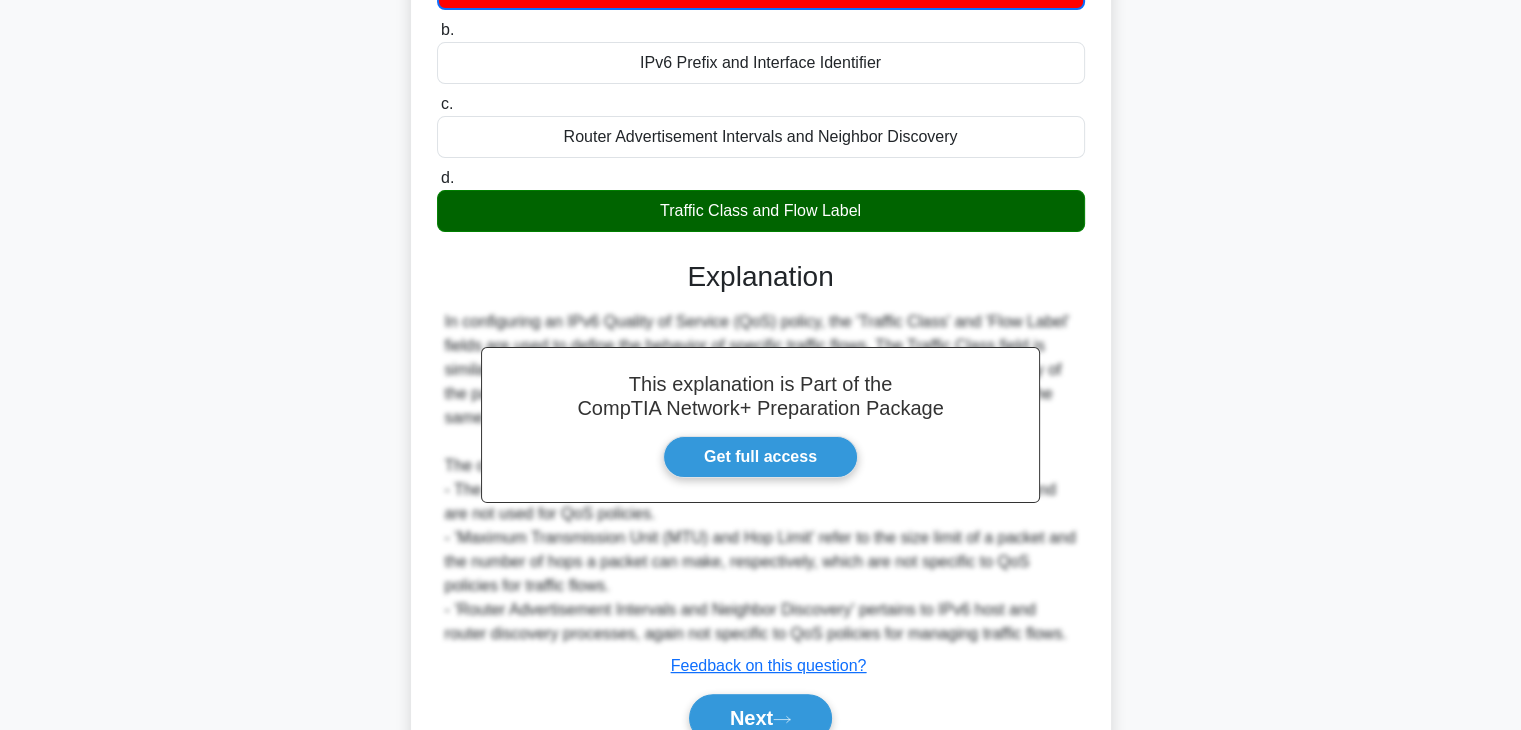 scroll, scrollTop: 360, scrollLeft: 0, axis: vertical 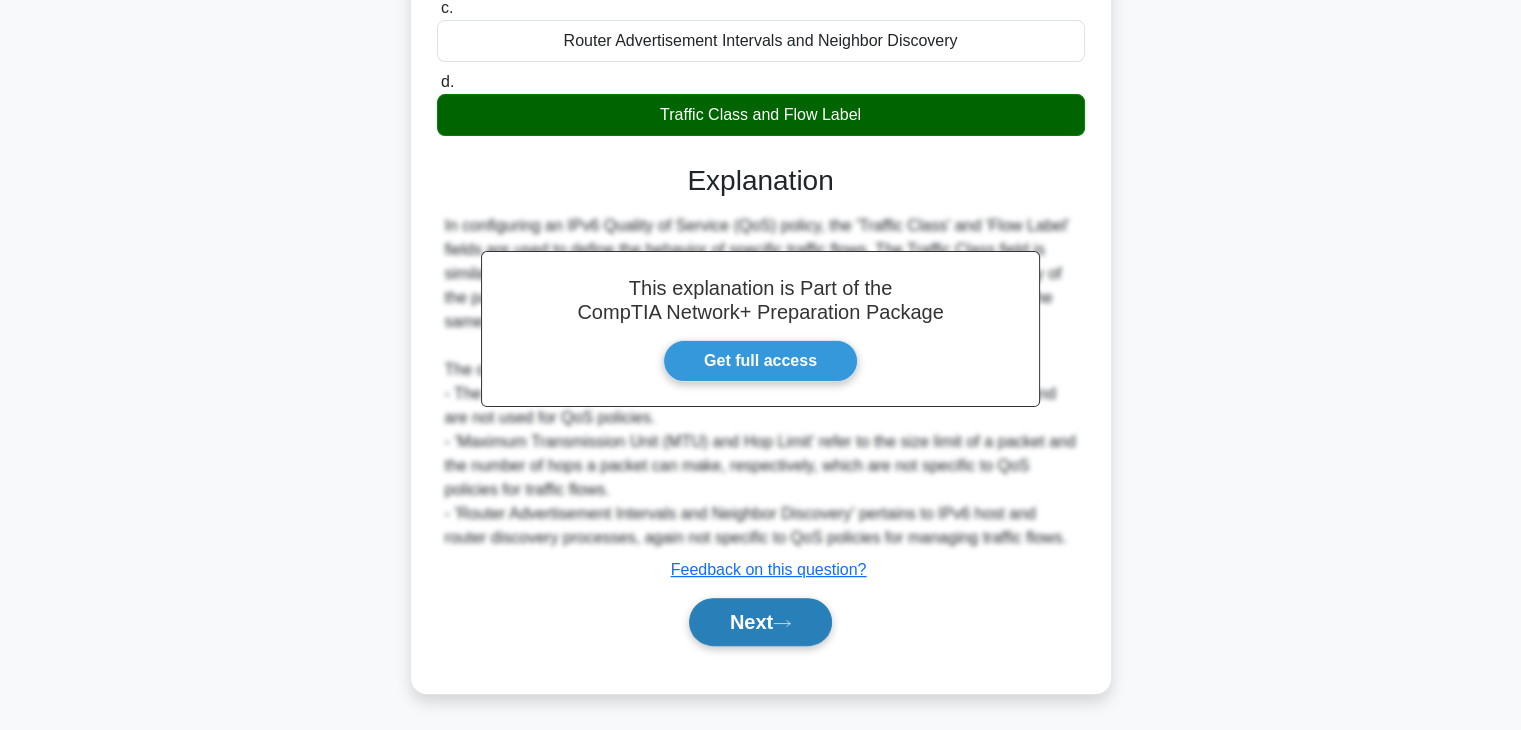 click on "Next" at bounding box center [760, 622] 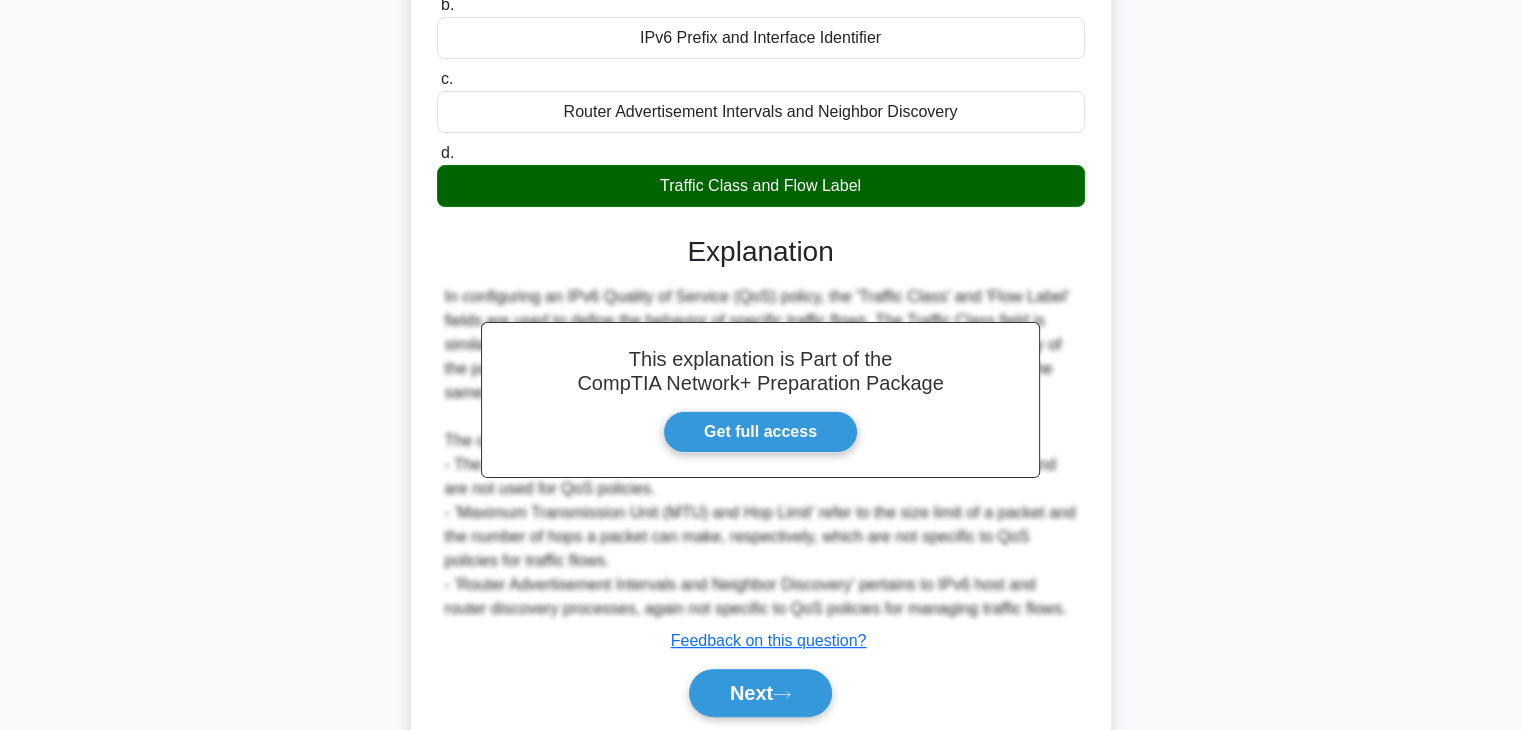 scroll, scrollTop: 0, scrollLeft: 0, axis: both 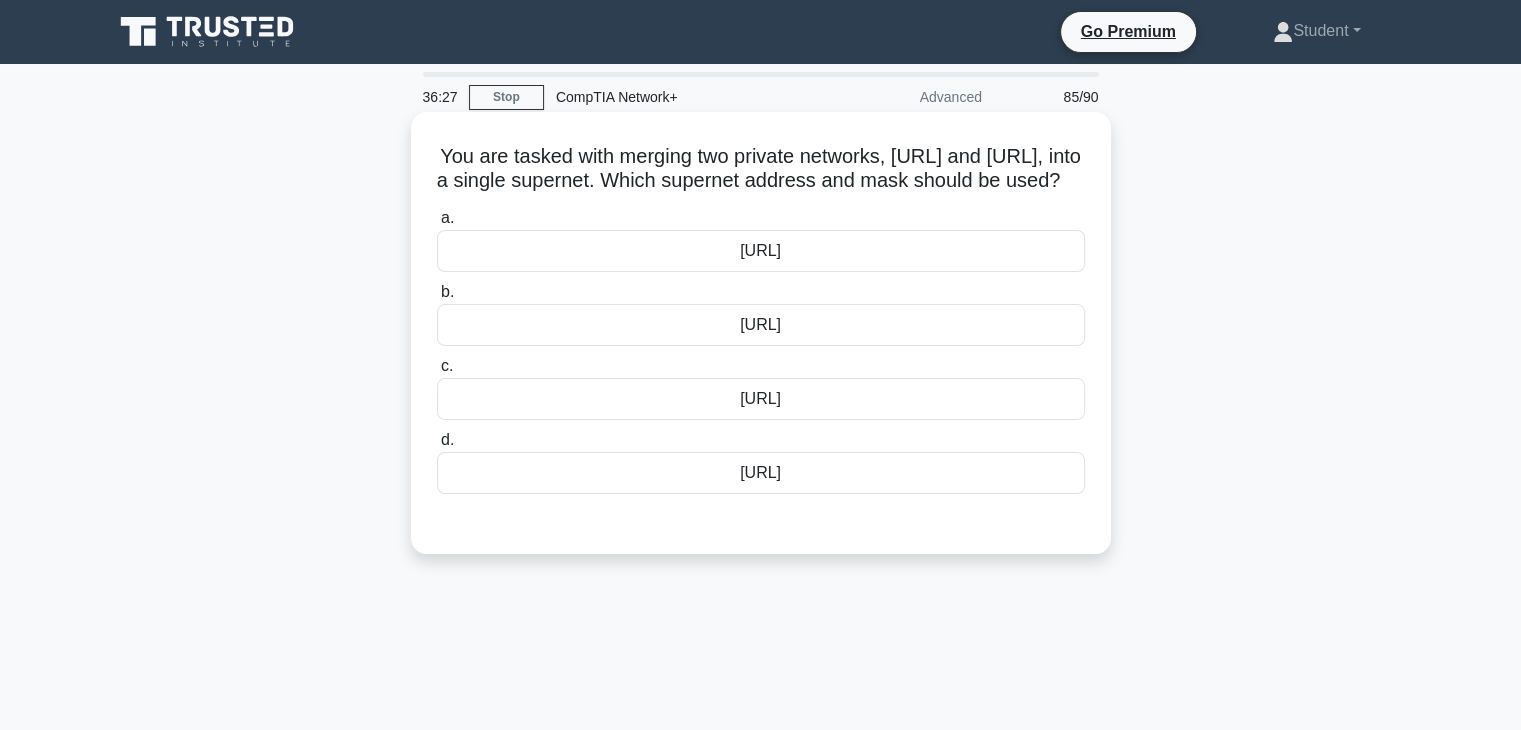 click on "c.
172.16.0.0/17" at bounding box center [761, 387] 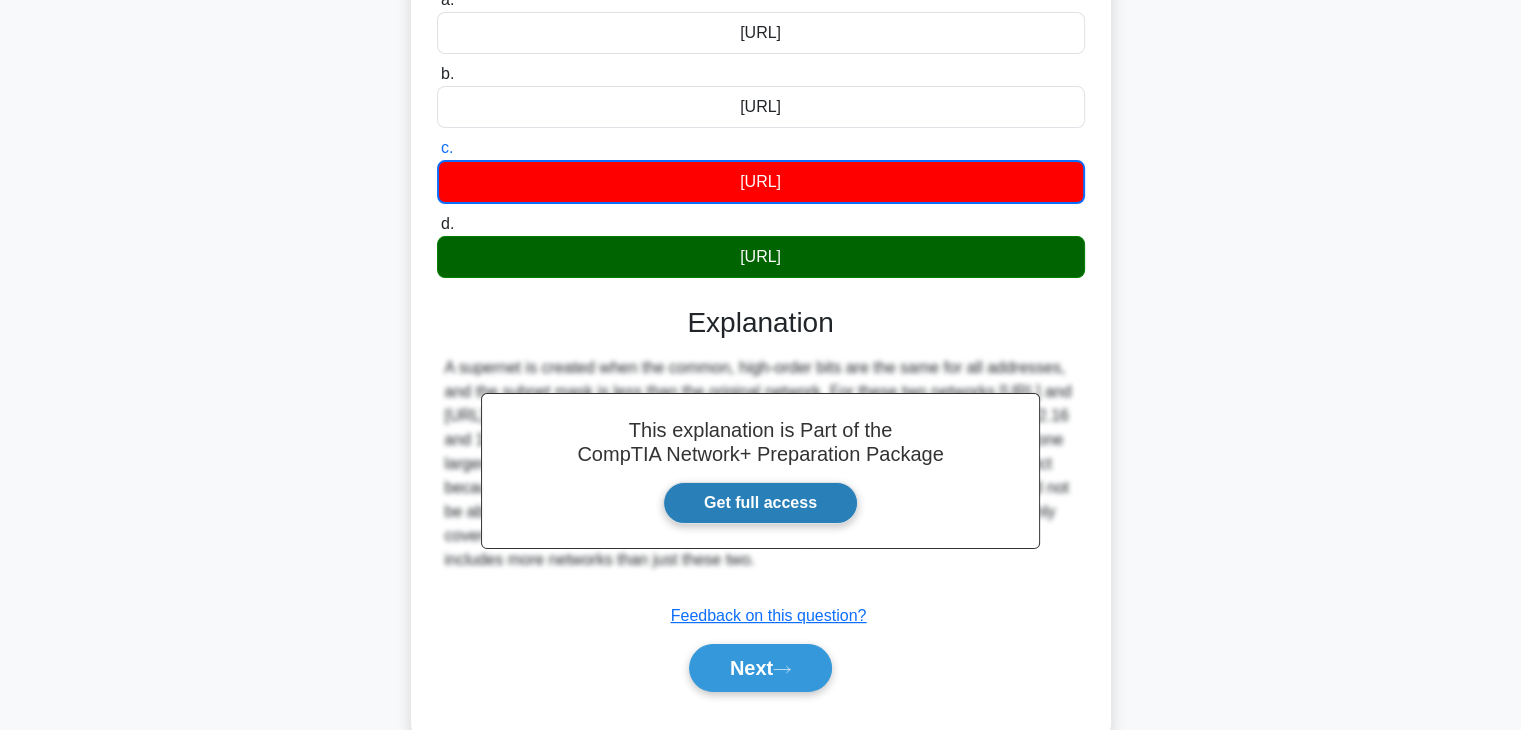 scroll, scrollTop: 351, scrollLeft: 0, axis: vertical 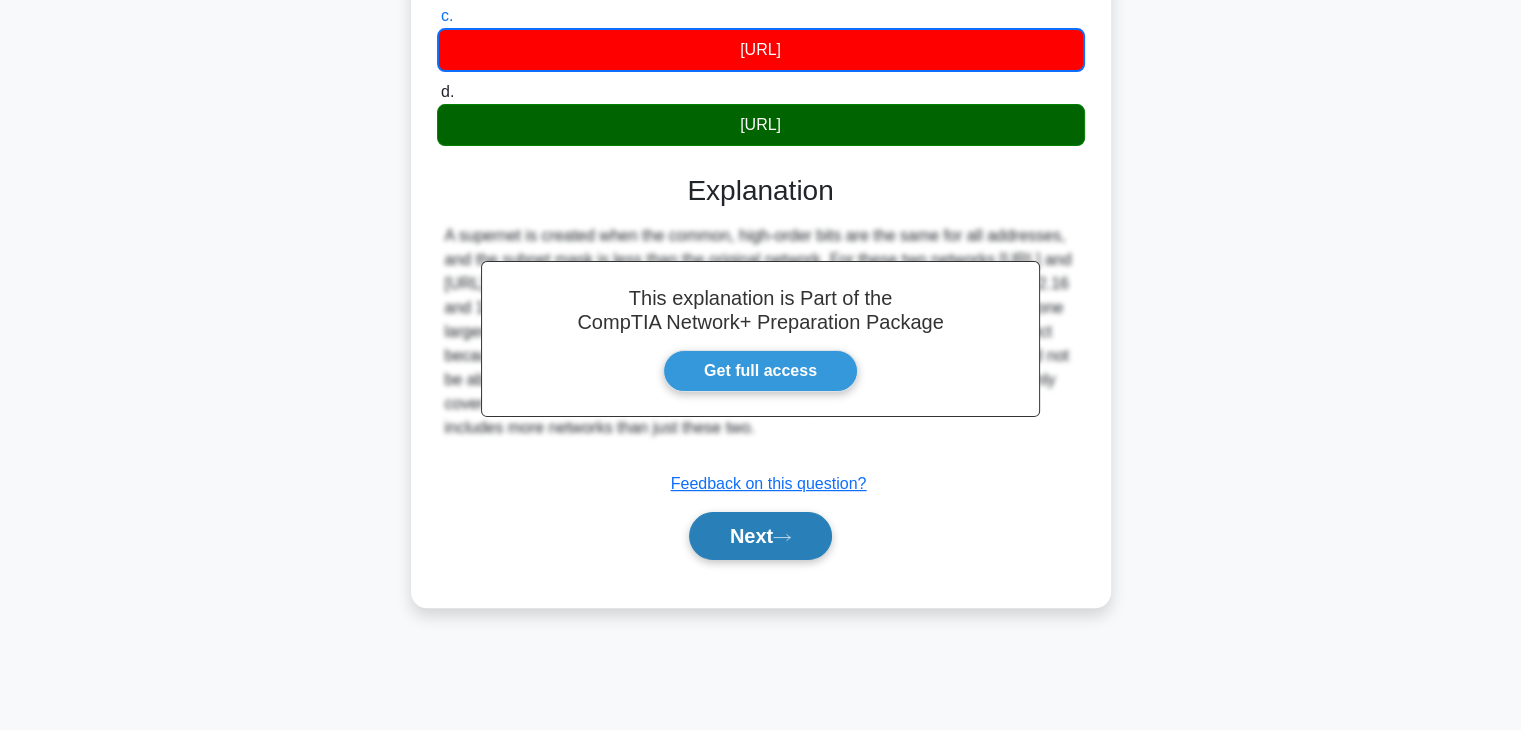 click on "Next" at bounding box center [760, 536] 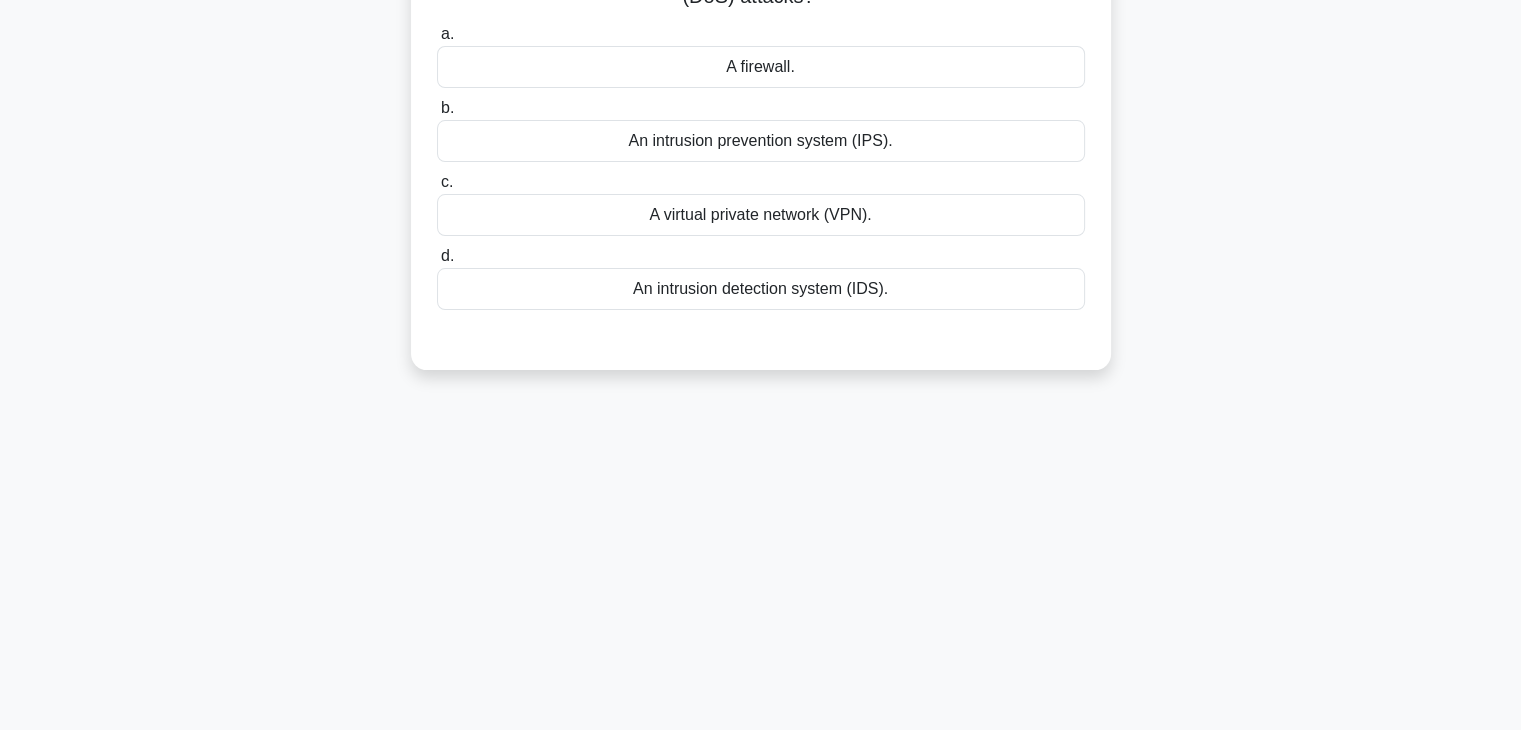 scroll, scrollTop: 0, scrollLeft: 0, axis: both 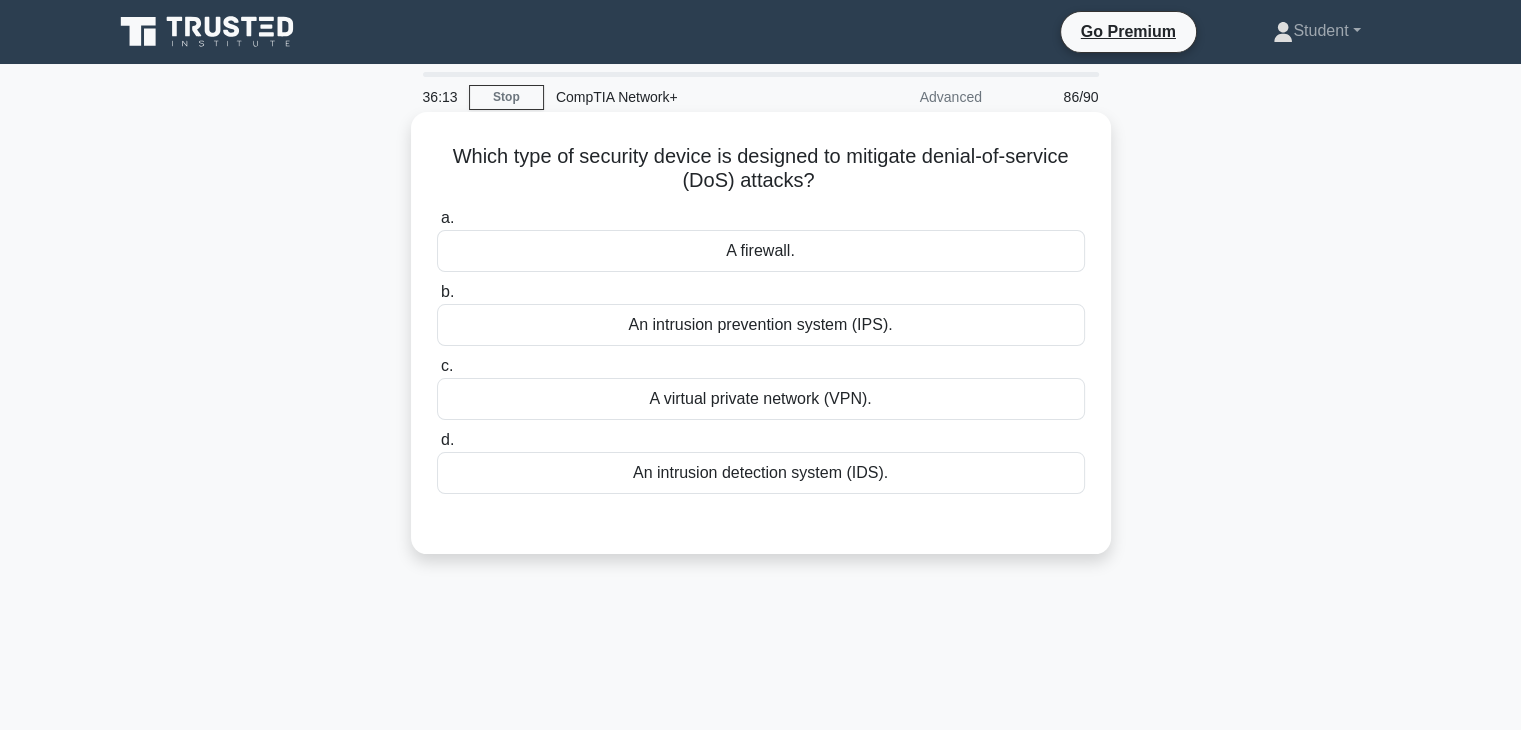 click on "An intrusion prevention system (IPS)." at bounding box center (761, 325) 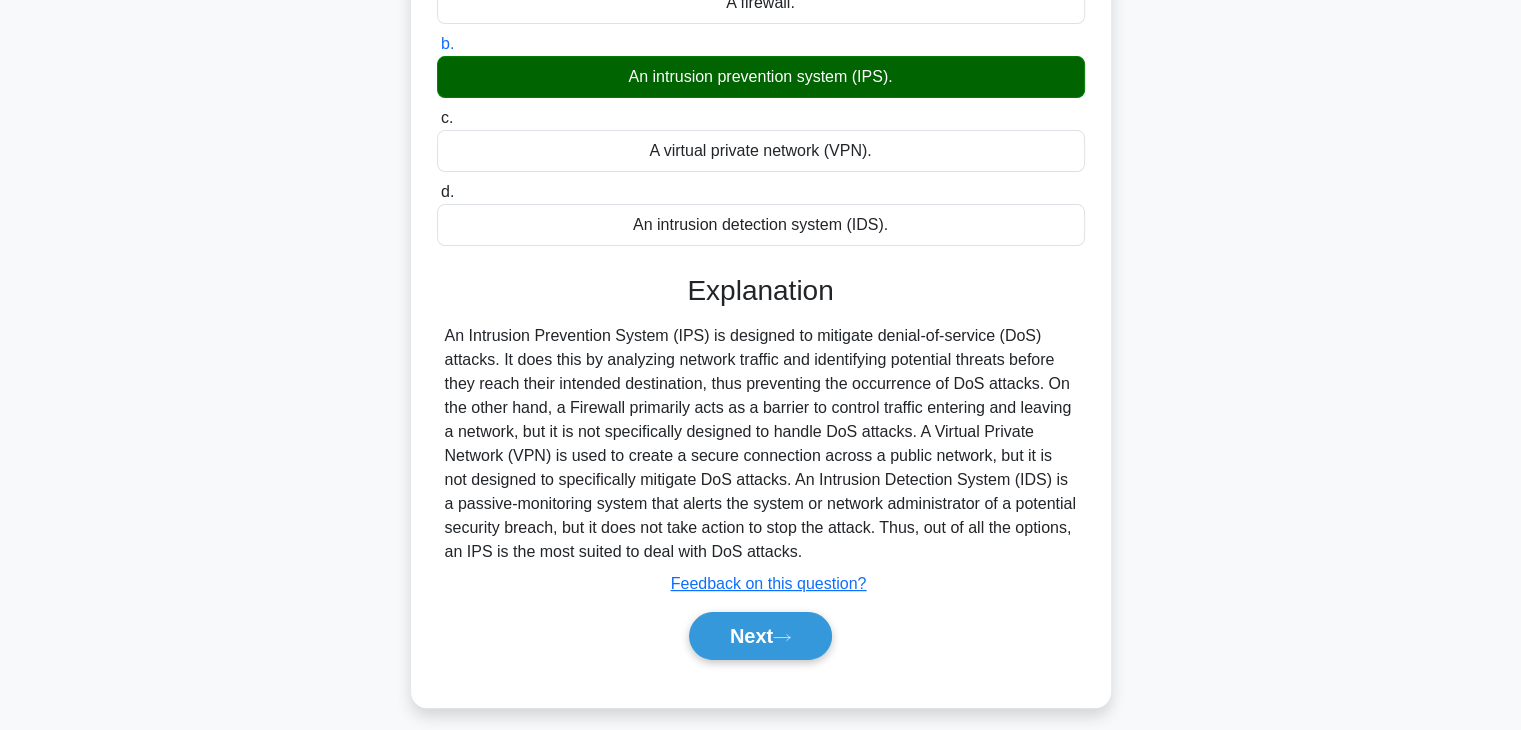 scroll, scrollTop: 351, scrollLeft: 0, axis: vertical 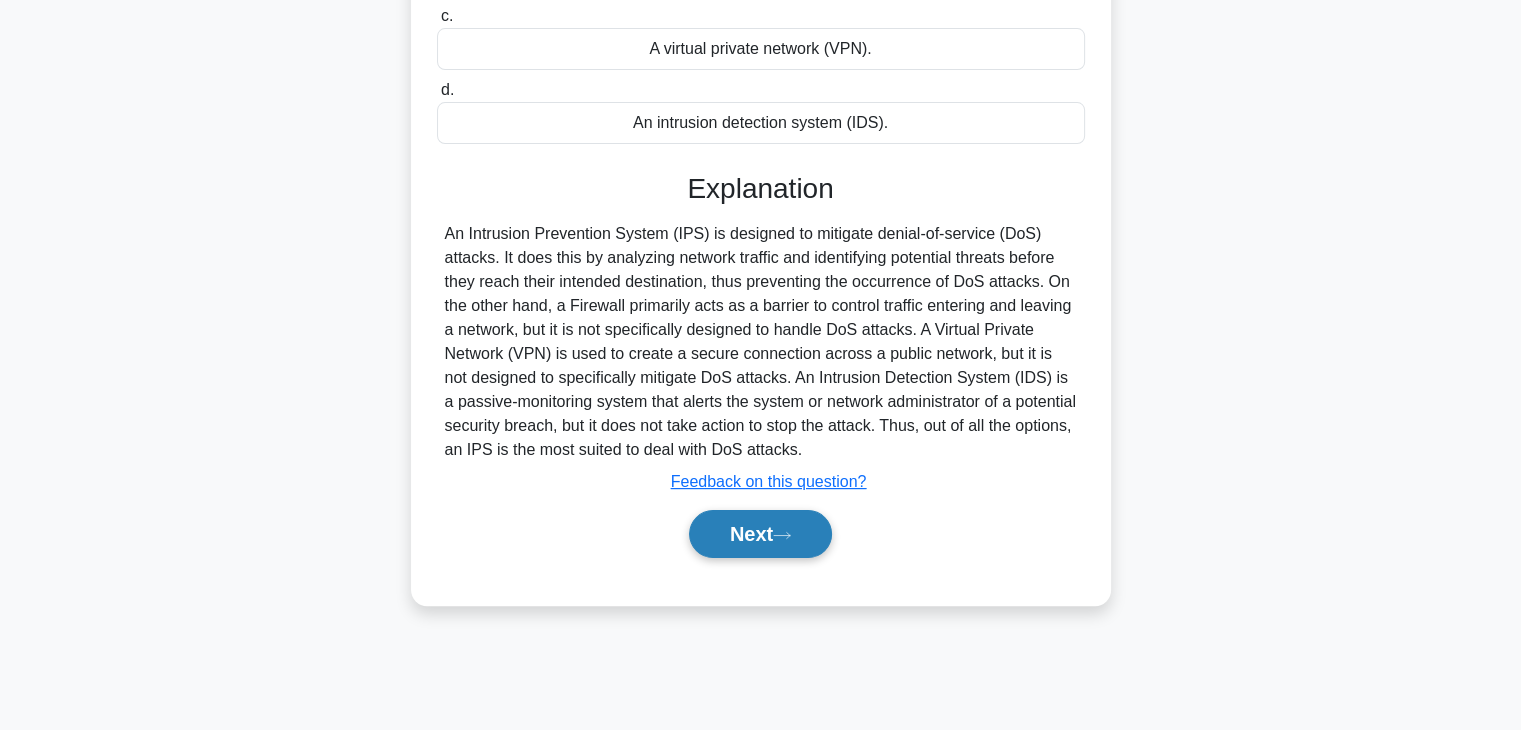 click on "Next" at bounding box center (760, 534) 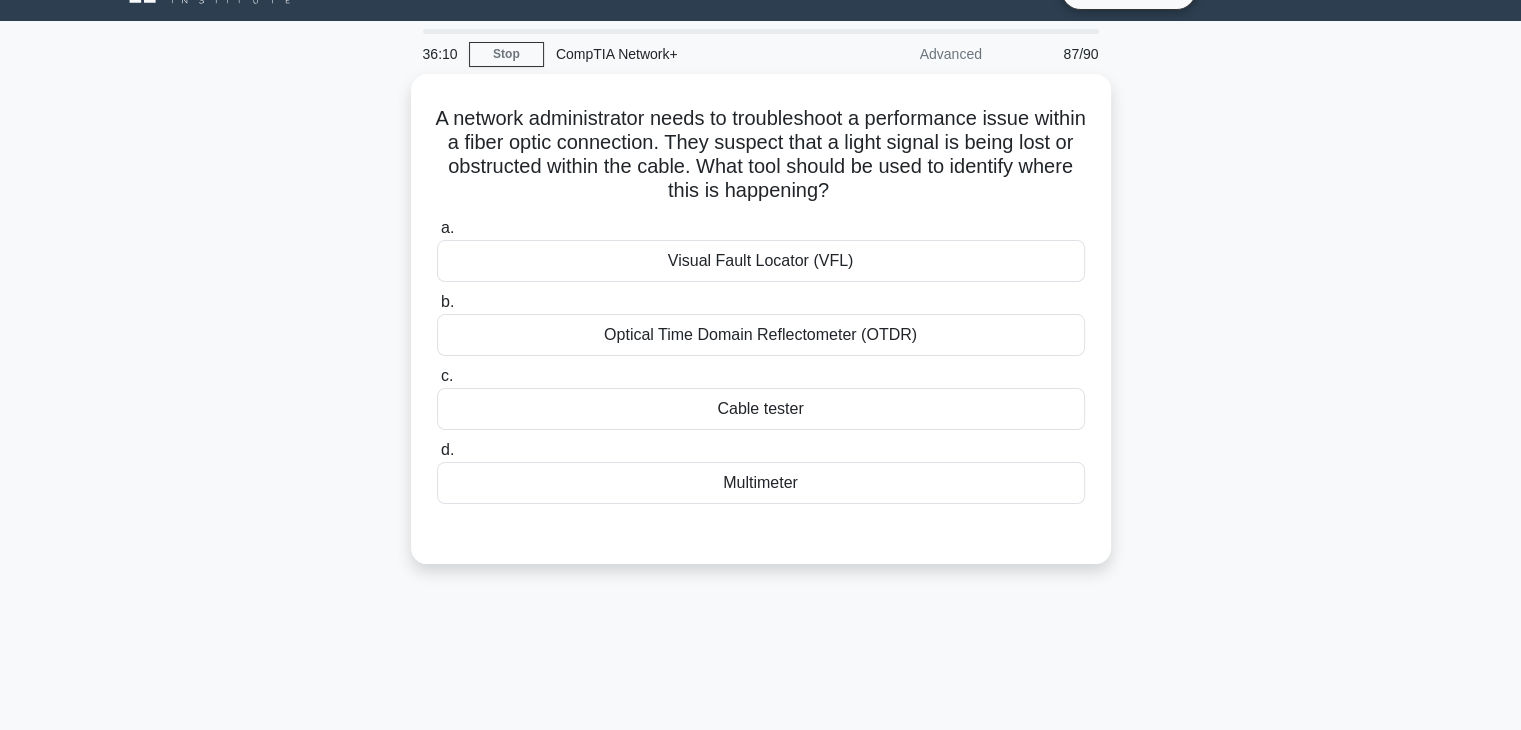 scroll, scrollTop: 0, scrollLeft: 0, axis: both 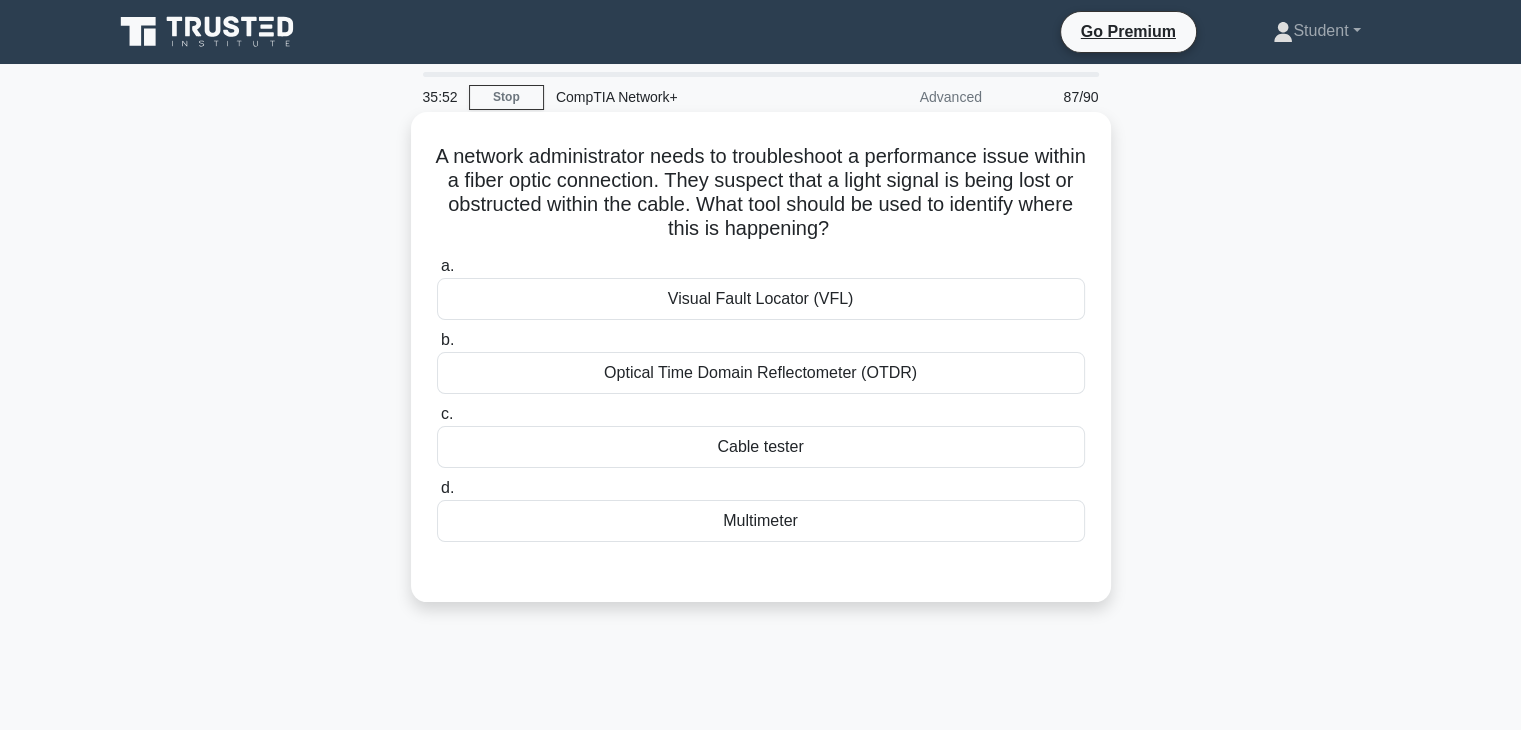 click on "Visual Fault Locator (VFL)" at bounding box center (761, 299) 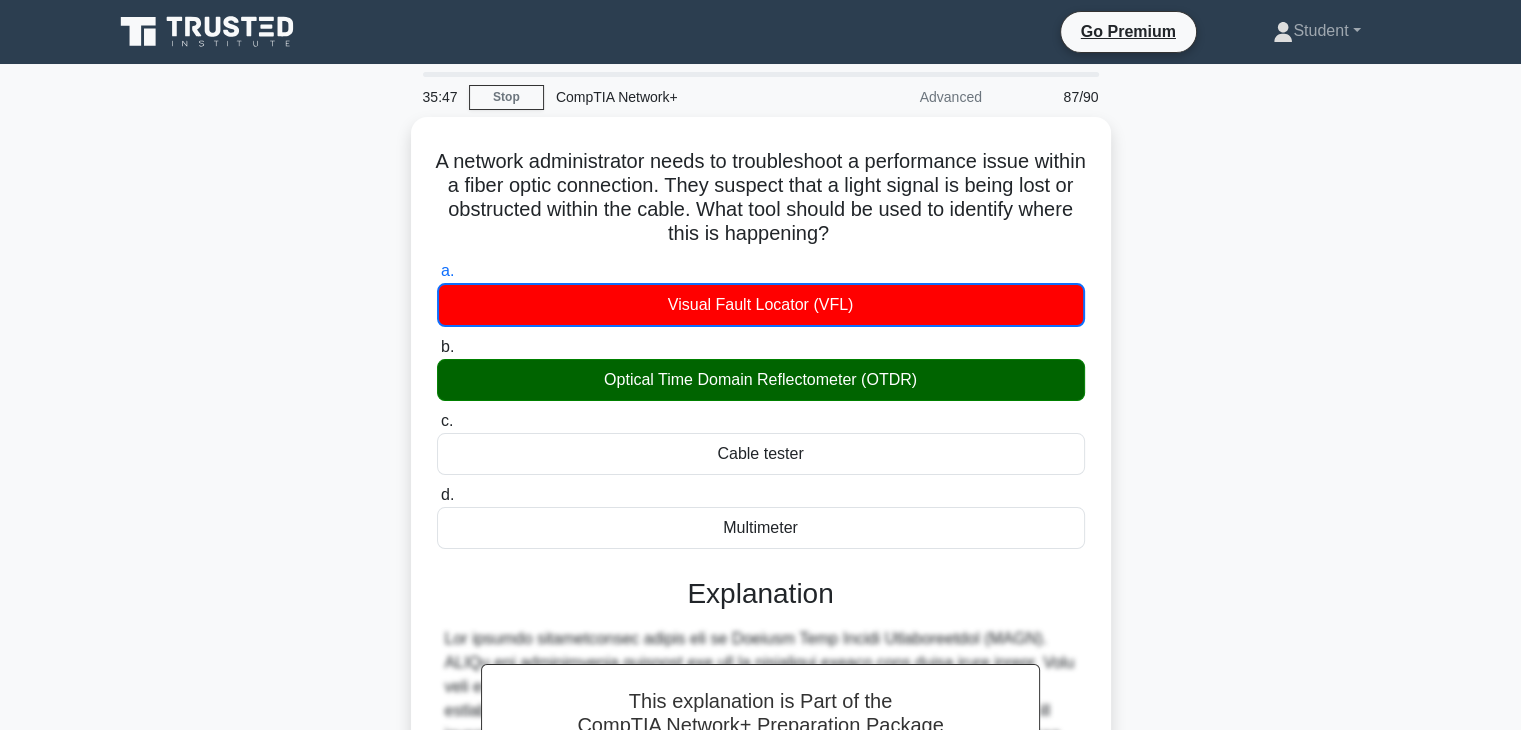 scroll, scrollTop: 456, scrollLeft: 0, axis: vertical 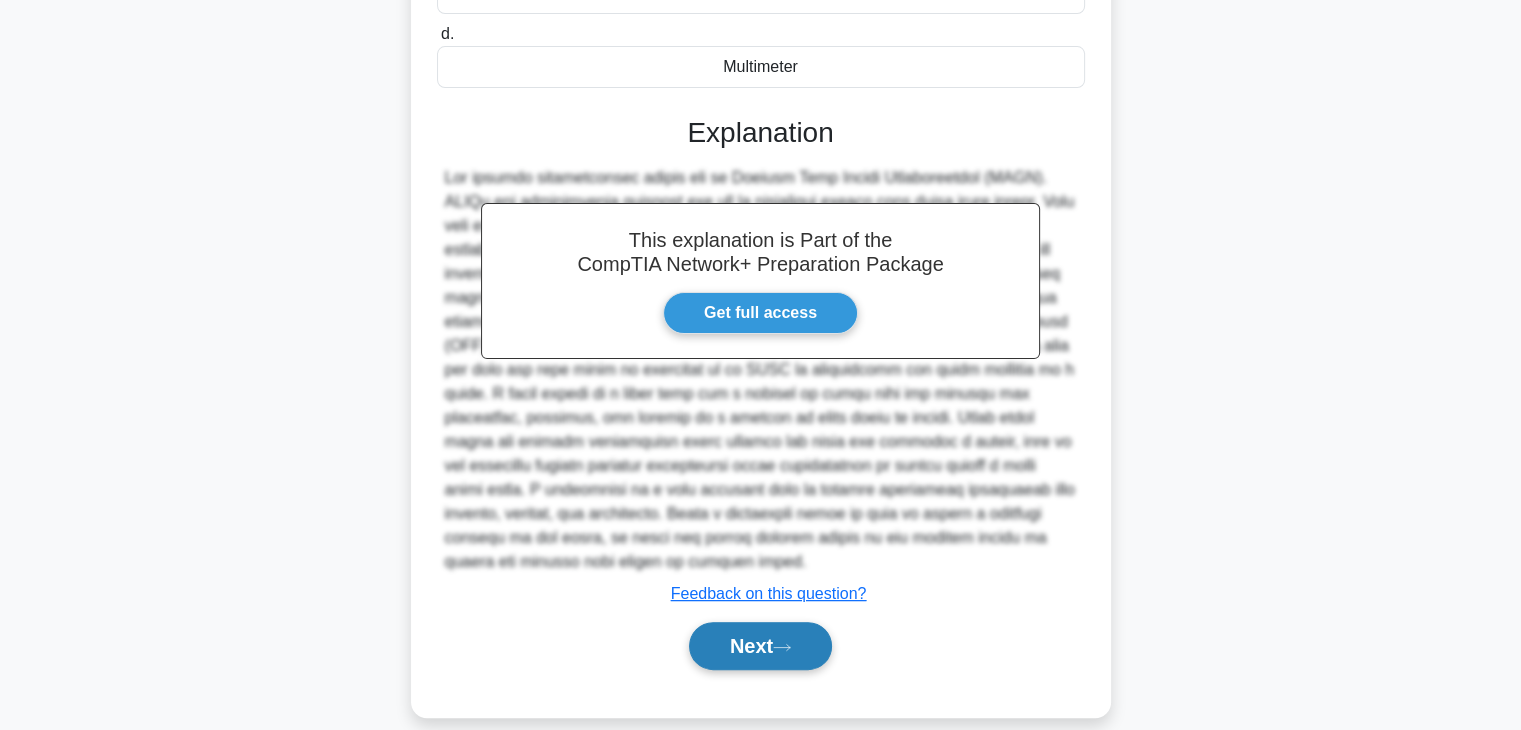 click on "Next" at bounding box center (760, 646) 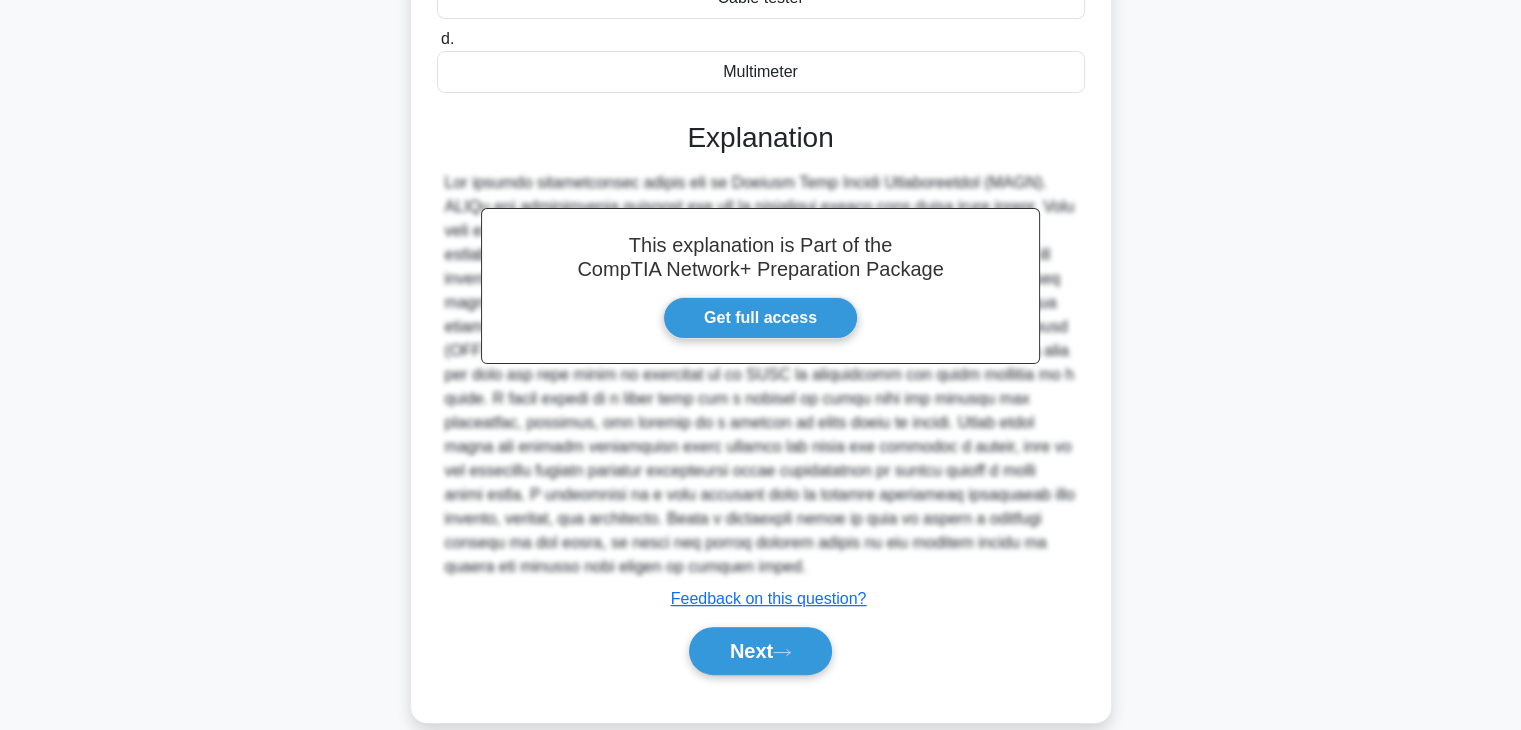 scroll, scrollTop: 0, scrollLeft: 0, axis: both 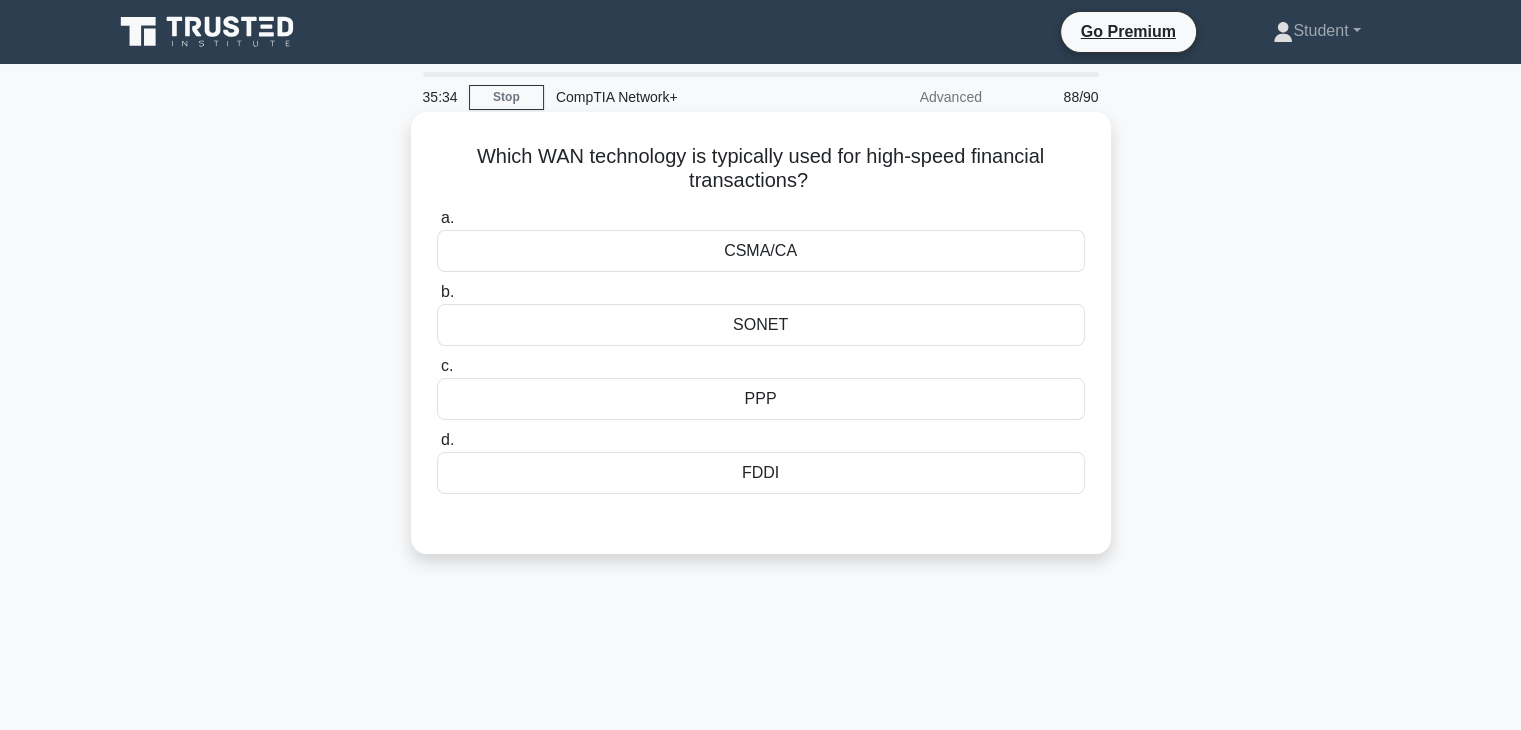 click on "SONET" at bounding box center [761, 325] 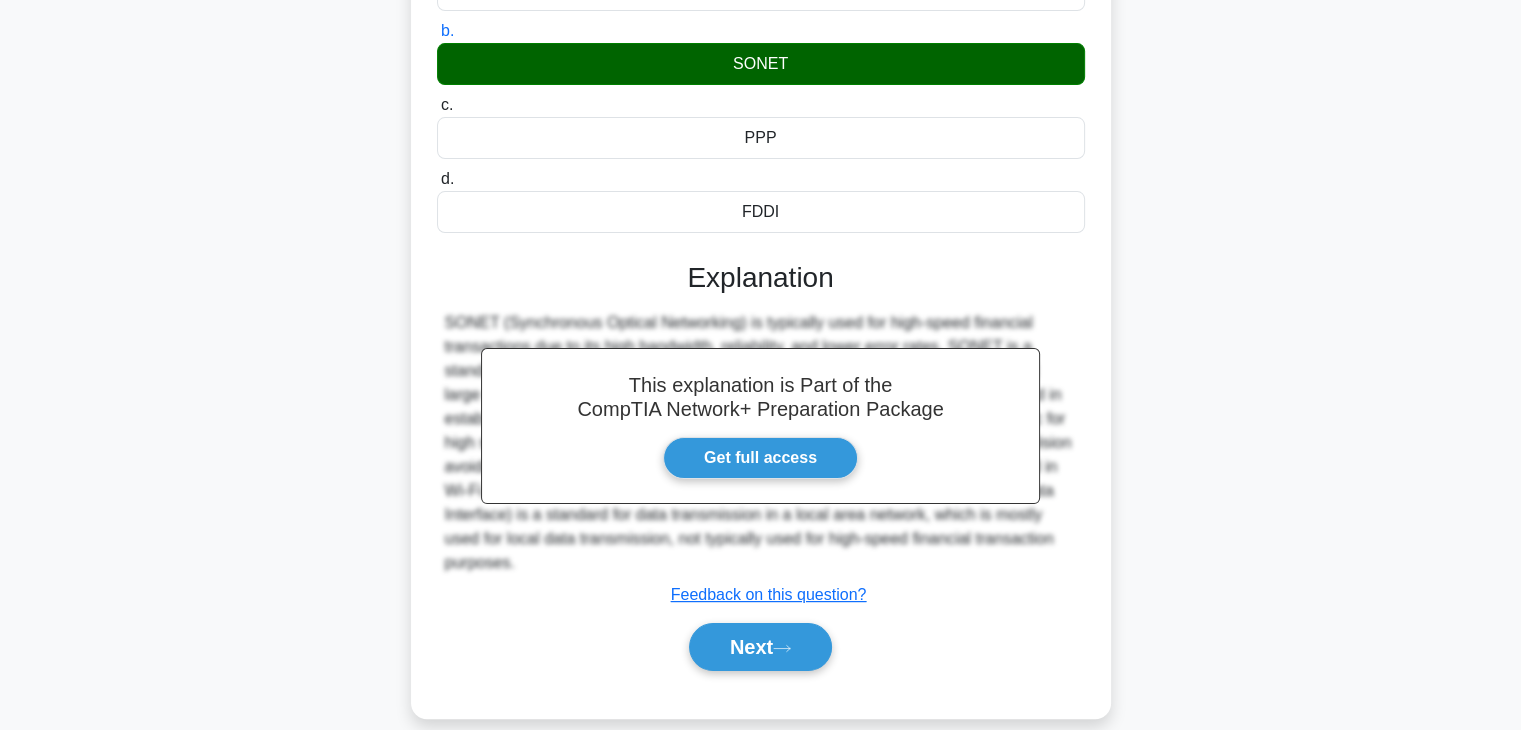 scroll, scrollTop: 351, scrollLeft: 0, axis: vertical 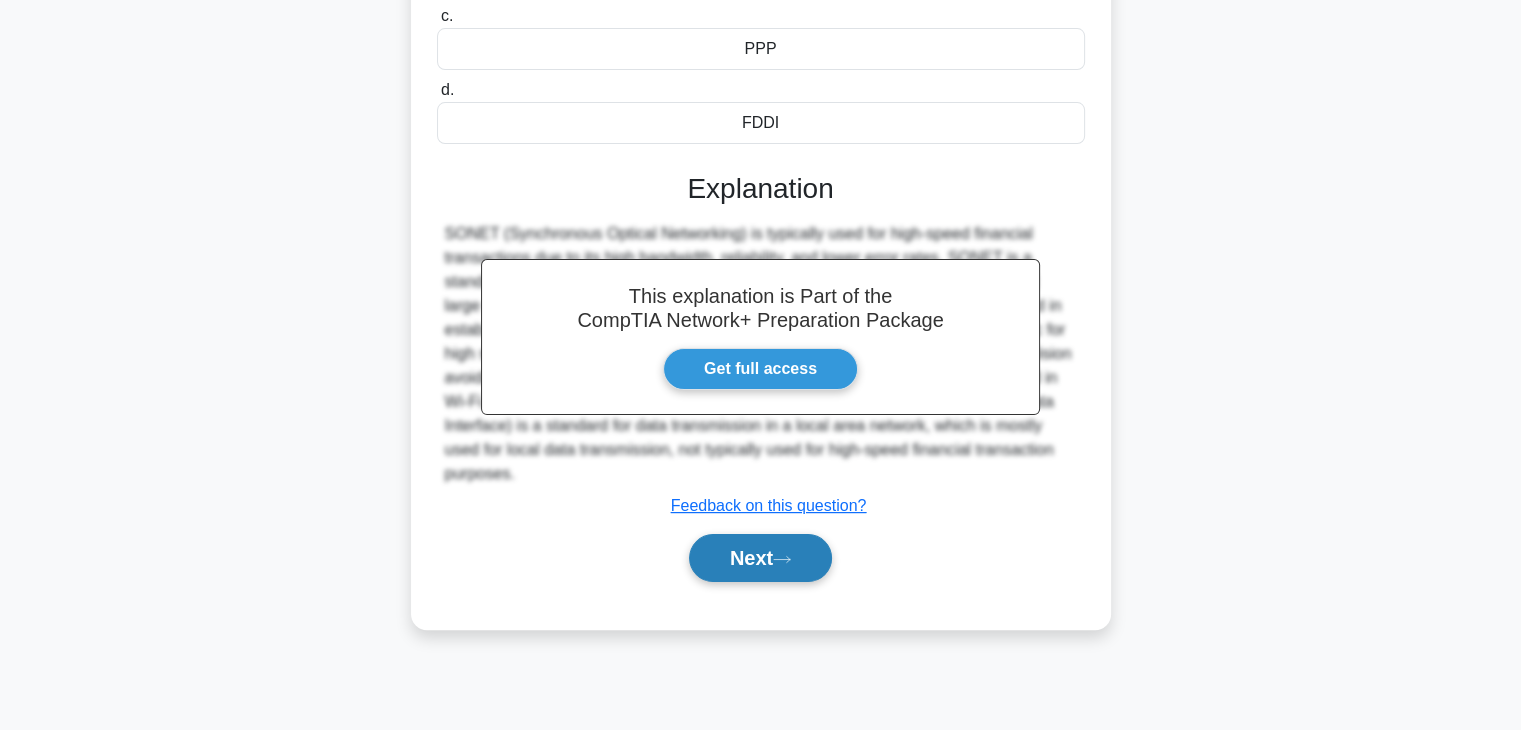 click on "Next" at bounding box center [760, 558] 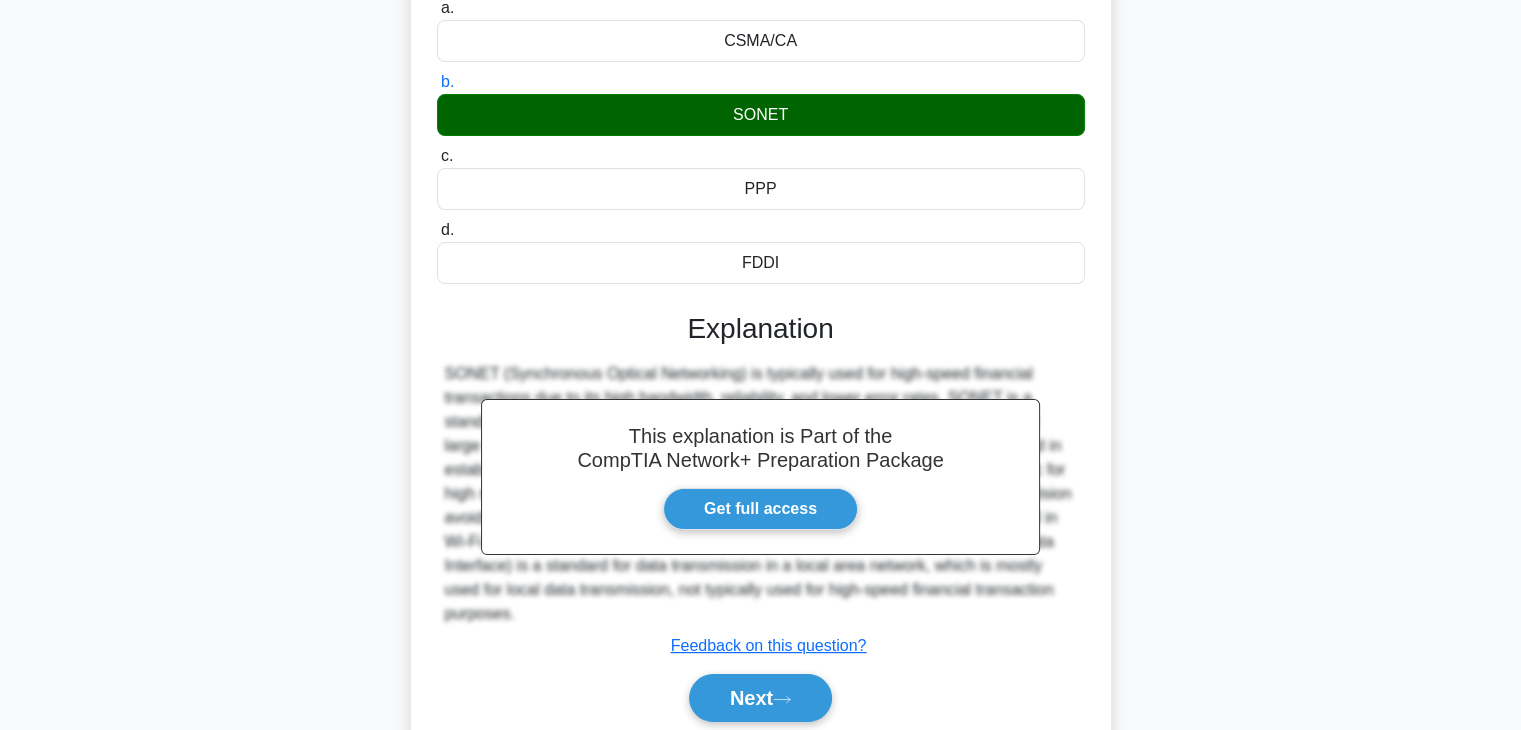 scroll, scrollTop: 0, scrollLeft: 0, axis: both 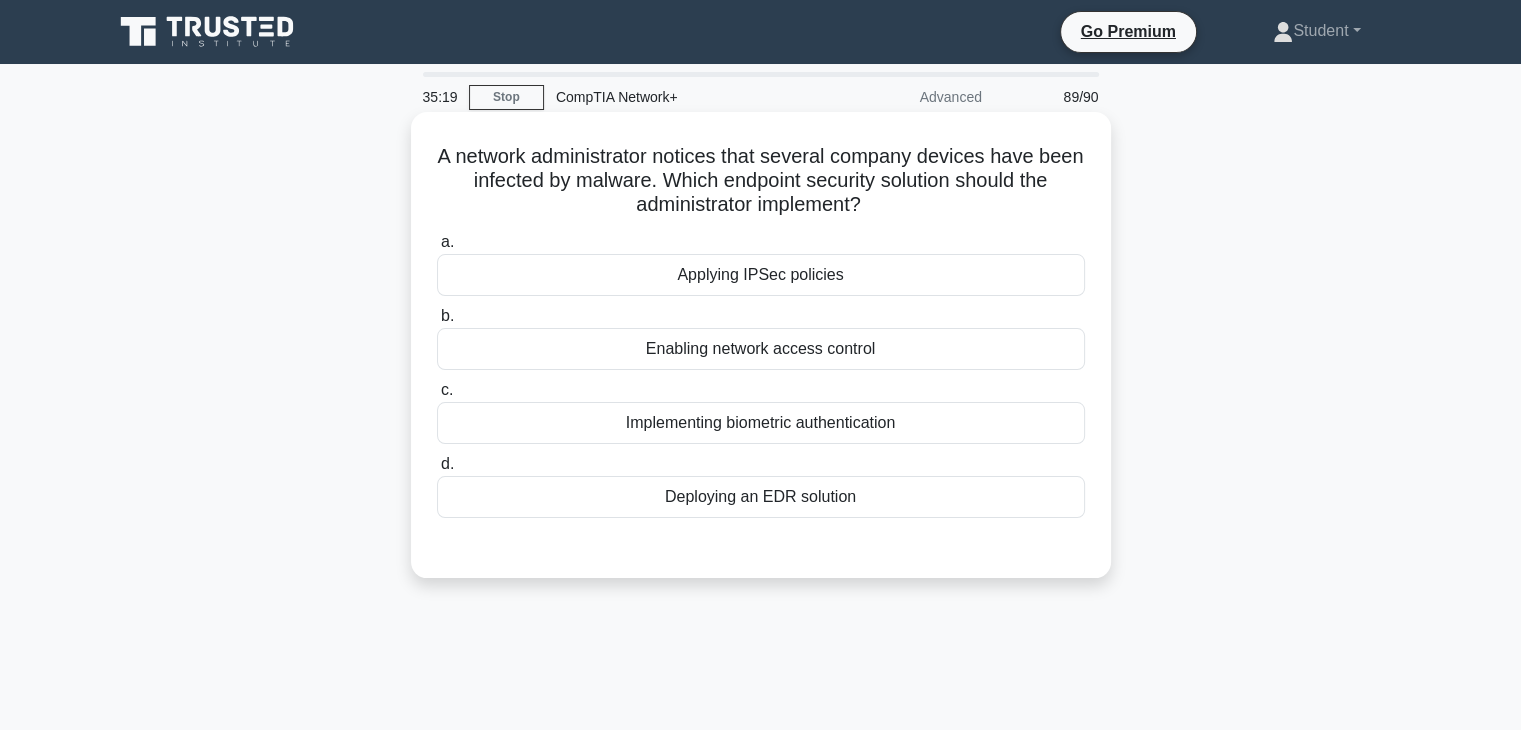 click on "Deploying an EDR solution" at bounding box center (761, 497) 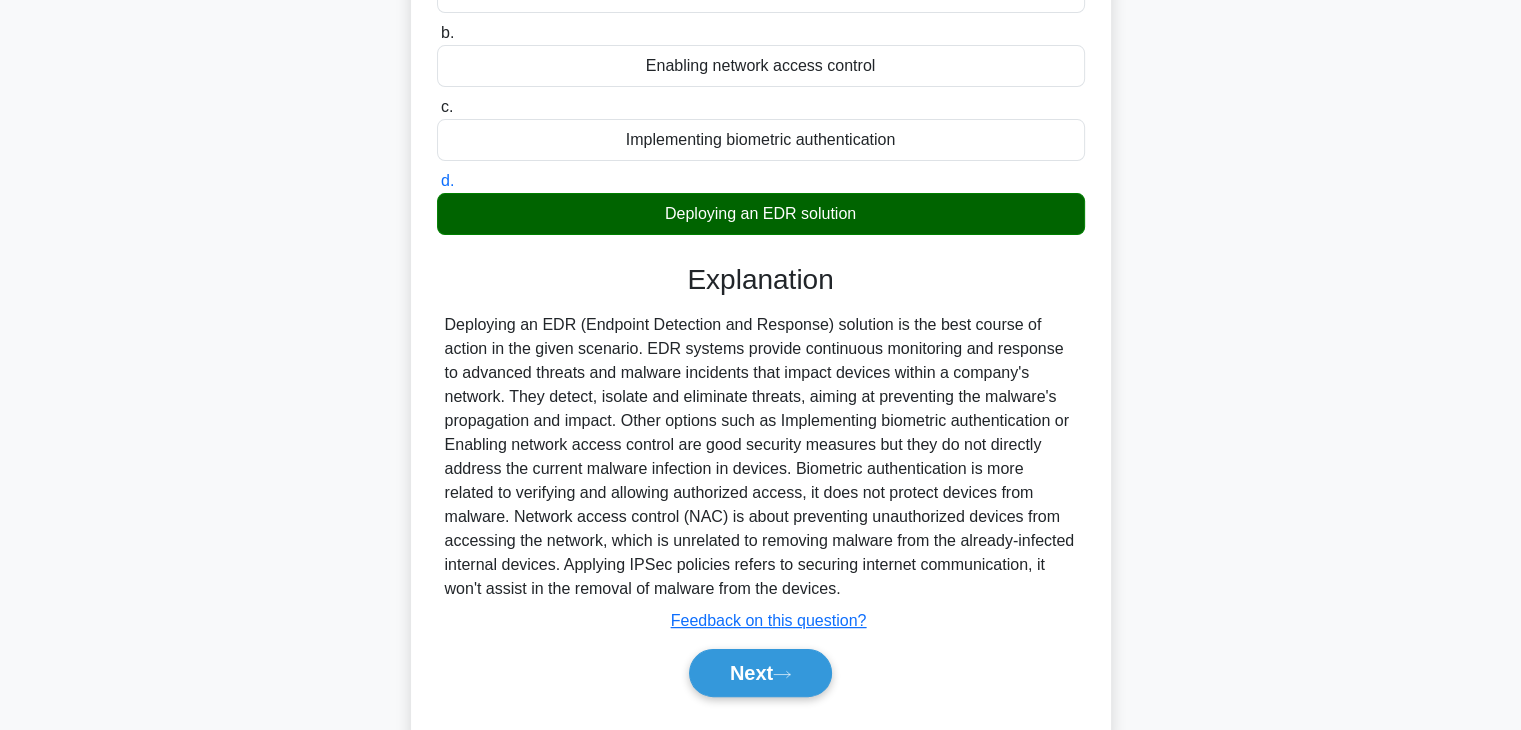 scroll, scrollTop: 351, scrollLeft: 0, axis: vertical 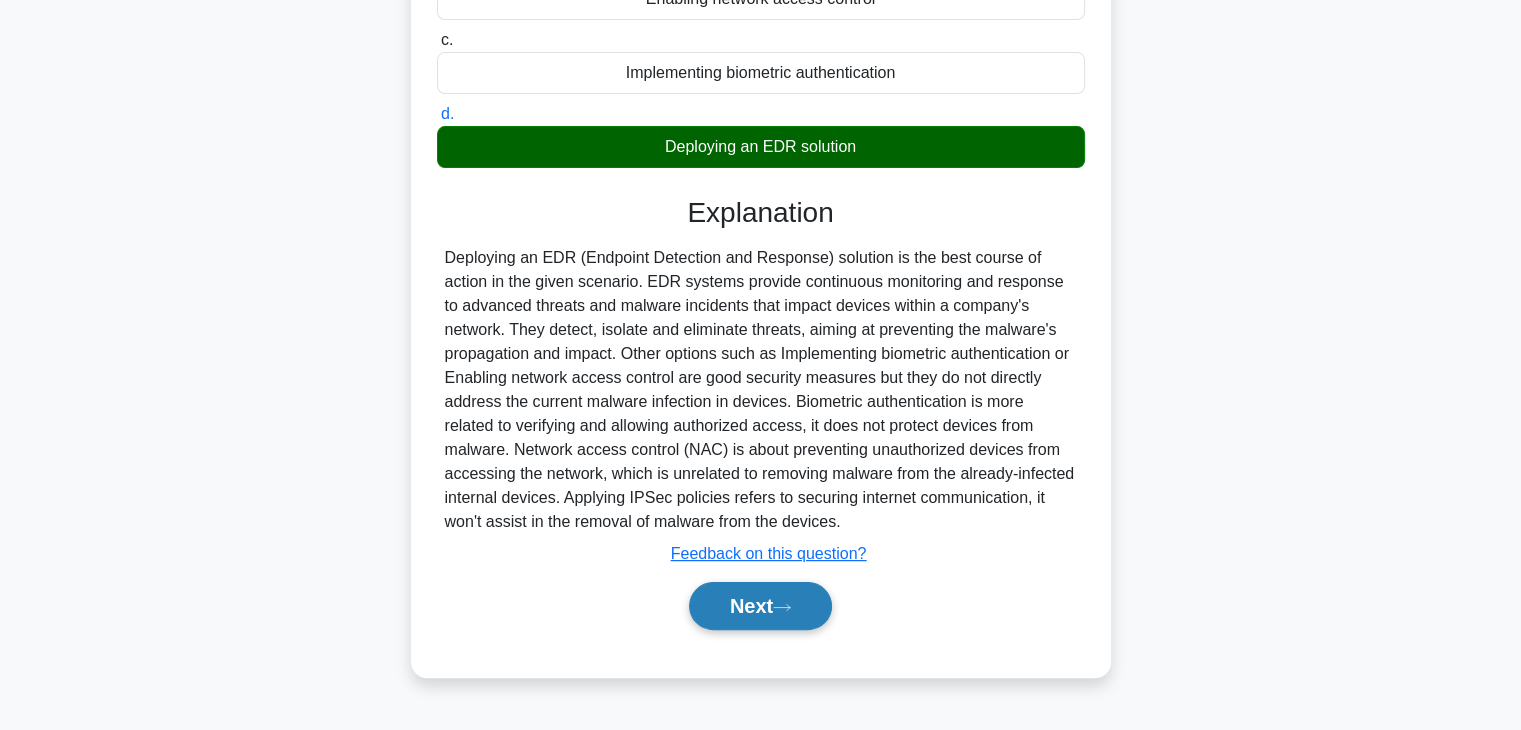 click on "Next" at bounding box center [760, 606] 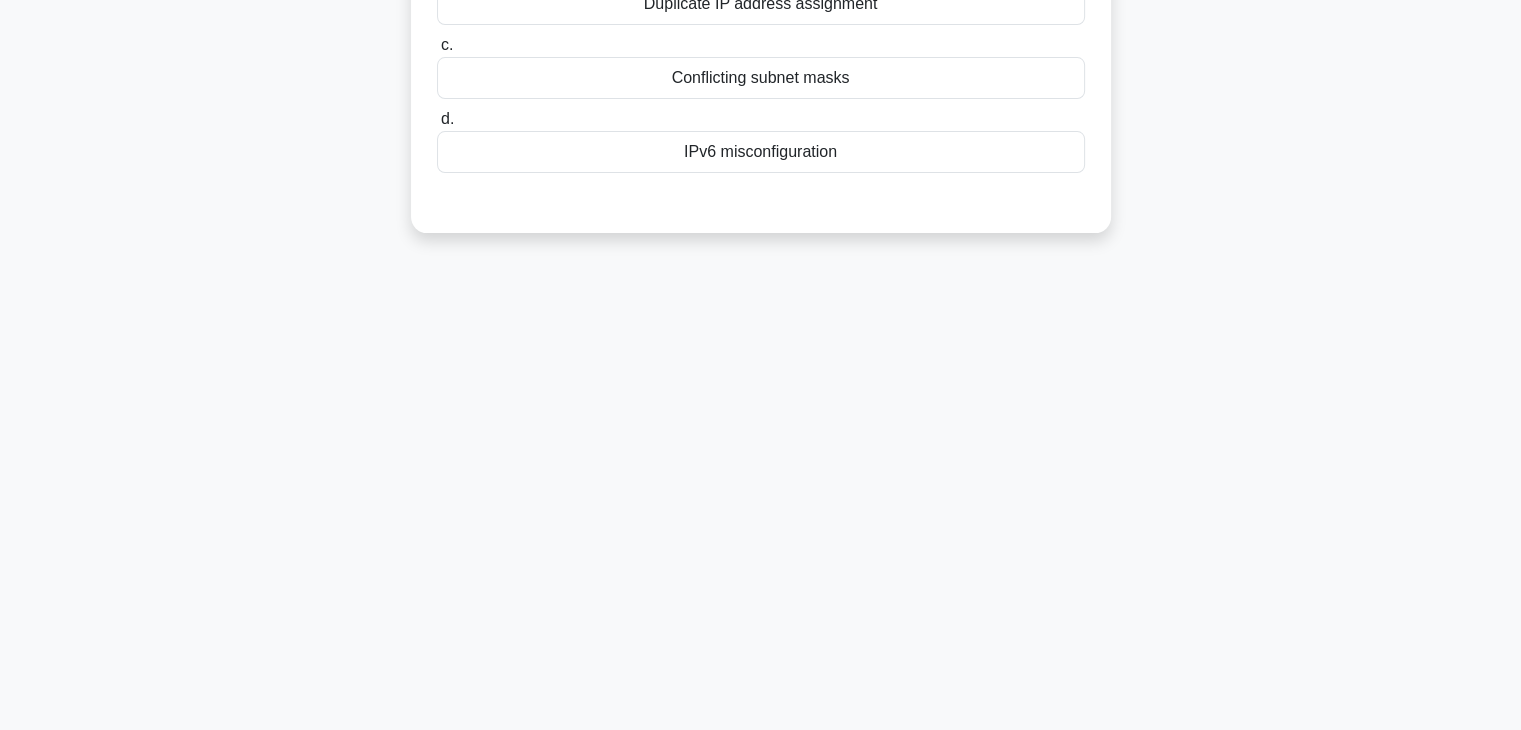 scroll, scrollTop: 0, scrollLeft: 0, axis: both 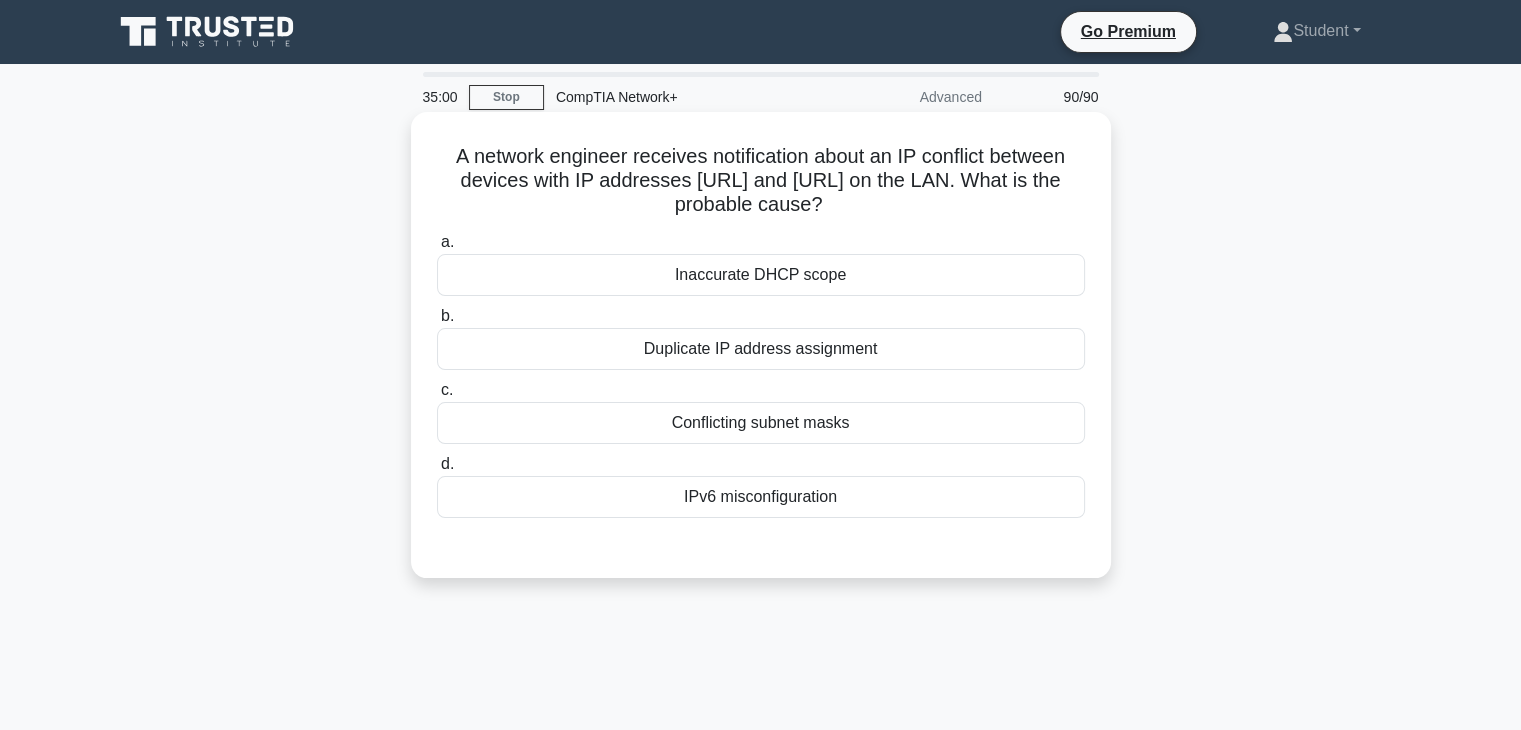 click on "Conflicting subnet masks" at bounding box center (761, 423) 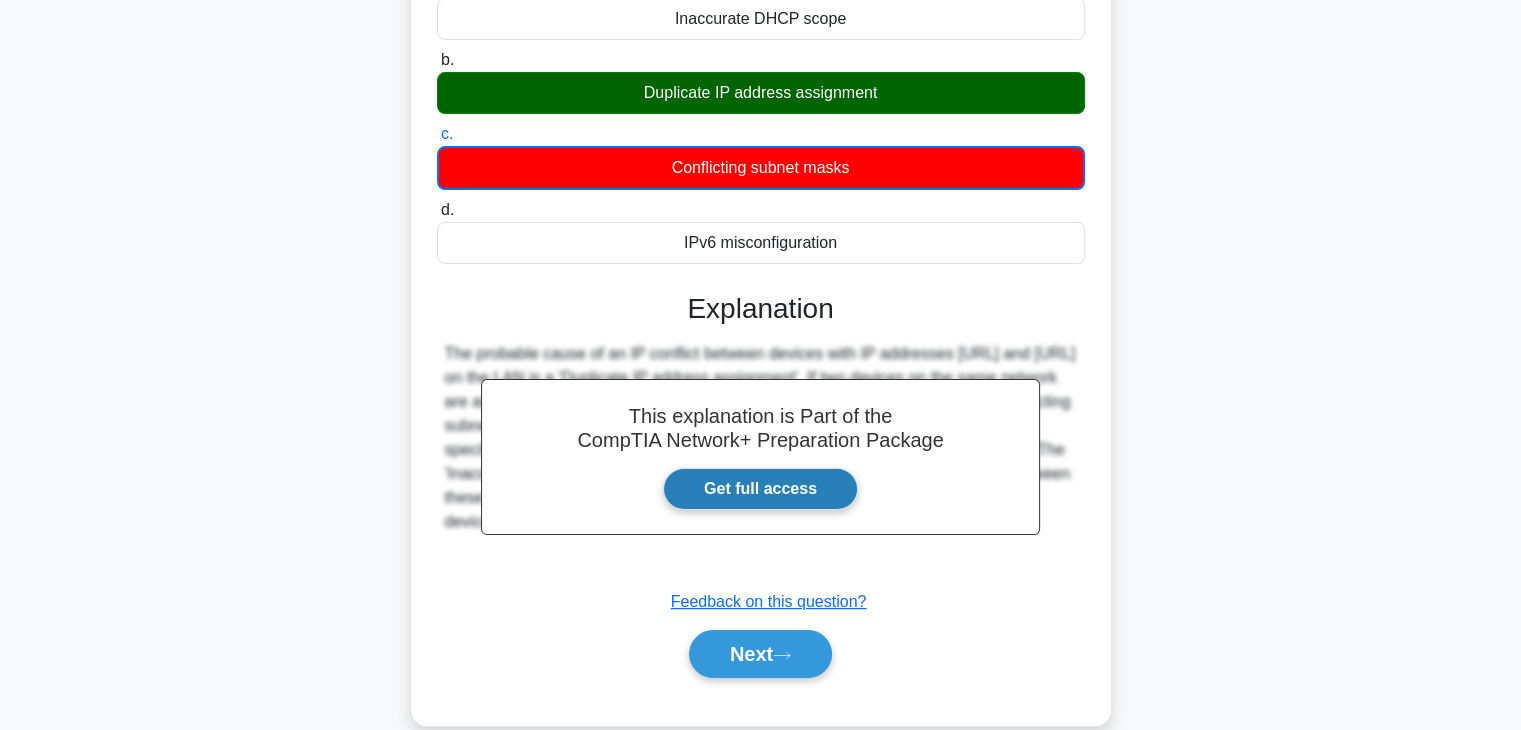 scroll, scrollTop: 351, scrollLeft: 0, axis: vertical 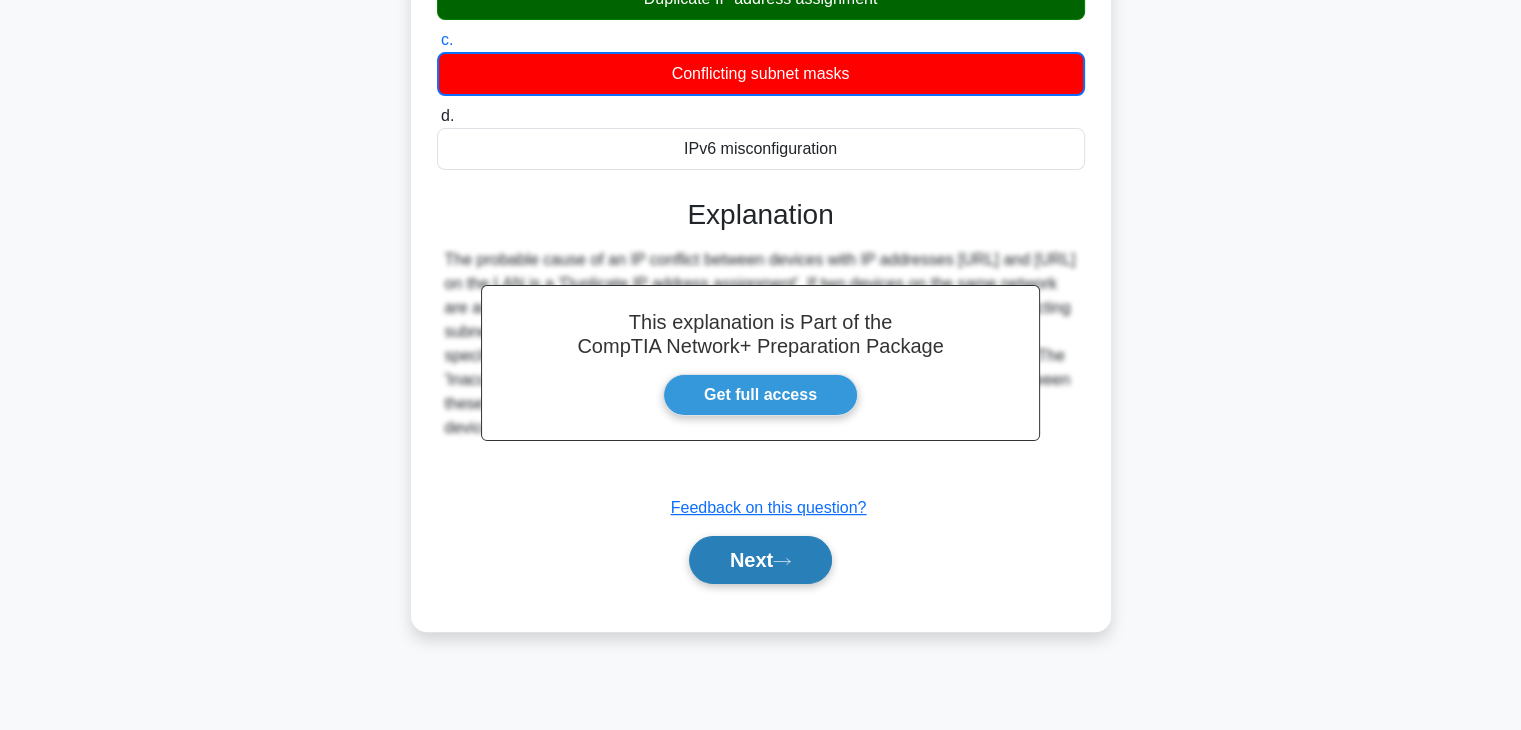 click on "Next" at bounding box center (760, 560) 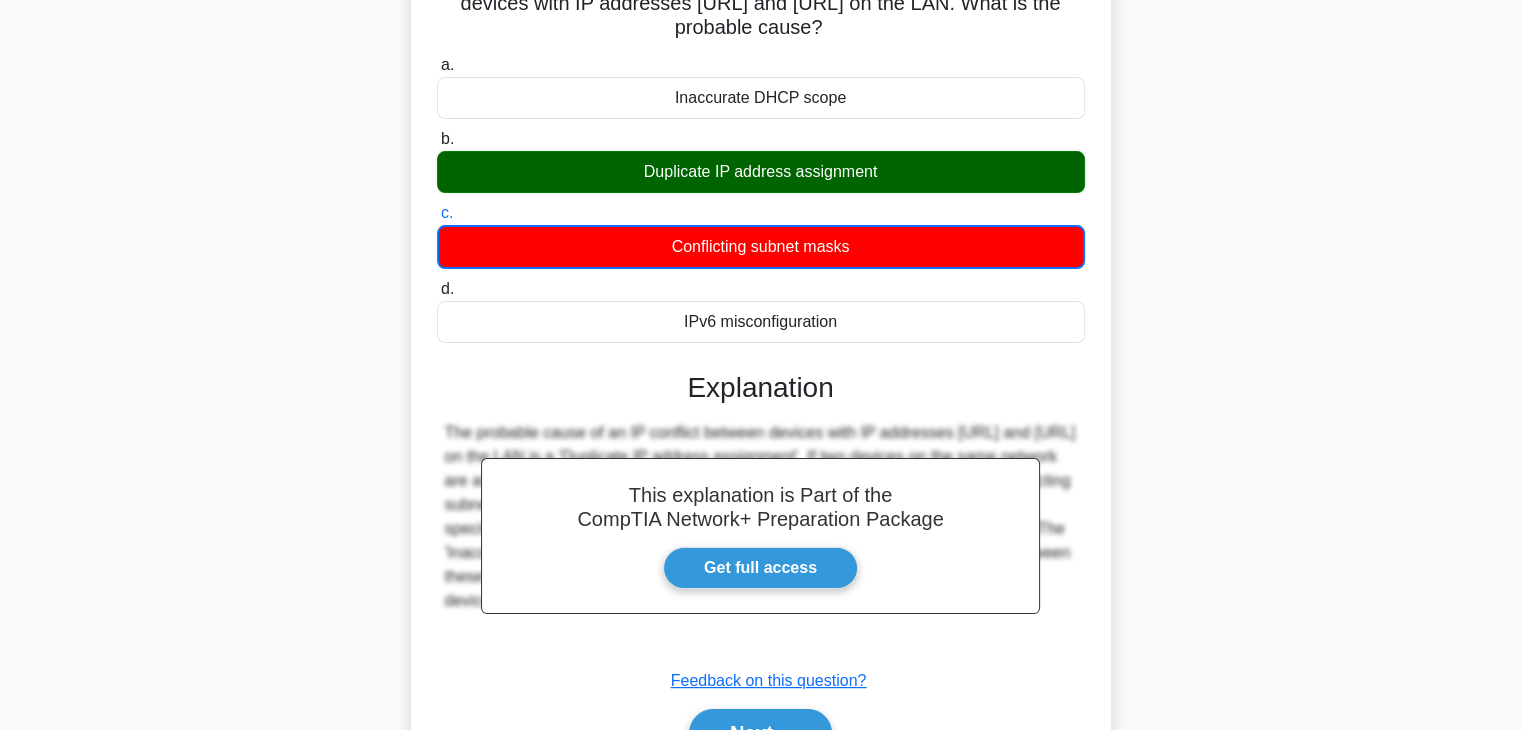 scroll, scrollTop: 0, scrollLeft: 0, axis: both 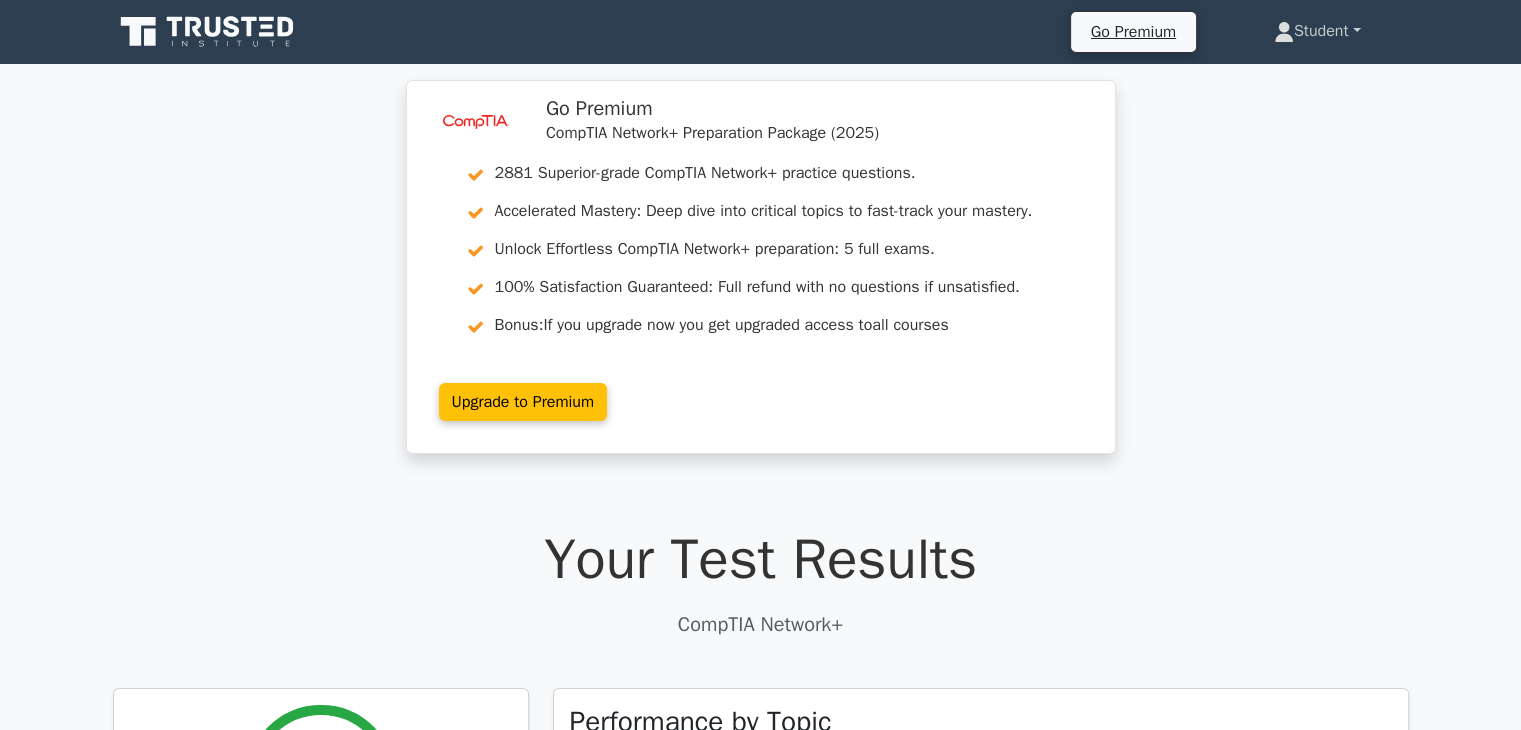 click on "Student" at bounding box center [1317, 31] 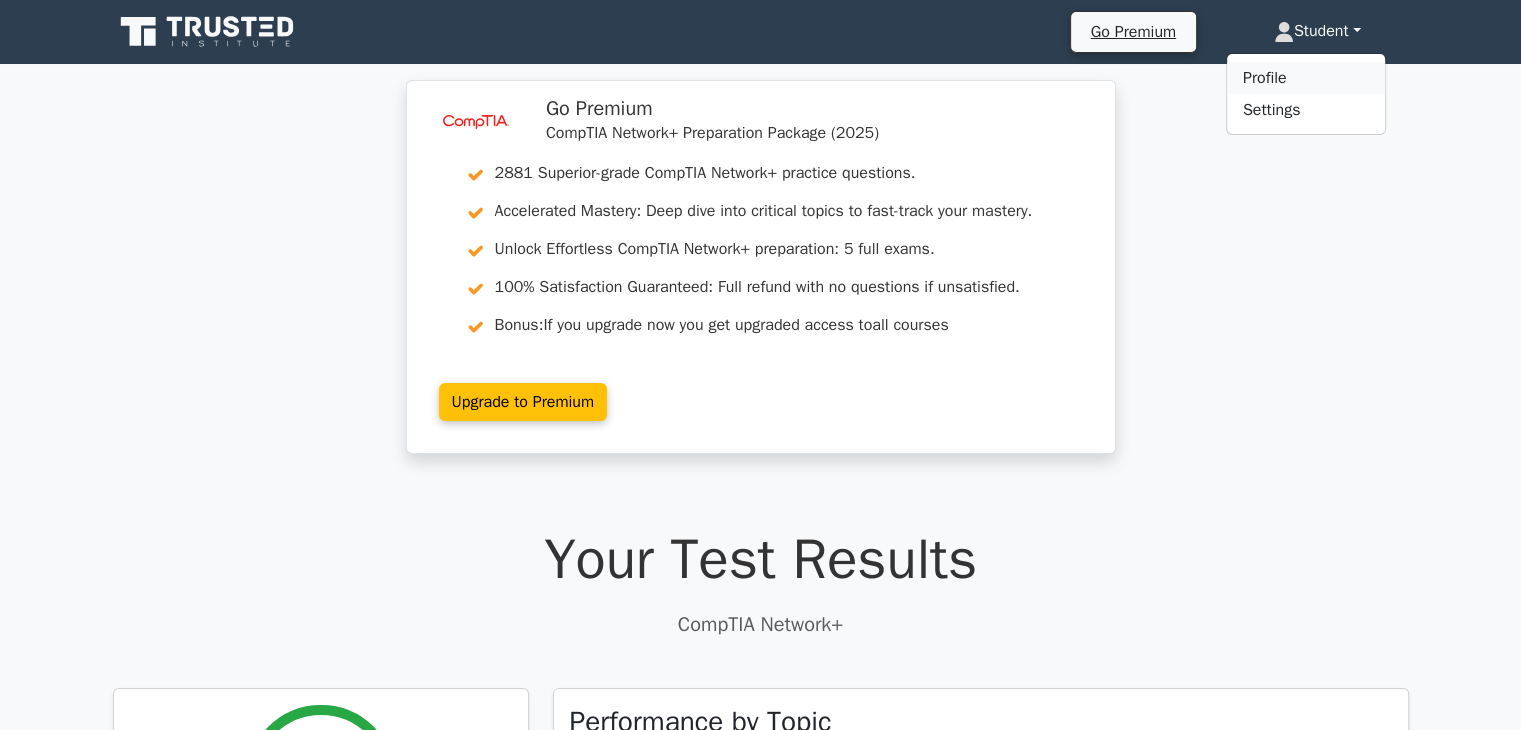 click on "Profile" at bounding box center (1306, 78) 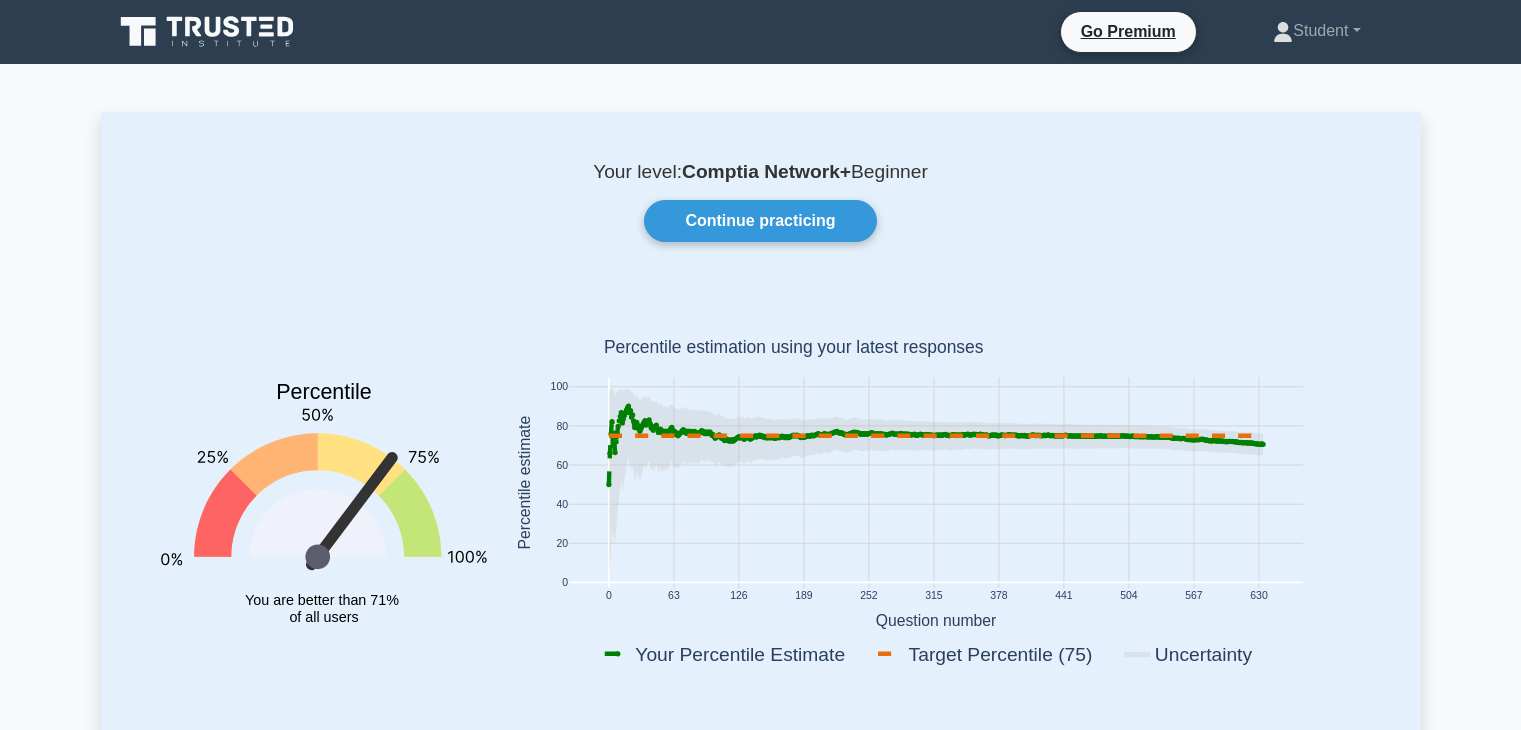 scroll, scrollTop: 0, scrollLeft: 0, axis: both 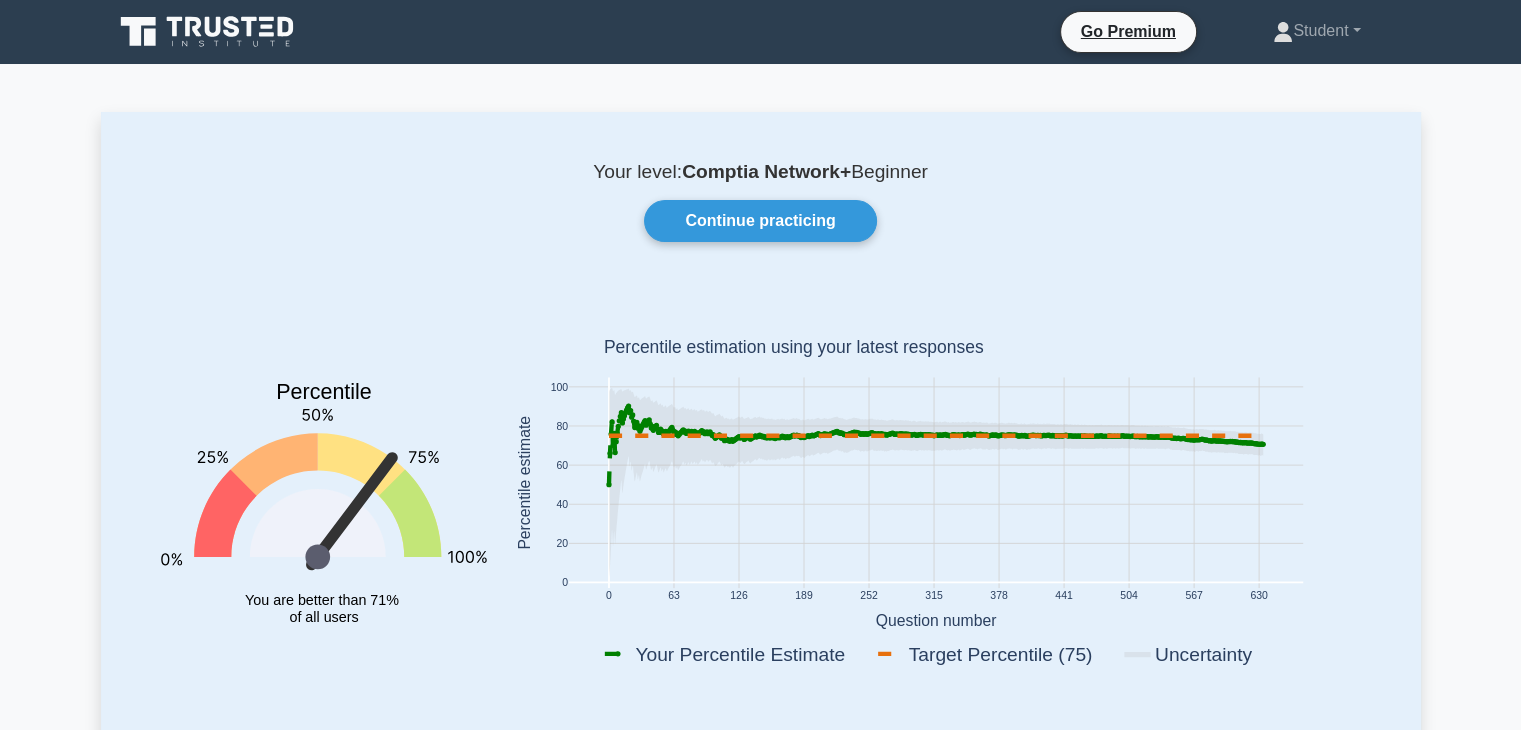 click 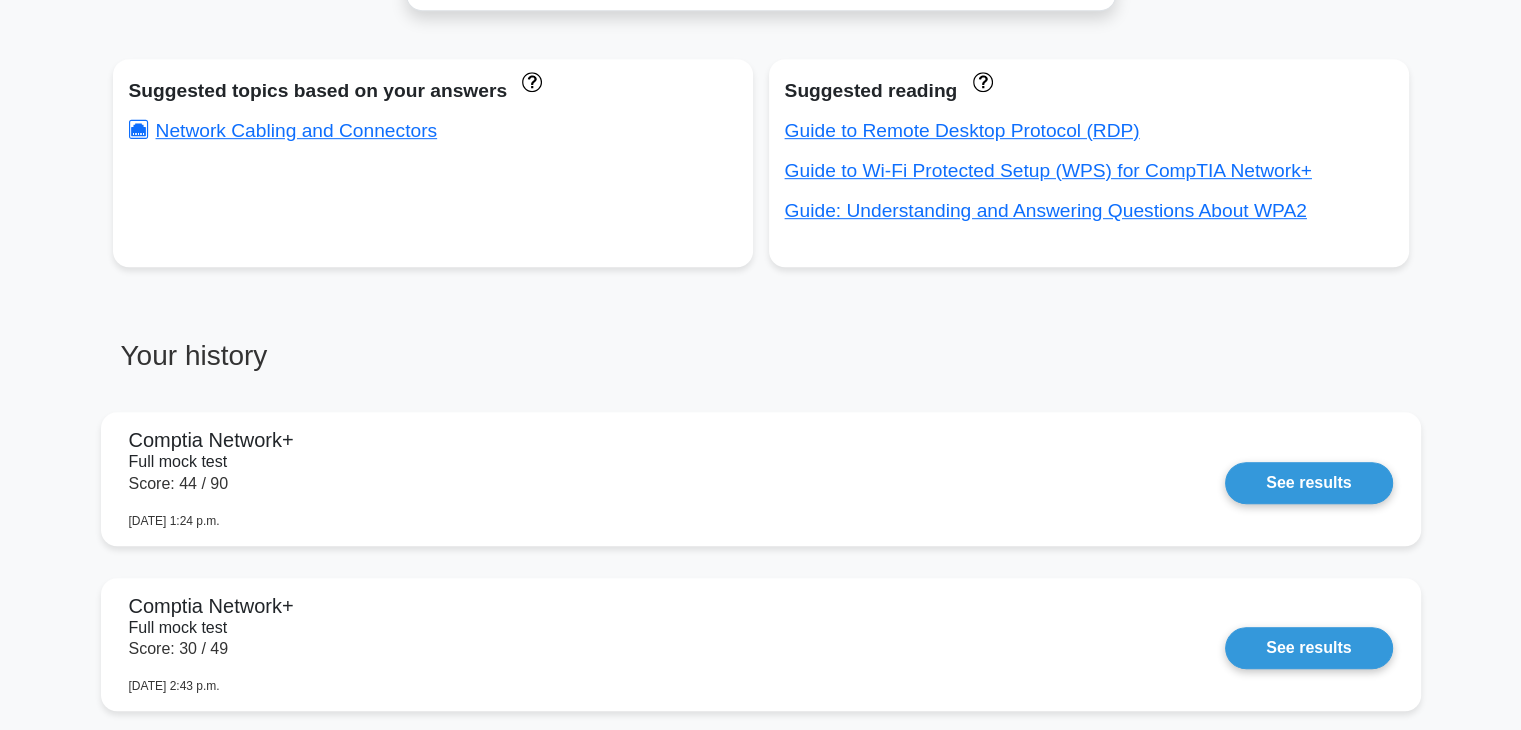 scroll, scrollTop: 1172, scrollLeft: 0, axis: vertical 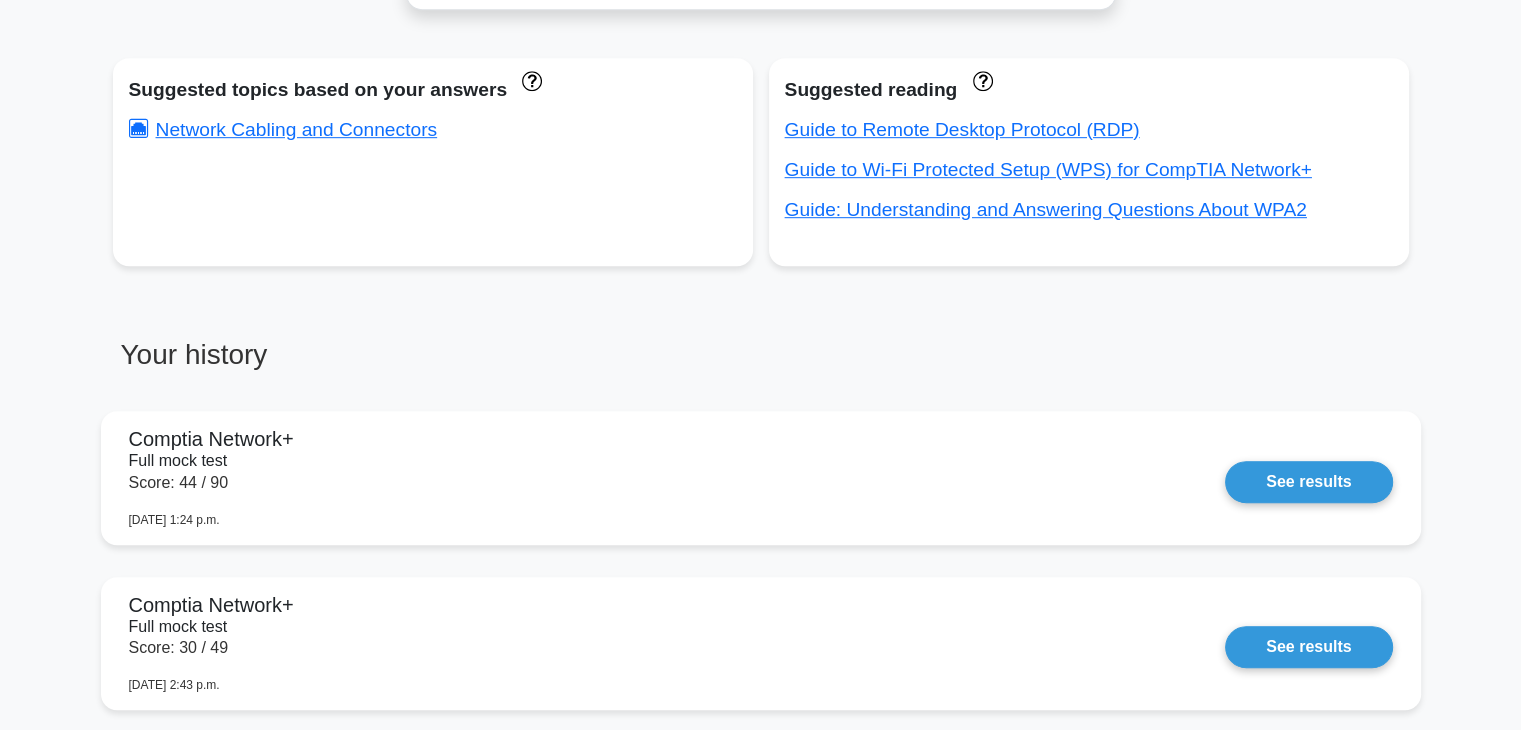 click on "Your history
Comptia Network+
Full mock test
Score: 44 / 90
[DATE] 1:24 p.m.
See results
Comptia Network+
Full mock test
Score: 30 / 49
[DATE] 2:43 p.m.
See results
Comptia Network+
Full mock test
Score: 60 / 90" at bounding box center [761, 3252] 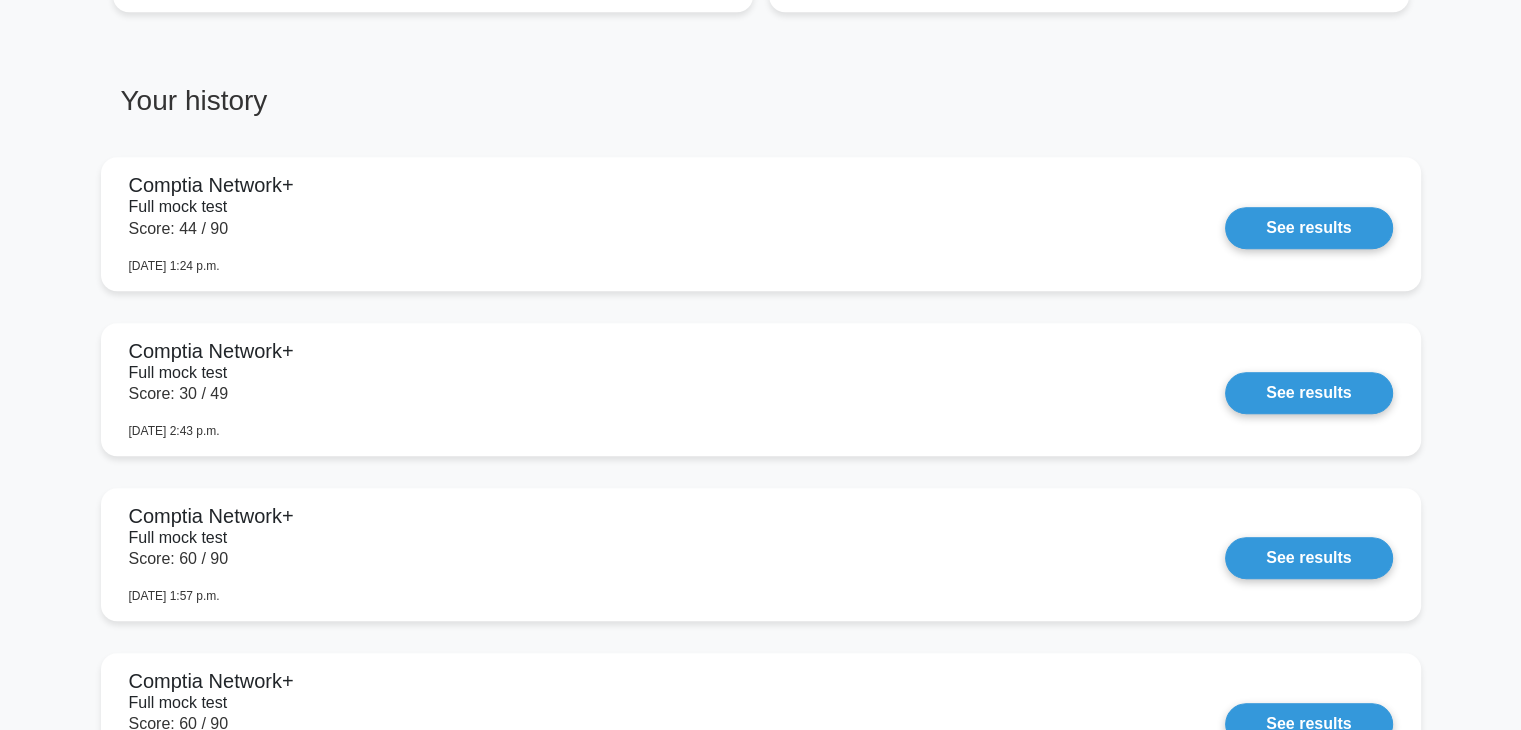 scroll, scrollTop: 1427, scrollLeft: 0, axis: vertical 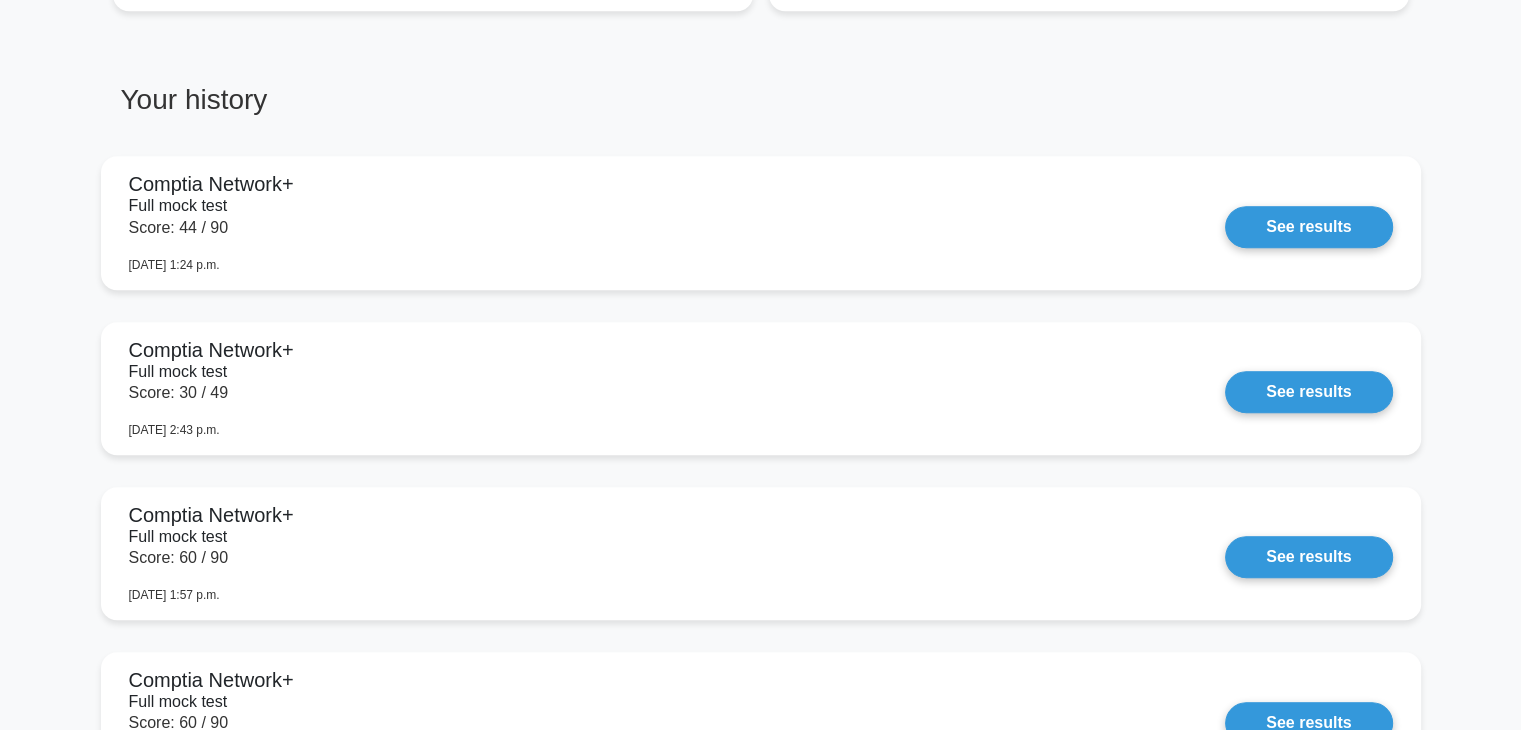 drag, startPoint x: 685, startPoint y: 367, endPoint x: 14, endPoint y: 413, distance: 672.5749 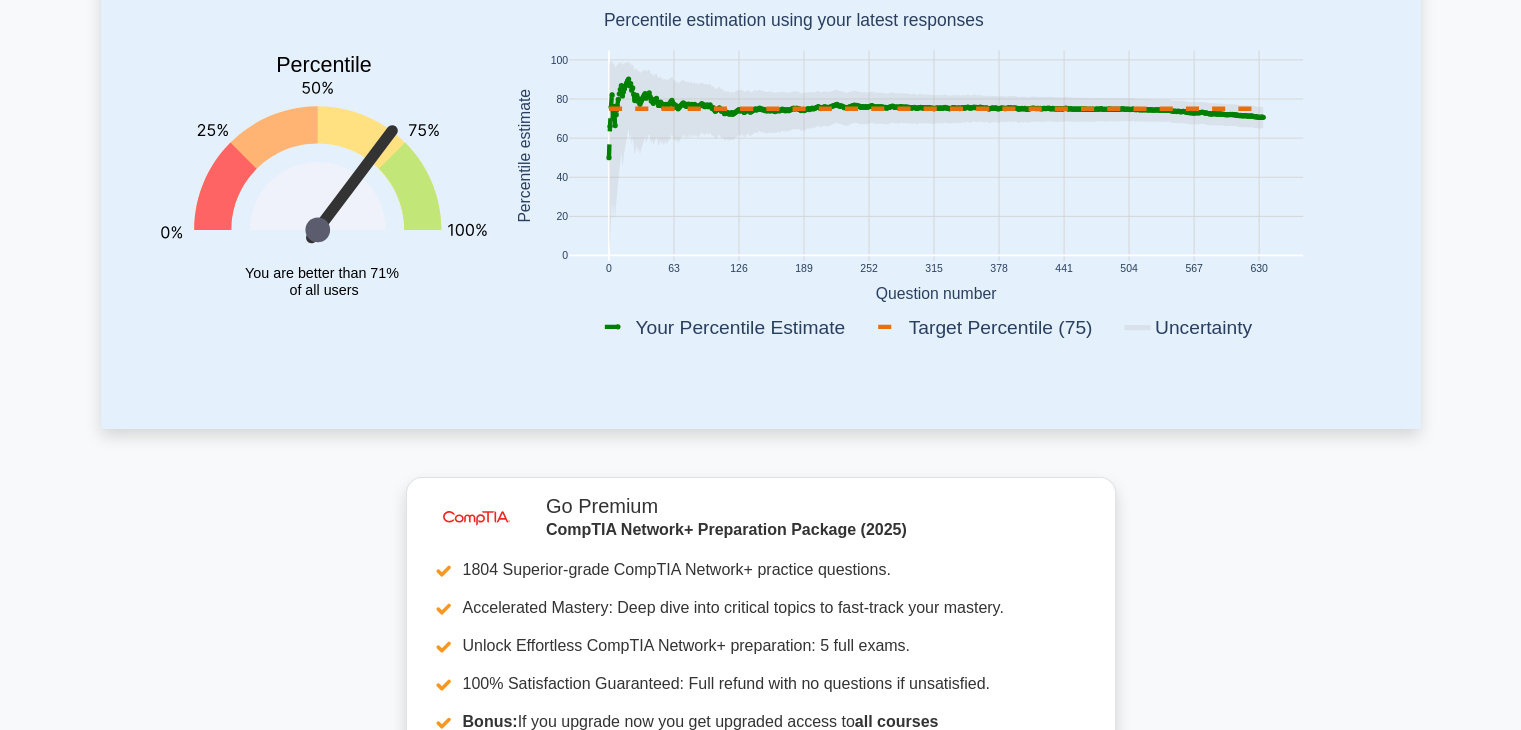 scroll, scrollTop: 0, scrollLeft: 0, axis: both 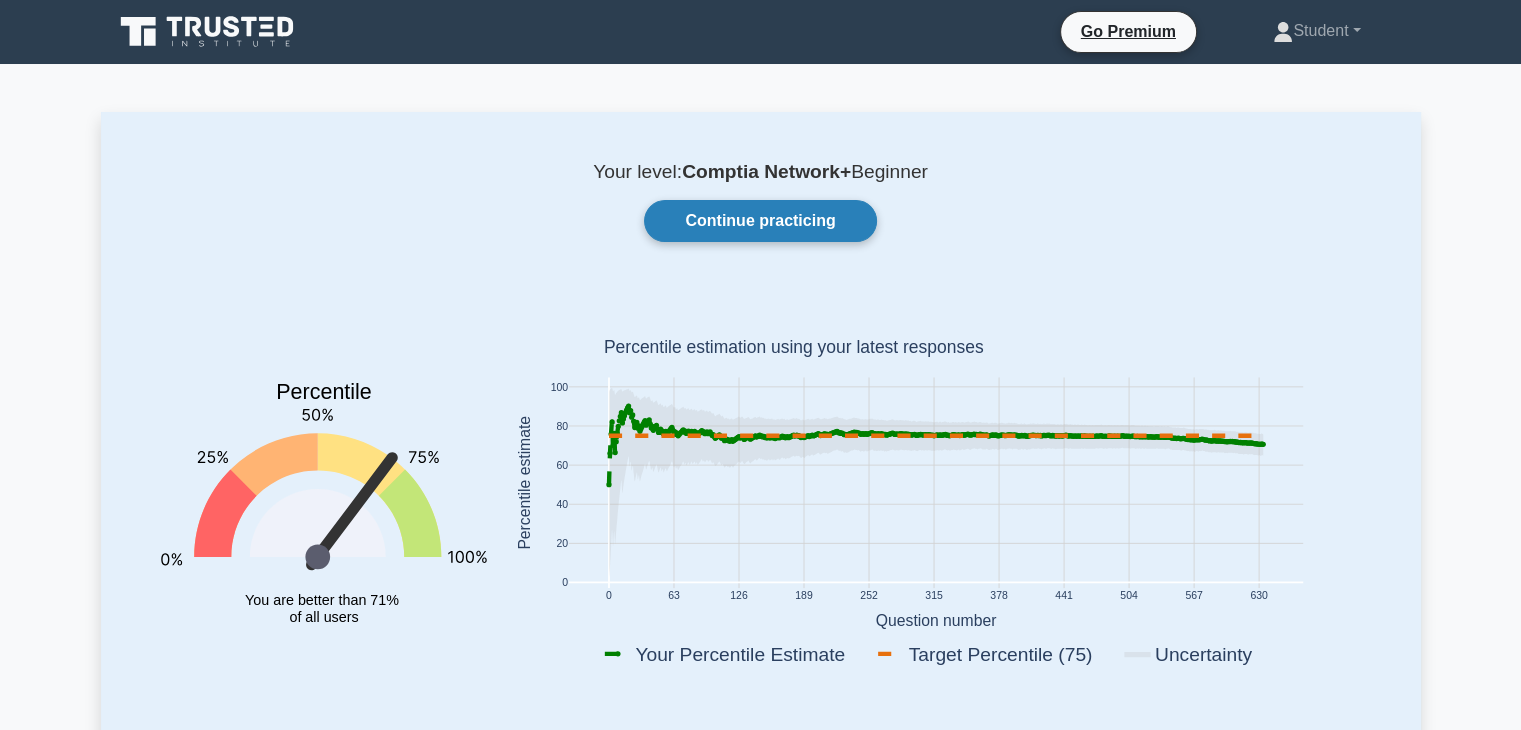 click on "Continue practicing" at bounding box center (760, 221) 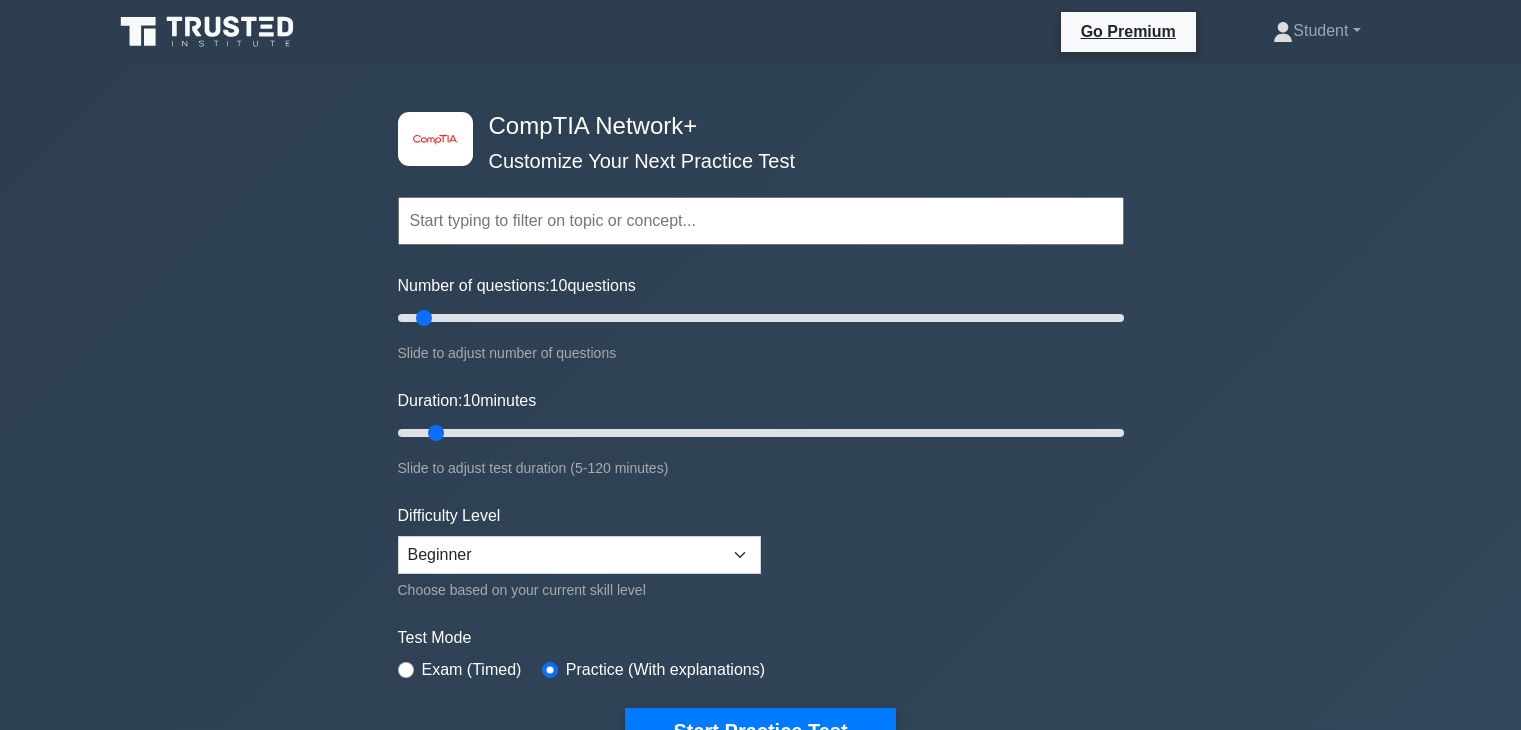 scroll, scrollTop: 0, scrollLeft: 0, axis: both 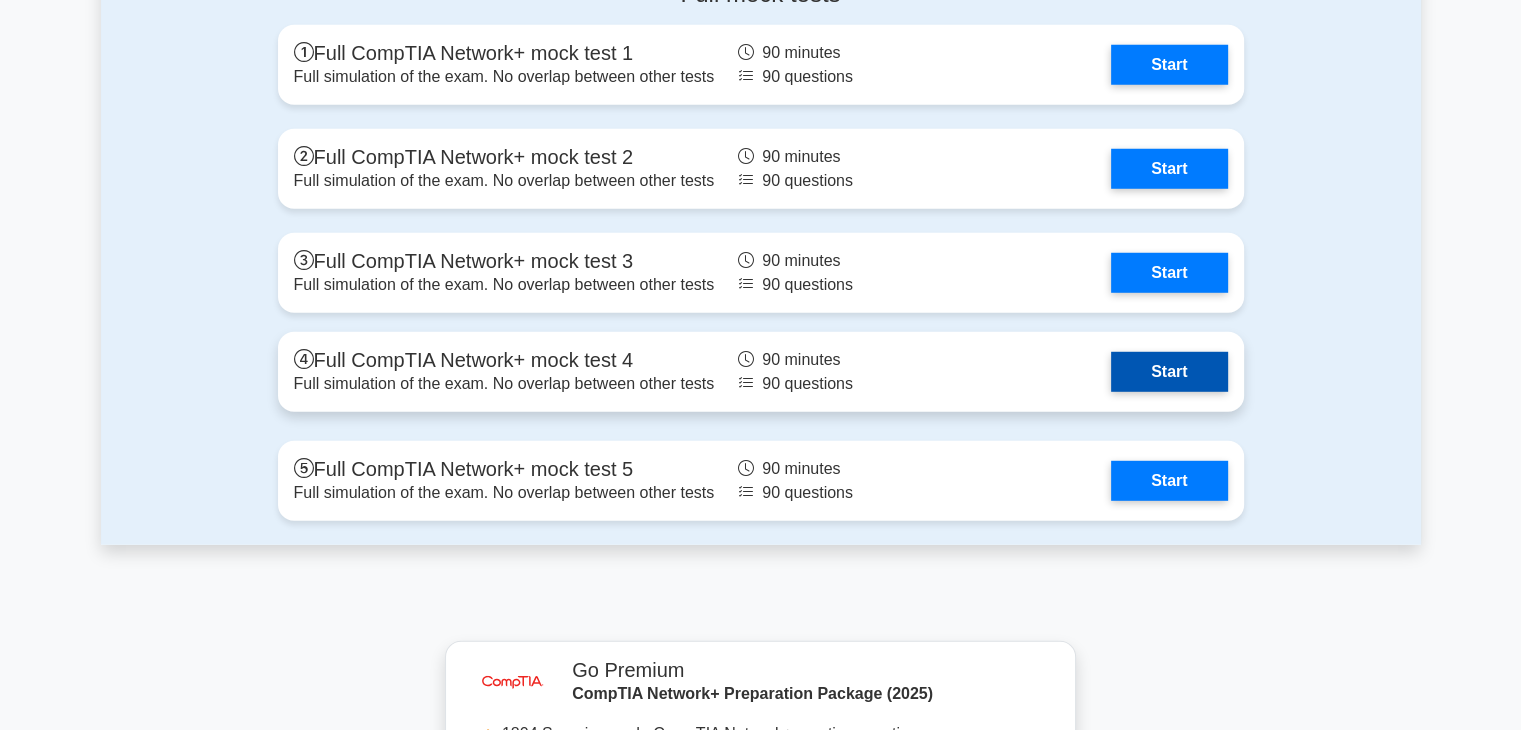 click on "Start" at bounding box center (1169, 372) 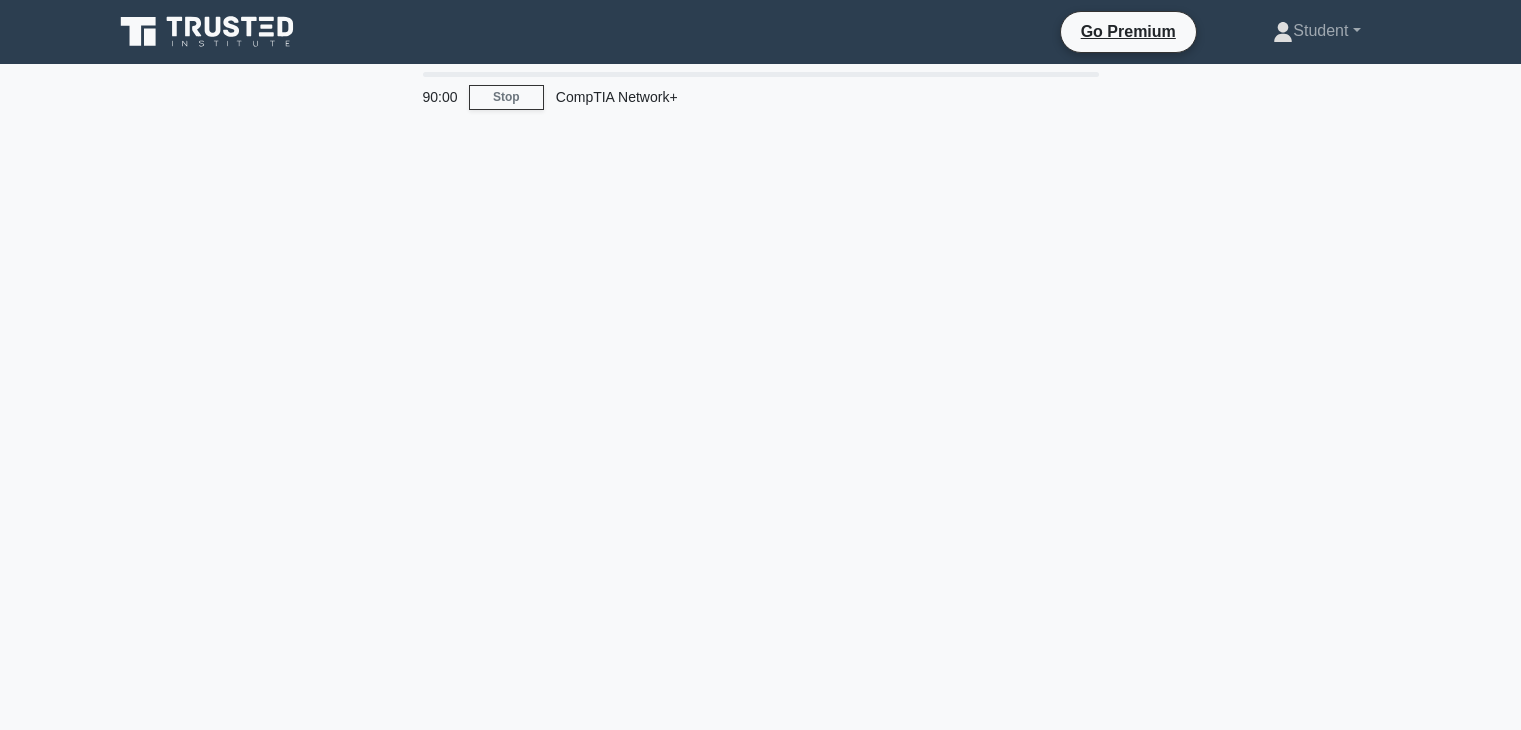 scroll, scrollTop: 0, scrollLeft: 0, axis: both 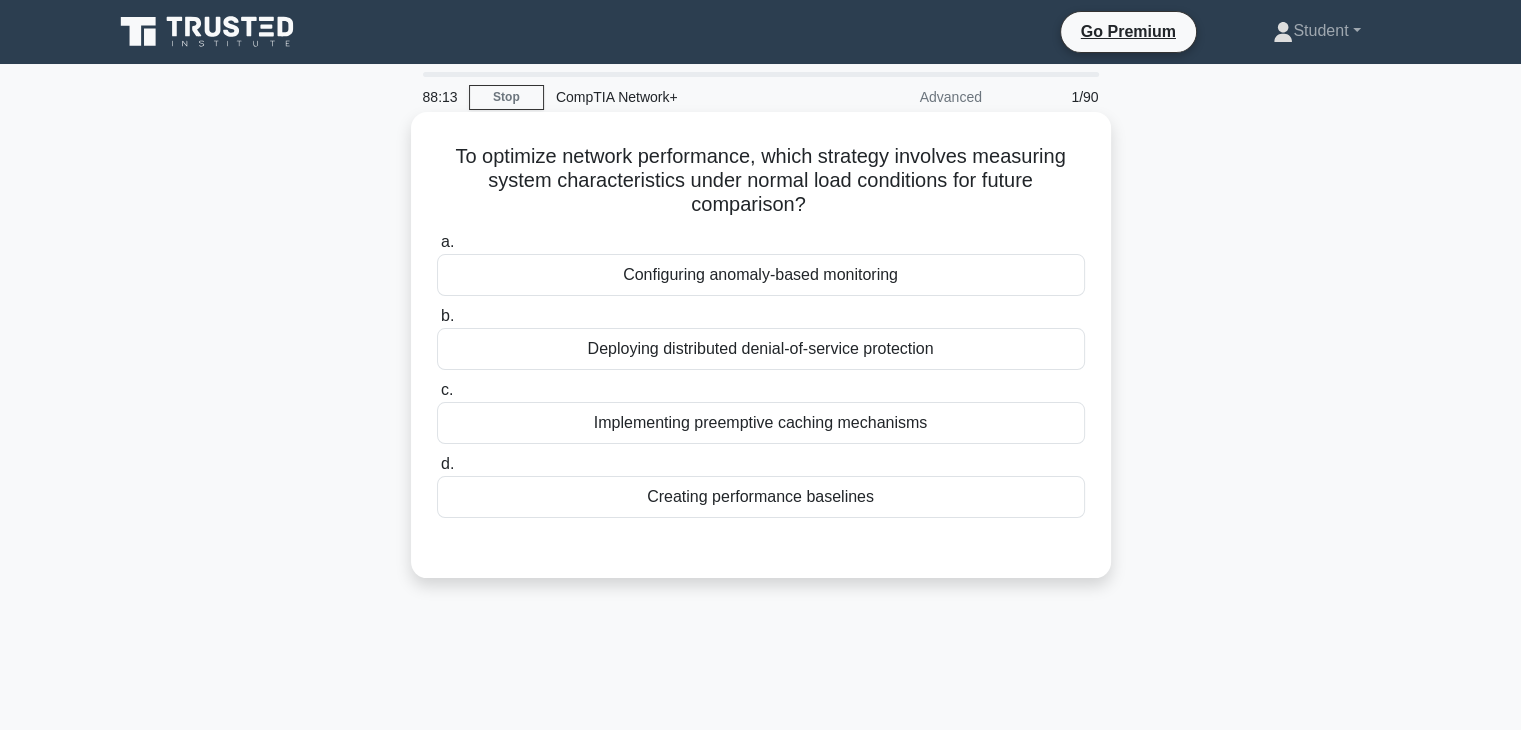 click on "Creating performance baselines" at bounding box center (761, 497) 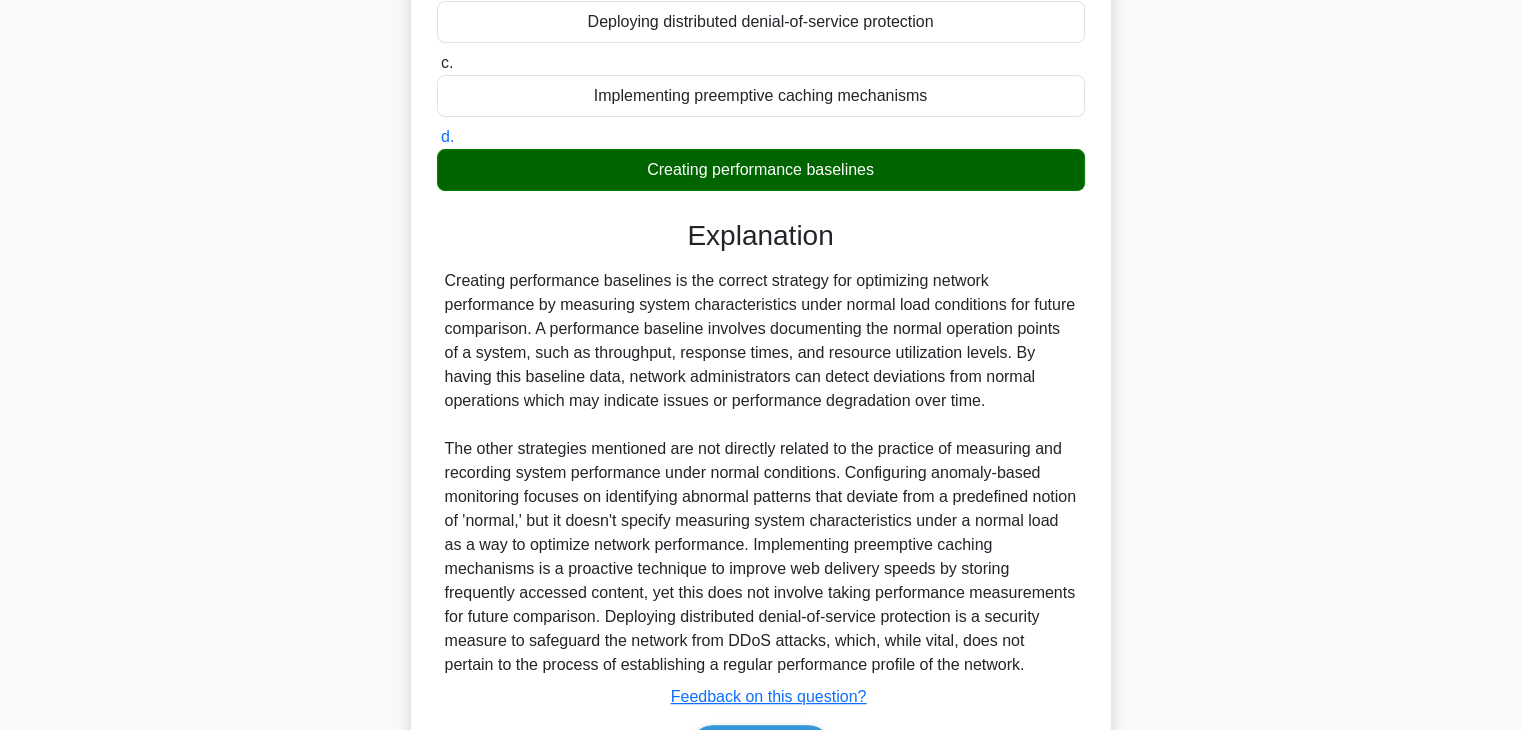 scroll, scrollTop: 454, scrollLeft: 0, axis: vertical 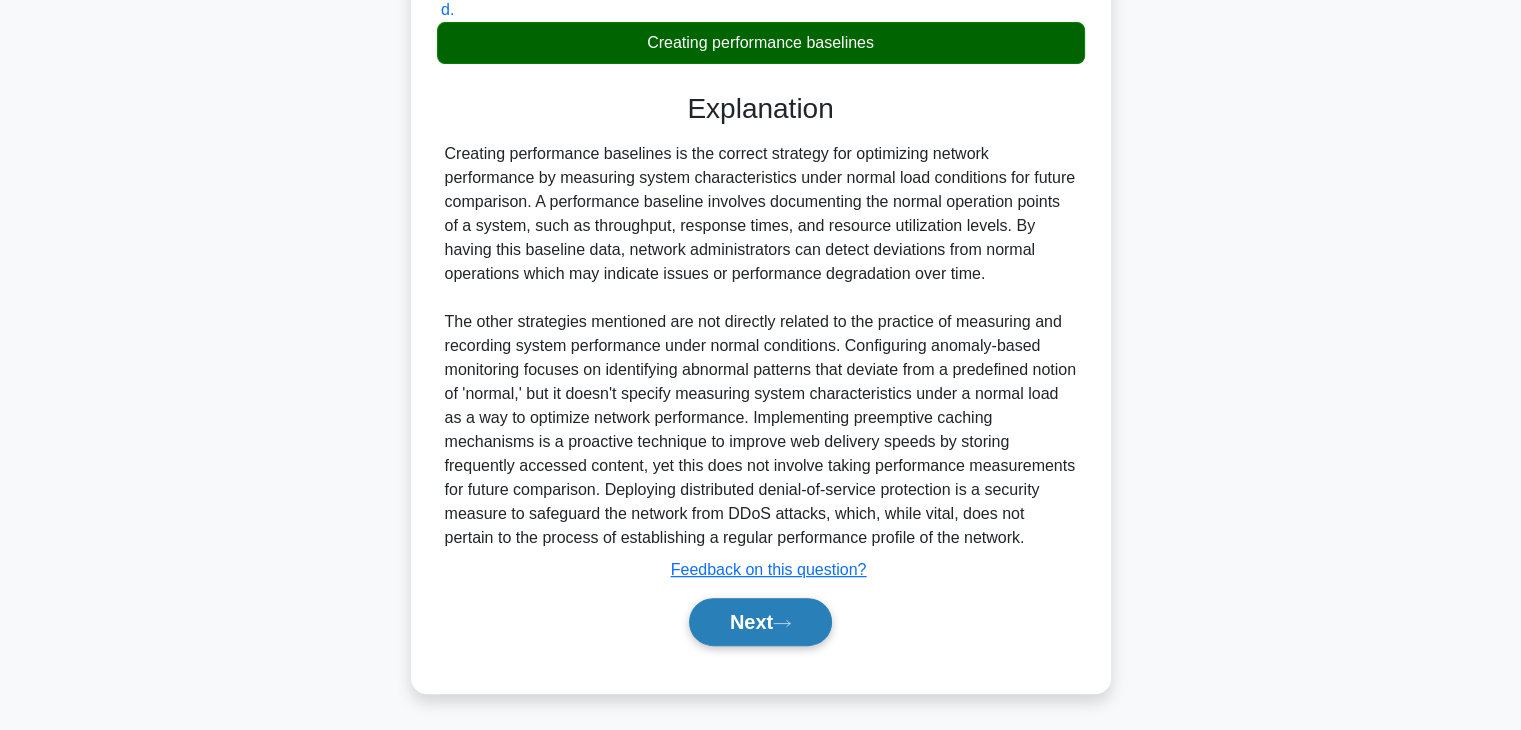 click on "Next" at bounding box center [760, 622] 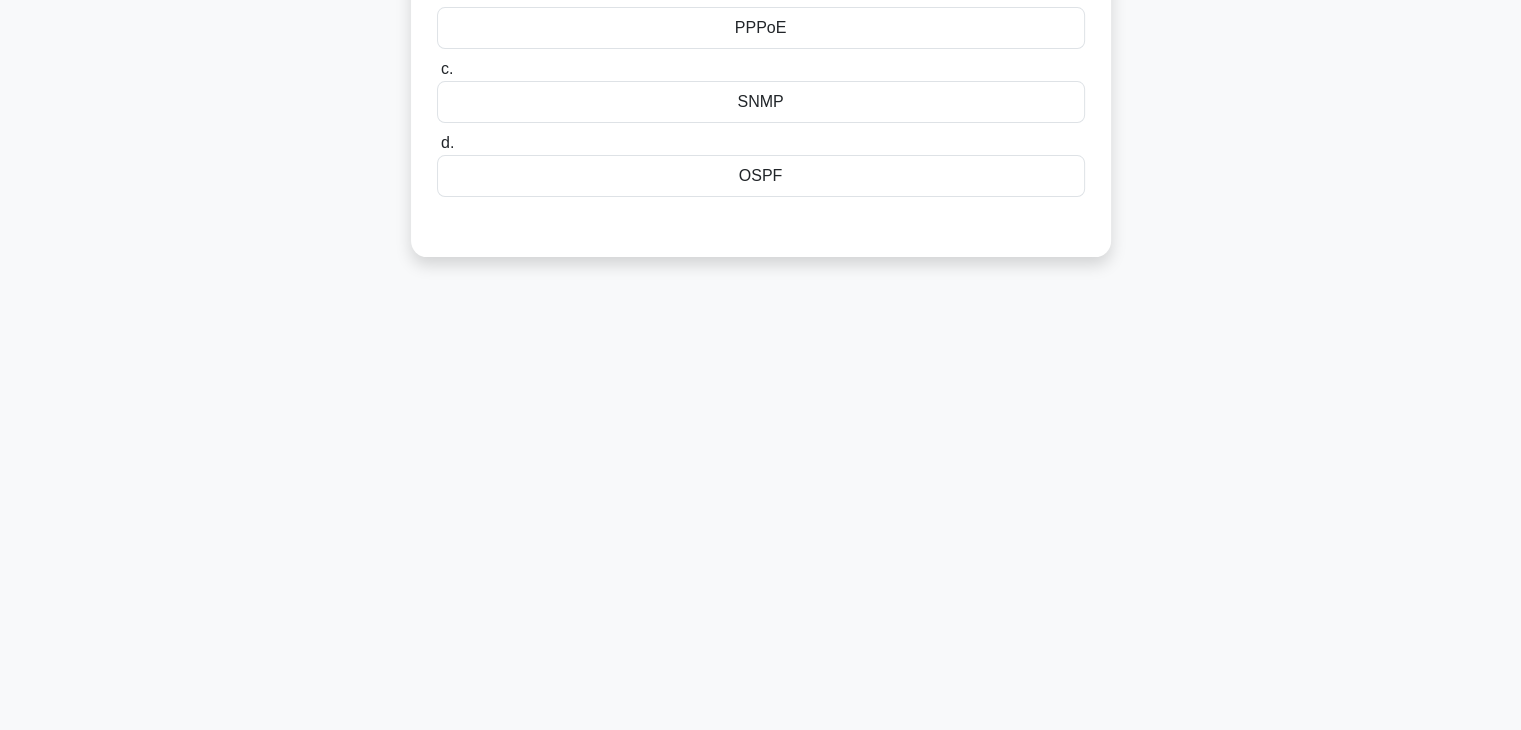 scroll, scrollTop: 0, scrollLeft: 0, axis: both 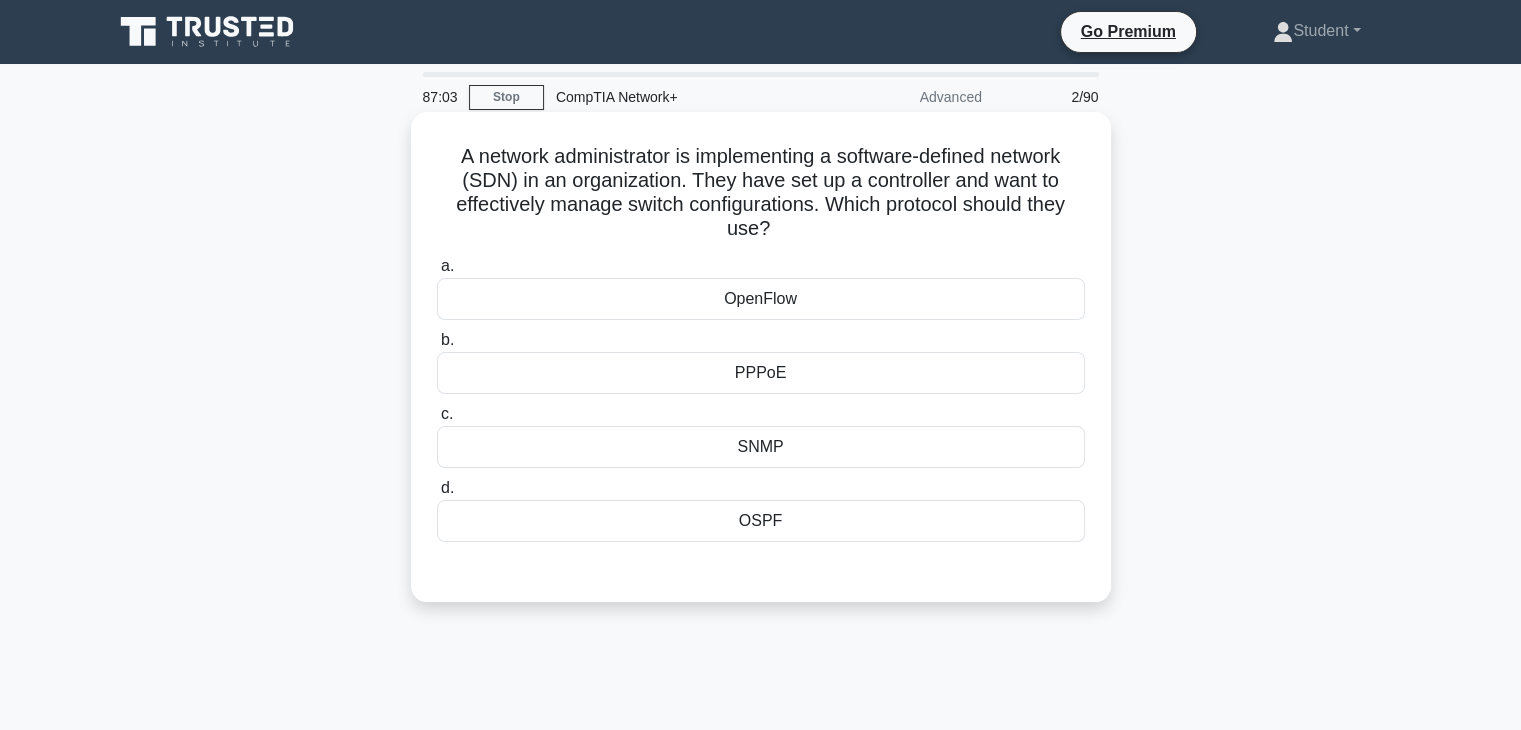 click on "SNMP" at bounding box center [761, 447] 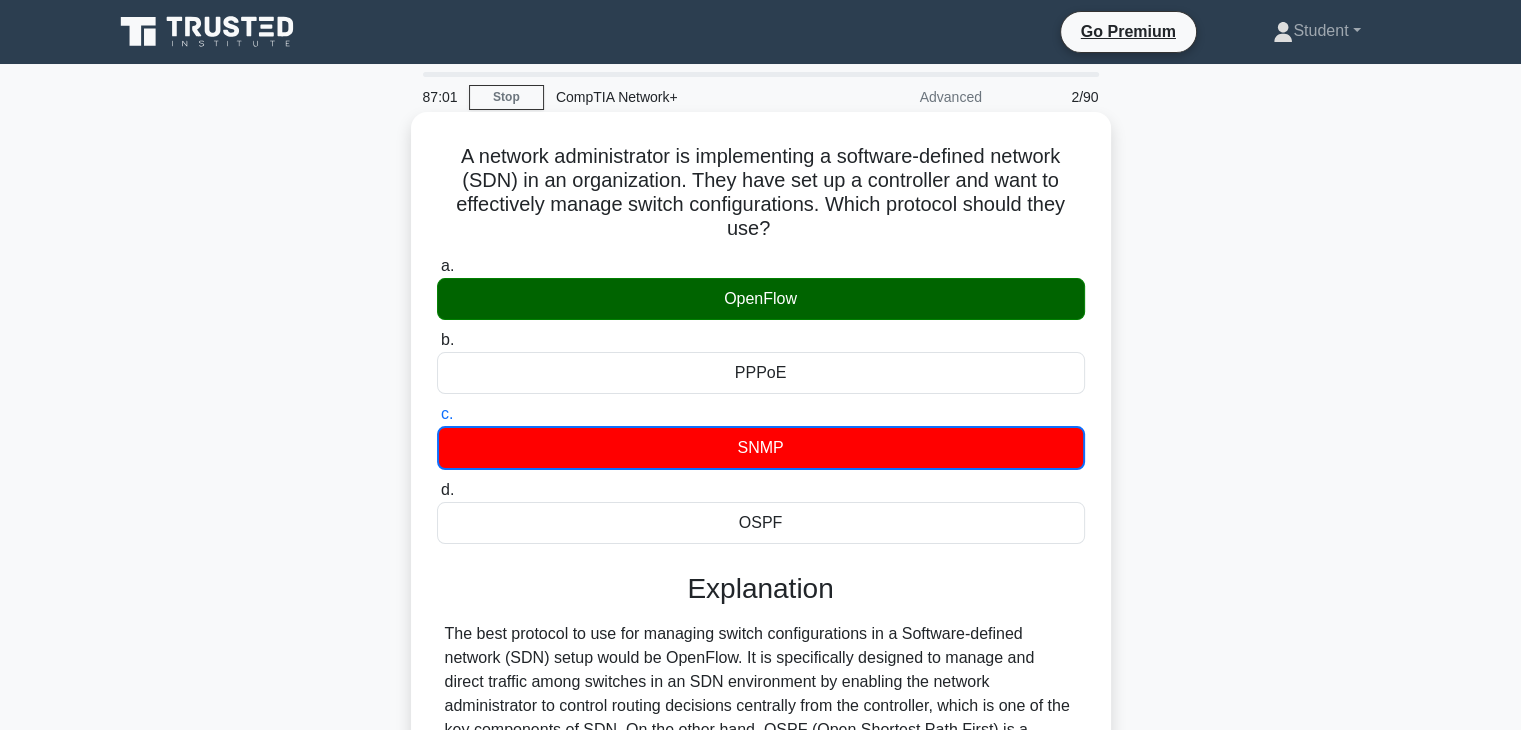 scroll, scrollTop: 351, scrollLeft: 0, axis: vertical 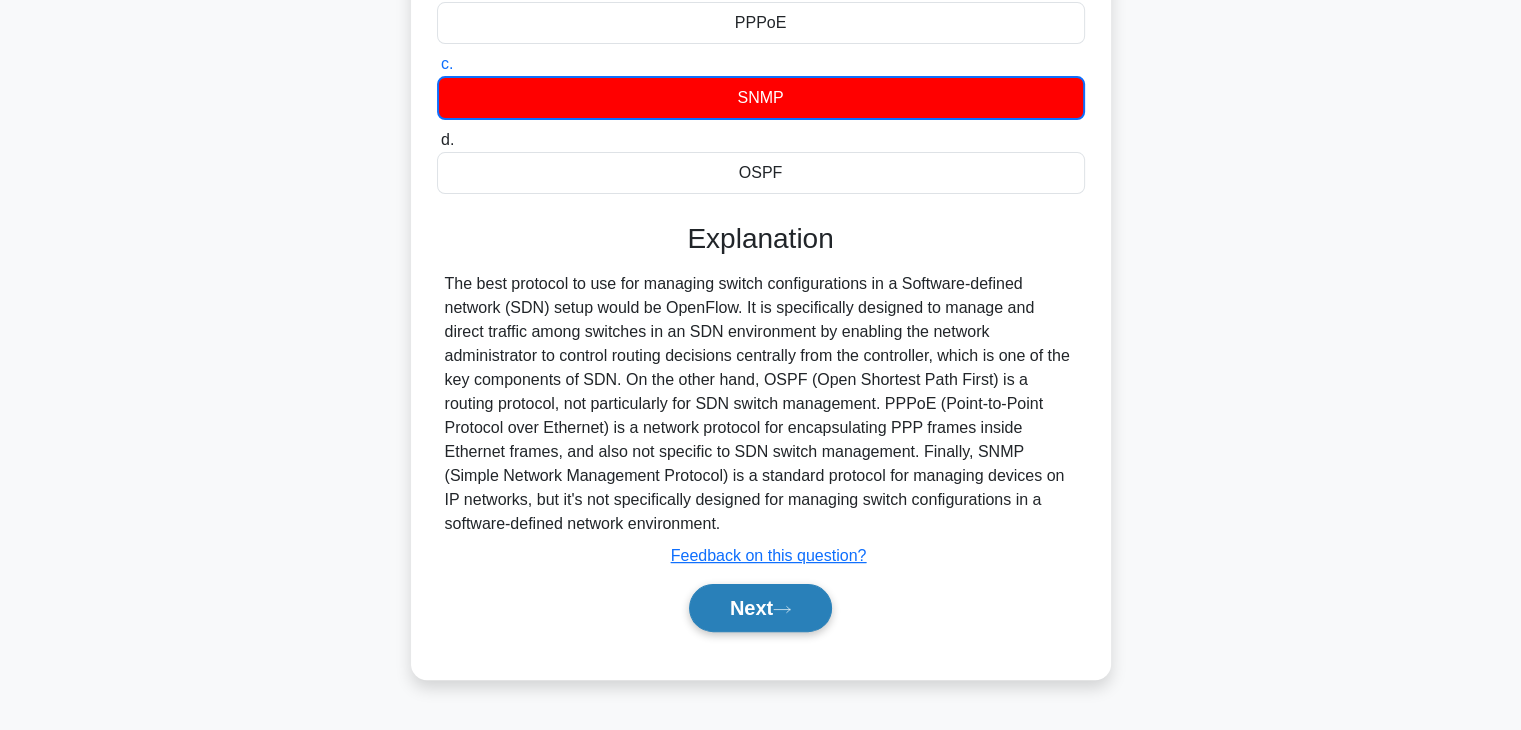 click on "Next" at bounding box center (760, 608) 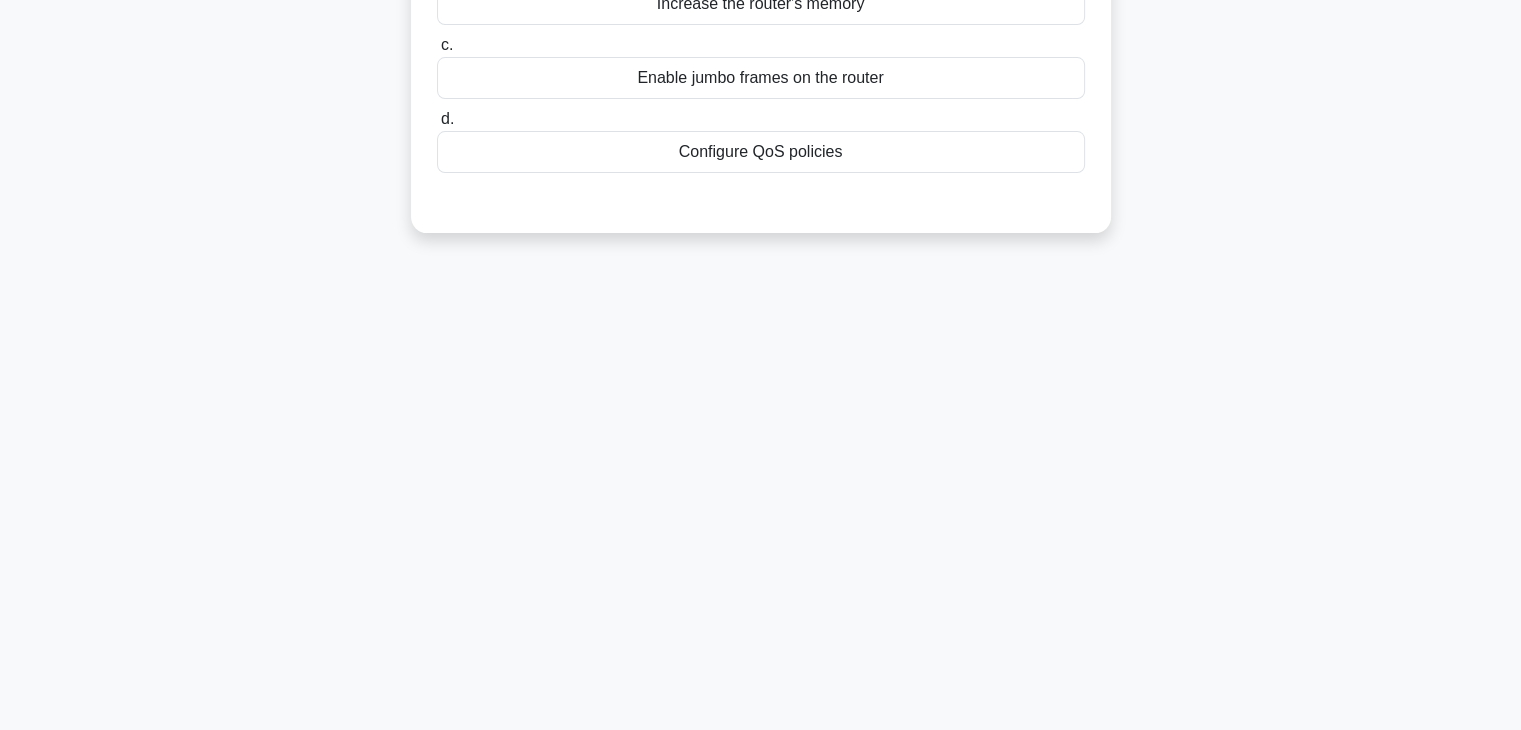 scroll, scrollTop: 0, scrollLeft: 0, axis: both 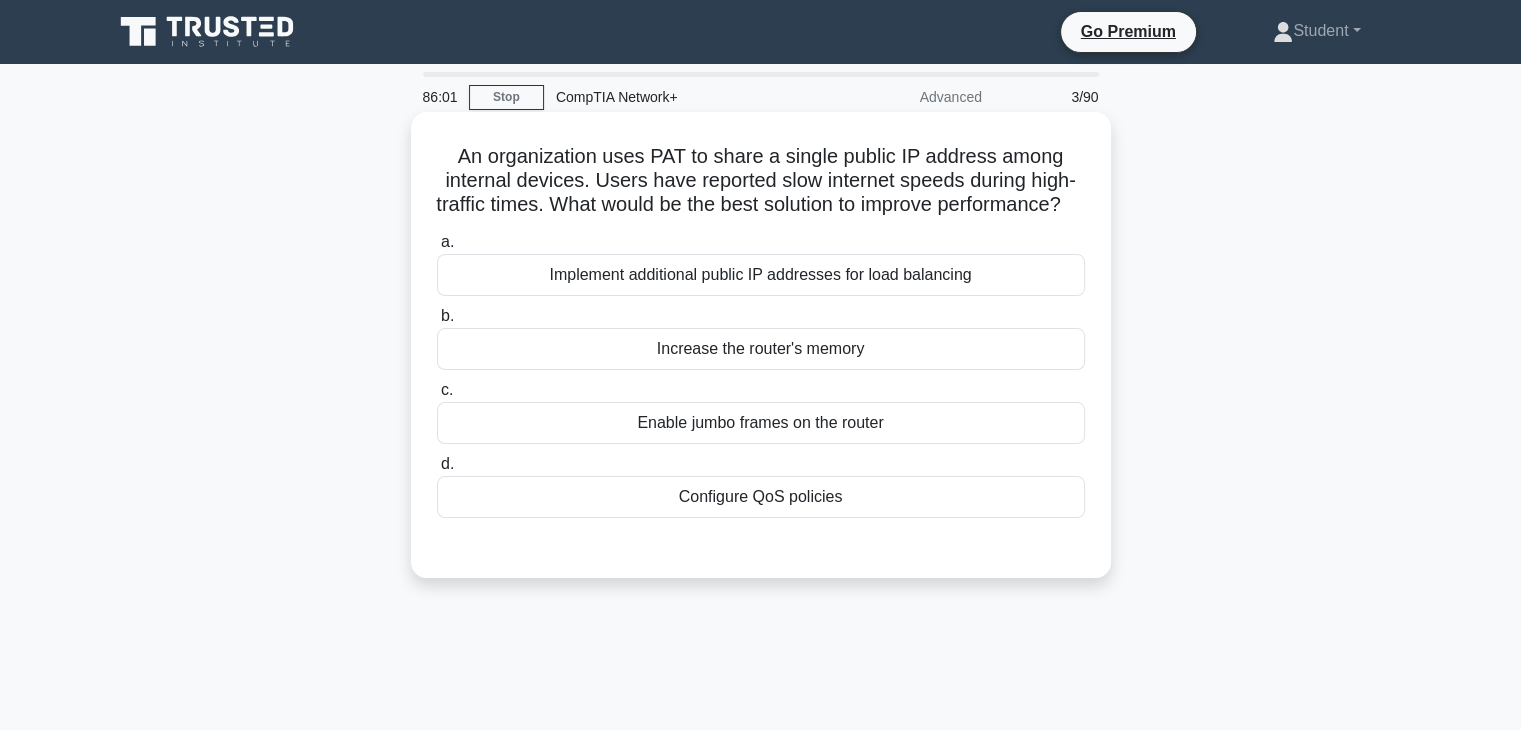 click on "Implement additional public IP addresses for load balancing" at bounding box center (761, 275) 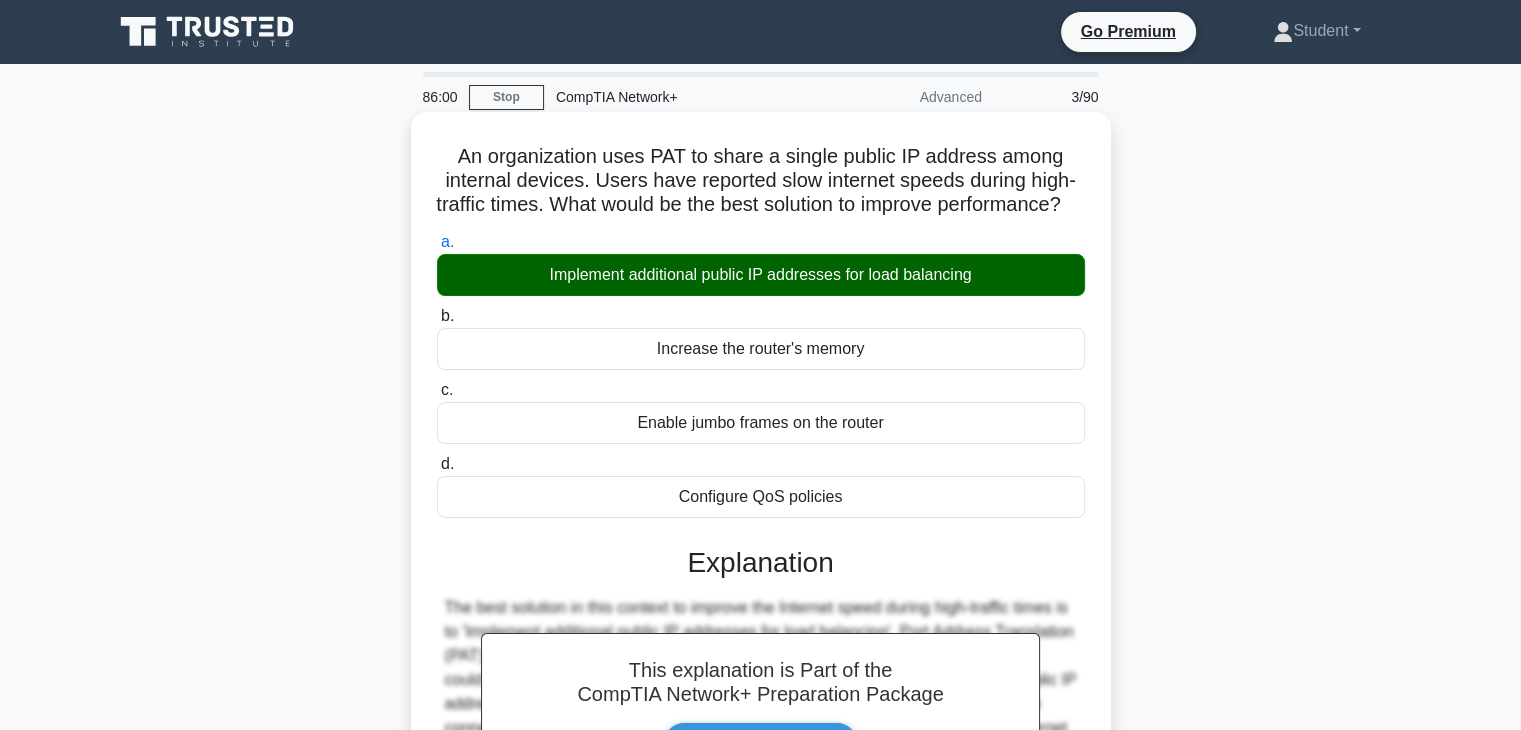scroll, scrollTop: 351, scrollLeft: 0, axis: vertical 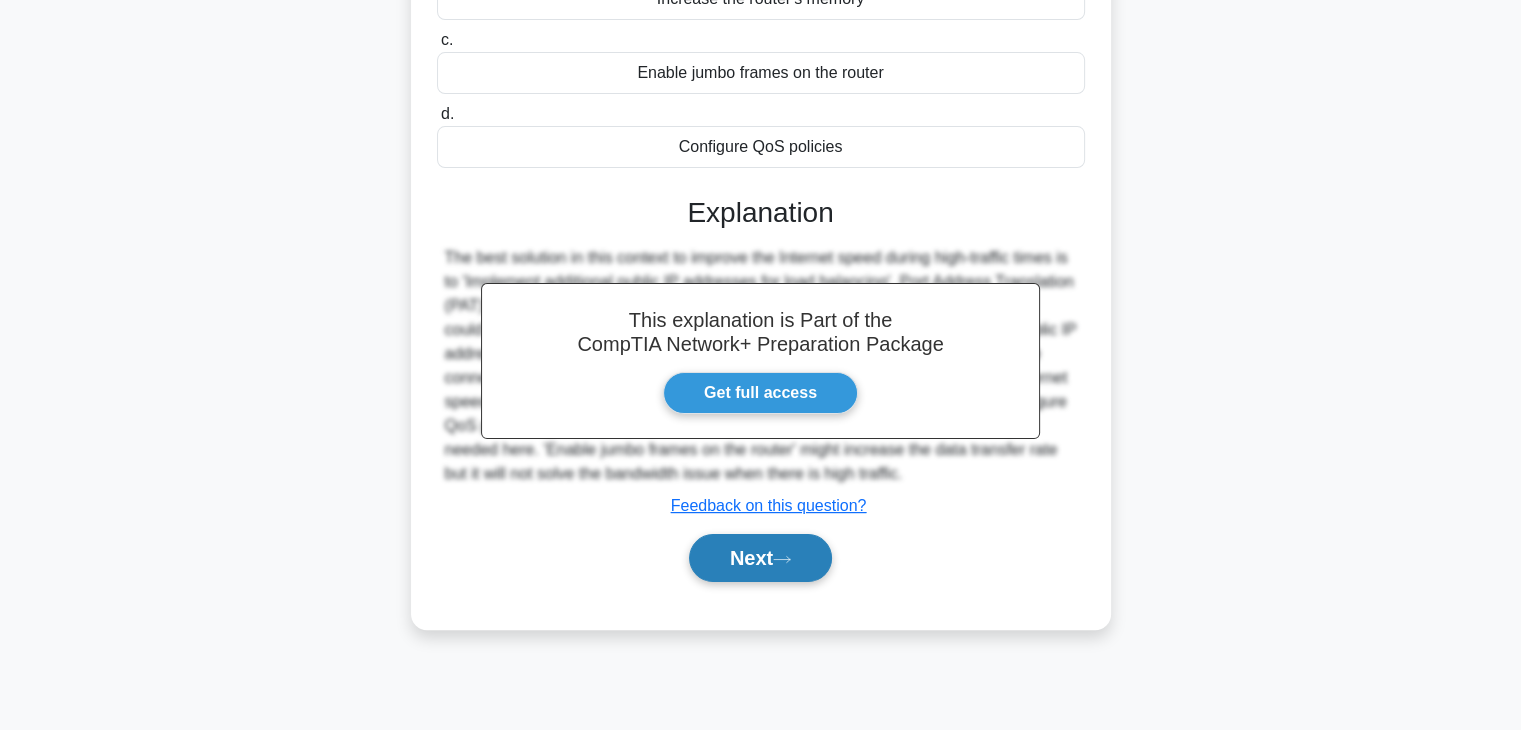 click 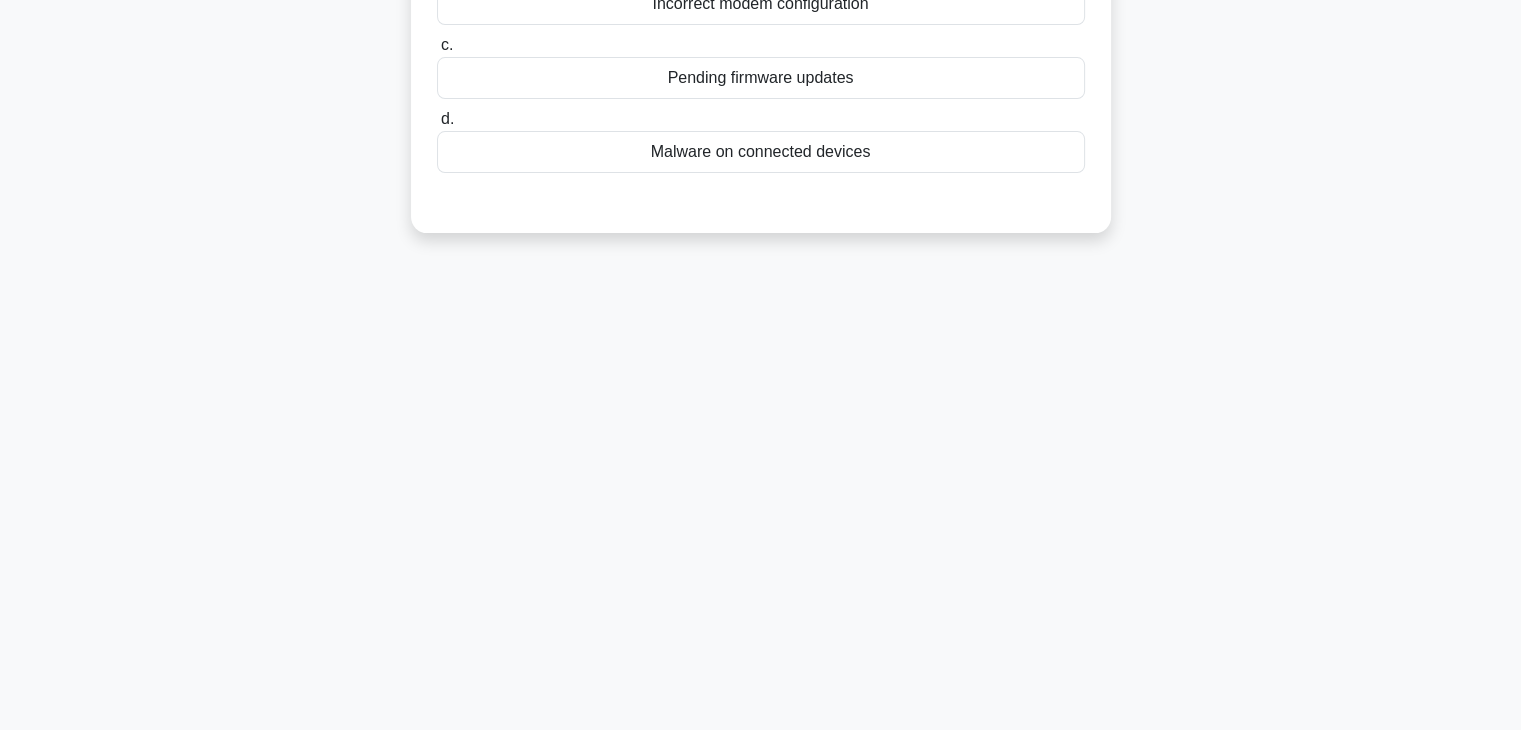 scroll, scrollTop: 0, scrollLeft: 0, axis: both 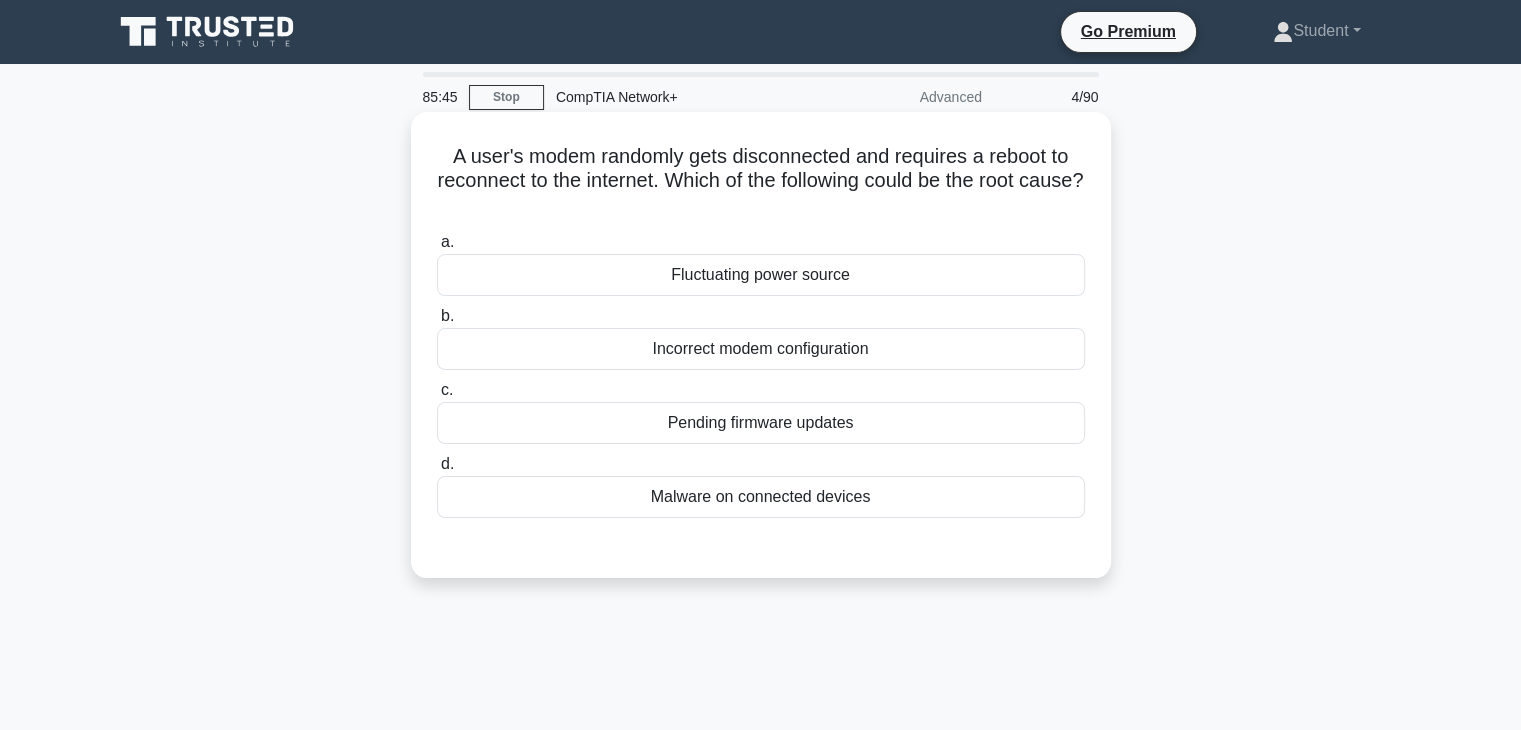 click on "Fluctuating power source" at bounding box center (761, 275) 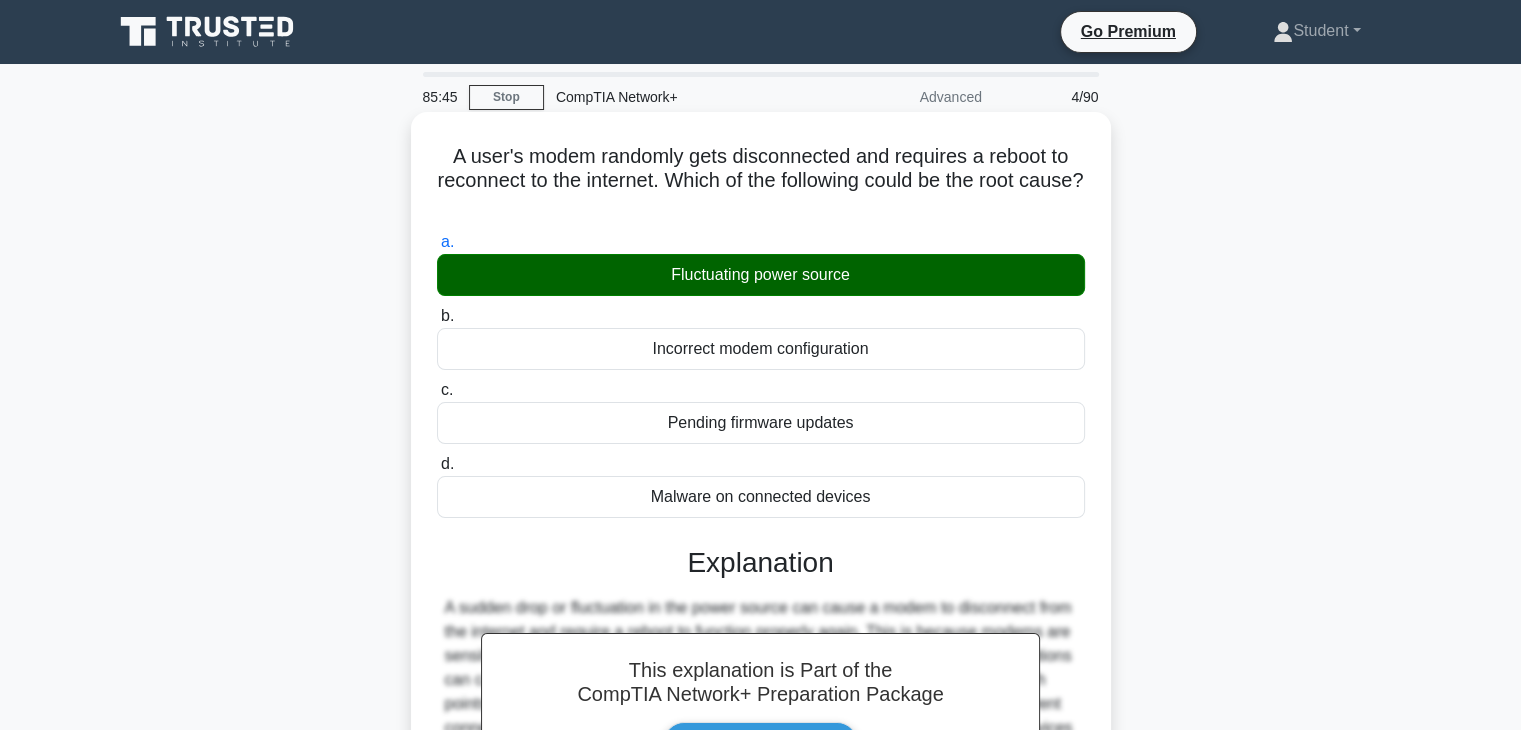 scroll, scrollTop: 351, scrollLeft: 0, axis: vertical 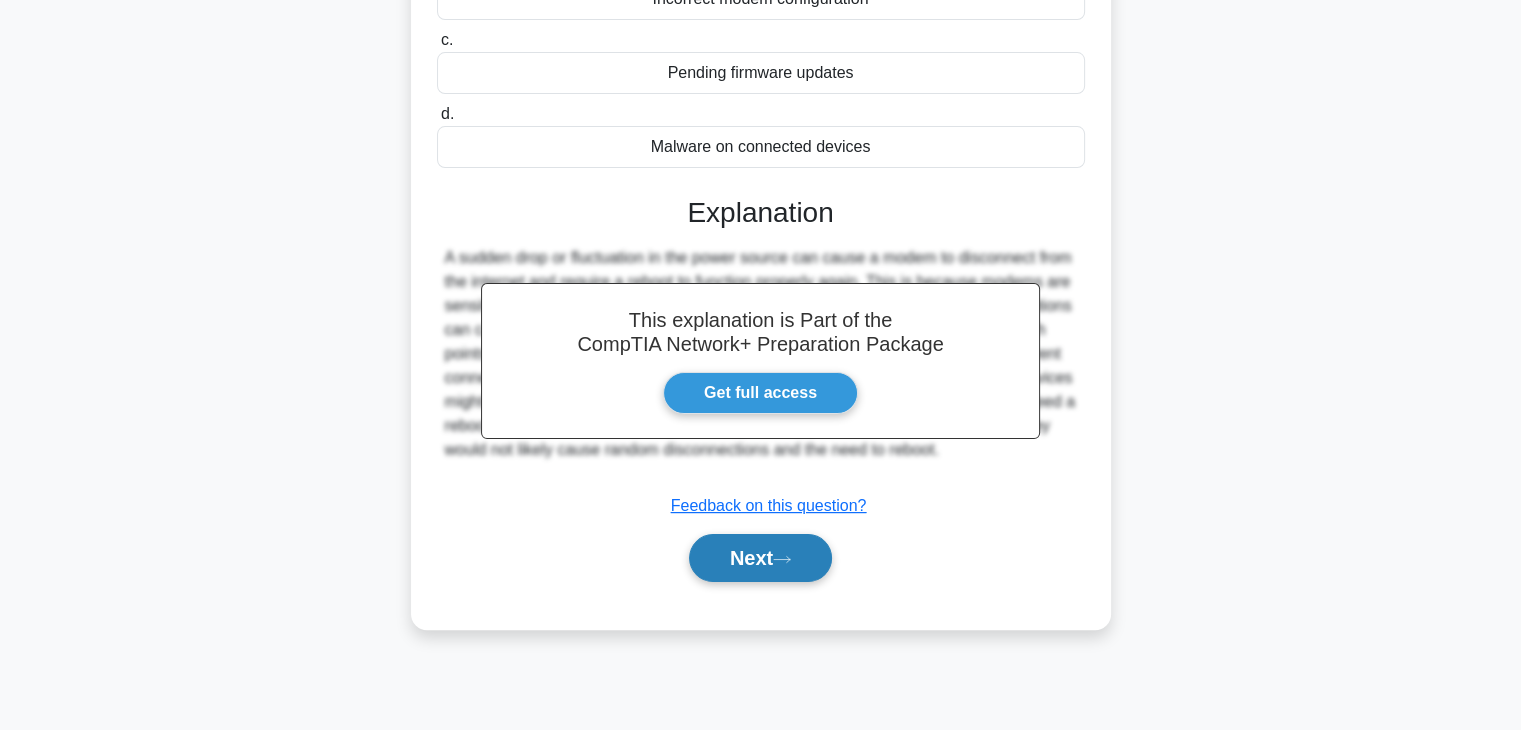 click on "Next" at bounding box center (760, 558) 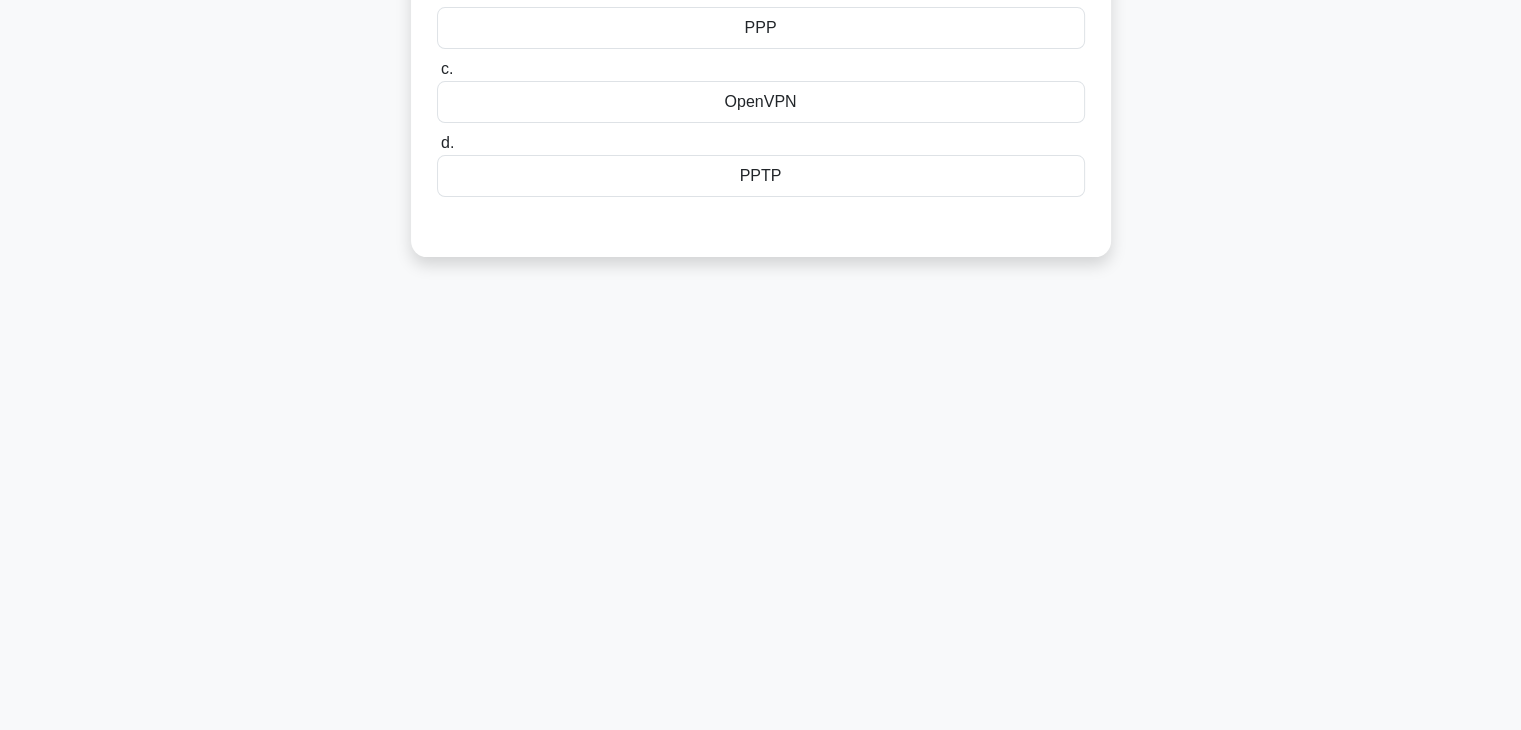 scroll, scrollTop: 0, scrollLeft: 0, axis: both 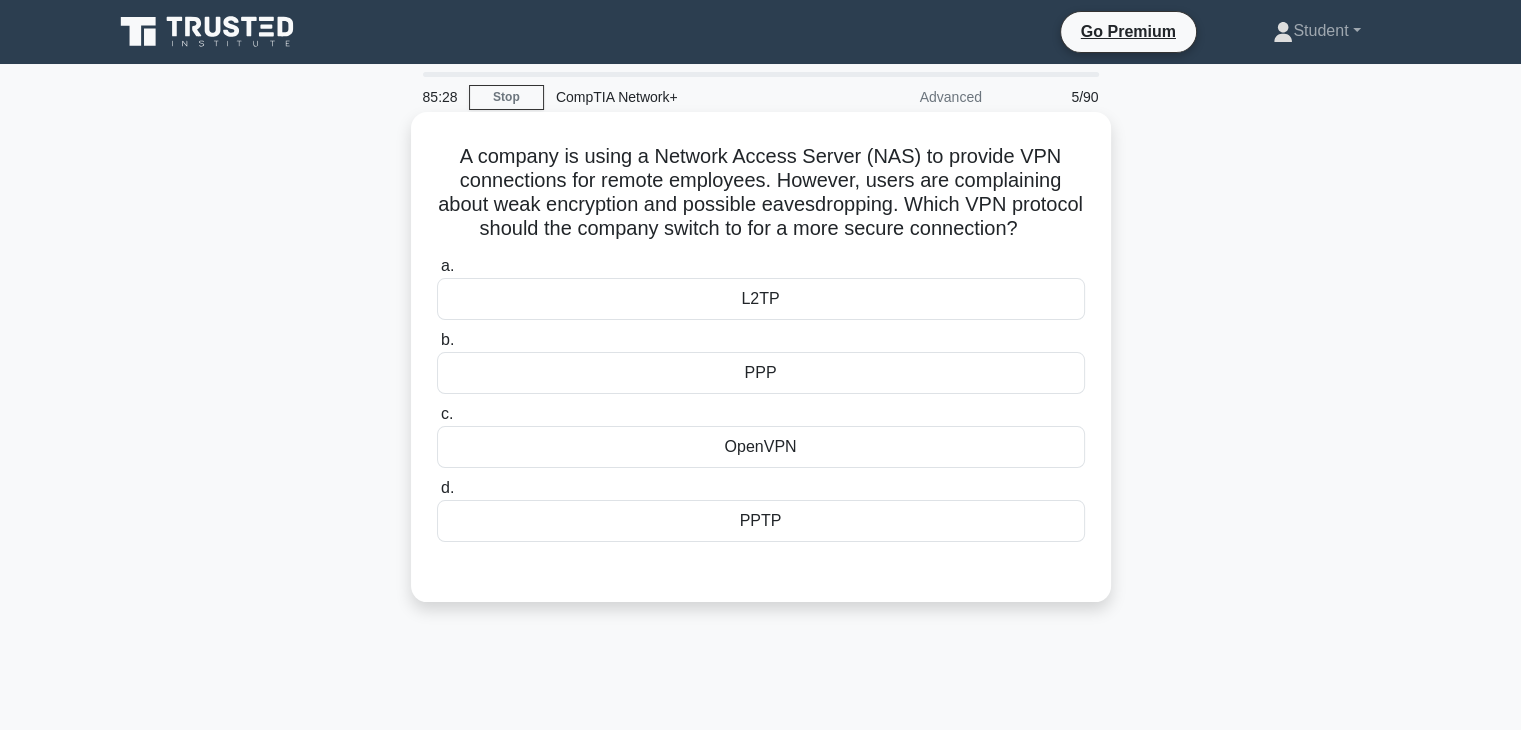 click on "L2TP" at bounding box center (761, 299) 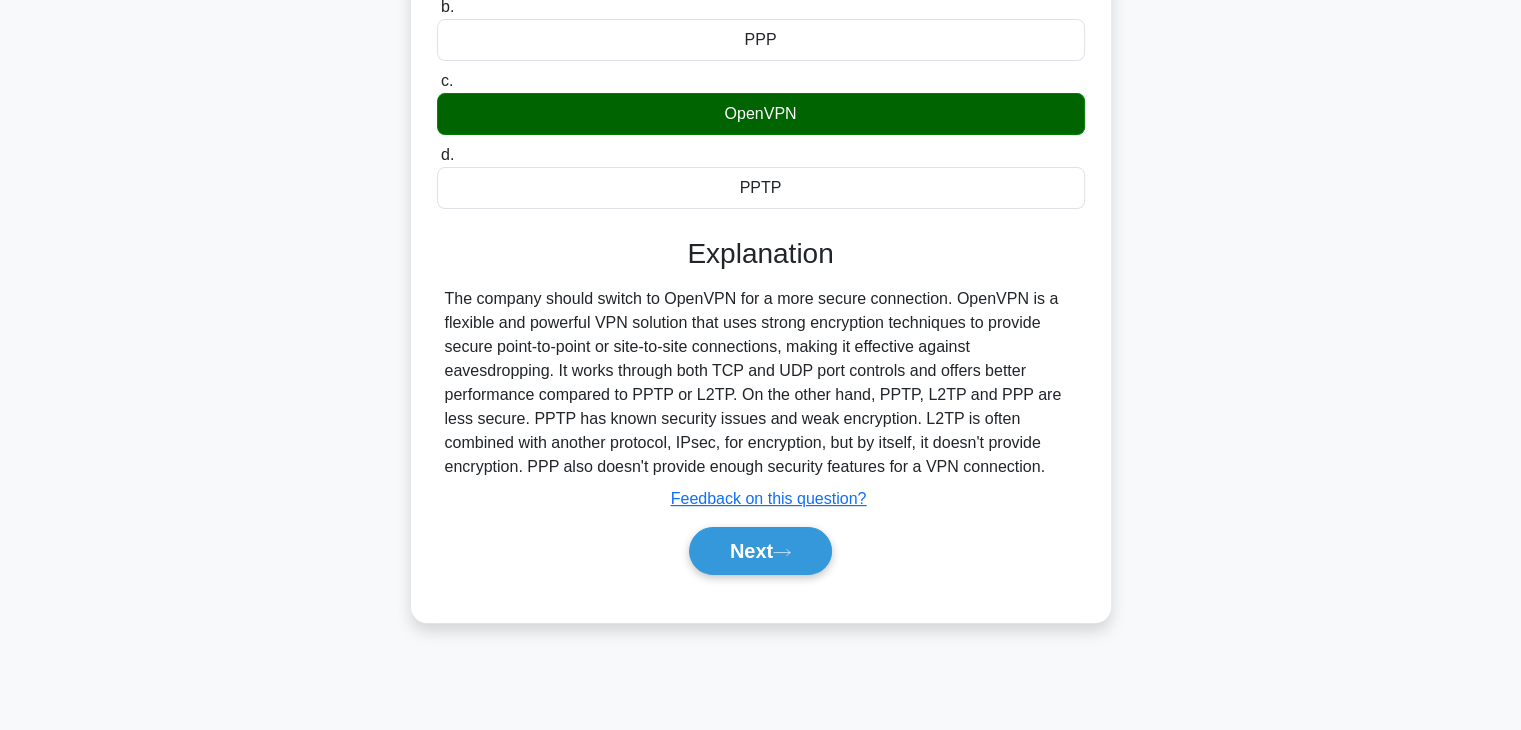scroll, scrollTop: 351, scrollLeft: 0, axis: vertical 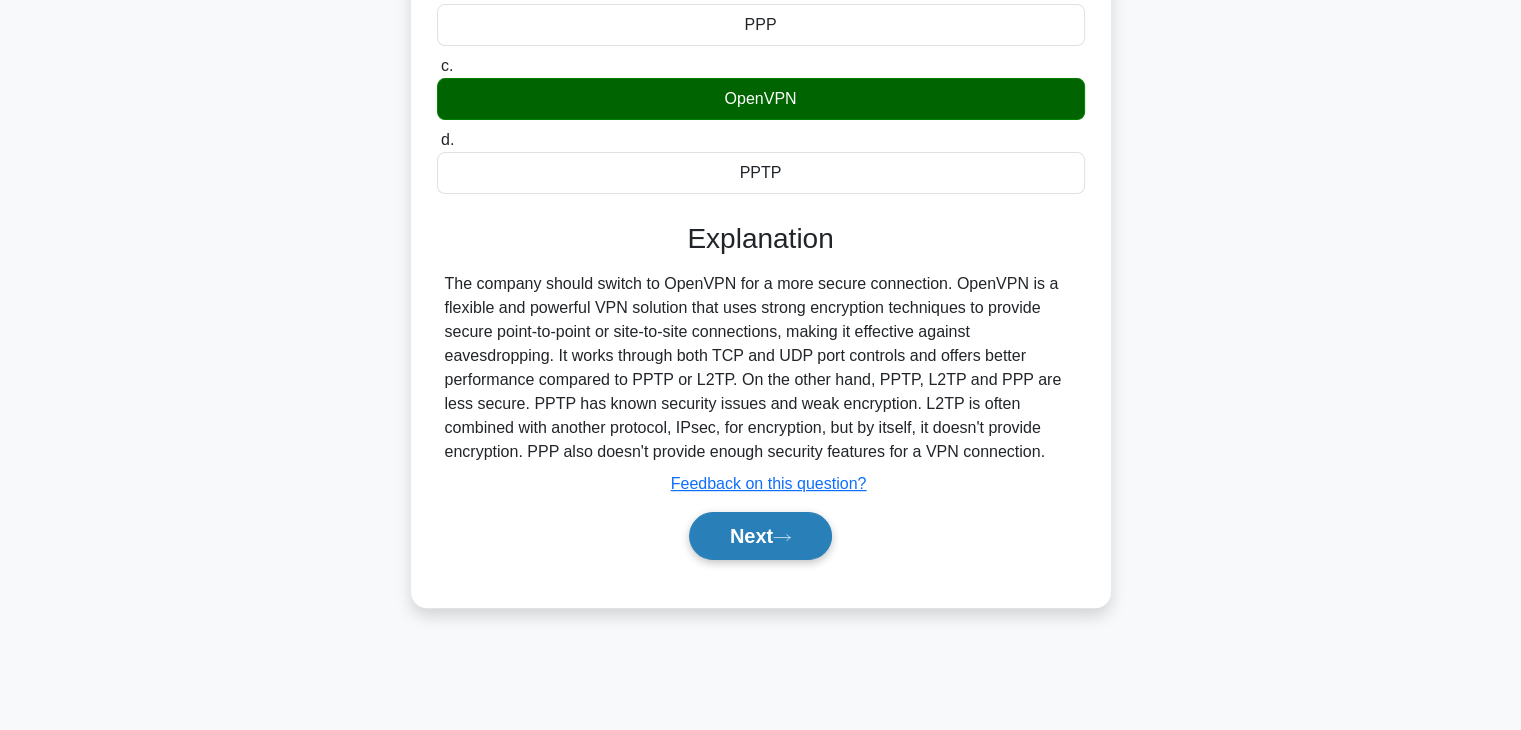 click on "Next" at bounding box center [760, 536] 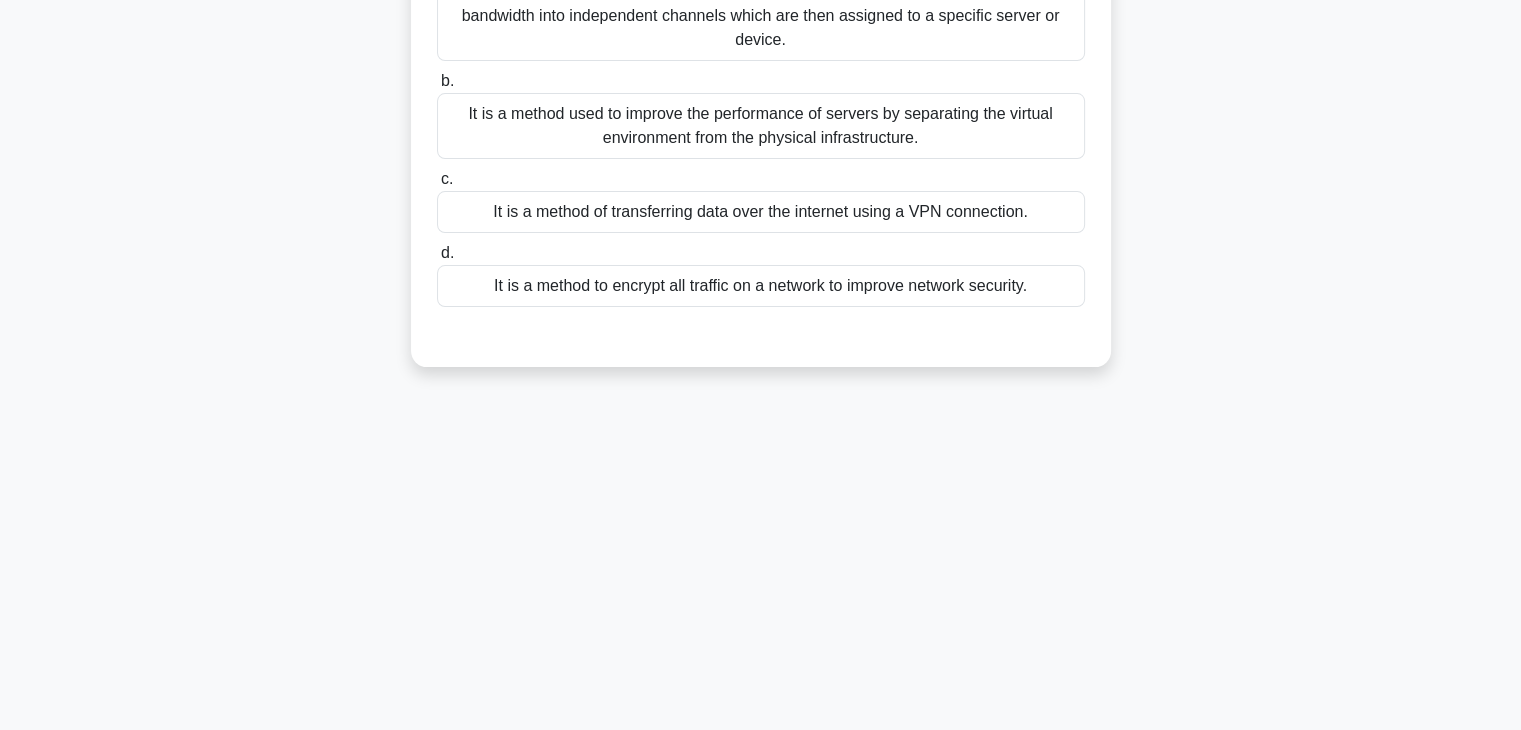scroll, scrollTop: 0, scrollLeft: 0, axis: both 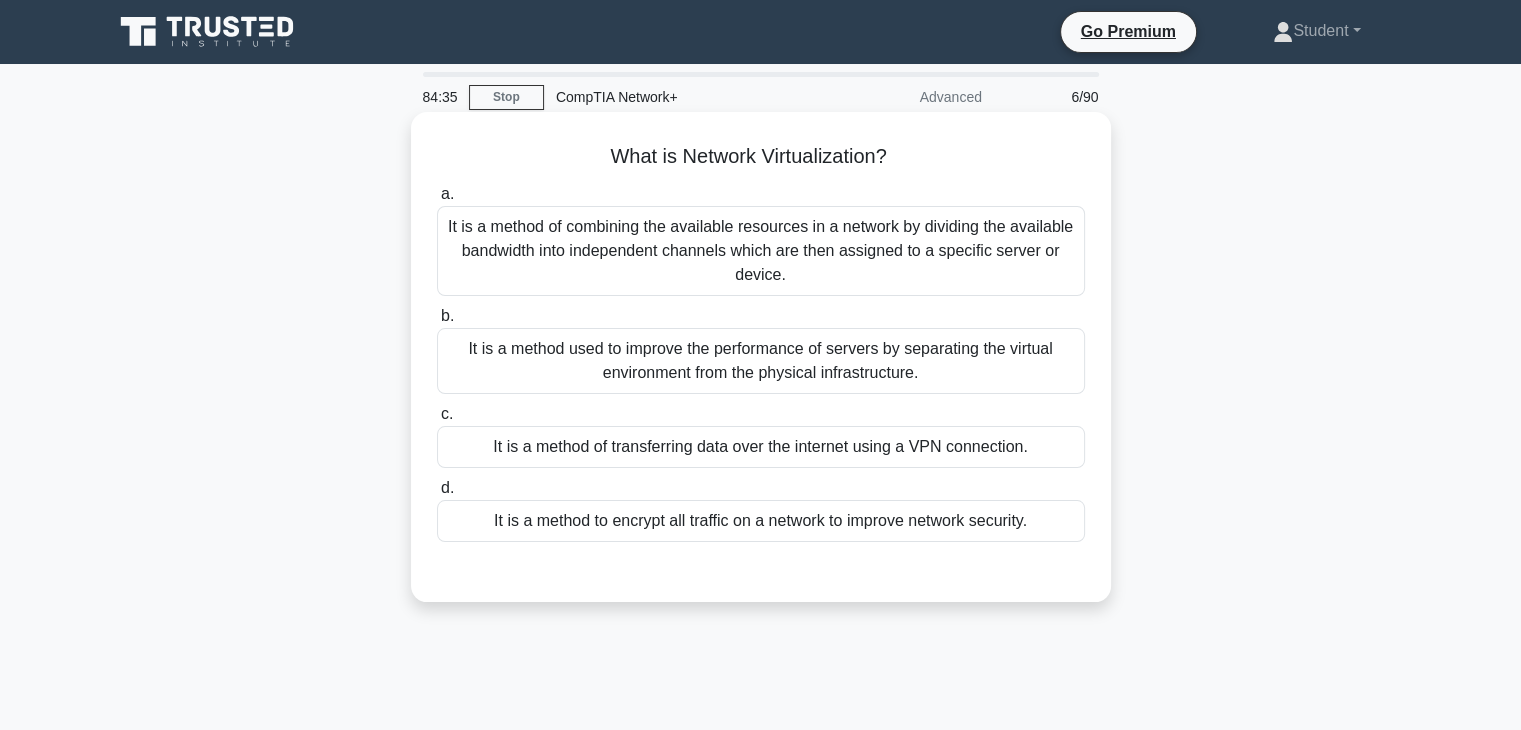 click on "c.
It is a method of transferring data over the internet using a VPN connection." at bounding box center [761, 435] 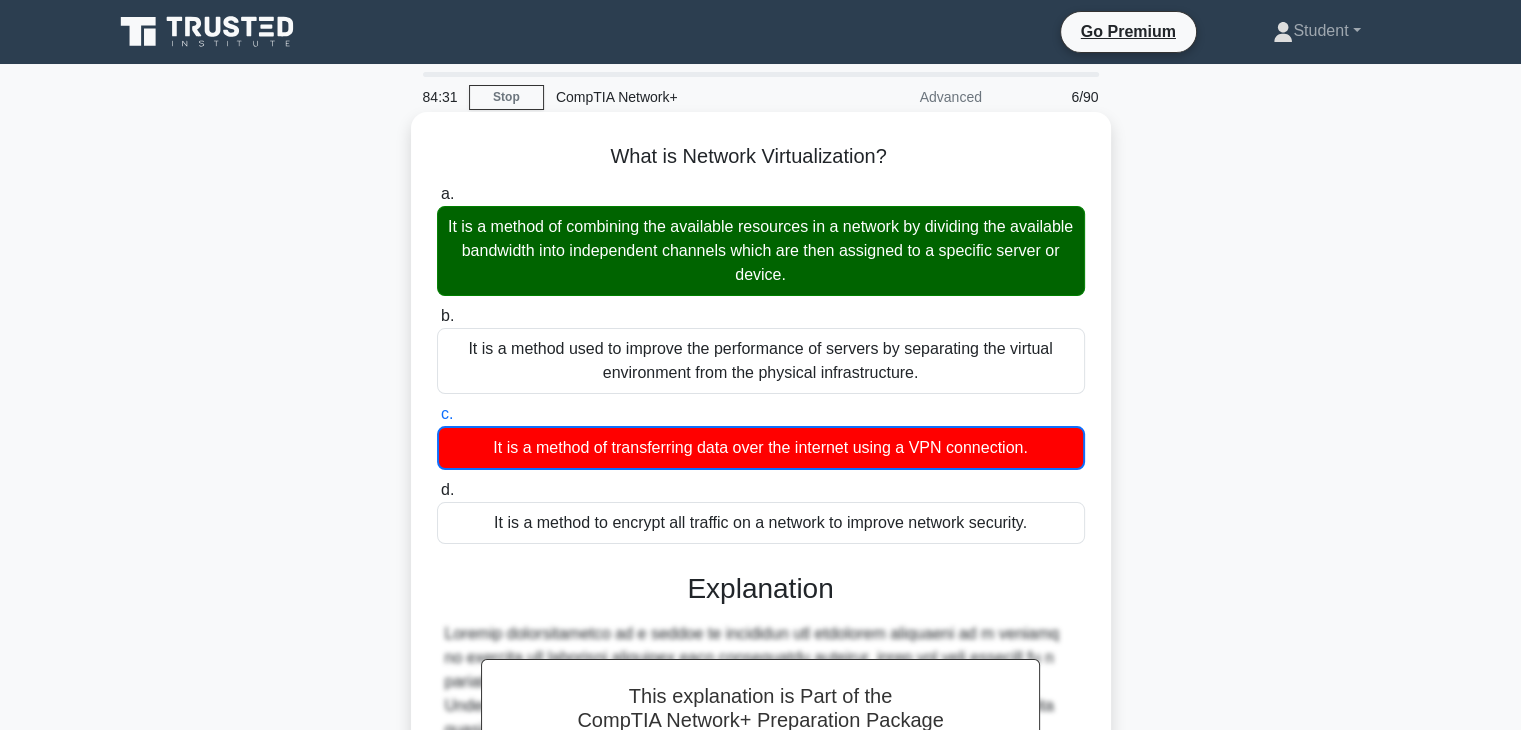 scroll, scrollTop: 432, scrollLeft: 0, axis: vertical 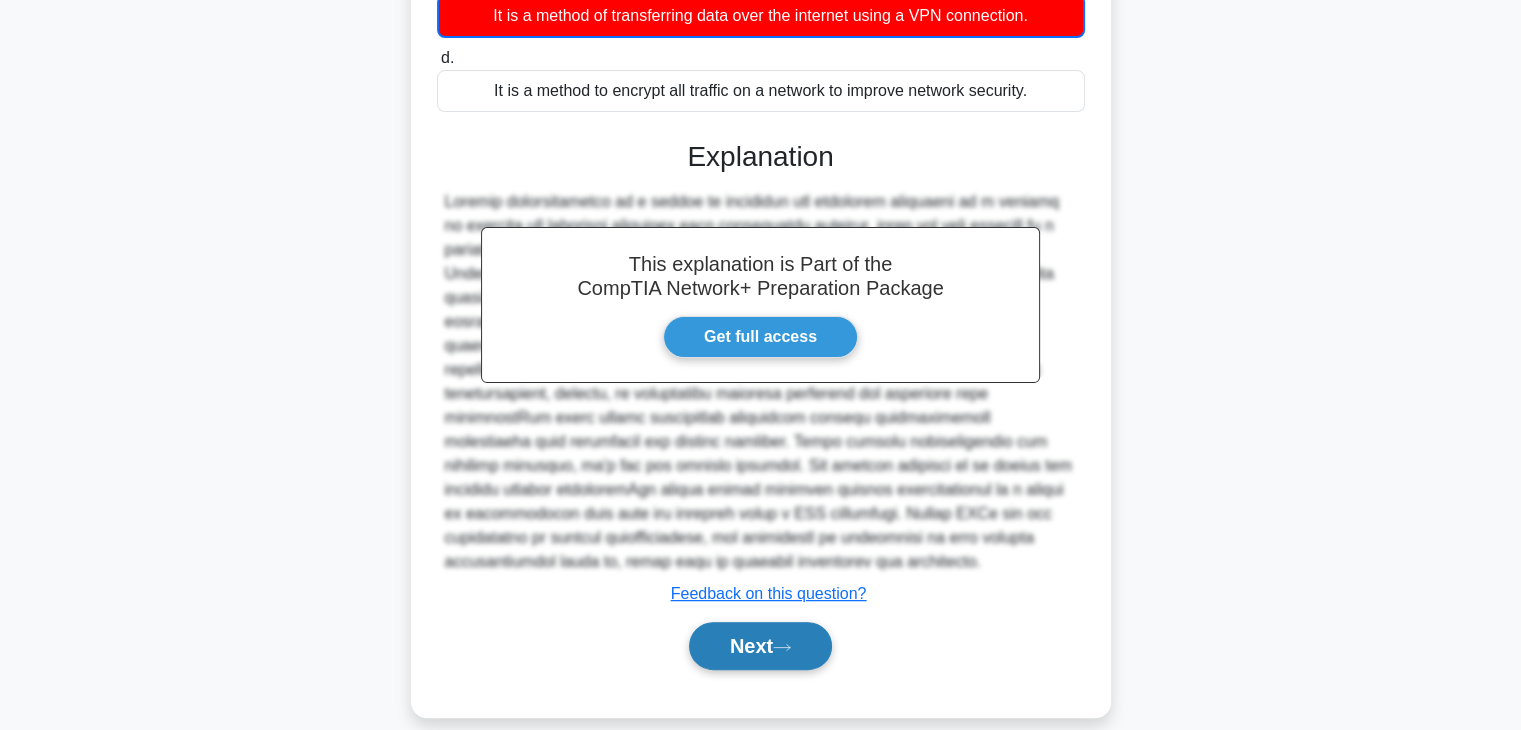 click on "Next" at bounding box center [760, 646] 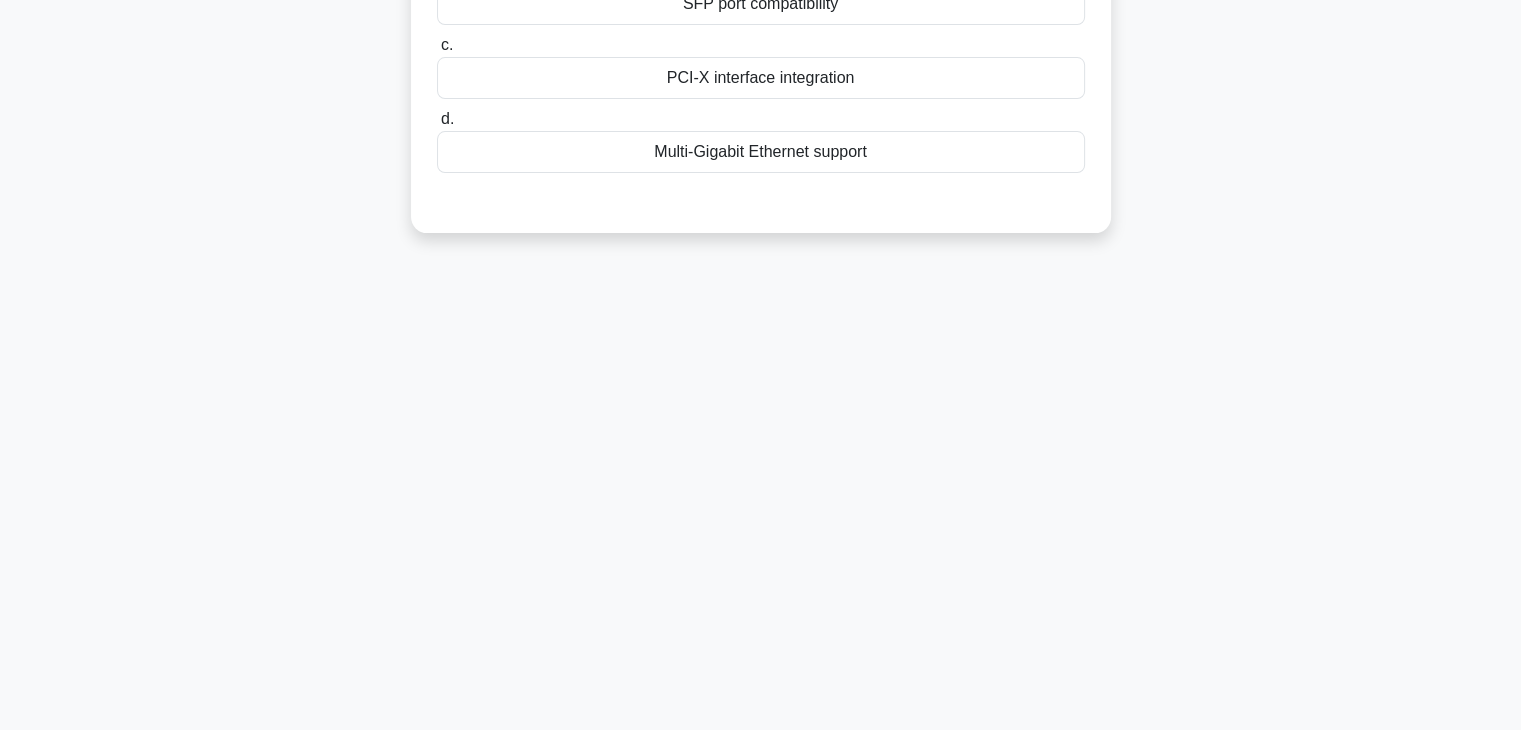scroll, scrollTop: 0, scrollLeft: 0, axis: both 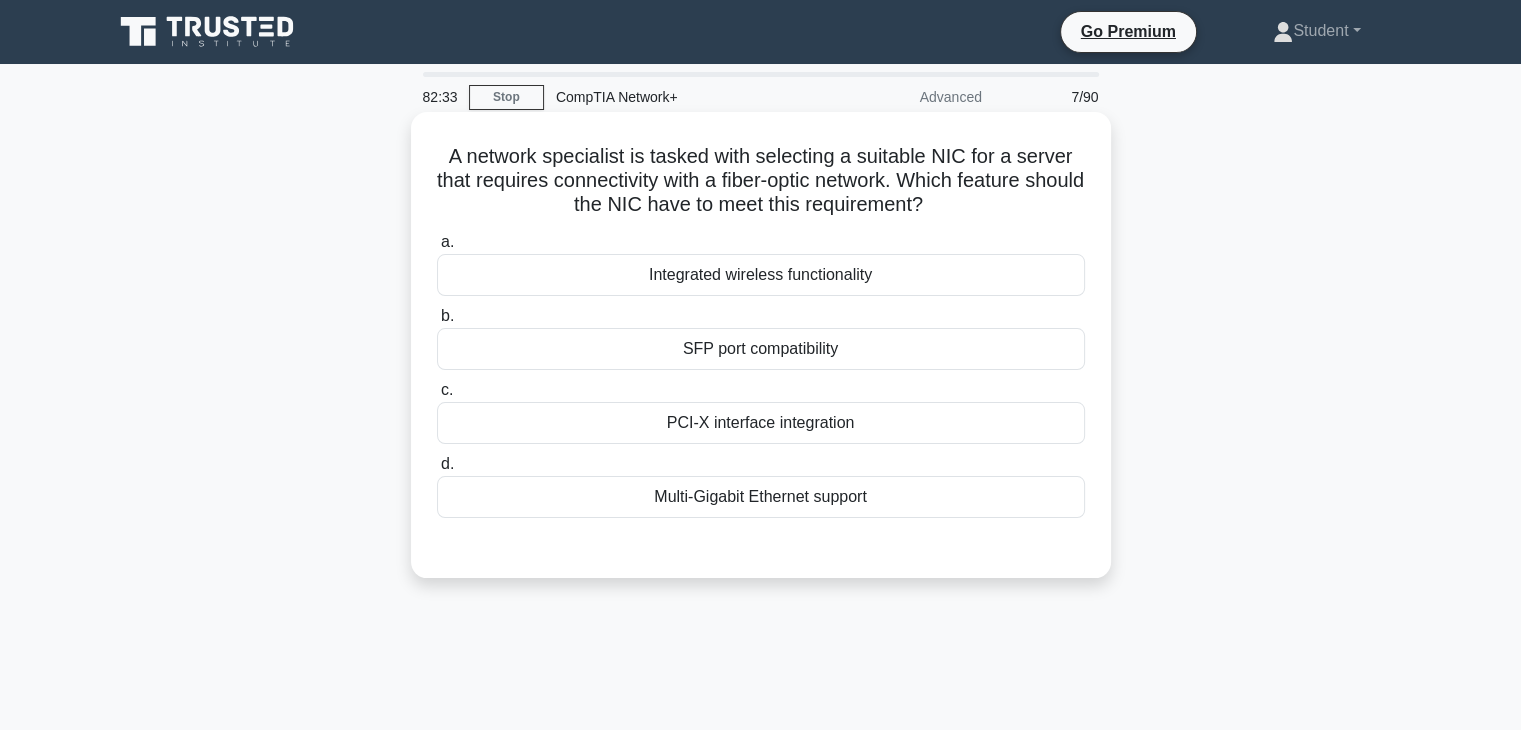 click on "Multi-Gigabit Ethernet support" at bounding box center [761, 497] 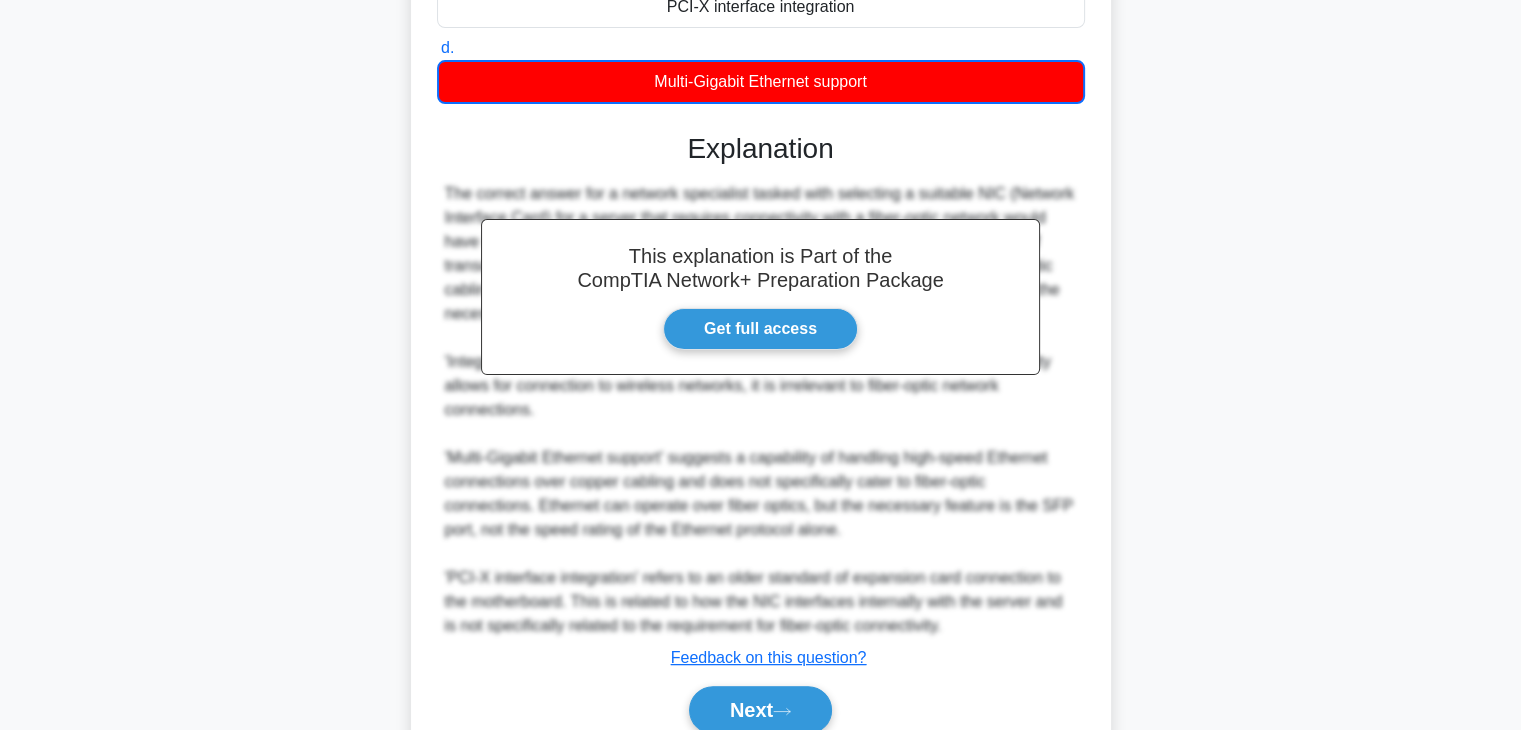 scroll, scrollTop: 504, scrollLeft: 0, axis: vertical 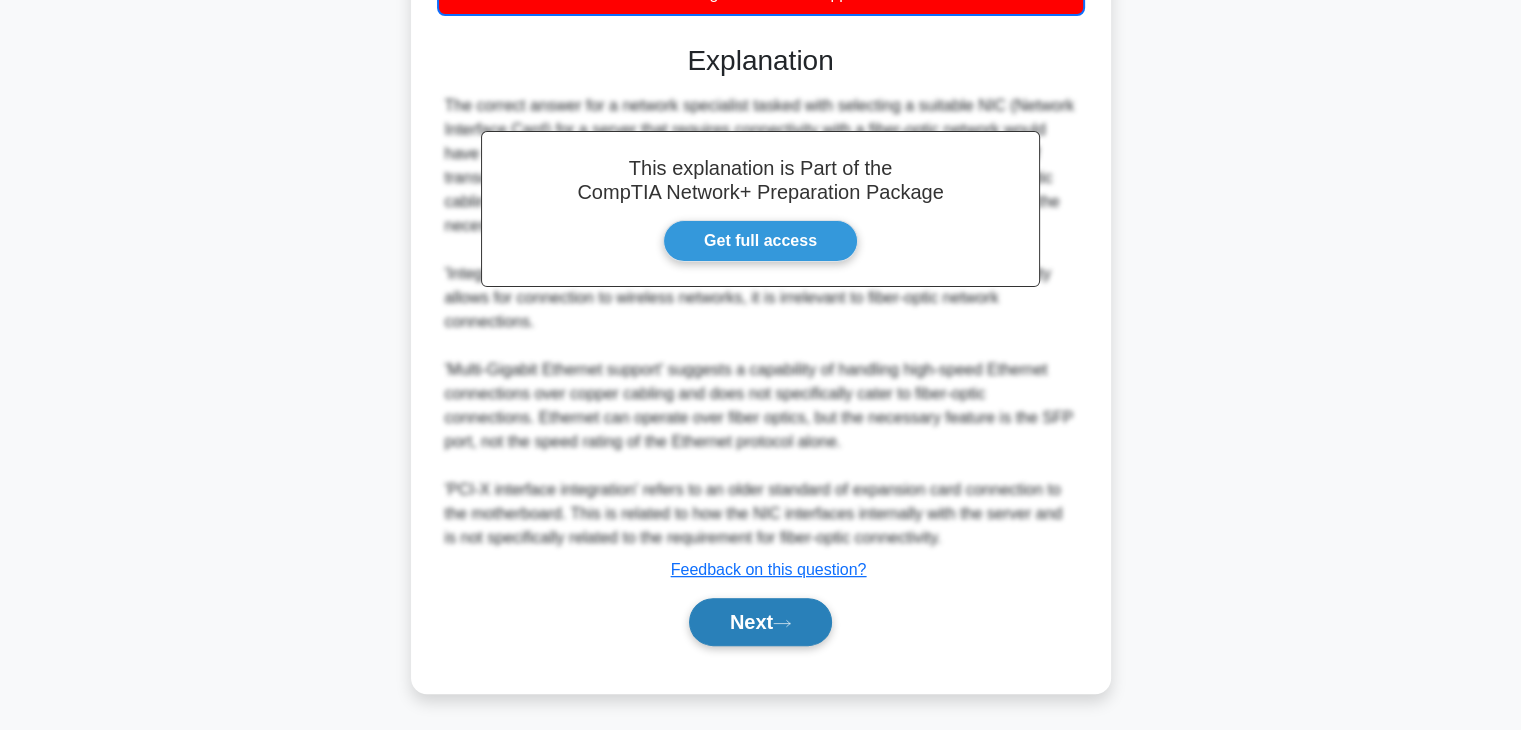 click on "Next" at bounding box center (760, 622) 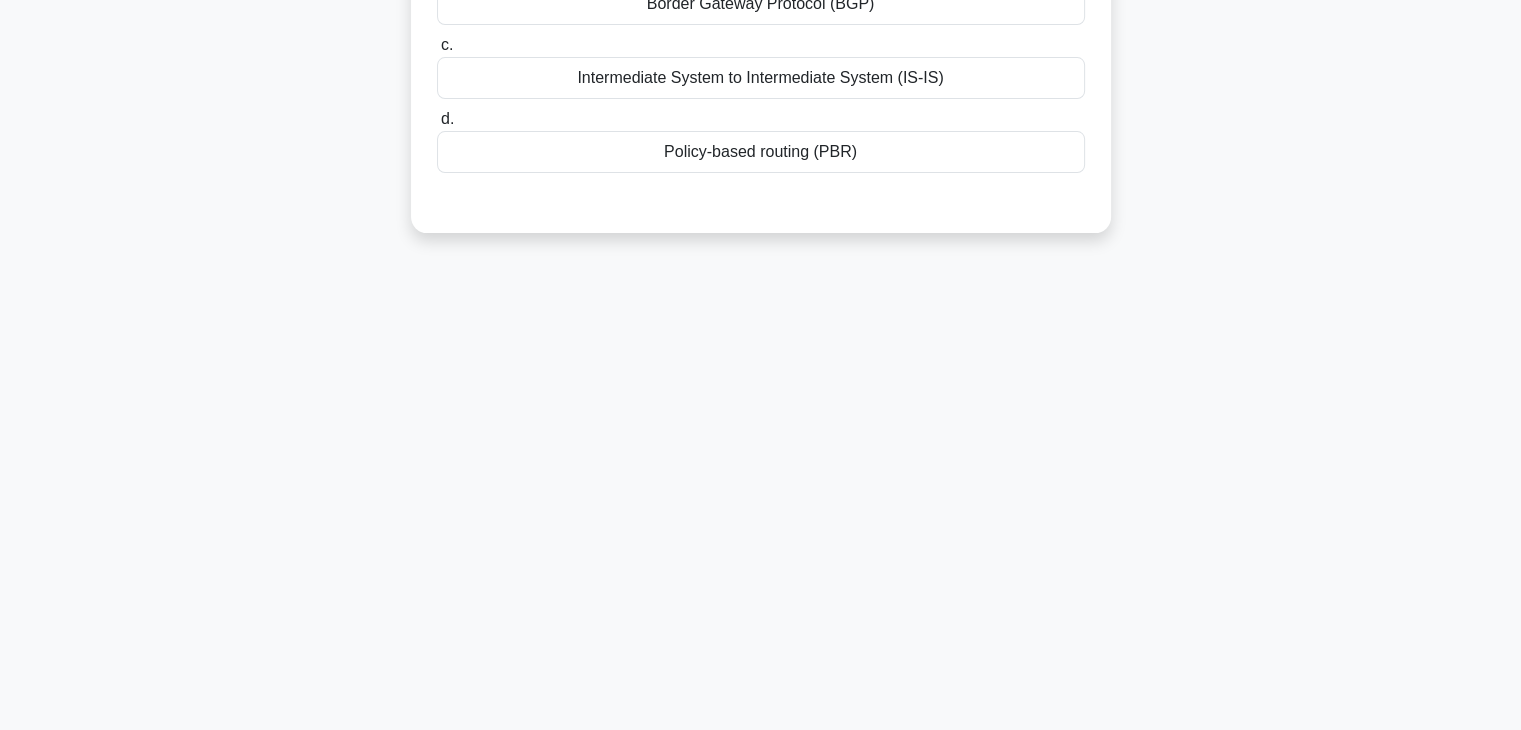 scroll, scrollTop: 0, scrollLeft: 0, axis: both 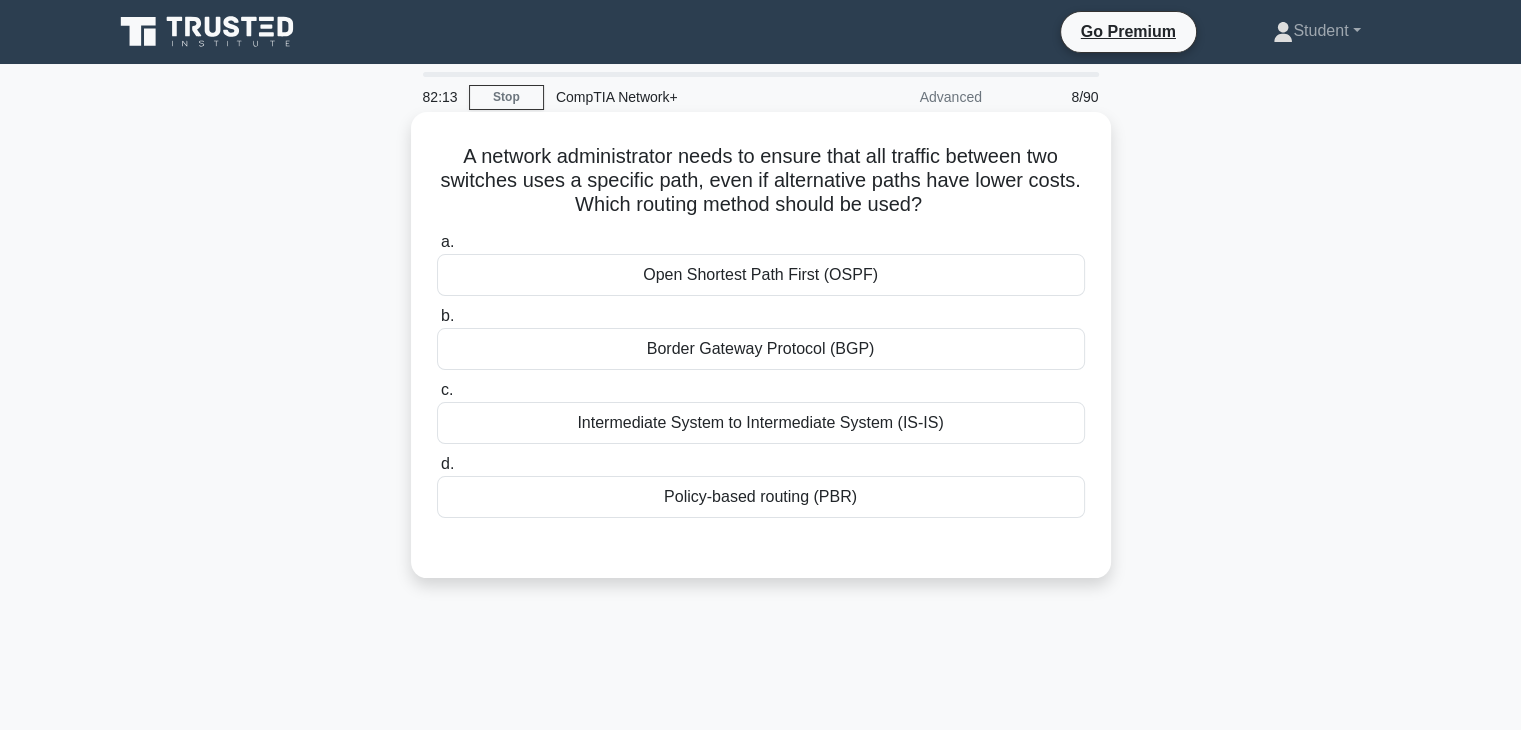 click on "Intermediate System to Intermediate System (IS-IS)" at bounding box center [761, 423] 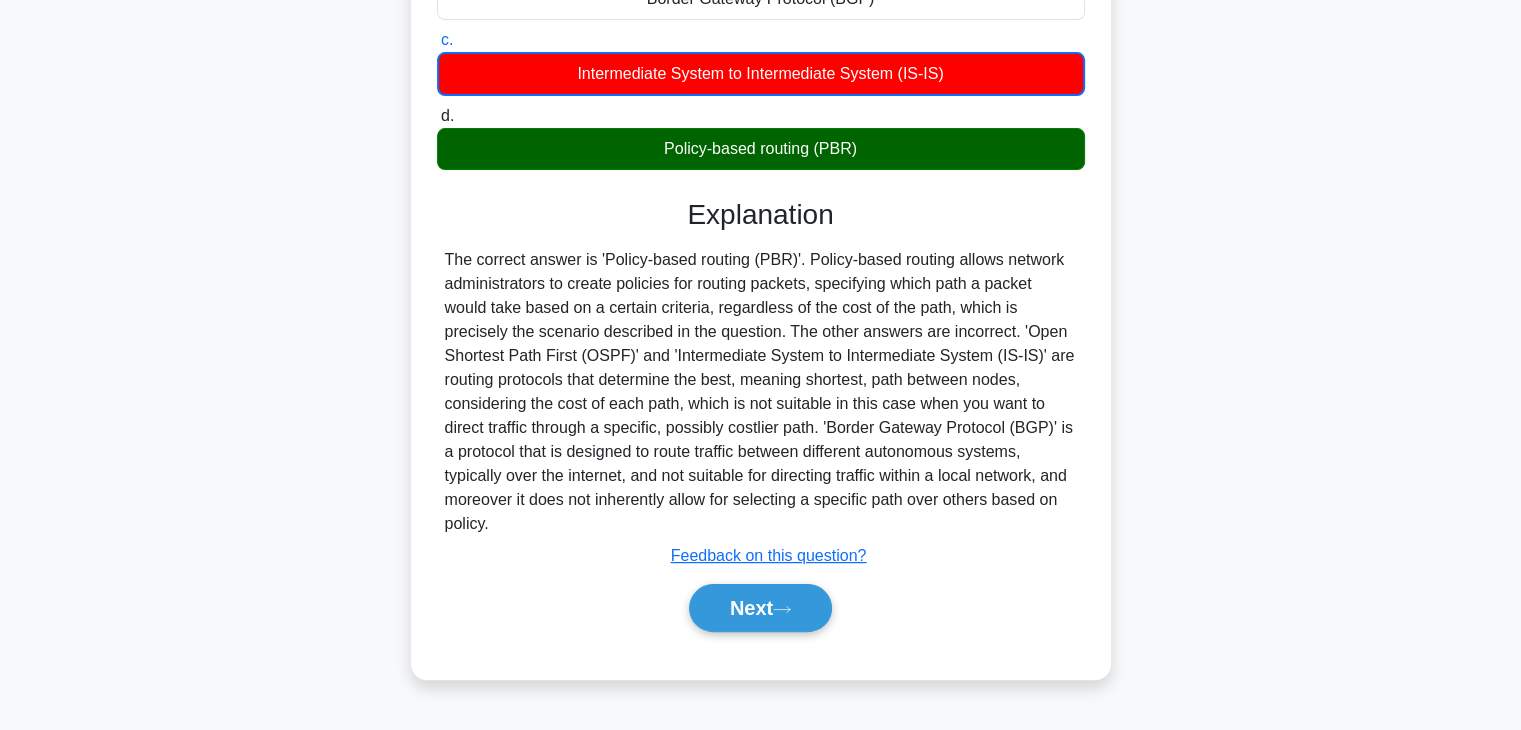 scroll, scrollTop: 348, scrollLeft: 0, axis: vertical 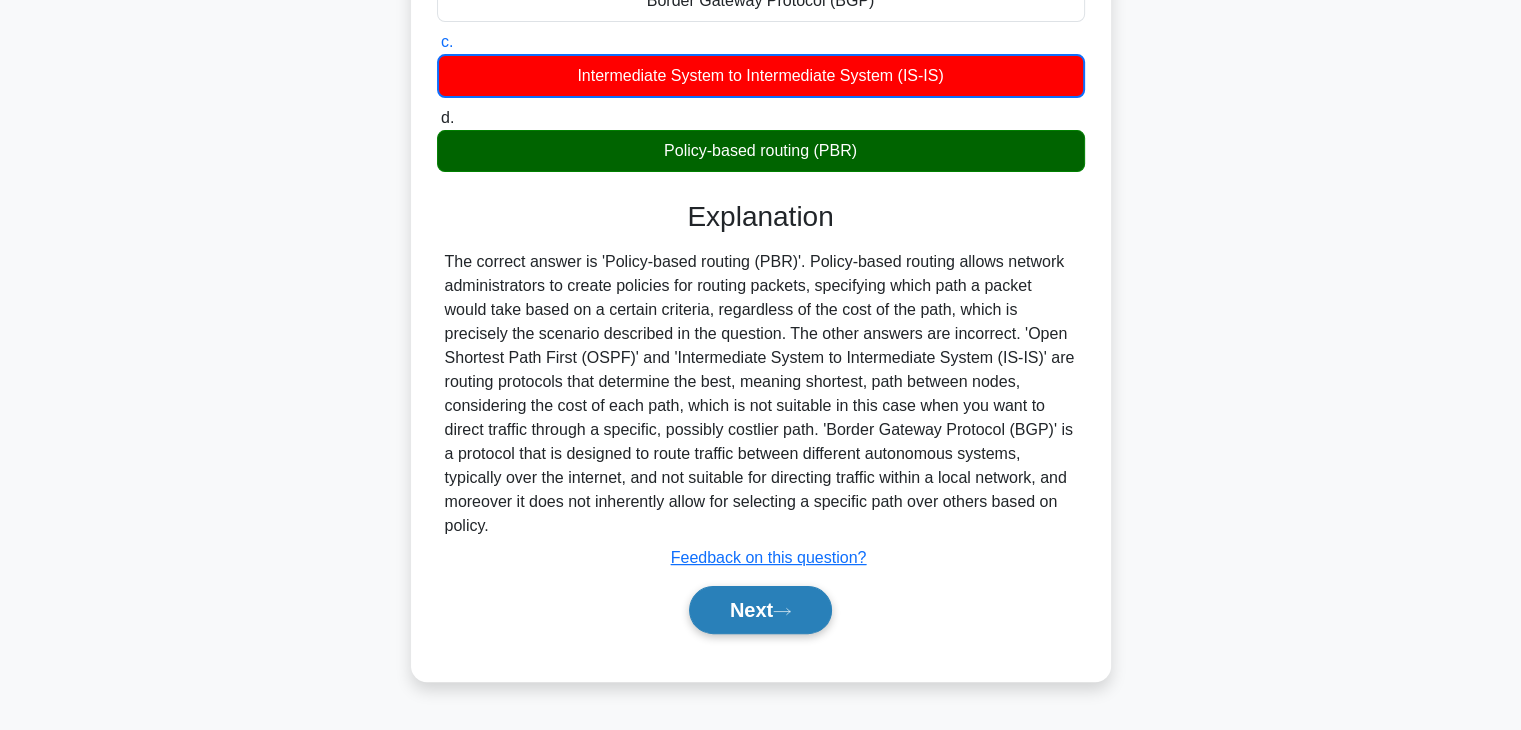 click on "Next" at bounding box center [760, 610] 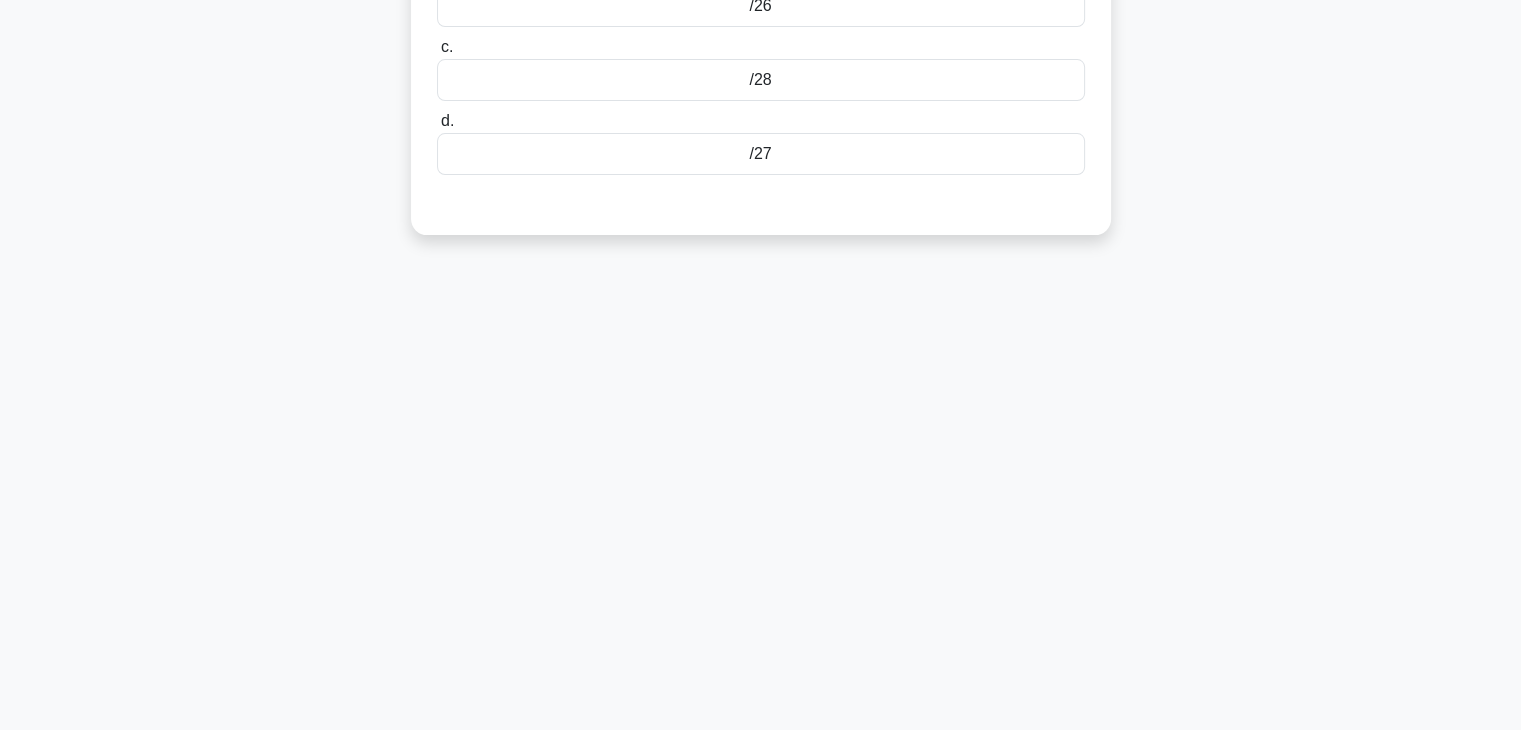 scroll, scrollTop: 0, scrollLeft: 0, axis: both 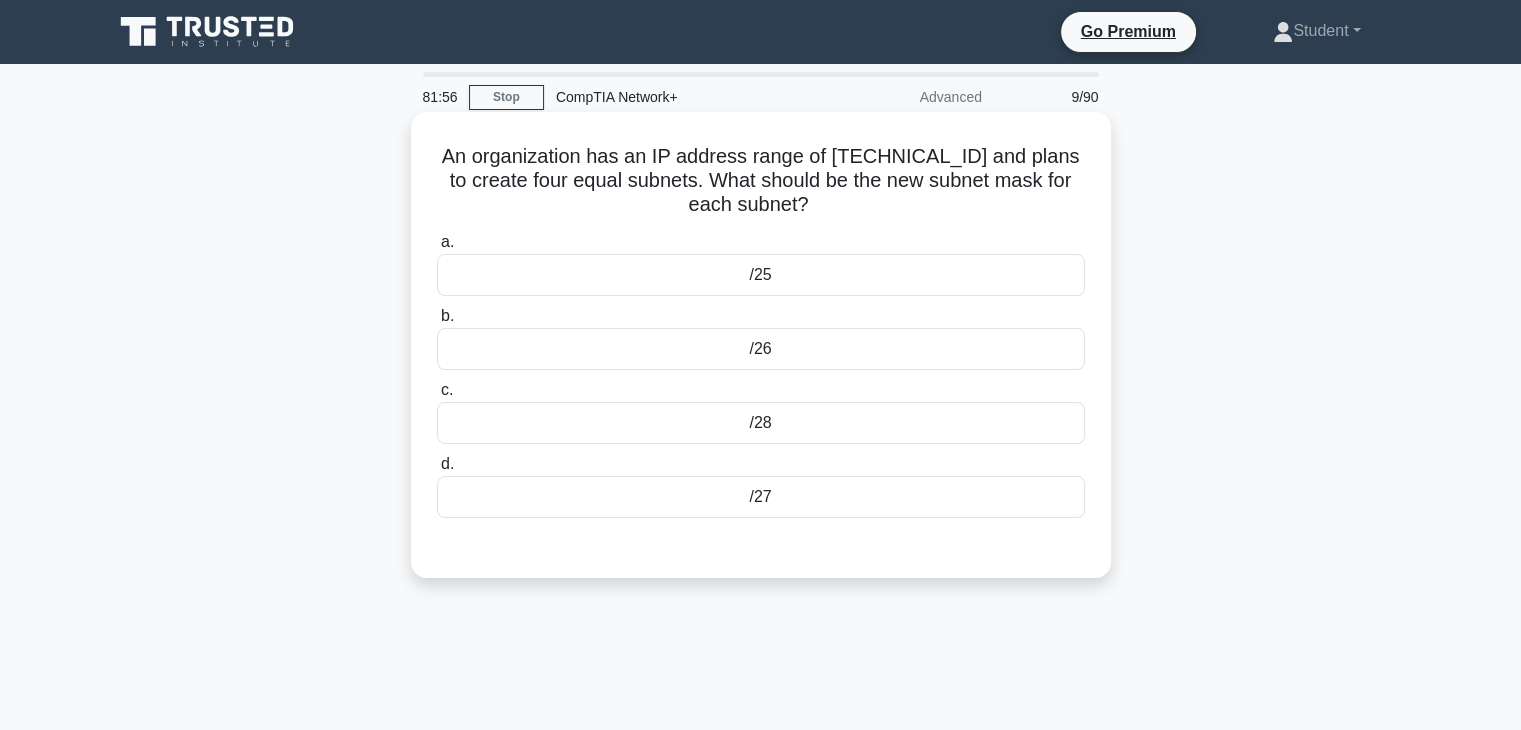 click on "c.
/28" at bounding box center [761, 411] 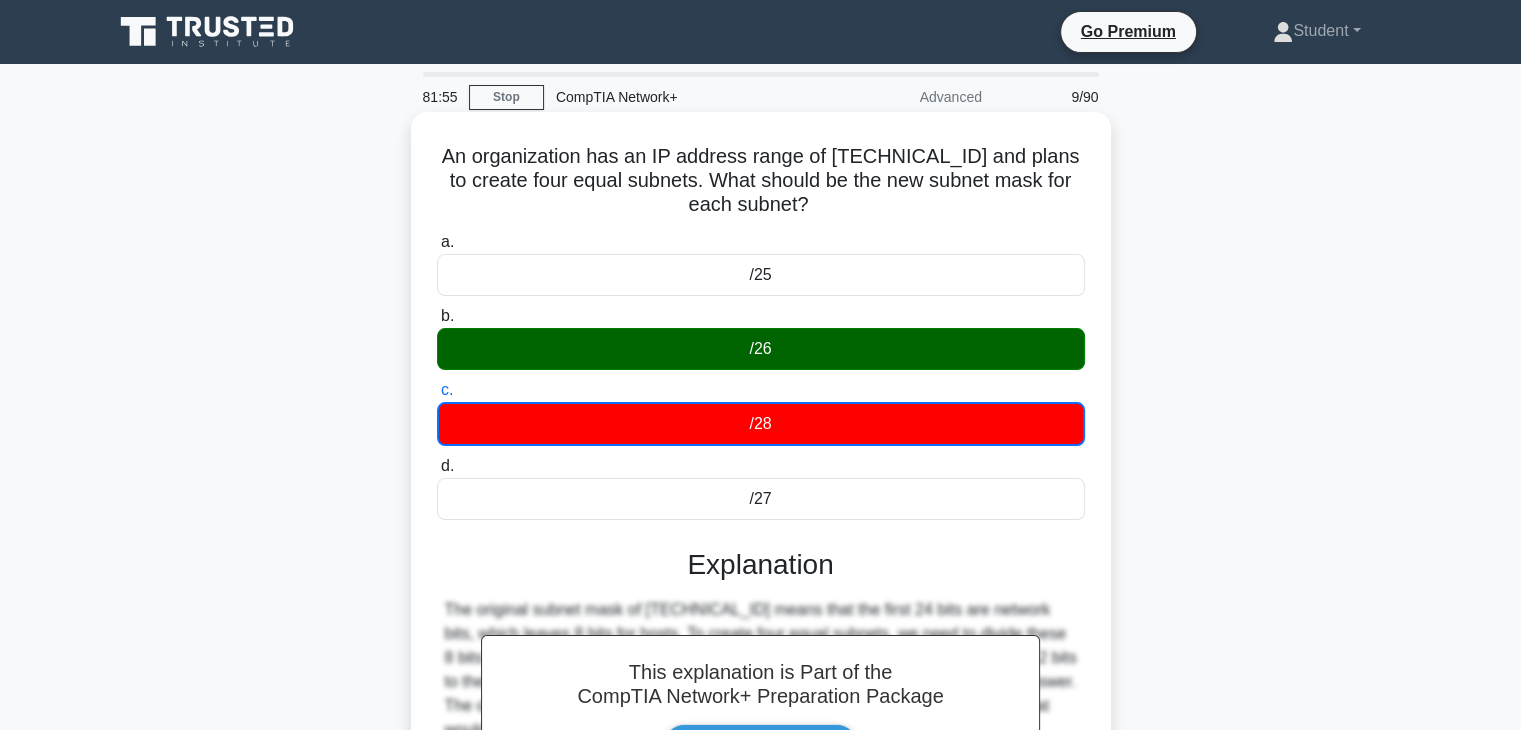 scroll, scrollTop: 351, scrollLeft: 0, axis: vertical 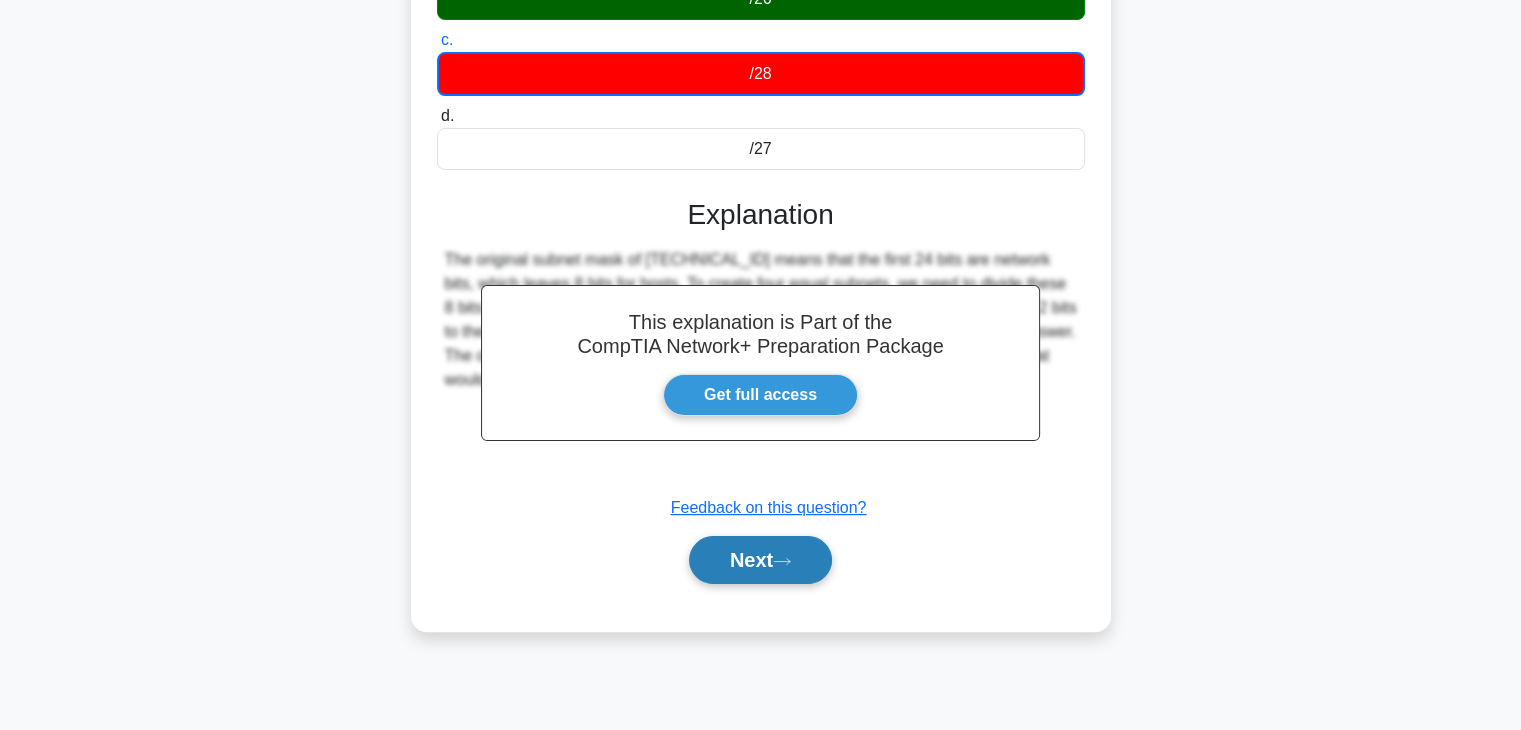 click 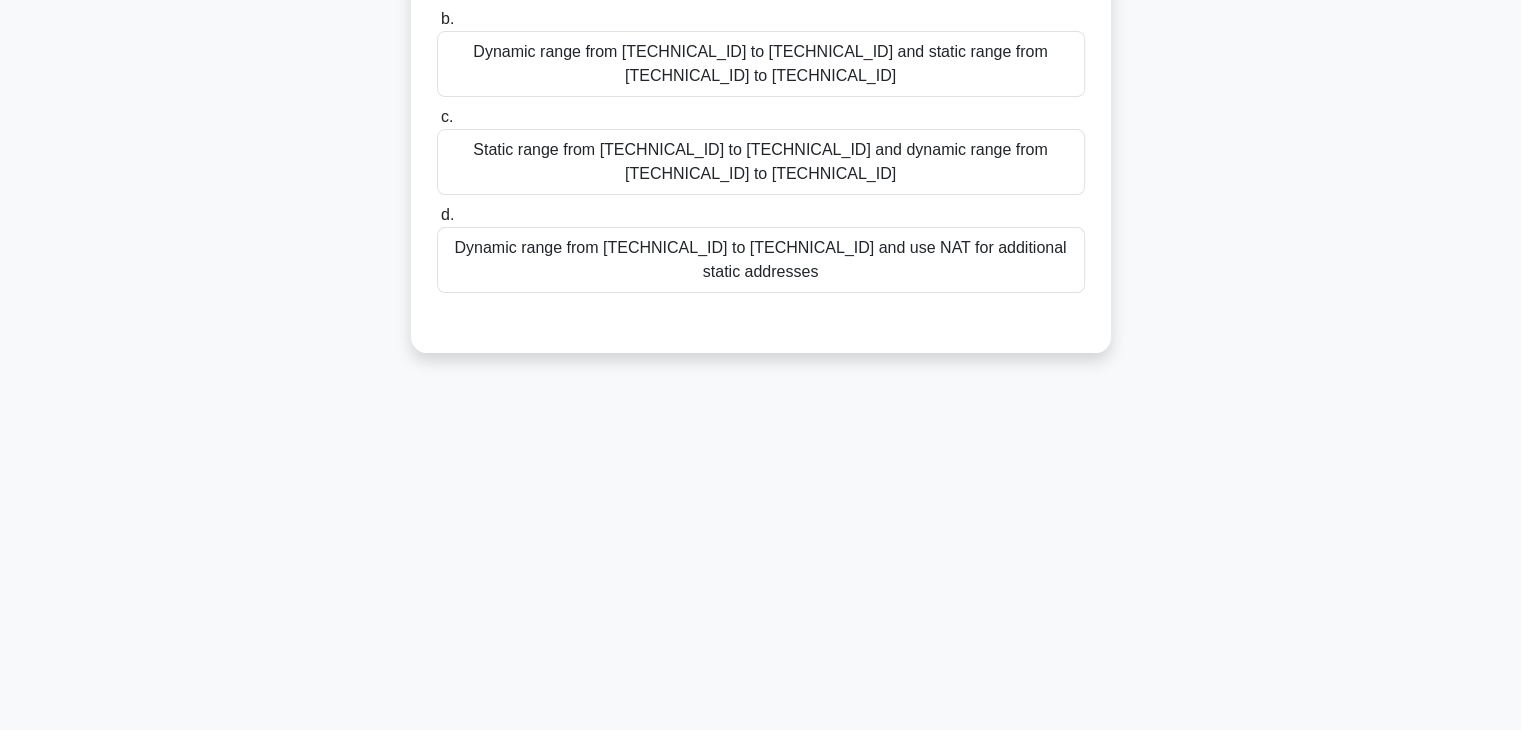scroll, scrollTop: 0, scrollLeft: 0, axis: both 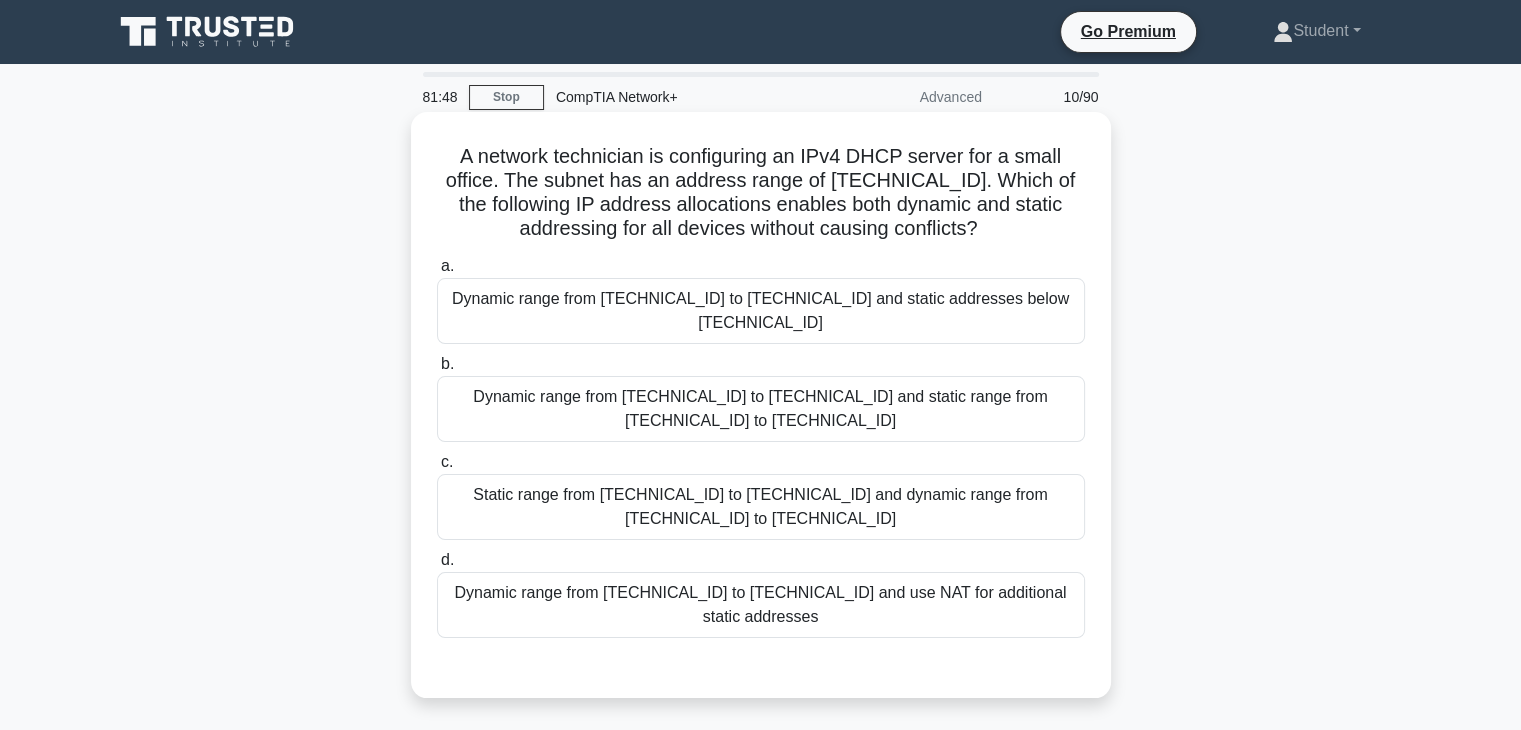 click on "Dynamic range from 192.168.0.50 to 192.168.0.200 and static range from 192.168.0.201 to 192.168.0.254" at bounding box center [761, 409] 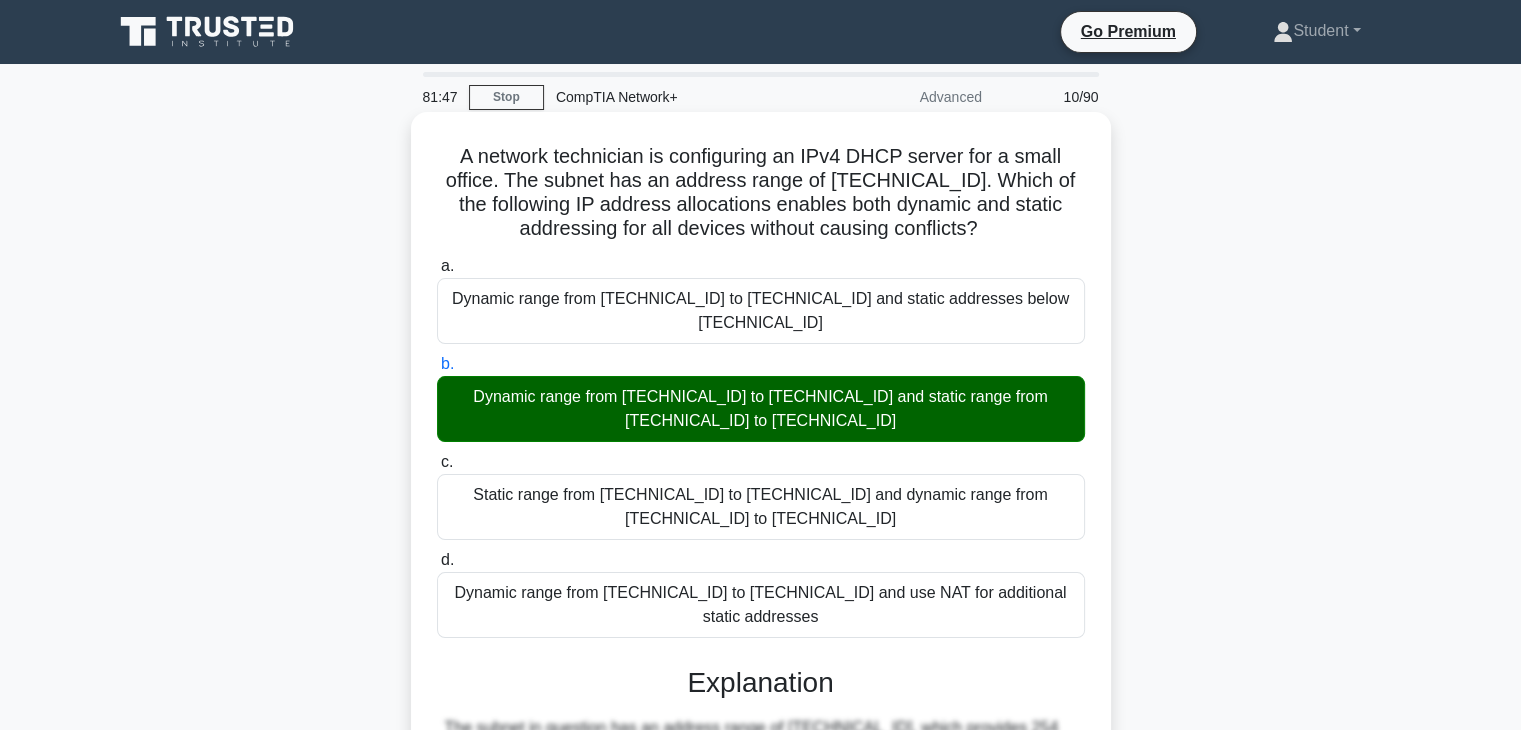 scroll, scrollTop: 526, scrollLeft: 0, axis: vertical 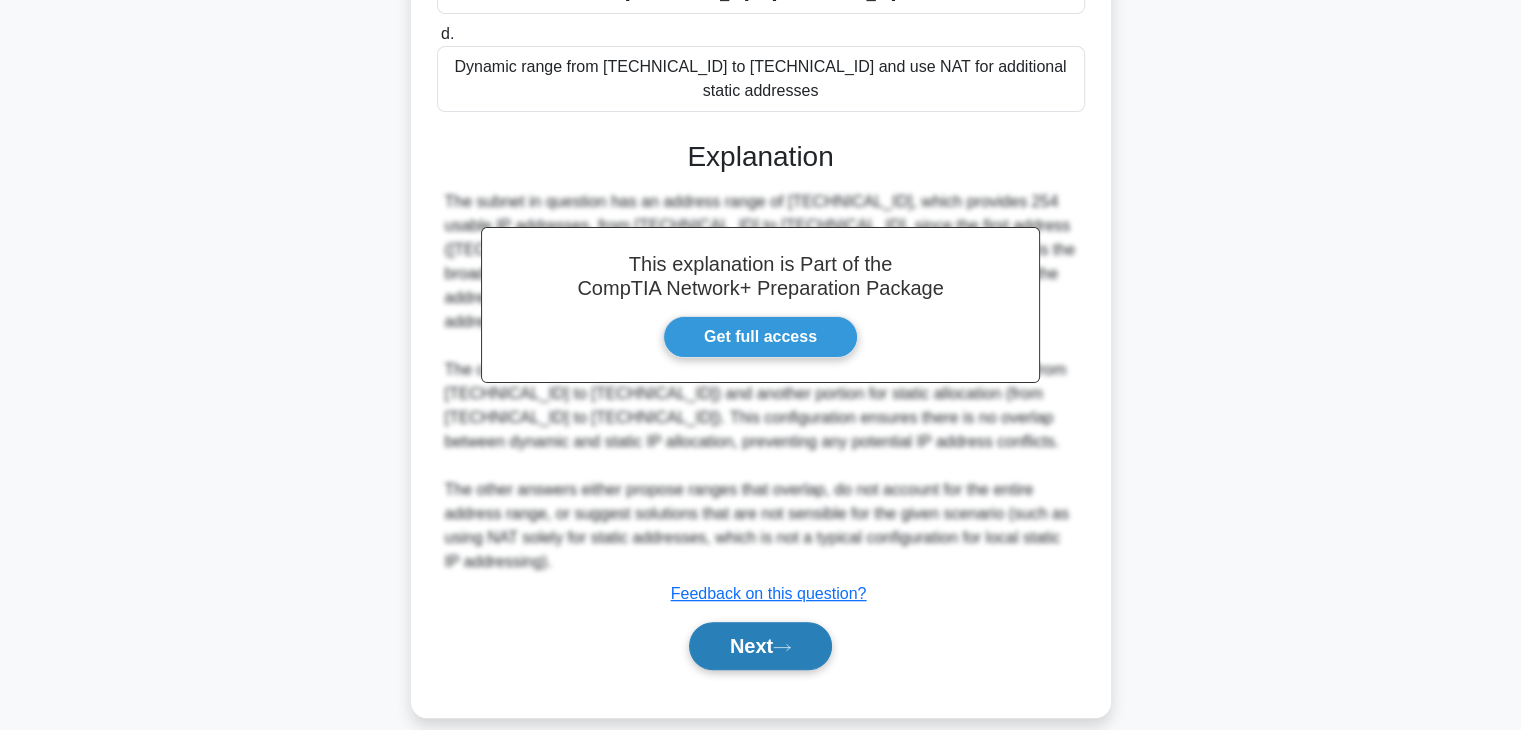 click on "Next" at bounding box center (760, 646) 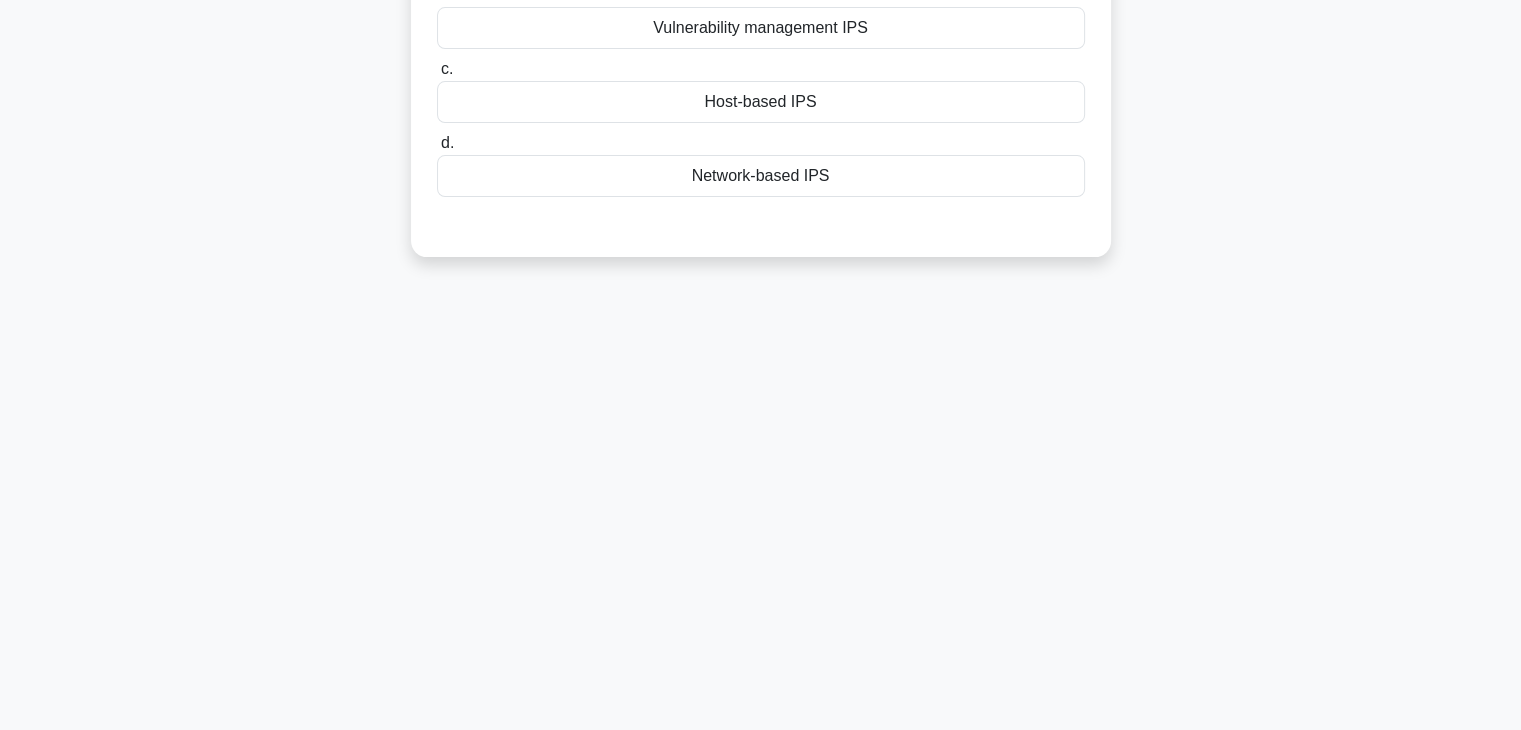 scroll, scrollTop: 0, scrollLeft: 0, axis: both 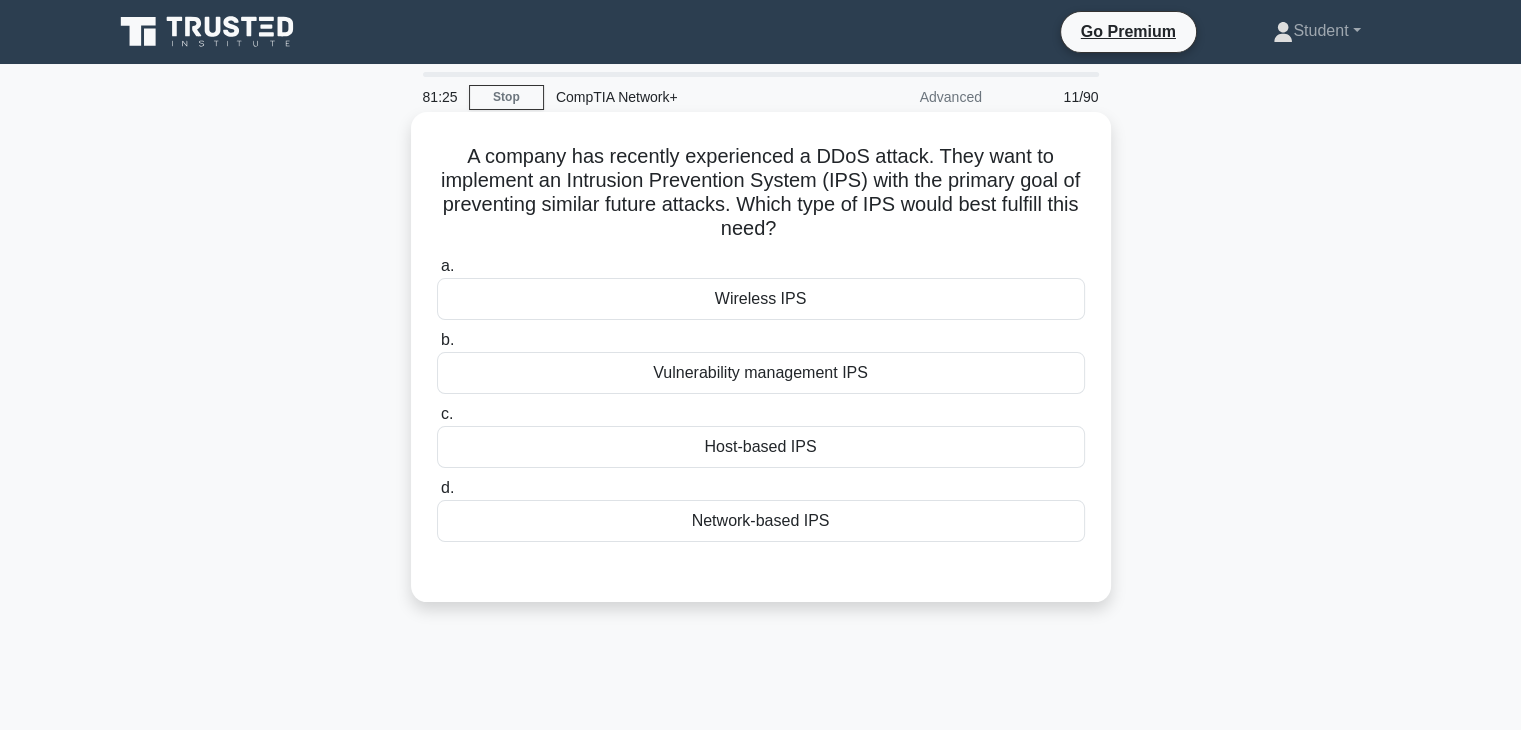 click on "Network-based IPS" at bounding box center [761, 521] 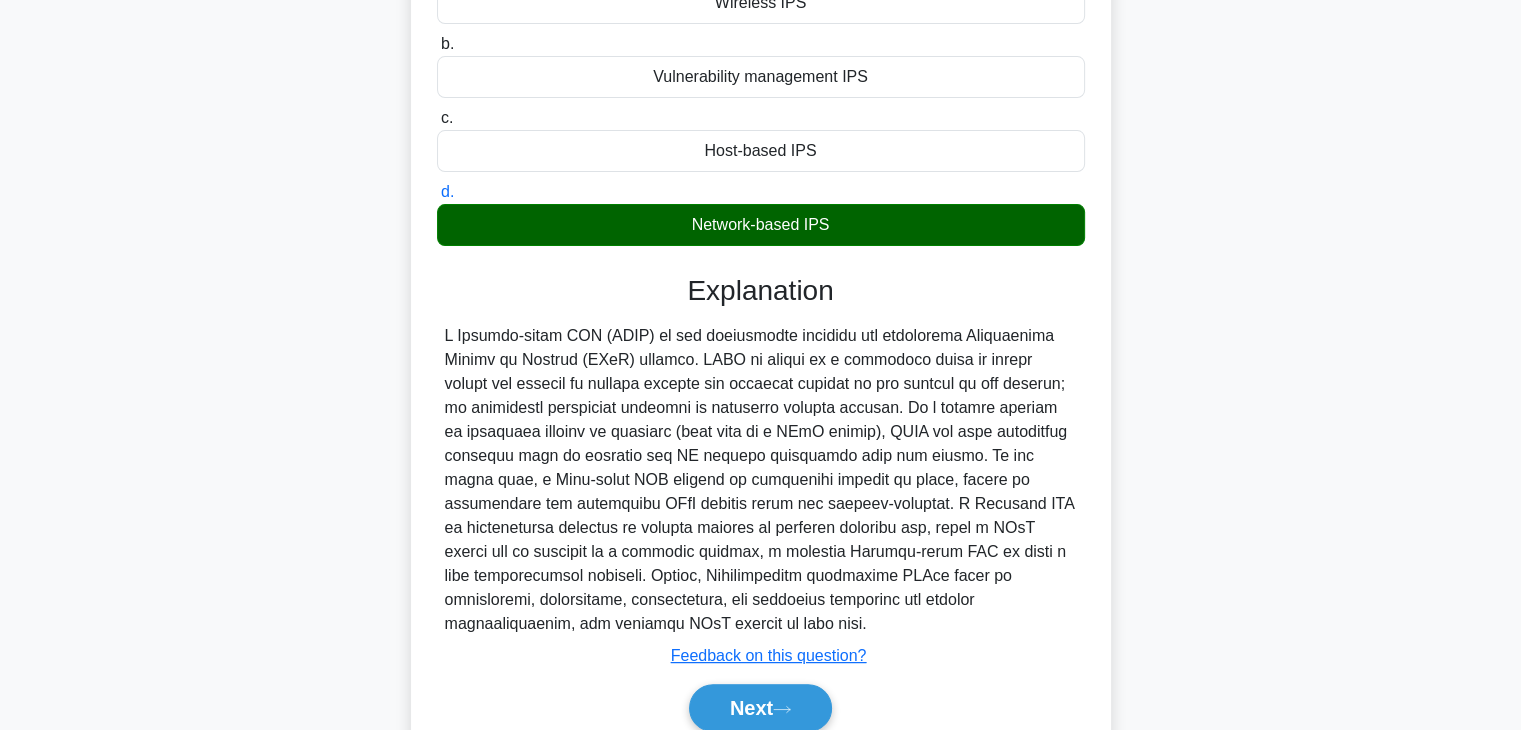 scroll, scrollTop: 358, scrollLeft: 0, axis: vertical 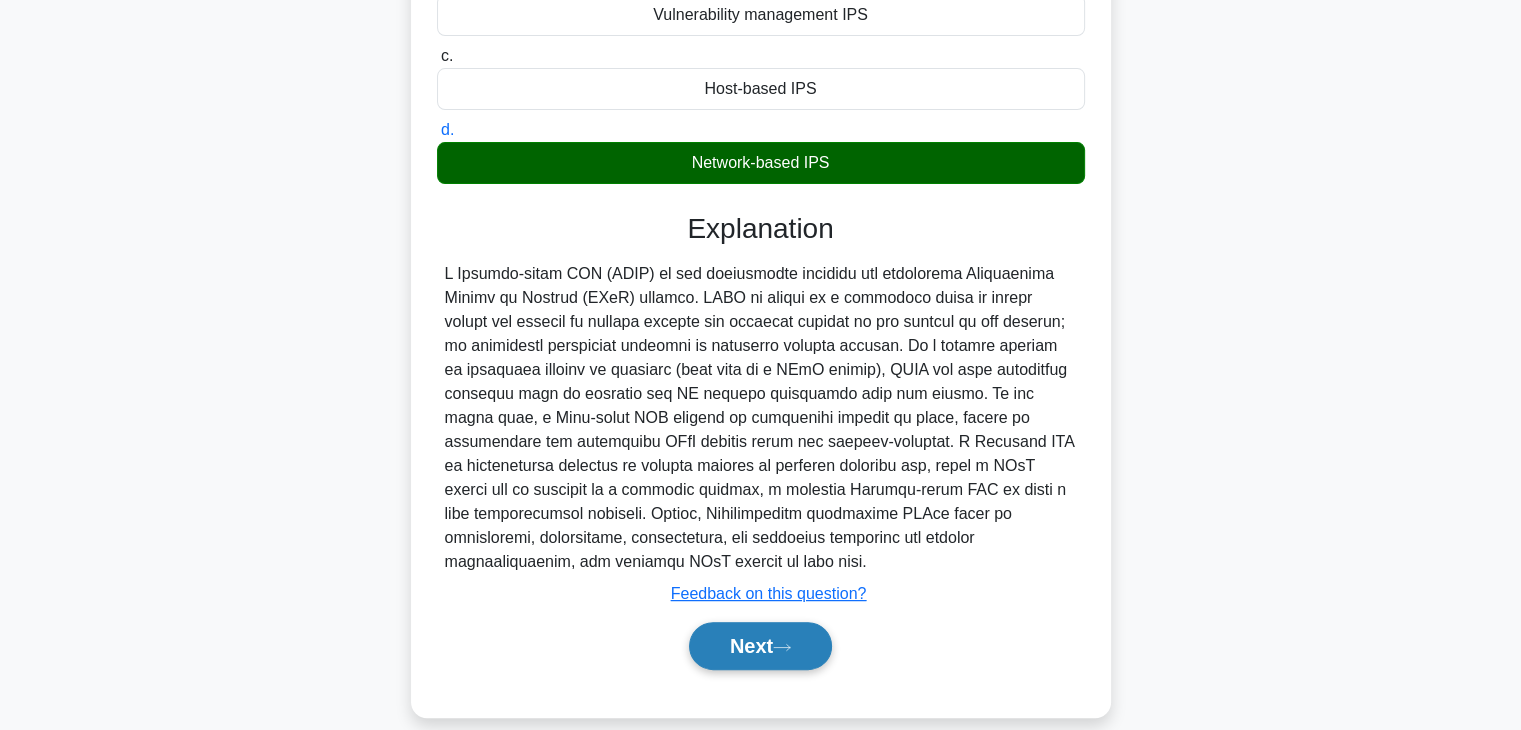 click on "Next" at bounding box center [760, 646] 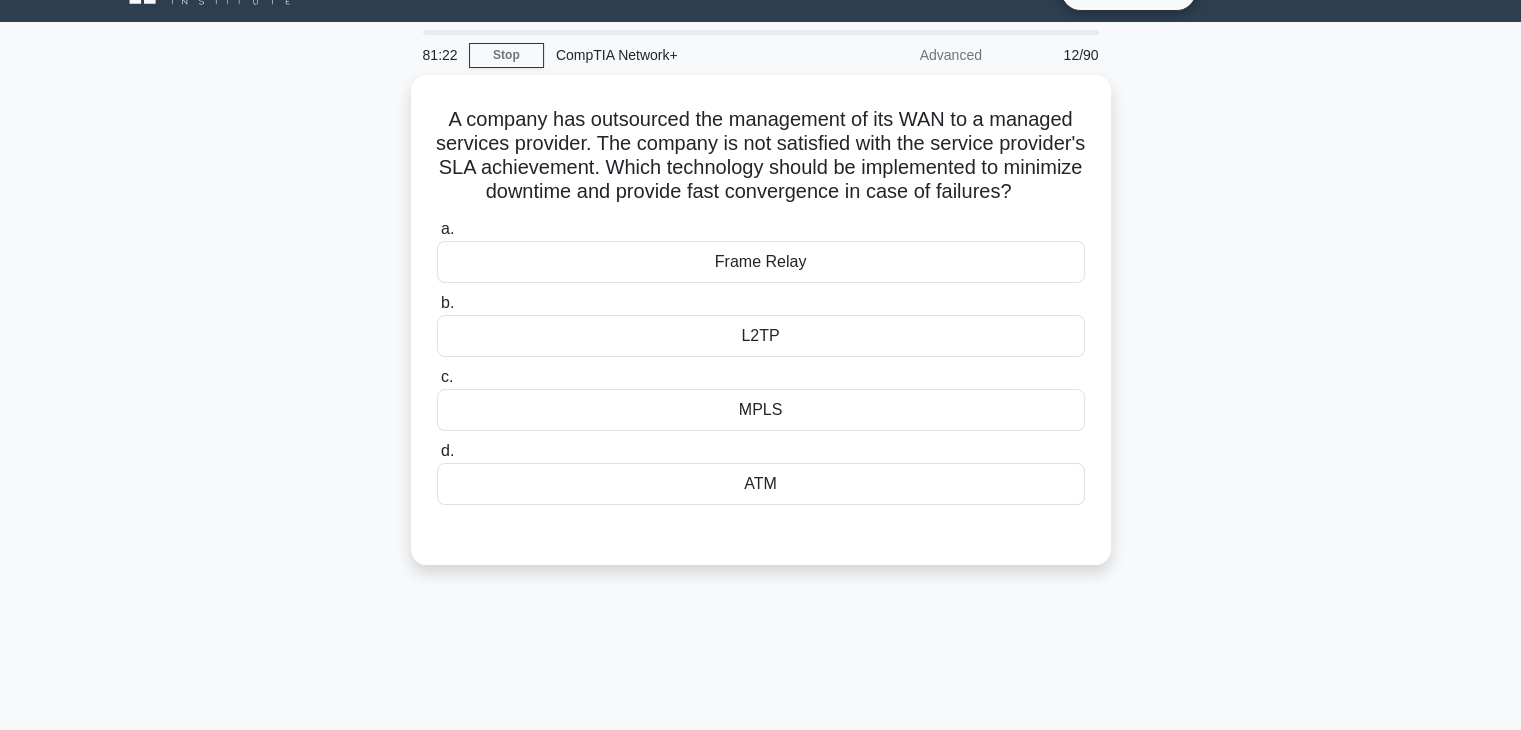scroll, scrollTop: 0, scrollLeft: 0, axis: both 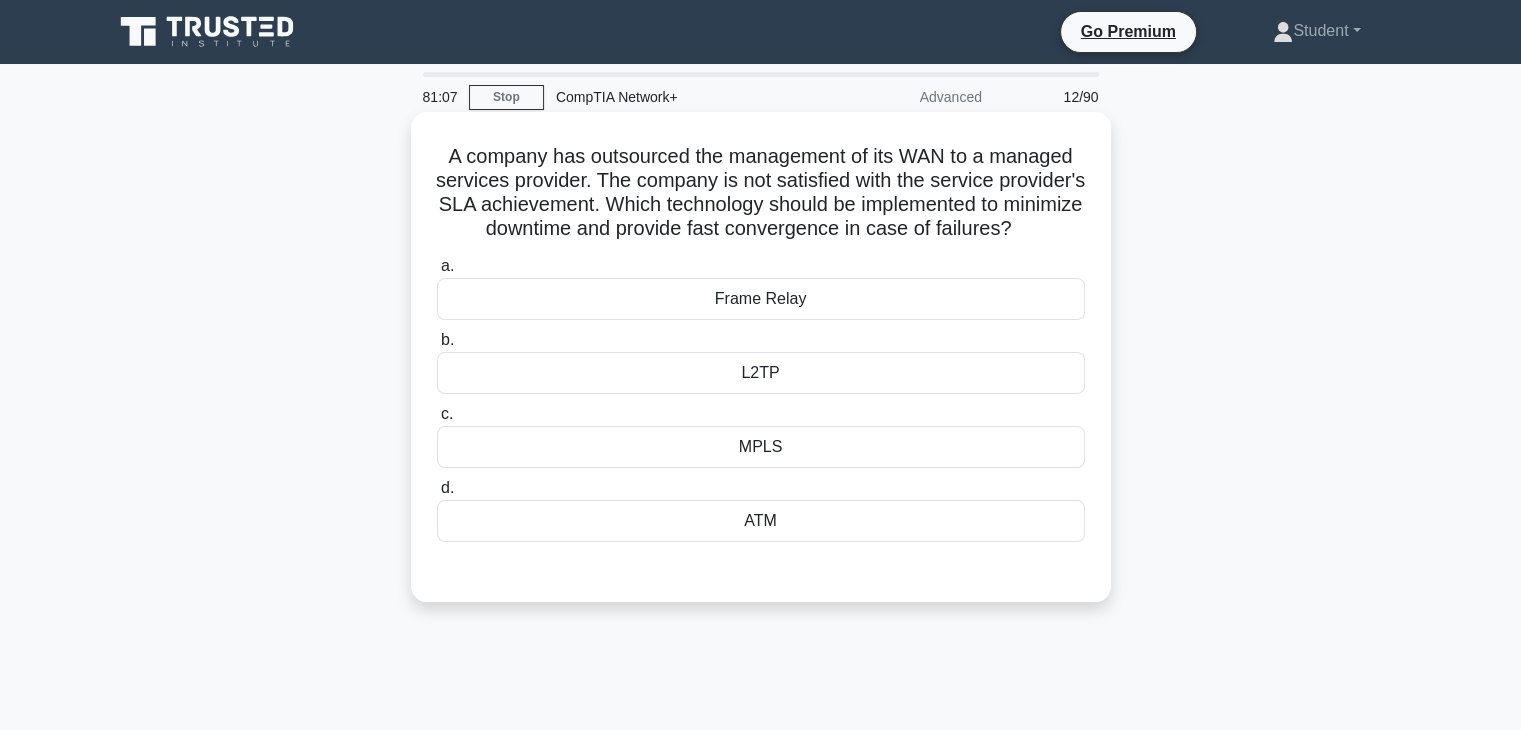 click on "ATM" at bounding box center [761, 521] 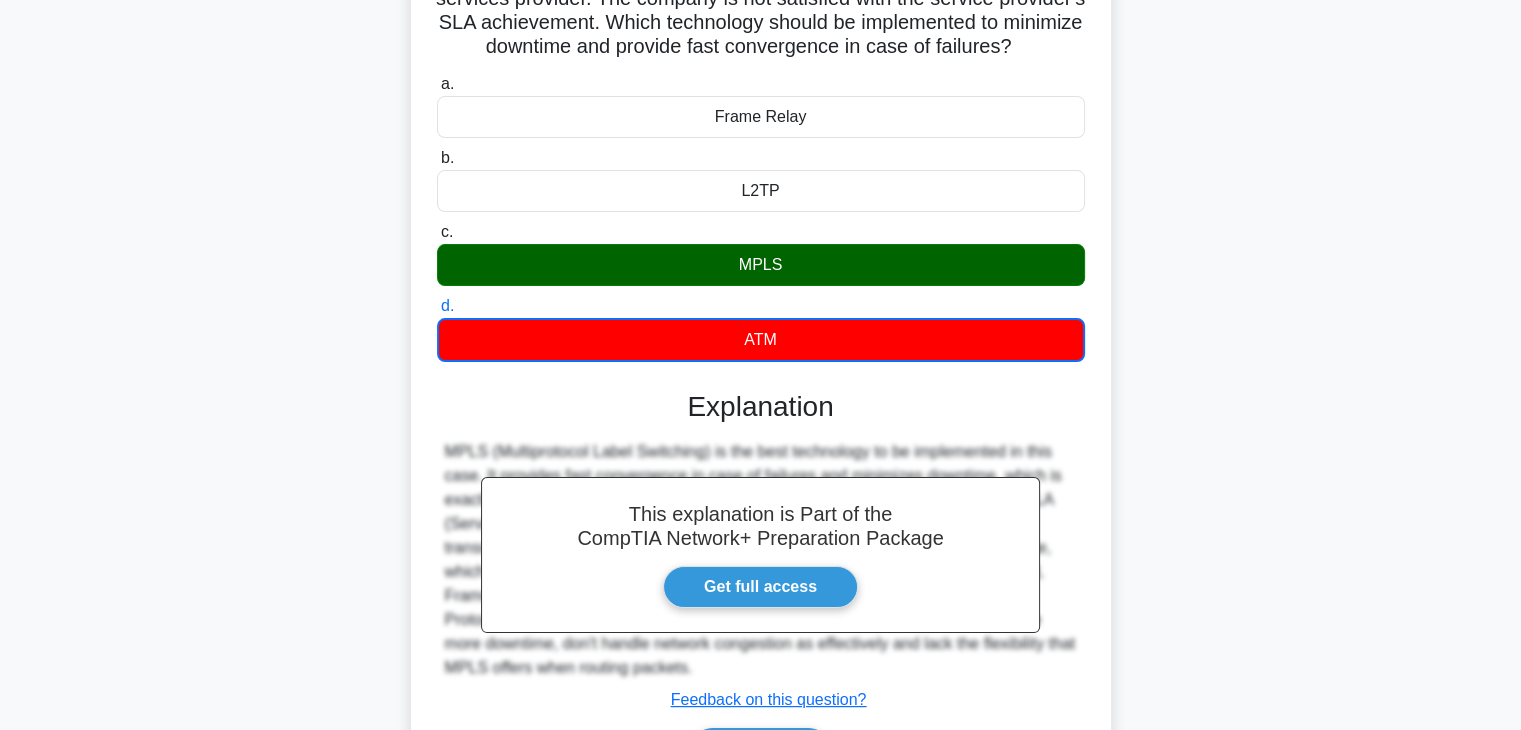 scroll, scrollTop: 300, scrollLeft: 0, axis: vertical 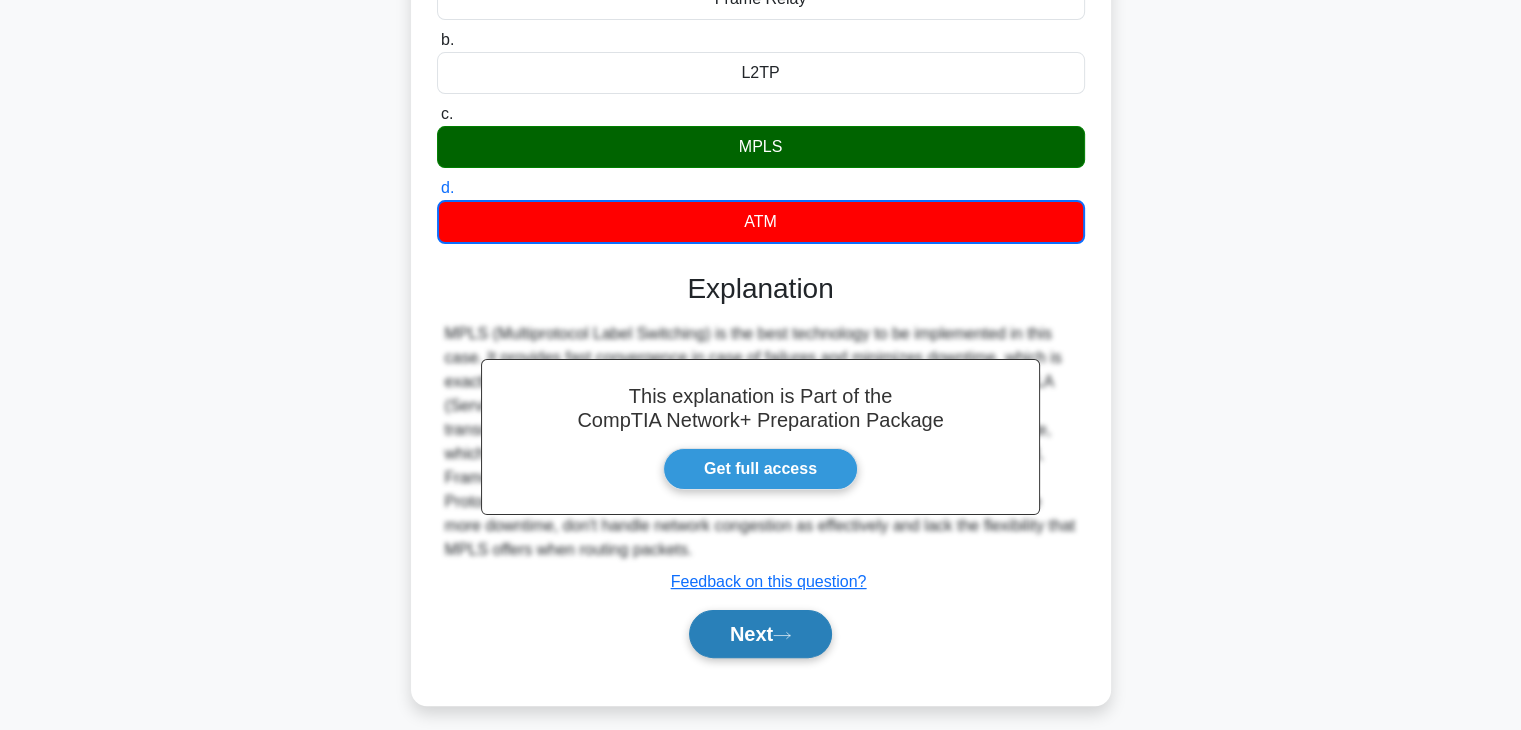 click on "Next" at bounding box center [760, 634] 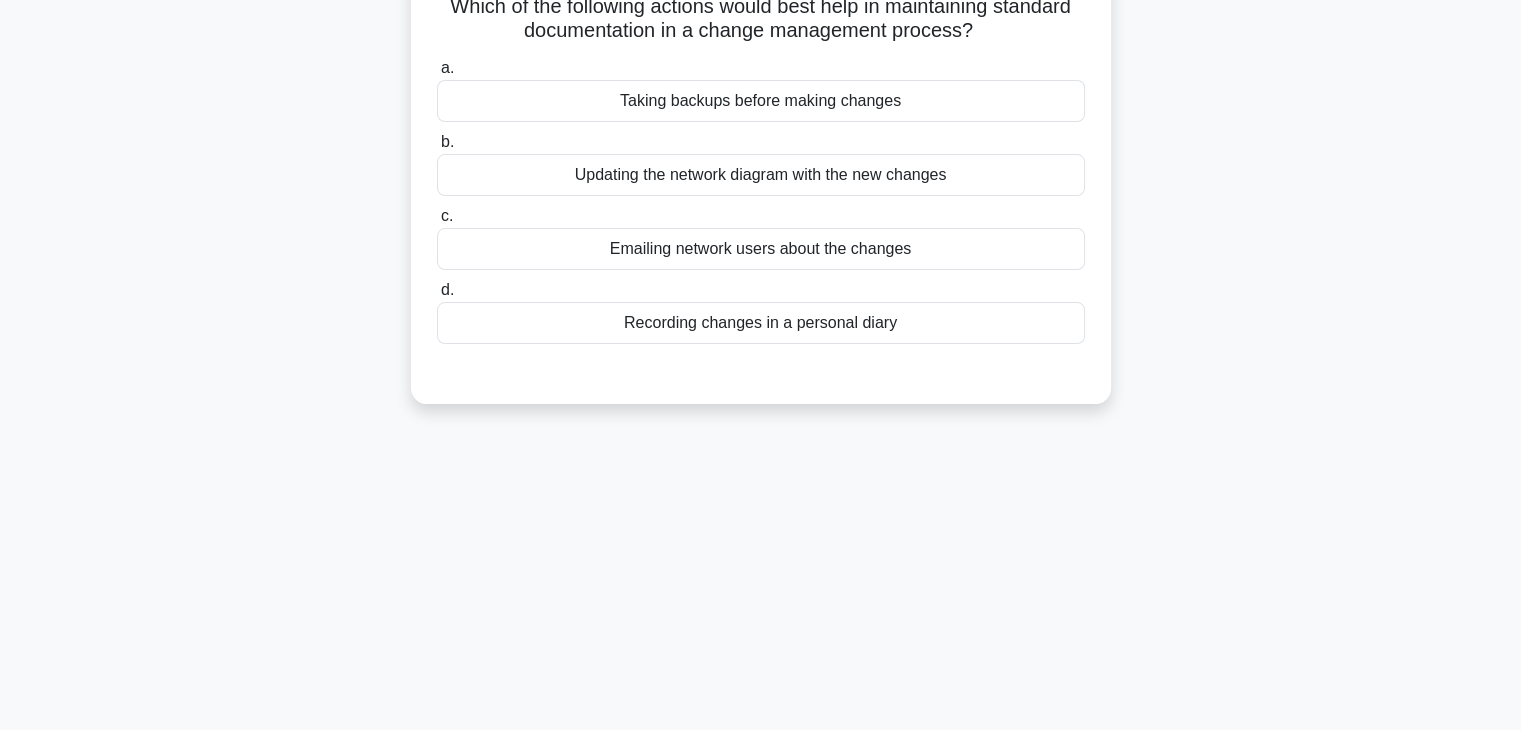 scroll, scrollTop: 0, scrollLeft: 0, axis: both 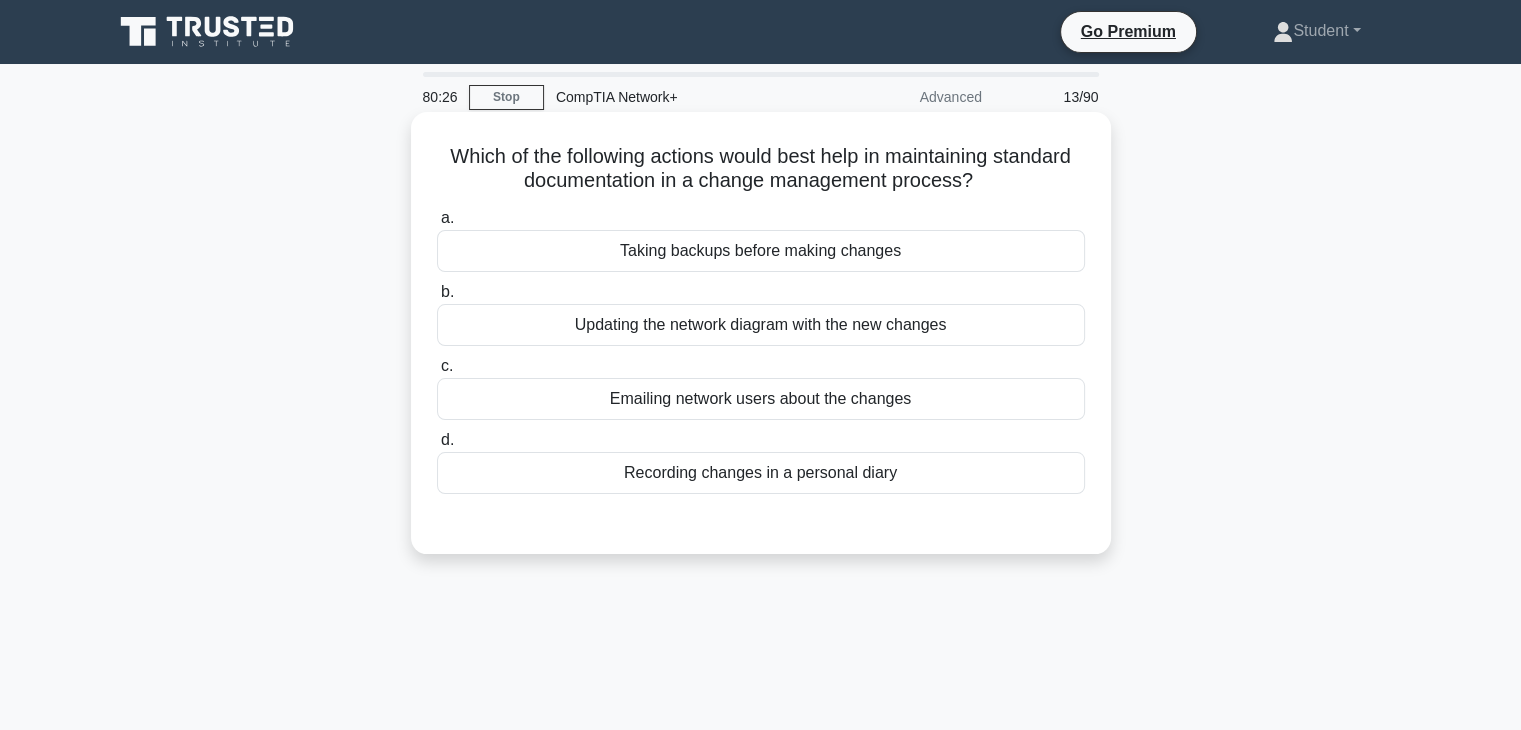 click on "Updating the network diagram with the new changes" at bounding box center (761, 325) 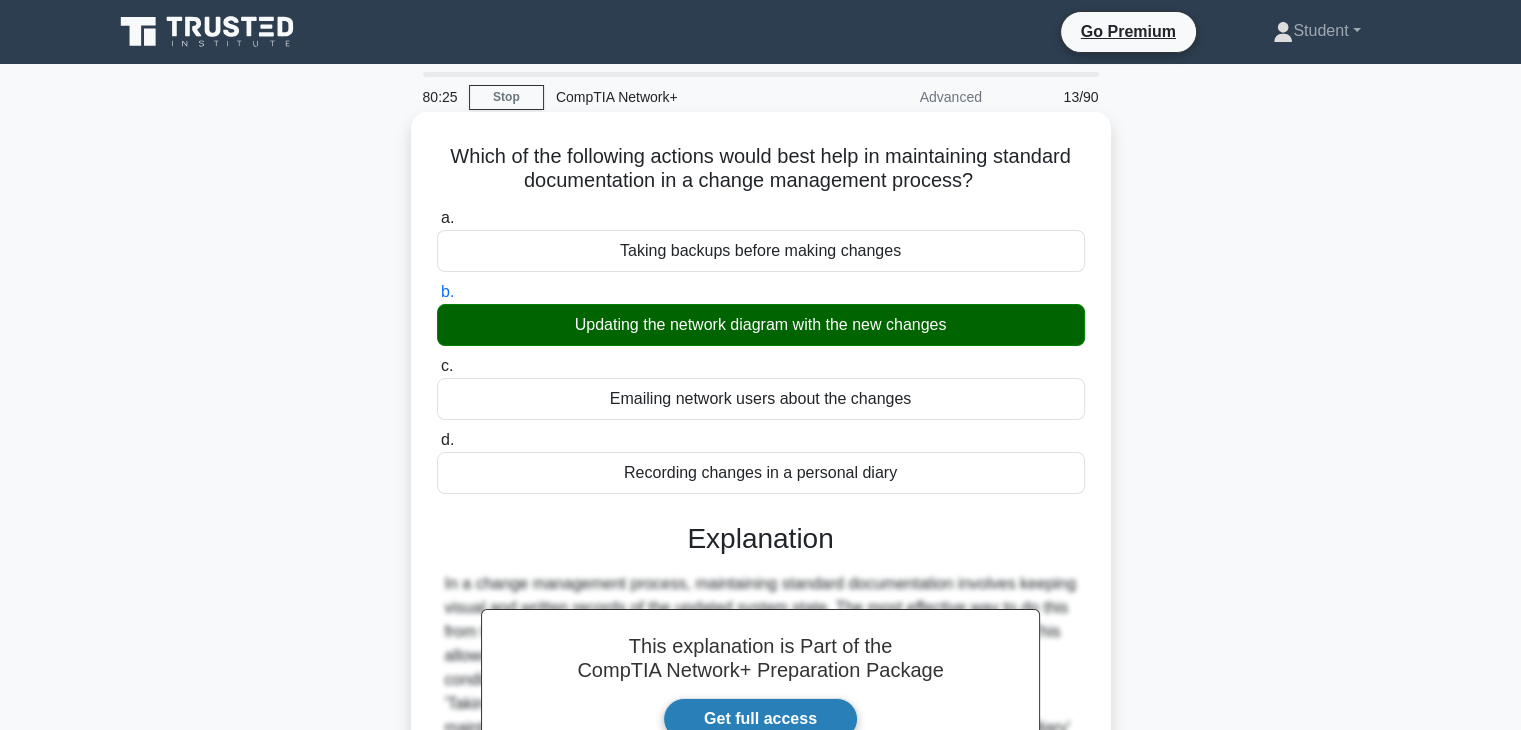 scroll, scrollTop: 351, scrollLeft: 0, axis: vertical 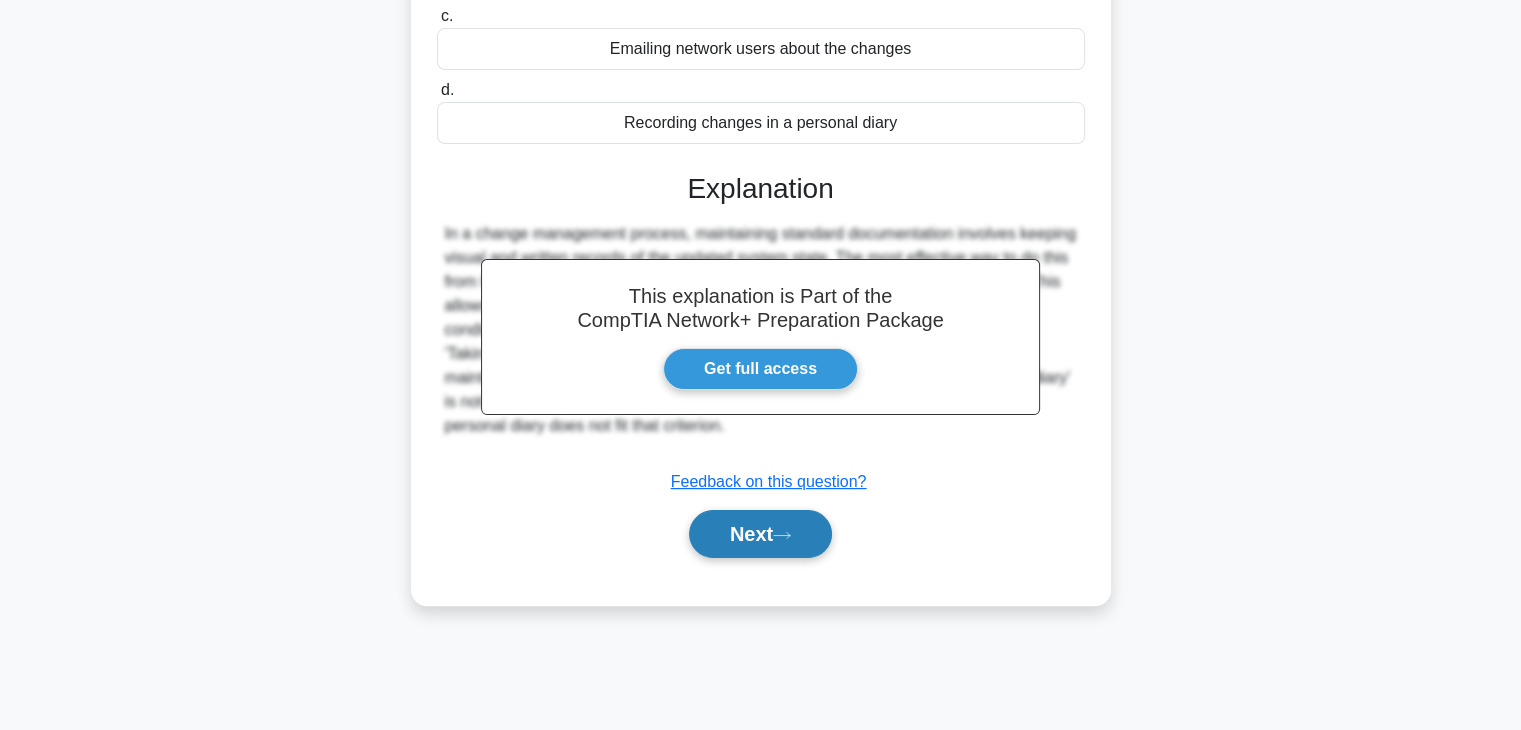 click 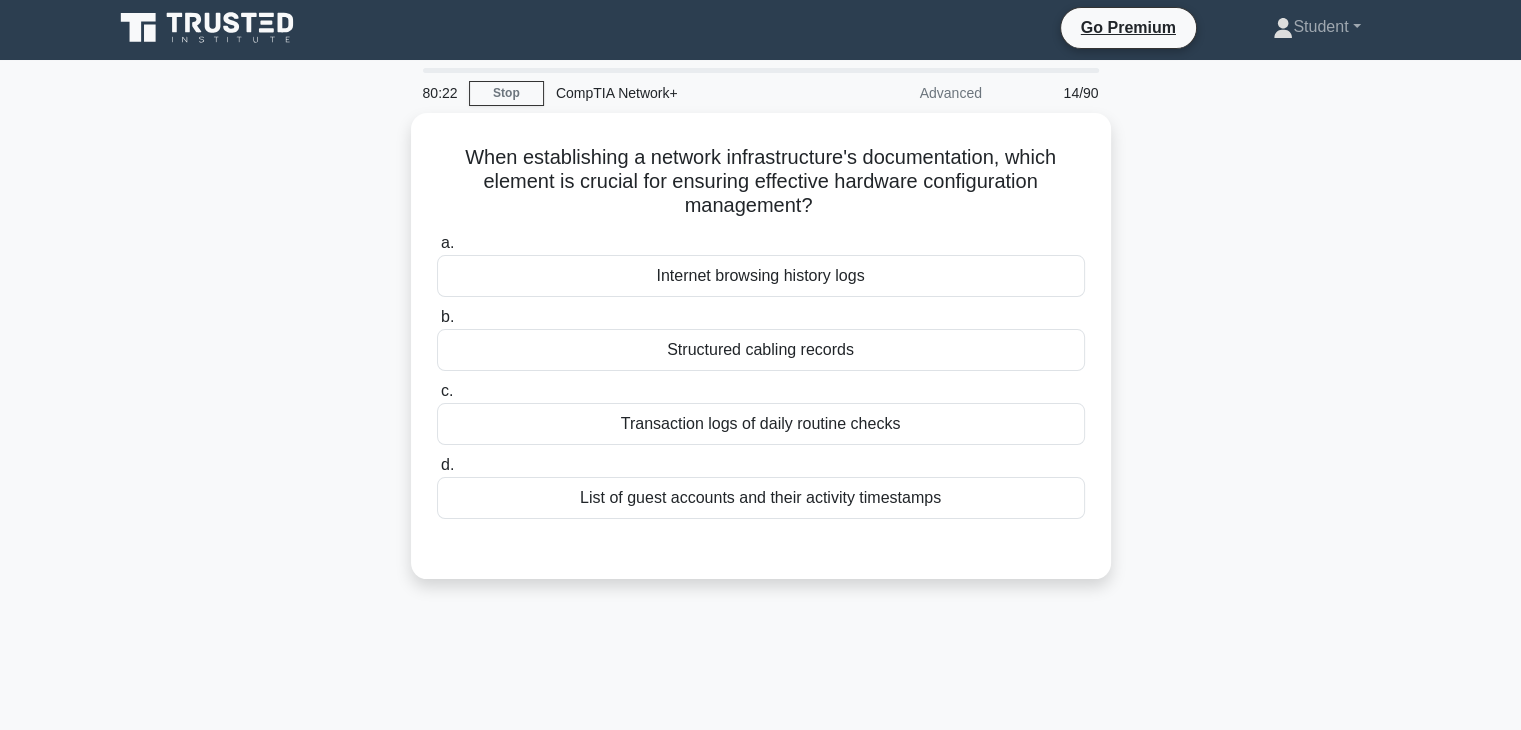 scroll, scrollTop: 0, scrollLeft: 0, axis: both 